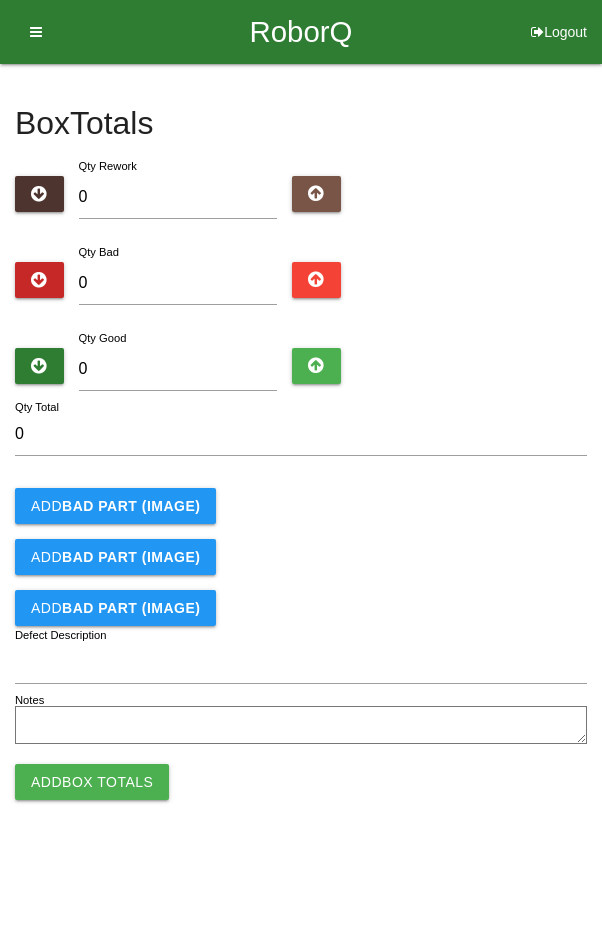scroll, scrollTop: 0, scrollLeft: 0, axis: both 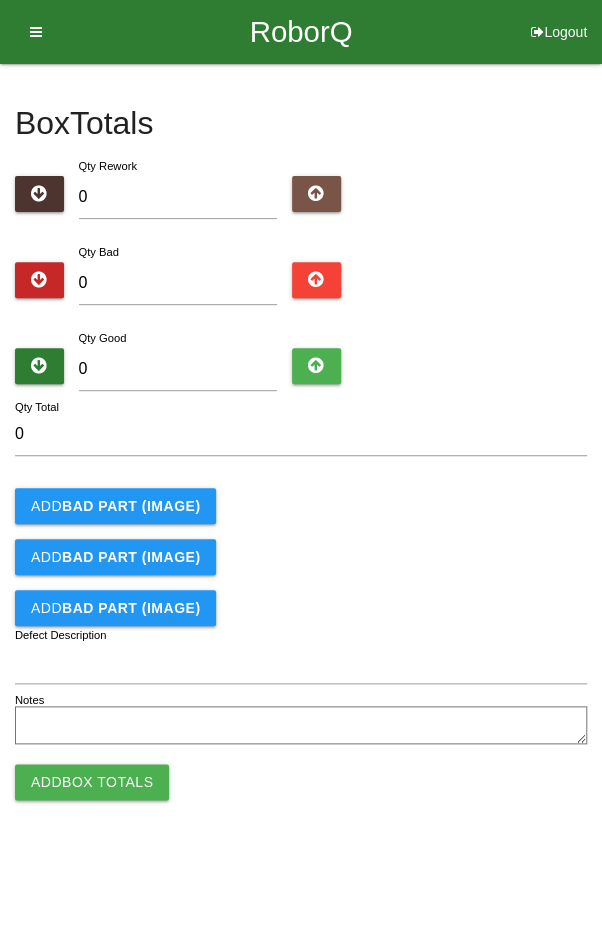 type on "2" 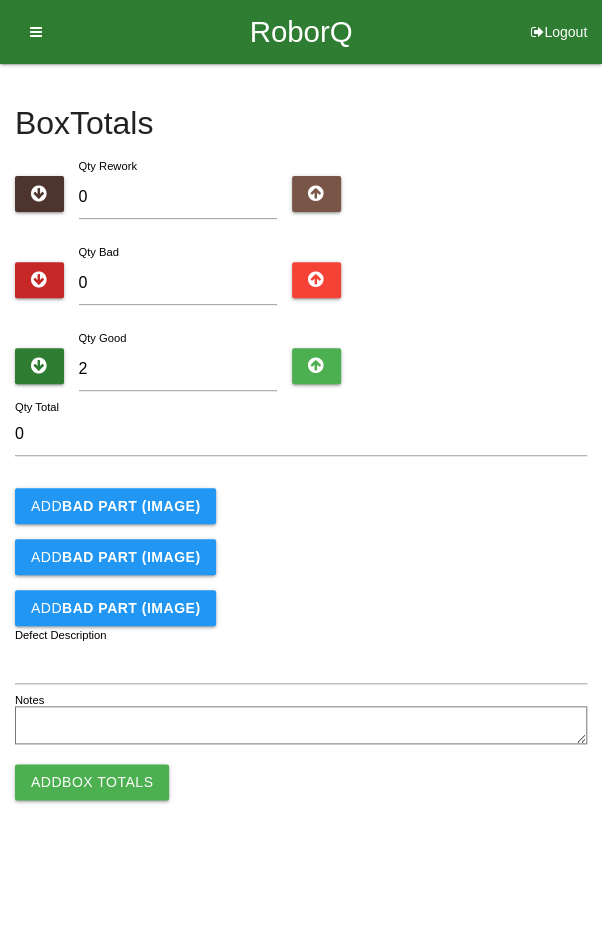 type on "2" 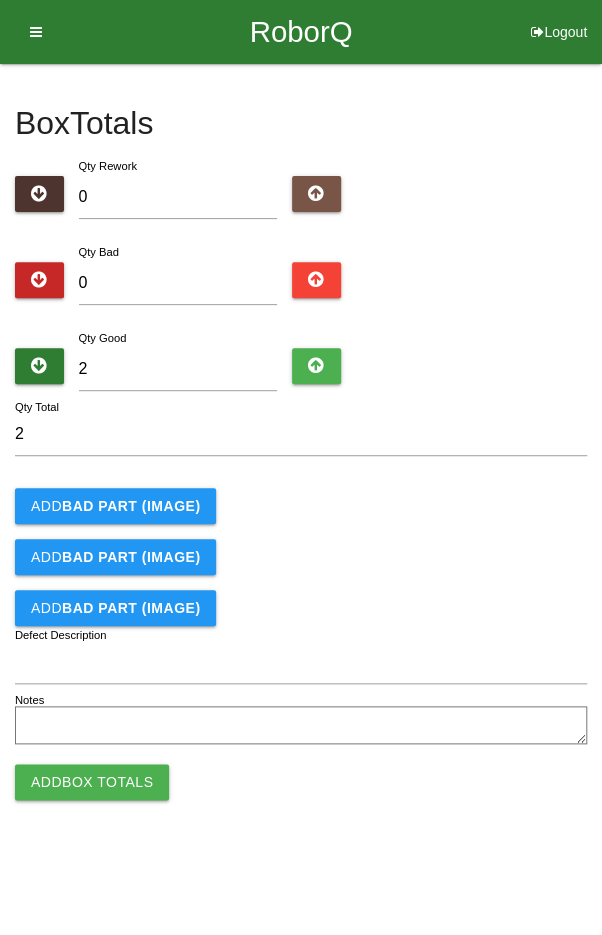 type on "24" 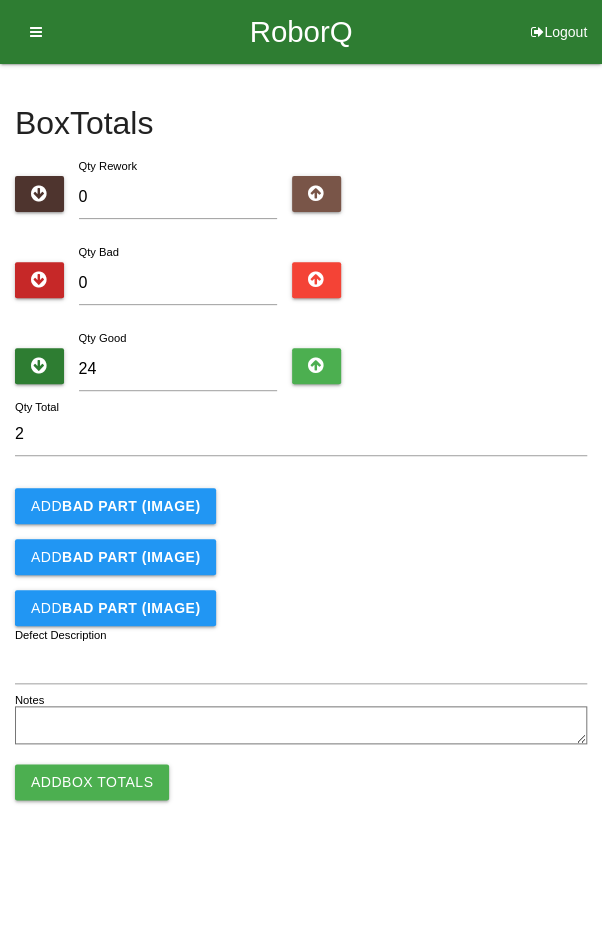 type on "24" 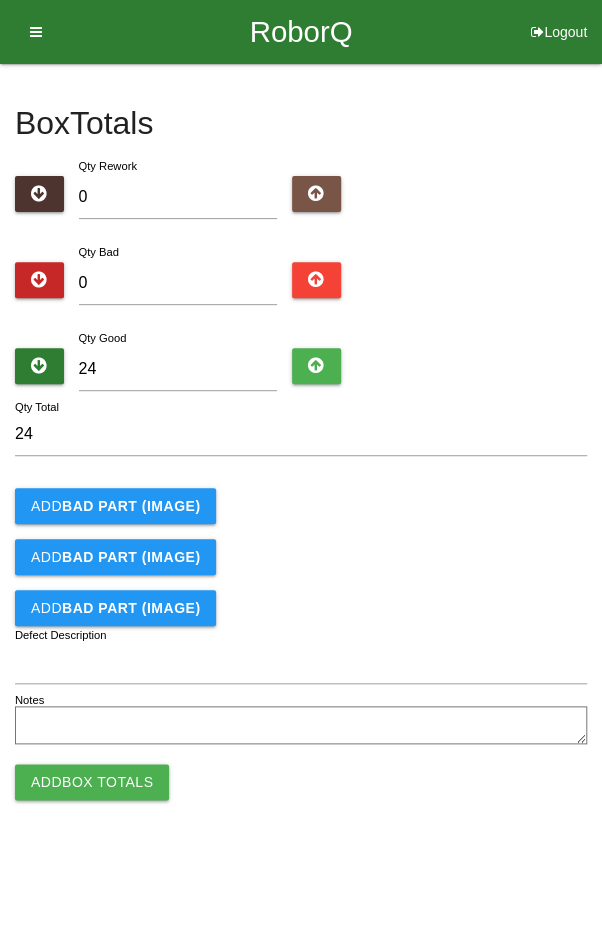 type on "24" 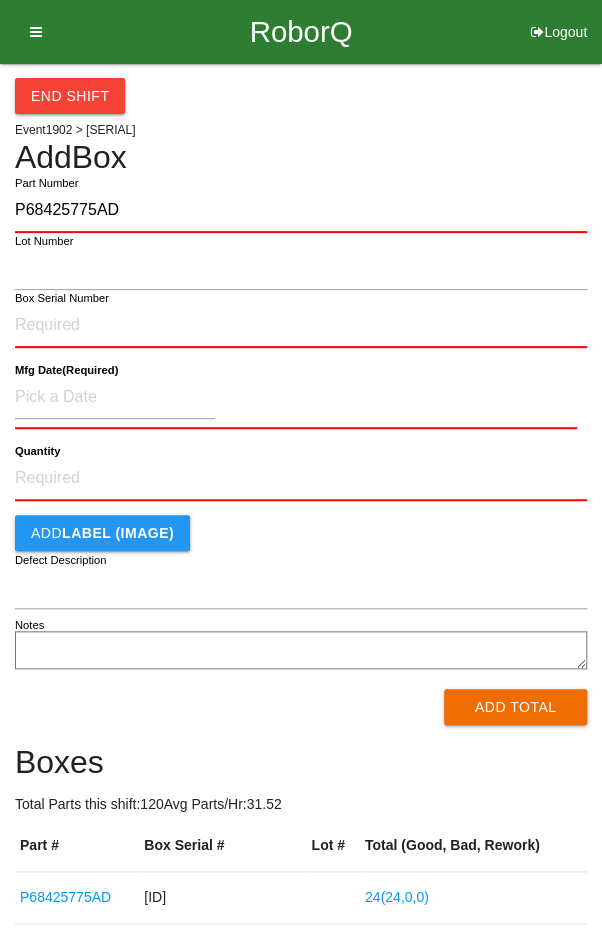 type on "P68425775AD" 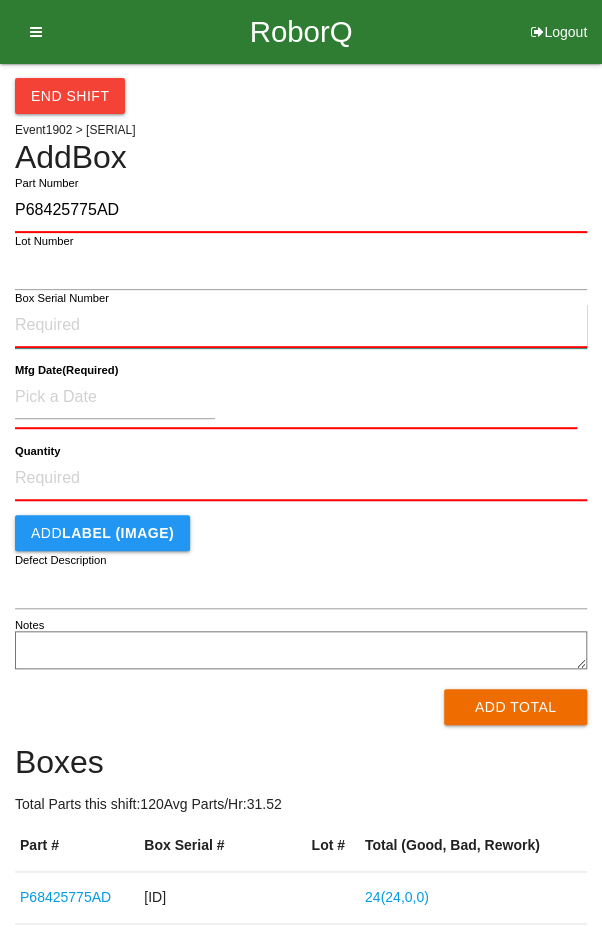 click on "Box Serial Number" at bounding box center (301, 326) 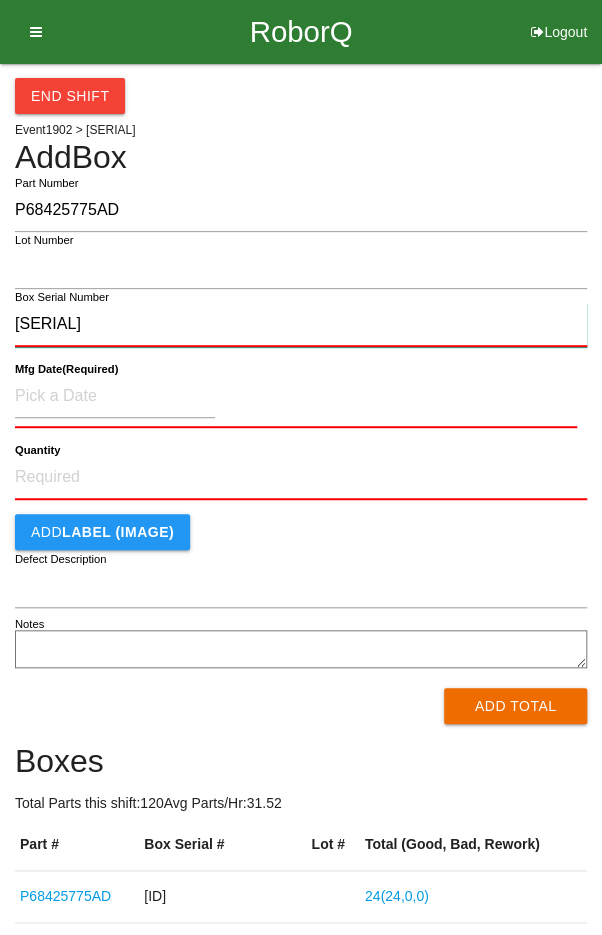 type on "[SERIAL]" 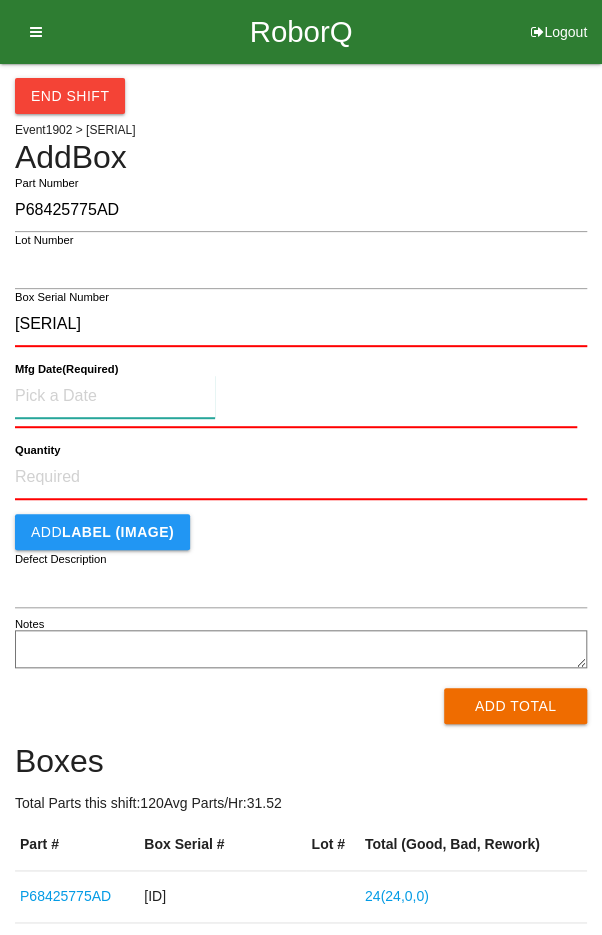 click at bounding box center (115, 396) 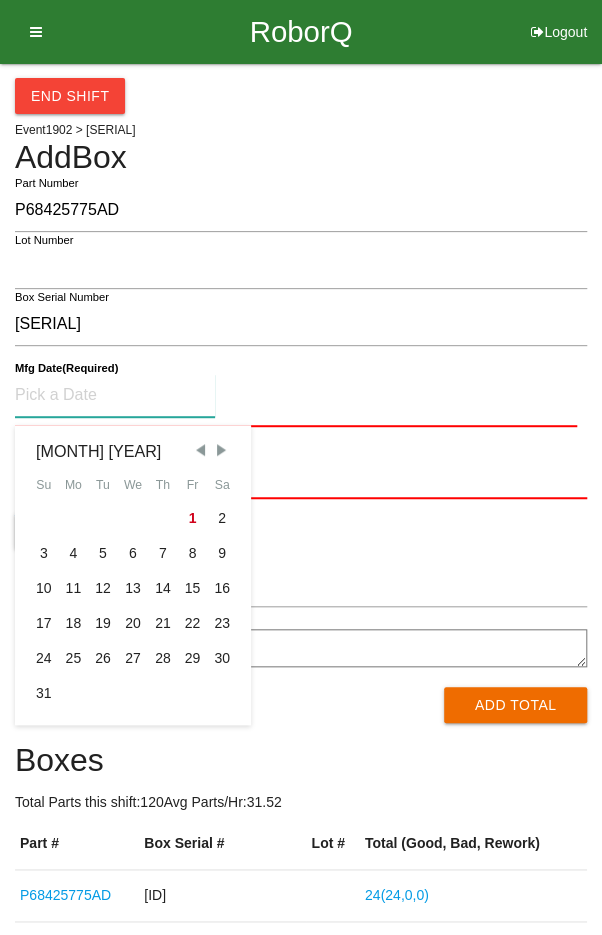 click at bounding box center (200, 450) 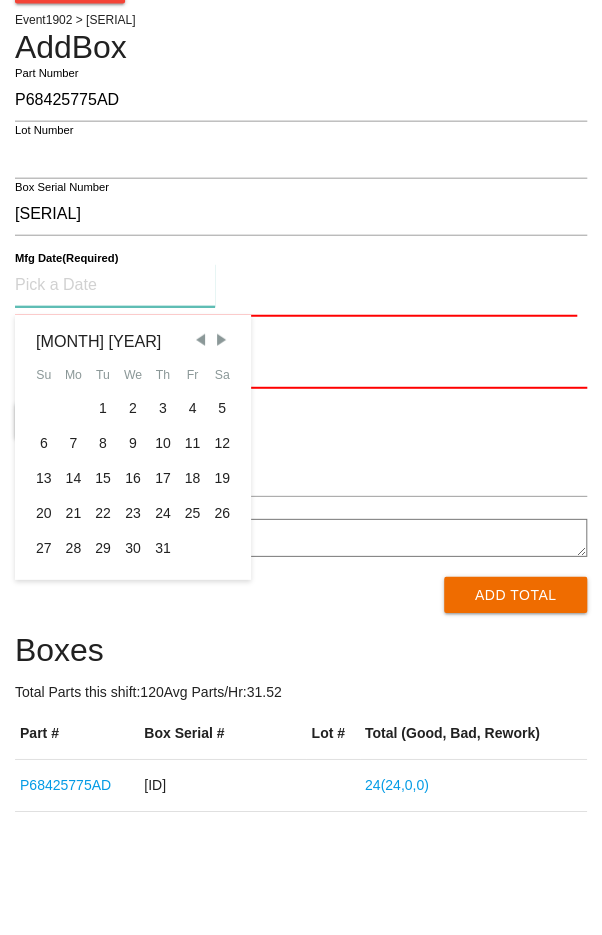 click on "29" at bounding box center [103, 658] 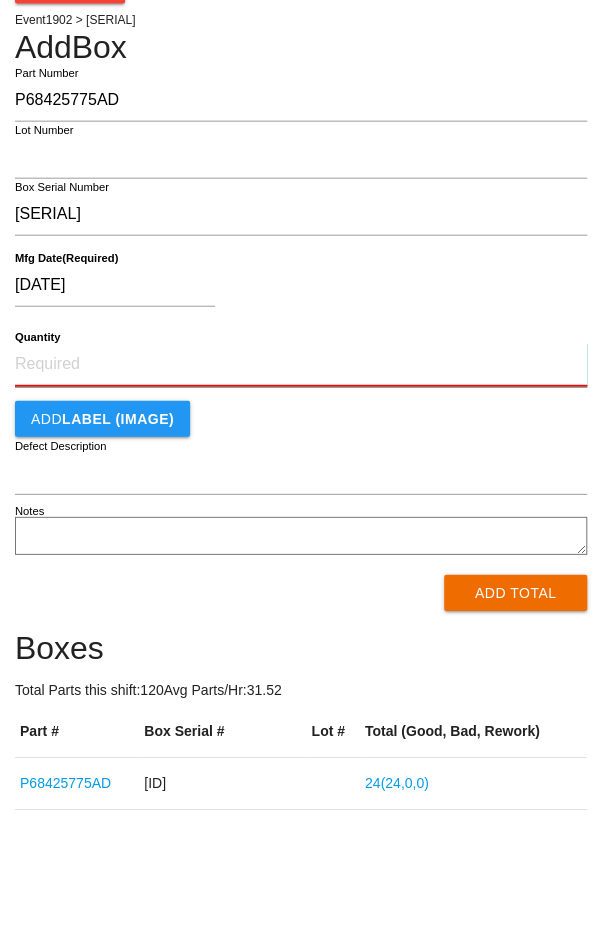 click on "Quantity" at bounding box center (301, 475) 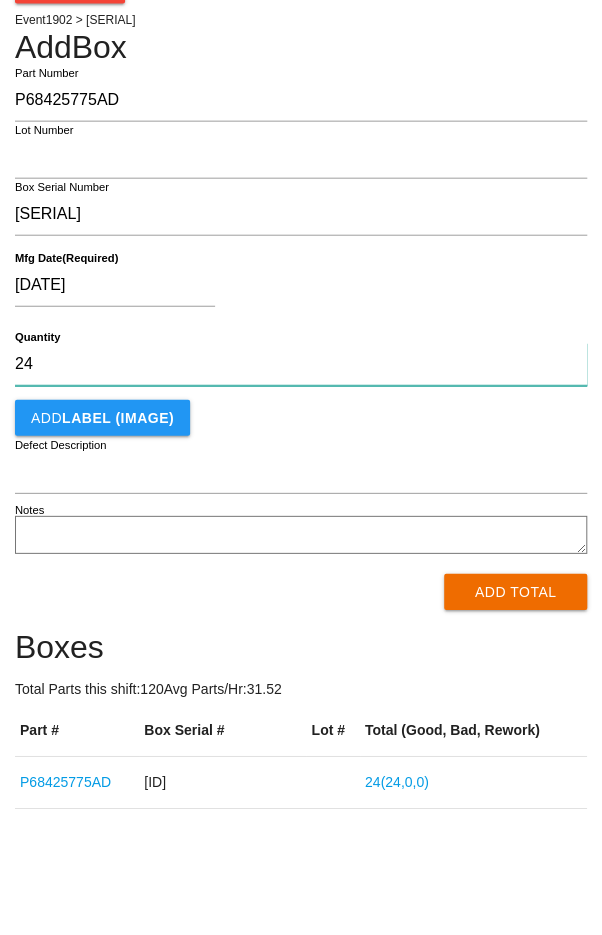 type on "24" 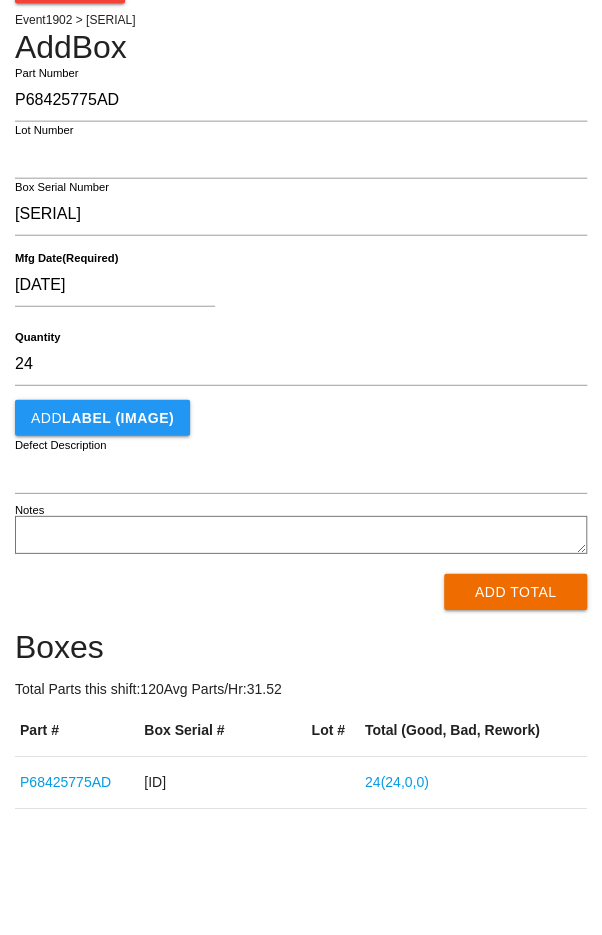 click on "[DATE]" at bounding box center [296, 399] 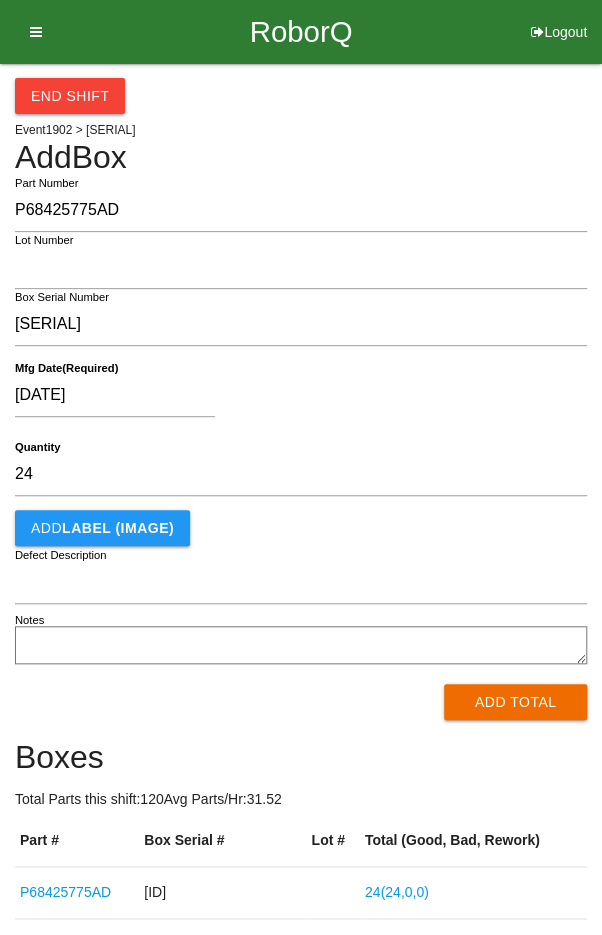 click on "Add Total" at bounding box center (515, 702) 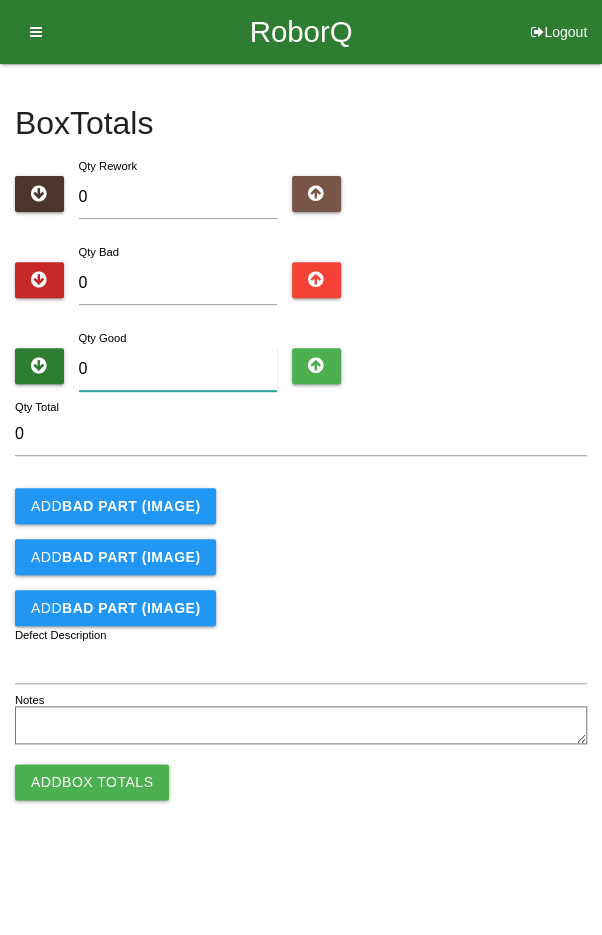 click on "0" at bounding box center (178, 369) 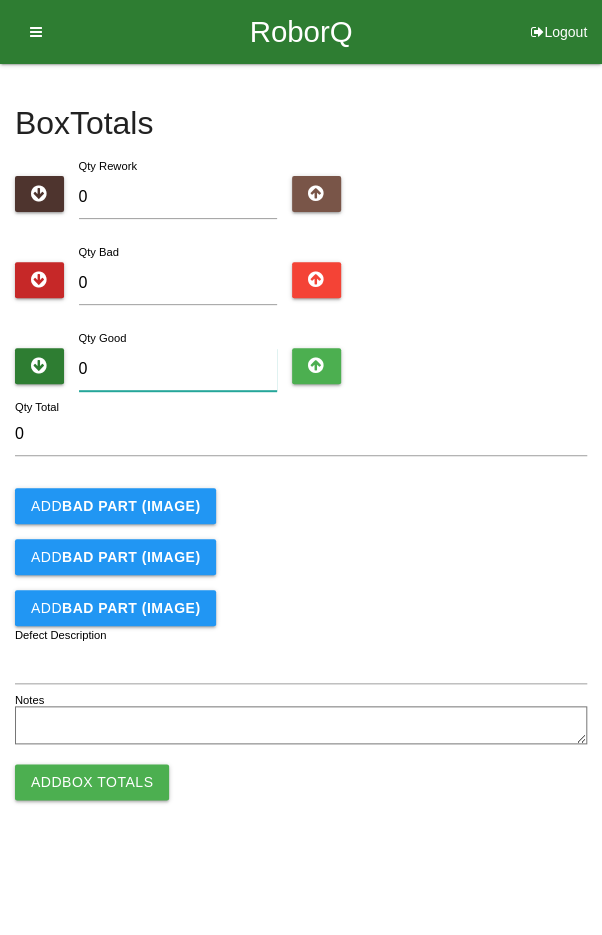 type on "2" 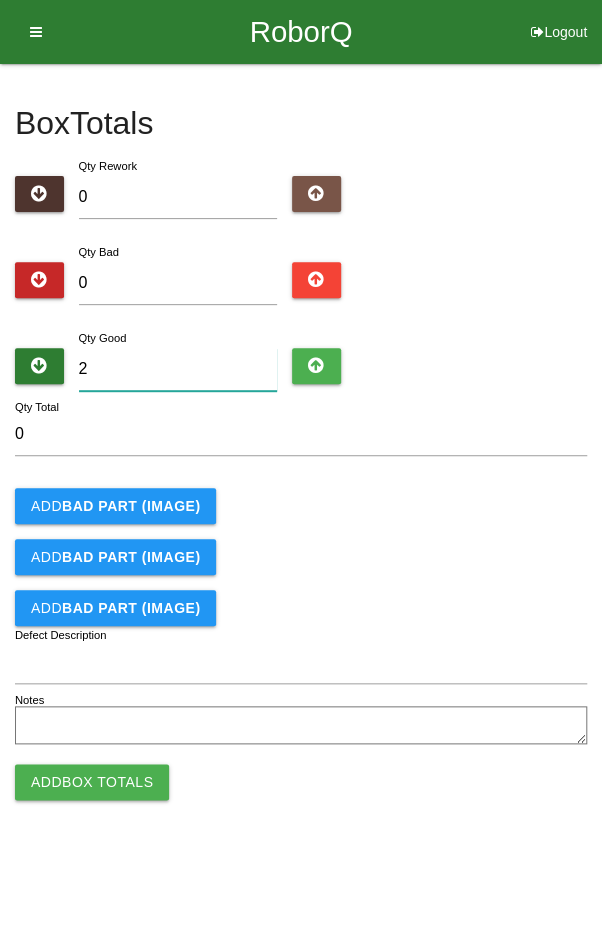 type on "2" 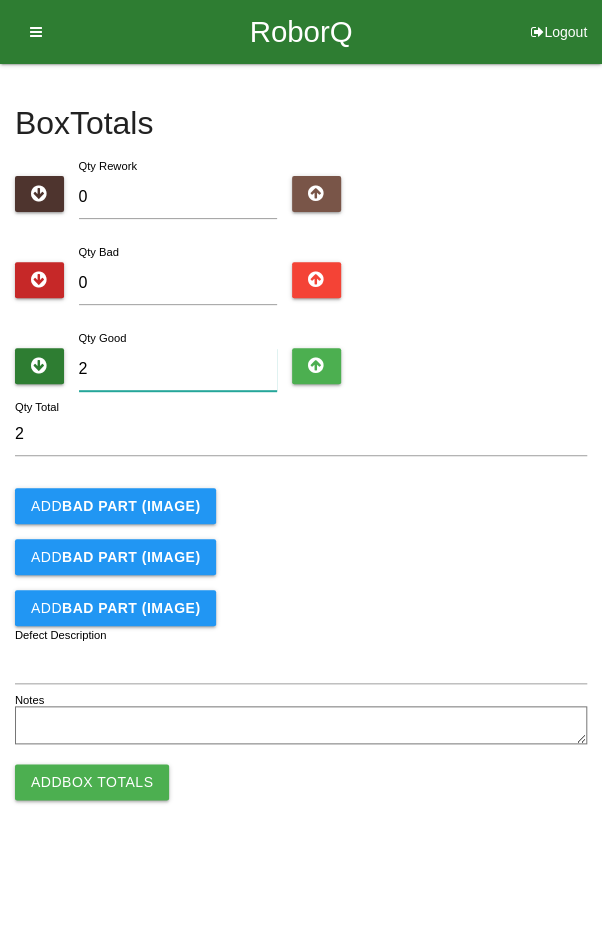 type on "24" 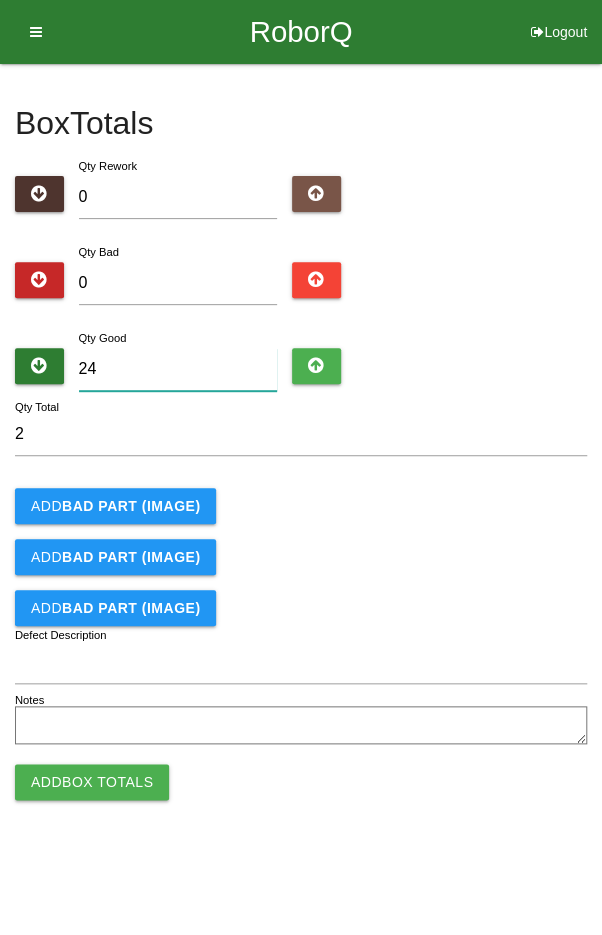 type on "24" 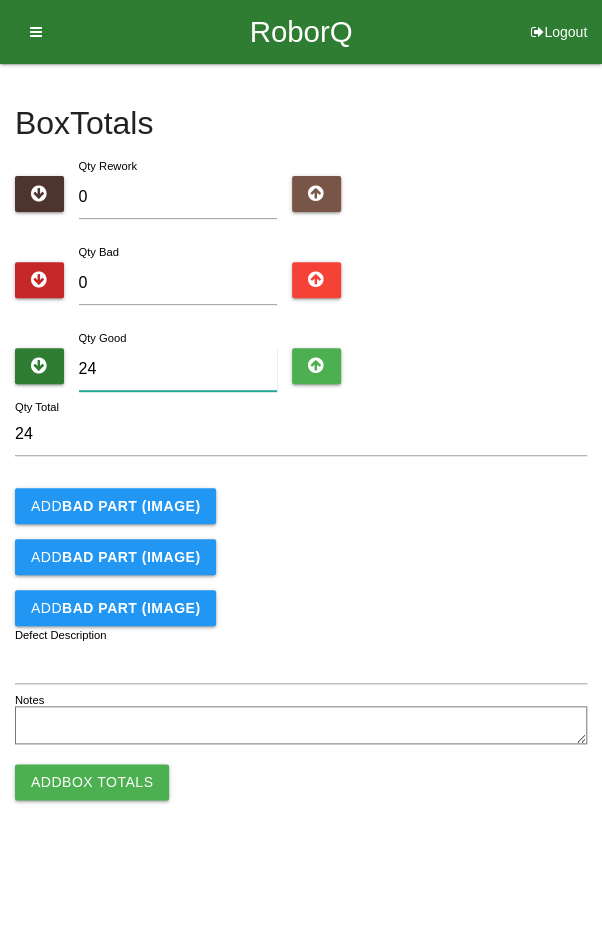type on "24" 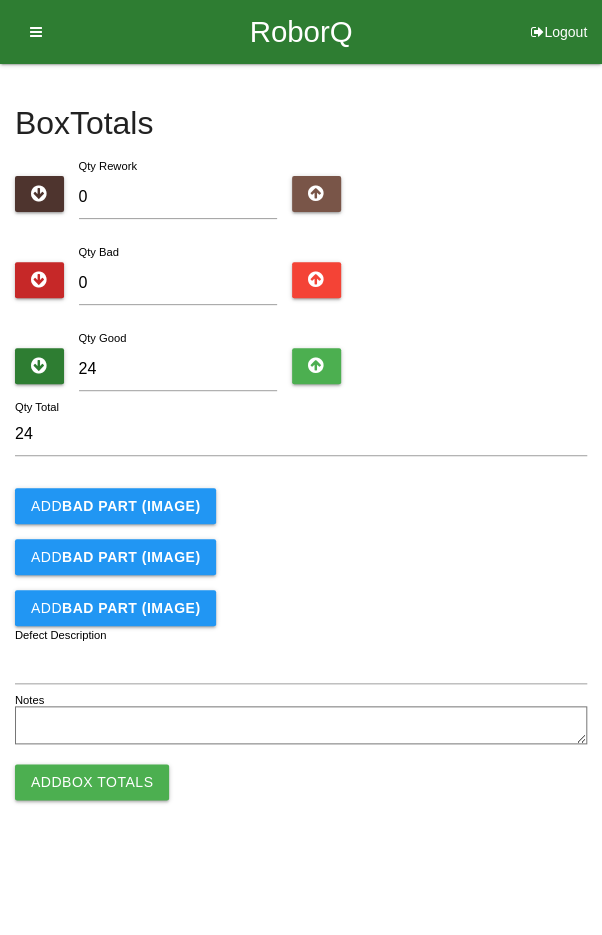 click on "Add  BAD PART (IMAGE)" at bounding box center (301, 506) 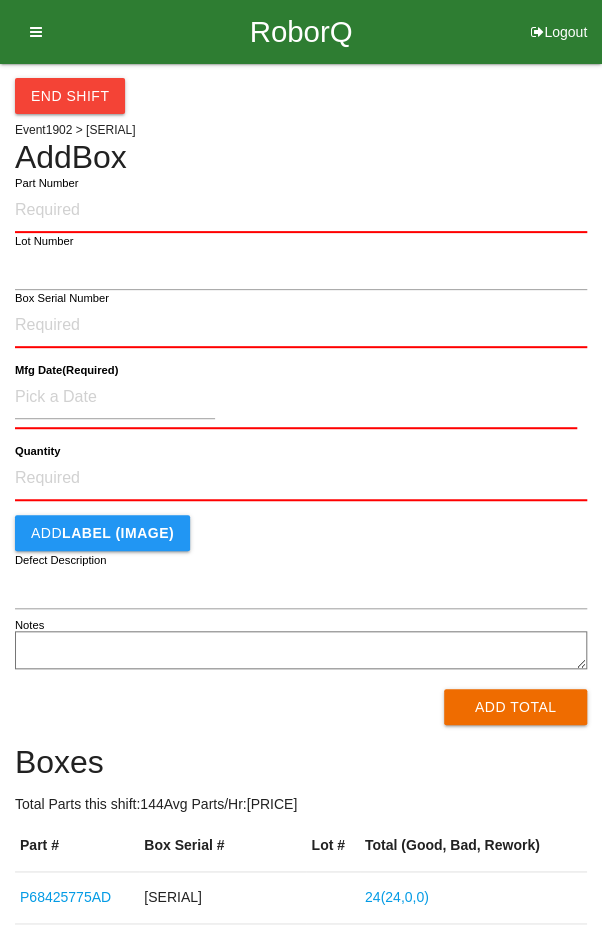click on "End Shift Event  [NUMBER]   > [SERIAL_NUMBER] Add  Box   Part Number    Lot Number    Box Serial Number    Mfg Date  (Required) Quantity Add  LABEL (IMAGE) Defect Description Notes Add Total Boxes Total Parts this shift:  144  Avg Parts/Hr:  34.67 Part # Box Serial # Lot # Total (Good, Bad, Rework) P[SERIAL_NUMBER] [SERIAL_NUMBER] [LOT_NUMBER] 24  ( 24 ,  0 ,  0 ) P[SERIAL_NUMBER] [SERIAL_NUMBER] [LOT_NUMBER] 24  ( 24 ,  0 ,  0 ) P[SERIAL_NUMBER] [SERIAL_NUMBER] [LOT_NUMBER] 24  ( 24 ,  0 ,  0 ) P[SERIAL_NUMBER] [SERIAL_NUMBER] [LOT_NUMBER] 24  ( 24 ,  0 ,  0 ) P[SERIAL_NUMBER] [SERIAL_NUMBER] Na 24  ( 21 ,  3 ,  0 ) P[SERIAL_NUMBER] [SERIAL_NUMBER] Na 24  ( 23 ,  1 ,  0 )" at bounding box center [301, 624] 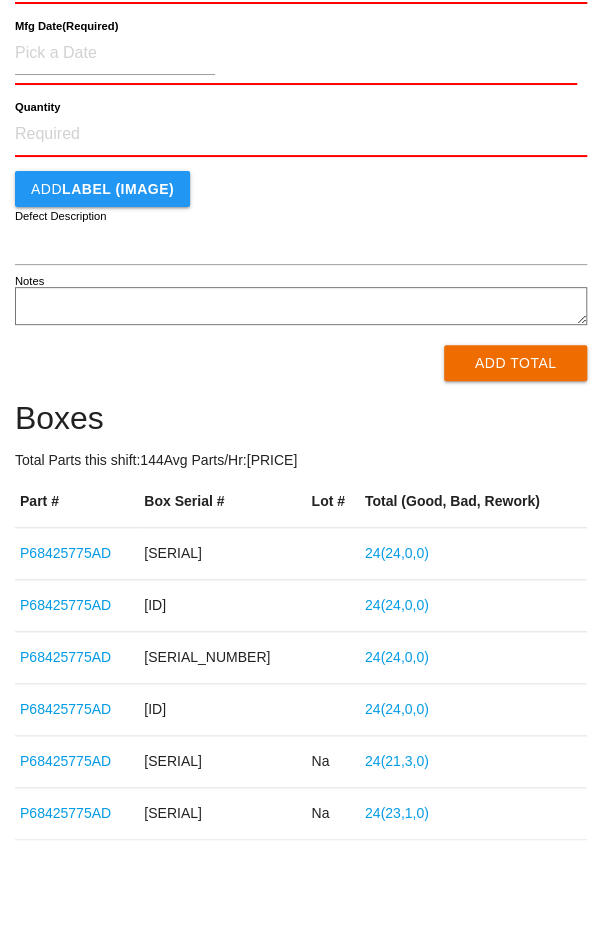 scroll, scrollTop: 0, scrollLeft: 0, axis: both 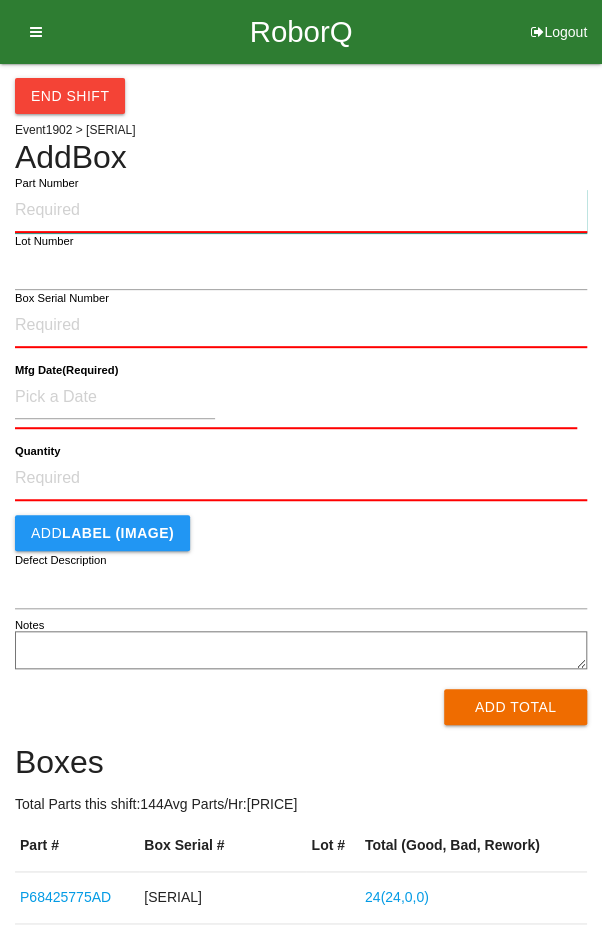 paste on "P68425775AD" 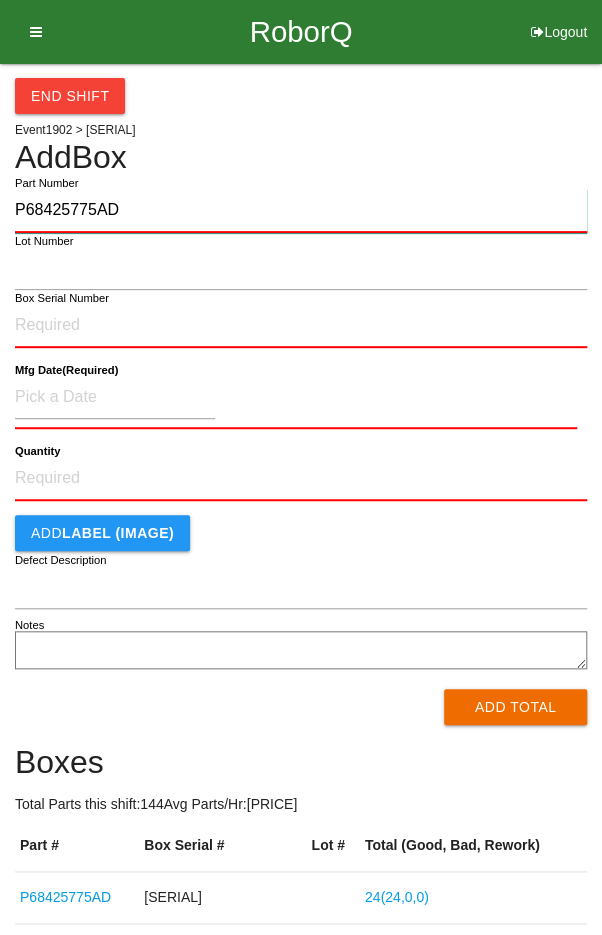 type on "P68425775AD" 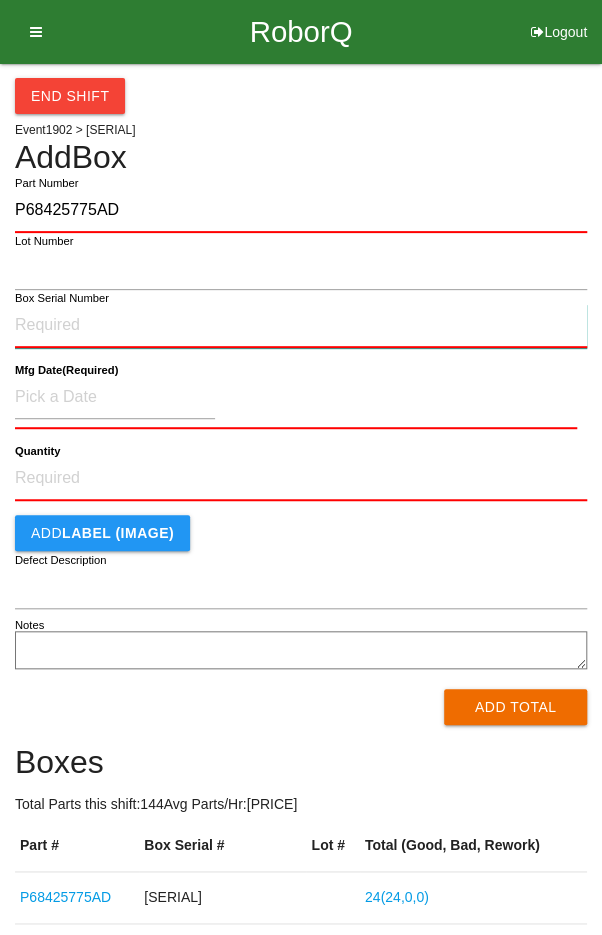 click on "Box Serial Number" at bounding box center [301, 326] 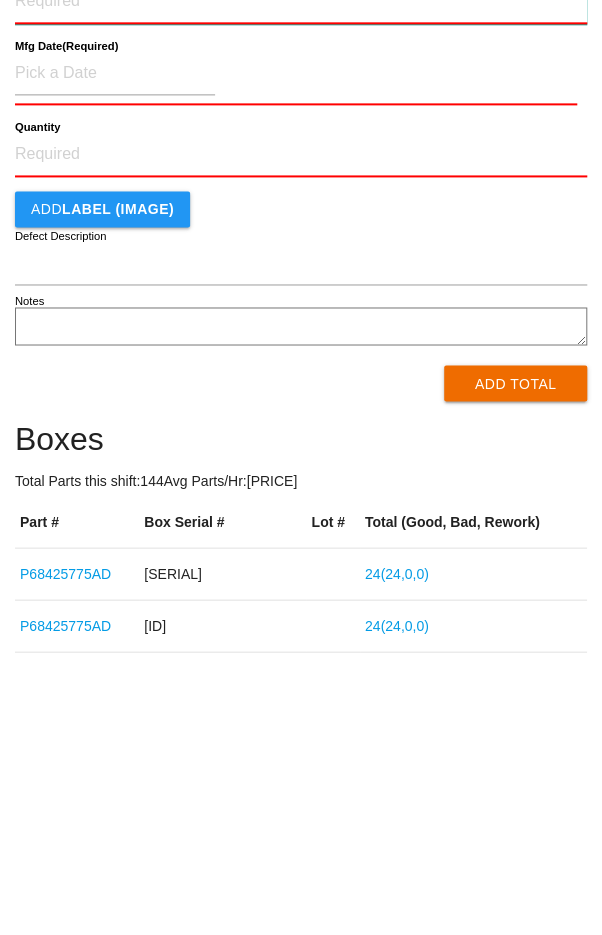 scroll, scrollTop: 0, scrollLeft: 0, axis: both 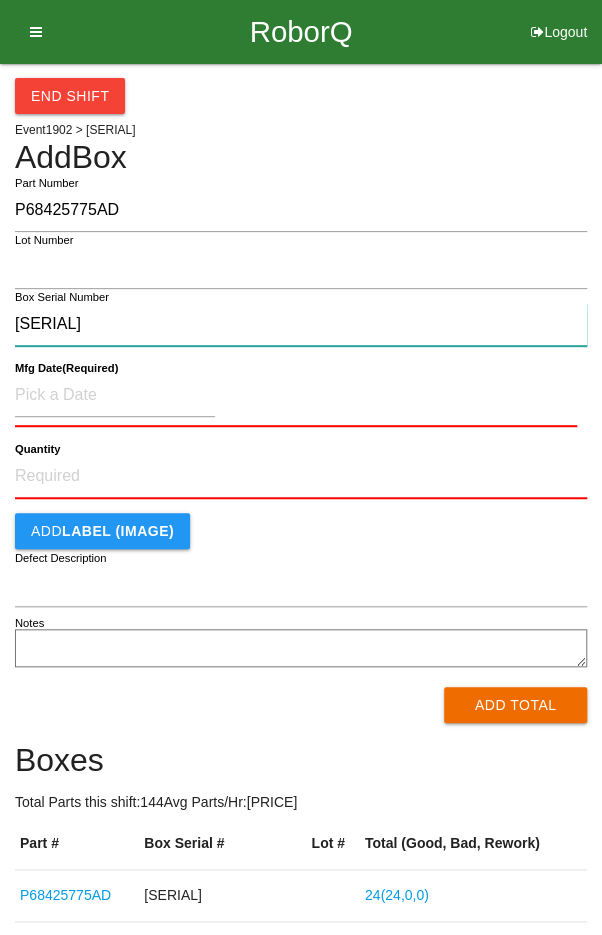 type on "[SERIAL]" 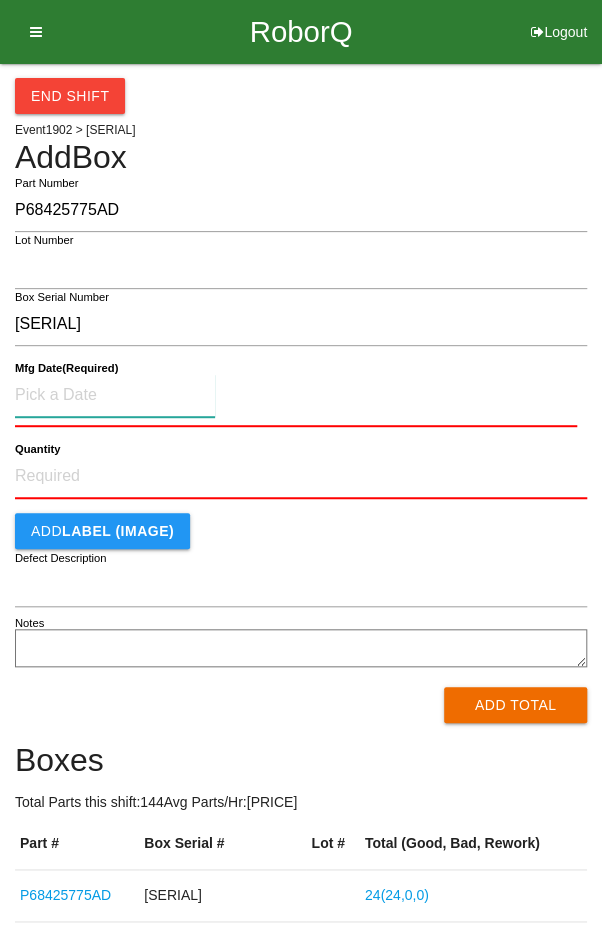 click at bounding box center [115, 395] 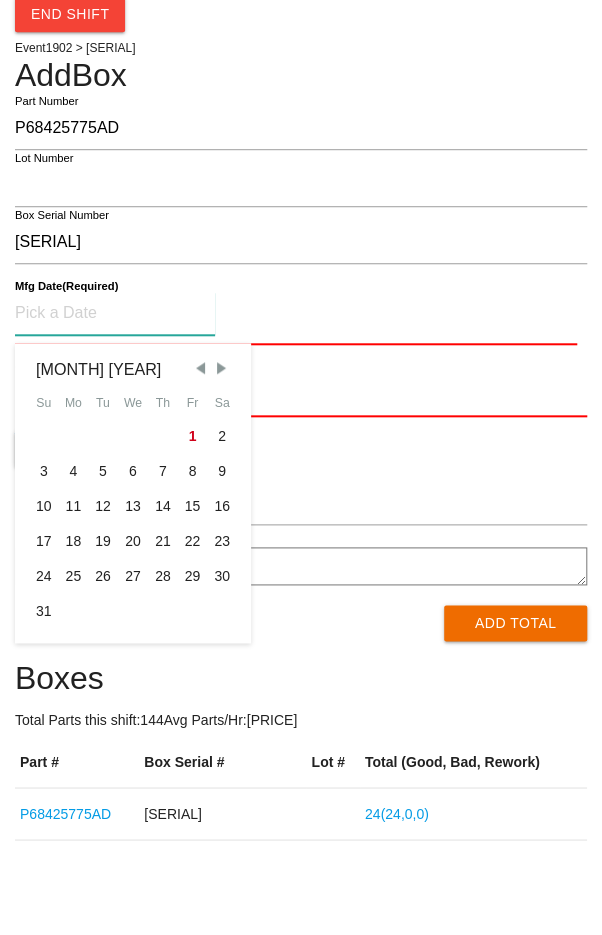 click at bounding box center (200, 450) 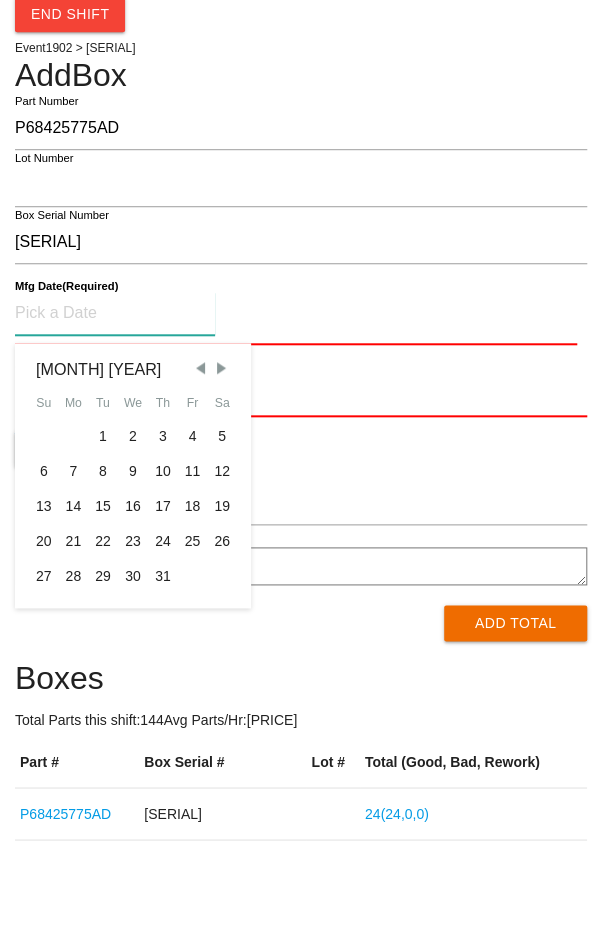 click on "29" at bounding box center (103, 658) 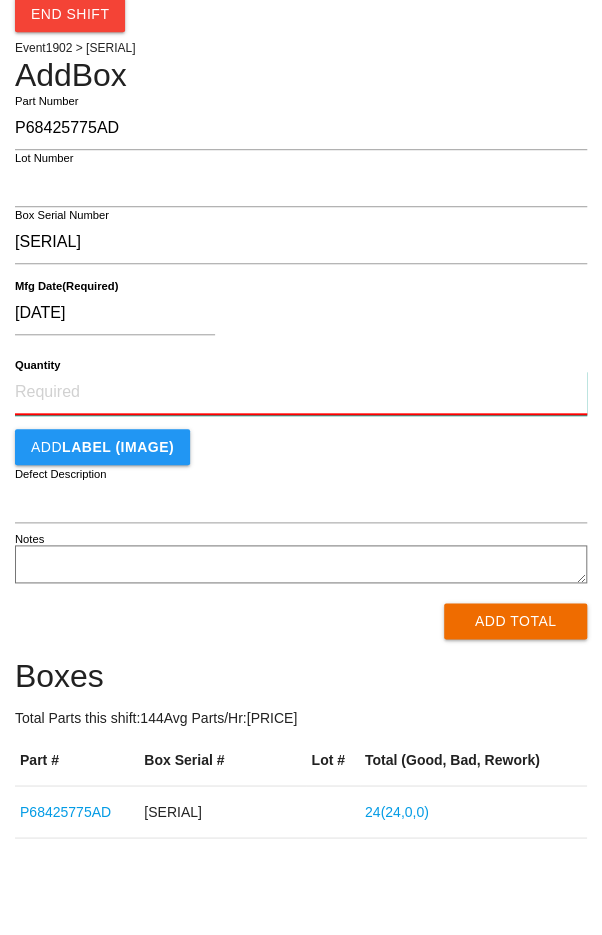 click on "Quantity" at bounding box center (301, 475) 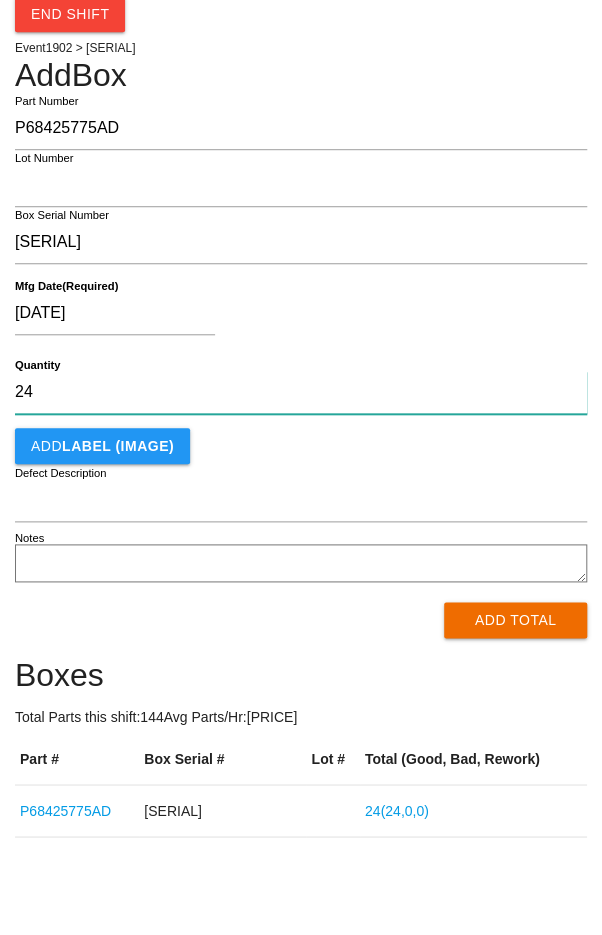 type on "24" 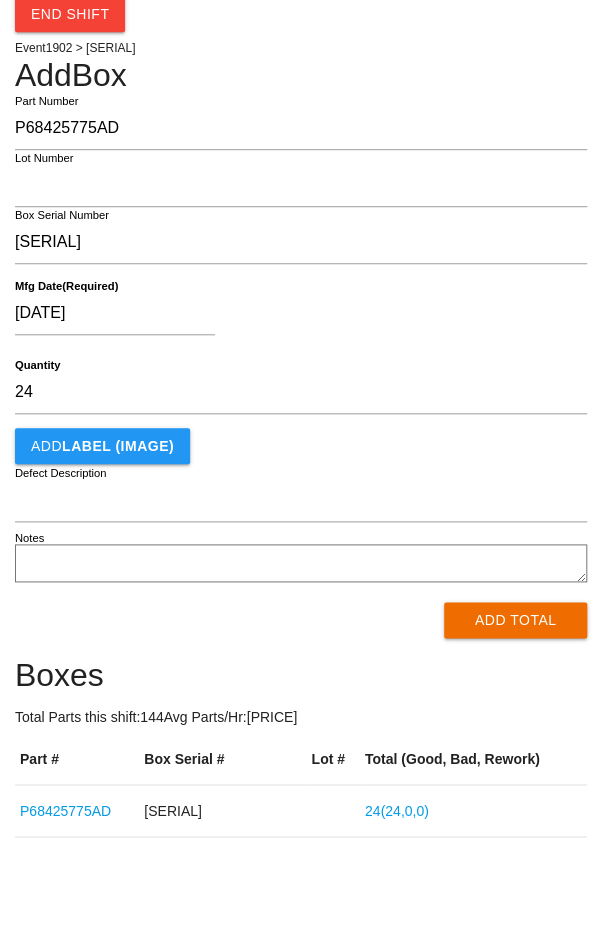 click on "[DATE]" at bounding box center (296, 399) 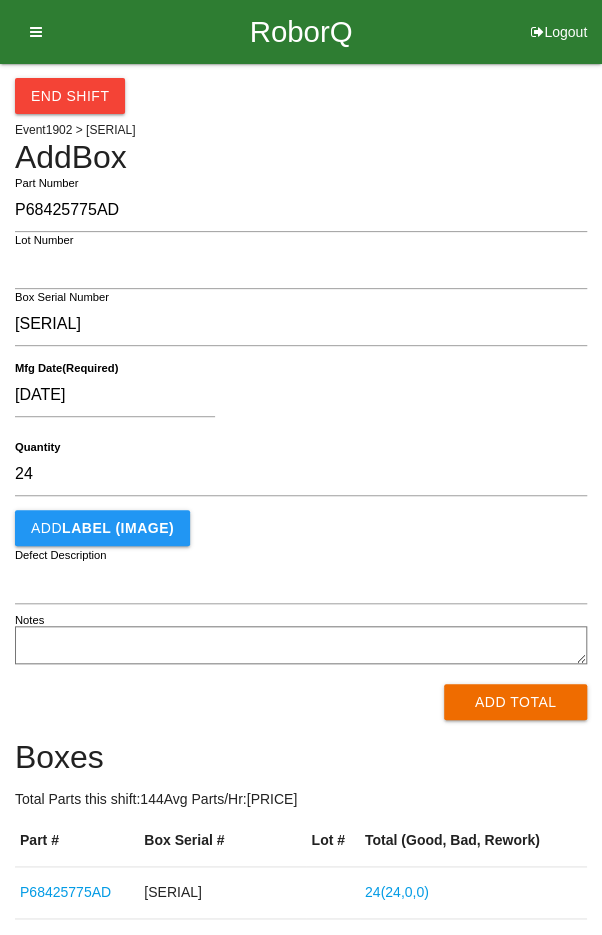 click on "Add Total" at bounding box center (515, 702) 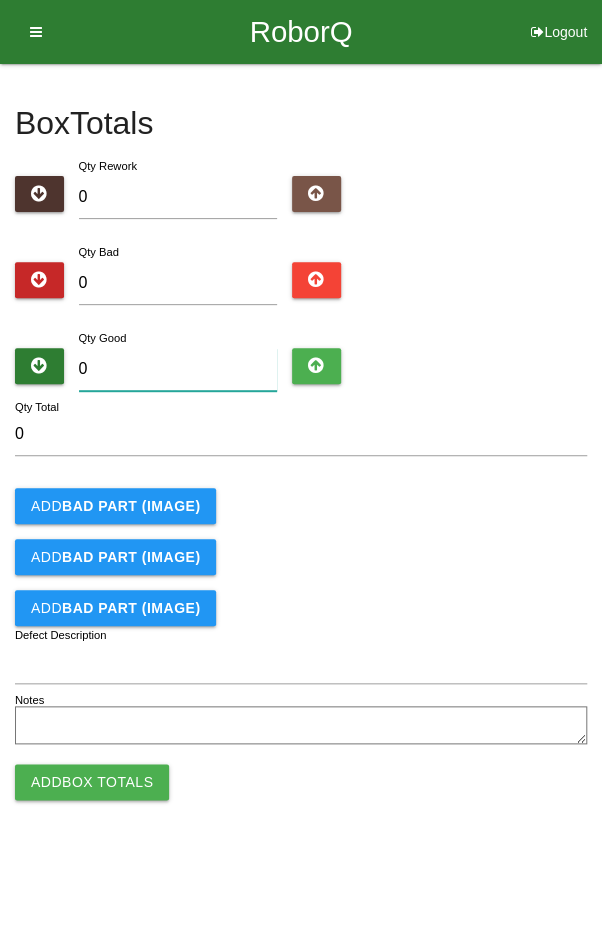 click on "0" at bounding box center (178, 369) 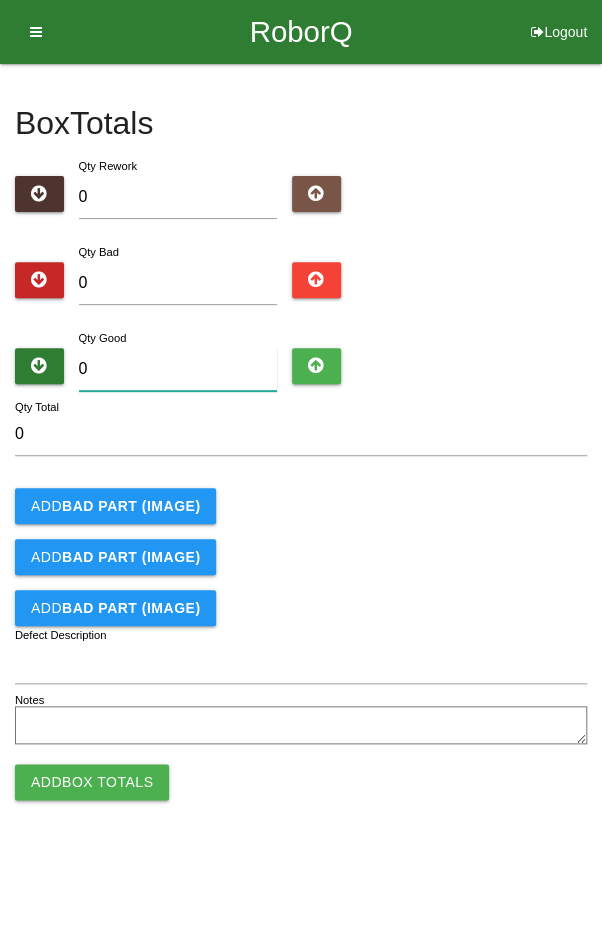 type on "2" 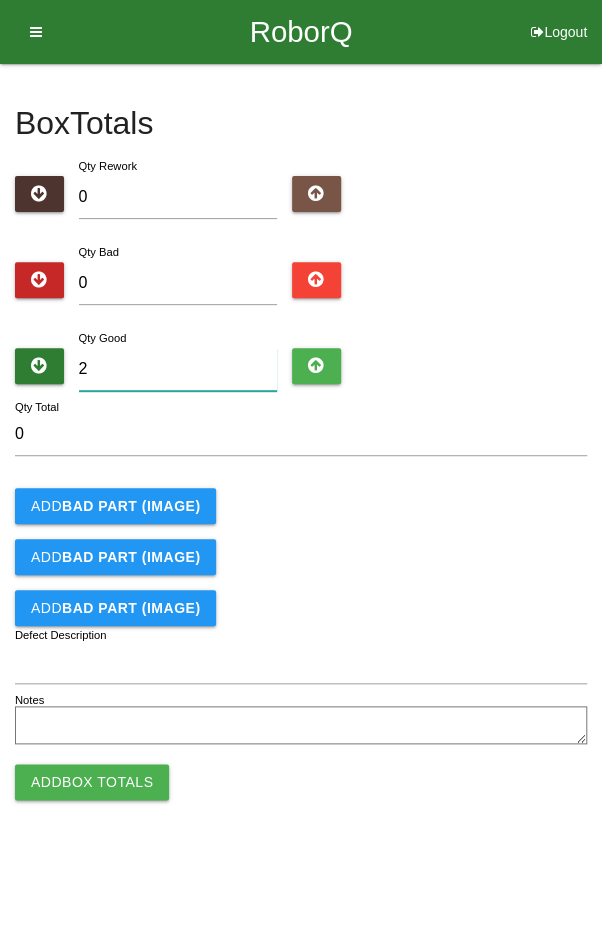 type on "2" 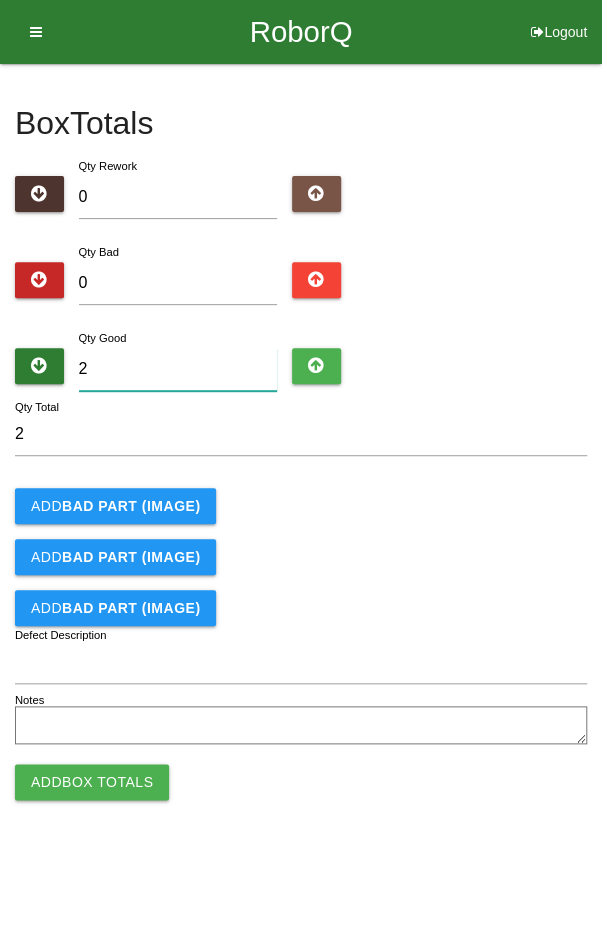 type on "24" 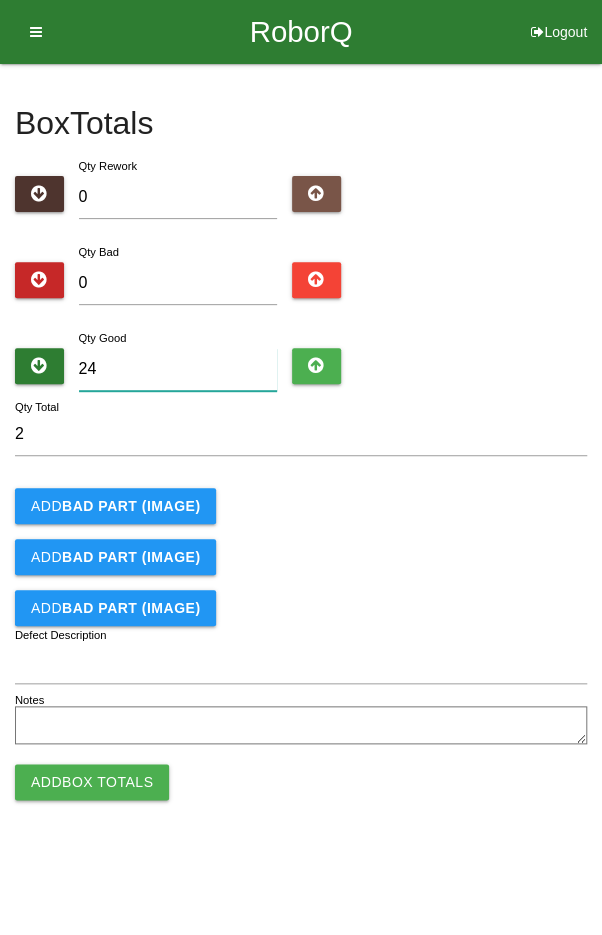 type on "24" 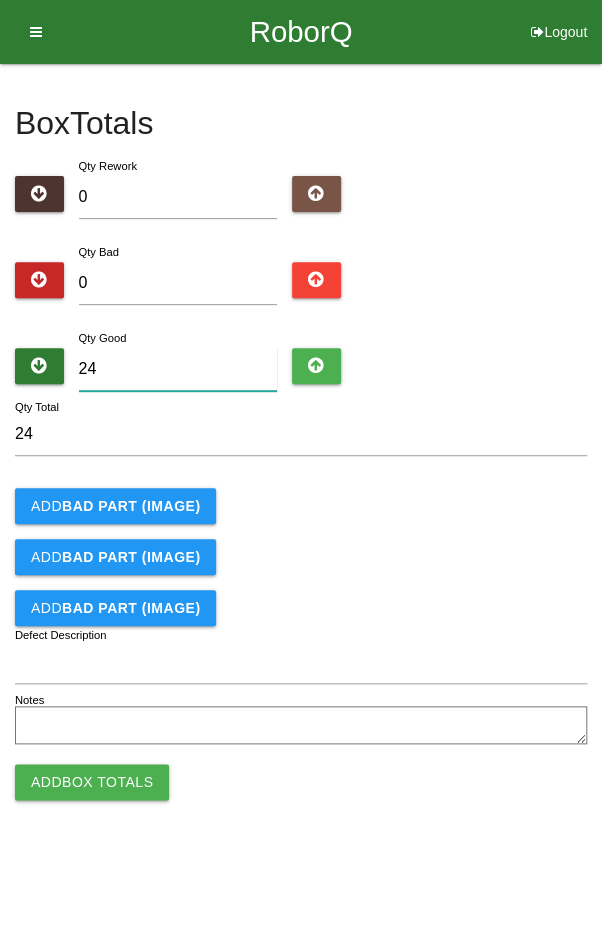 type on "24" 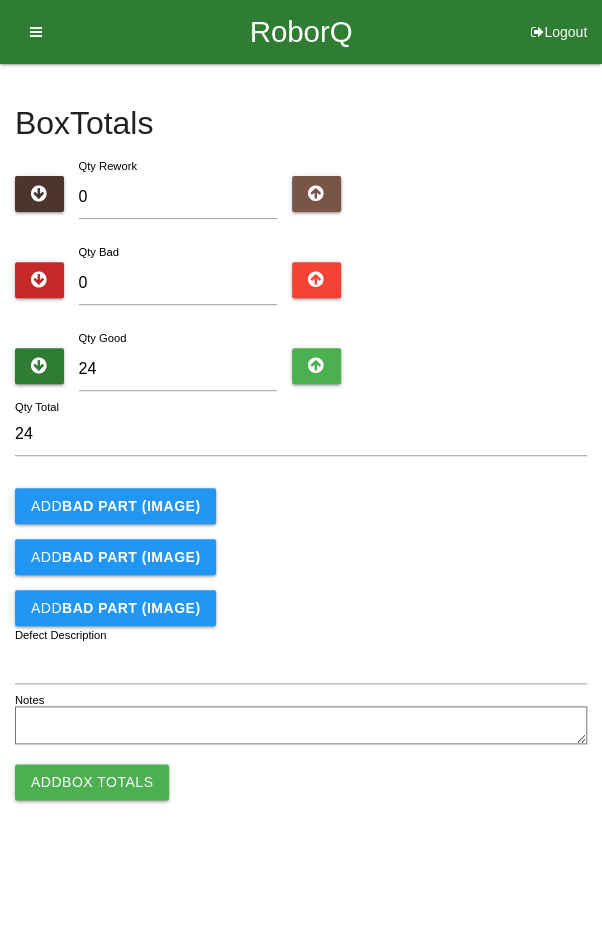 click on "24" at bounding box center [301, 434] 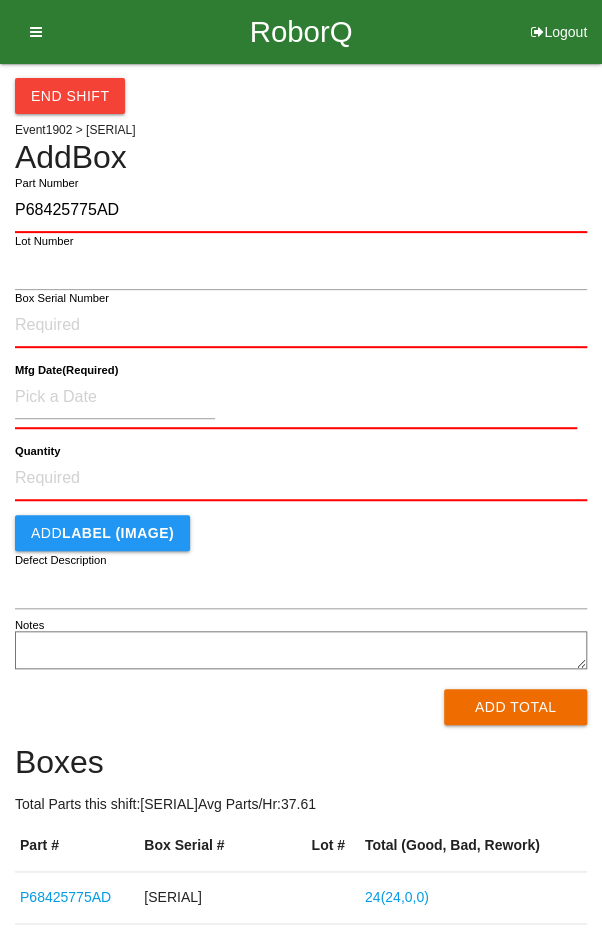 type on "P68425775AD" 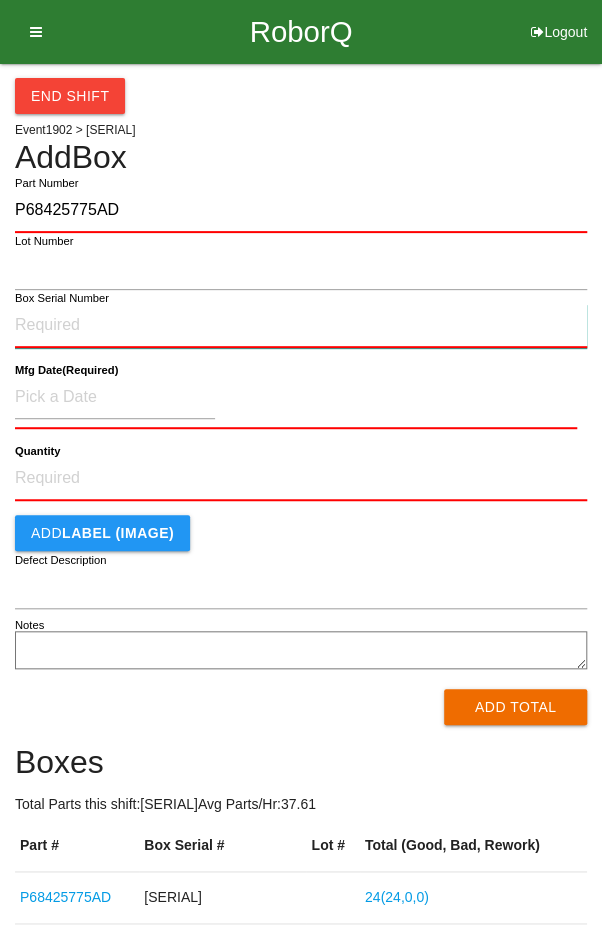 click on "Box Serial Number" at bounding box center [301, 326] 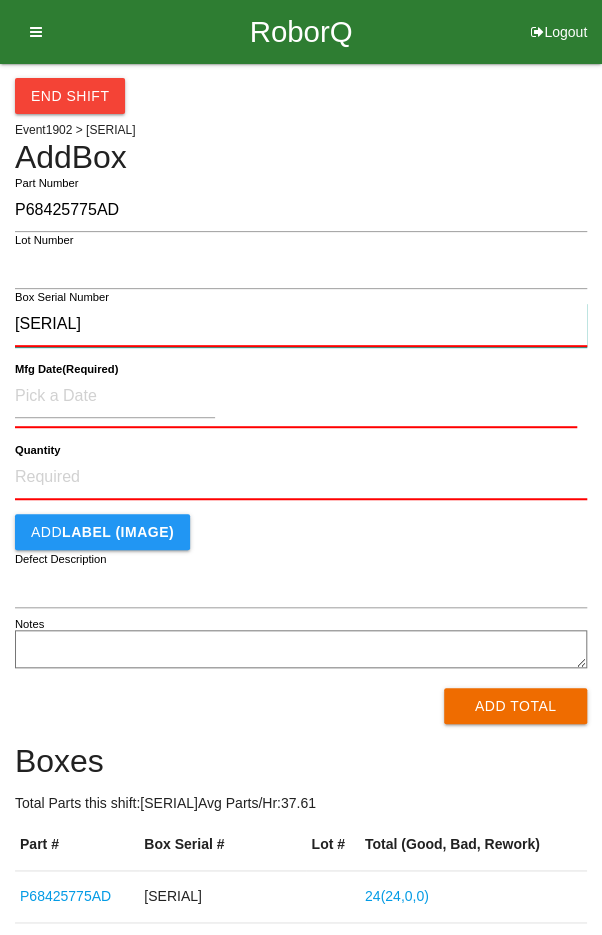 type on "[SERIAL]" 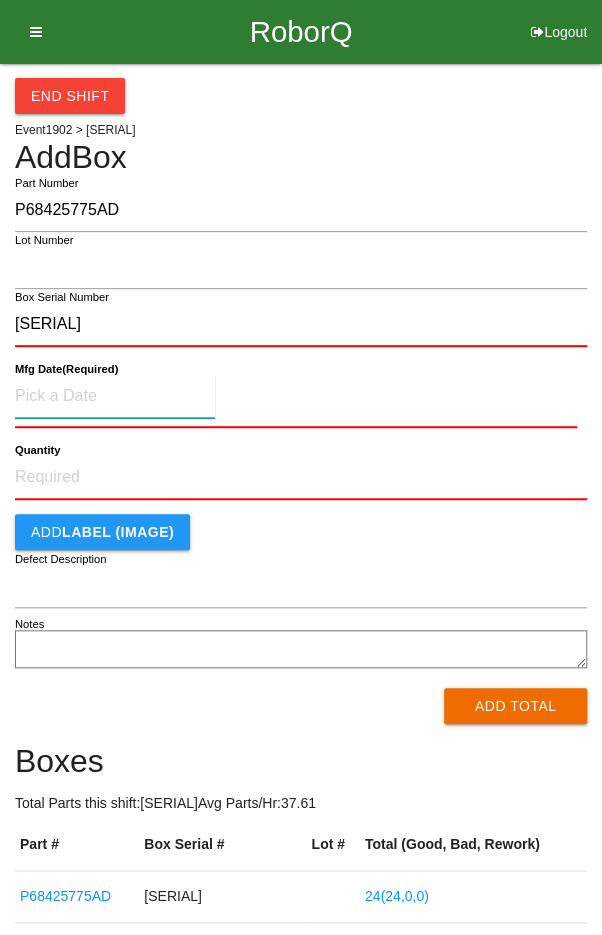 click at bounding box center (115, 396) 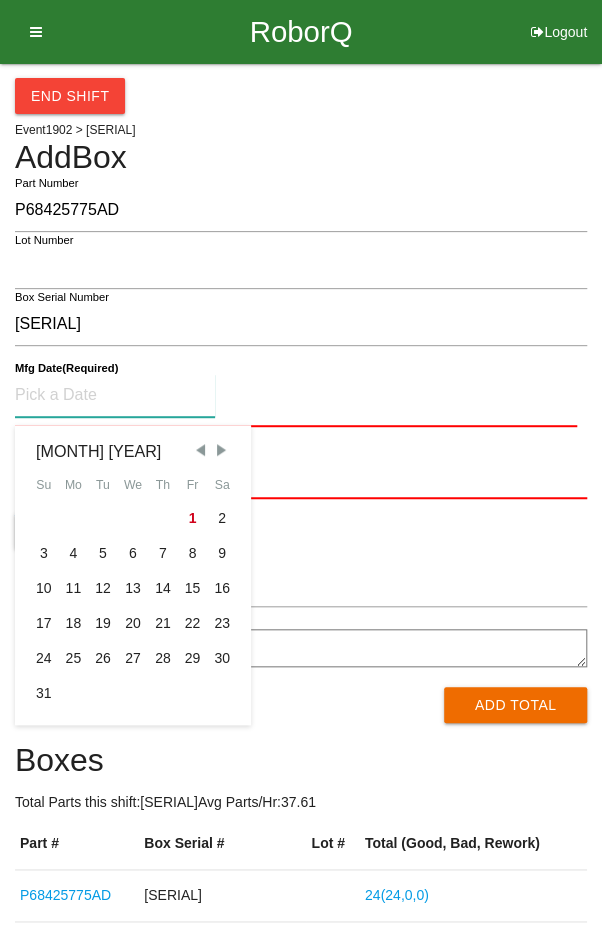 click at bounding box center (200, 450) 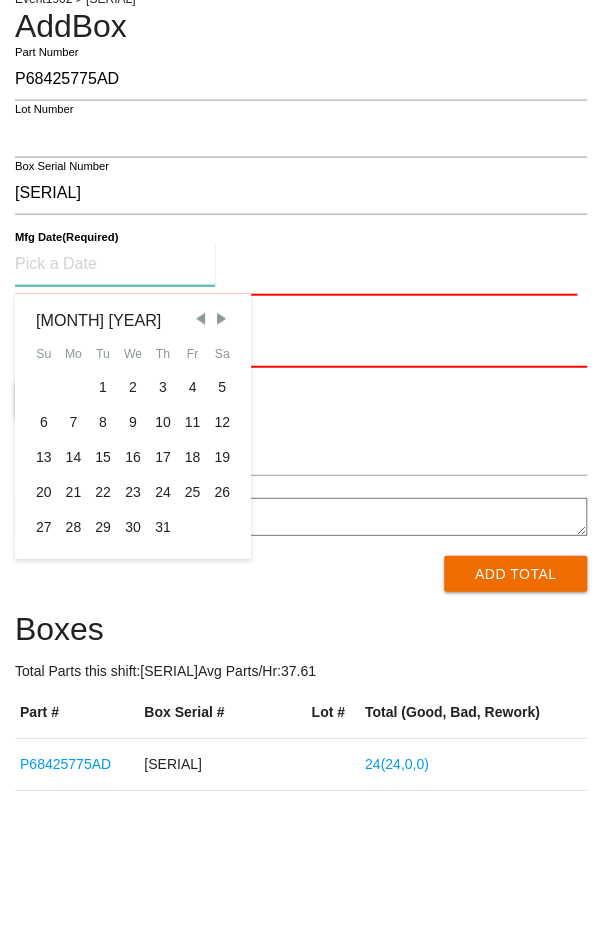 click on "29" at bounding box center (103, 658) 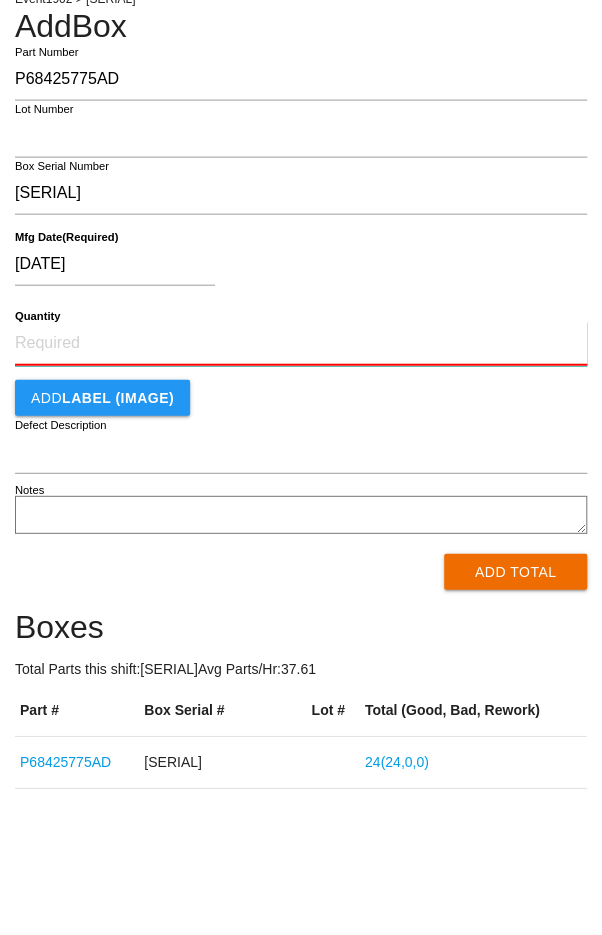 click on "Quantity" at bounding box center (301, 475) 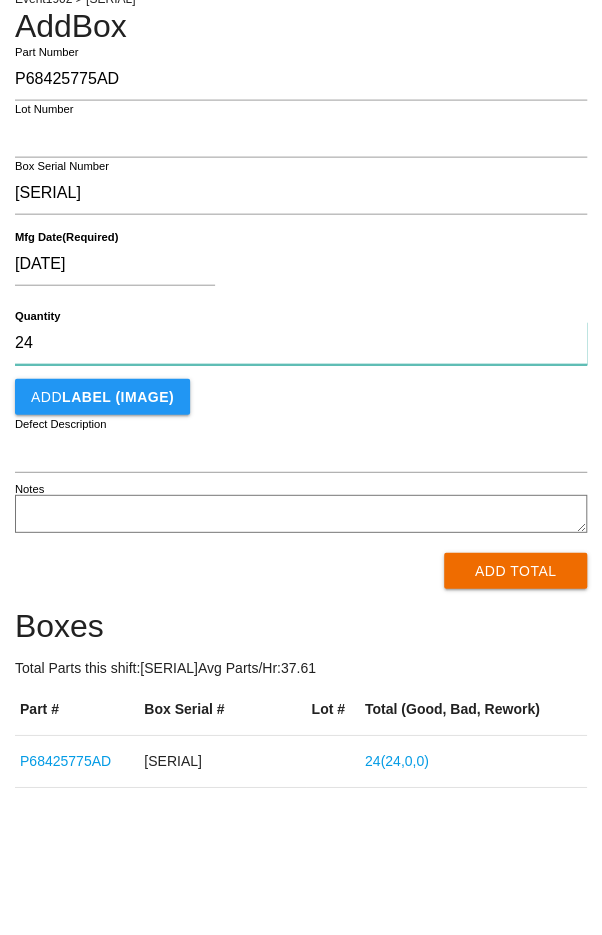 type on "24" 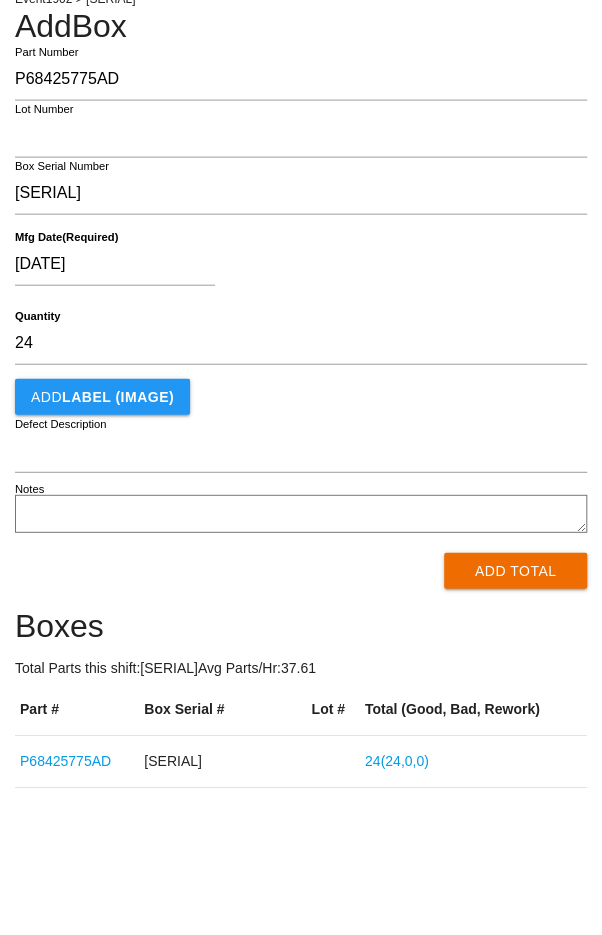click on "[DATE]" at bounding box center (296, 399) 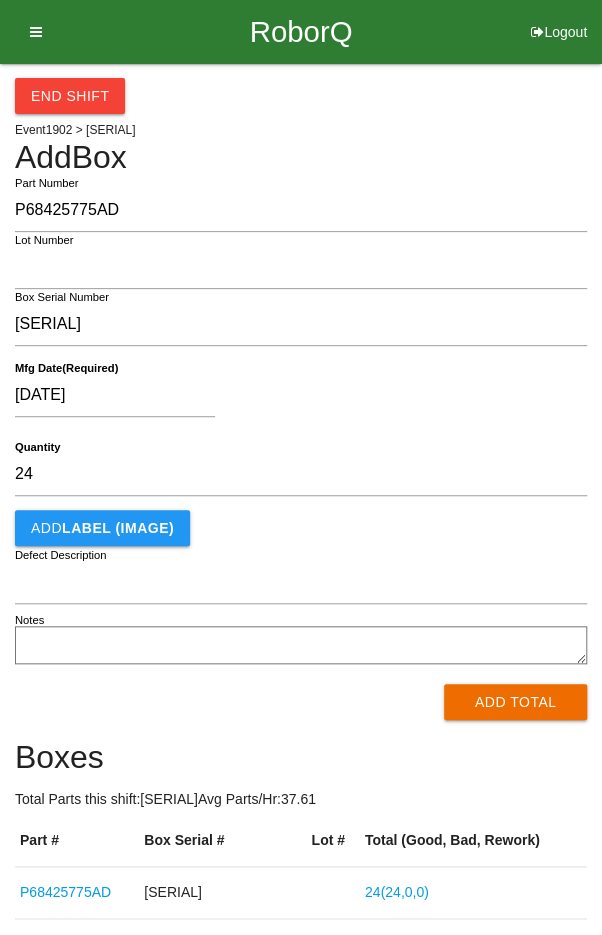 click on "Add Total" at bounding box center [515, 702] 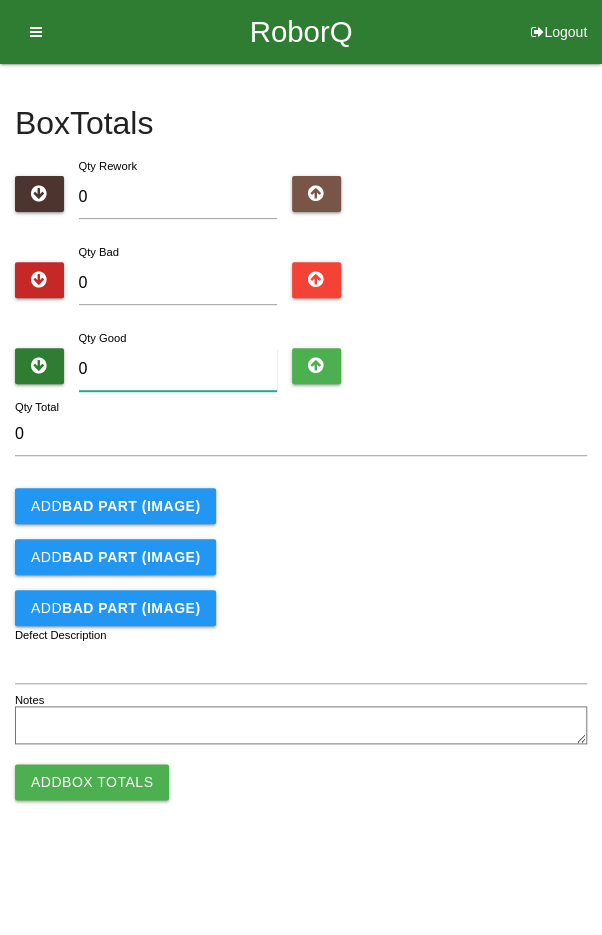 click on "0" at bounding box center (178, 369) 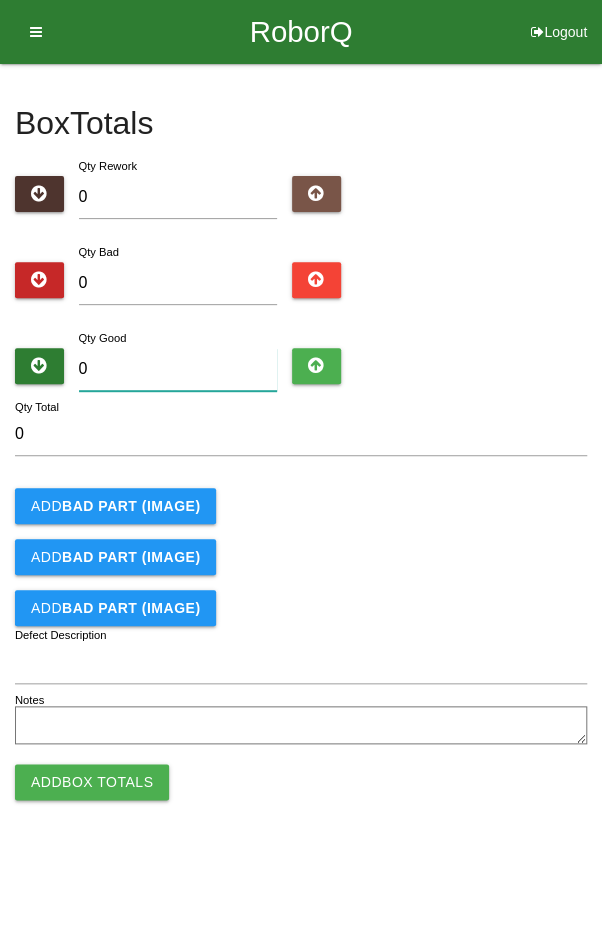 type on "2" 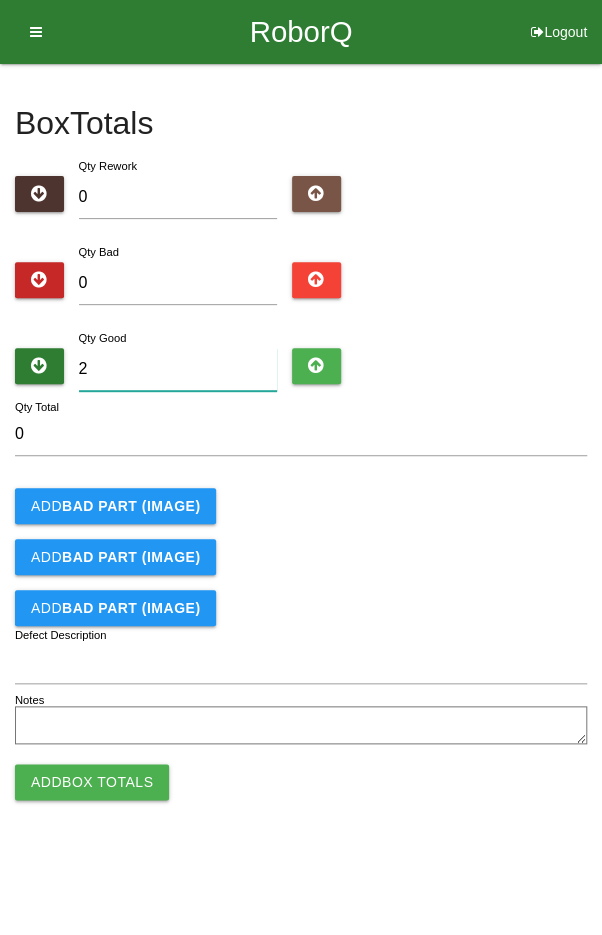 type on "2" 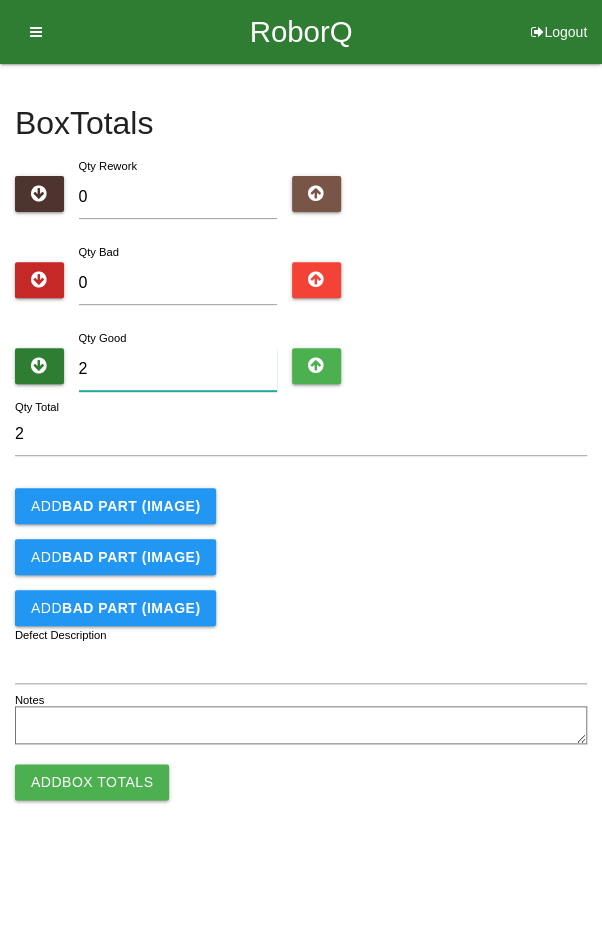 type on "24" 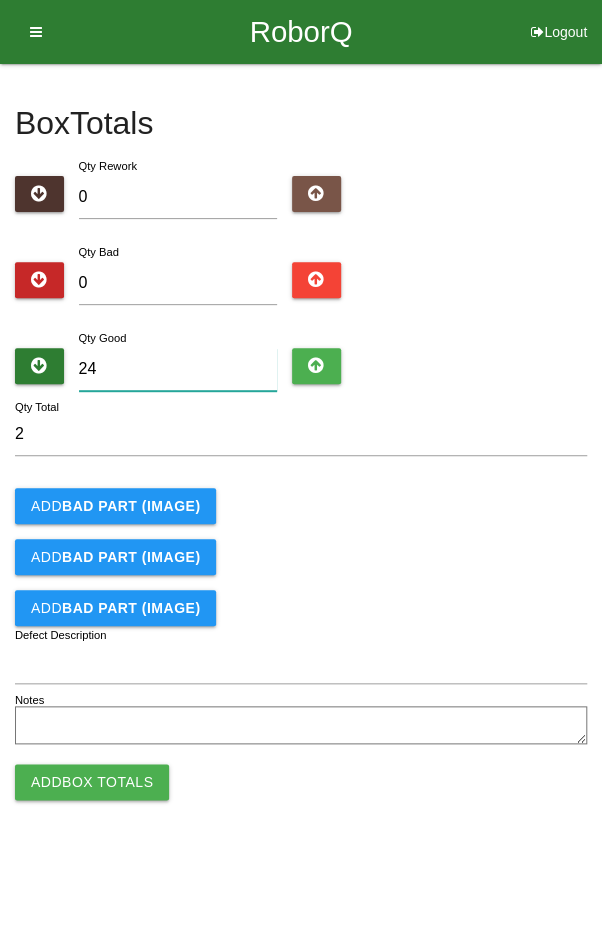 type on "24" 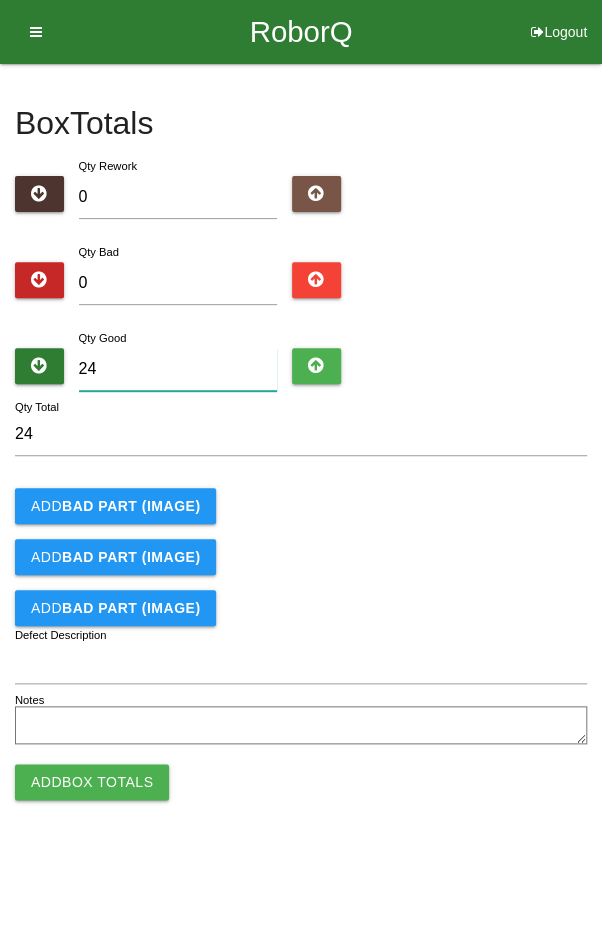 type on "24" 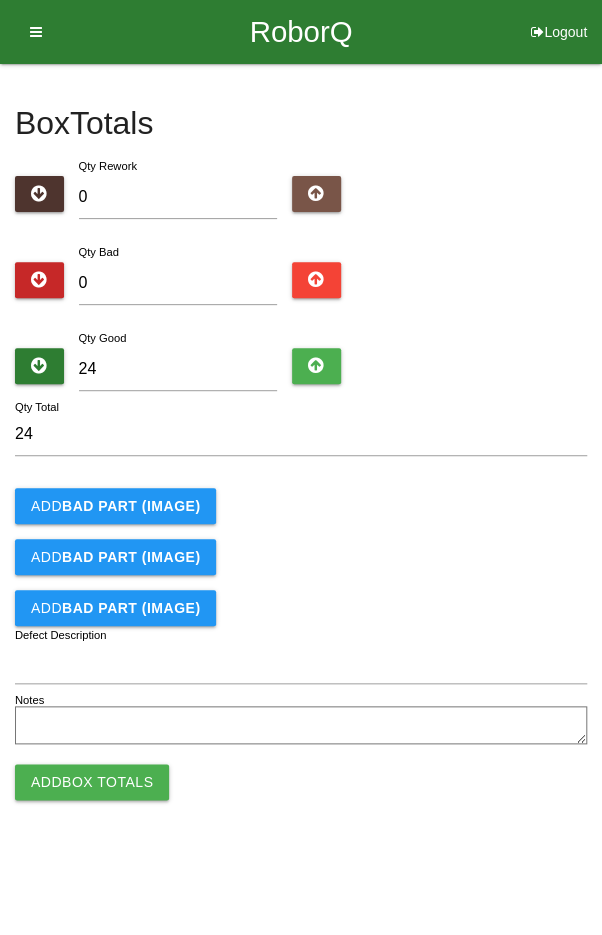 click on "[QTY] Qty Total Add  BAD PART (IMAGE) Add  BAD PART (IMAGE) Add  BAD PART (IMAGE) Defect Description Notes Add  Box Totals" at bounding box center [301, 581] 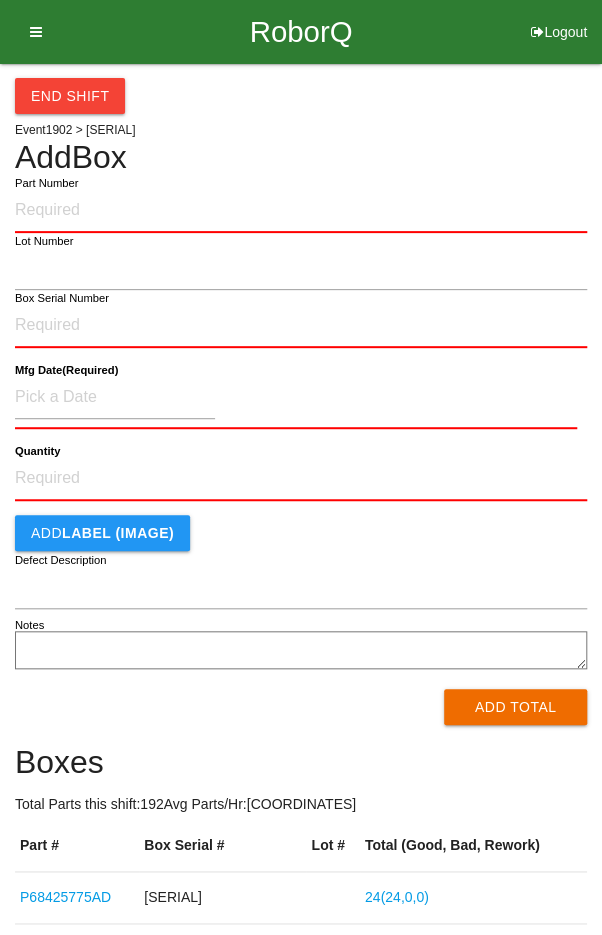 click on "End Shift Event  [DATE]   > [SERIAL] Add  Box   Part Number    Lot Number    Box Serial Number    Mfg Date  (Required) Quantity Add  LABEL (IMAGE) Defect Description Notes Add Total Boxes Total Parts this shift:  [NUMBER]  Avg Parts/Hr:  [NUMBER] Part # Box Serial # Lot # Total (Good, Bad, Rework) [SERIAL] [SERIAL]  ( [NUMBER] ,  [NUMBER] ,  [NUMBER] ) [SERIAL] [SERIAL]  ( [NUMBER] ,  [NUMBER] ,  [NUMBER] ) [SERIAL] [SERIAL]  ( [NUMBER] ,  [NUMBER] ,  [NUMBER] ) [SERIAL] [SERIAL]  ( [NUMBER] ,  [NUMBER] ,  [NUMBER] ) [SERIAL] [SERIAL]  ( [NUMBER] ,  [NUMBER] ,  [NUMBER] ) [SERIAL] [SERIAL]  ( [NUMBER] ,  [NUMBER] ,  [NUMBER] ) [SERIAL] [SERIAL]  ( [NUMBER] ,  [NUMBER] ,  [NUMBER] ) [SERIAL] [SERIAL]  ( [NUMBER] ,  [NUMBER] ,  [NUMBER] )" at bounding box center [301, 676] 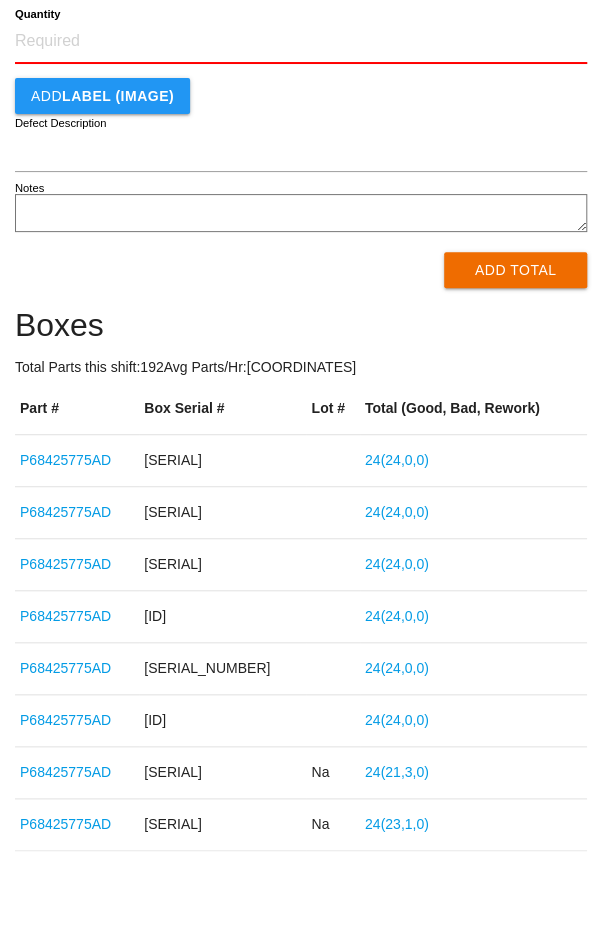 scroll, scrollTop: 448, scrollLeft: 0, axis: vertical 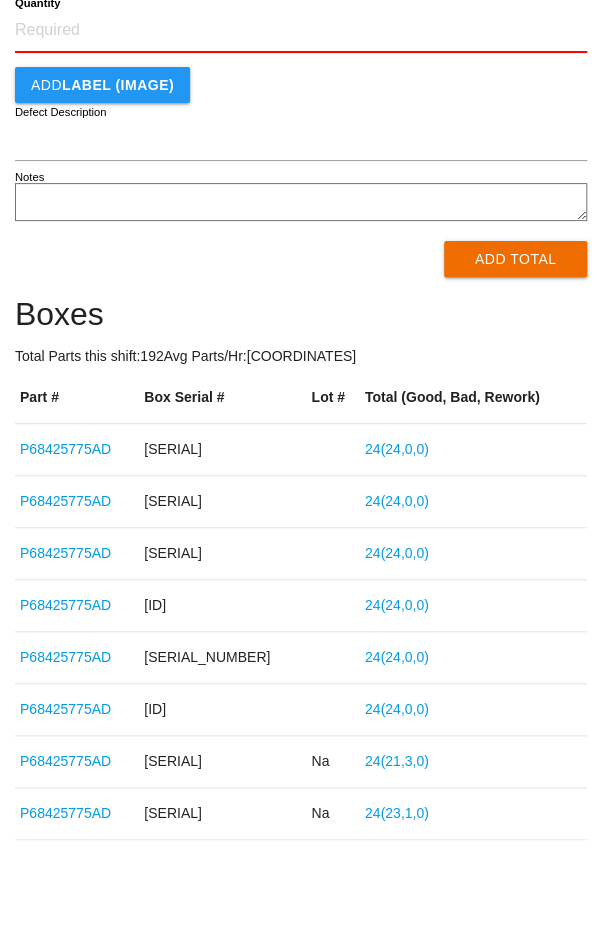 click on "P68425775AD" at bounding box center (65, 813) 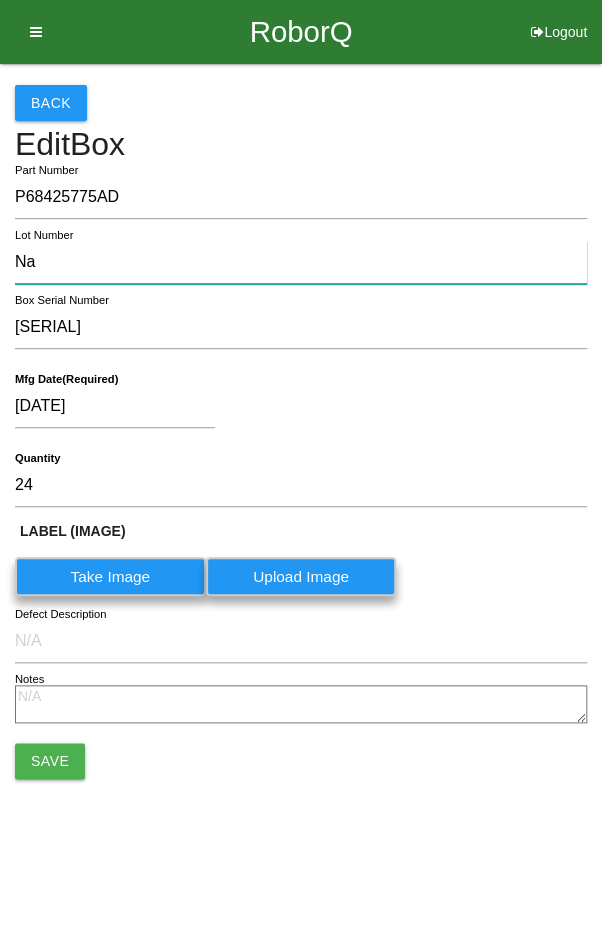 click on "Na" at bounding box center [301, 262] 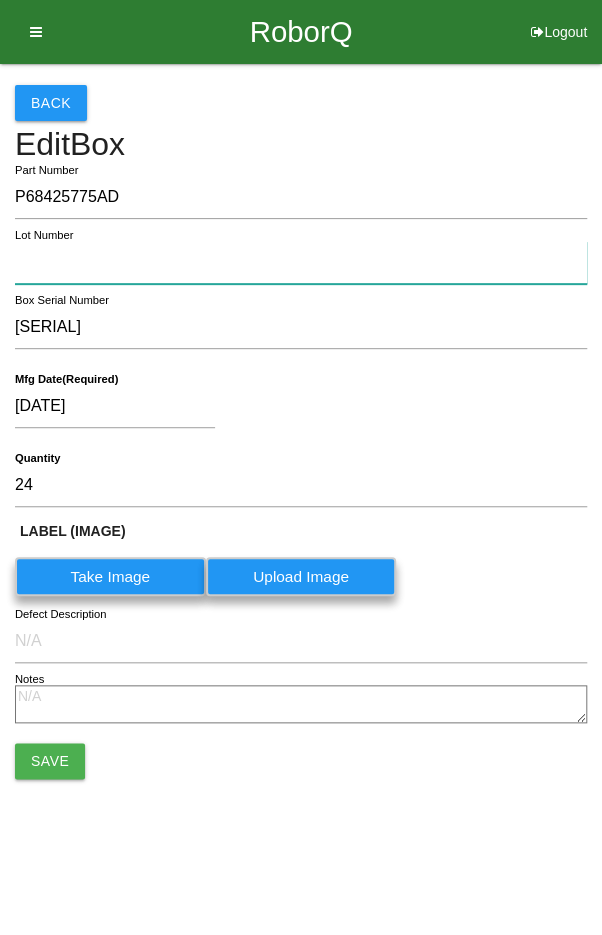type 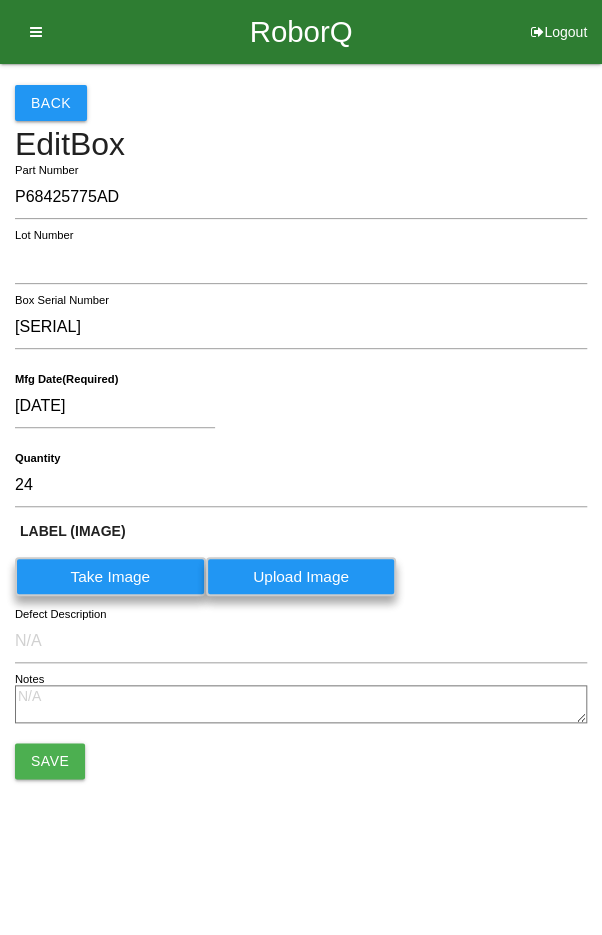 click on "[DATE]" at bounding box center [296, 410] 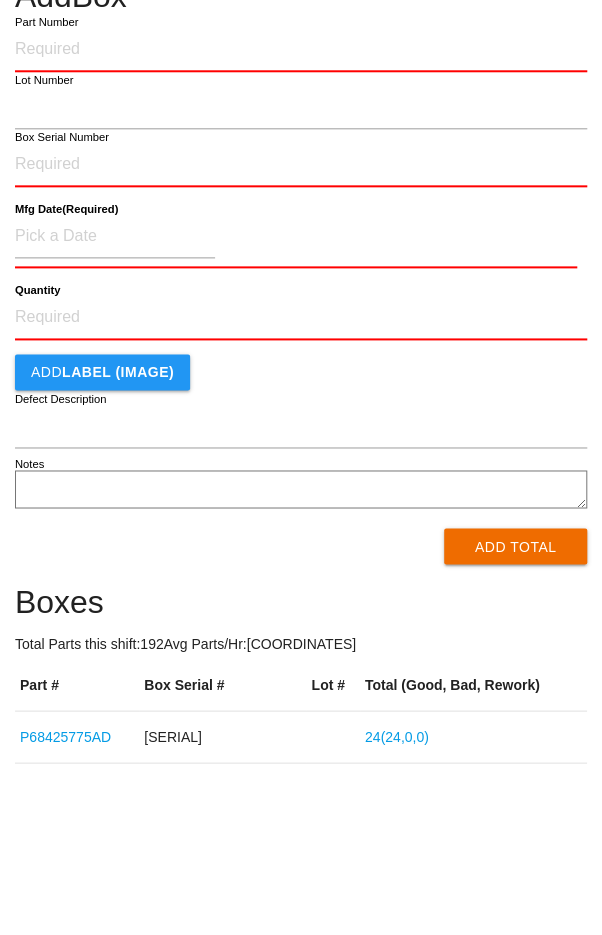 scroll, scrollTop: 448, scrollLeft: 0, axis: vertical 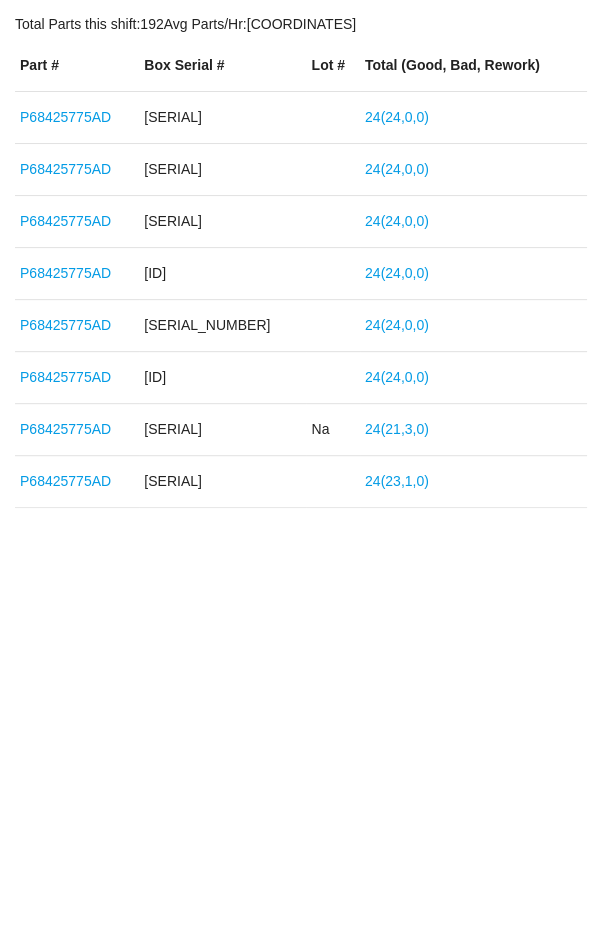 click on "P68425775AD" at bounding box center [65, 761] 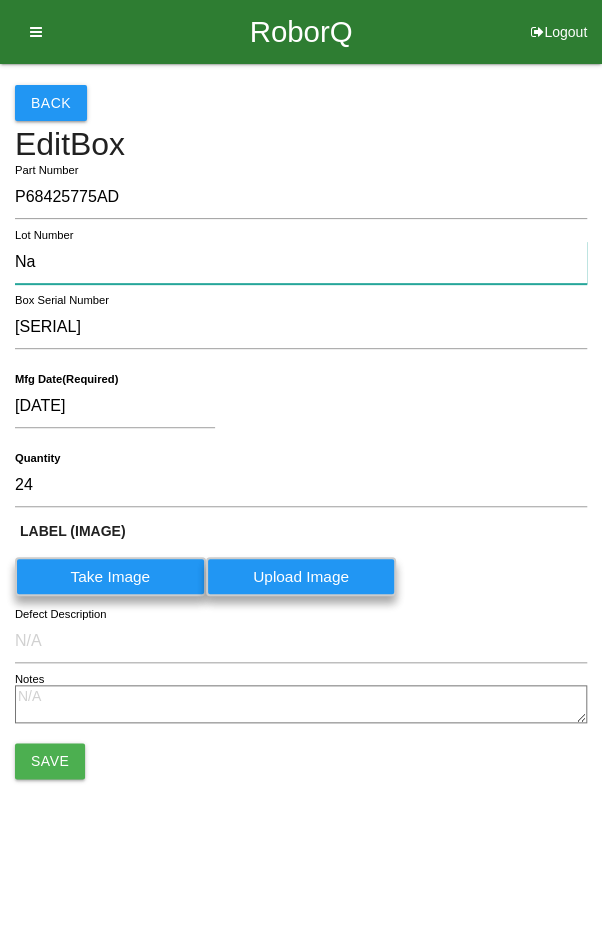 click on "Na" at bounding box center [301, 262] 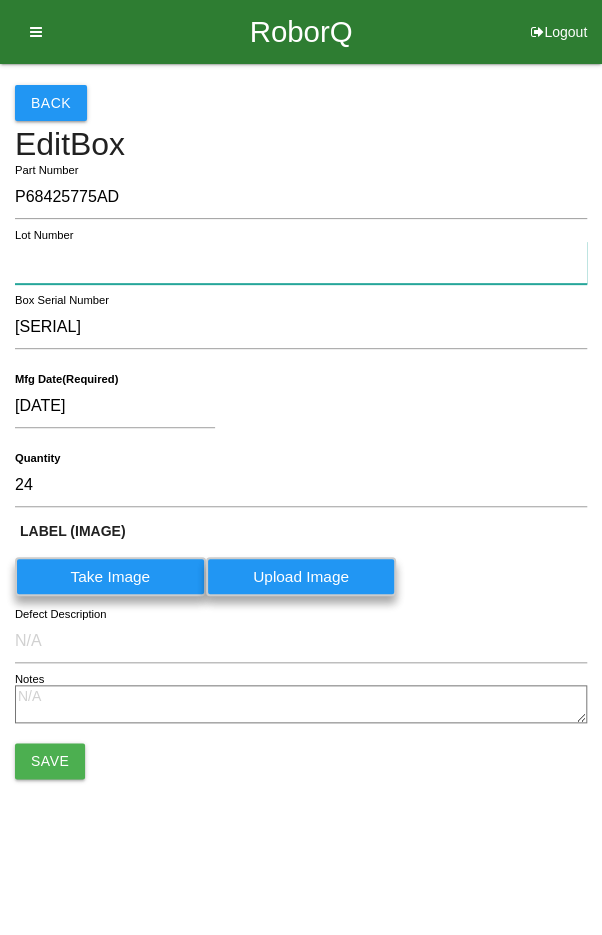type 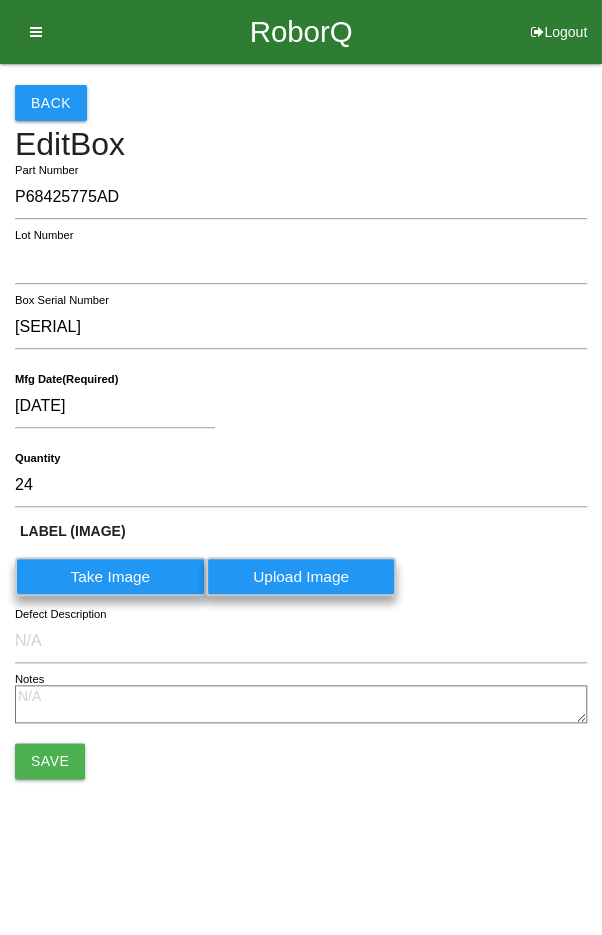 click on "[DATE]" at bounding box center (296, 410) 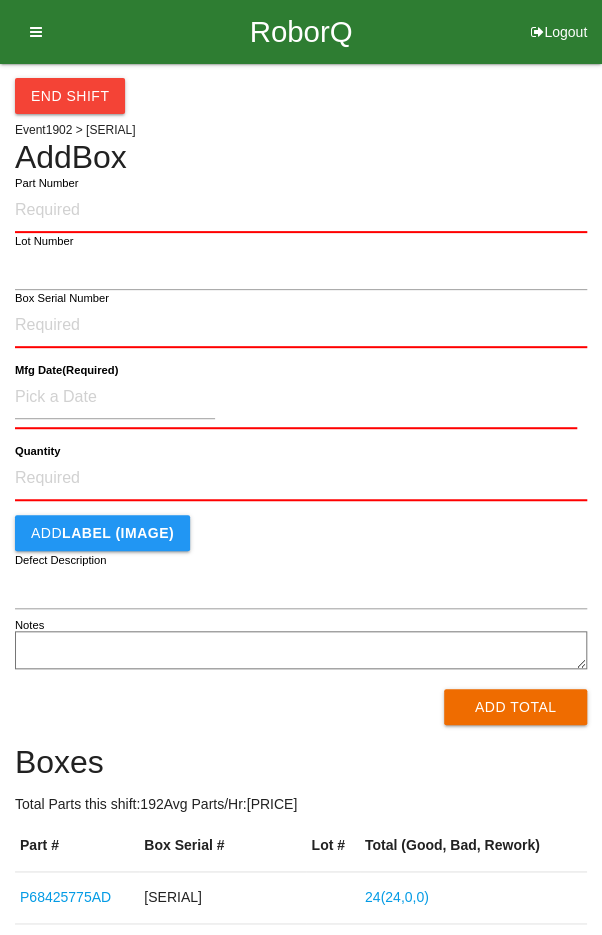 click on "End Shift" at bounding box center (301, 89) 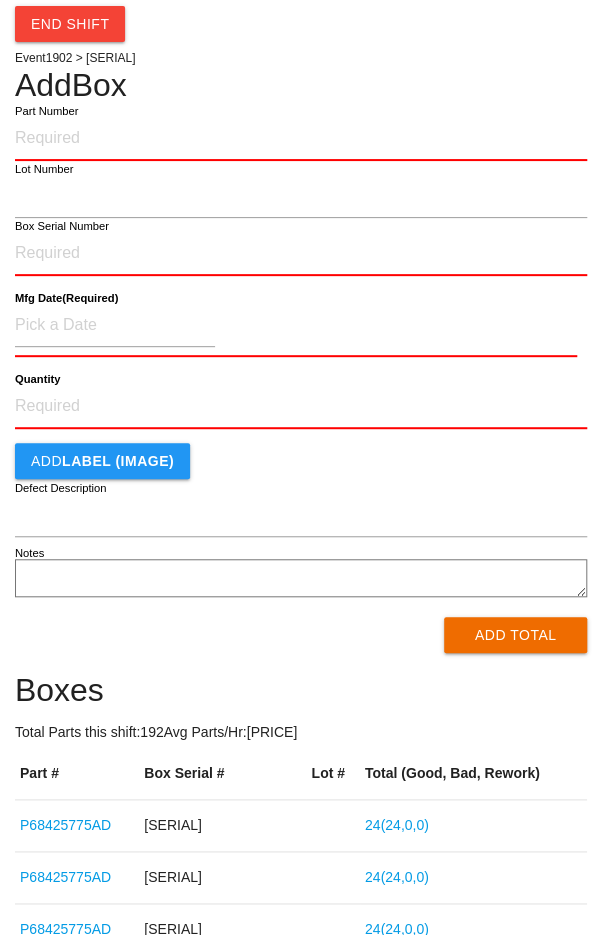 scroll, scrollTop: 0, scrollLeft: 0, axis: both 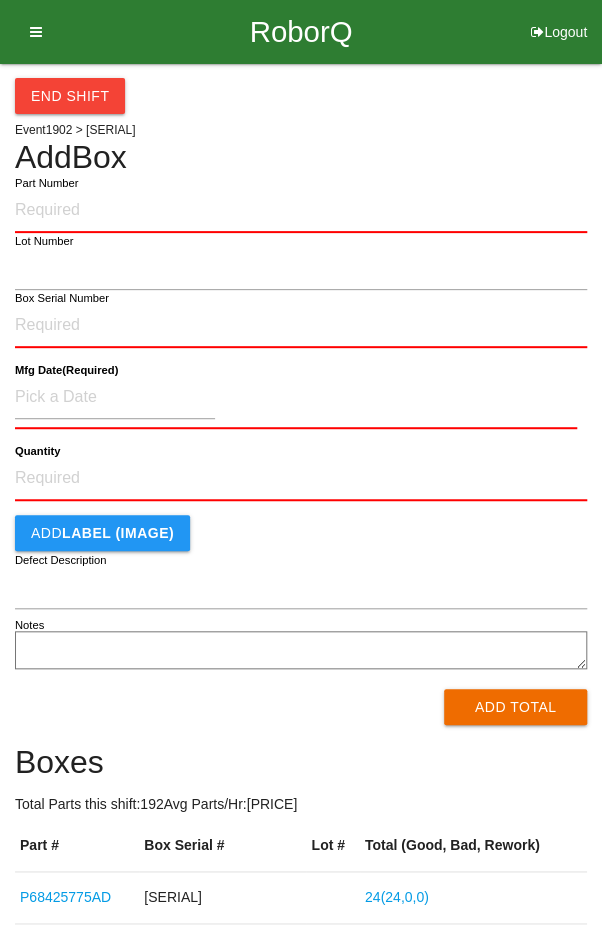 click on "End Shift" at bounding box center (70, 96) 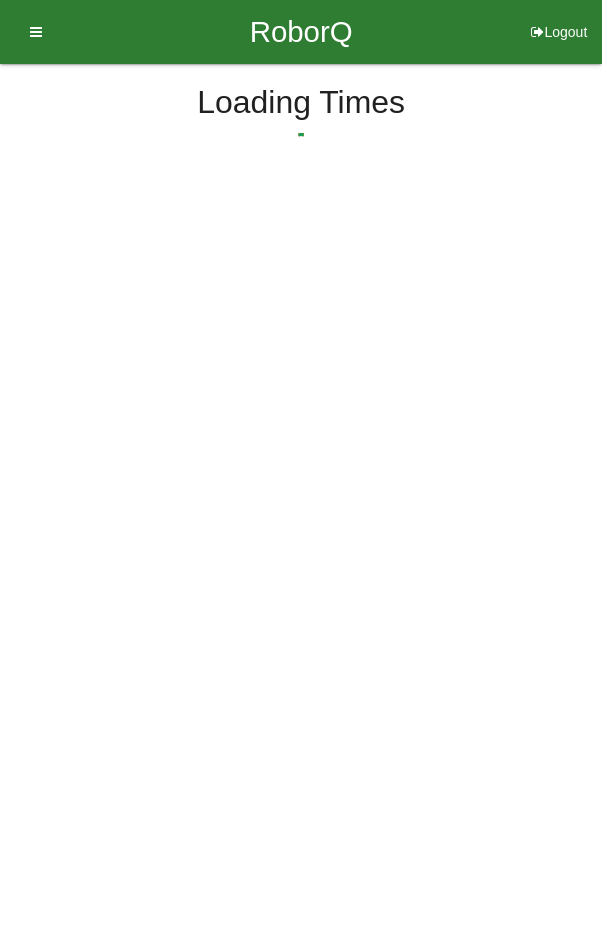 select on "7" 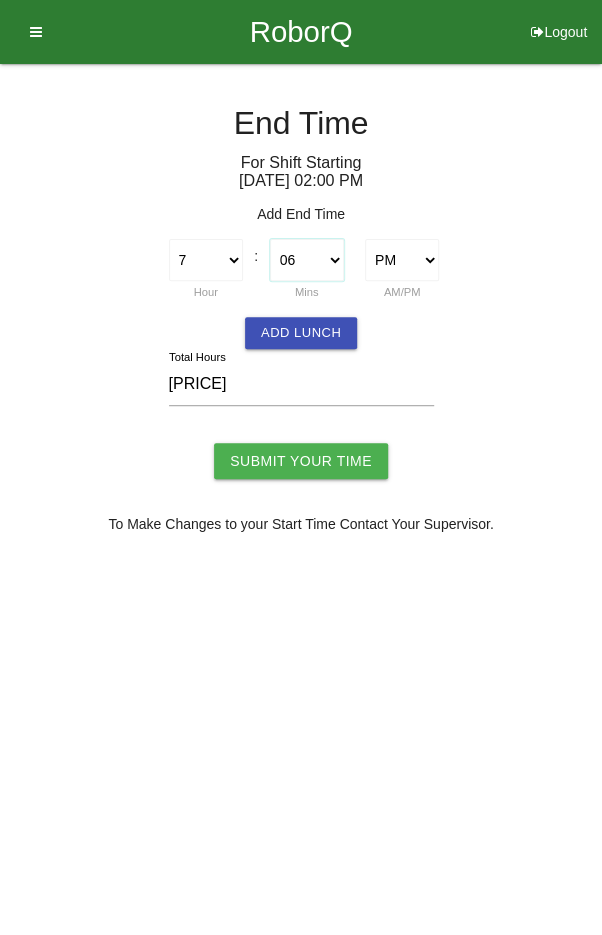 click on "00 01 02 03 04 05 06 07 08 09 10 11 12 13 14 15 16 17 18 19 20 21 22 23 24 25 26 27 28 29 30 31 32 33 34 35 36 37 38 39 40 41 42 43 44 45 46 47 48 49 50 51 52 53 54 55 56 57 58 59" at bounding box center (307, 260) 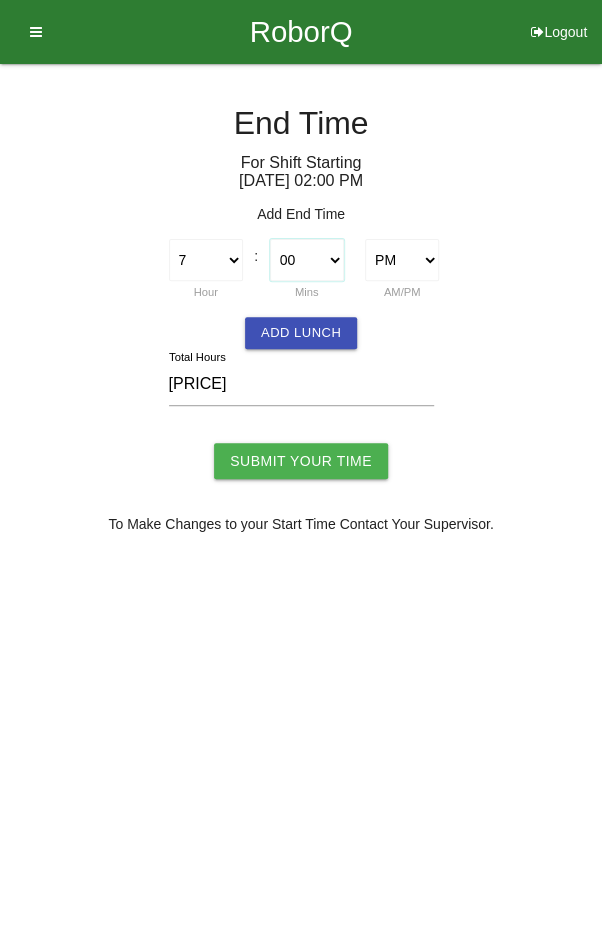 type on "5.00" 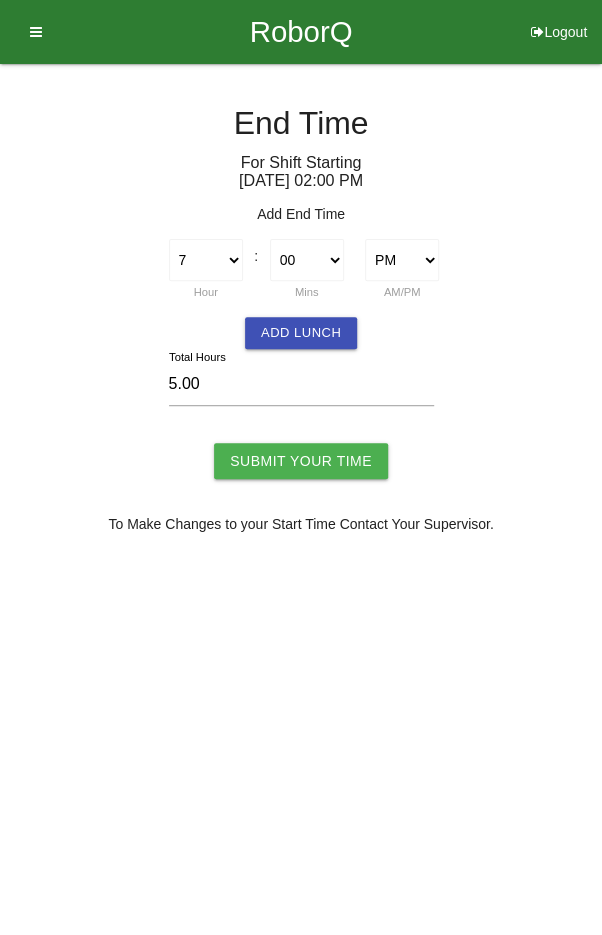 click on "Submit Your Time" at bounding box center (301, 461) 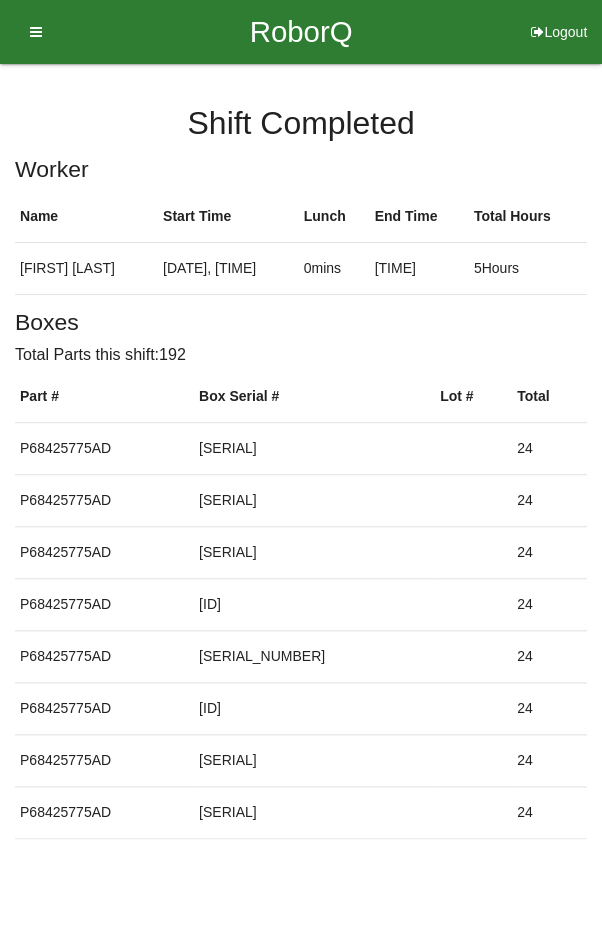 click at bounding box center [29, 32] 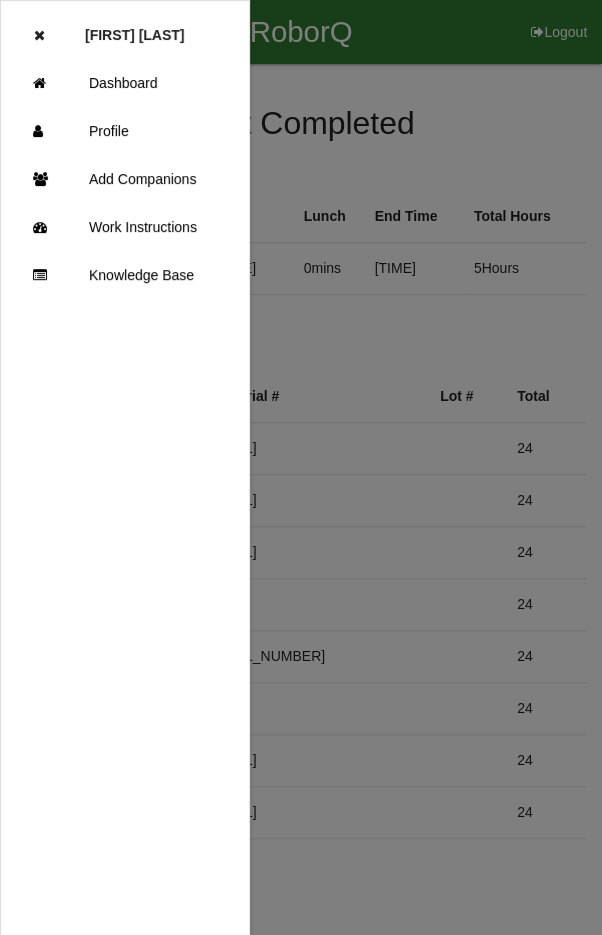 click on "Dashboard" at bounding box center [125, 83] 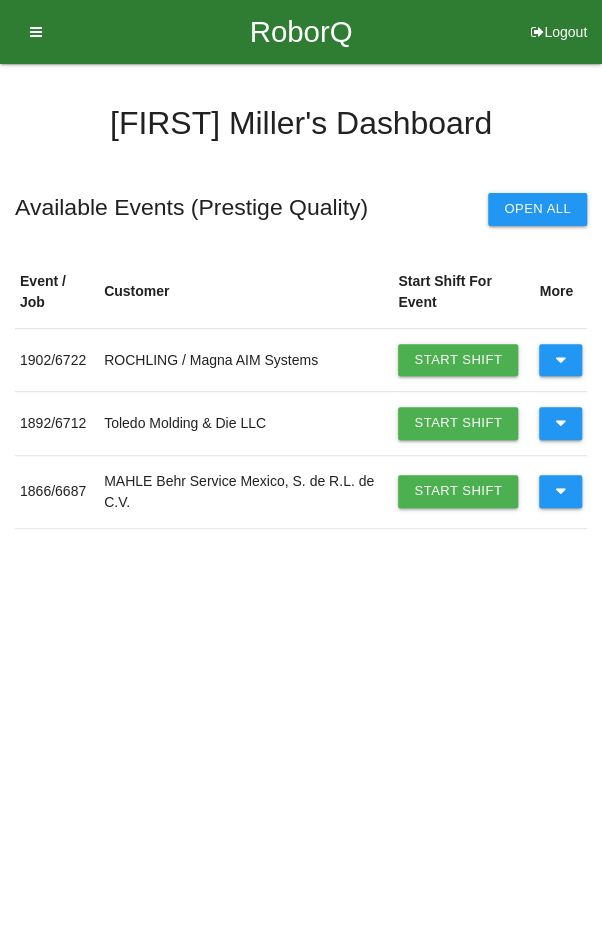 click at bounding box center [560, 360] 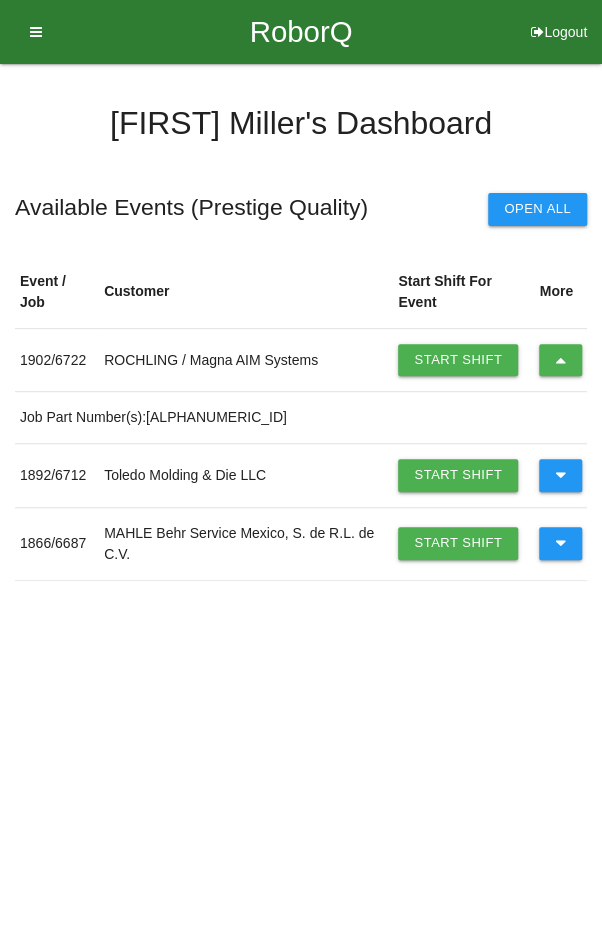 click at bounding box center (560, 360) 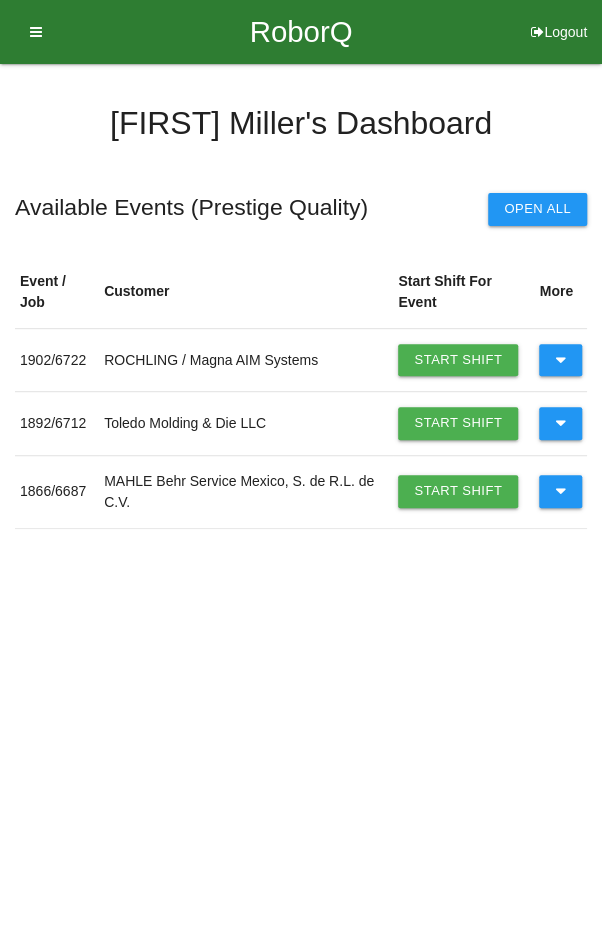 click at bounding box center [560, 423] 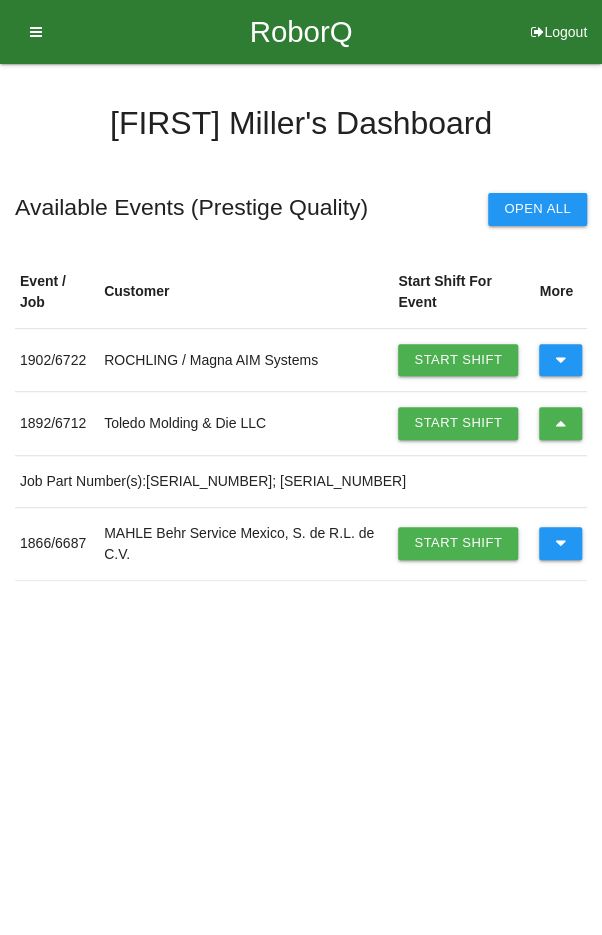 click at bounding box center [560, 423] 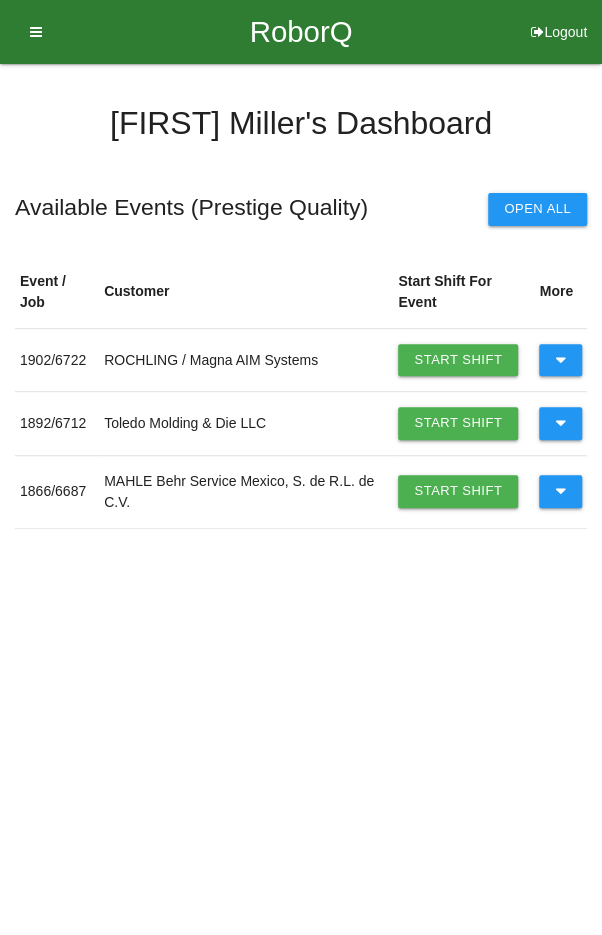 click at bounding box center (560, 491) 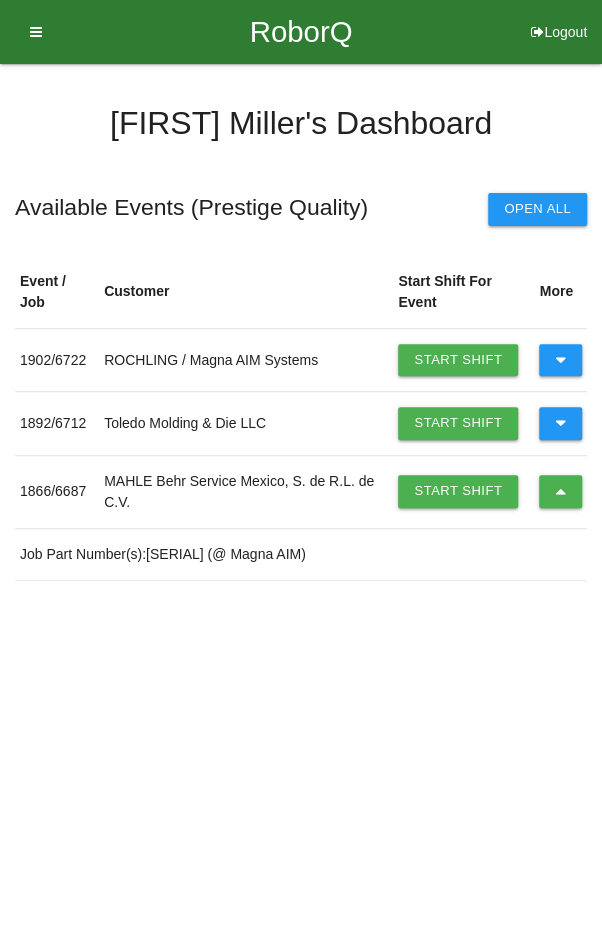 click on "Start Shift" at bounding box center (458, 491) 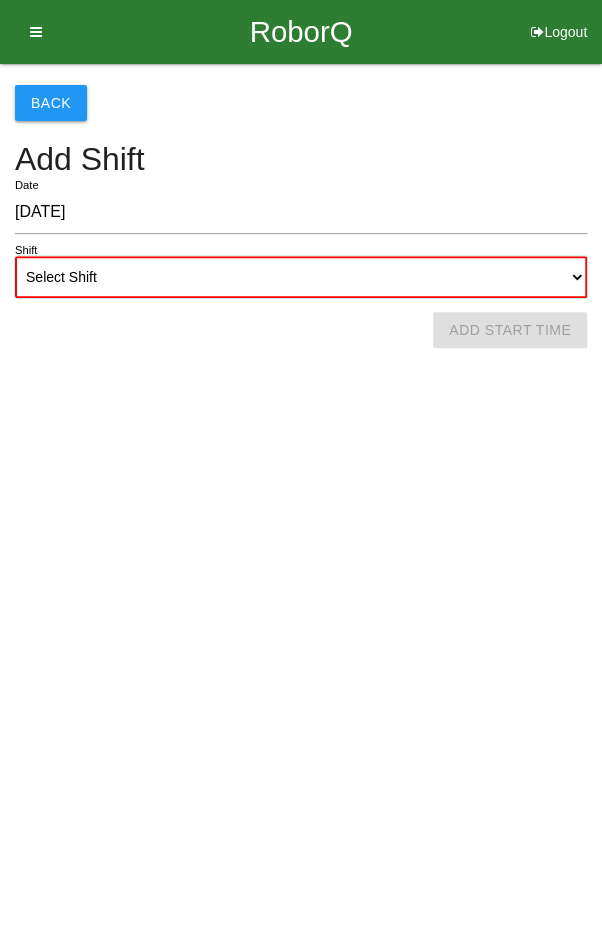 click on "Select Shift 1st Shift 2nd Shift 3rd Shift 4th Shift" at bounding box center (301, 277) 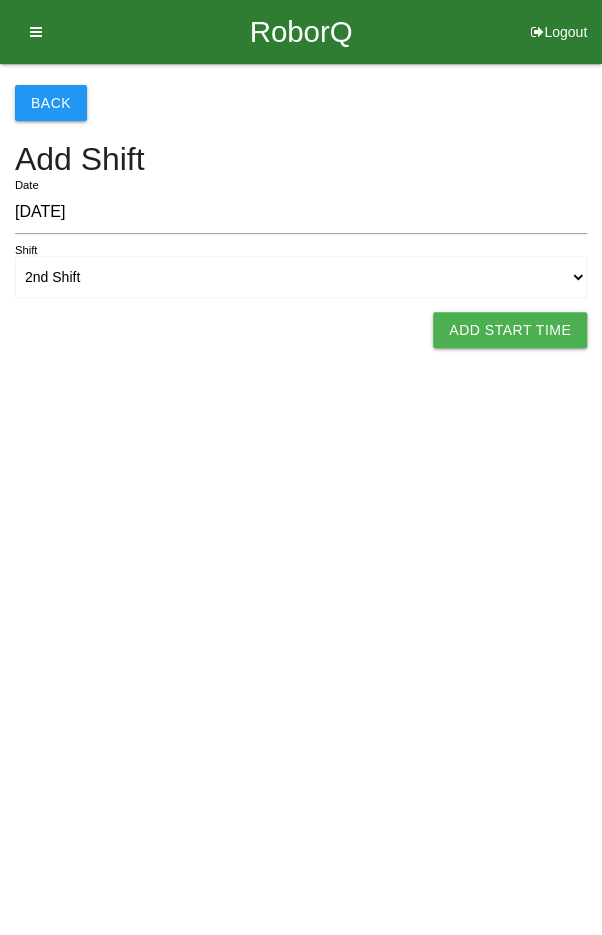click on "Add Start Time" at bounding box center [510, 330] 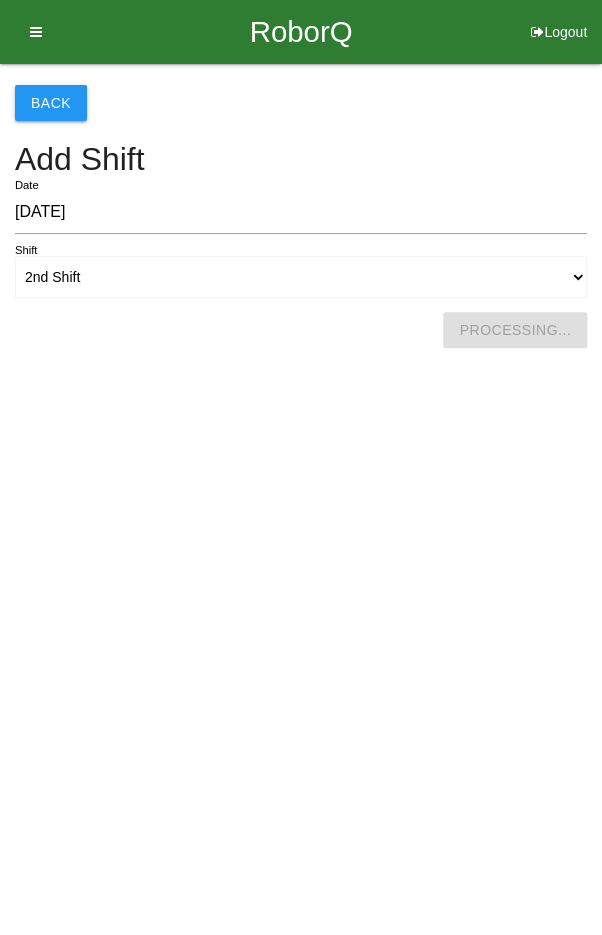 select on "7" 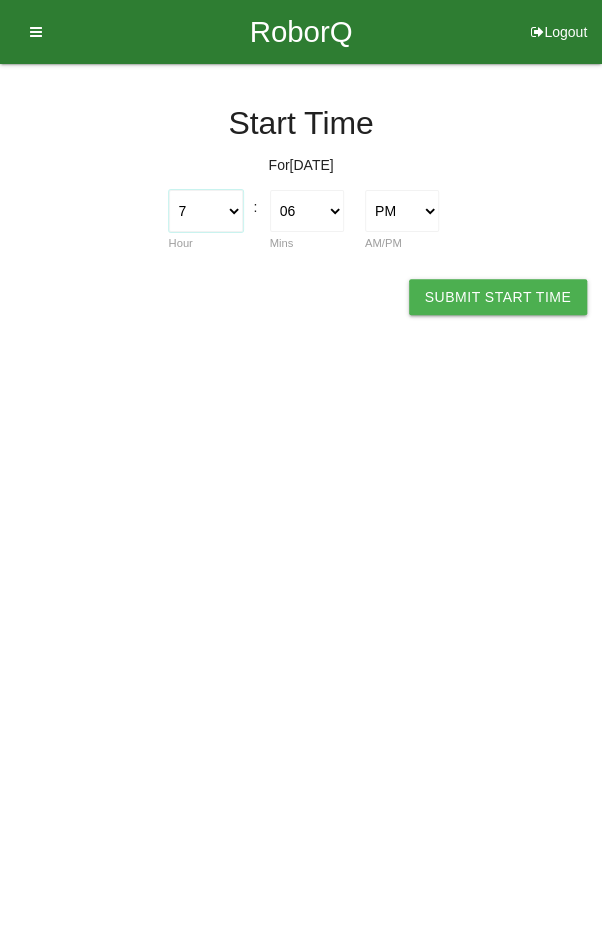 click on "1 2 3 4 5 6 7 8 9 10 11 12" at bounding box center (206, 211) 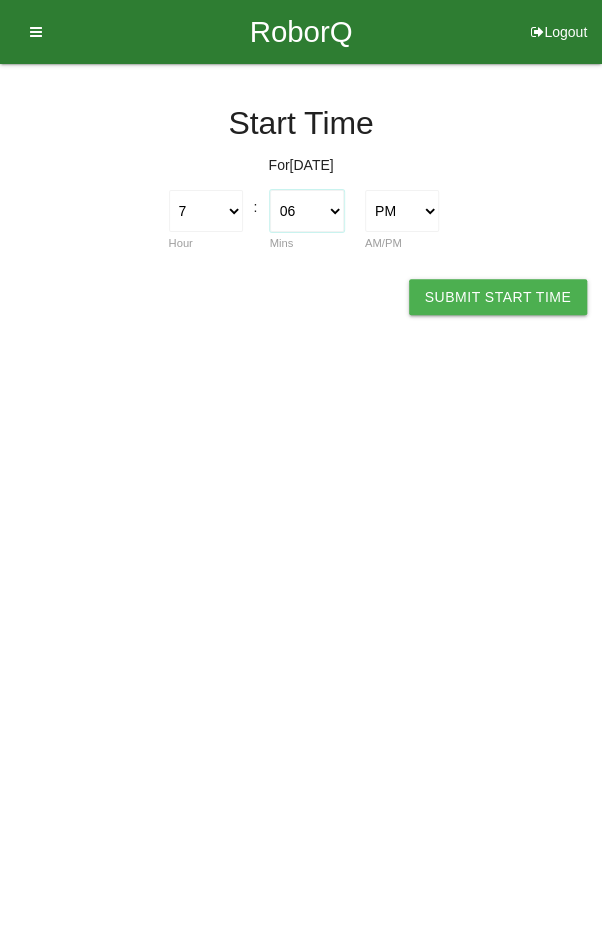 click on "00 01 02 03 04 05 06 07 08 09 10 11 12 13 14 15 16 17 18 19 20 21 22 23 24 25 26 27 28 29 30 31 32 33 34 35 36 37 38 39 40 41 42 43 44 45 46 47 48 49 50 51 52 53 54 55 56 57 58 59" at bounding box center (307, 211) 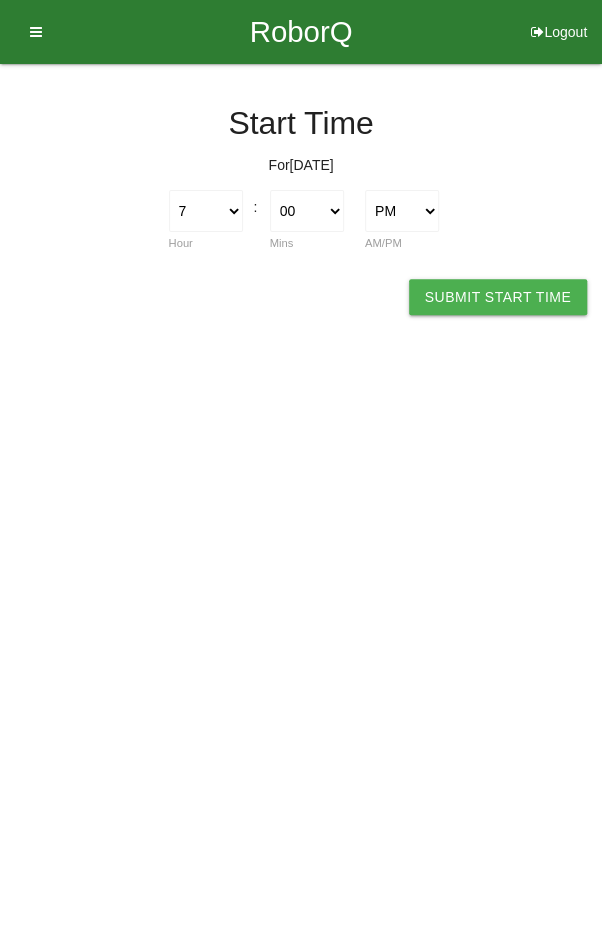 click on "Submit Start Time" at bounding box center (498, 297) 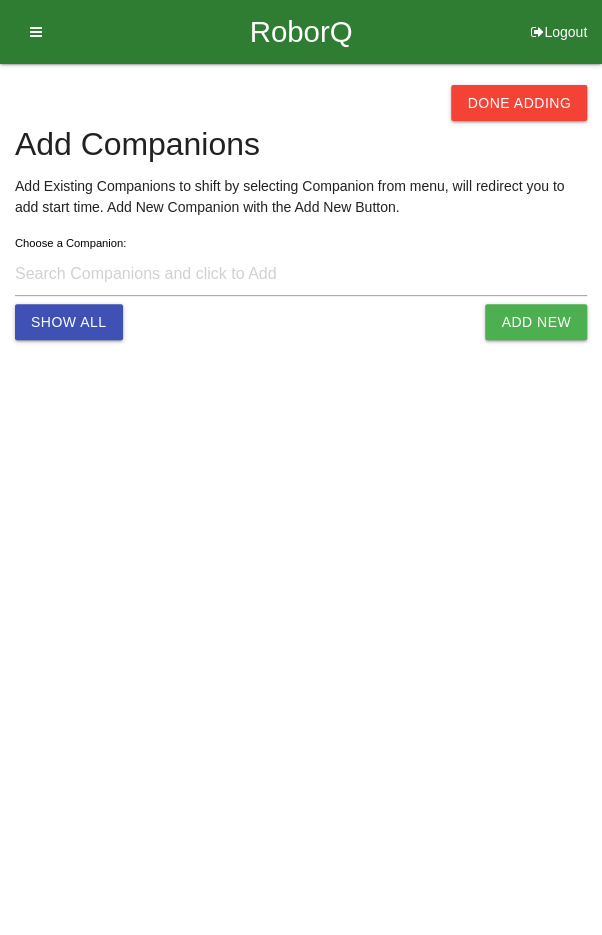 click on "Done Adding" at bounding box center (519, 103) 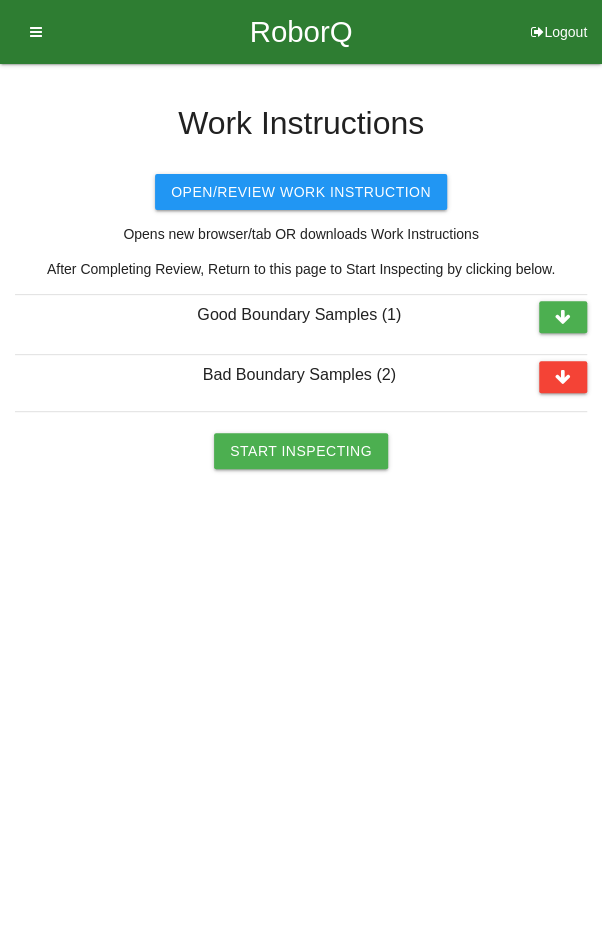 click on "Start Inspecting" at bounding box center [301, 451] 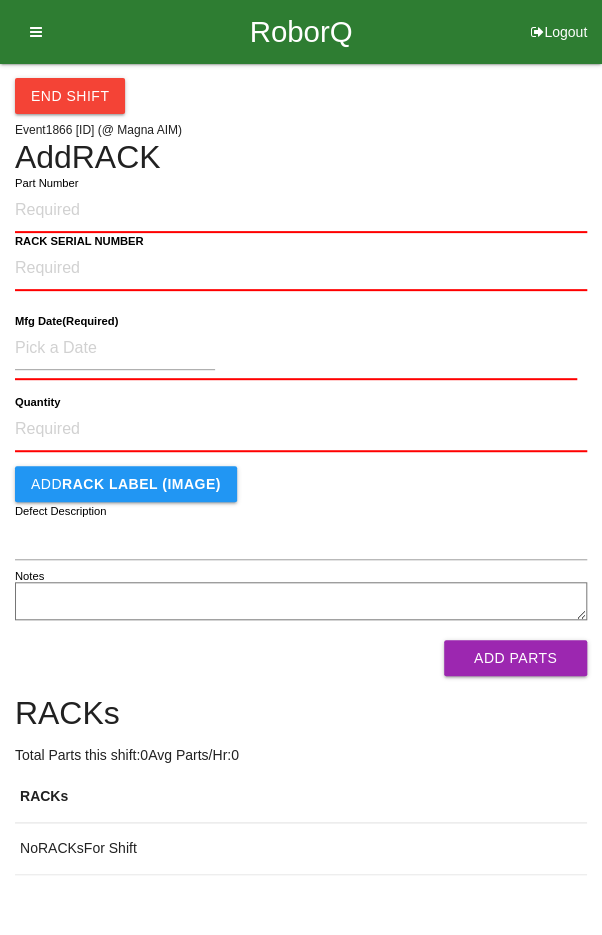 click on "End Shift Event  1866   > [SERIAL] (@ Magna AIM) Add  RACK   Part Number    RACK SERIAL NUMBER     Mfg Date  (Required) Quantity Add  RACK LABEL (IMAGE) Defect Description Notes Add Parts RACKs Total Parts this shift:  0  Avg Parts/Hr:  0 RACKs No  RACKs  For Shift" at bounding box center (301, 469) 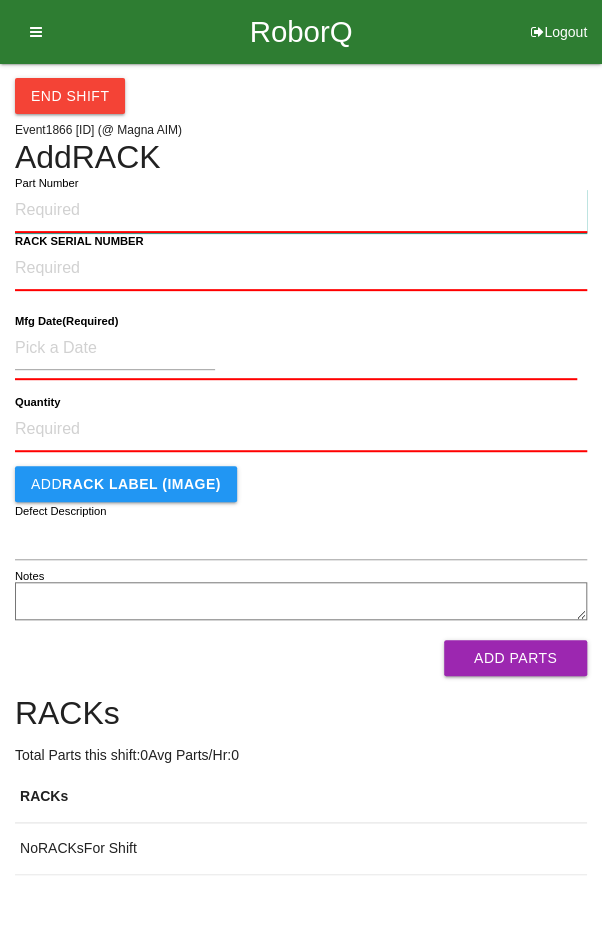click on "Part Number" at bounding box center (301, 211) 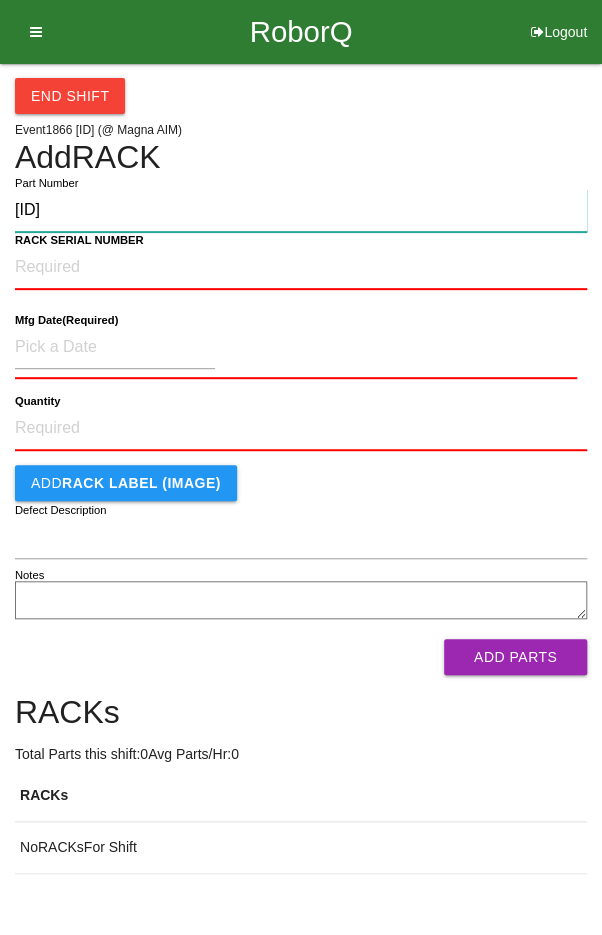 type on "[ID]" 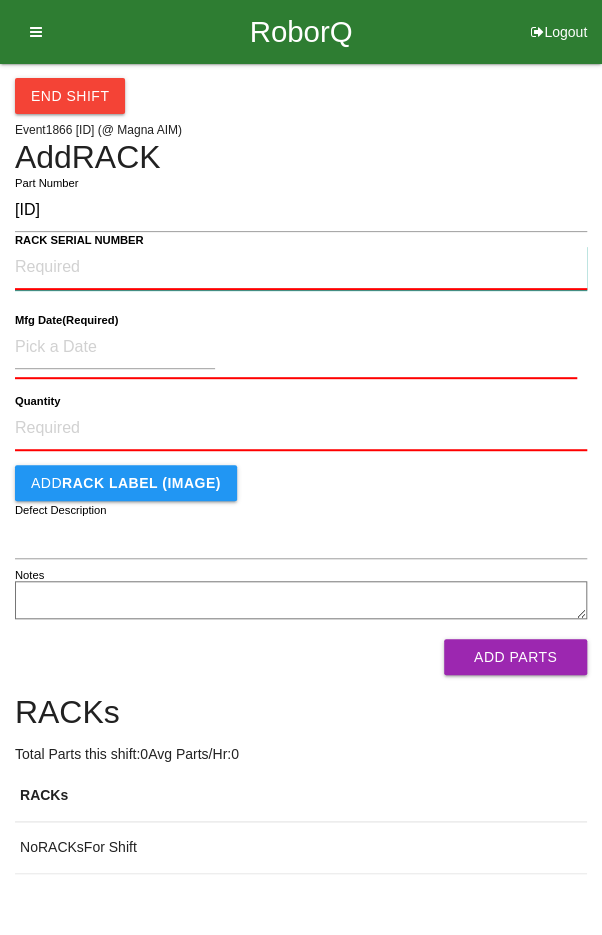 click on "RACK SERIAL NUMBER" at bounding box center [301, 268] 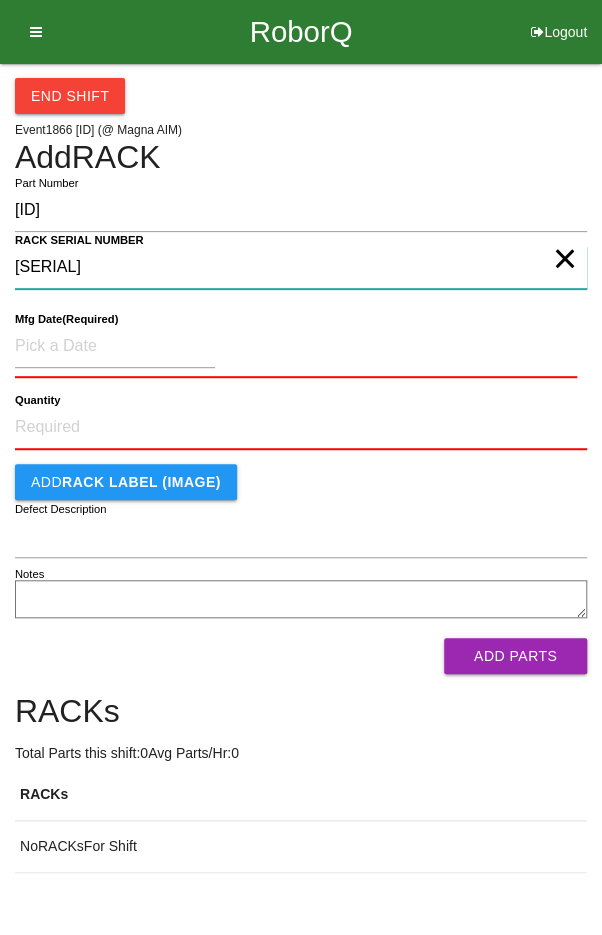 type on "[SERIAL]" 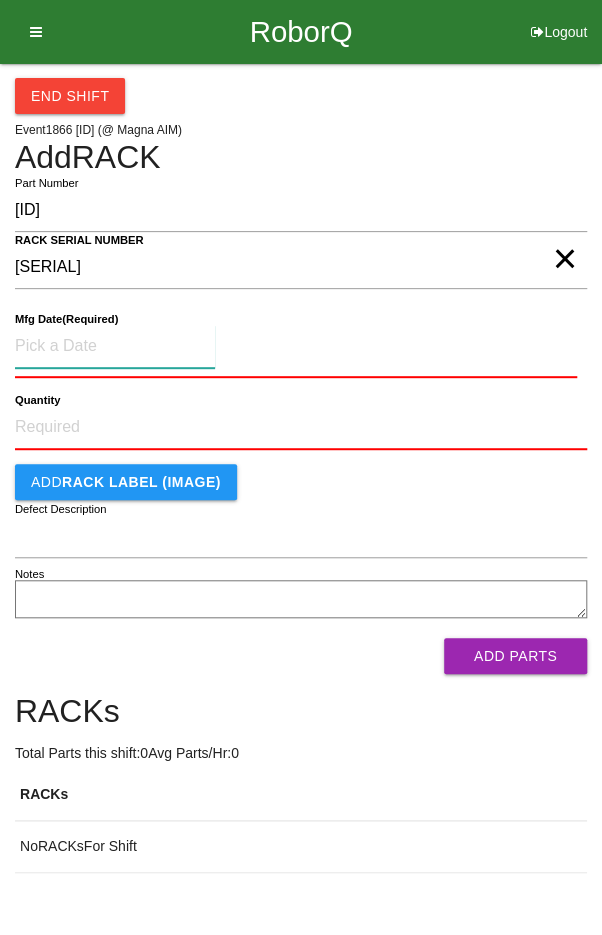 click at bounding box center (115, 346) 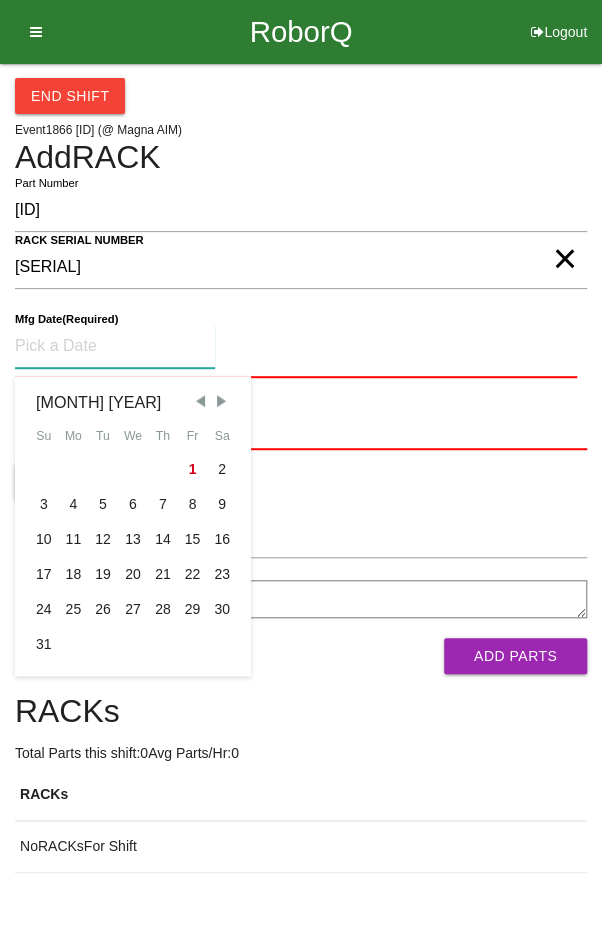 click at bounding box center (200, 401) 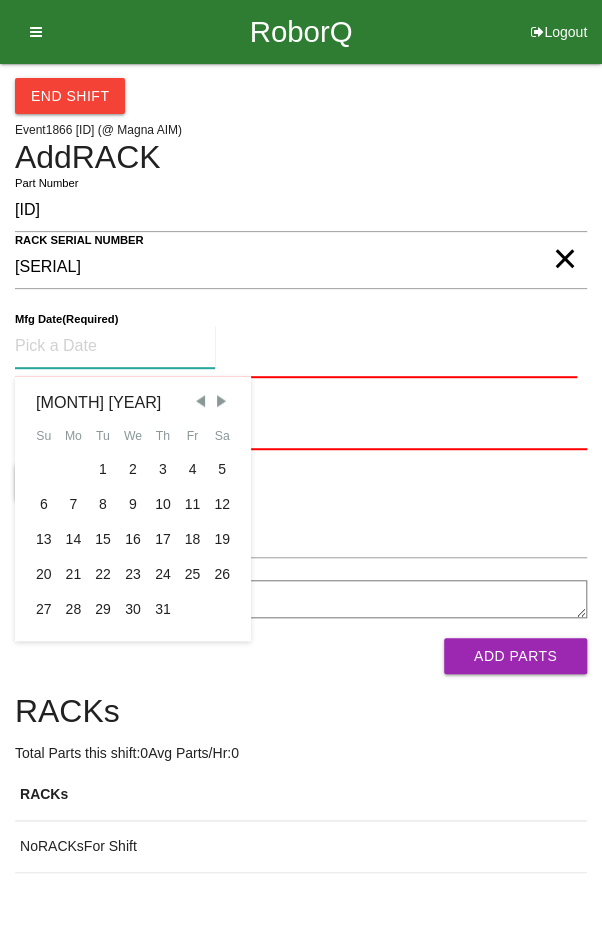 click on "16" at bounding box center (133, 539) 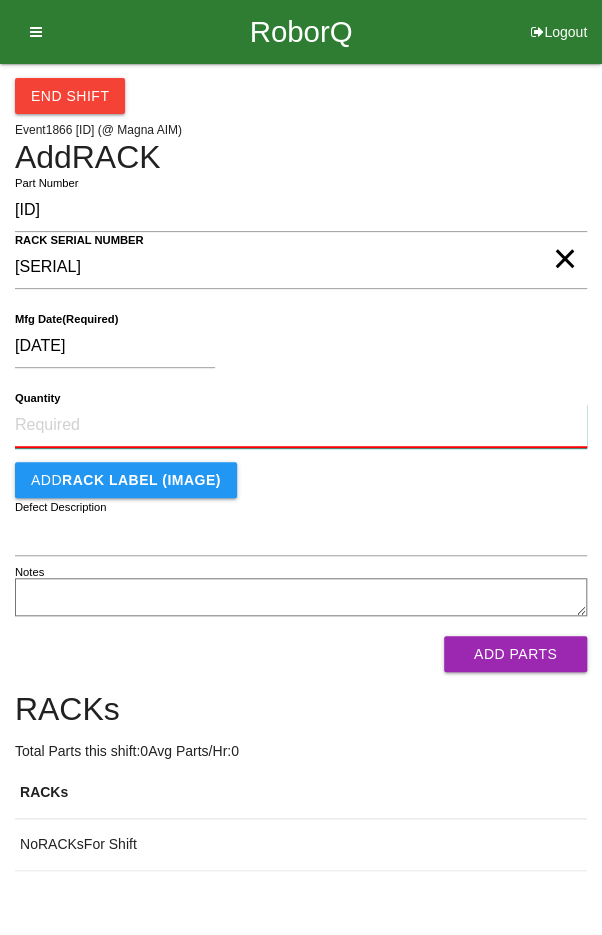 click on "Quantity" at bounding box center [301, 426] 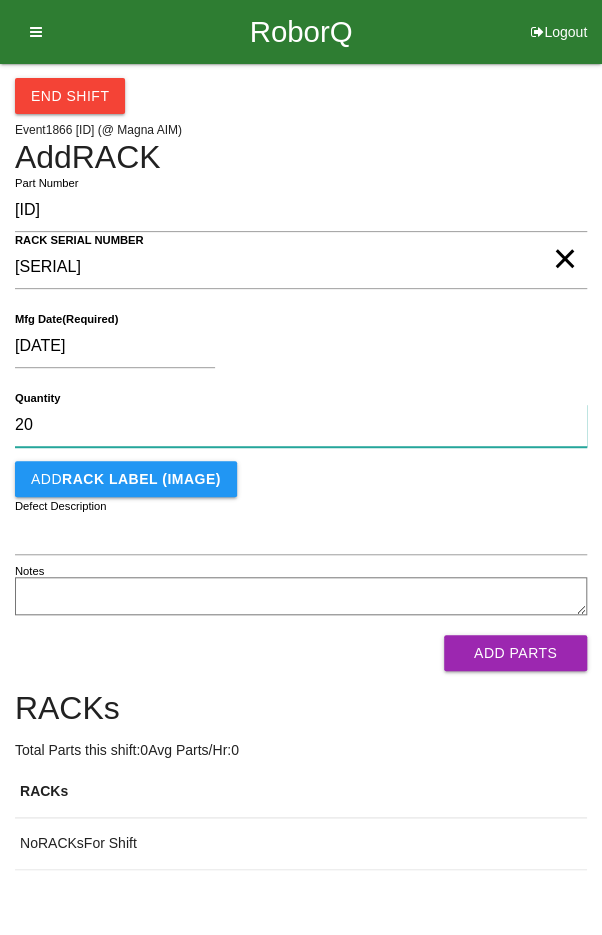 type on "20" 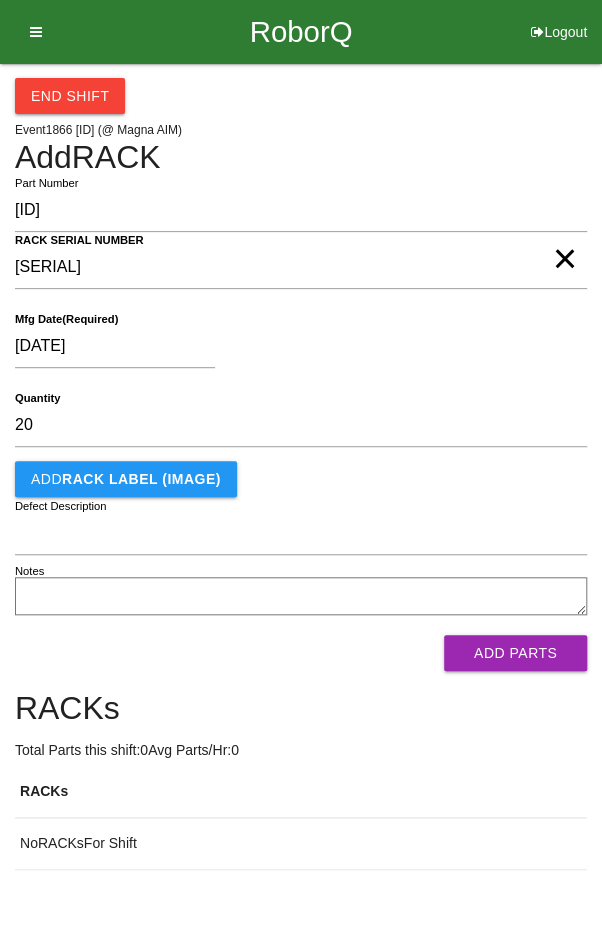 click on "[DATE]" at bounding box center (296, 350) 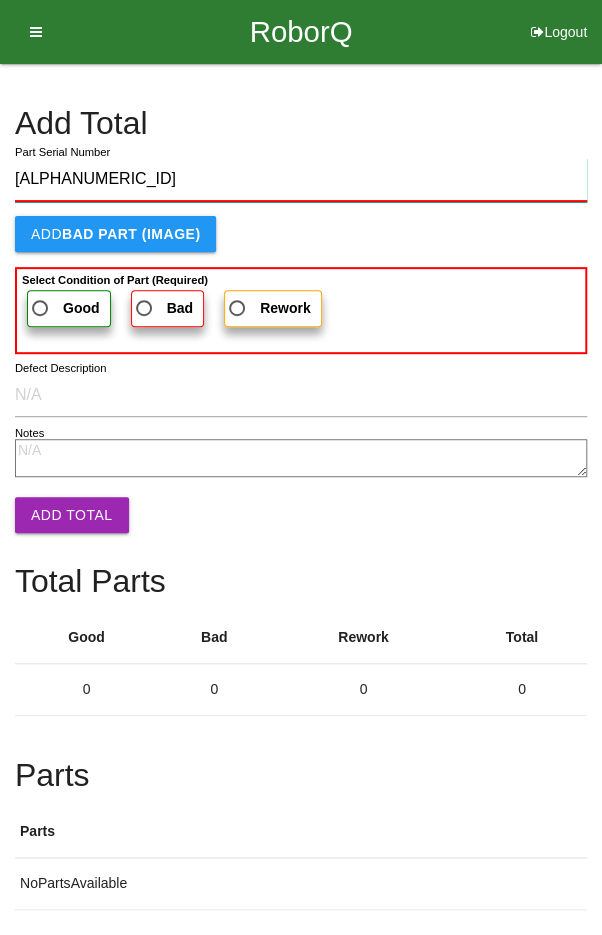 type on "[ALPHANUMERIC_ID]" 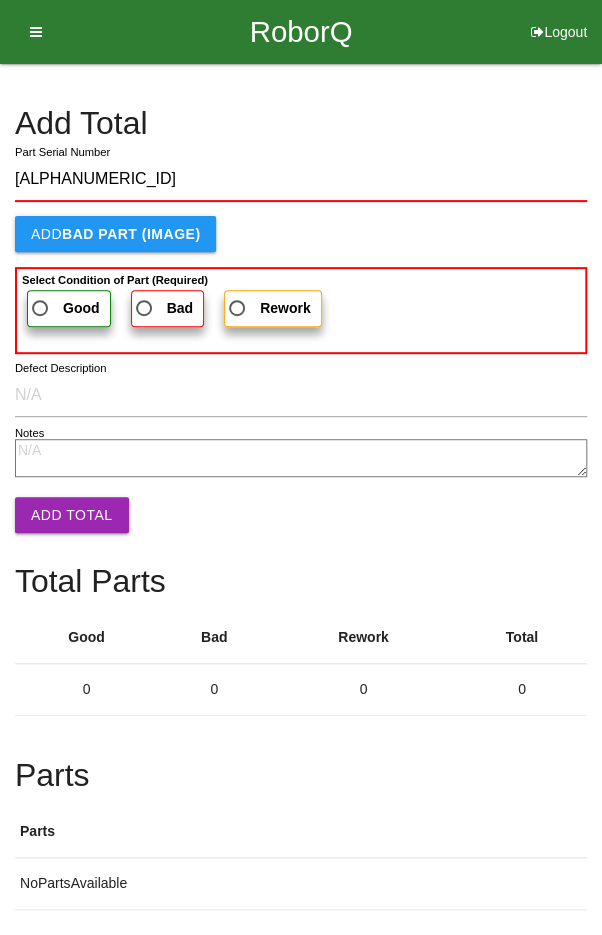 click on "Good" at bounding box center (64, 308) 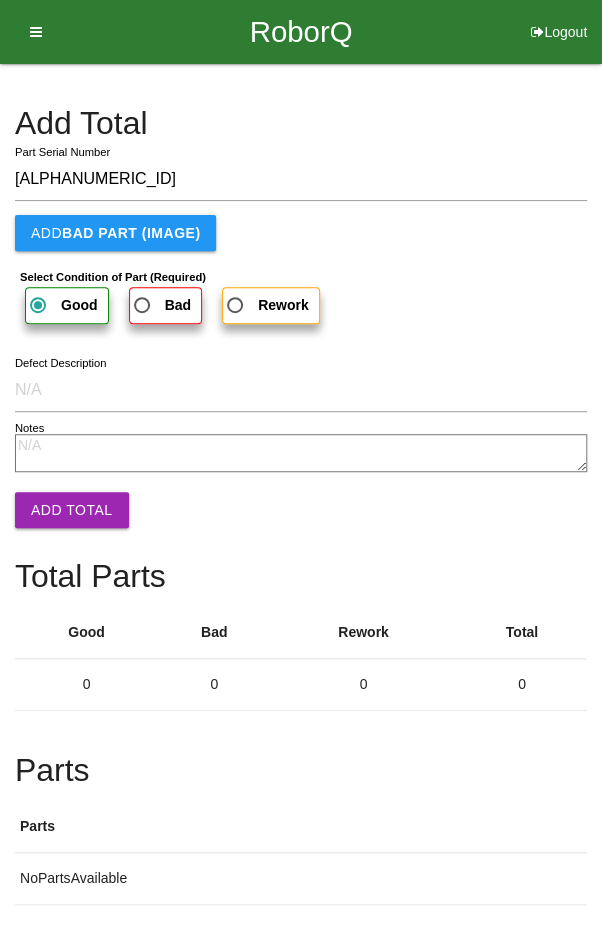 click on "Add Total" at bounding box center [72, 510] 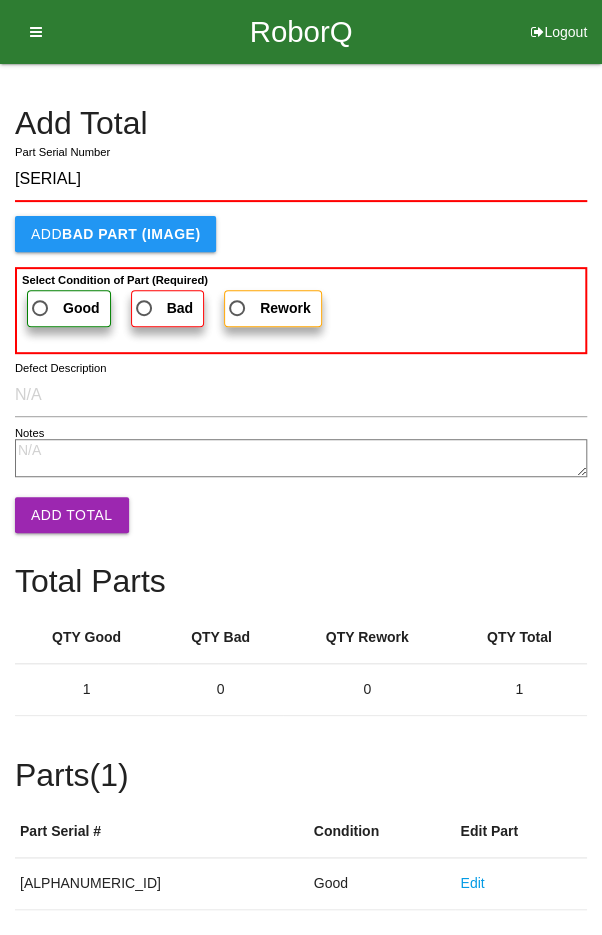 type on "[SERIAL]" 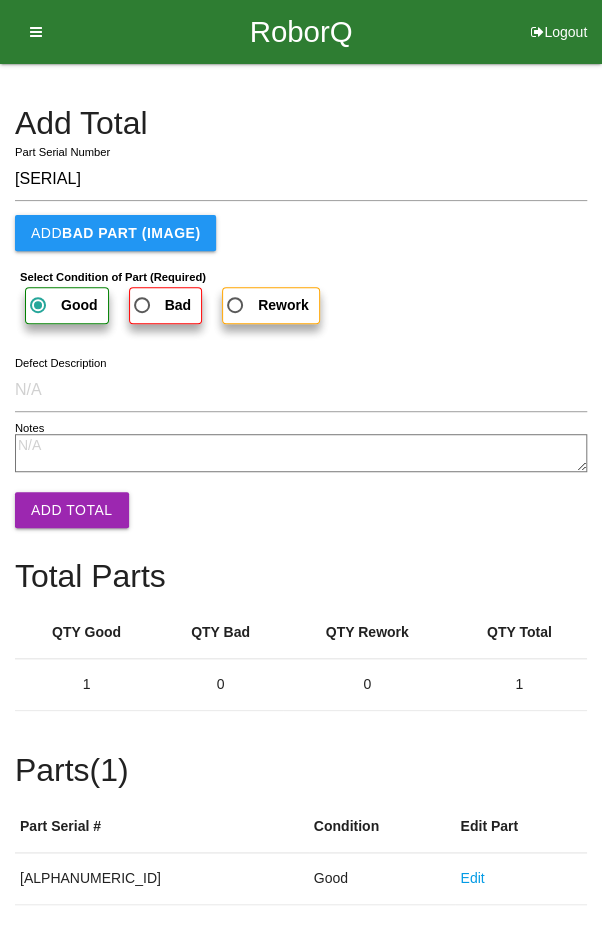 click on "Add Total" at bounding box center [72, 510] 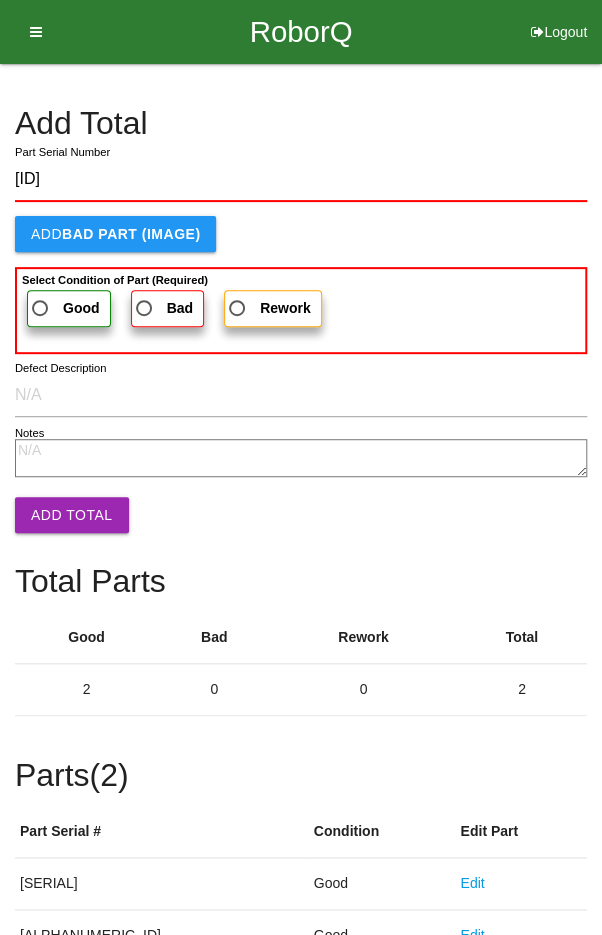 type on "[ID]" 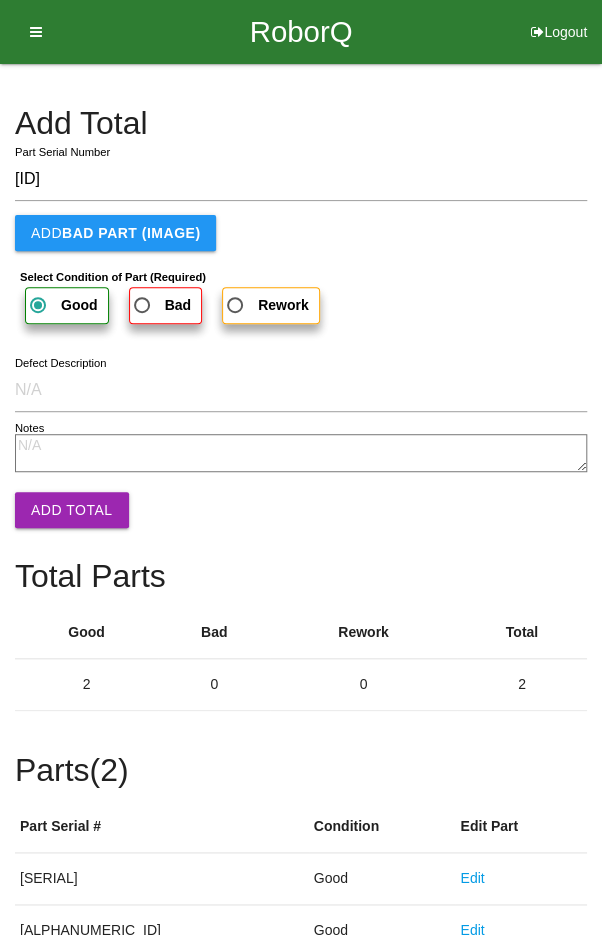 click on "Add Total" at bounding box center (72, 510) 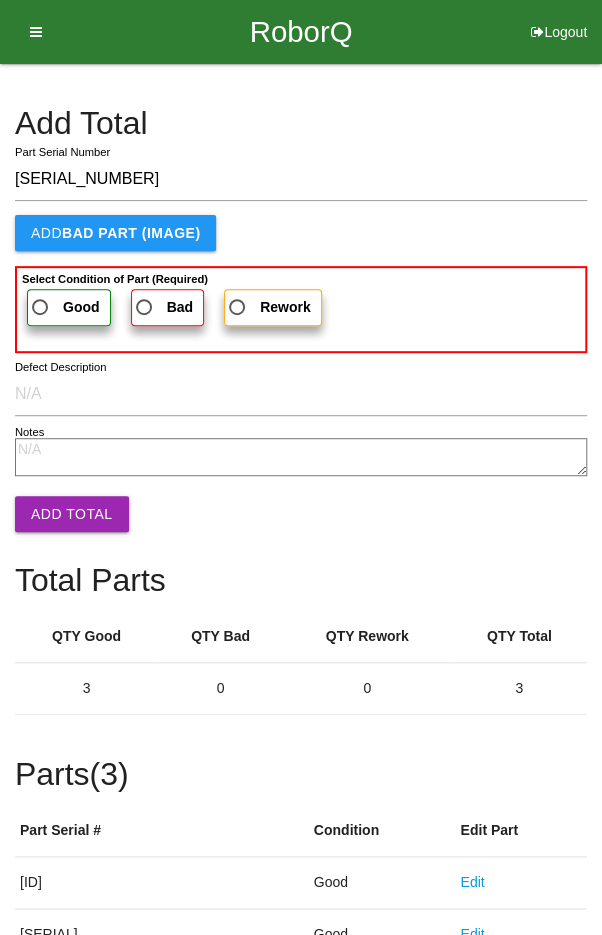 type on "[SERIAL_NUMBER]" 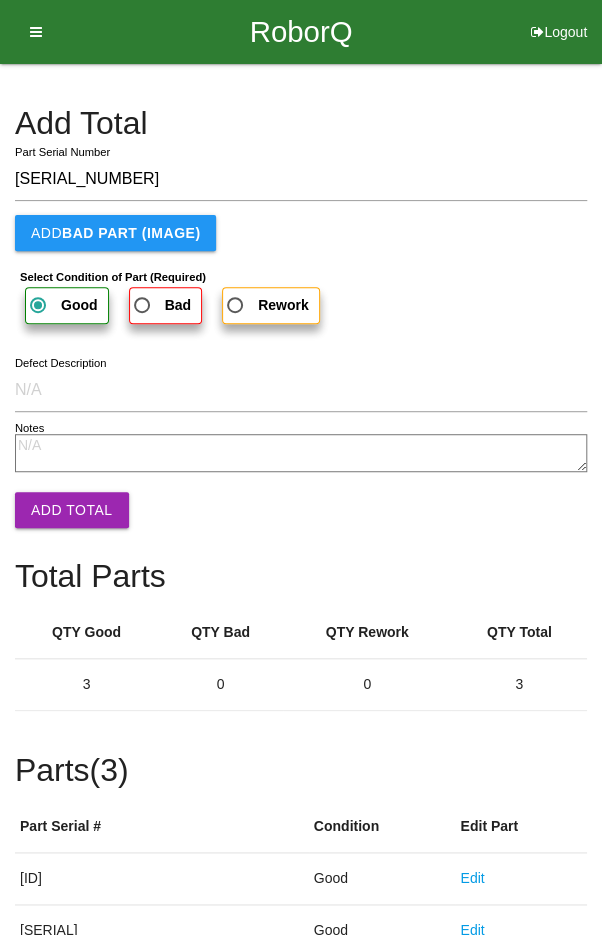 click on "Add Total" at bounding box center (72, 510) 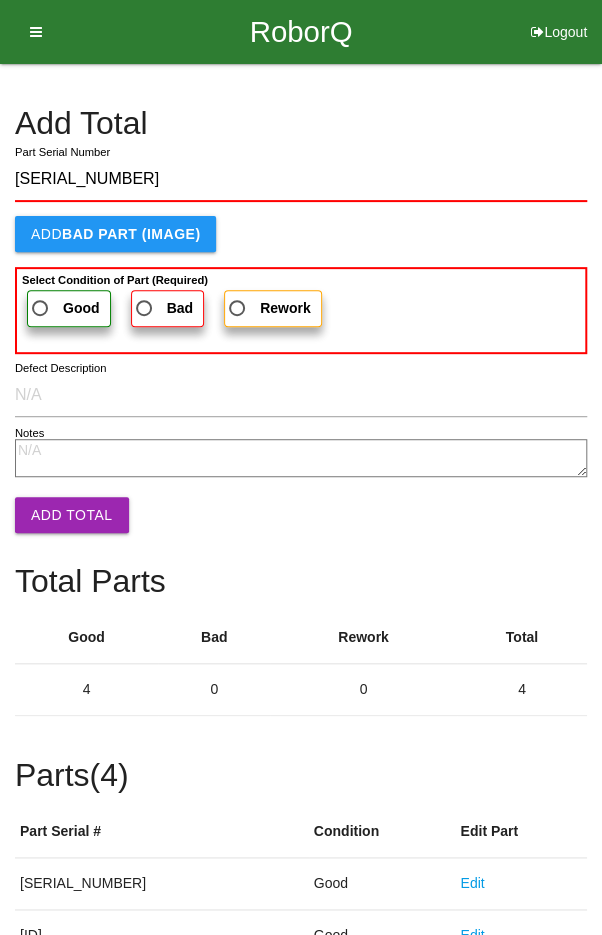 type on "[SERIAL_NUMBER]" 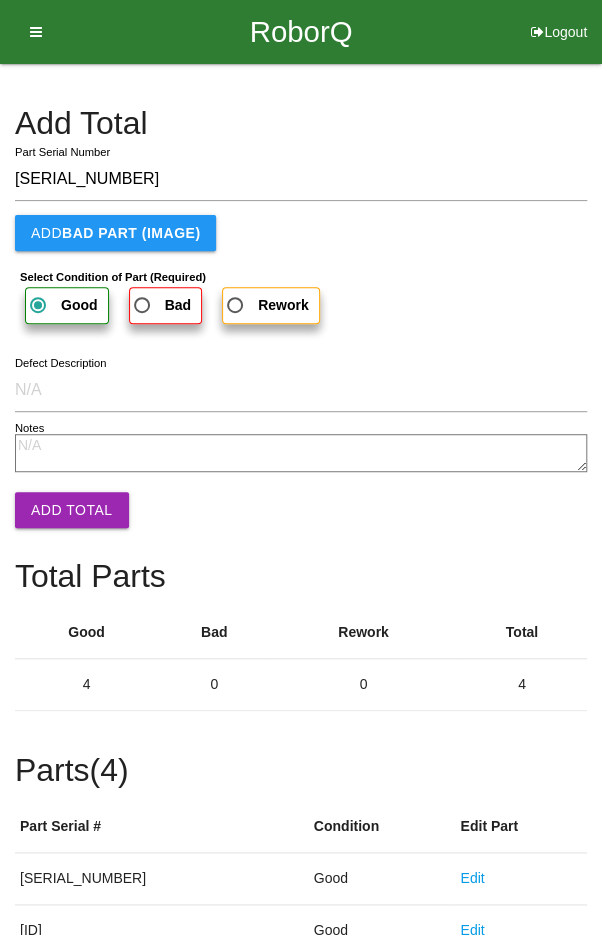 click on "Add Total" at bounding box center (72, 510) 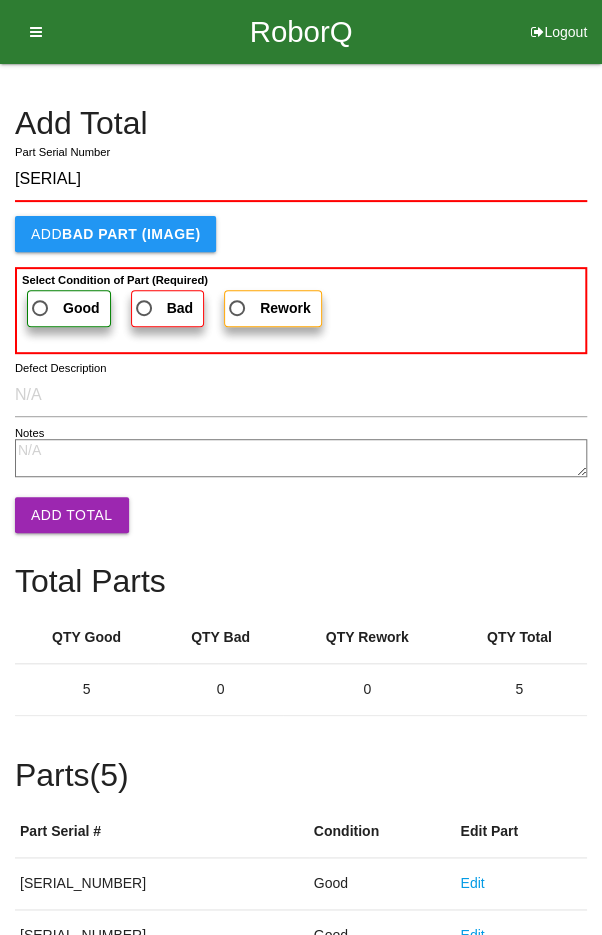 type on "[SERIAL]" 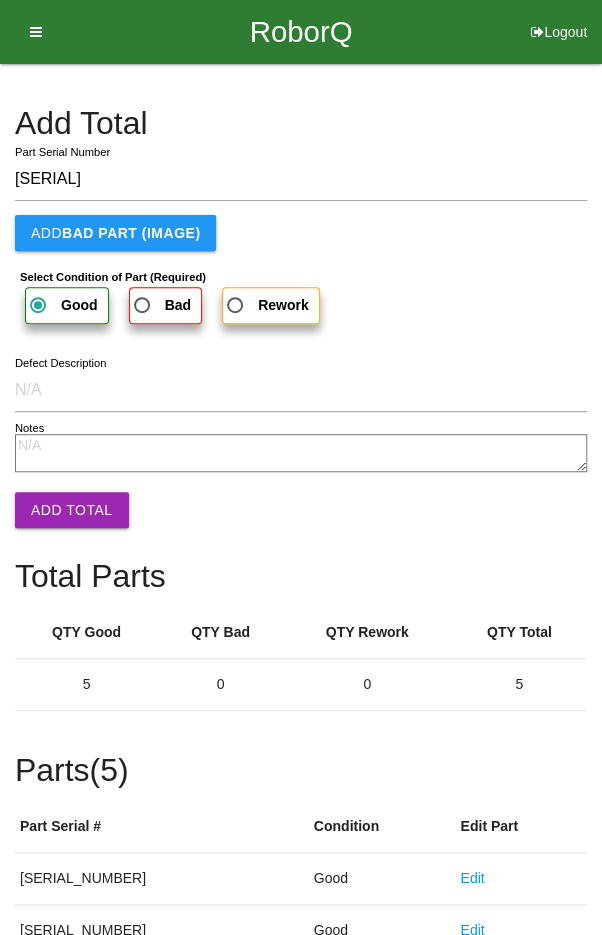 click on "Add Total" at bounding box center [72, 510] 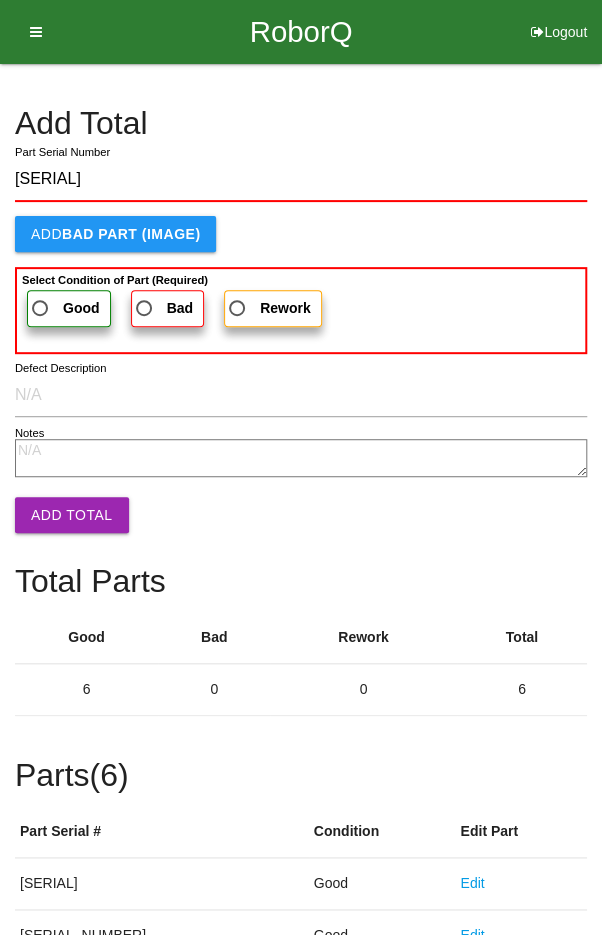 type on "[SERIAL]" 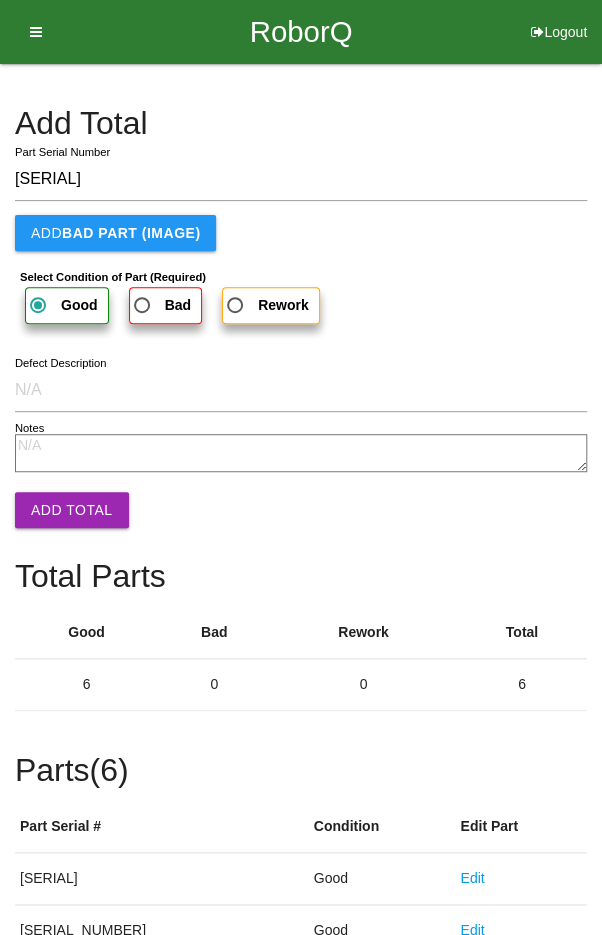 click on "Add Total" at bounding box center [72, 510] 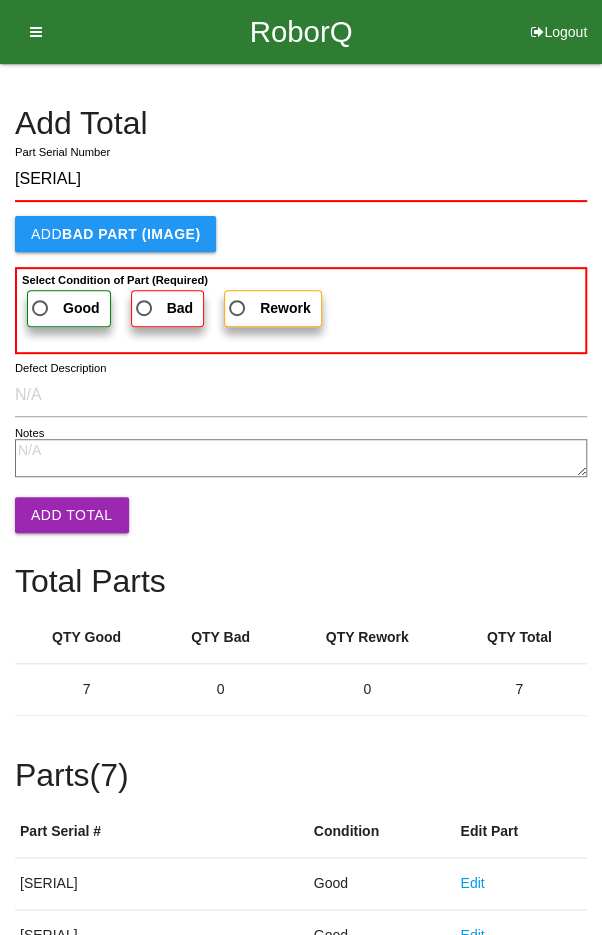 type on "[SERIAL]" 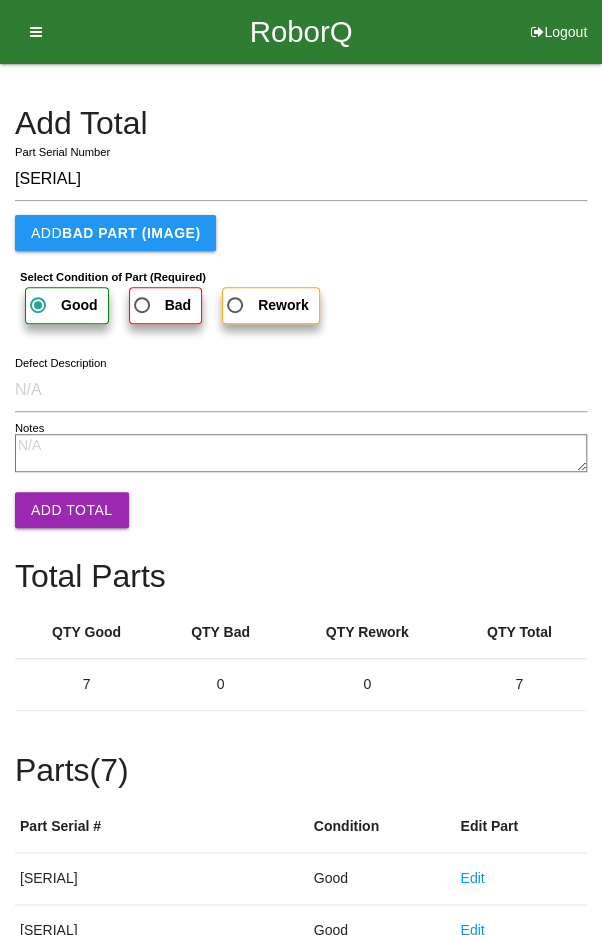 click on "Add Total" at bounding box center [72, 510] 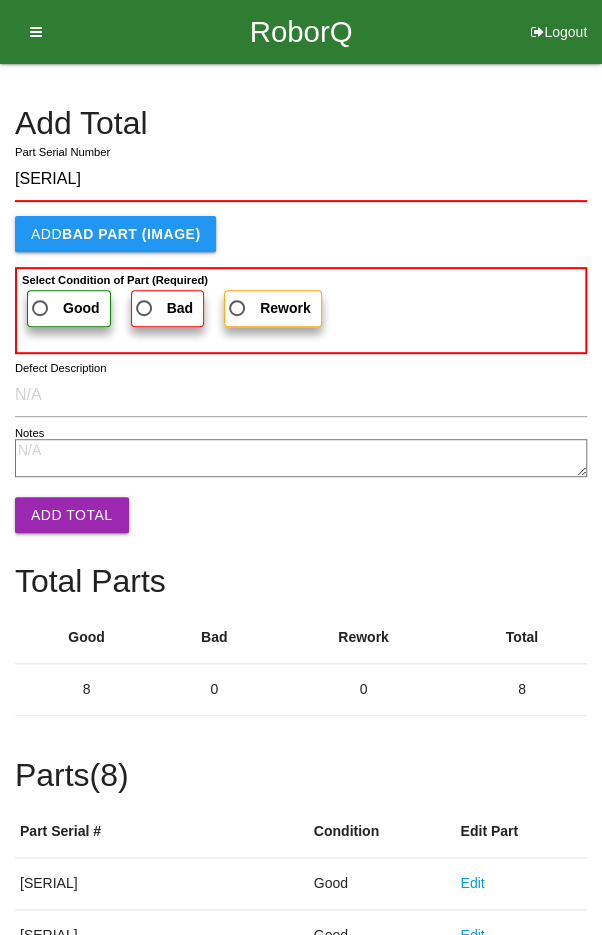 type on "[SERIAL]" 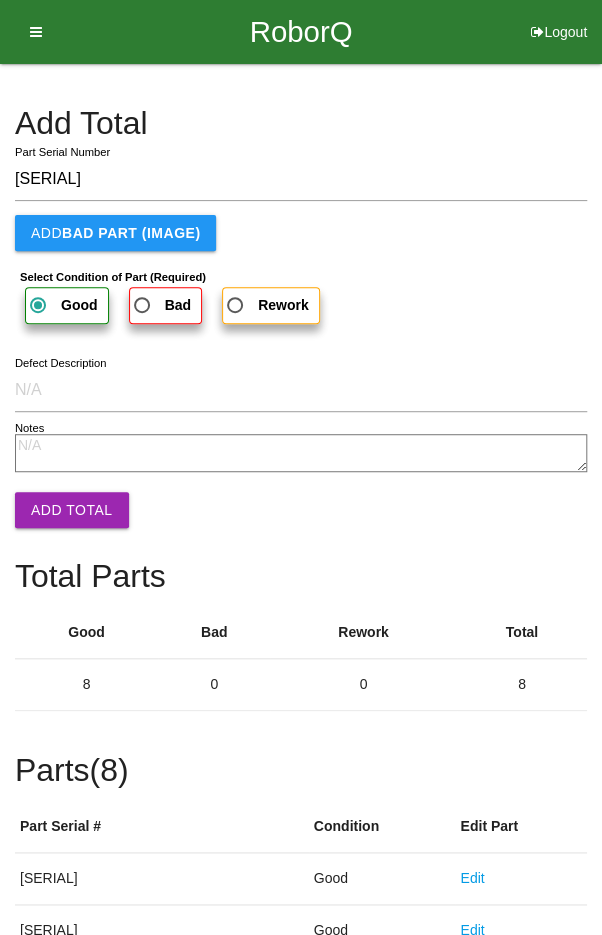 click on "Add Total" at bounding box center (72, 510) 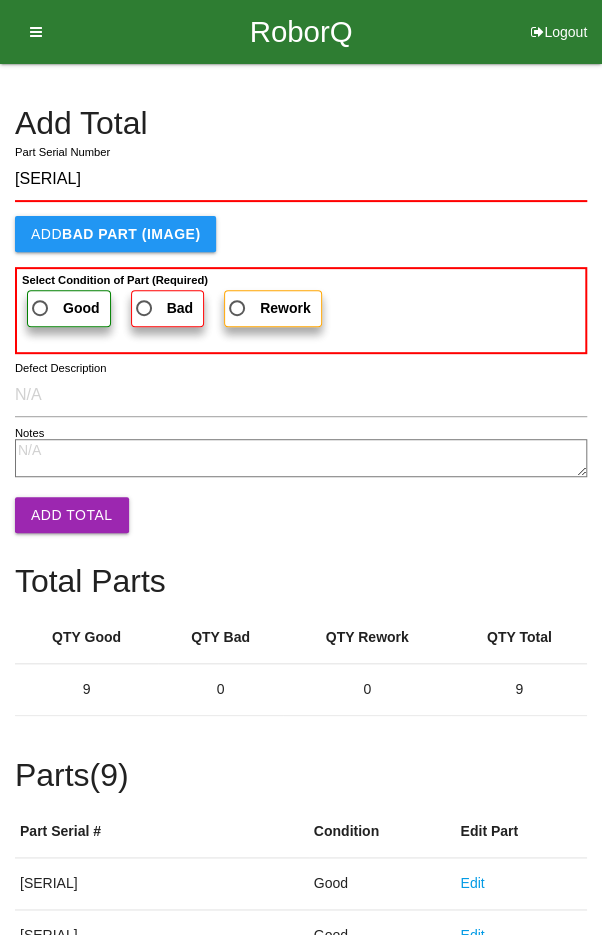 type on "[SERIAL]" 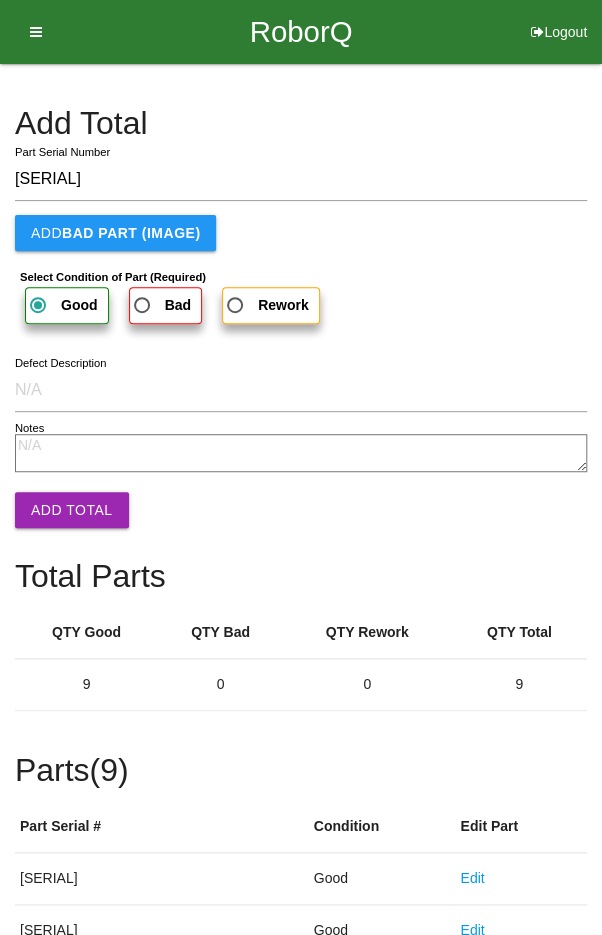 click on "Add Total" at bounding box center (72, 510) 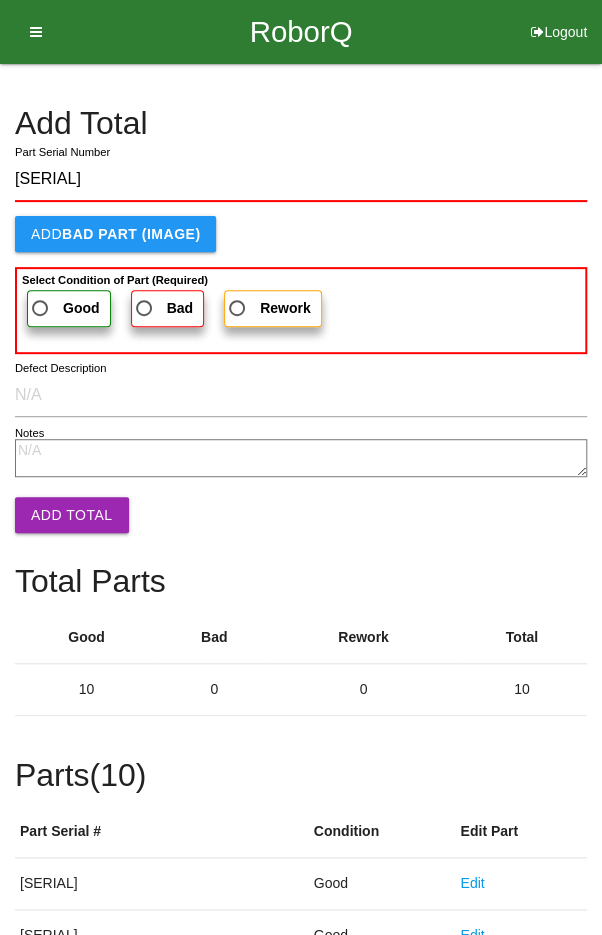 type on "[SERIAL]" 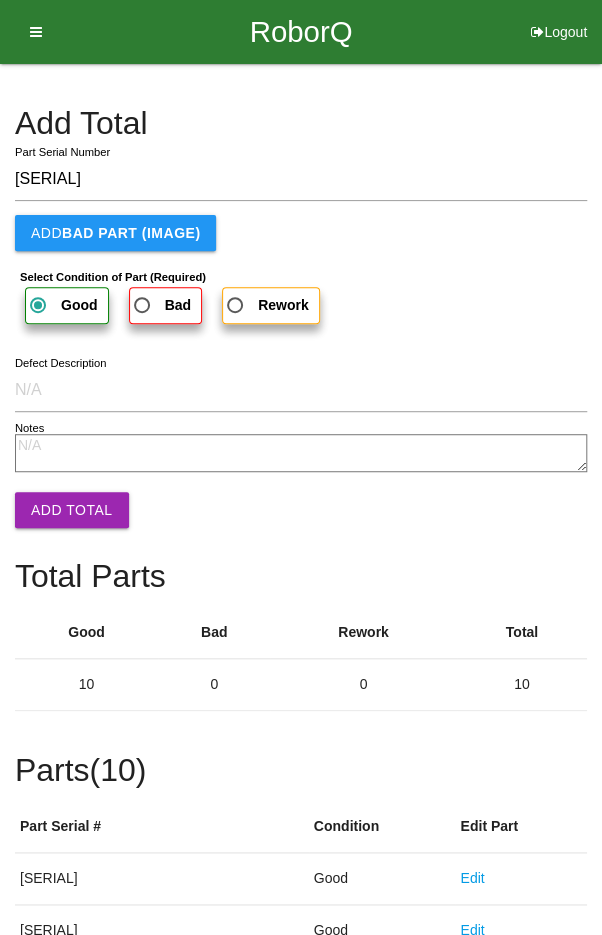 click on "Add Total" at bounding box center [72, 510] 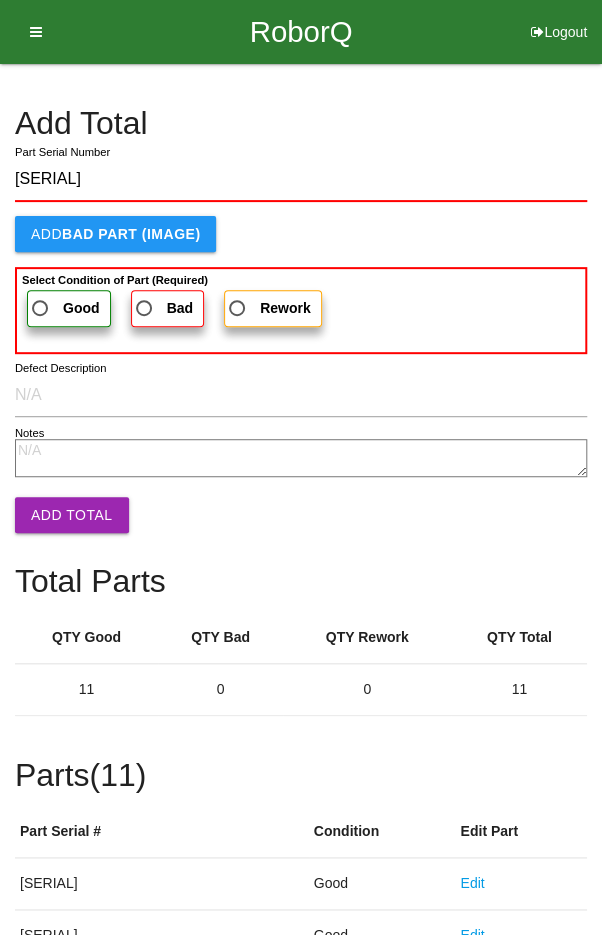 type on "[SERIAL]" 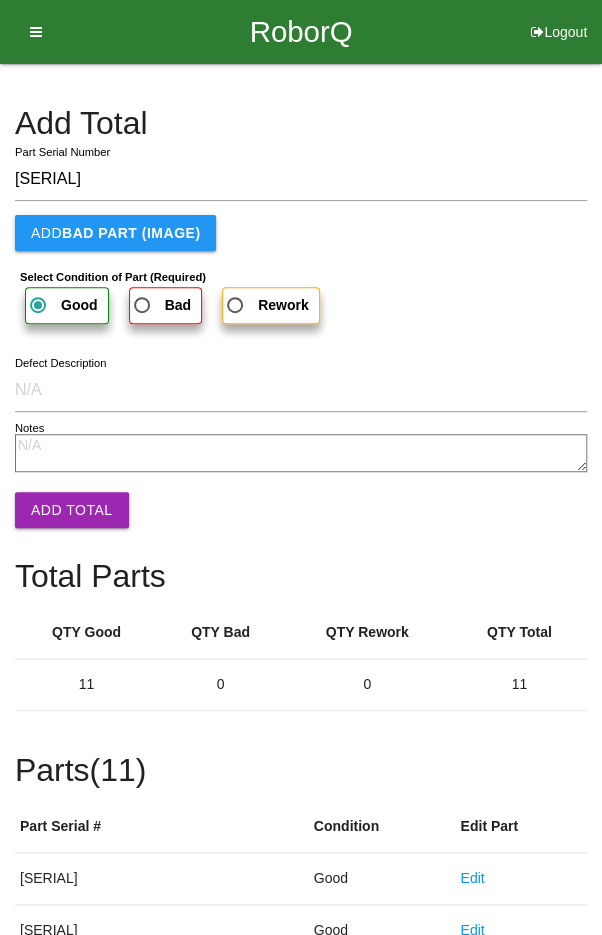 click on "Add Total" at bounding box center [72, 510] 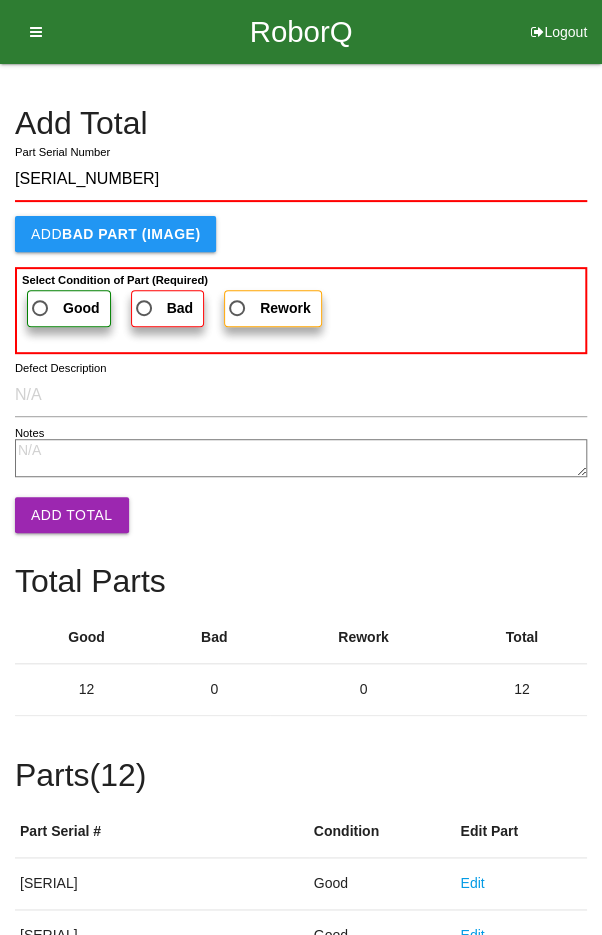 type on "[SERIAL_NUMBER]" 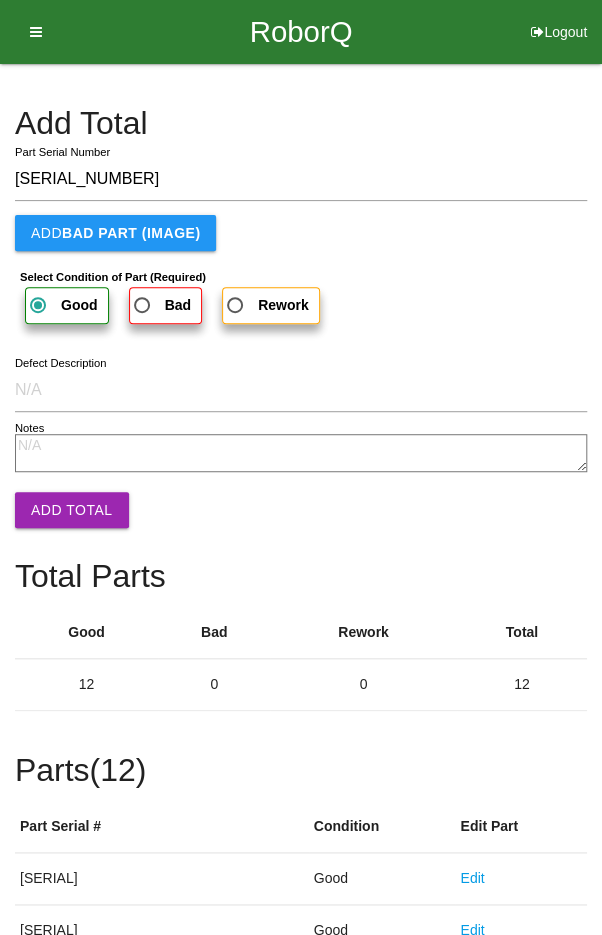 click on "Add Total" at bounding box center (72, 510) 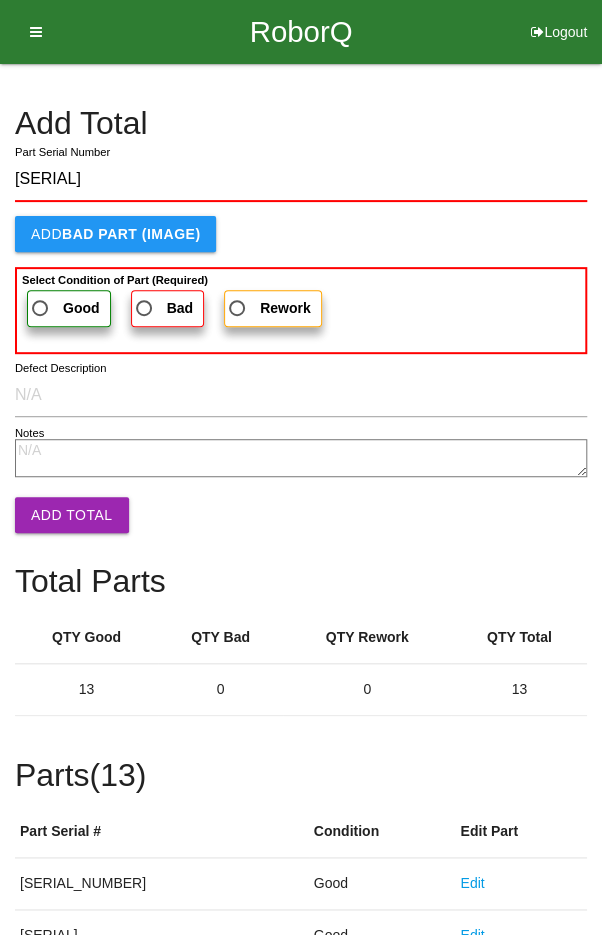 type on "[SERIAL]" 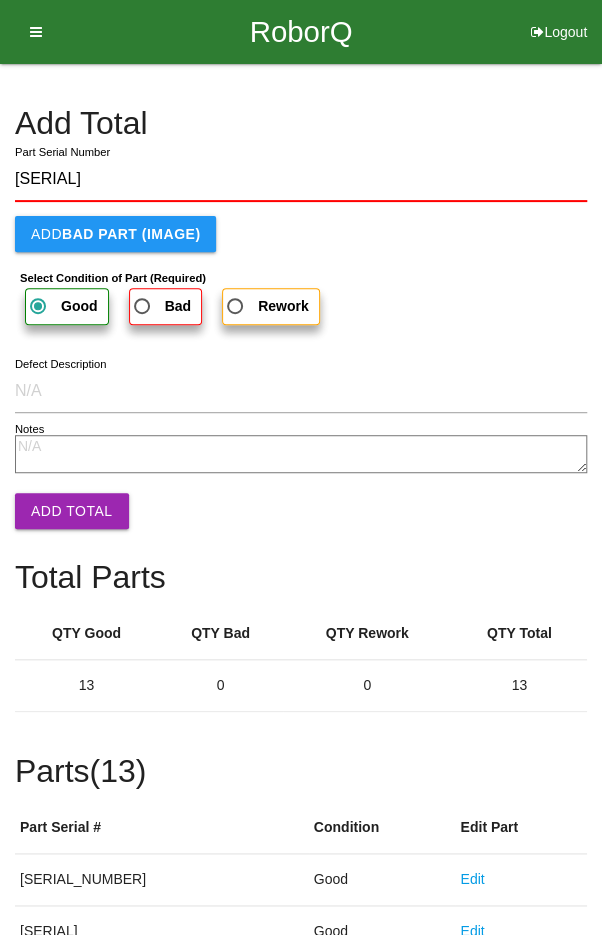 click on "Add Total" at bounding box center (72, 511) 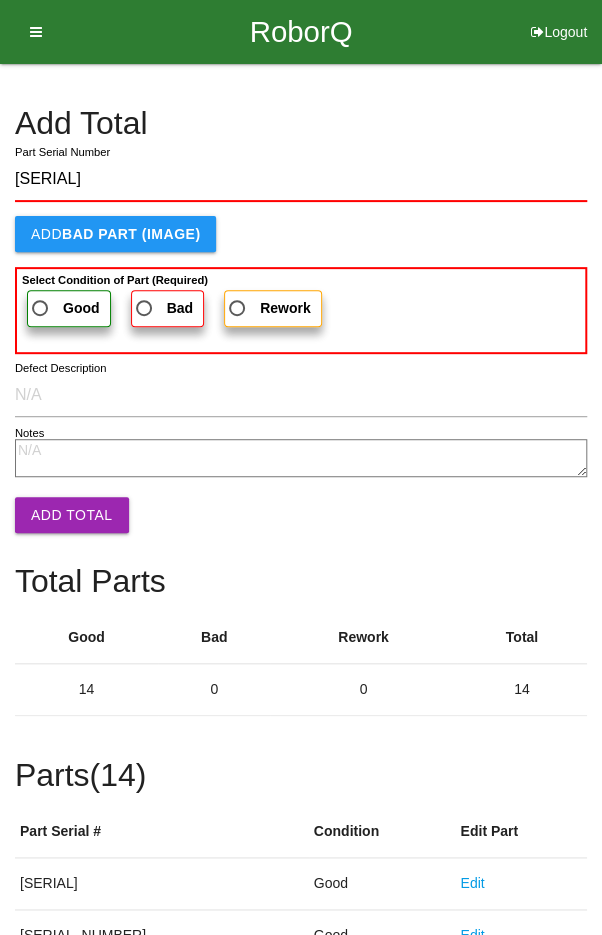 type on "[SERIAL]" 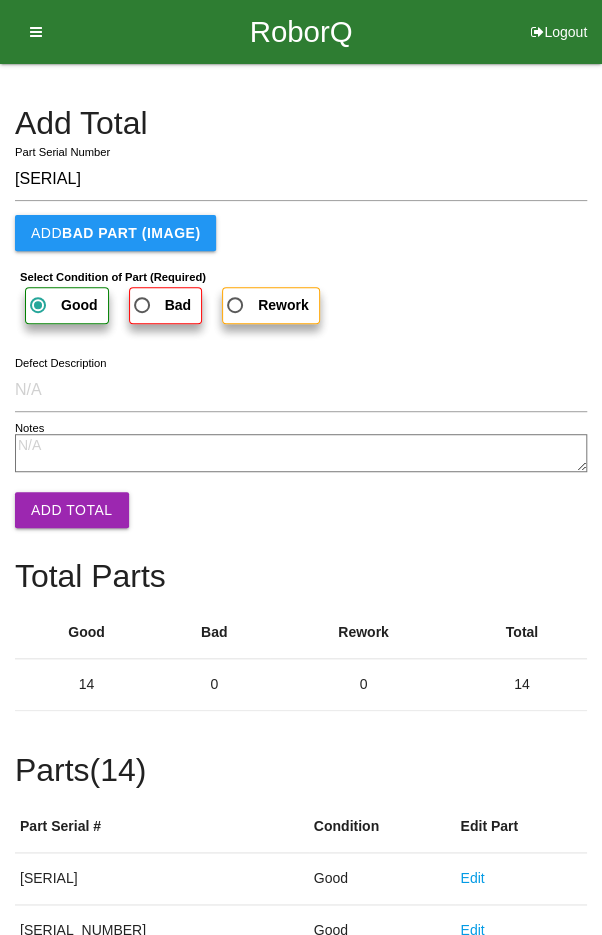 click on "Add Total" at bounding box center [72, 510] 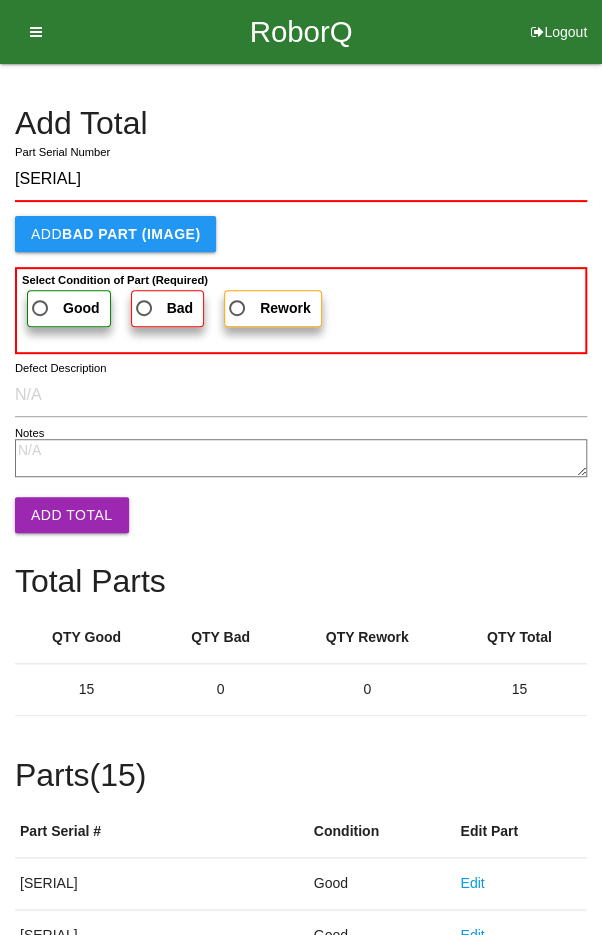 type on "[SERIAL]" 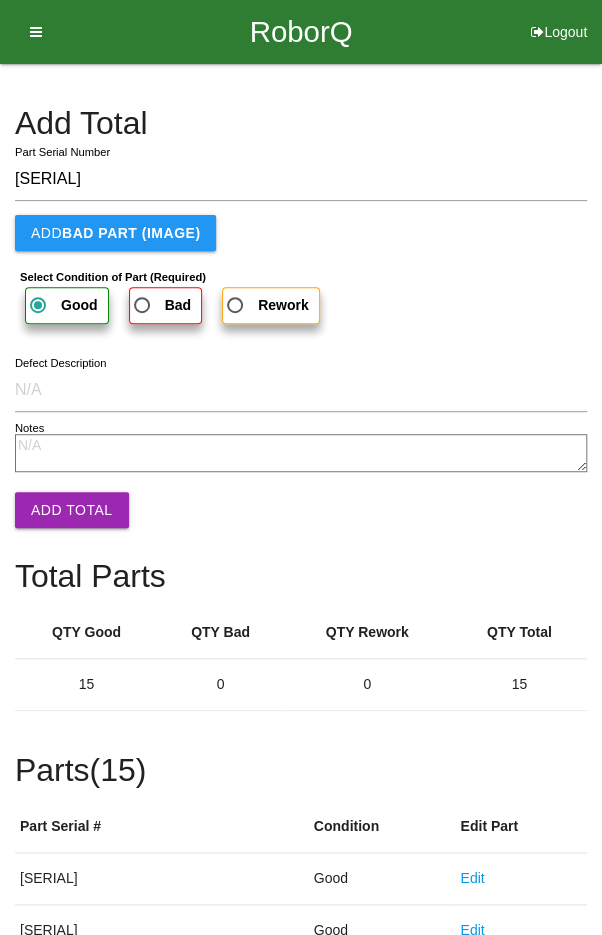 click on "Add Total" at bounding box center [72, 510] 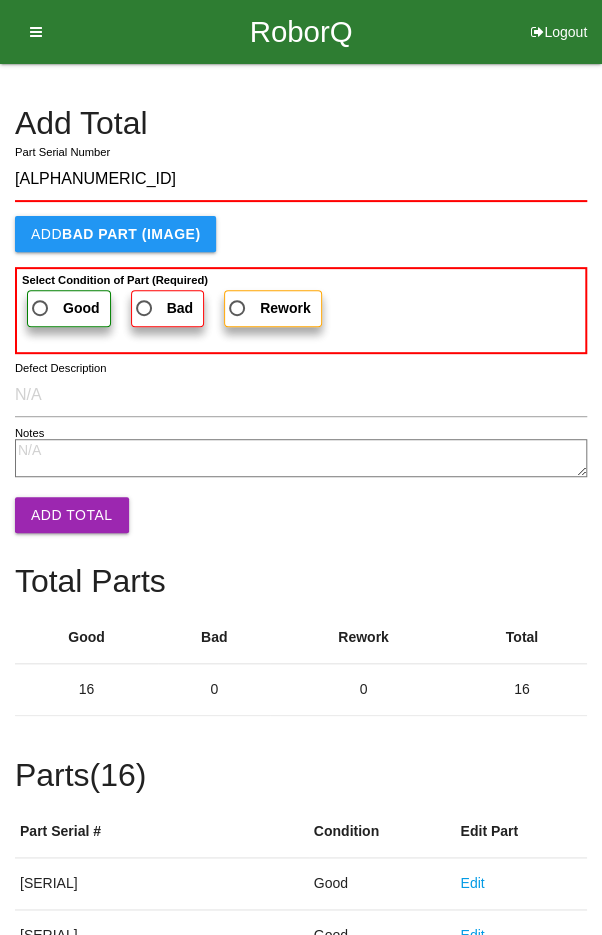 type on "[ALPHANUMERIC_ID]" 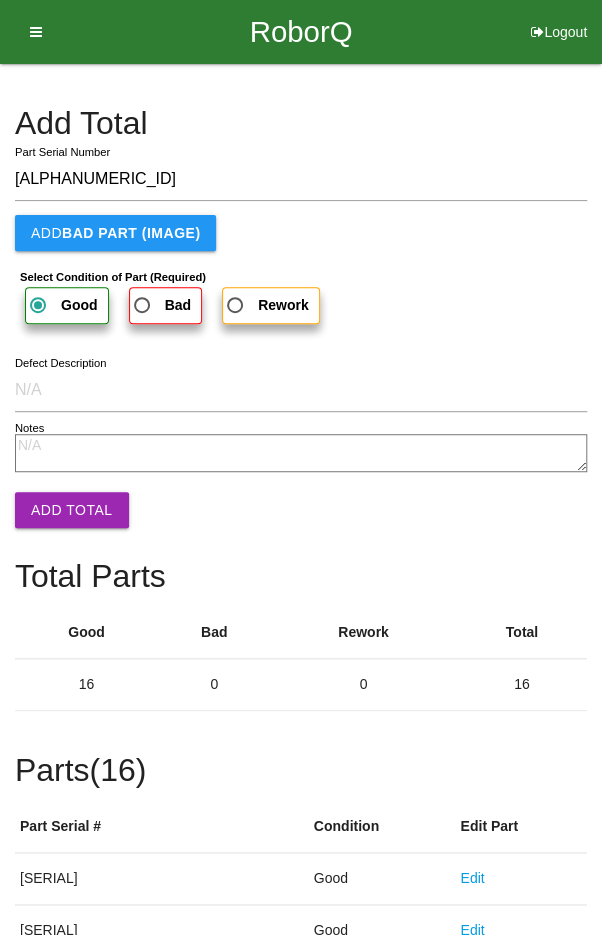 click on "Add Total" at bounding box center (72, 510) 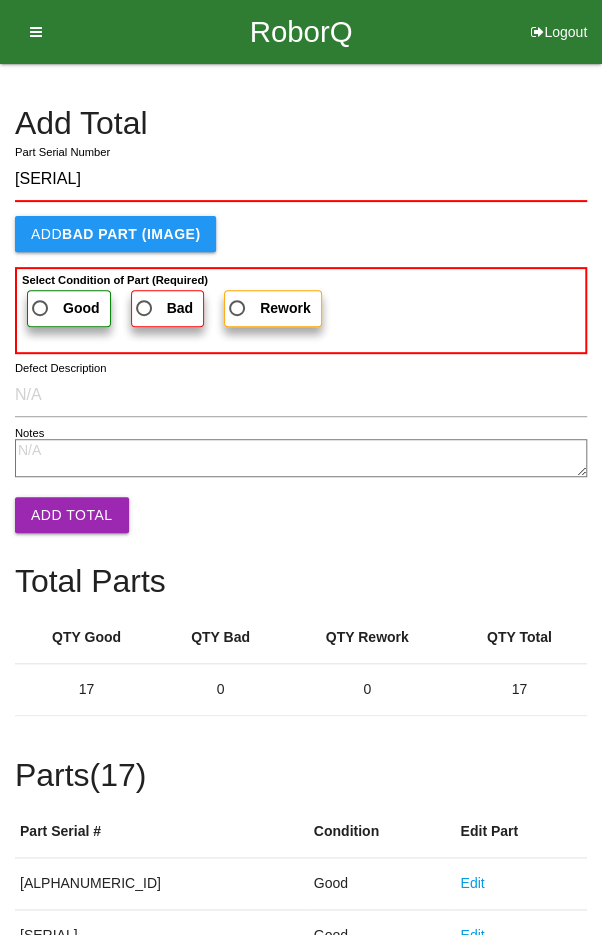 type on "[SERIAL]" 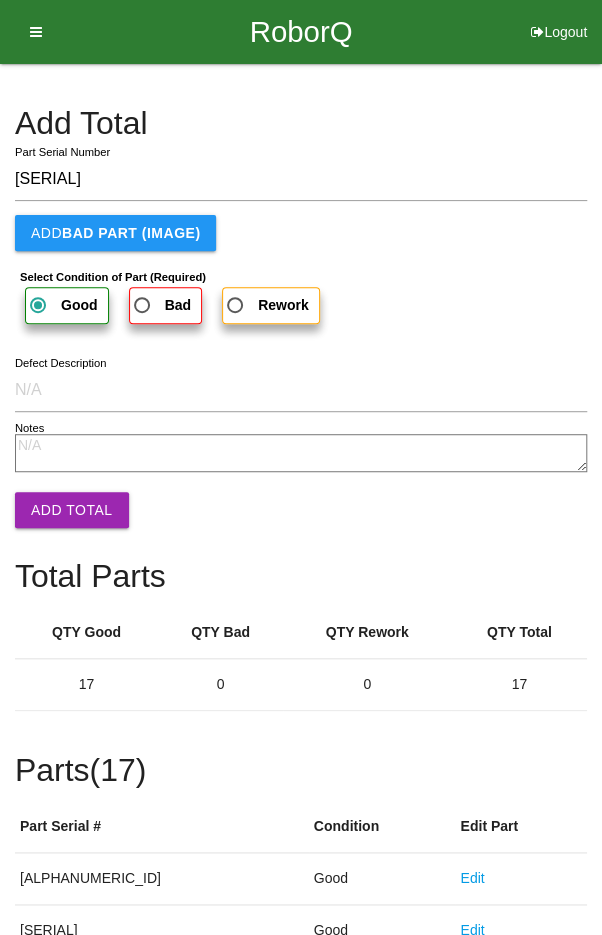 click on "Add Total" at bounding box center [72, 510] 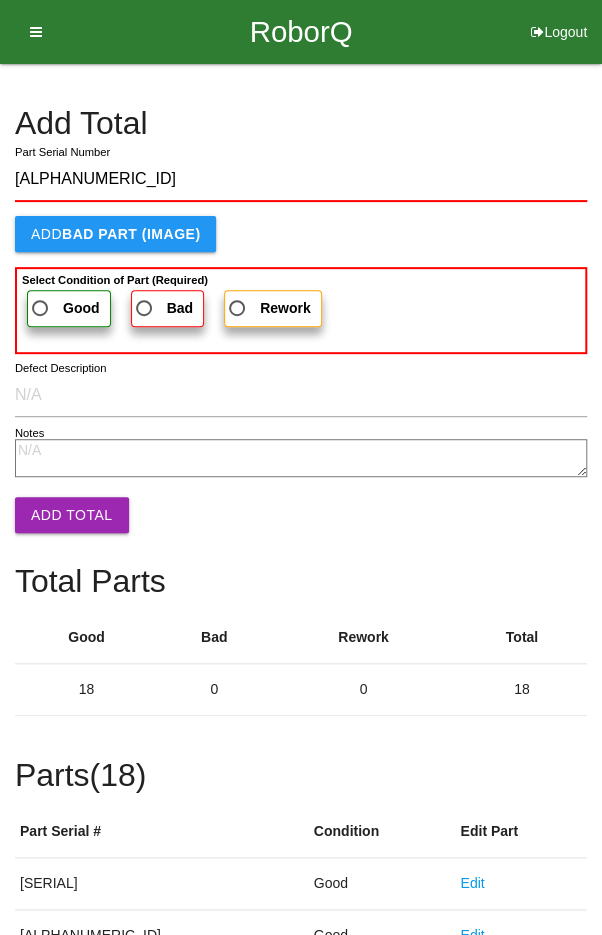 type on "[ALPHANUMERIC_ID]" 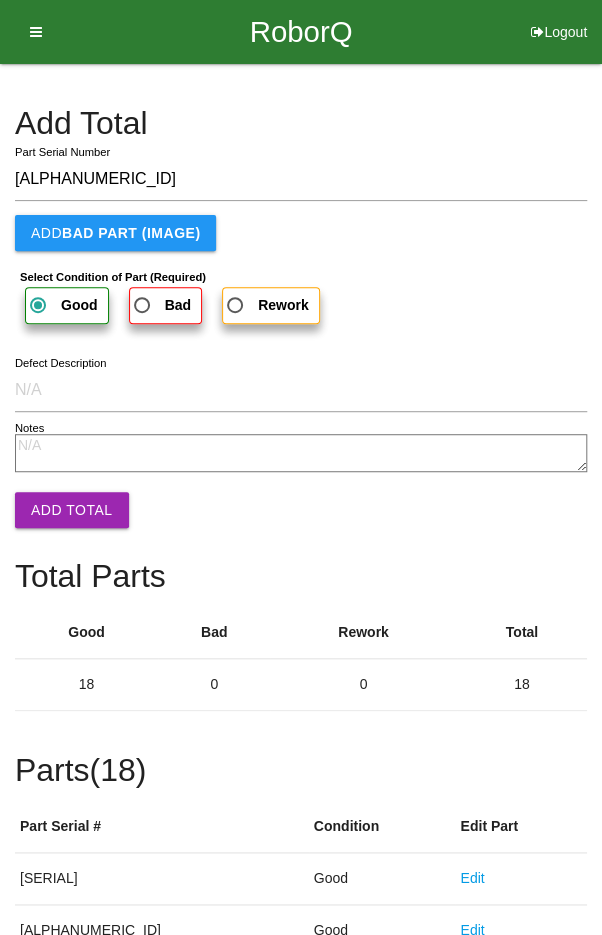 click on "Add Total" at bounding box center [72, 510] 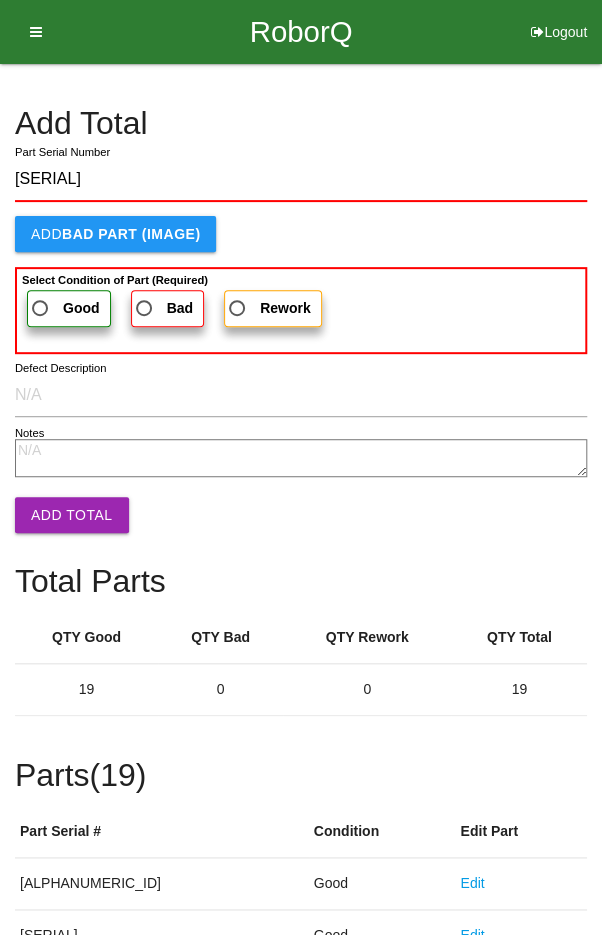 type on "[SERIAL]" 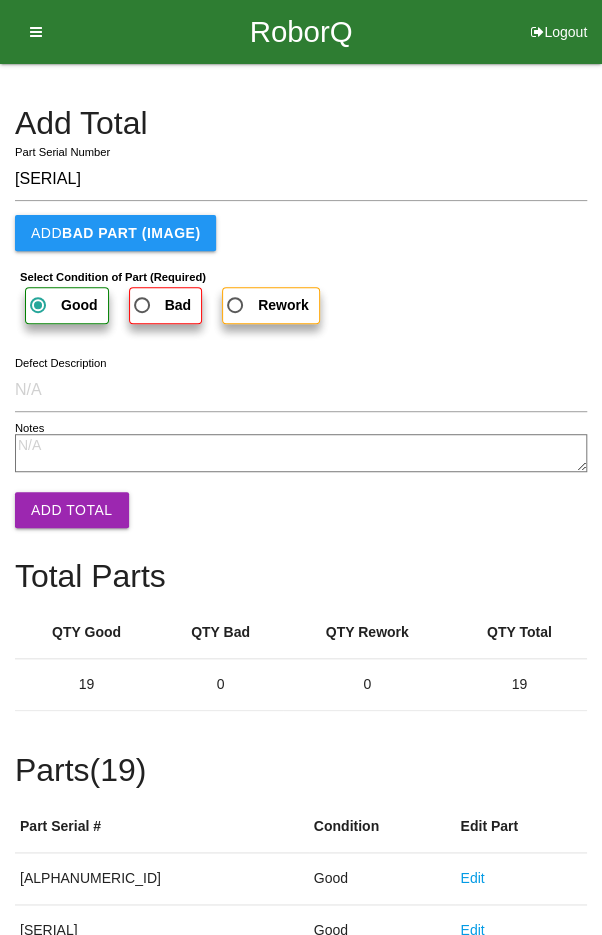click on "Add Total" at bounding box center (72, 510) 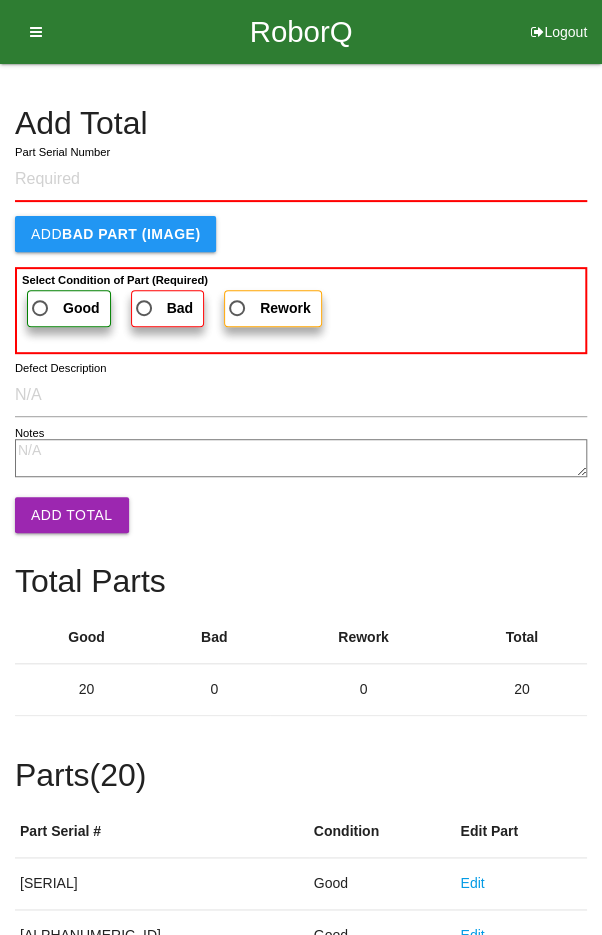 click on "Add Total" at bounding box center [301, 123] 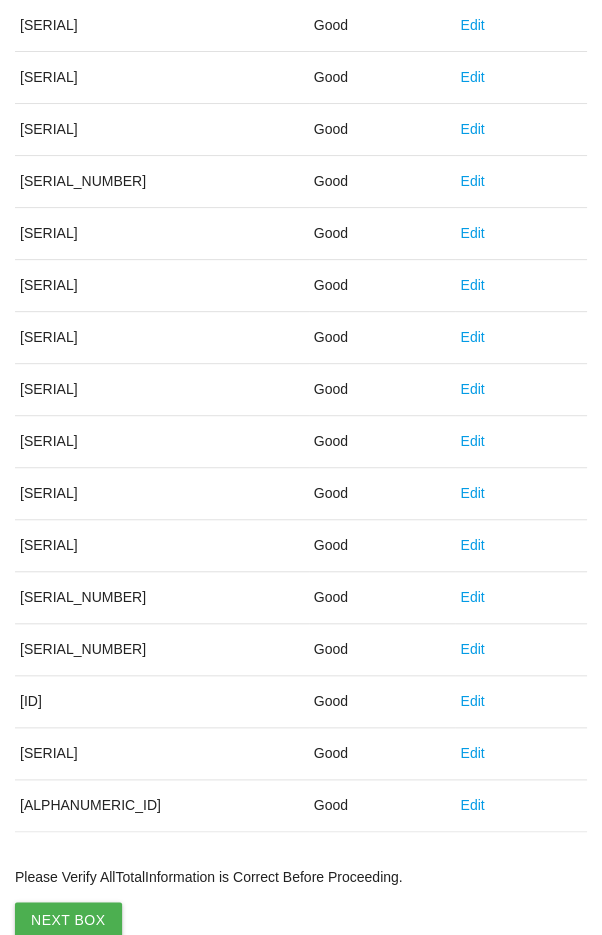 scroll, scrollTop: 1111, scrollLeft: 0, axis: vertical 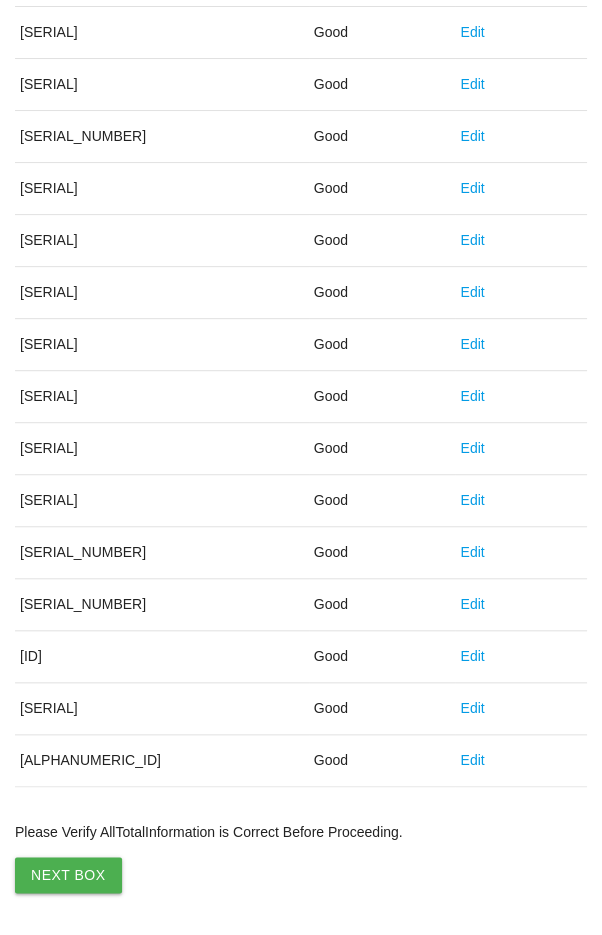 click on "Next Box" at bounding box center [68, 875] 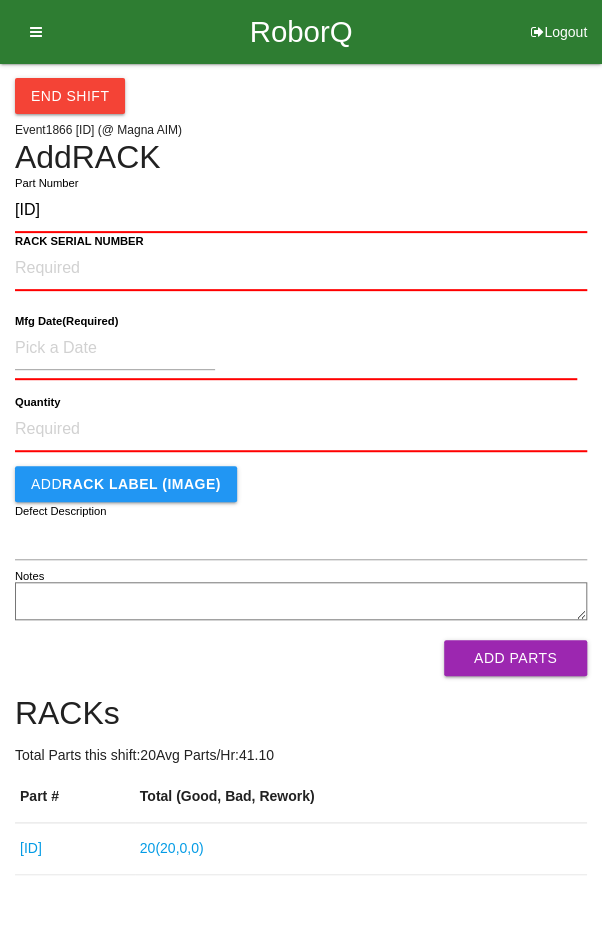 type on "[ID]" 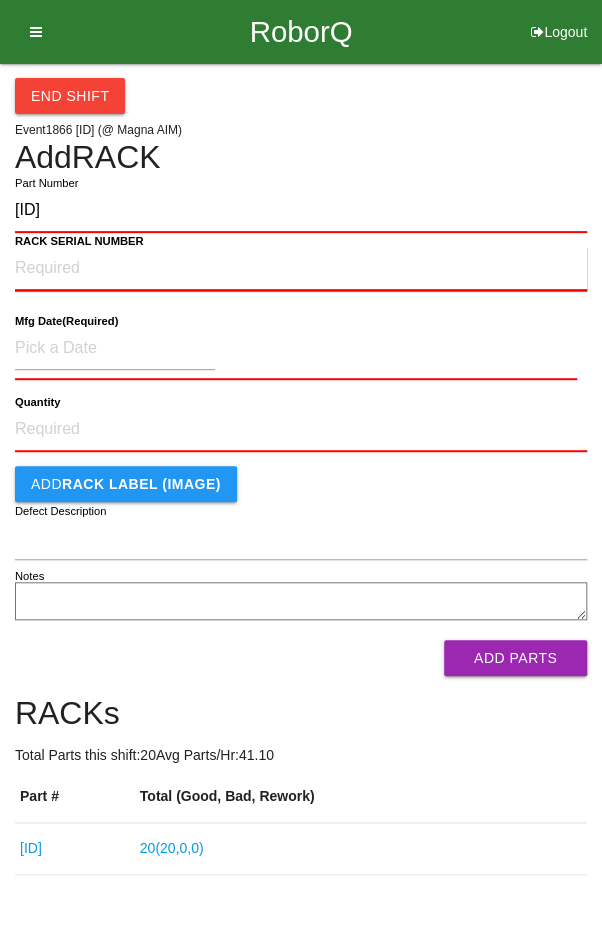 click on "RACK SERIAL NUMBER" at bounding box center (301, 269) 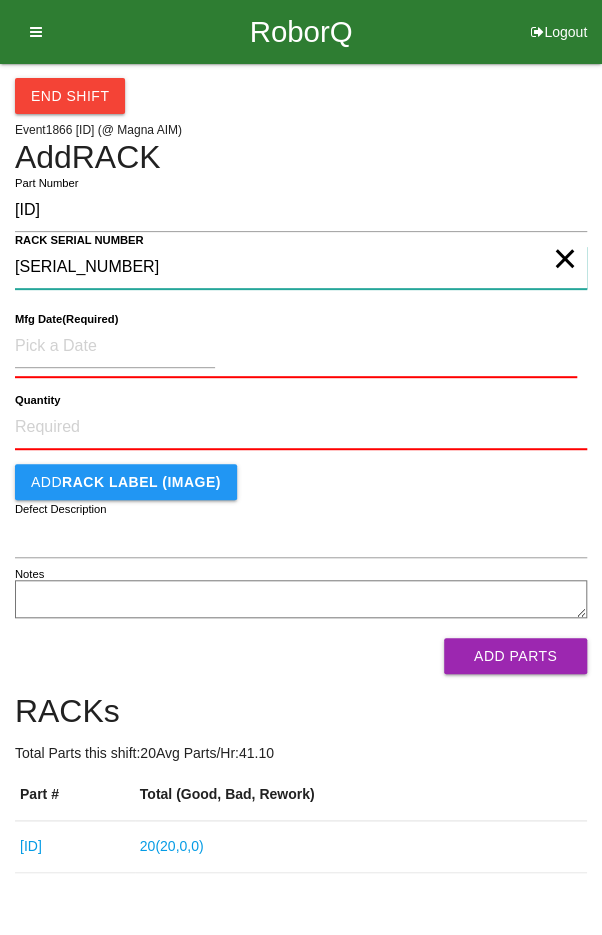 type on "[SERIAL_NUMBER]" 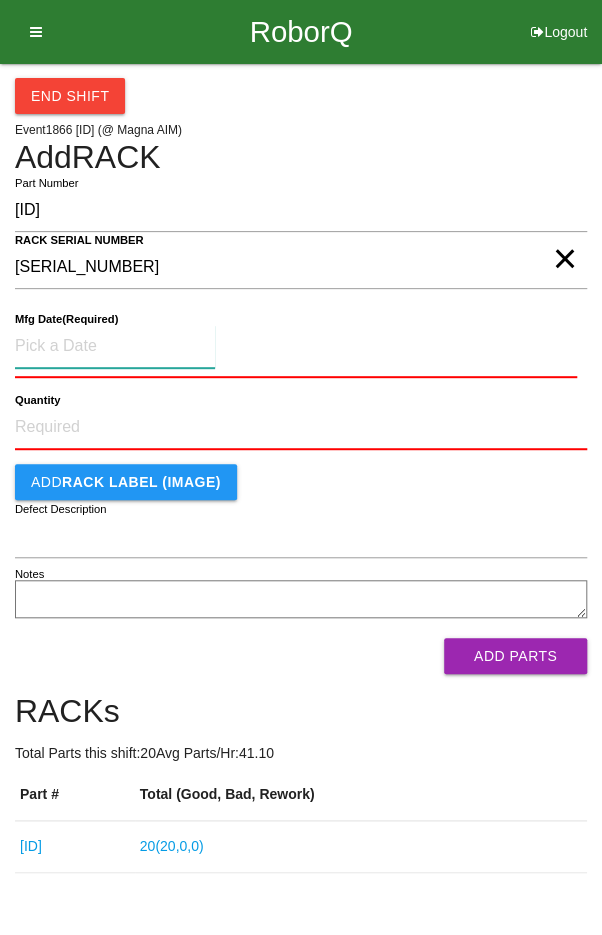 click at bounding box center (115, 346) 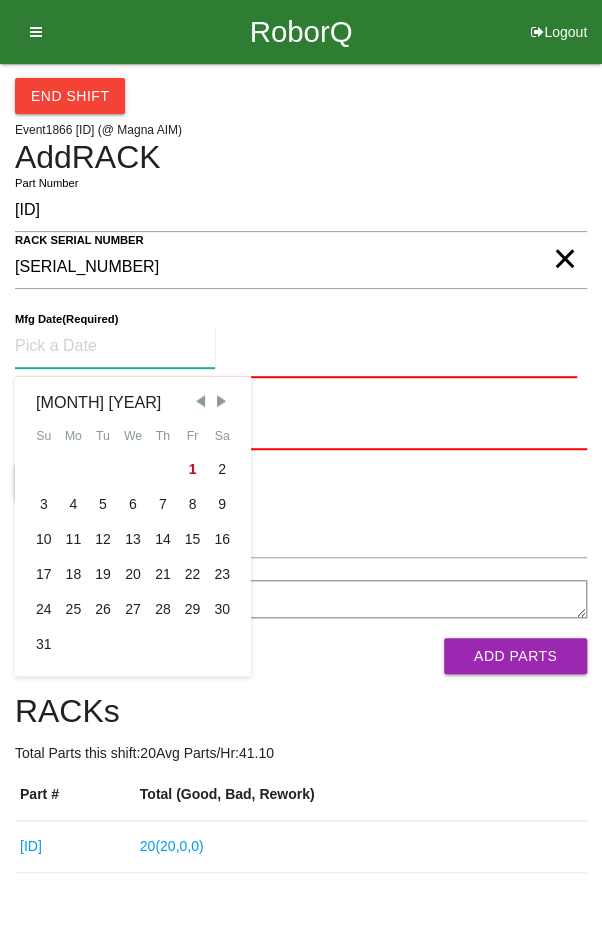 click at bounding box center [200, 401] 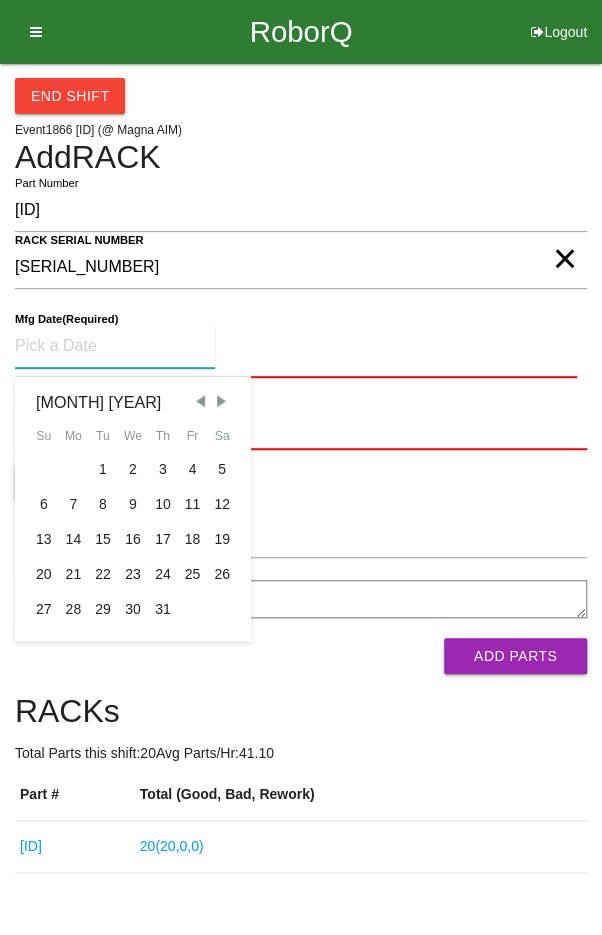click on "14" at bounding box center (74, 539) 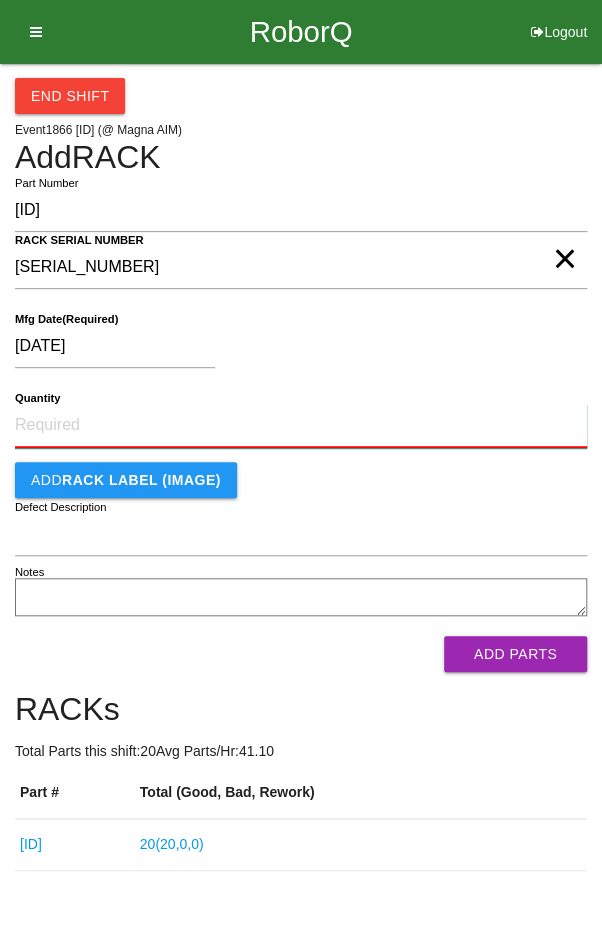 click on "Quantity" at bounding box center (301, 426) 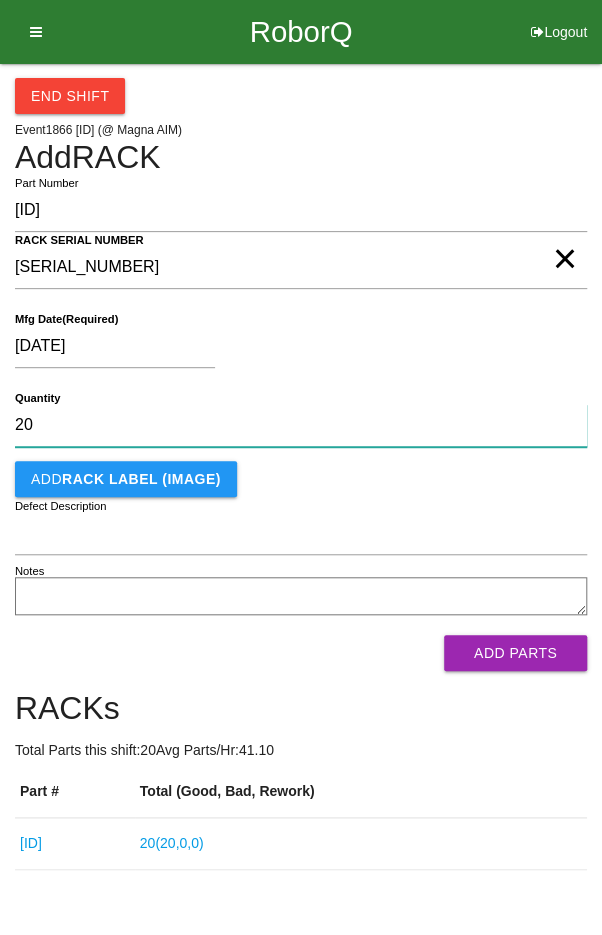 type on "20" 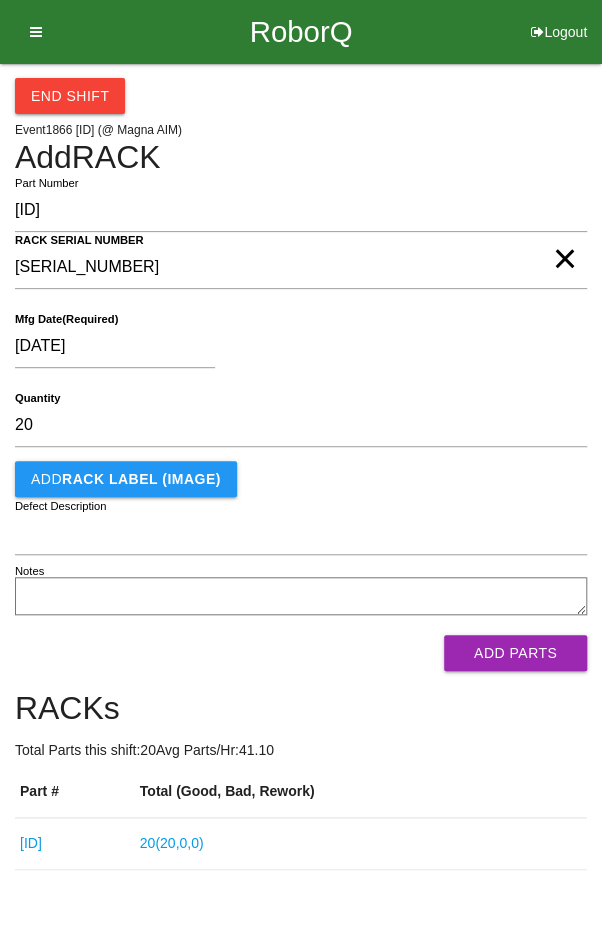 click on "[DATE]" at bounding box center [296, 350] 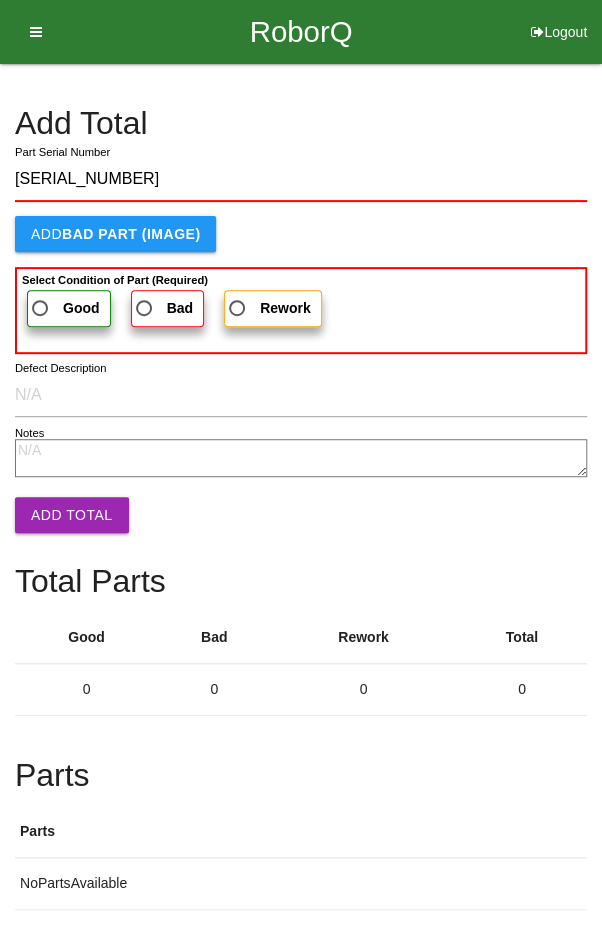 type on "[SERIAL_NUMBER]" 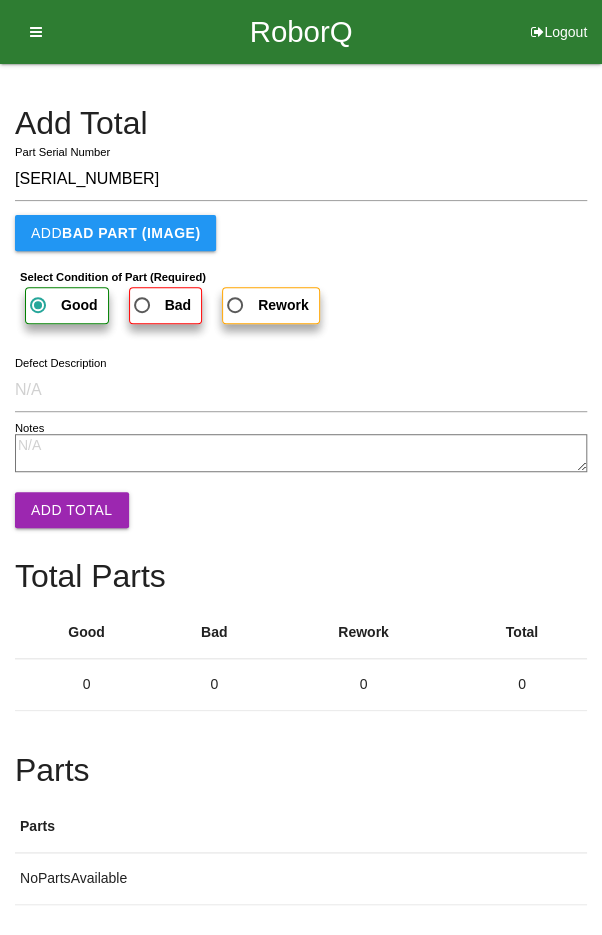 click on "Add Total" at bounding box center (72, 510) 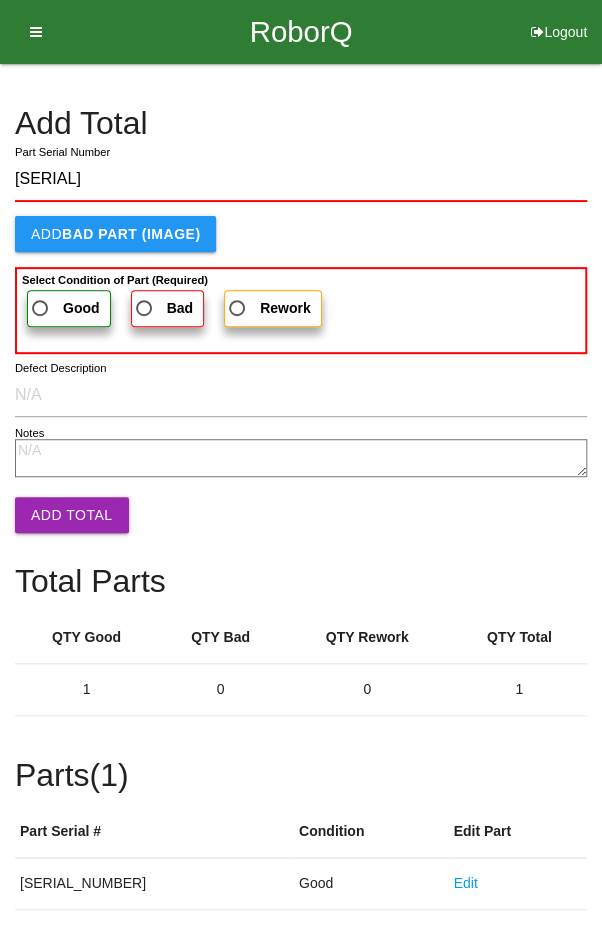 type on "[SERIAL]" 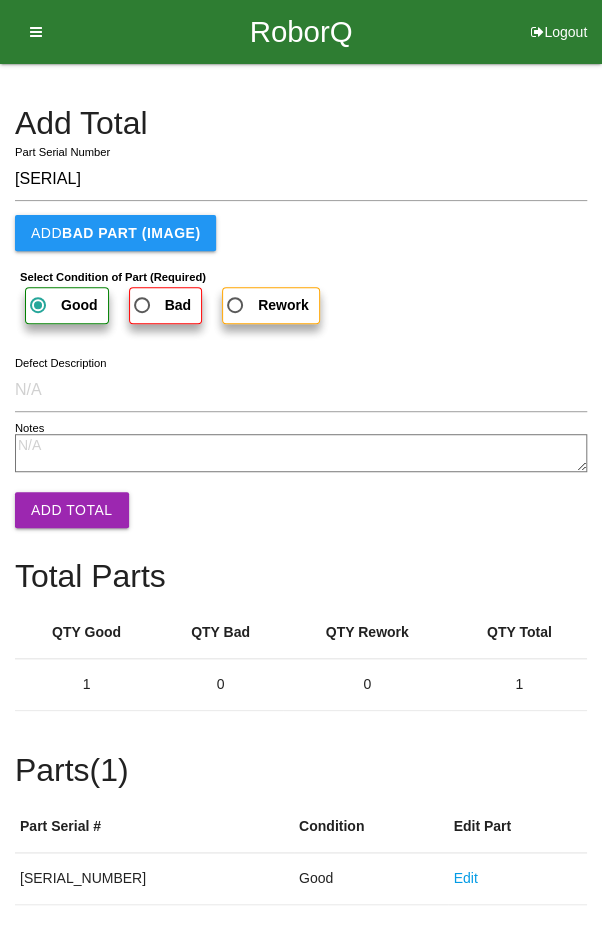 click on "Add Total" at bounding box center (72, 510) 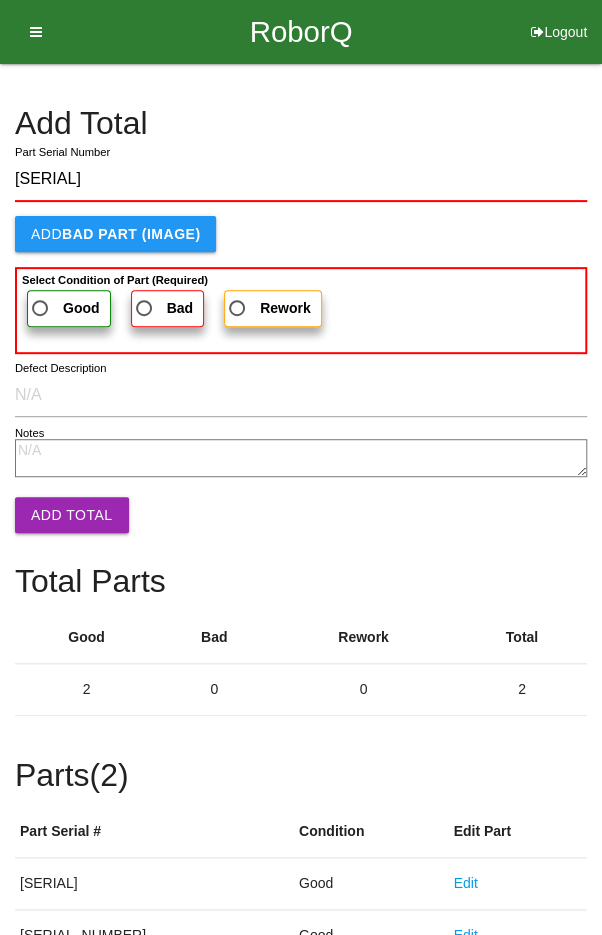 type on "[SERIAL]" 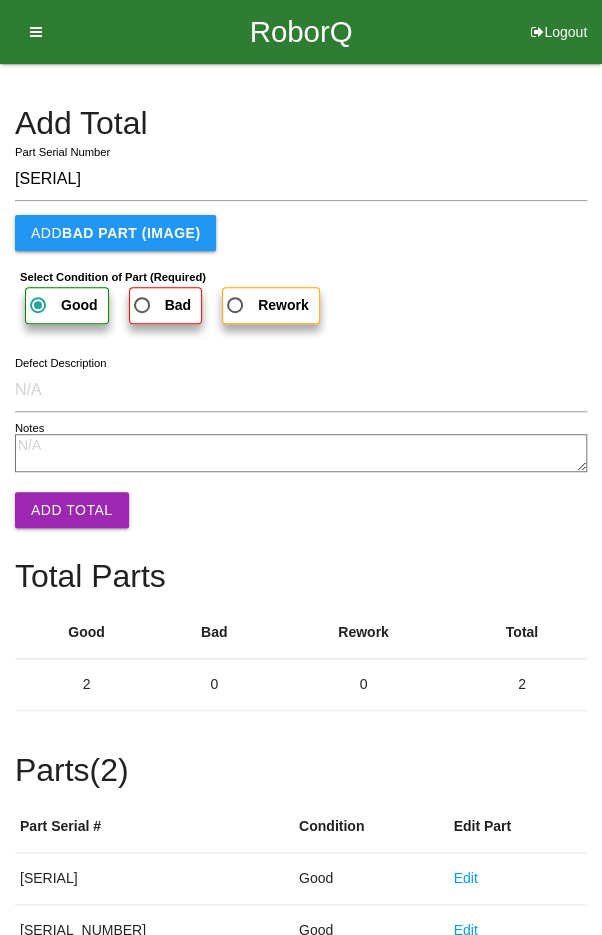 click on "Add Total" at bounding box center [72, 510] 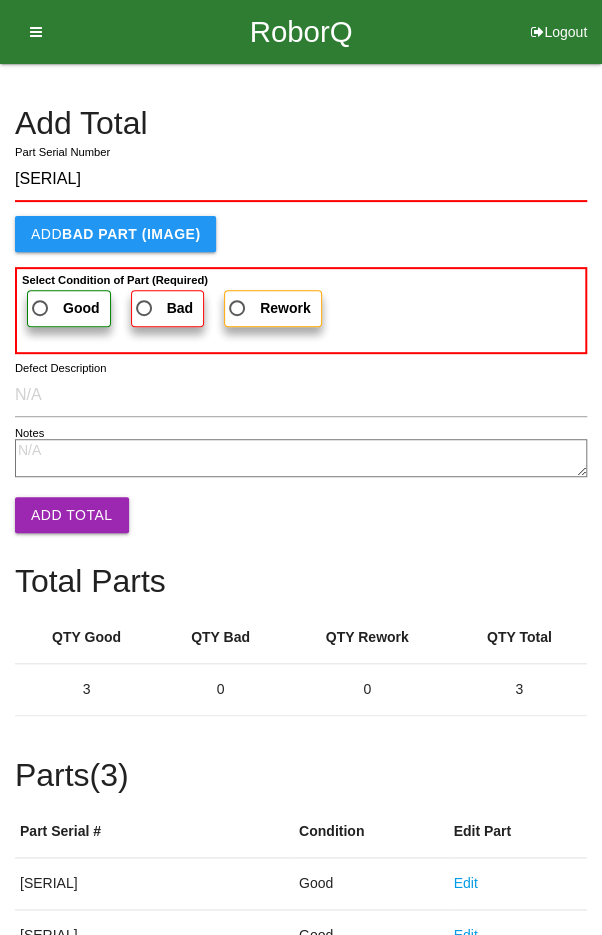 type on "[SERIAL]" 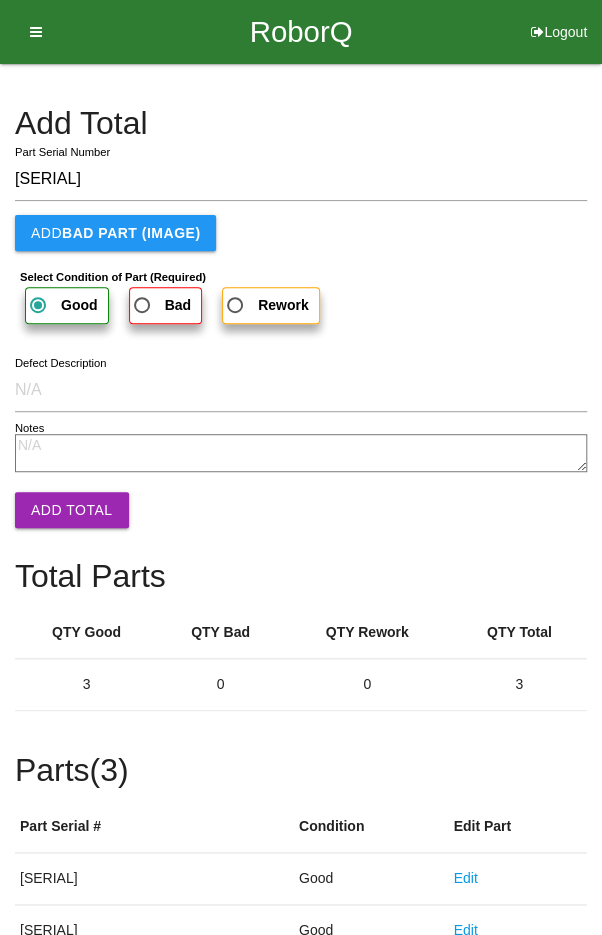 click on "Add Total" at bounding box center (72, 510) 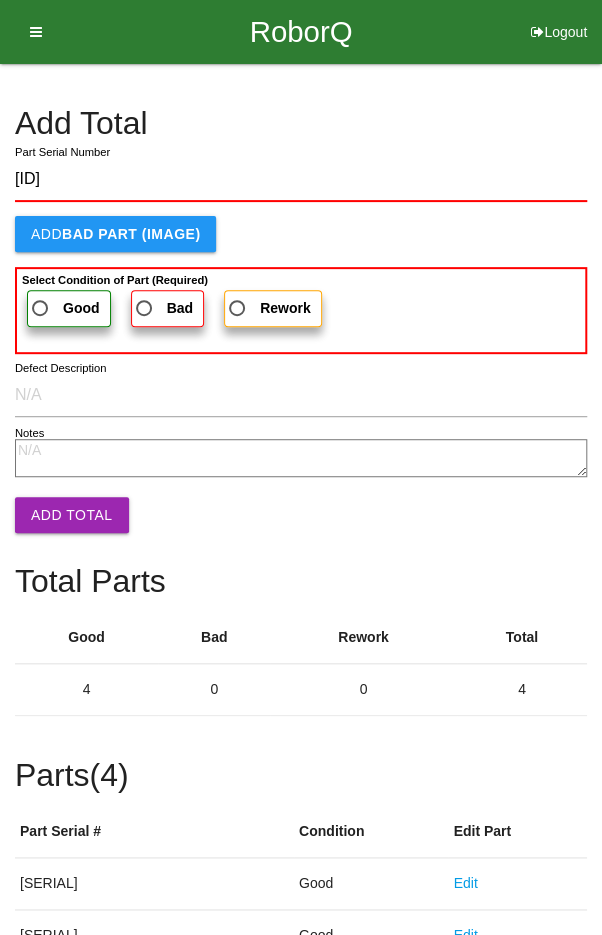 type on "[ID]" 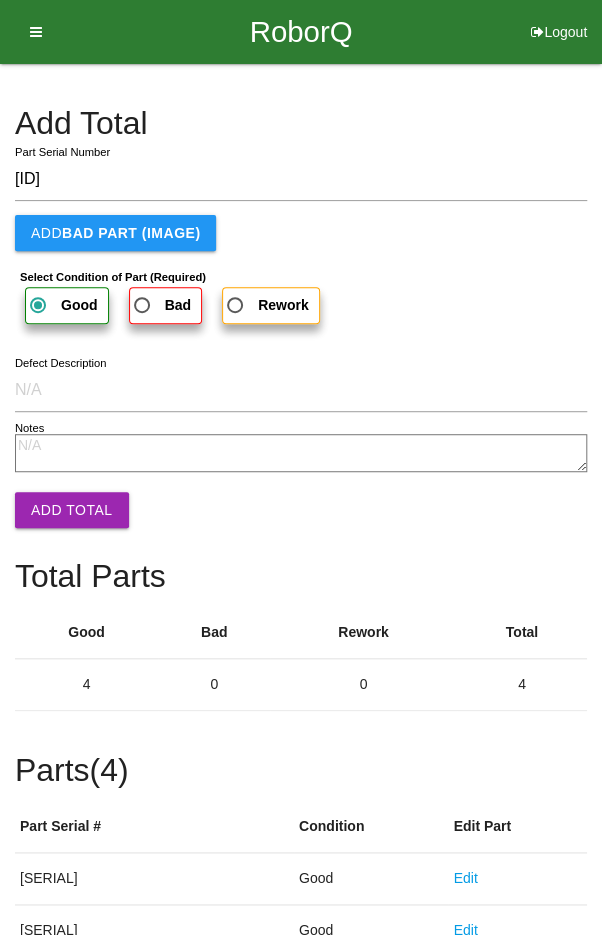 click on "Add Total" at bounding box center [72, 510] 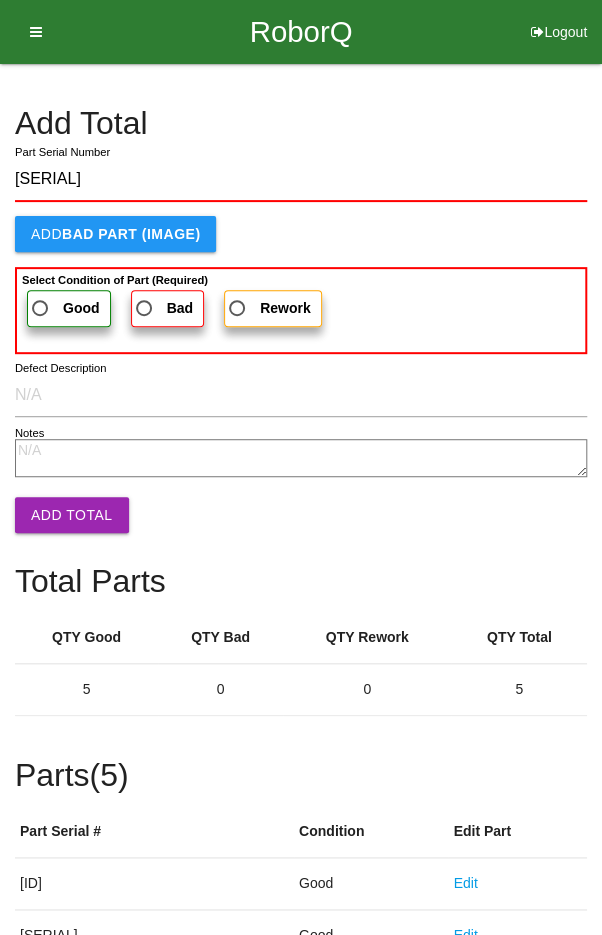 type on "[SERIAL]" 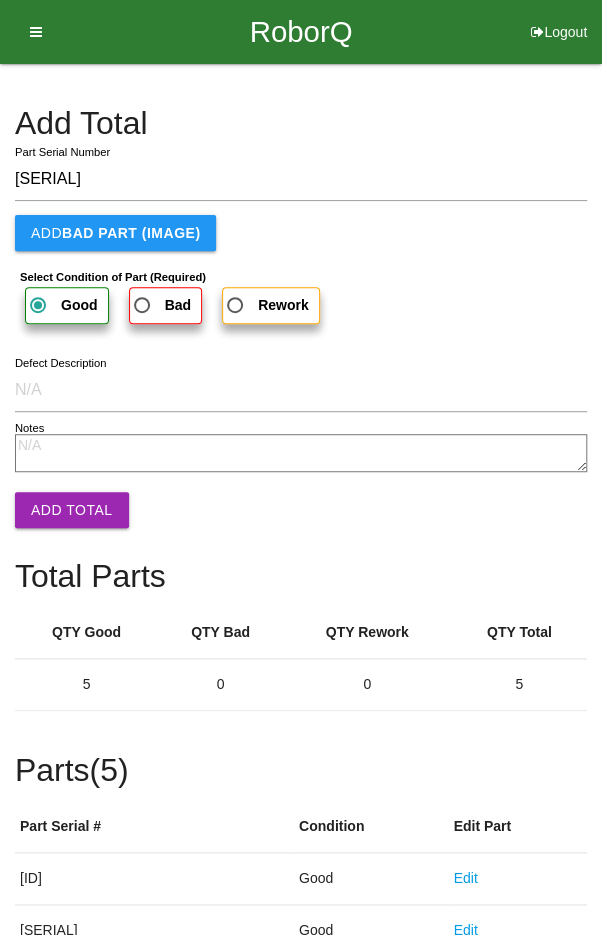 click on "Add Total" at bounding box center (72, 510) 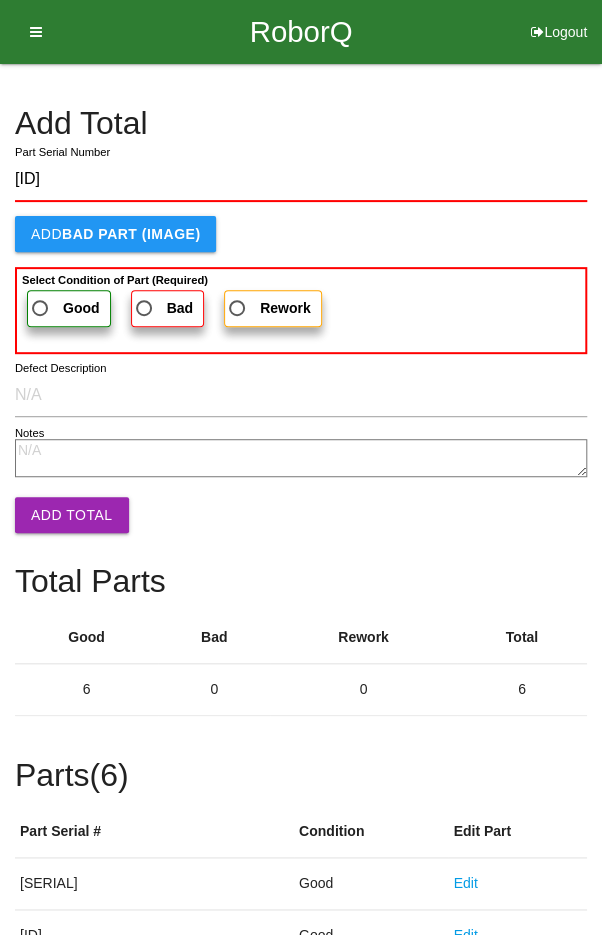 type on "[ID]" 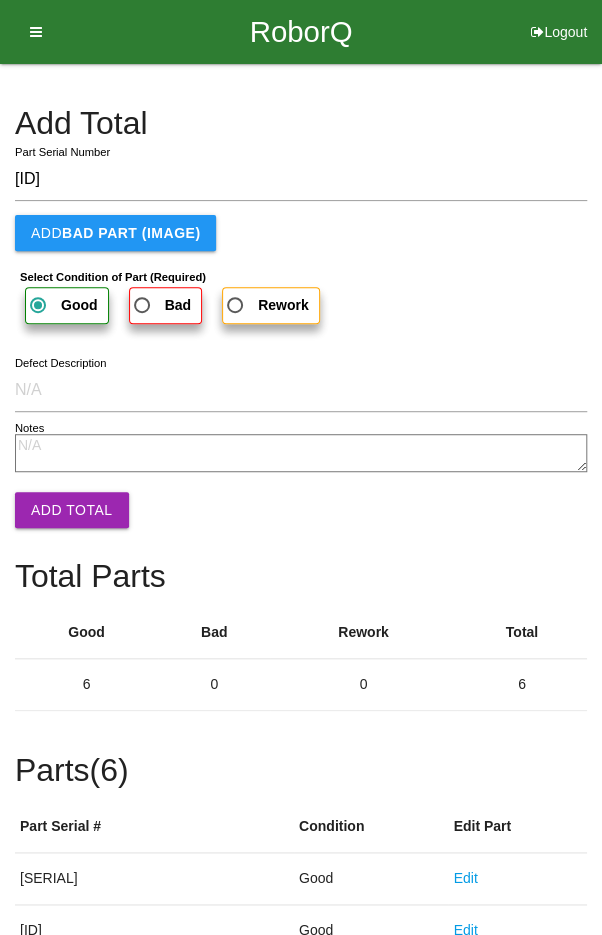 click on "Add Total" at bounding box center (72, 510) 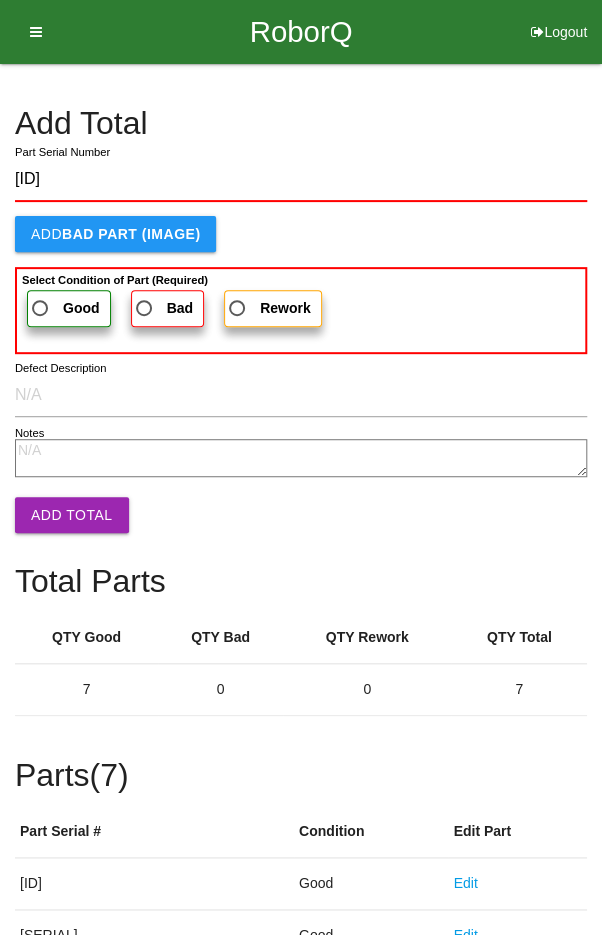 type on "[ID]" 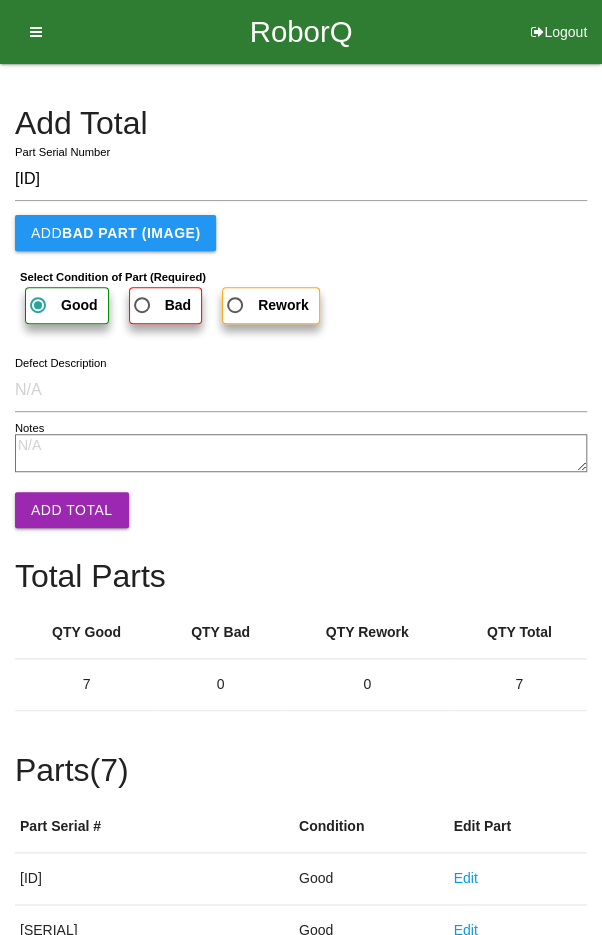 click on "Add Total" at bounding box center [72, 510] 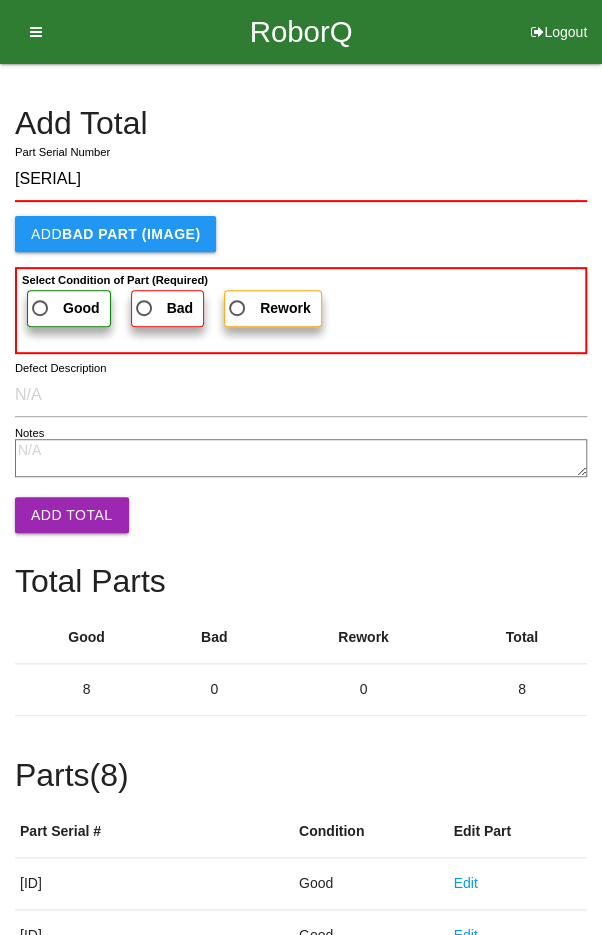 type on "[SERIAL]" 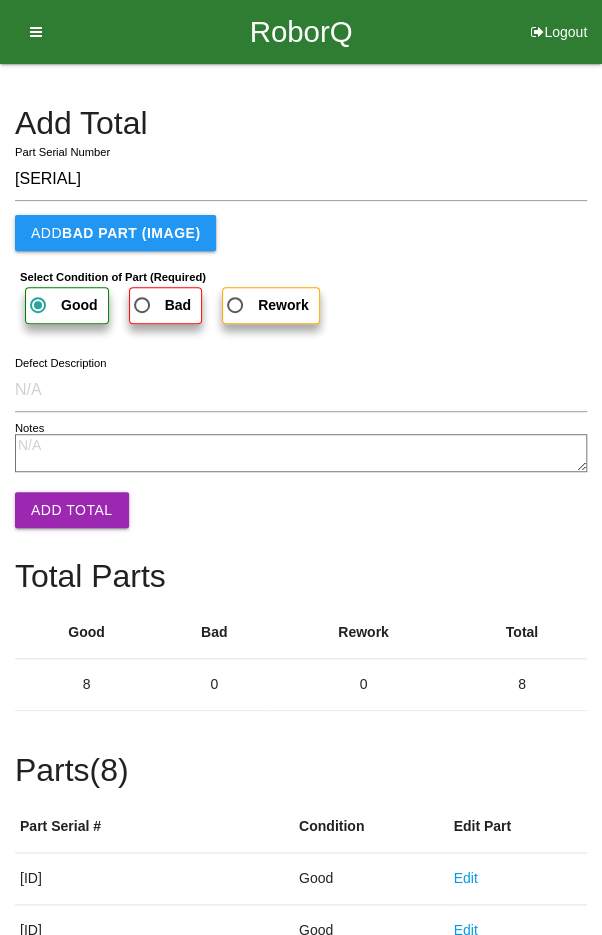 click on "Add Total" at bounding box center (72, 510) 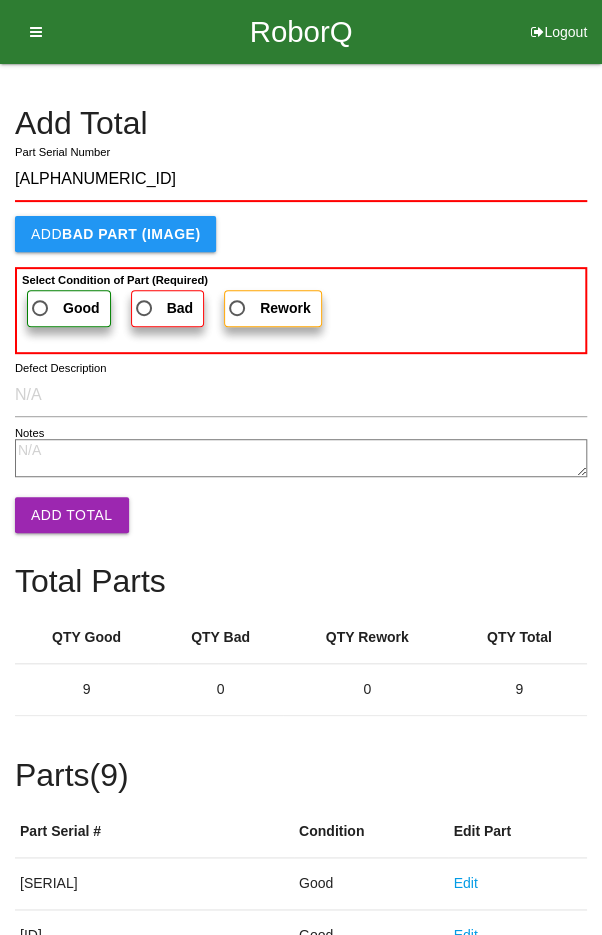 type on "[ALPHANUMERIC_ID]" 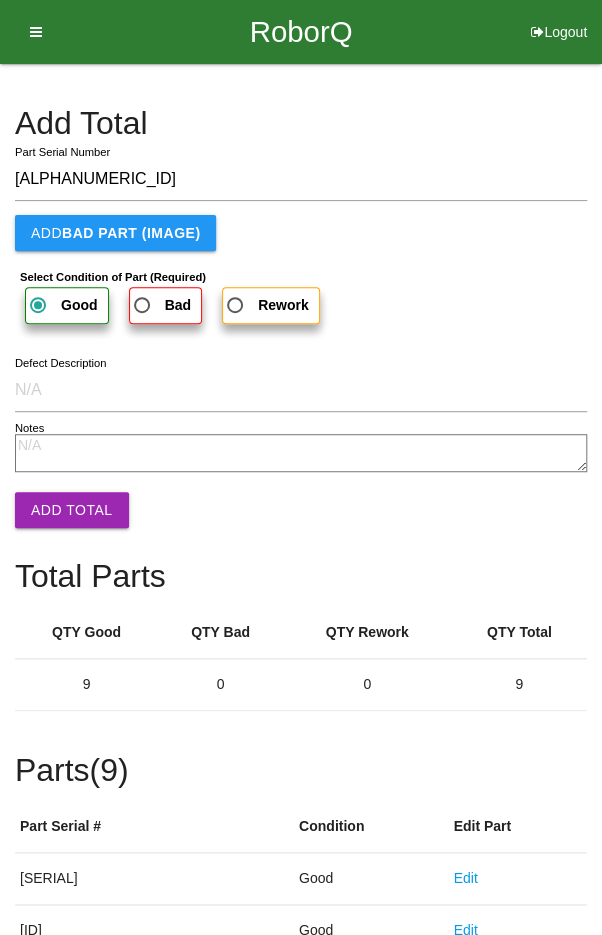 click on "Add Total" at bounding box center [72, 510] 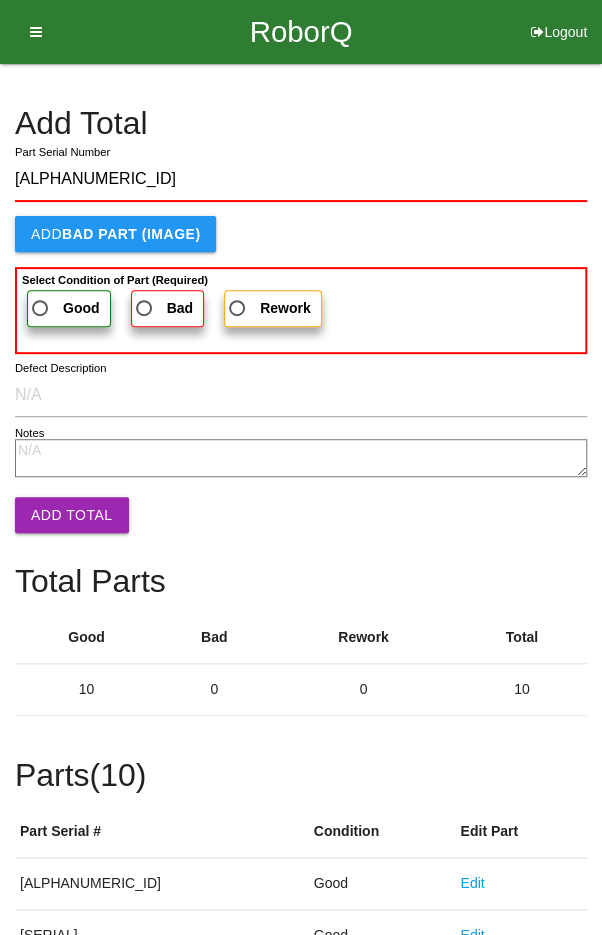 type on "[ALPHANUMERIC_ID]" 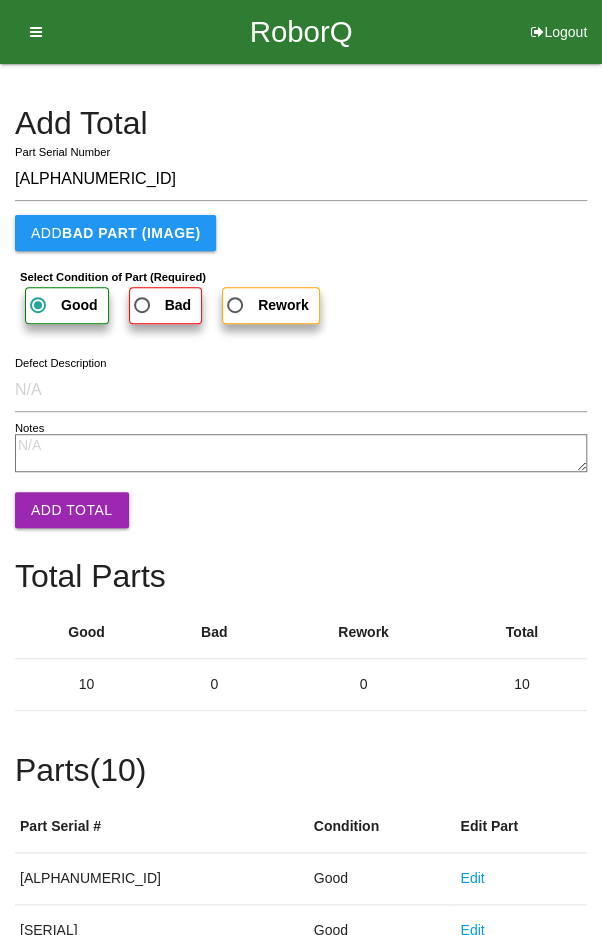click on "Add Total" at bounding box center (72, 510) 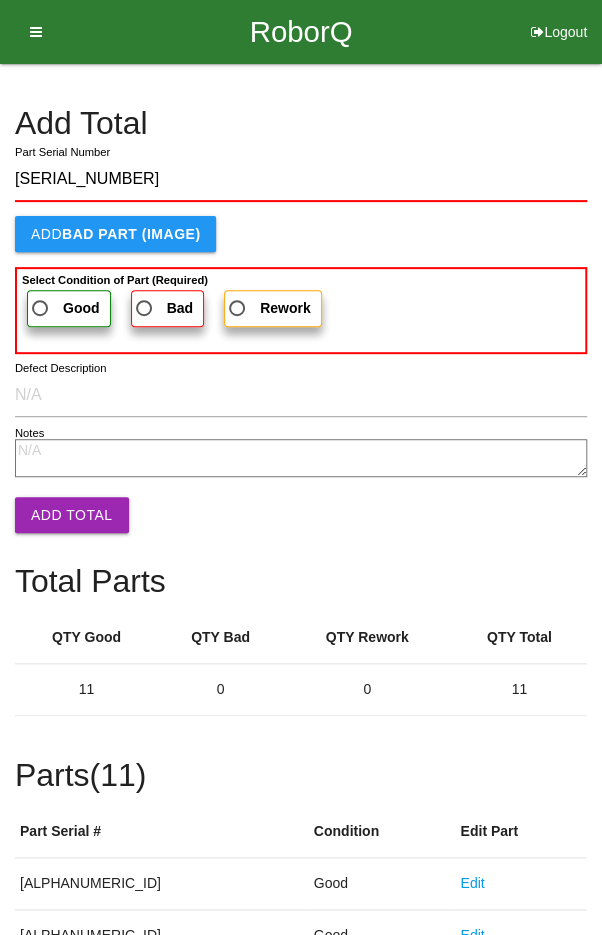 type on "[SERIAL_NUMBER]" 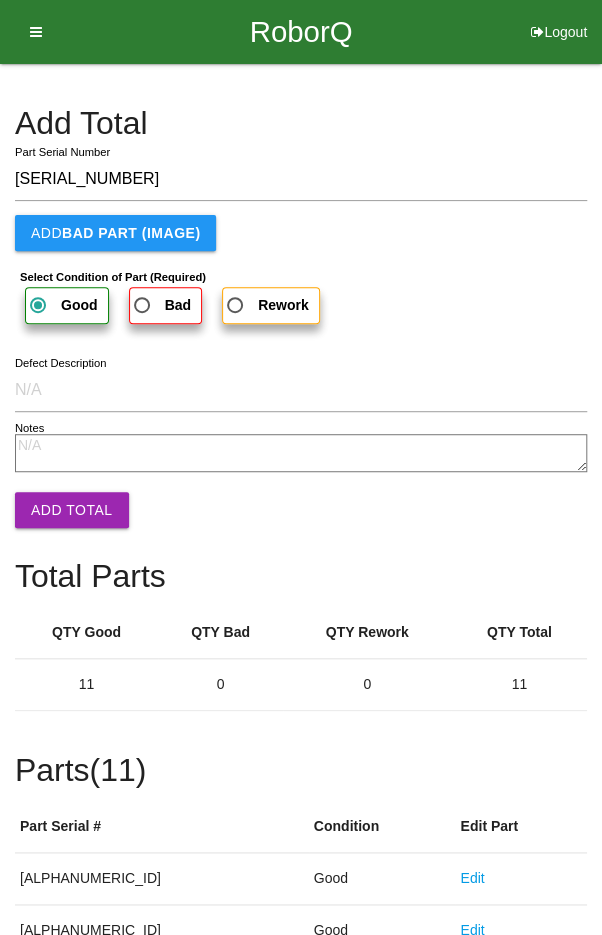 click on "Add Total" at bounding box center (72, 510) 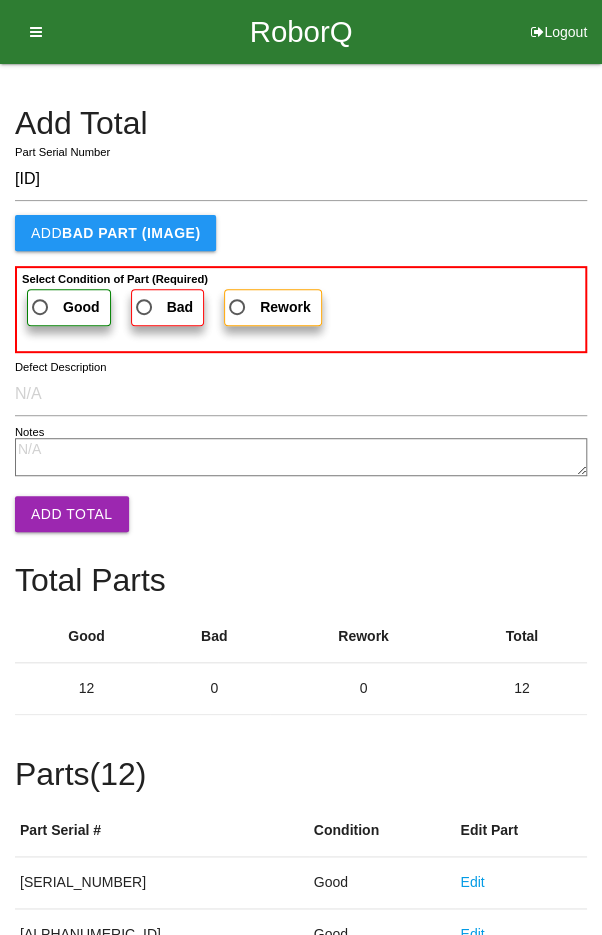 type on "[ID]" 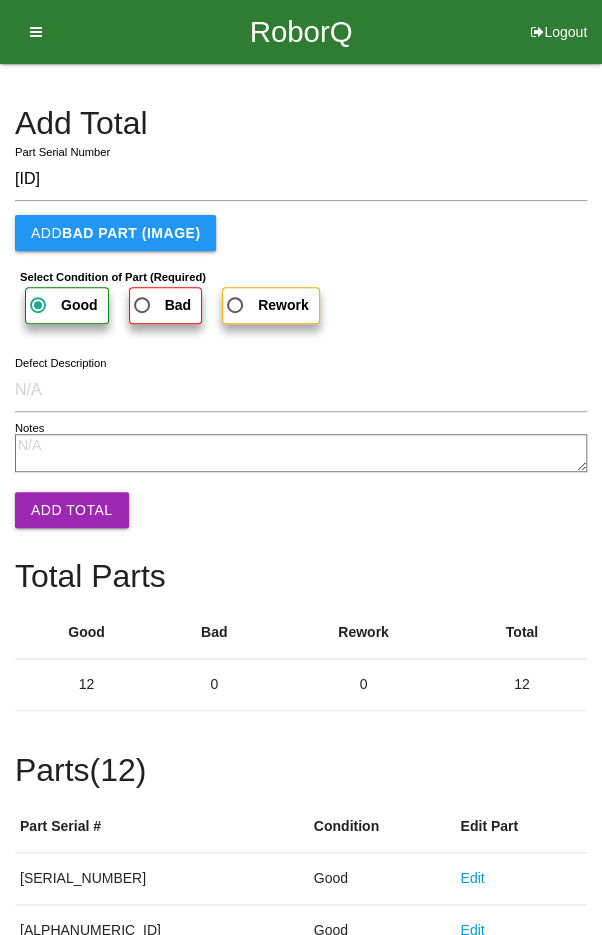 click on "Add Total" at bounding box center (72, 510) 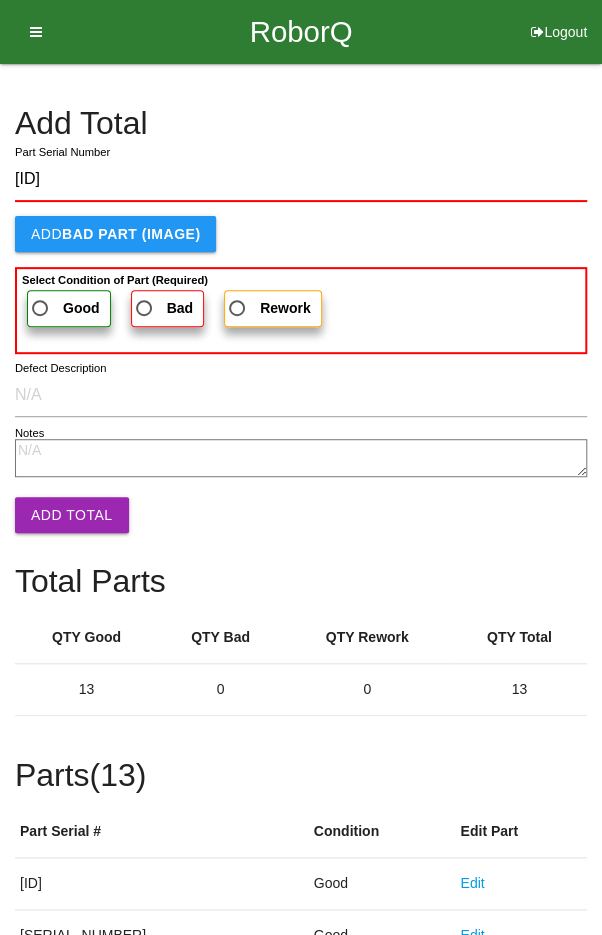 type on "[ID]" 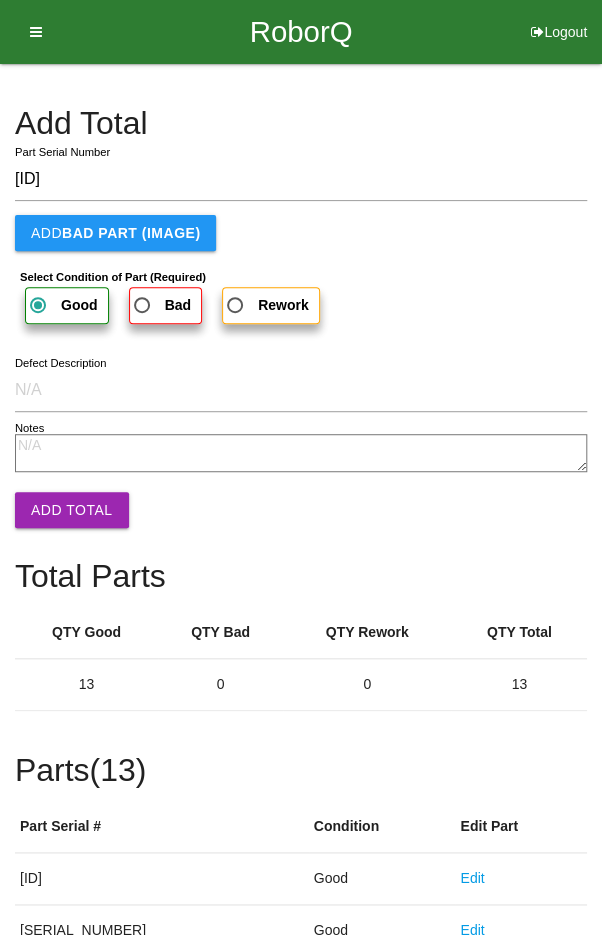 click on "Add Total" at bounding box center [72, 510] 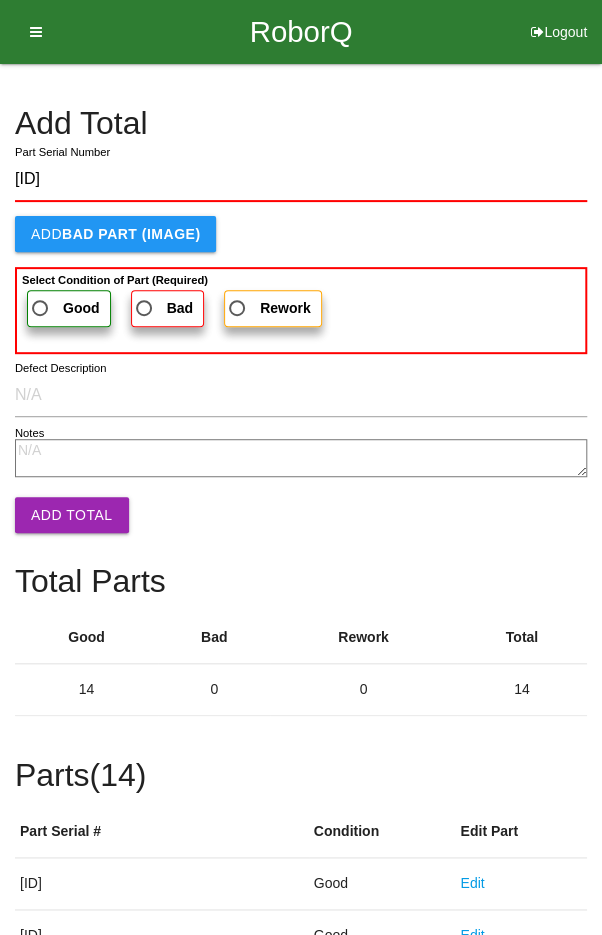 type on "[ID]" 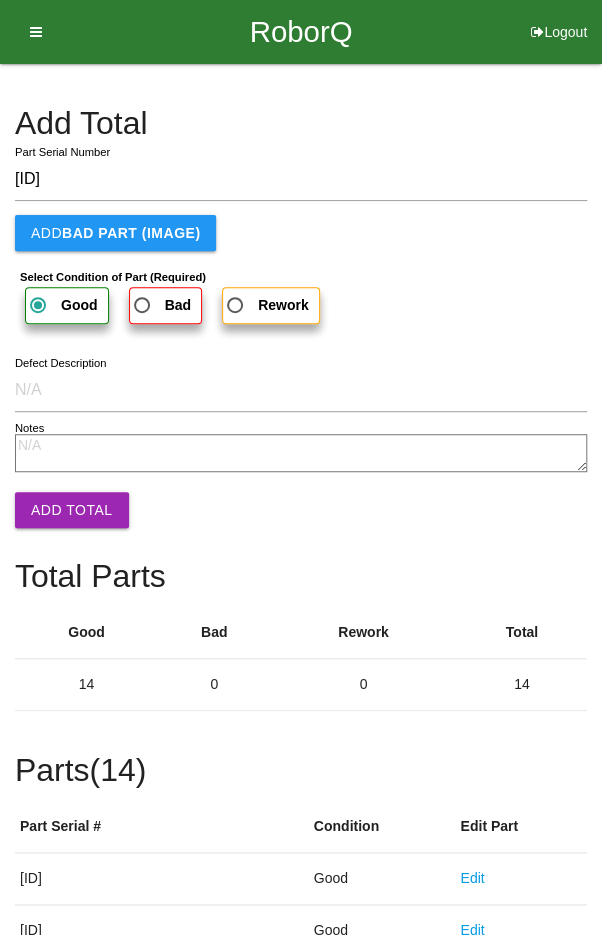 click on "Add Total" at bounding box center (72, 510) 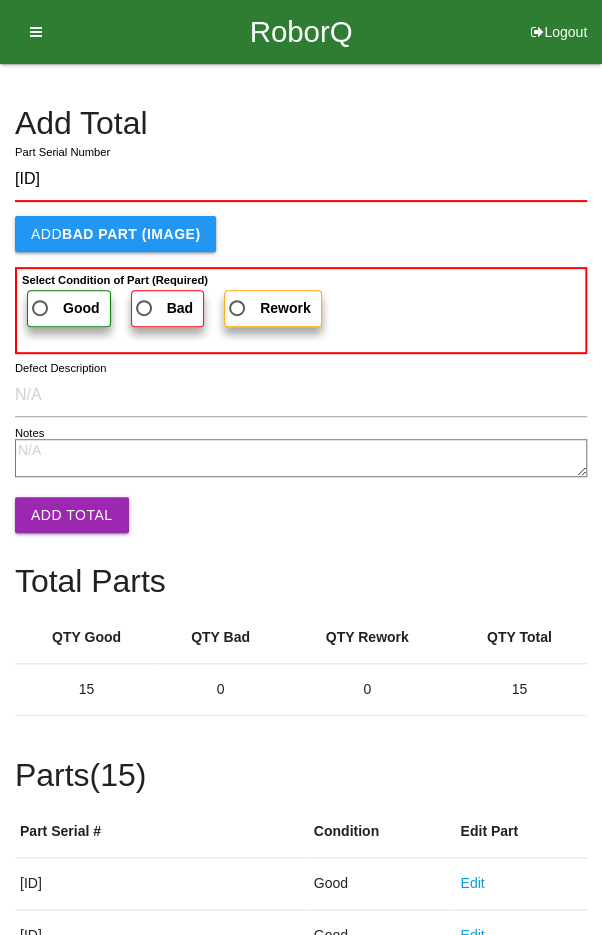 type on "[ID]" 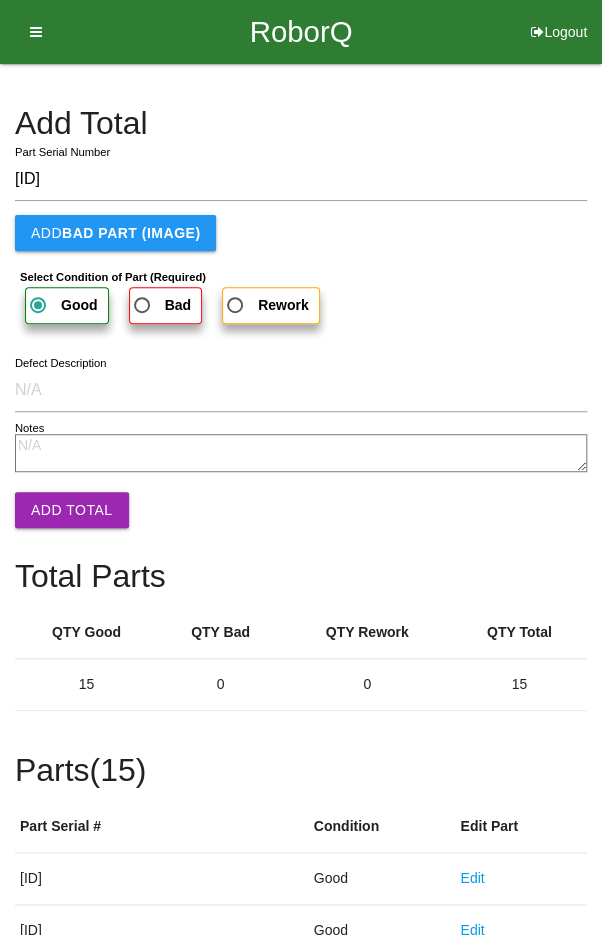 click on "Add Total" at bounding box center [72, 510] 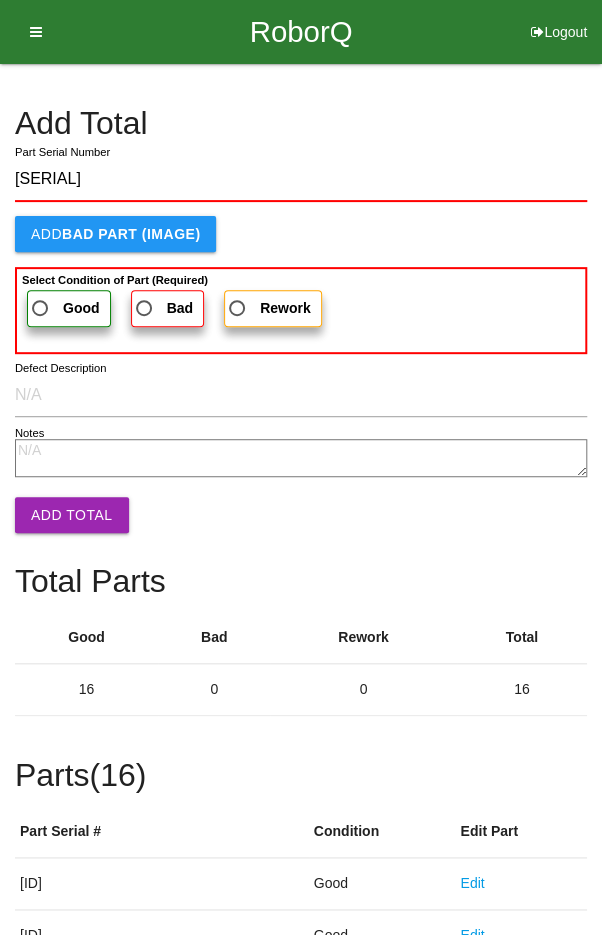 type on "[SERIAL]" 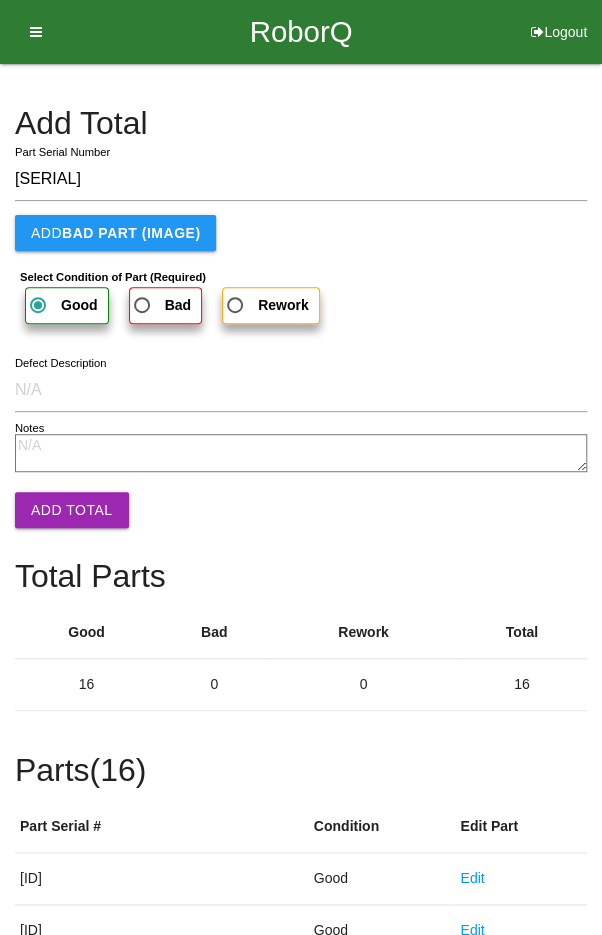 click on "Add Total" at bounding box center (72, 510) 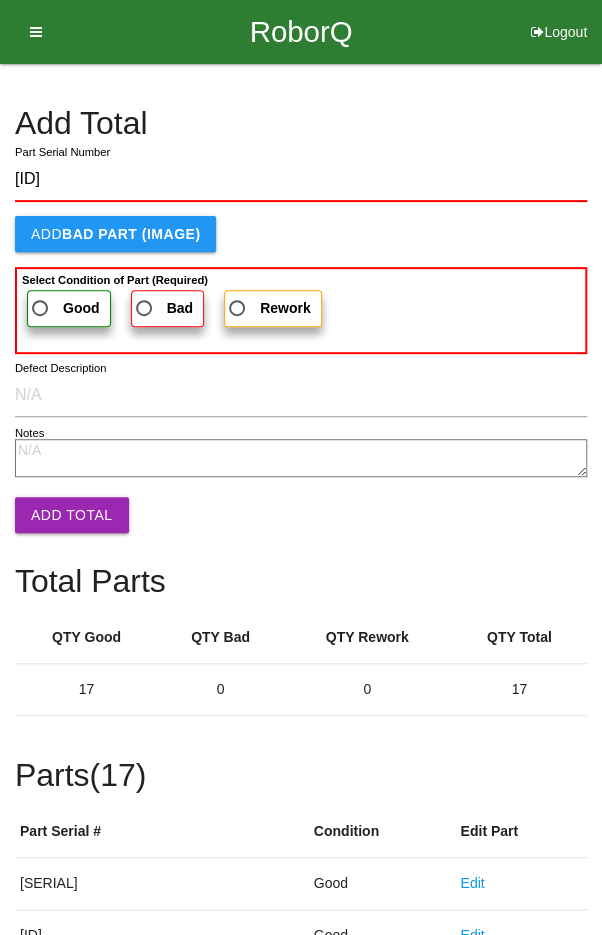 type on "[ID]" 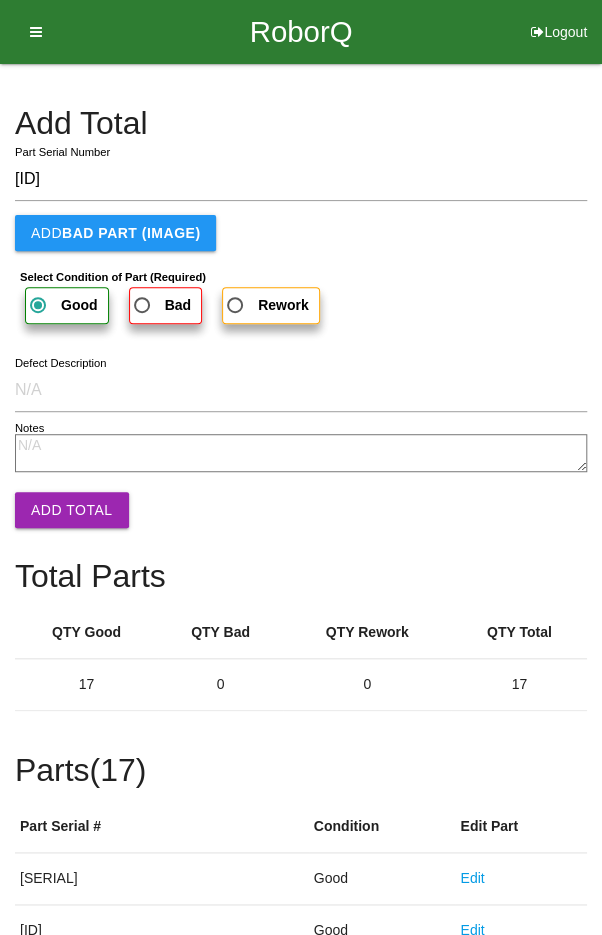 click on "Add Total" at bounding box center [72, 510] 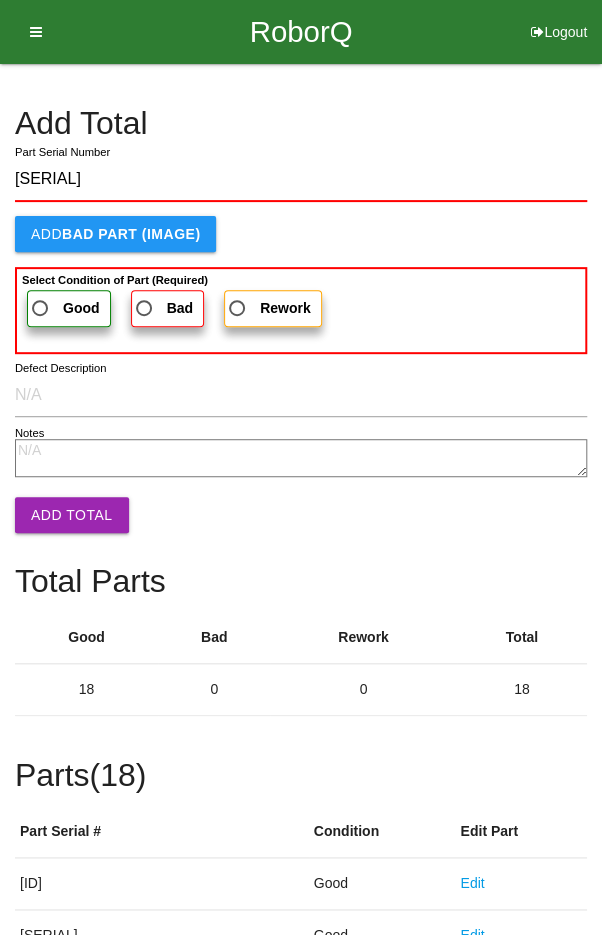 type on "[SERIAL]" 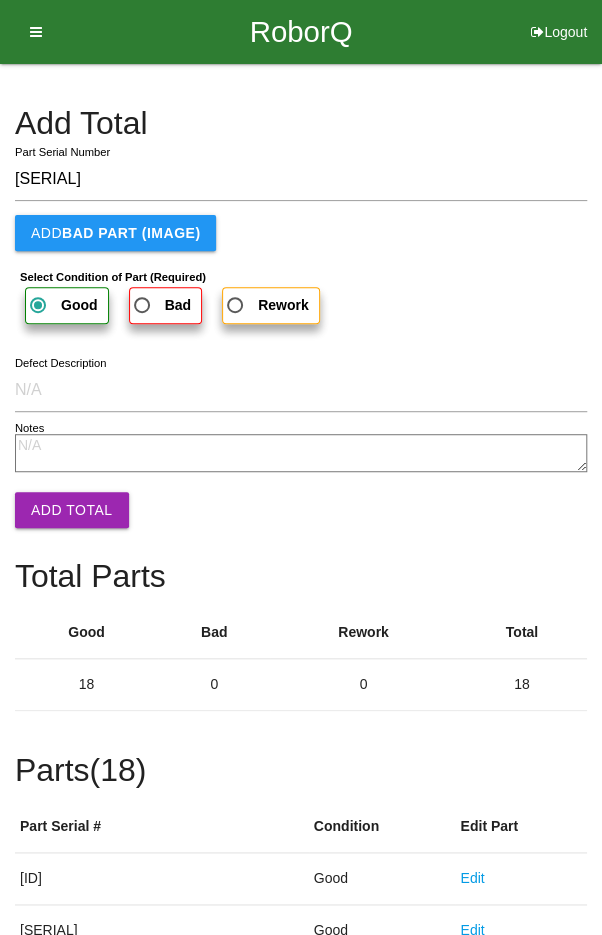 click on "Add Total" at bounding box center [72, 510] 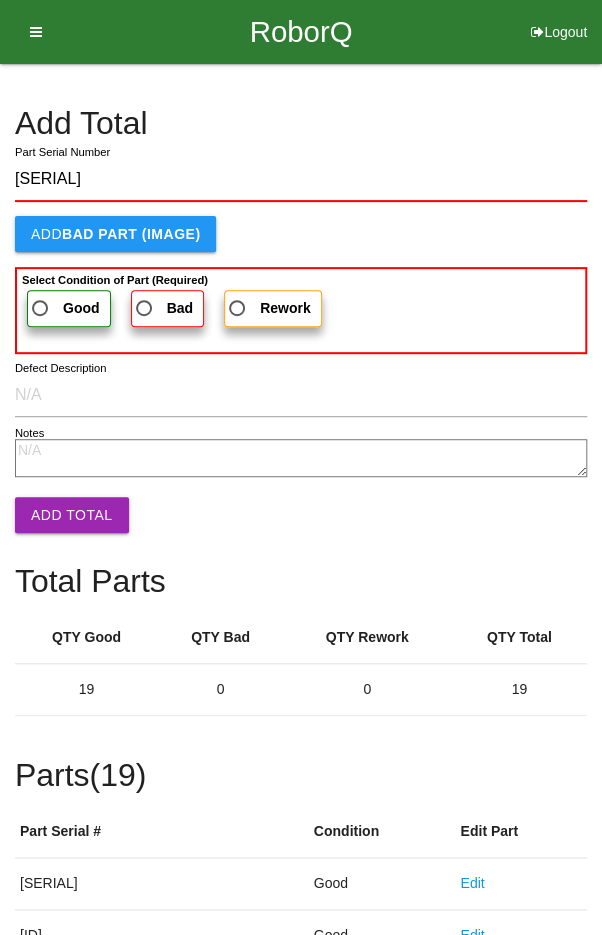 type on "[SERIAL]" 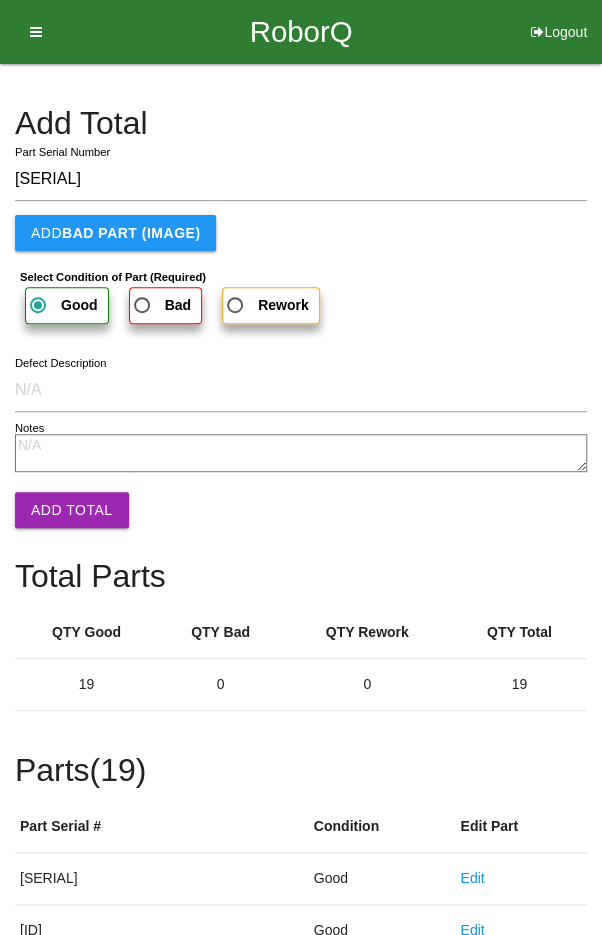 click on "Add Total" at bounding box center [72, 510] 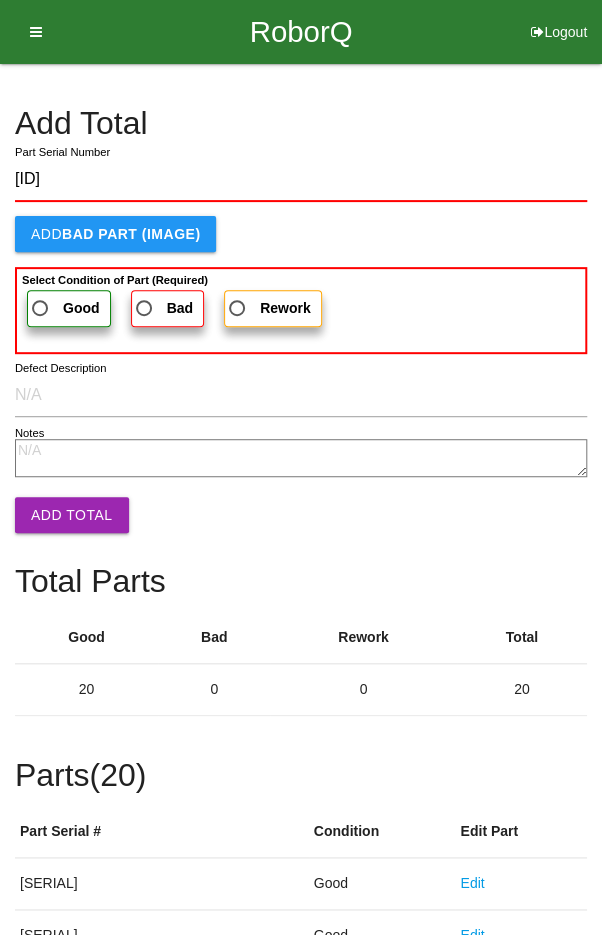 click on "[ID]" at bounding box center [301, 180] 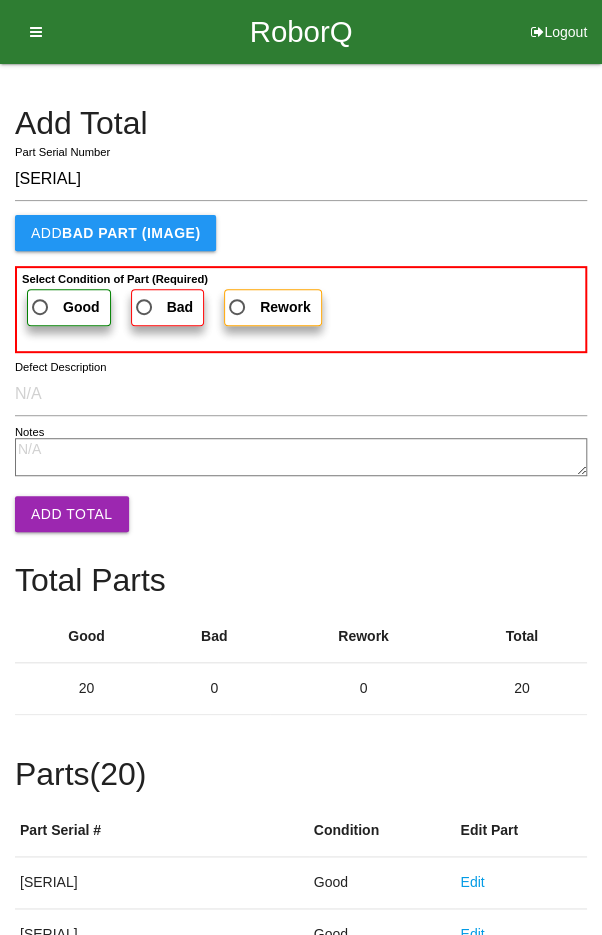 type on "[SERIAL]" 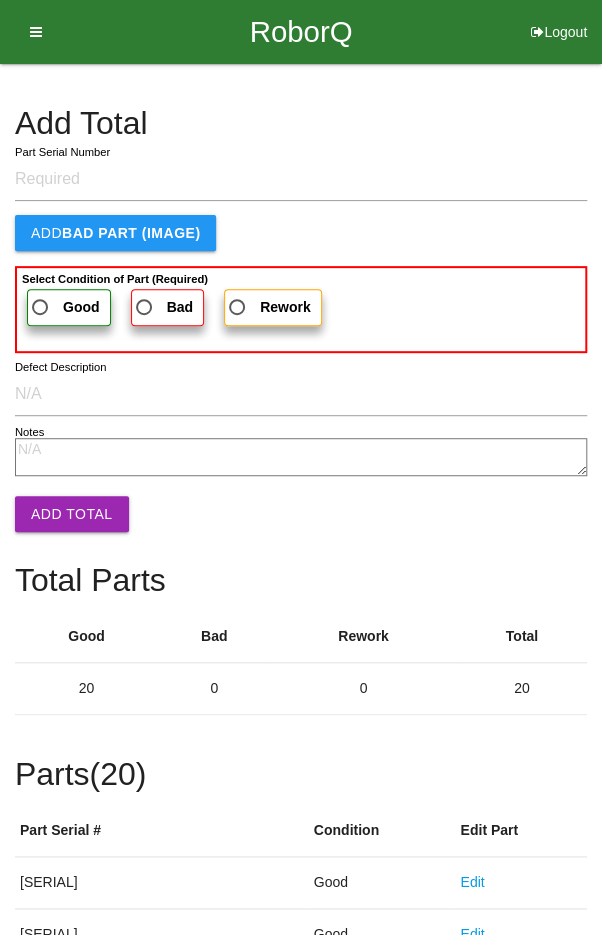click on "Add Total" at bounding box center [301, 123] 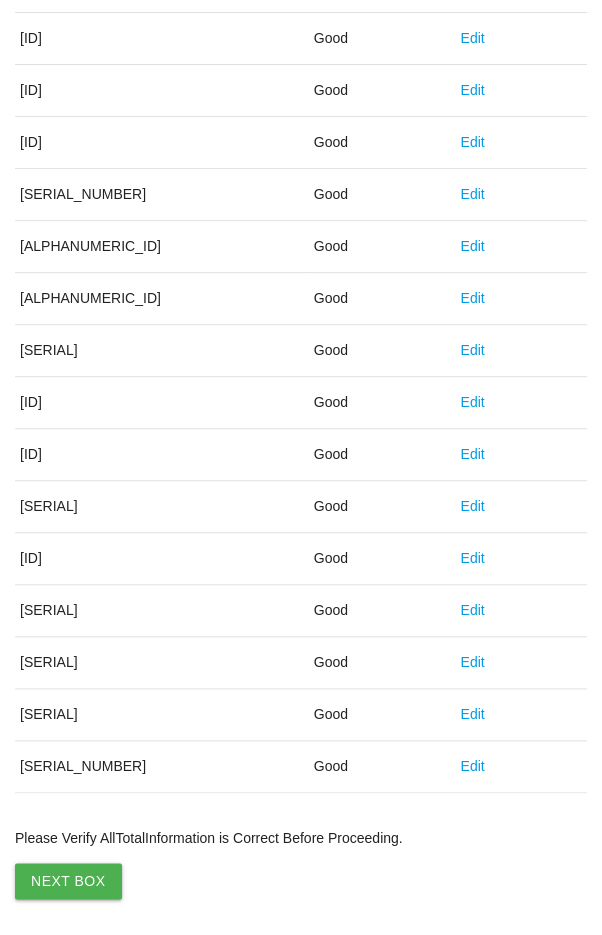 scroll, scrollTop: 1110, scrollLeft: 0, axis: vertical 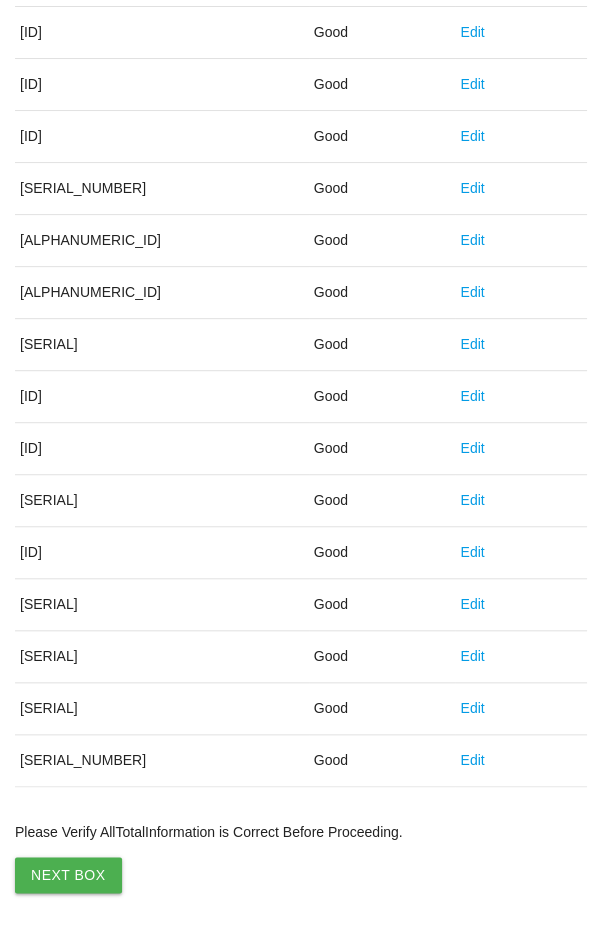 click on "Next Box" at bounding box center (68, 875) 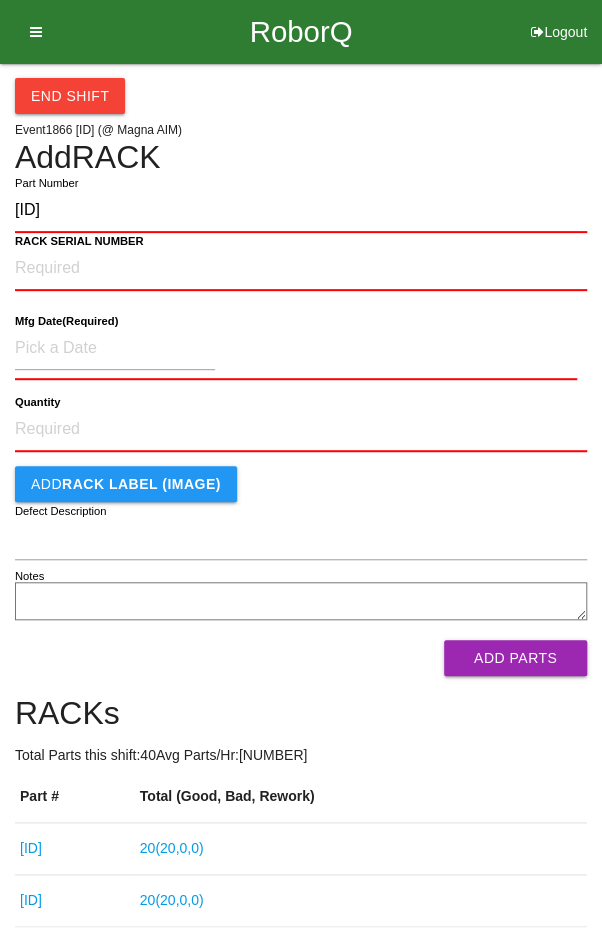 type on "[ID]" 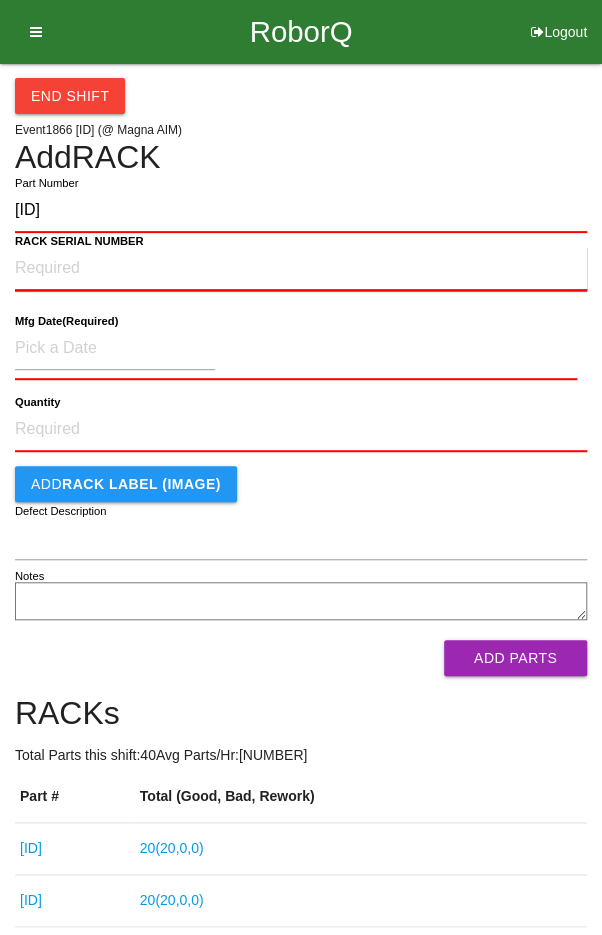 click on "RACK SERIAL NUMBER" at bounding box center [301, 269] 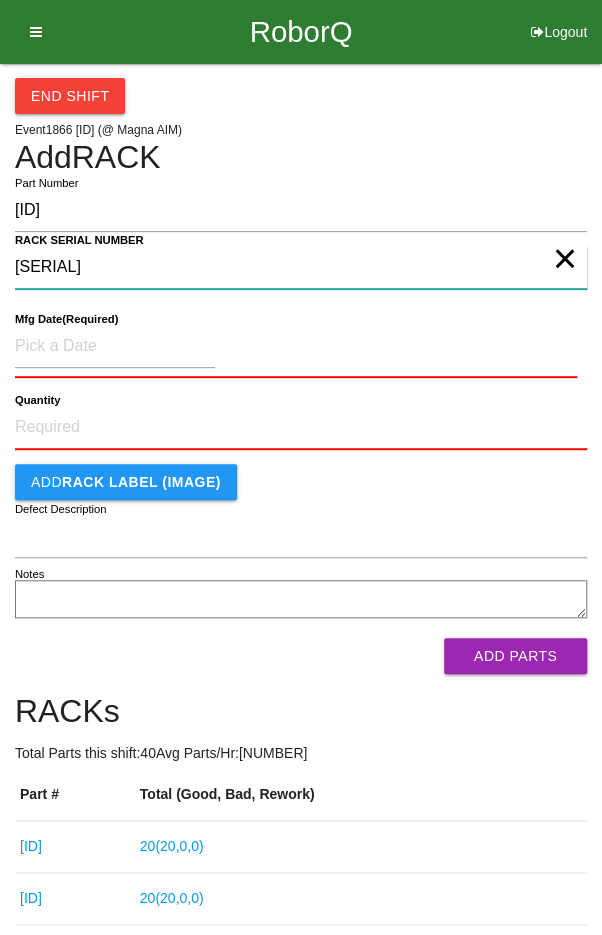 type on "[SERIAL]" 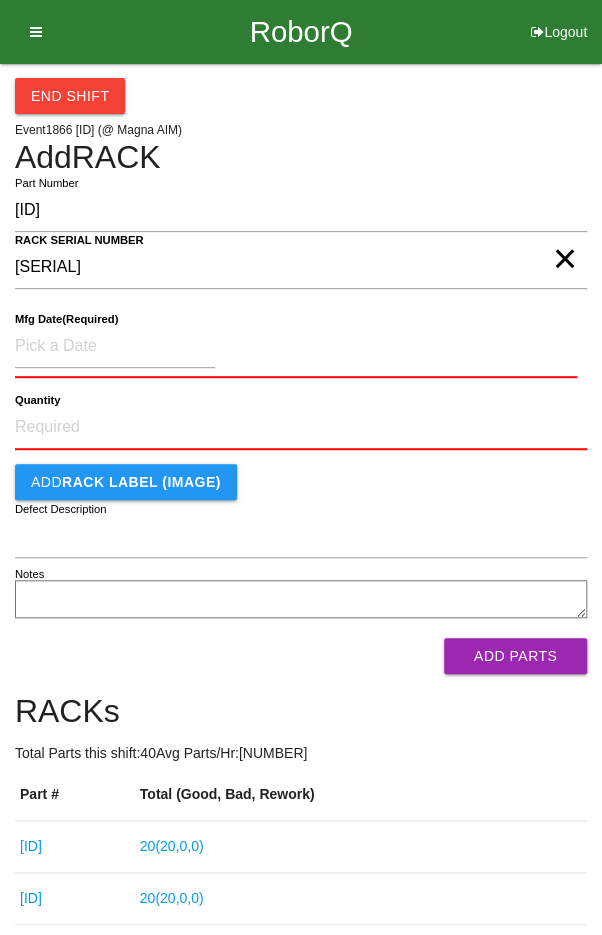 click on "×" at bounding box center [564, 239] 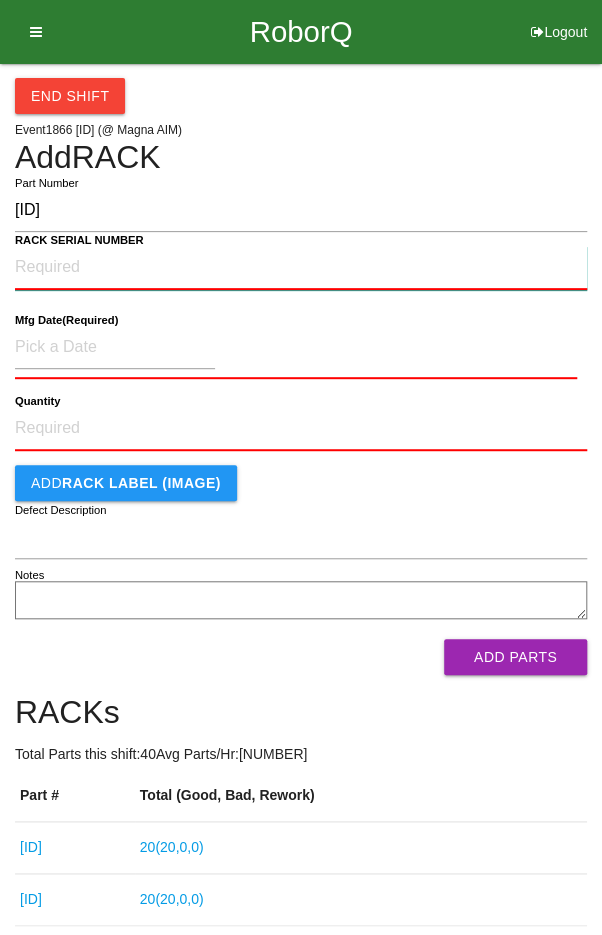 click on "RACK SERIAL NUMBER" at bounding box center [301, 268] 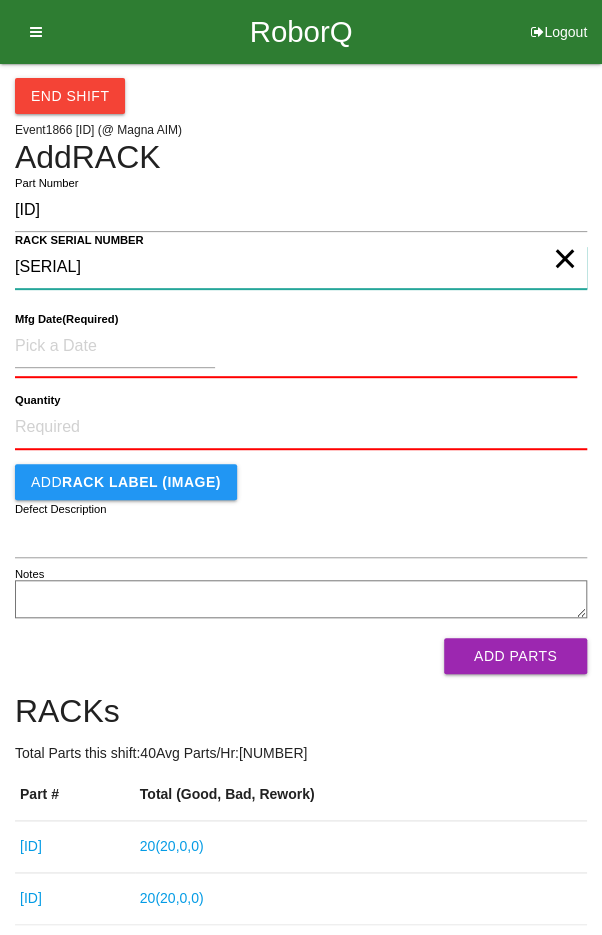type on "[SERIAL]" 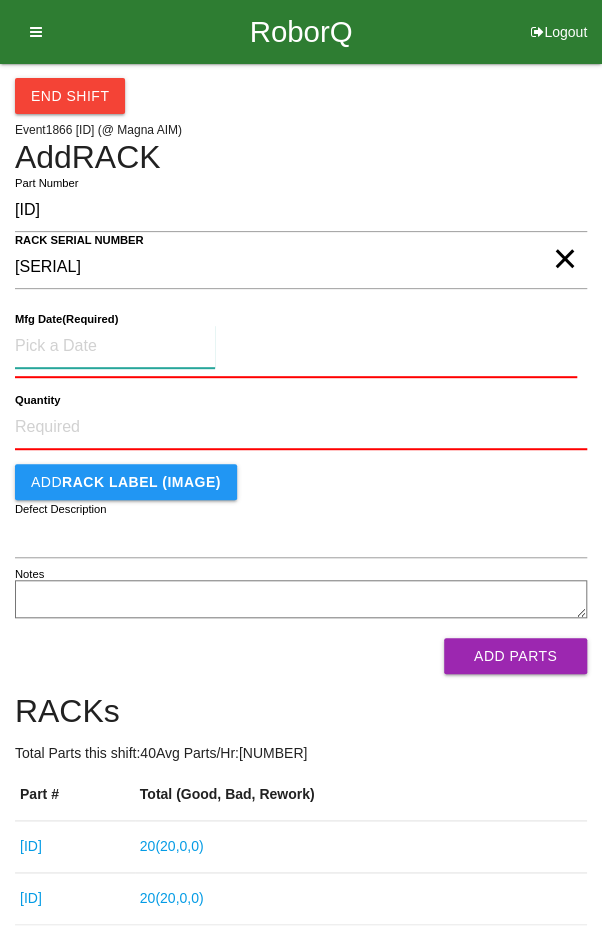 click at bounding box center [115, 346] 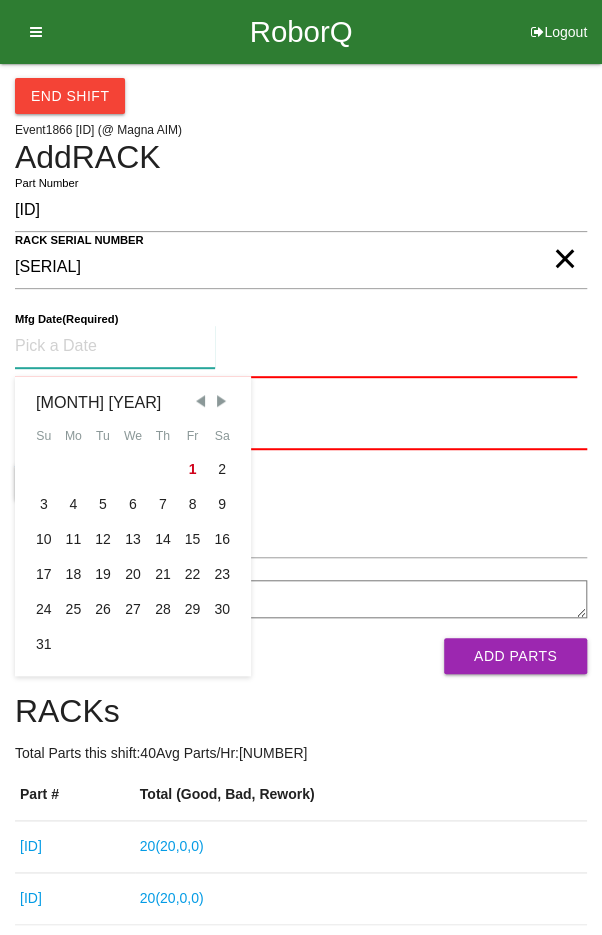 click at bounding box center (200, 401) 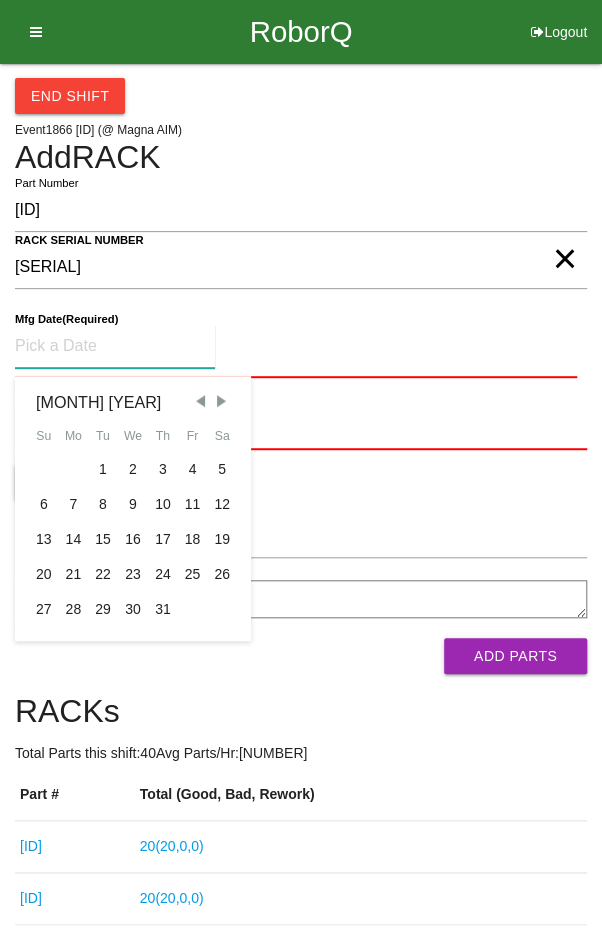 click on "14" at bounding box center [74, 539] 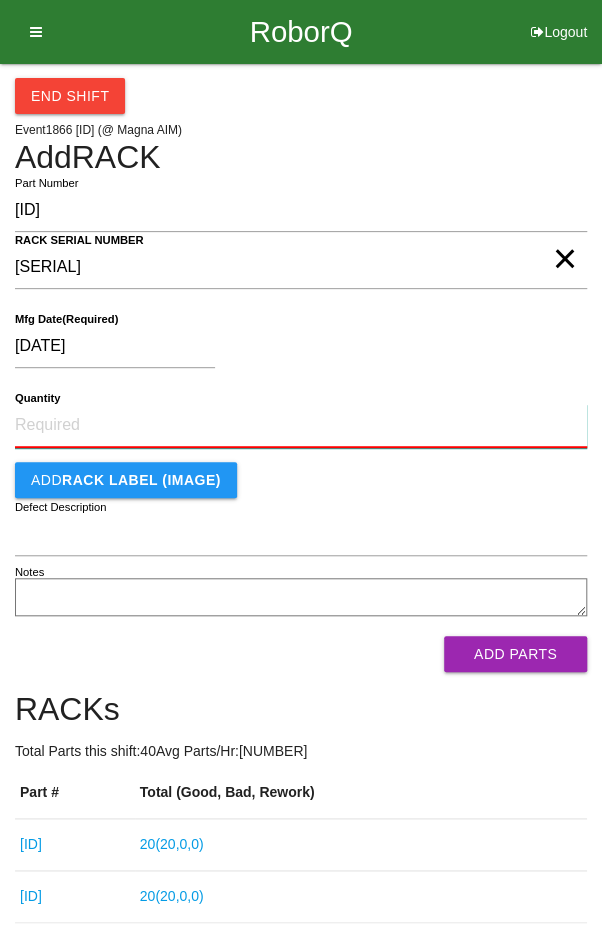 click on "Quantity" at bounding box center [301, 426] 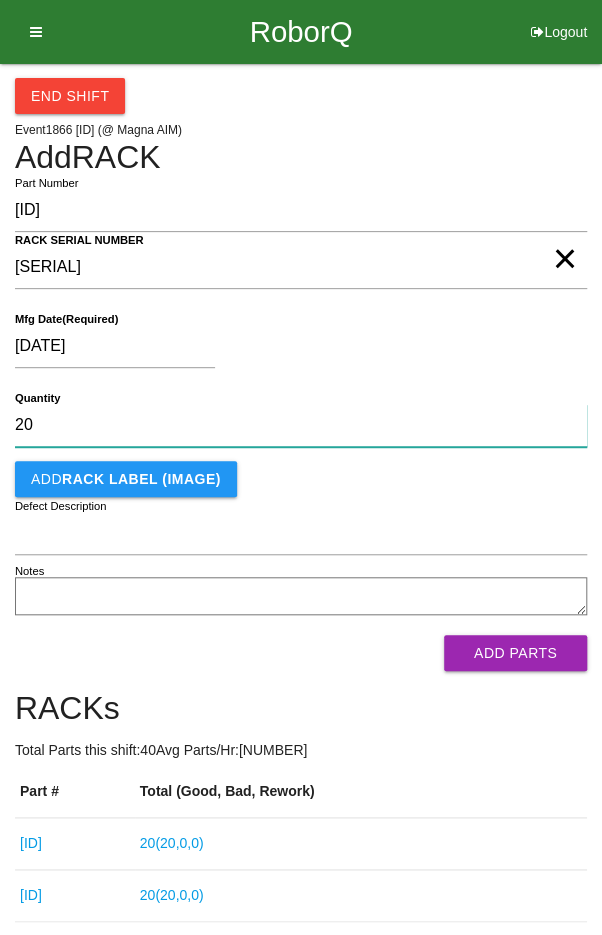 type on "20" 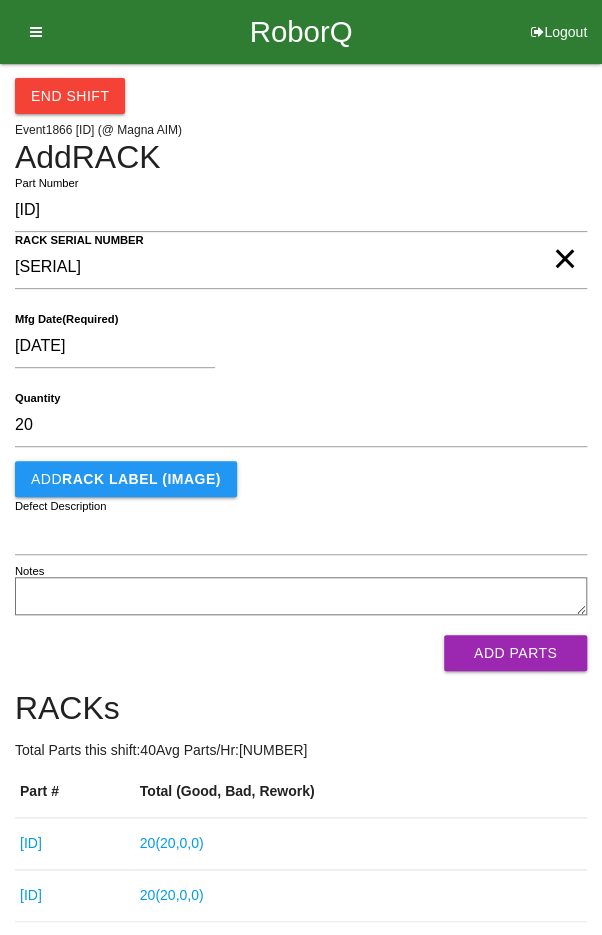 click on "[DATE]" at bounding box center (296, 350) 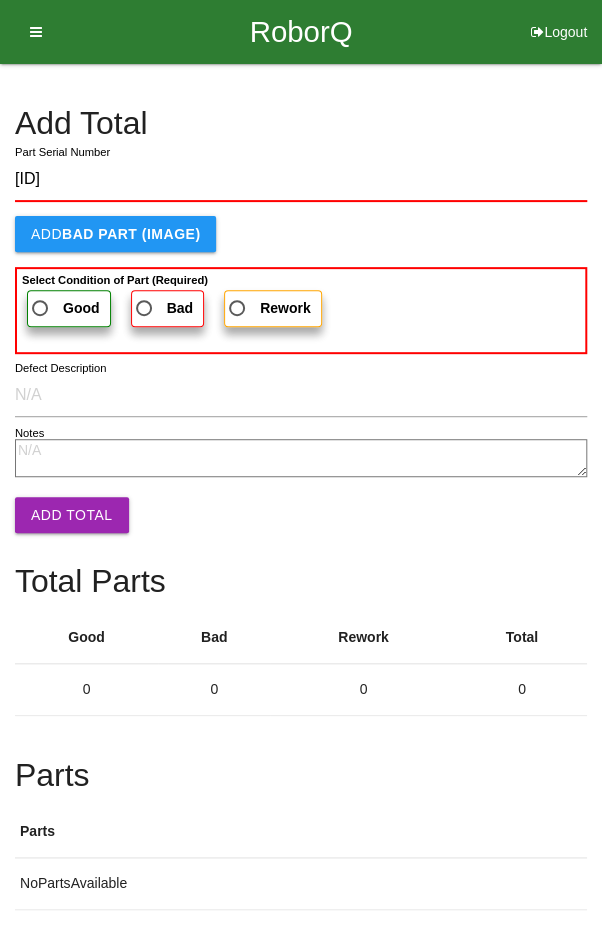 type on "[ID]" 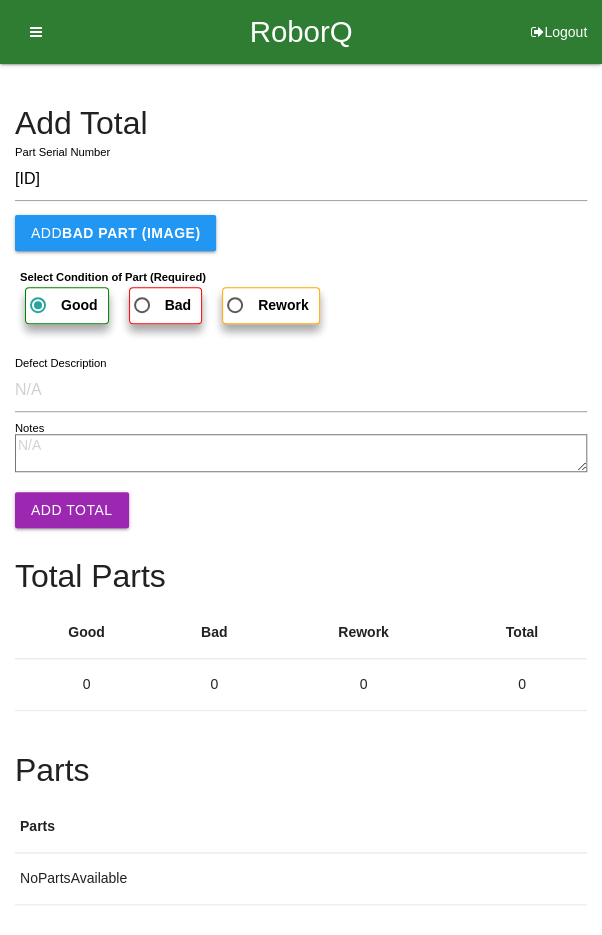 click on "Add Total" at bounding box center (72, 510) 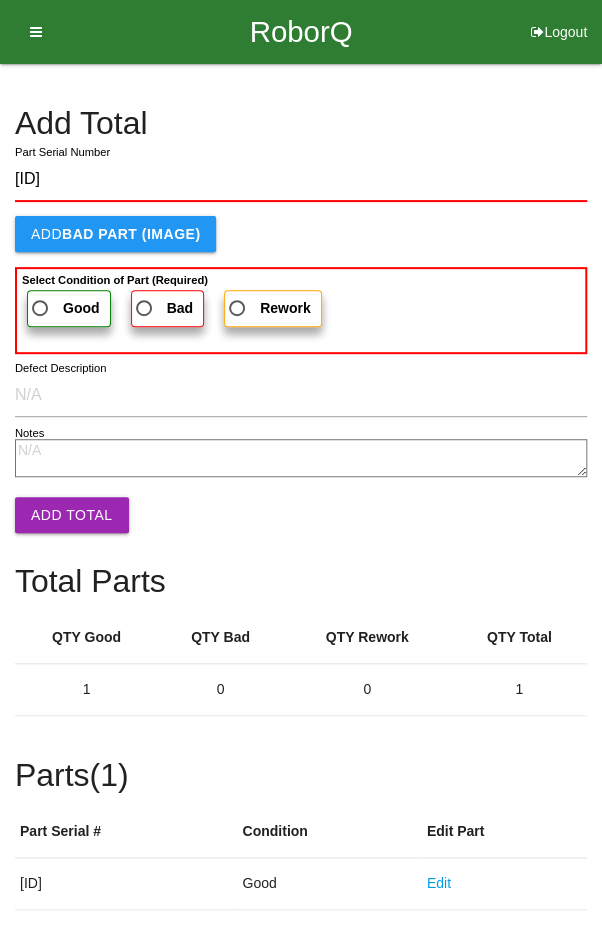 type on "[ID]" 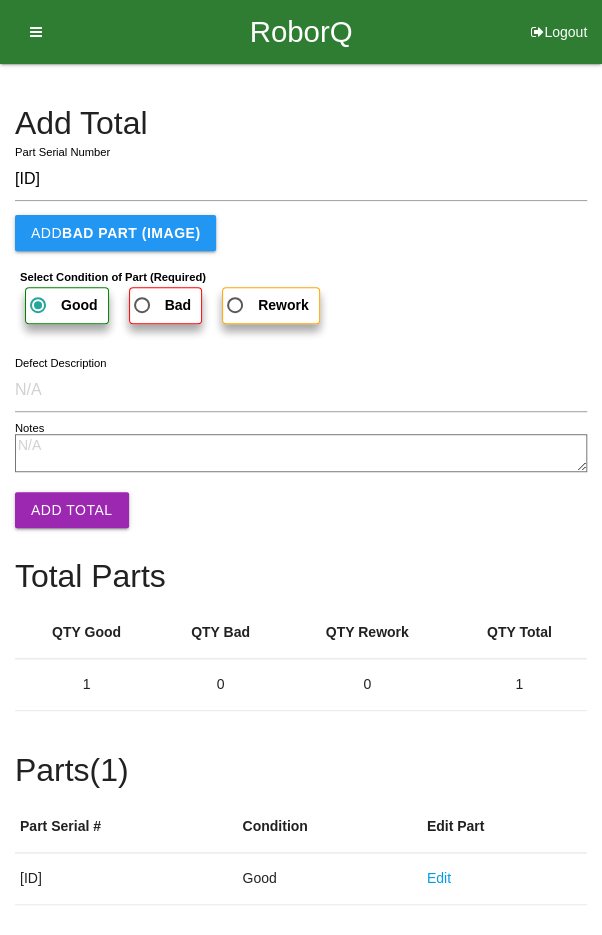 click on "Add Total" at bounding box center [72, 510] 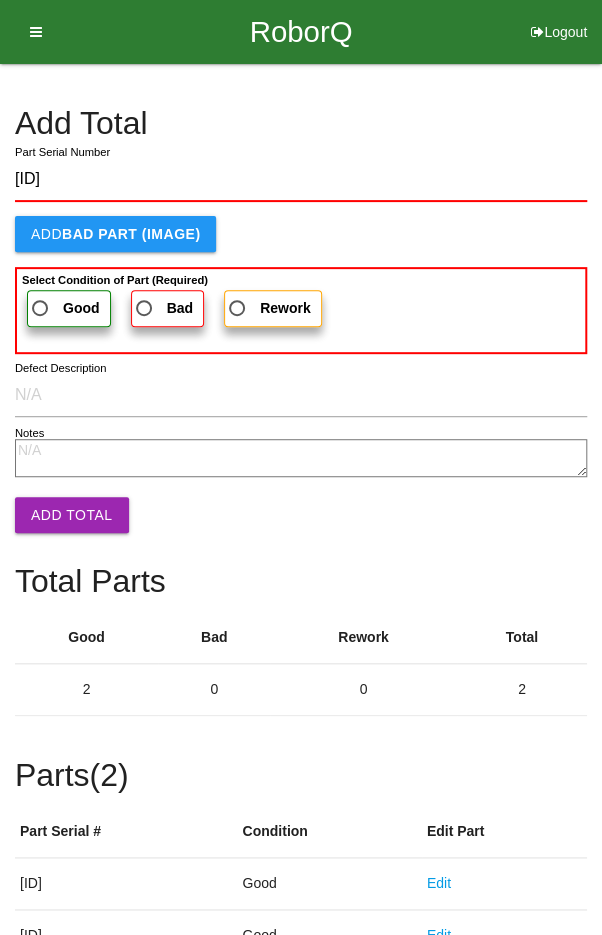 type on "[ID]" 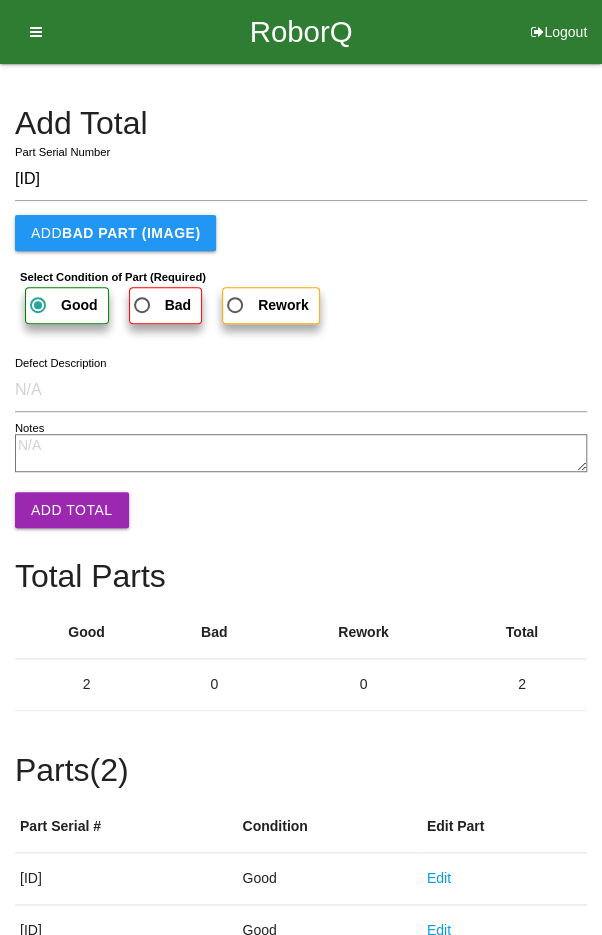 click on "Add Total" at bounding box center [72, 510] 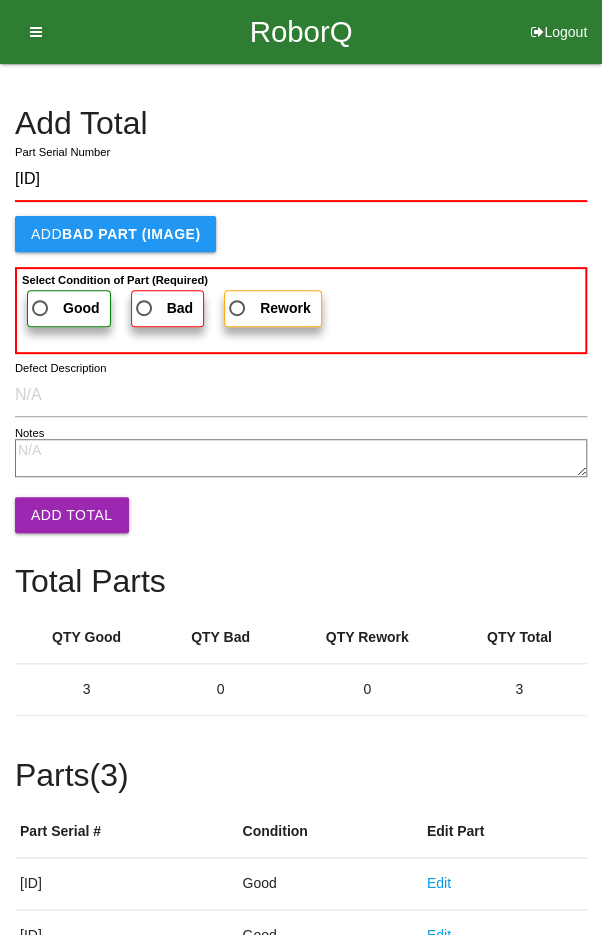 type on "[ID]" 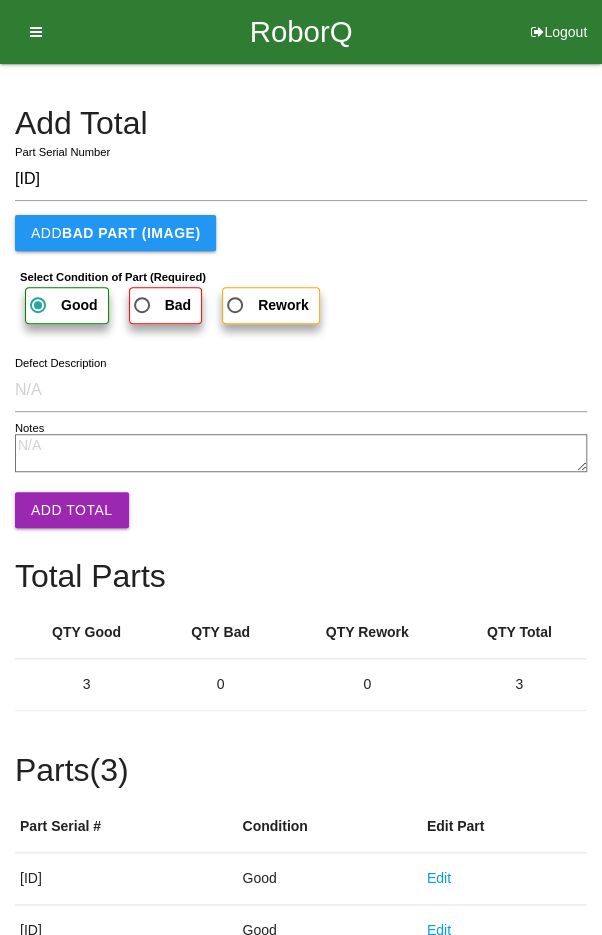 click on "Add Total" at bounding box center [72, 510] 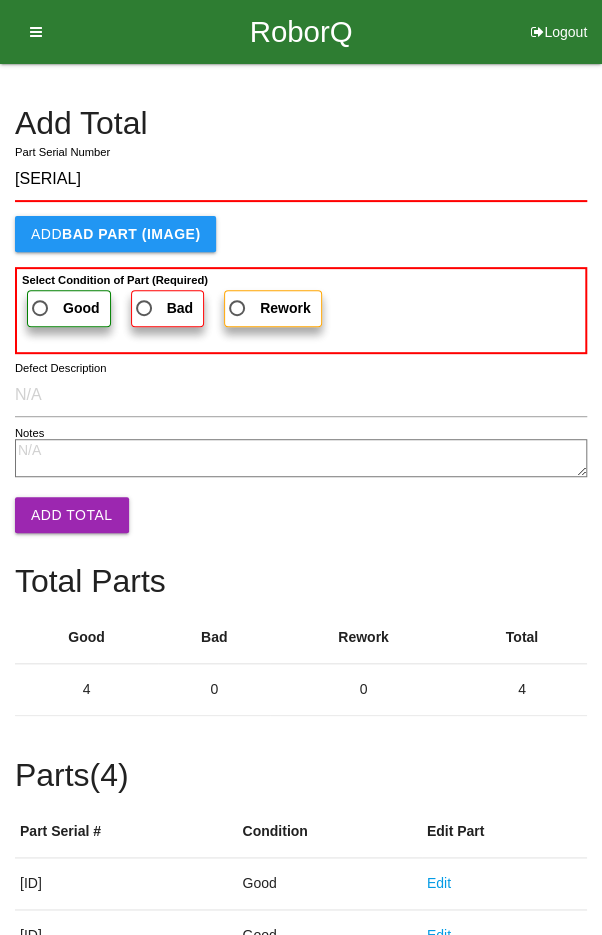 type on "[SERIAL]" 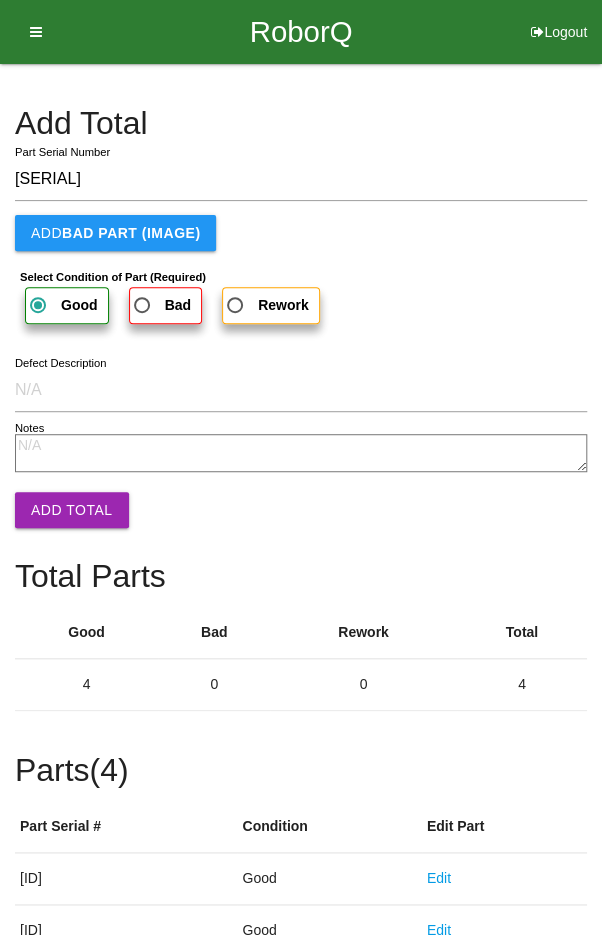 click on "Add Total" at bounding box center (72, 510) 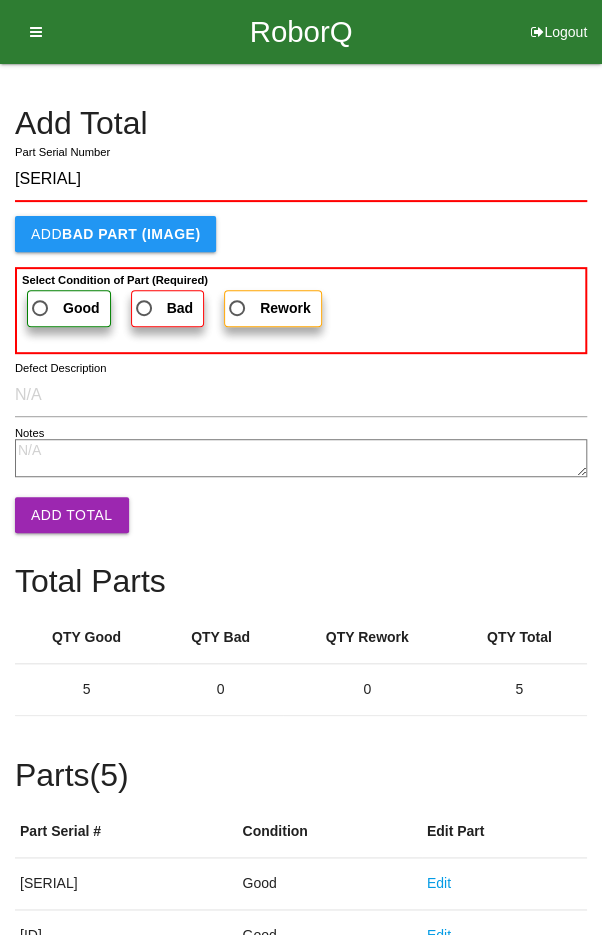 type on "[SERIAL]" 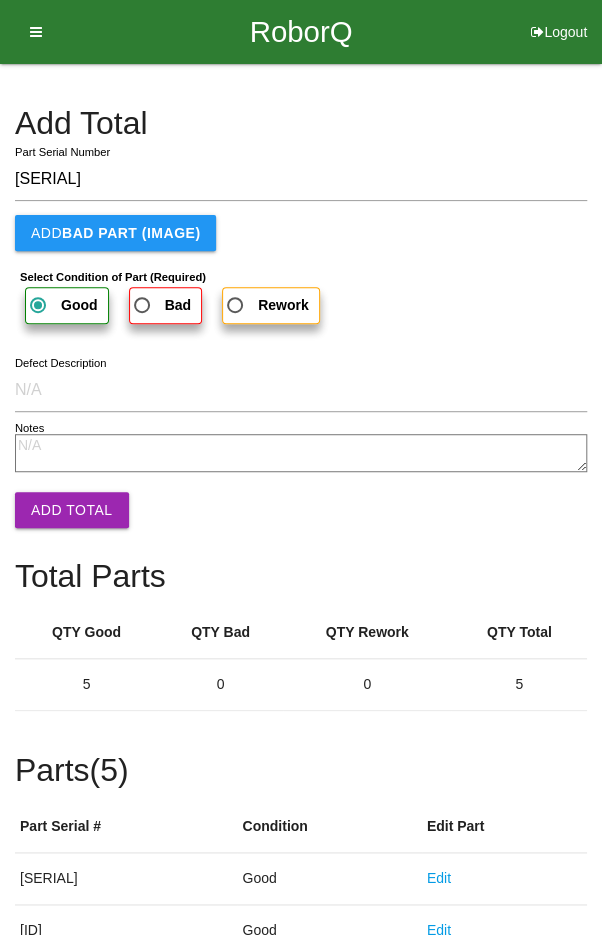 click on "Add Total" at bounding box center (72, 510) 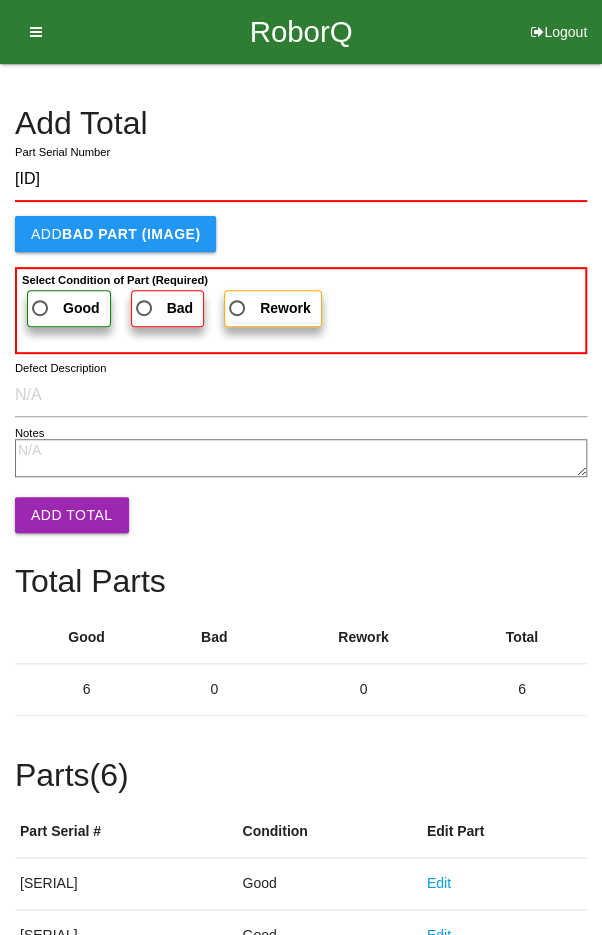 type on "[ID]" 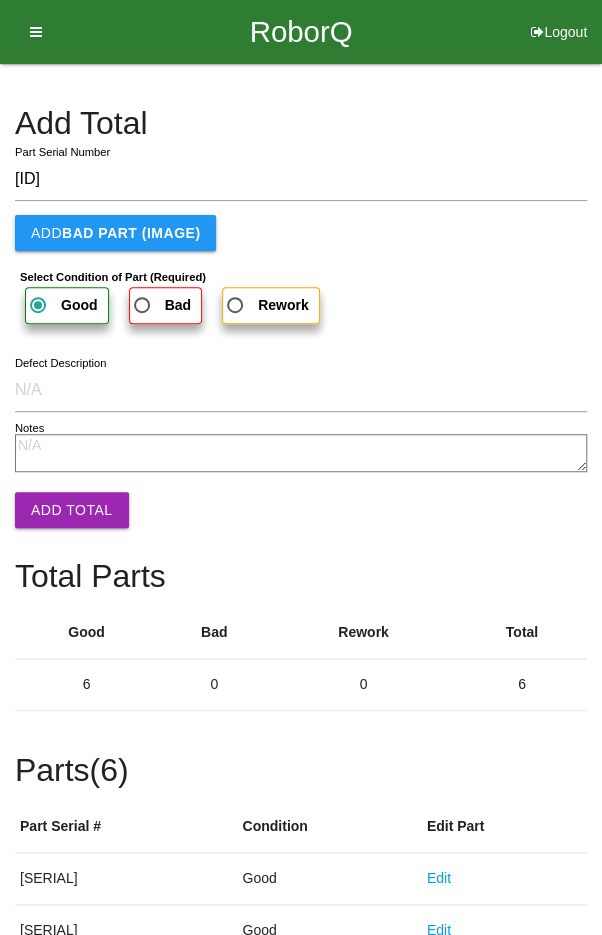 click on "Add Total" at bounding box center (72, 510) 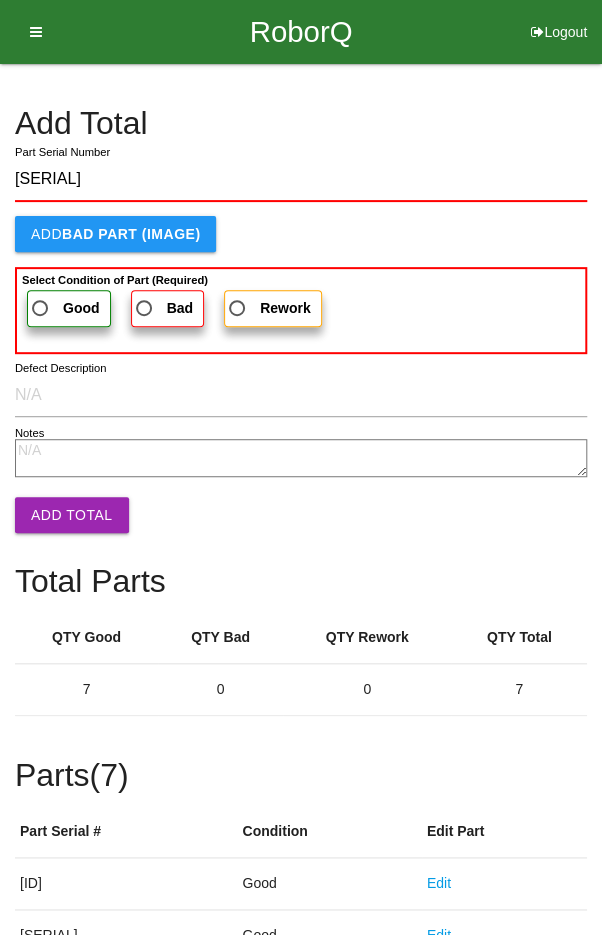 type on "[SERIAL]" 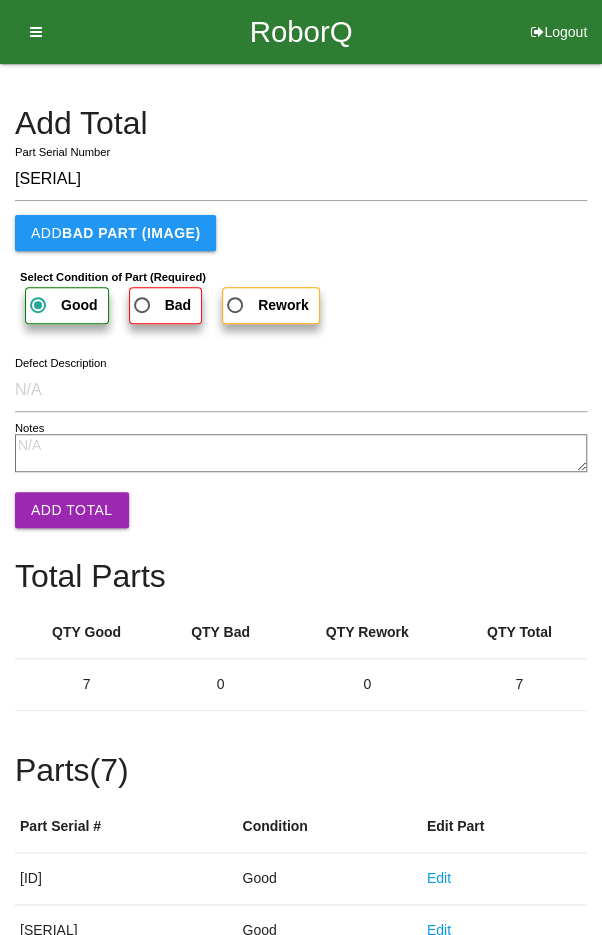 click on "Add Total" at bounding box center [72, 510] 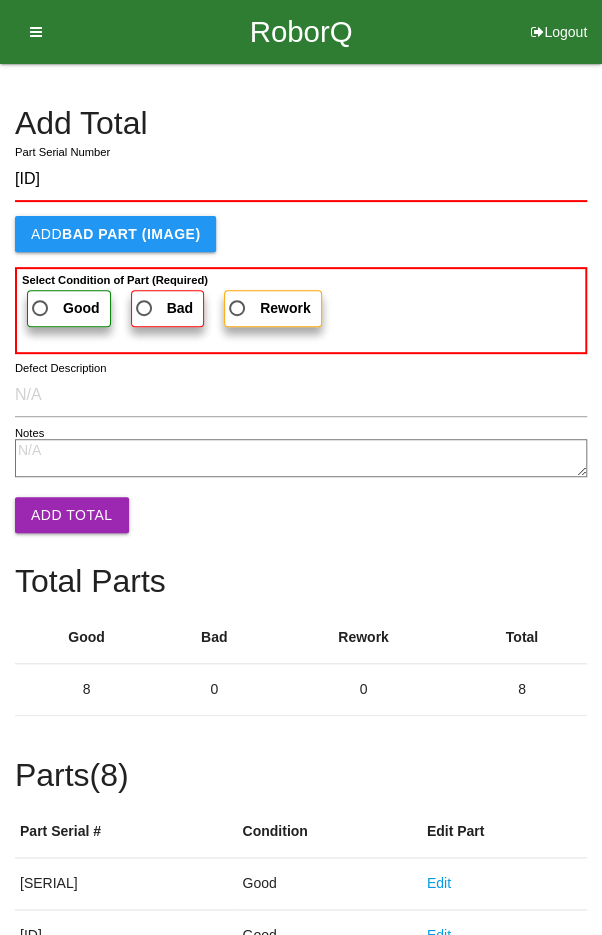 type on "[ID]" 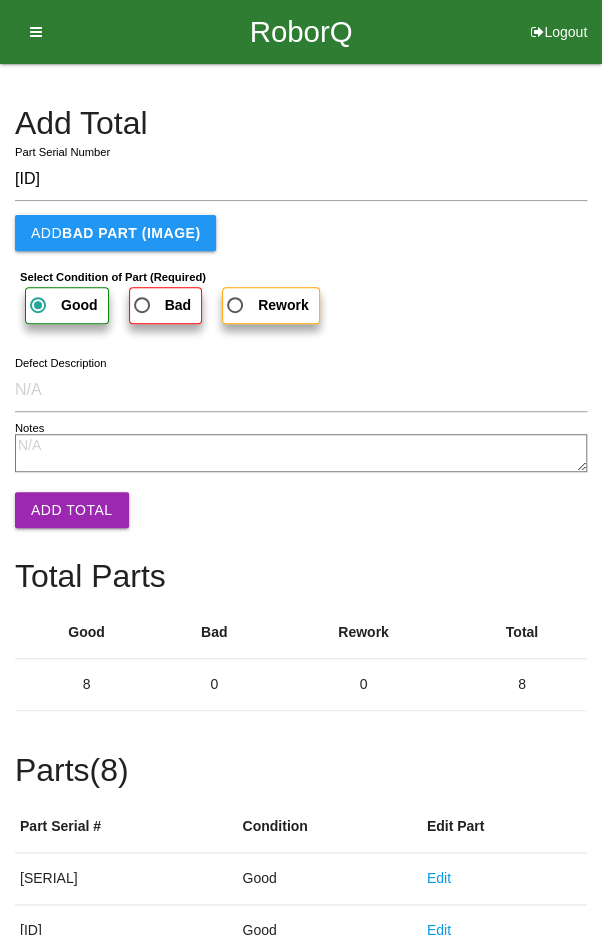 click on "Add Total" at bounding box center [72, 510] 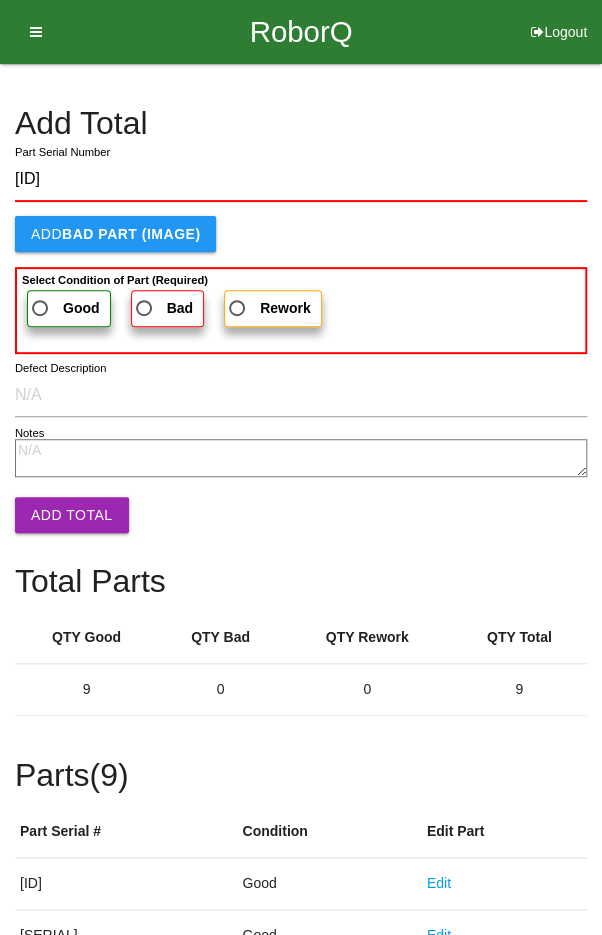 type on "[ID]" 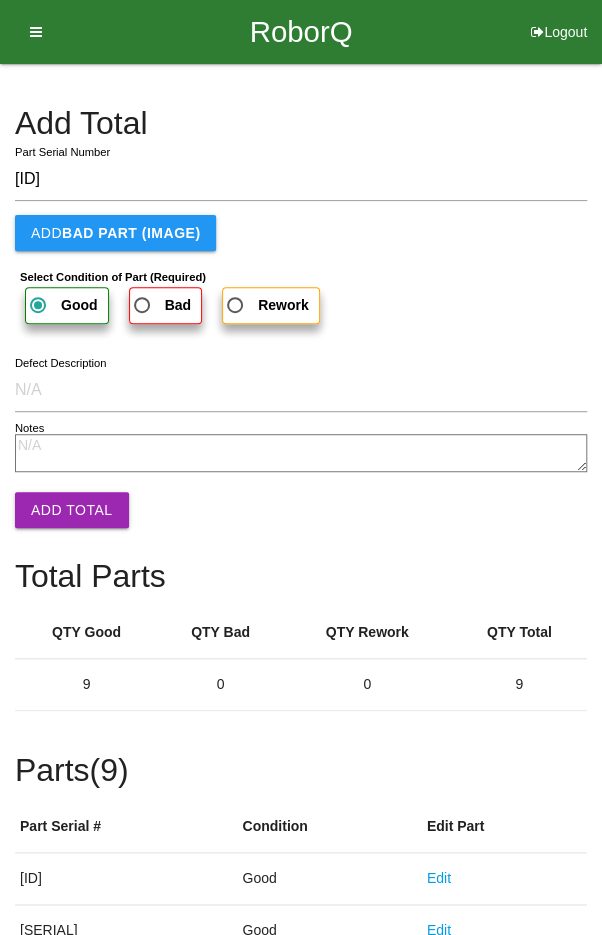 click on "Add Total" at bounding box center [72, 510] 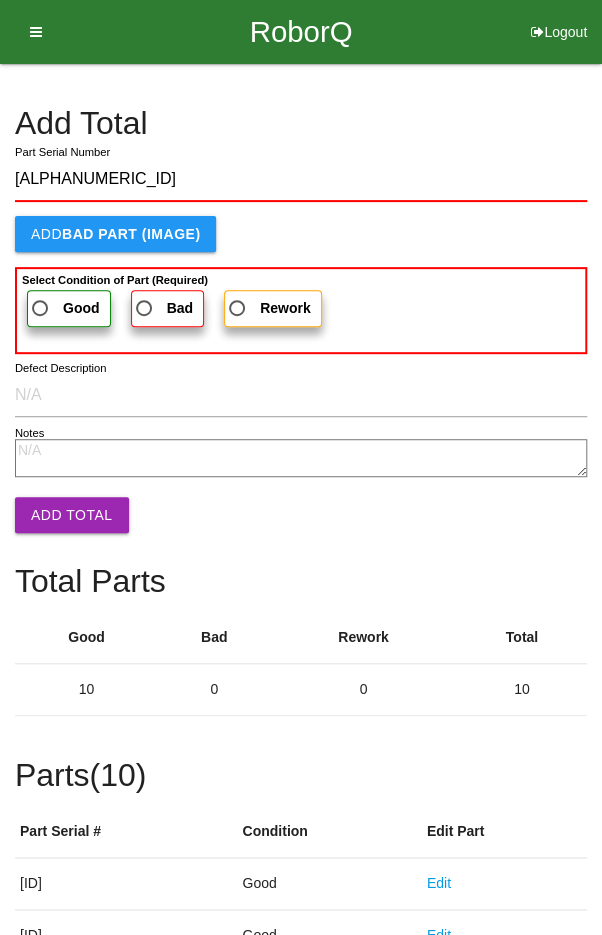 type on "[ALPHANUMERIC_ID]" 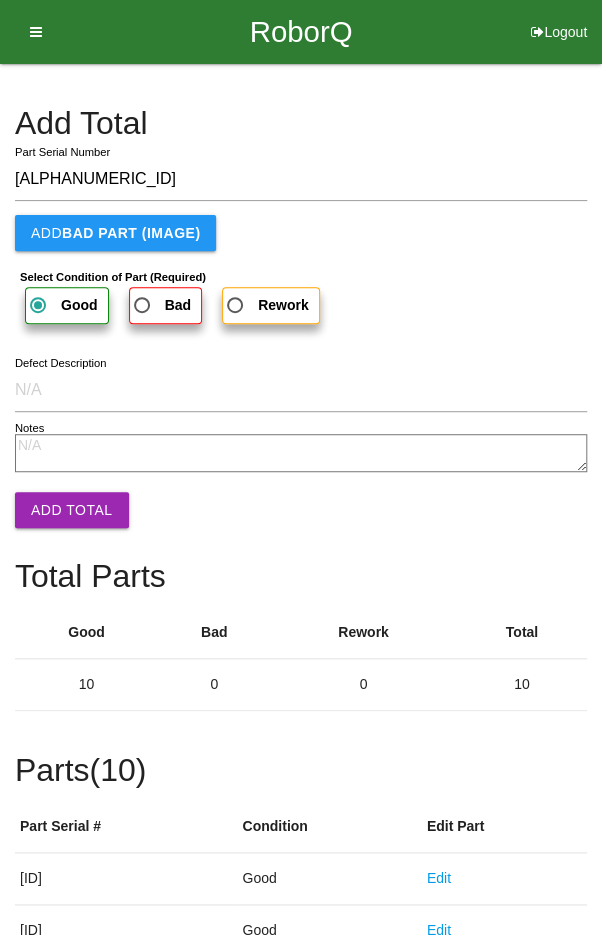 click on "Add Total" at bounding box center [72, 510] 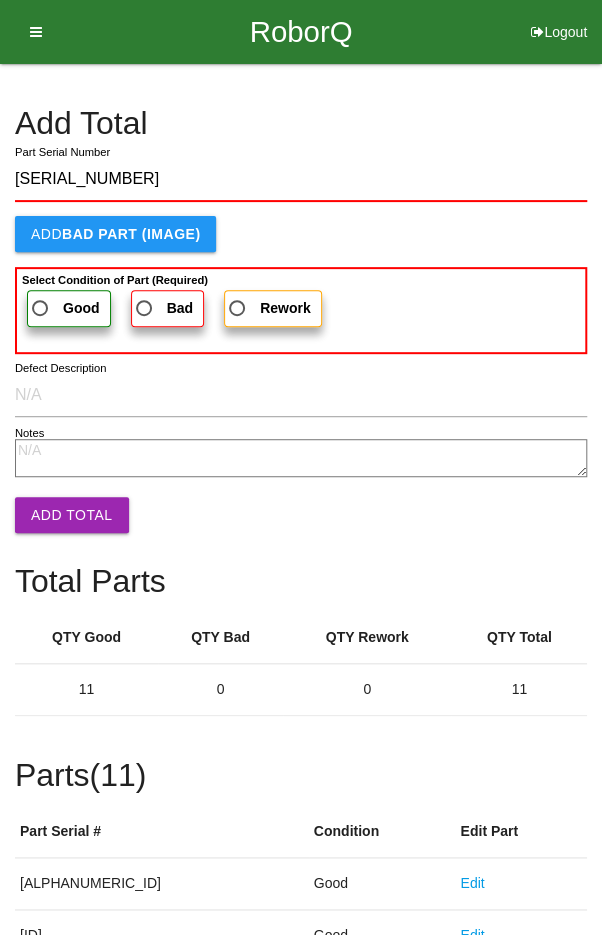 type on "[SERIAL_NUMBER]" 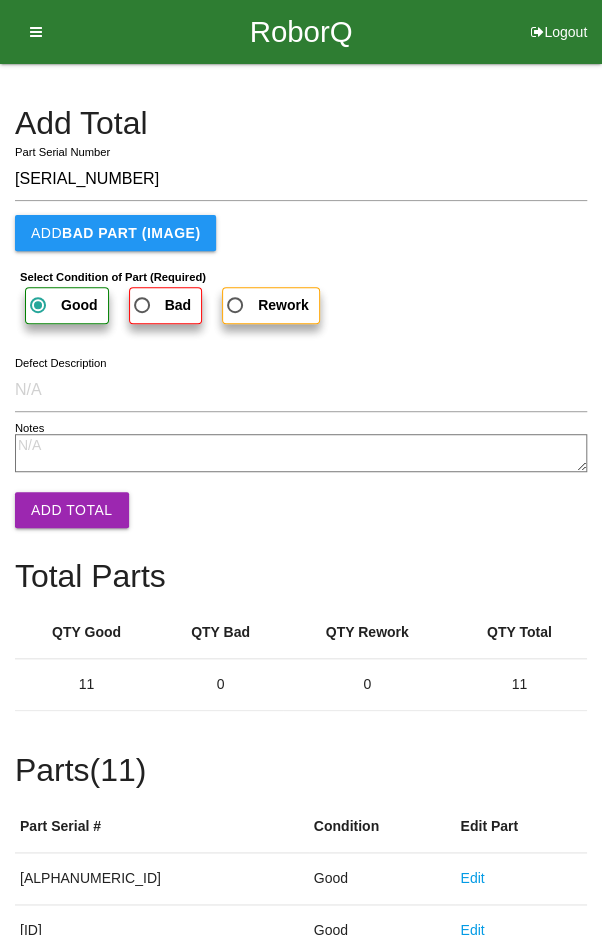 click on "Add Total" at bounding box center (72, 510) 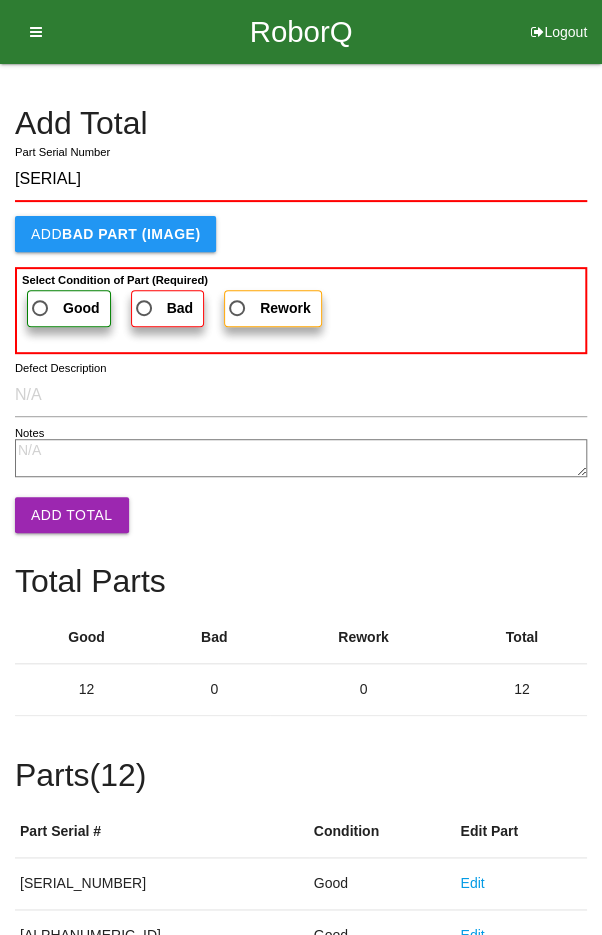 type on "[SERIAL]" 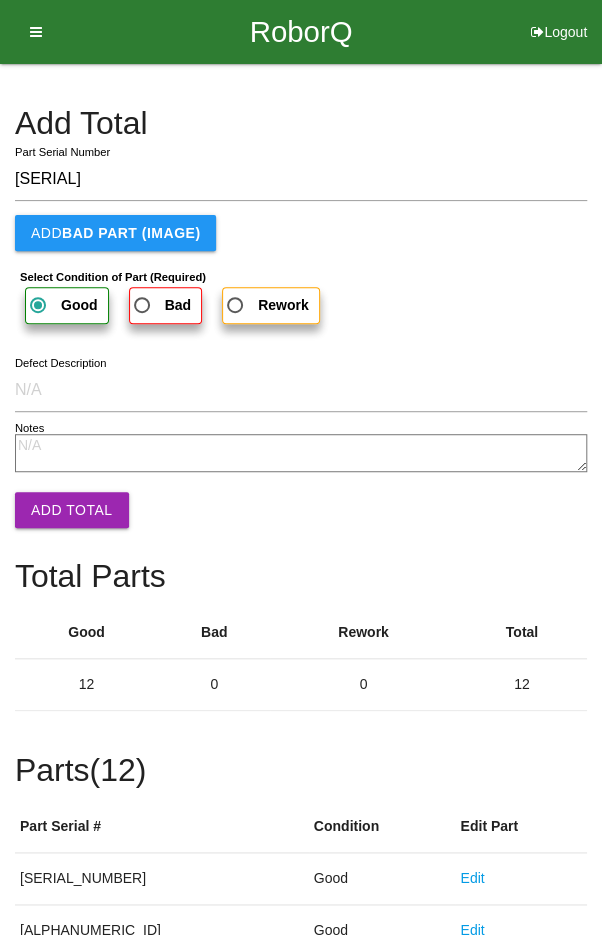 click on "Add Total" at bounding box center [72, 510] 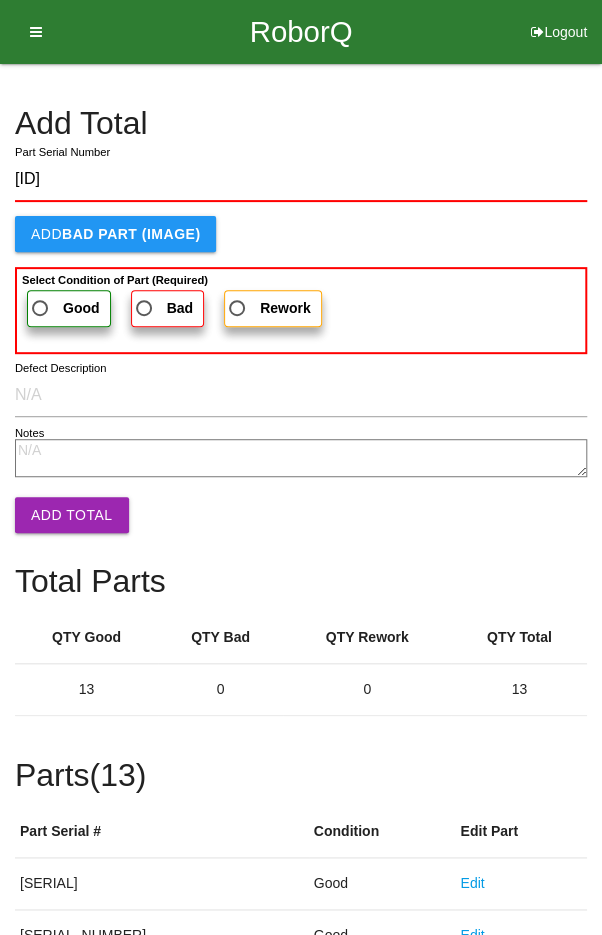 type on "[ID]" 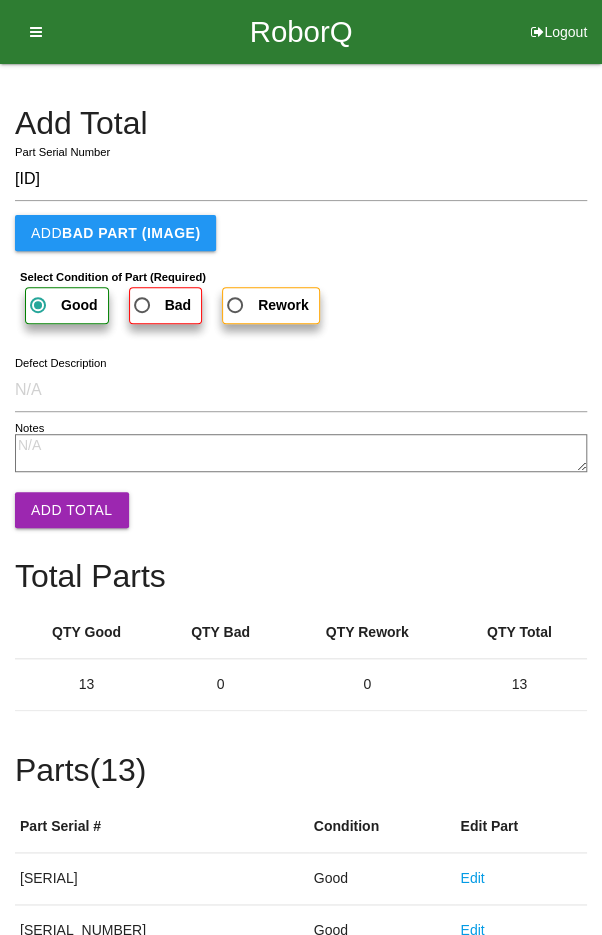 click on "Add Total" at bounding box center (72, 510) 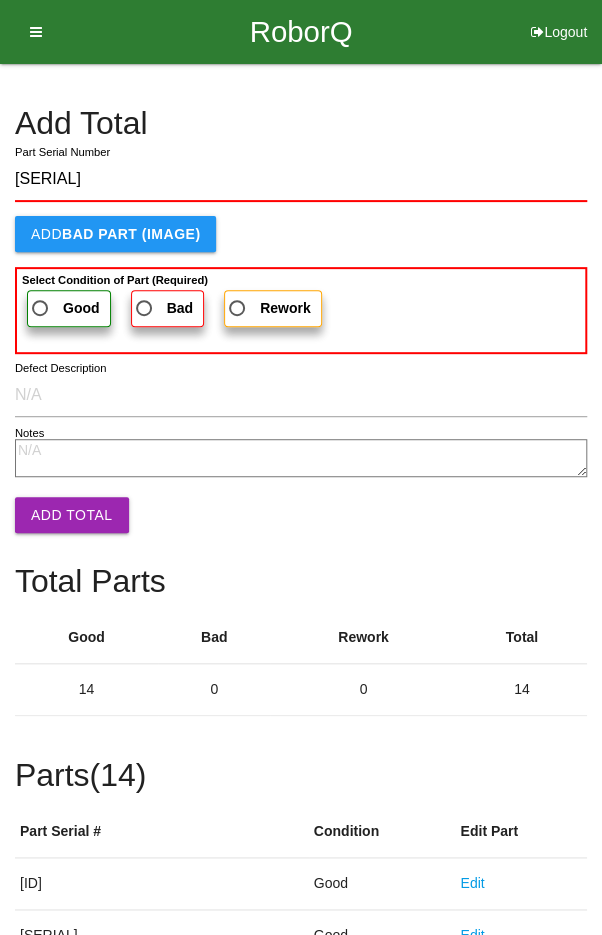 type on "[SERIAL]" 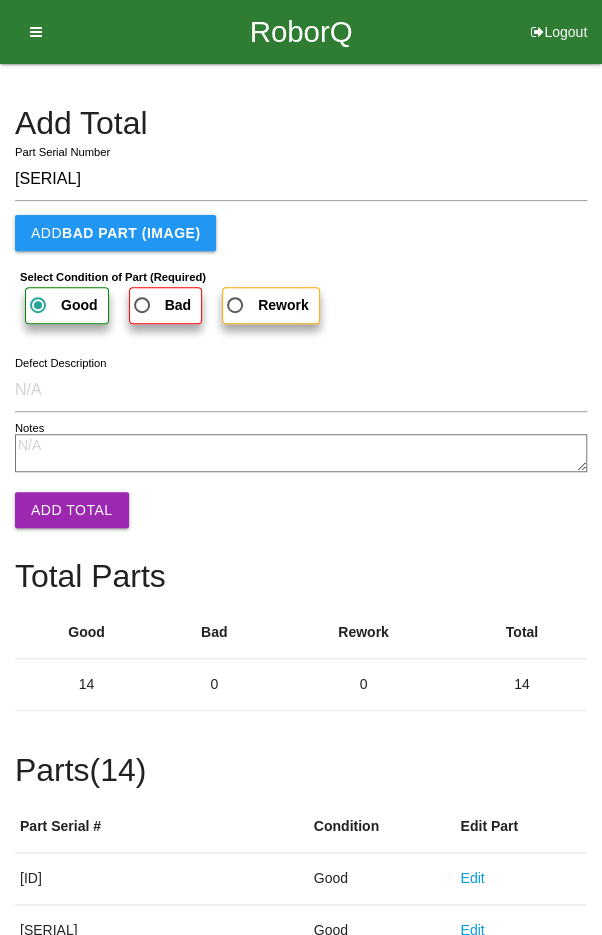 click on "Add Total" at bounding box center [72, 510] 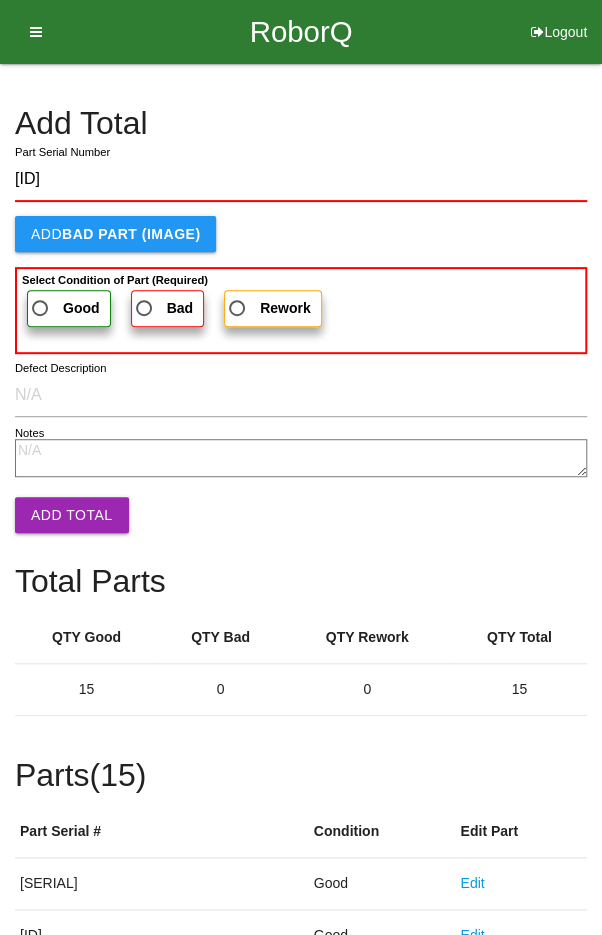 type on "[ID]" 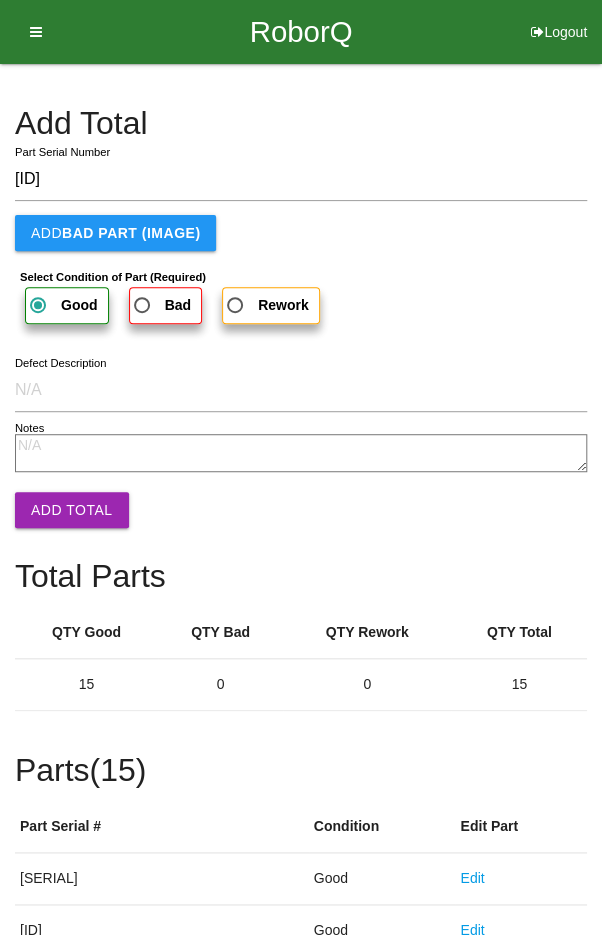 click on "Add Total" at bounding box center (72, 510) 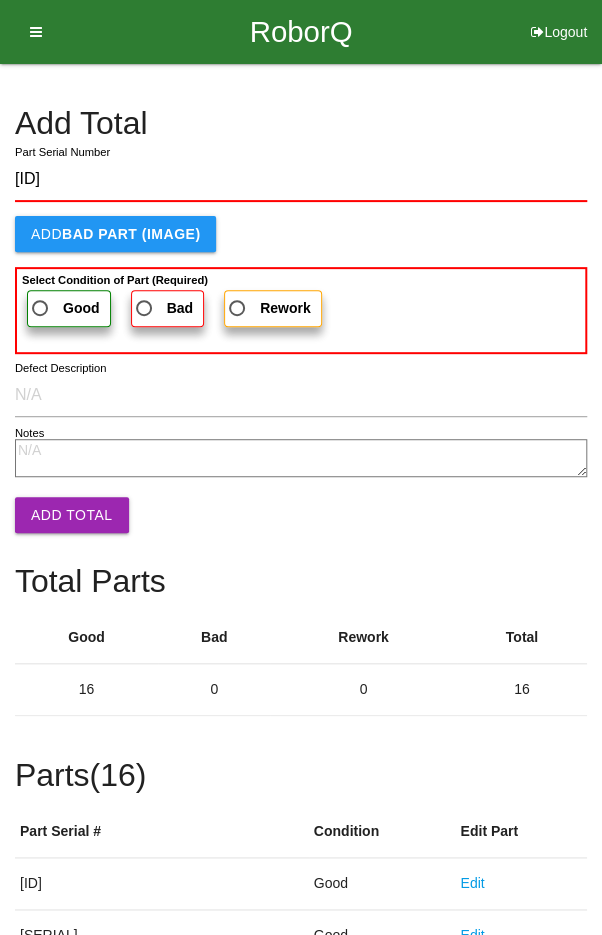 type on "[ID]" 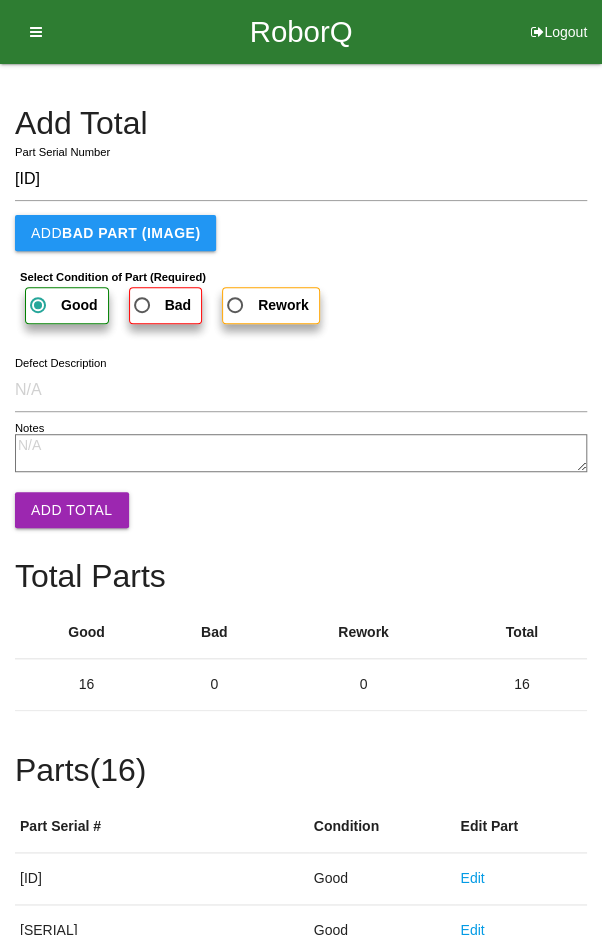 click on "Add Total" at bounding box center [72, 510] 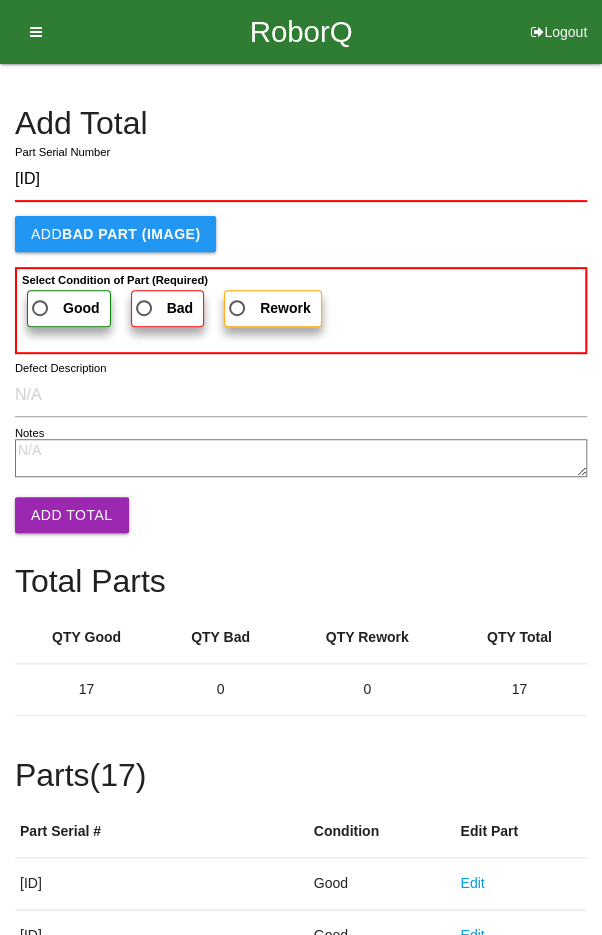 type on "[ID]" 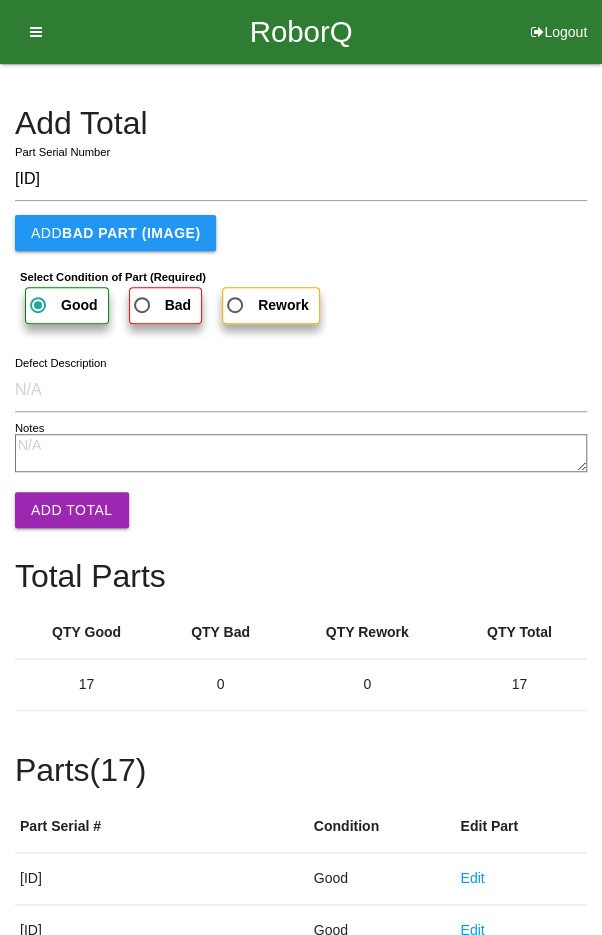 click on "Add Total" at bounding box center [72, 510] 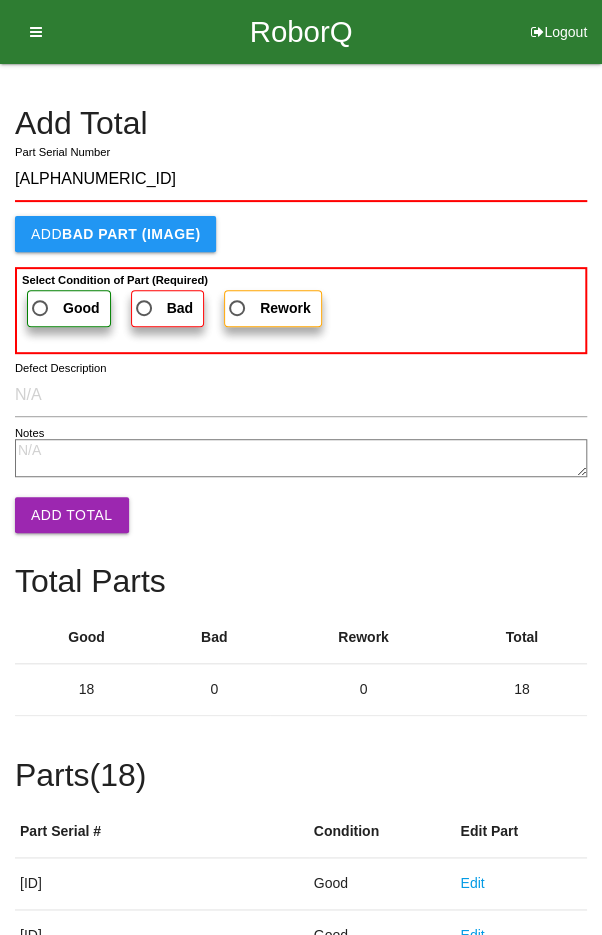 type on "[ALPHANUMERIC_ID]" 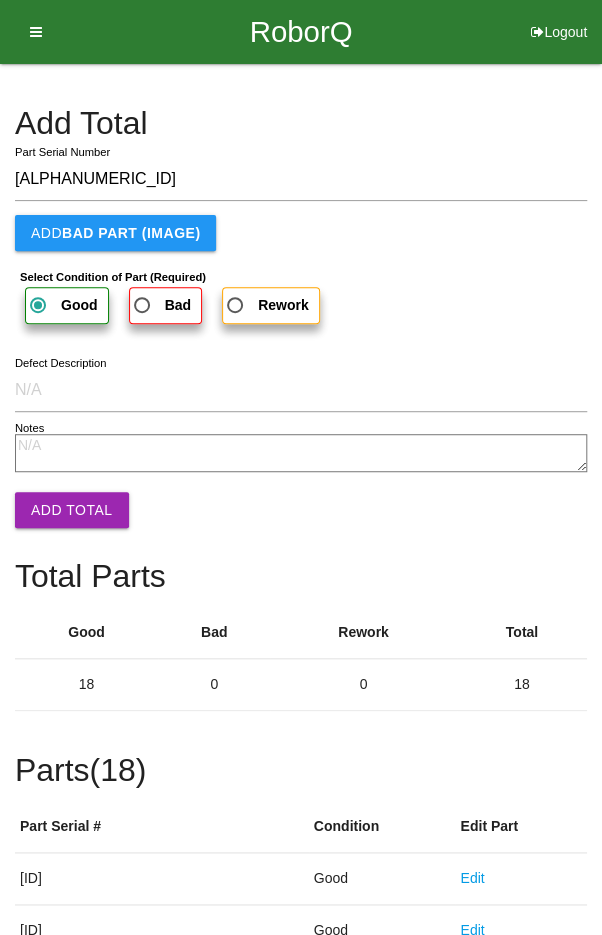 click on "Add Total" at bounding box center [72, 510] 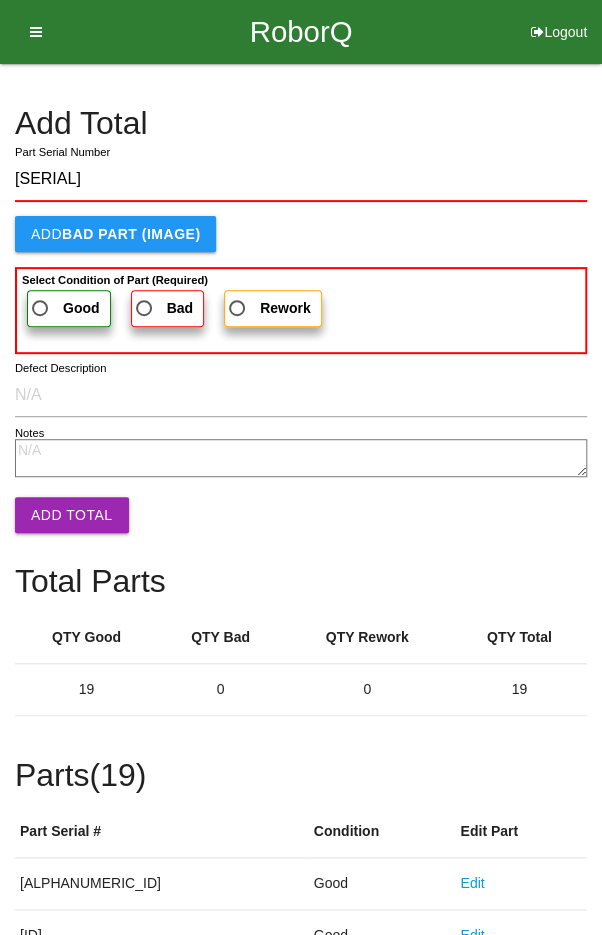 type on "[SERIAL]" 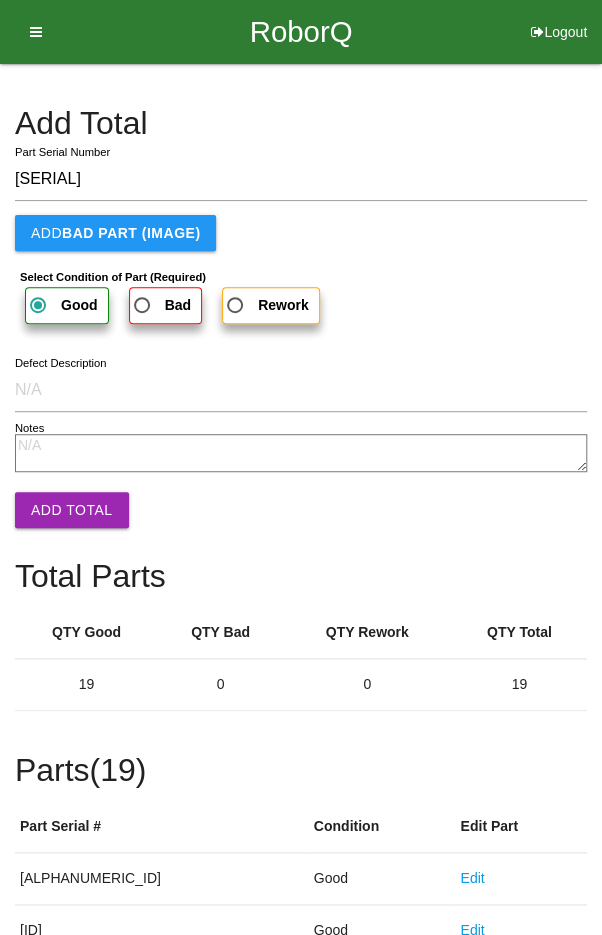 click on "Add Total" at bounding box center (72, 510) 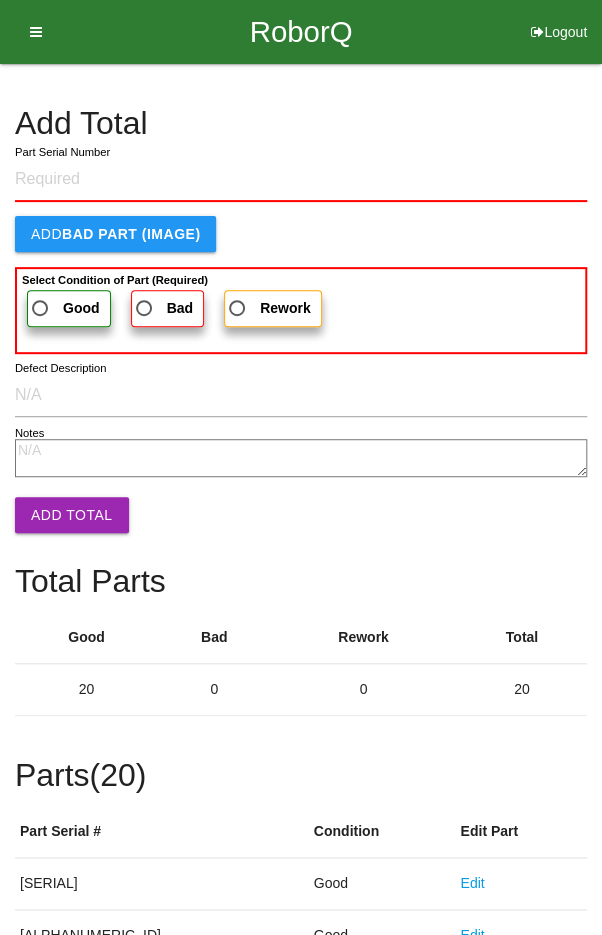 click on "Add Total" at bounding box center (301, 123) 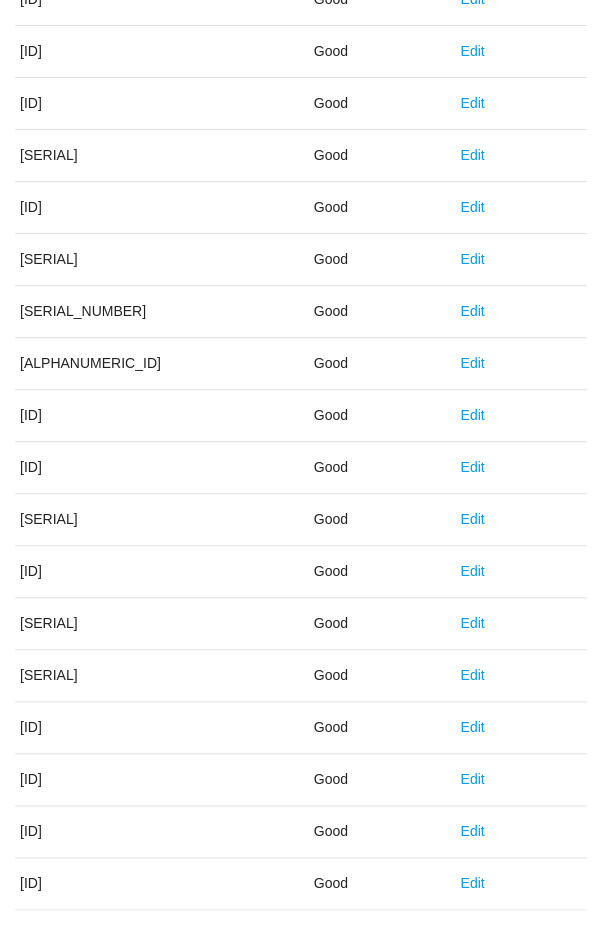scroll, scrollTop: 1111, scrollLeft: 0, axis: vertical 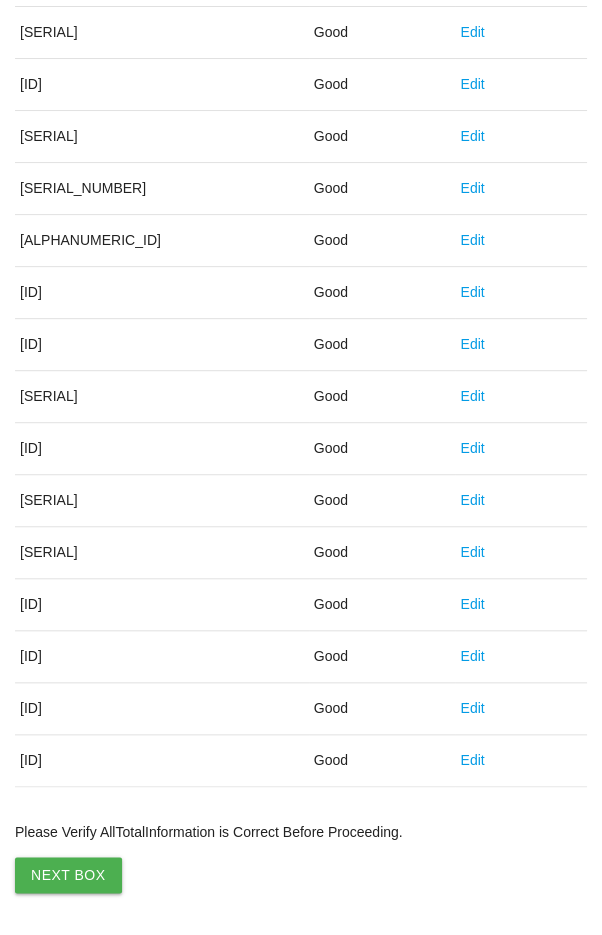 click on "Next Box" at bounding box center (68, 875) 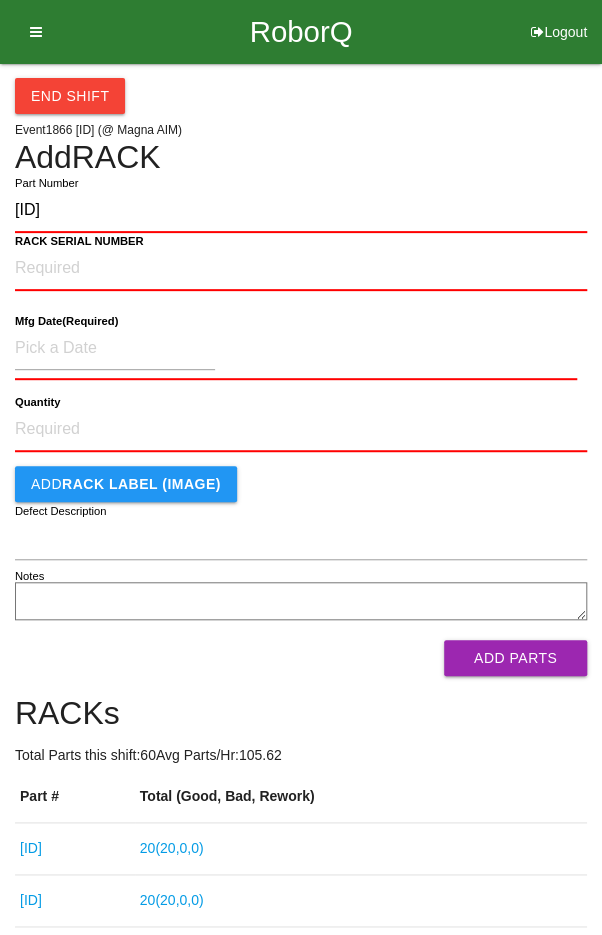 type on "[ID]" 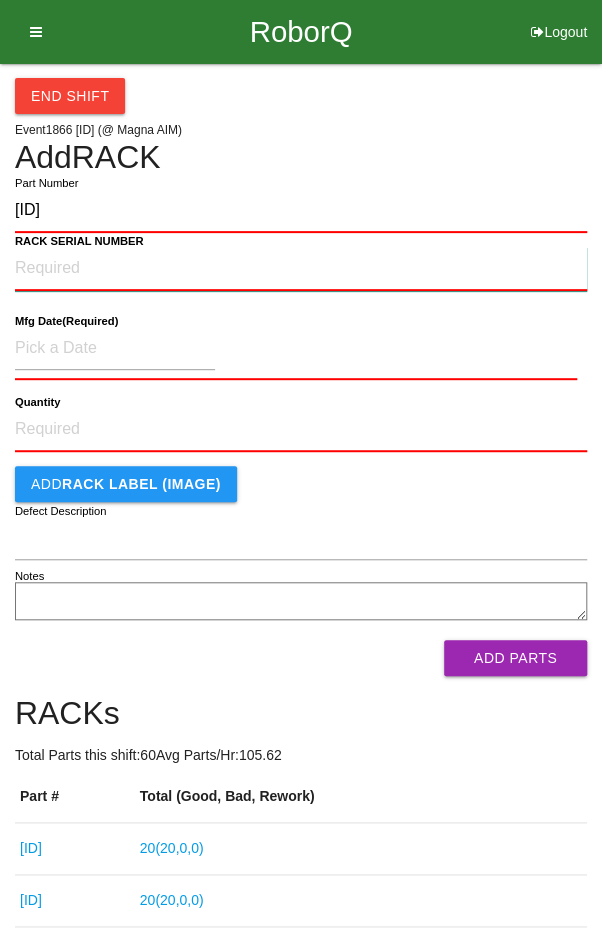 click on "RACK SERIAL NUMBER" at bounding box center [301, 269] 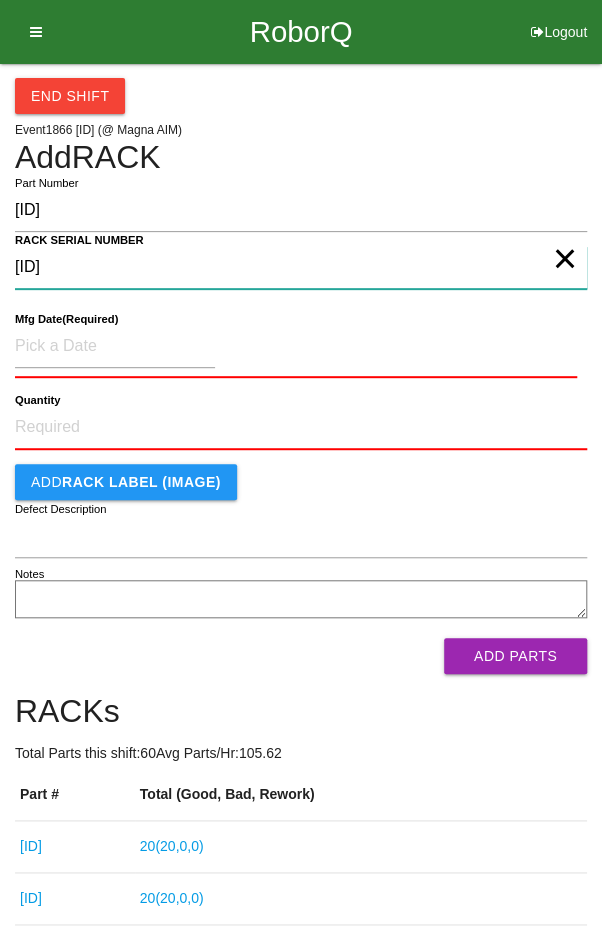 type on "[ID]" 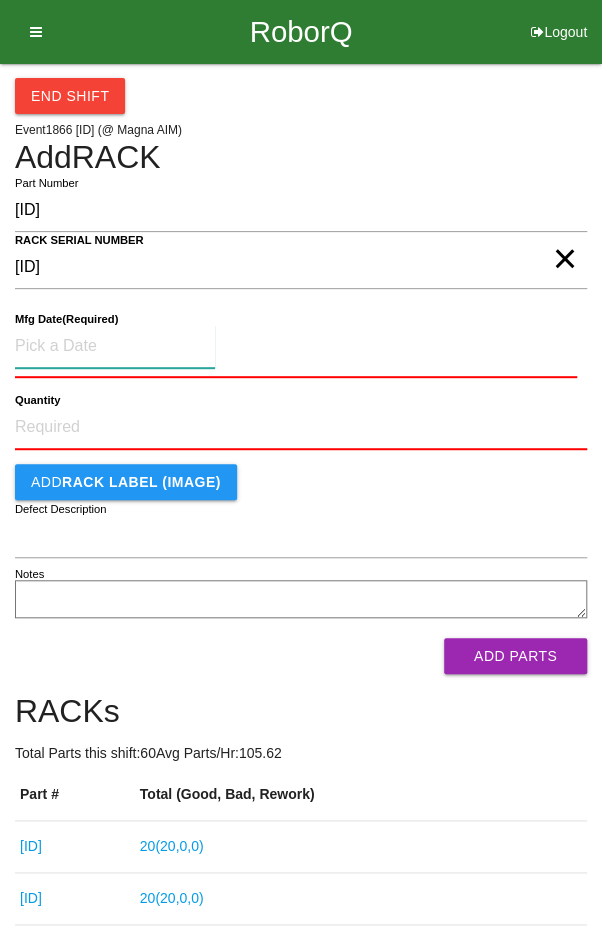 click at bounding box center (115, 346) 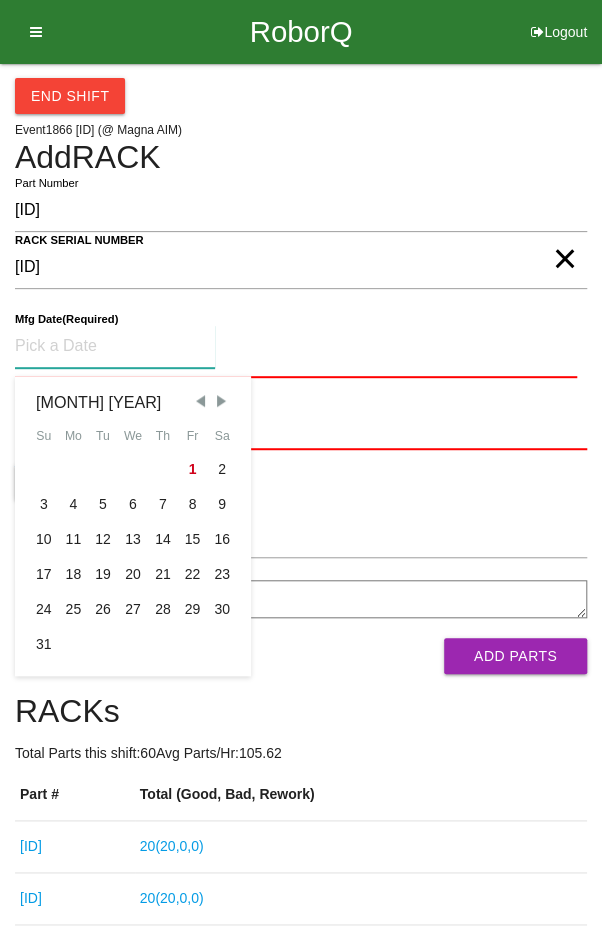 click at bounding box center (200, 401) 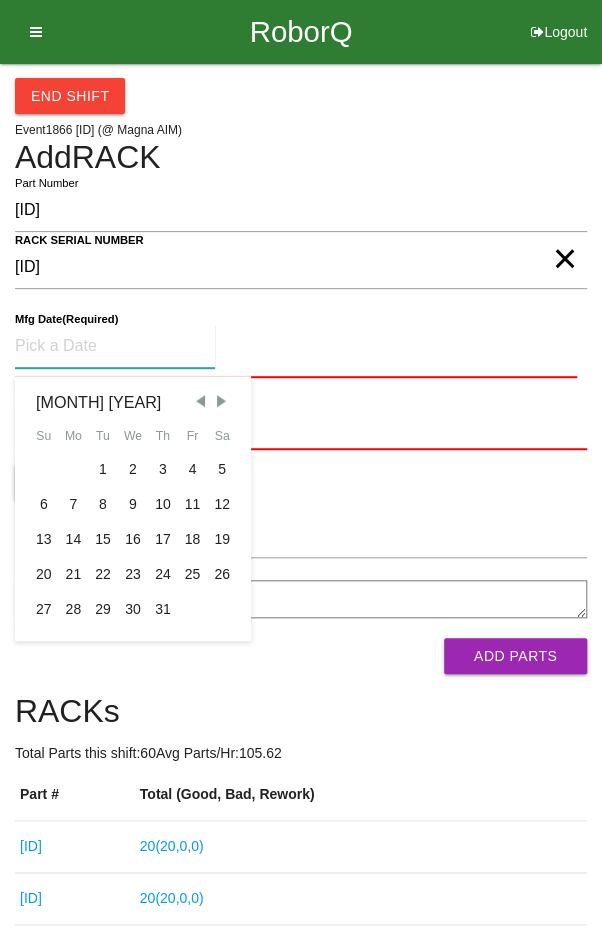 click on "14" at bounding box center [74, 539] 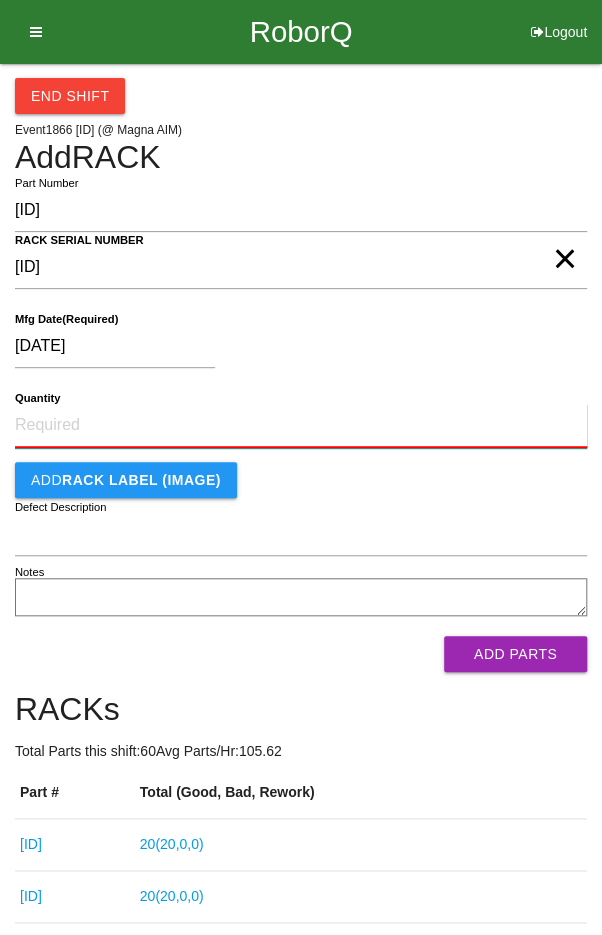 click on "Quantity" at bounding box center (301, 426) 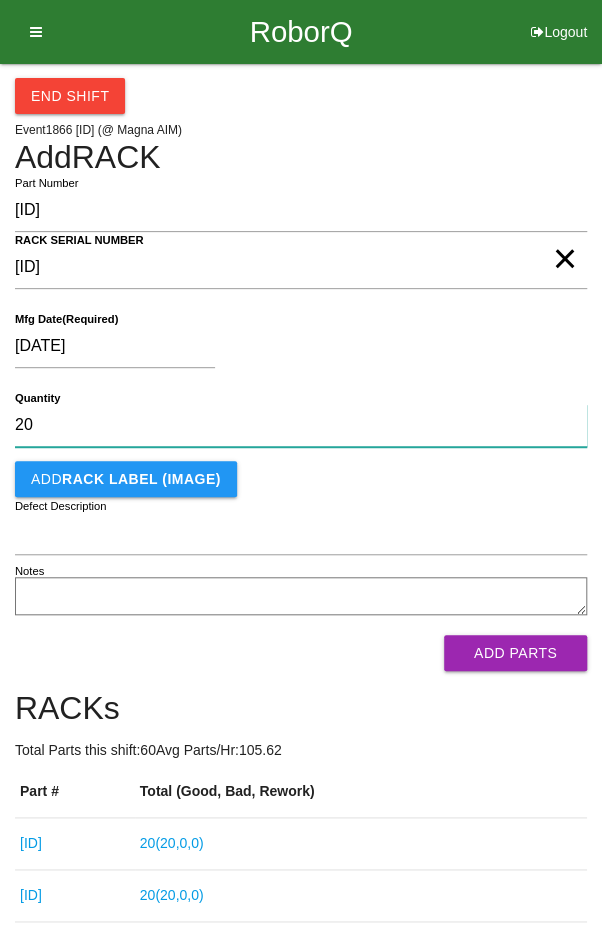 type on "20" 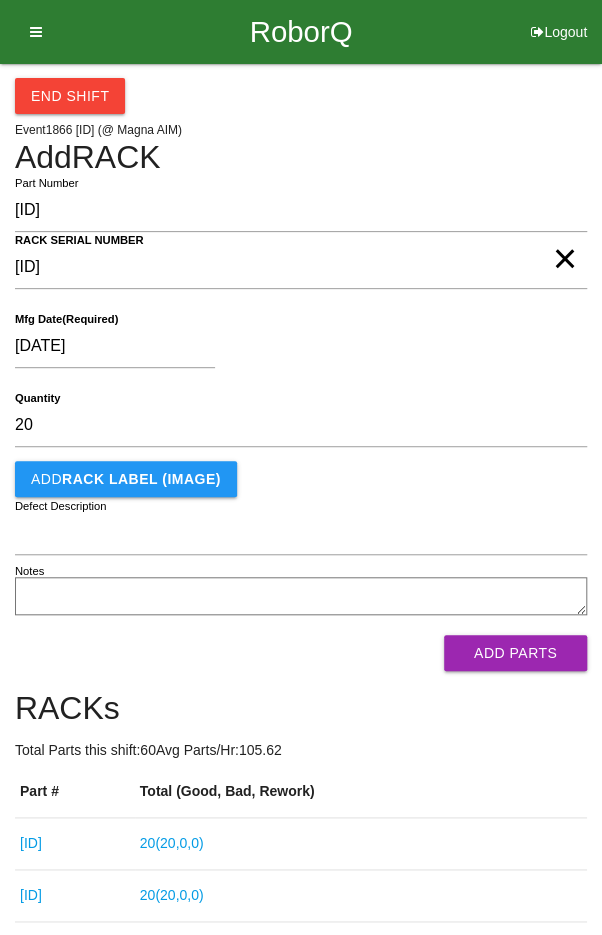 click on "[DATE]" at bounding box center (296, 350) 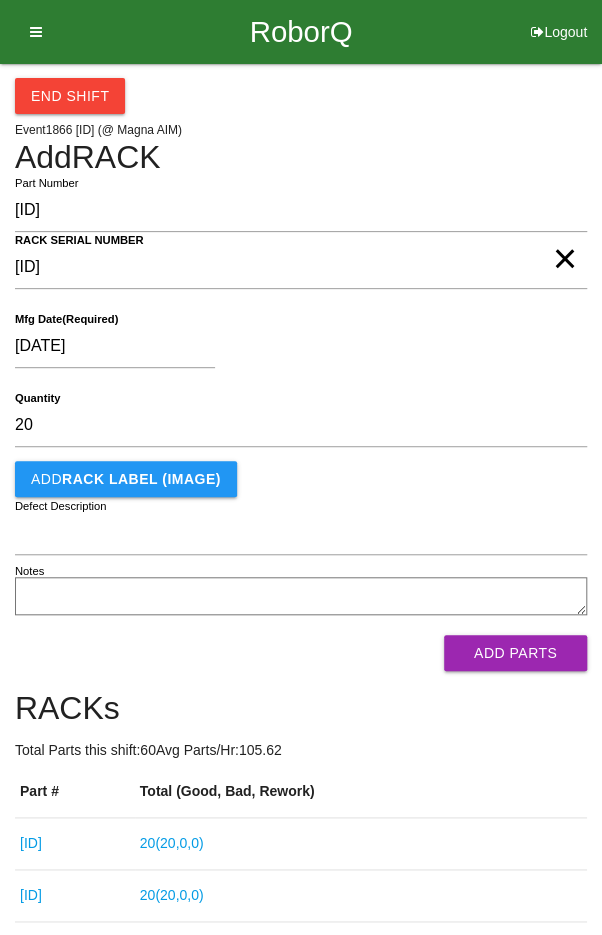 click on "Add Parts" at bounding box center [515, 653] 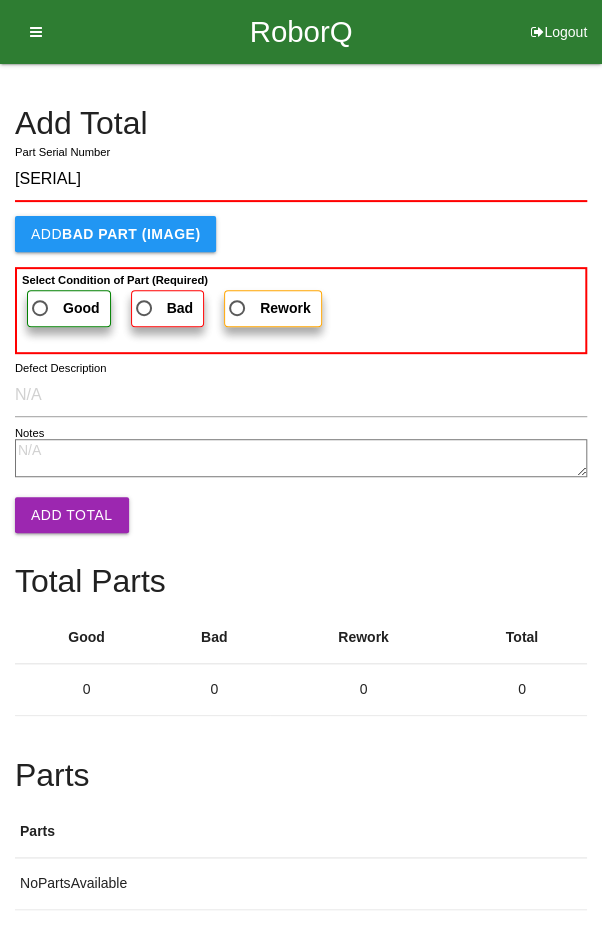 type on "[SERIAL]" 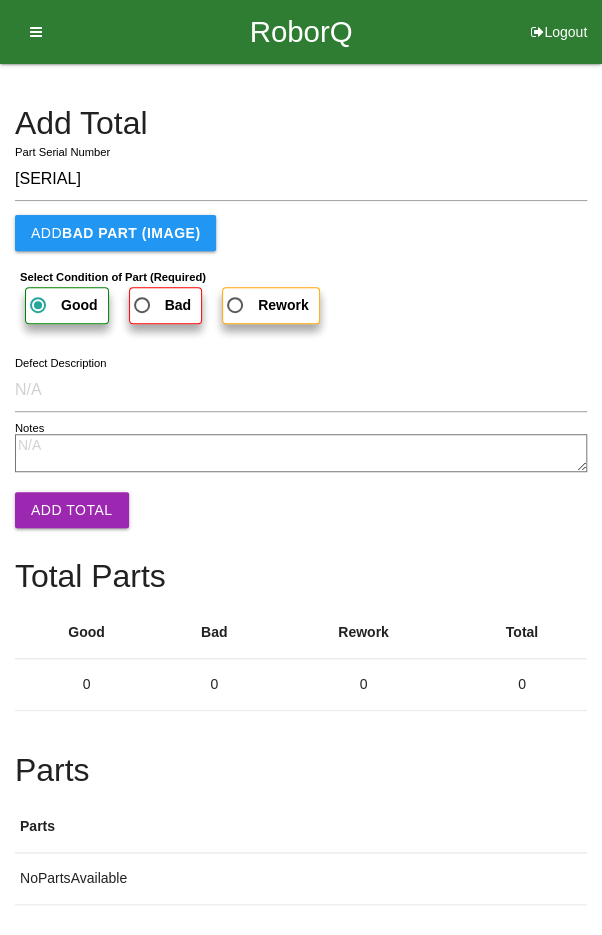 click on "Add Total" at bounding box center (72, 510) 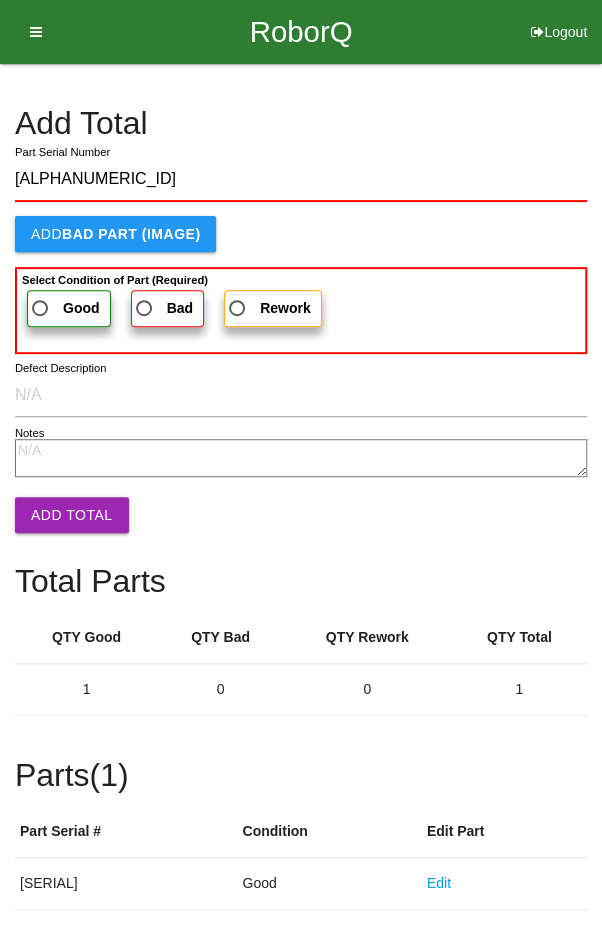 type on "[ALPHANUMERIC_ID]" 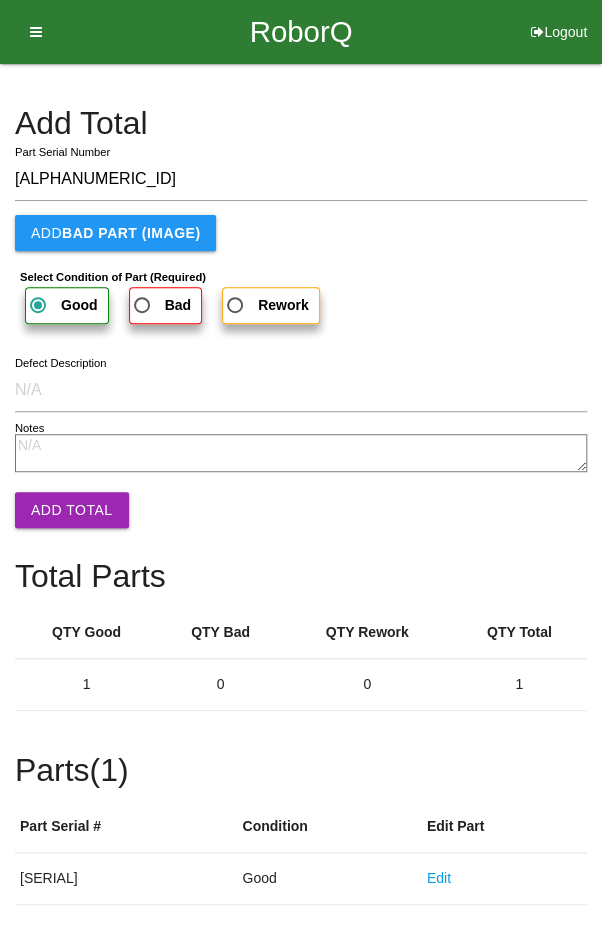 click on "Add Total" at bounding box center (72, 510) 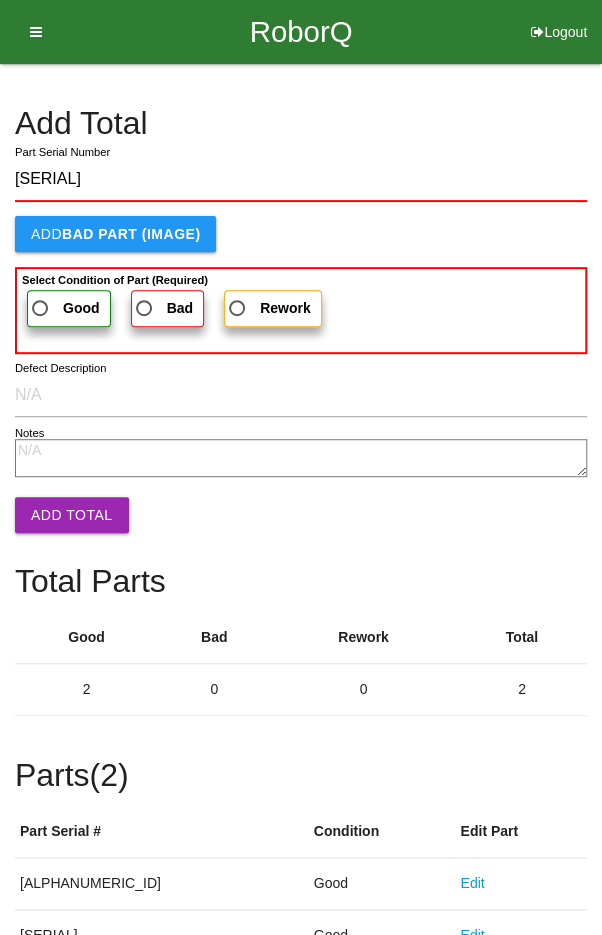 type on "[SERIAL]" 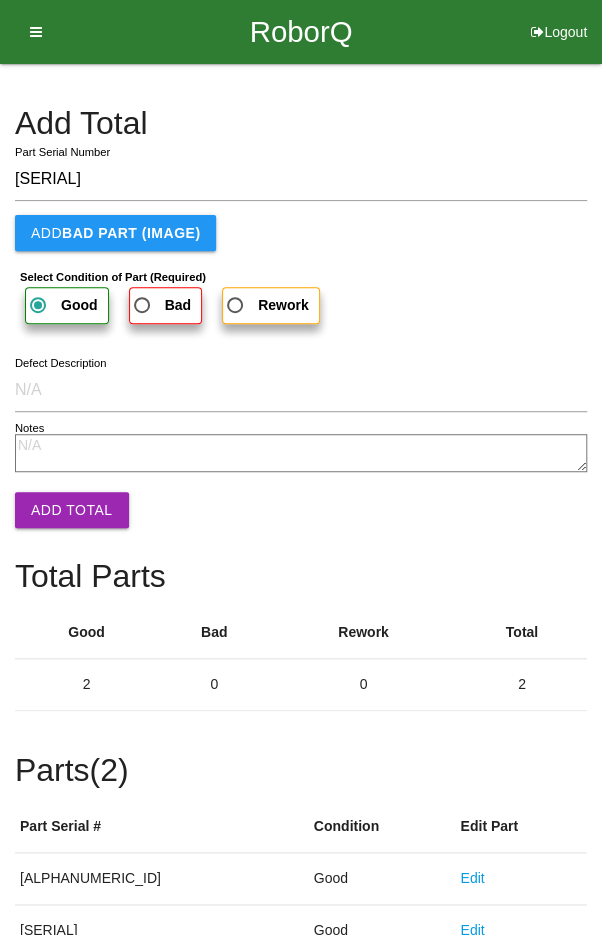 click on "Add Total" at bounding box center (72, 510) 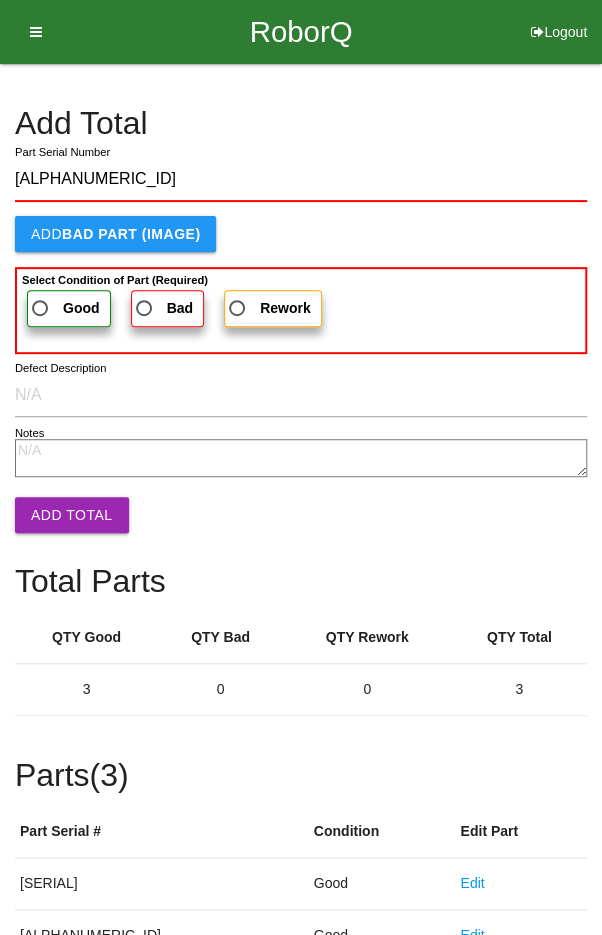 type on "[ALPHANUMERIC_ID]" 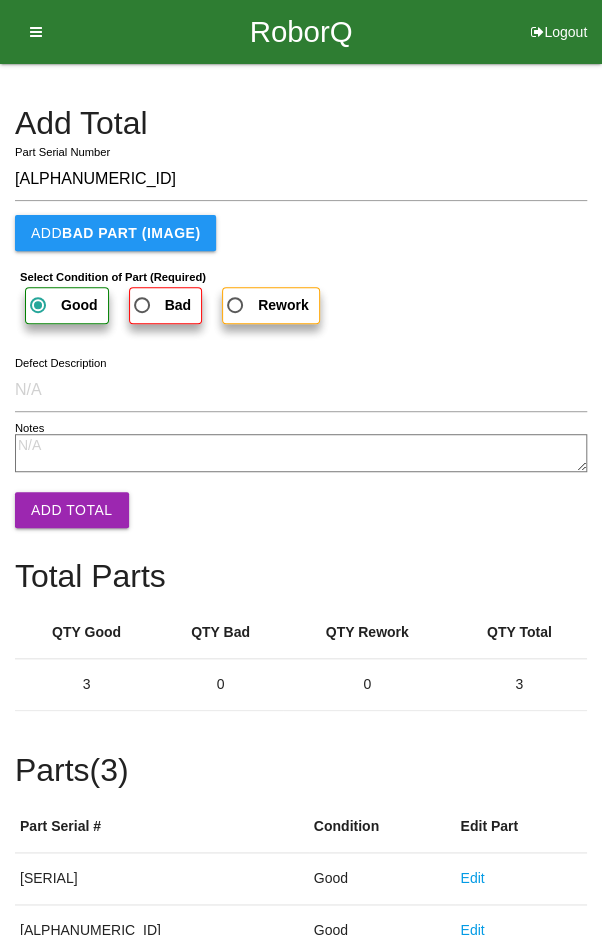 click on "Add Total" at bounding box center (72, 510) 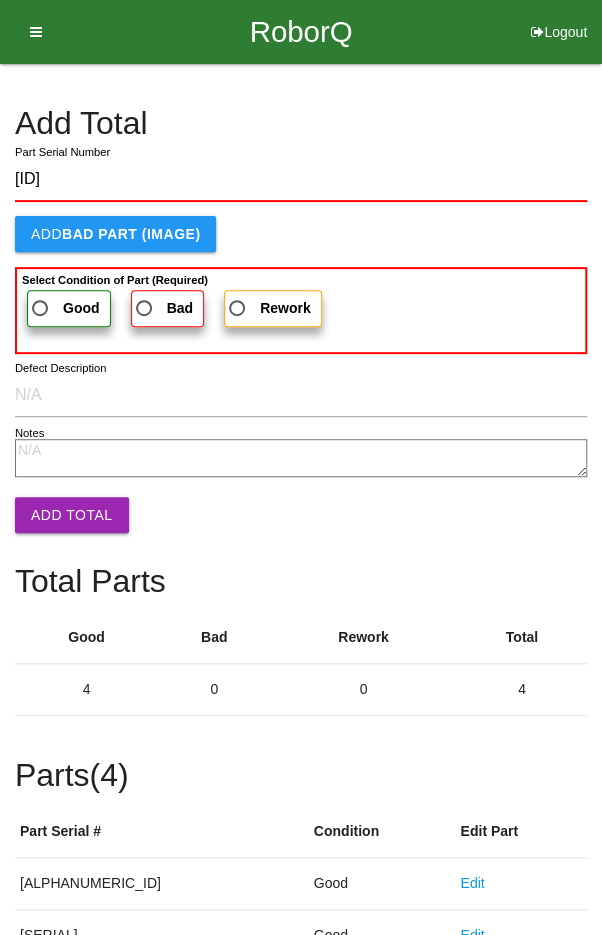 type on "[ID]" 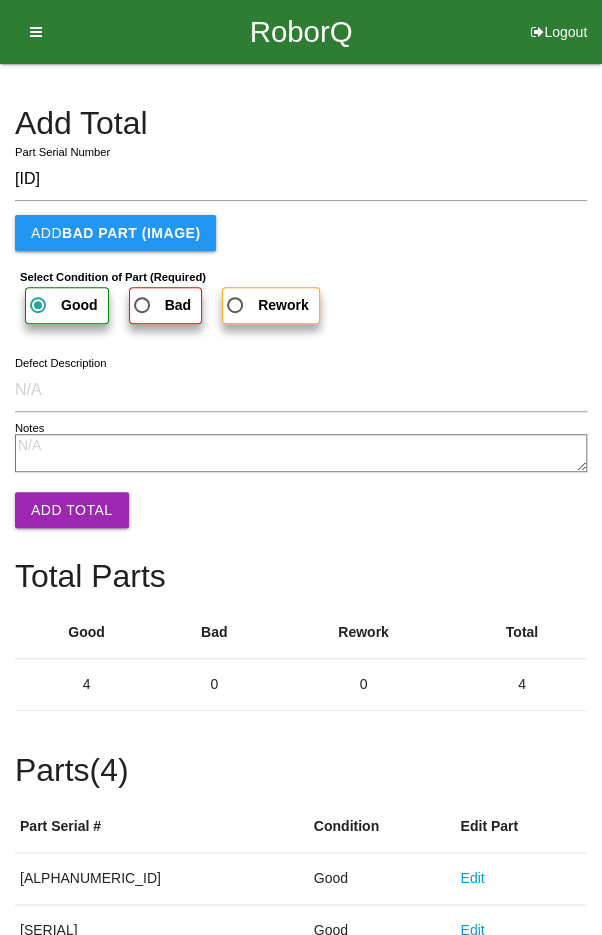 click on "Add Total" at bounding box center (72, 510) 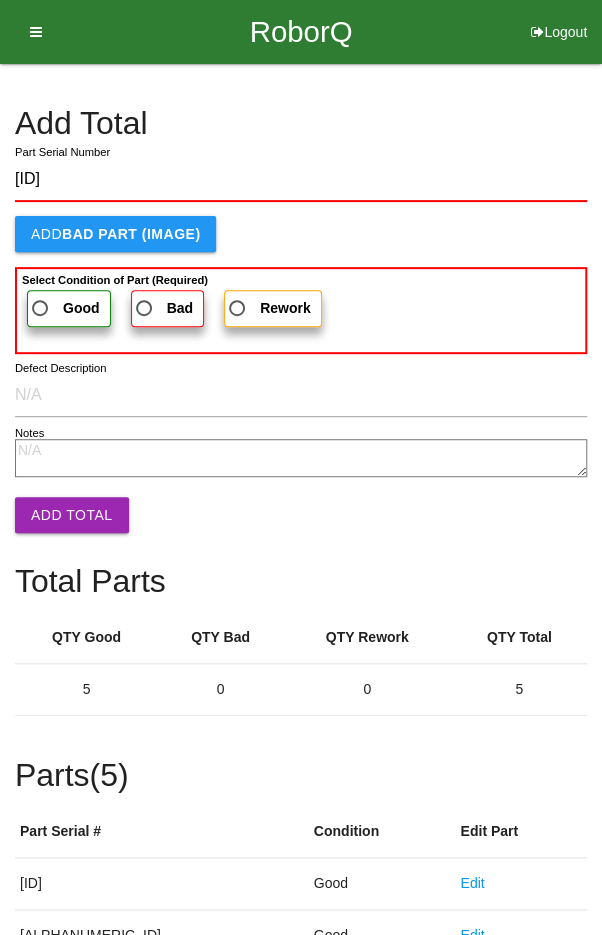 type on "[ID]" 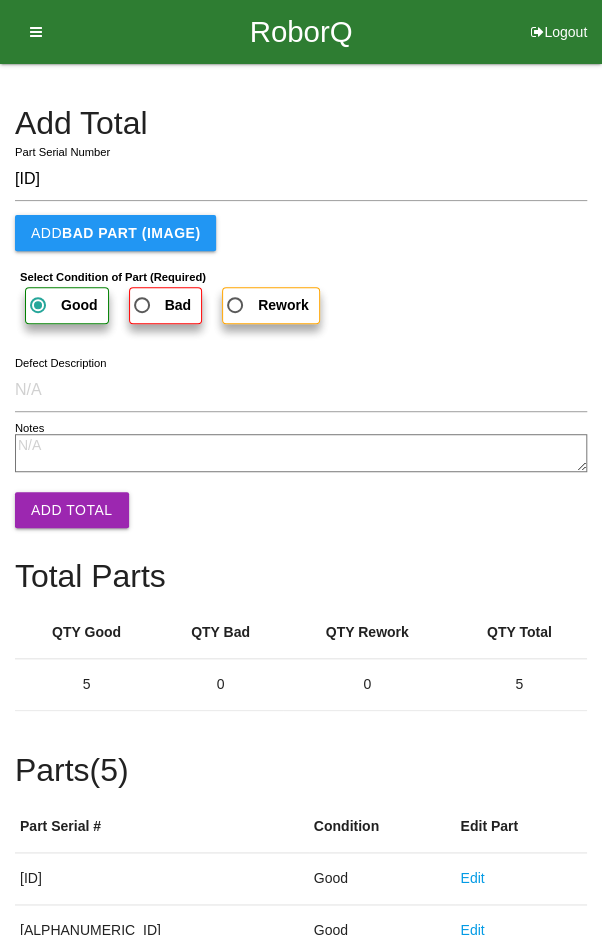 click on "Add Total" at bounding box center [72, 510] 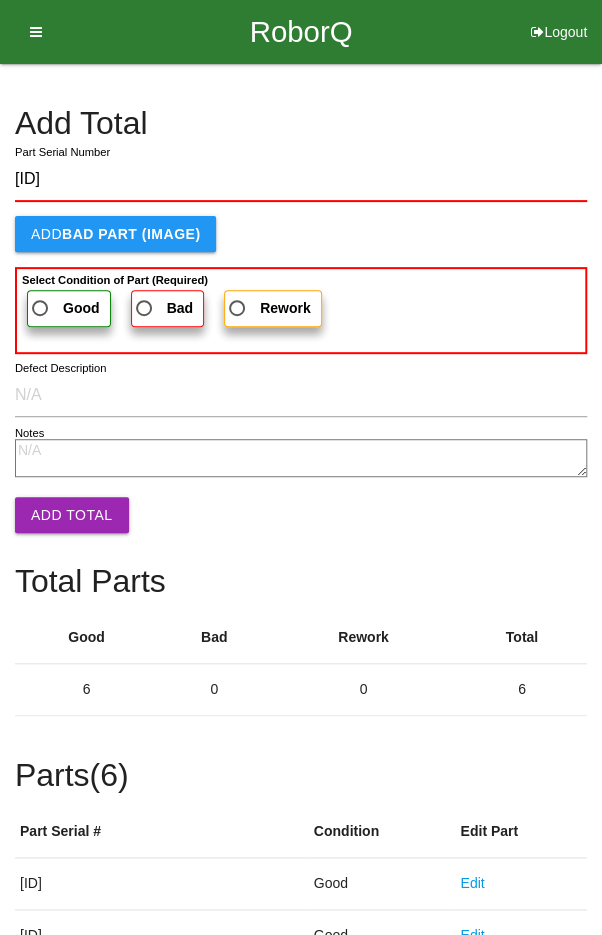 type on "[ID]" 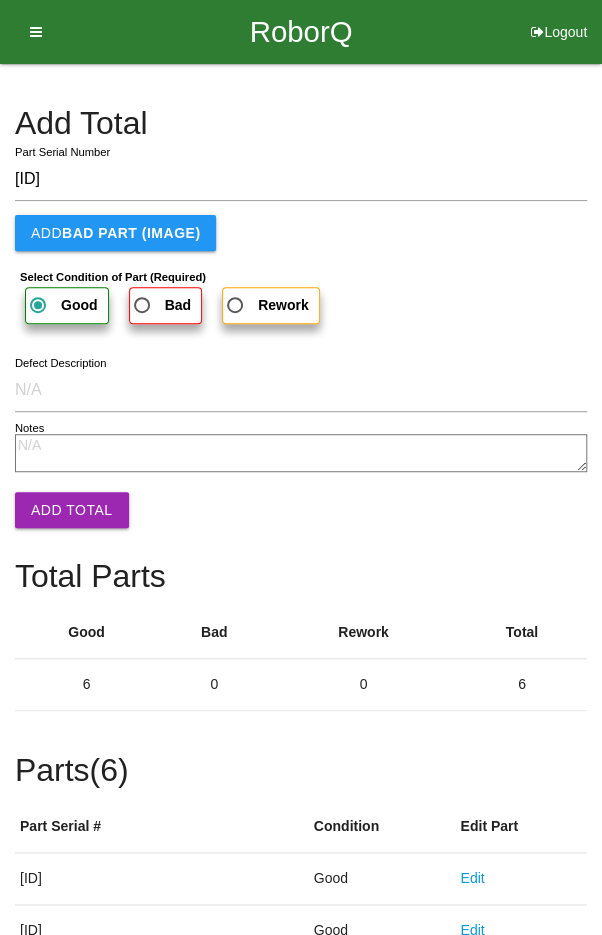 click on "Add Total" at bounding box center (72, 510) 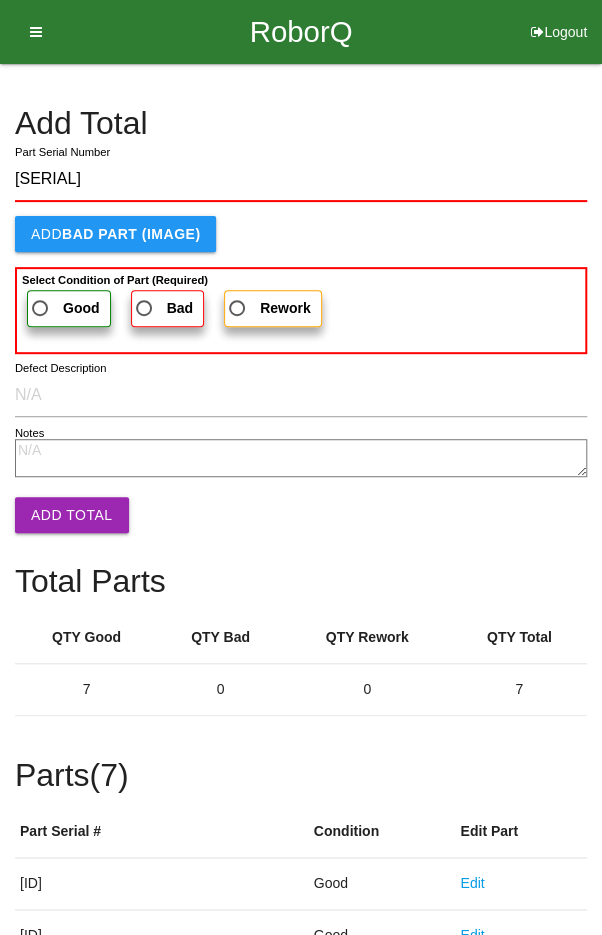 type 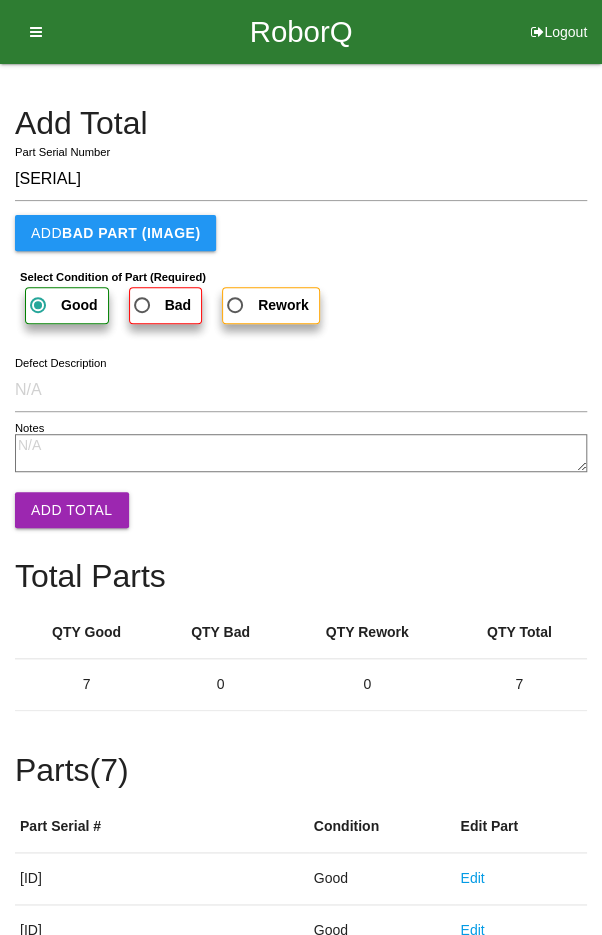 click on "Add Total" at bounding box center [72, 510] 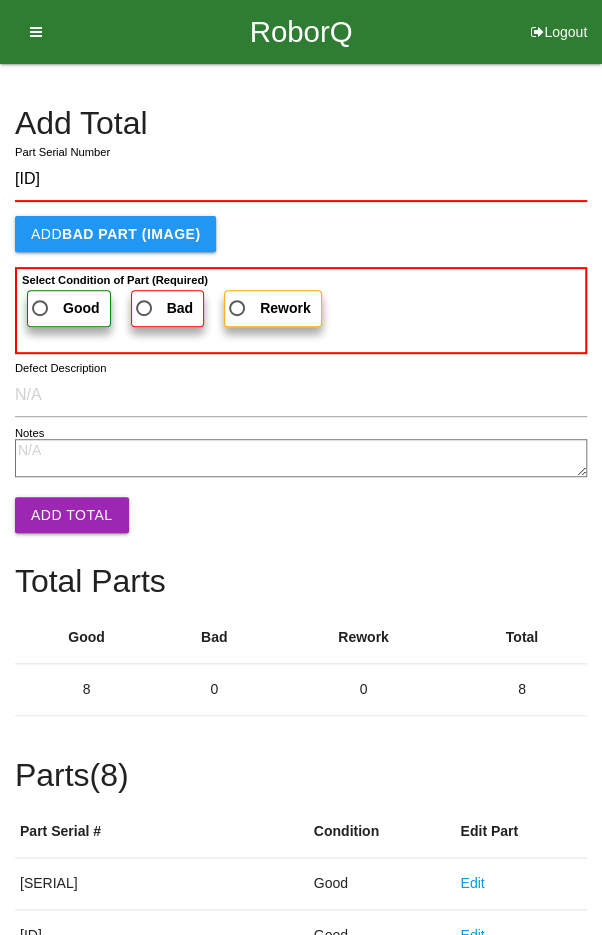 click on "Good" at bounding box center (81, 308) 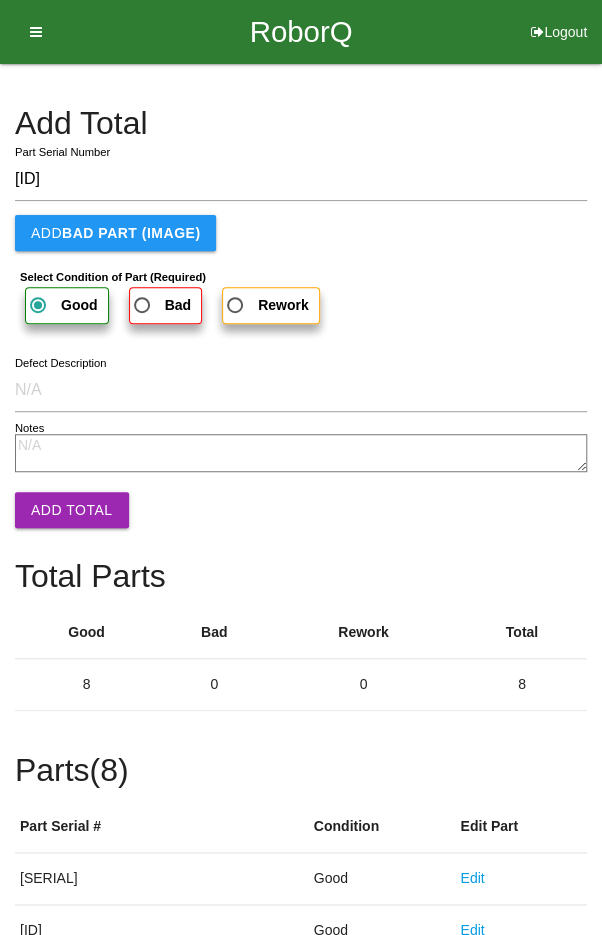 click on "Add Total" at bounding box center (72, 510) 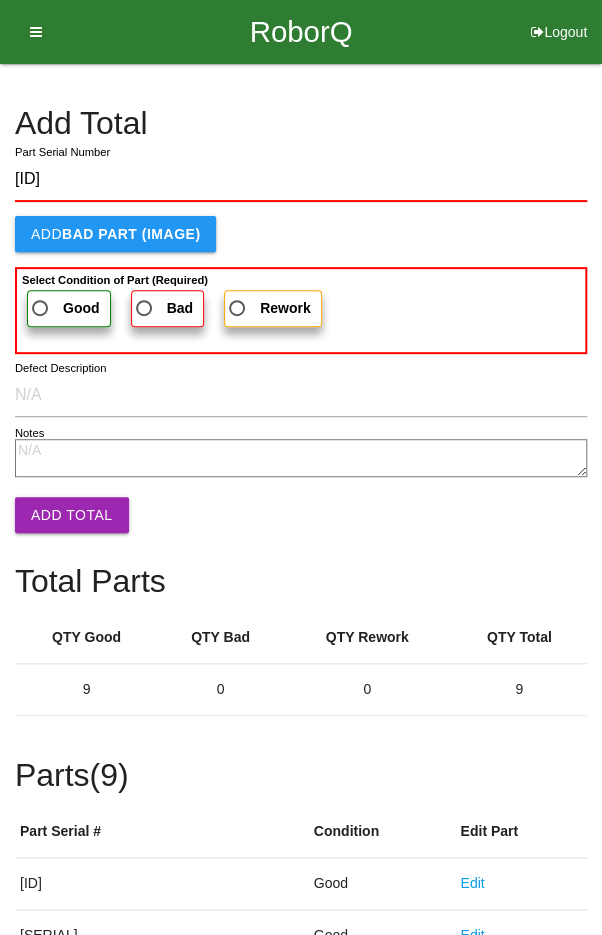 click on "Good" at bounding box center (81, 308) 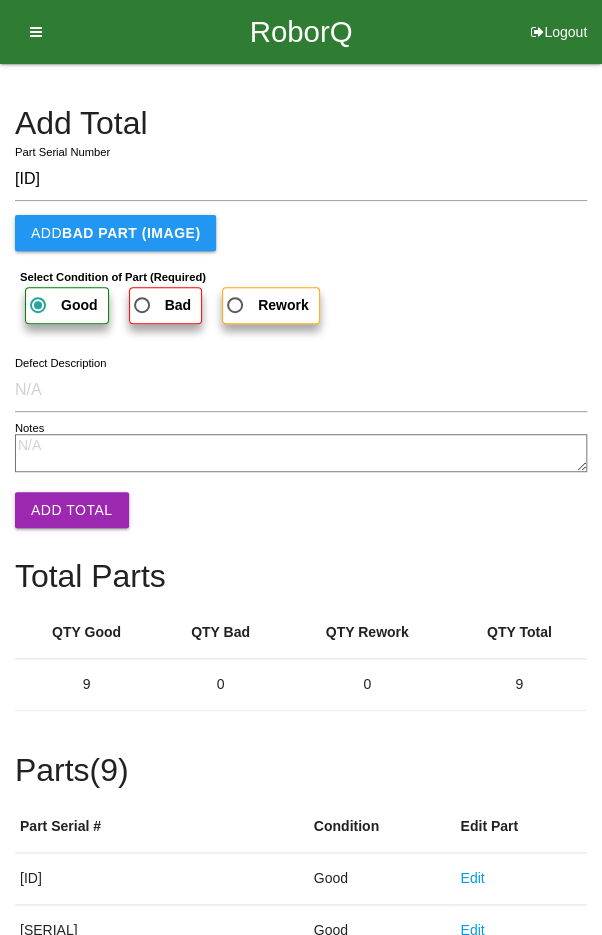 click on "Add Total" at bounding box center (72, 510) 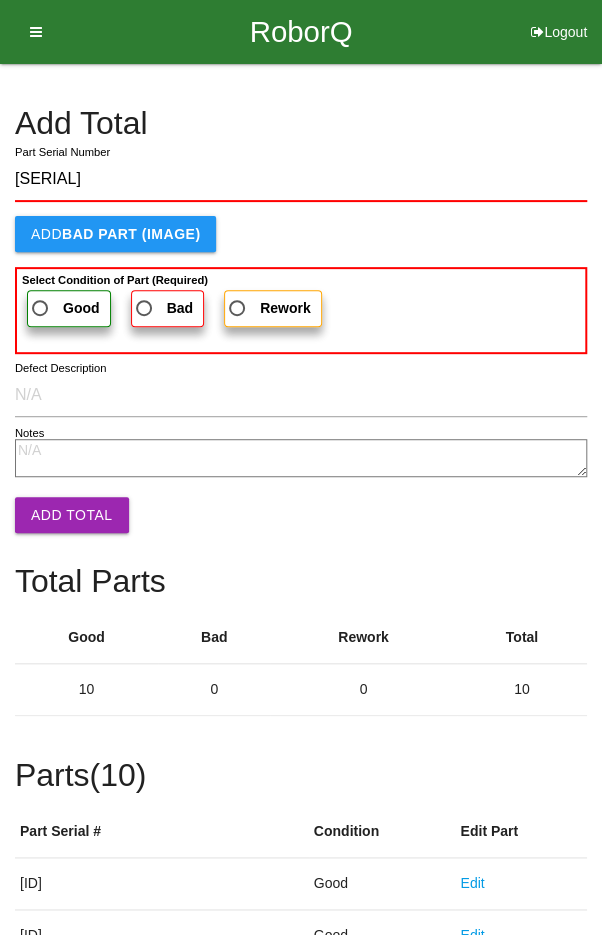 click on "Good" at bounding box center (81, 308) 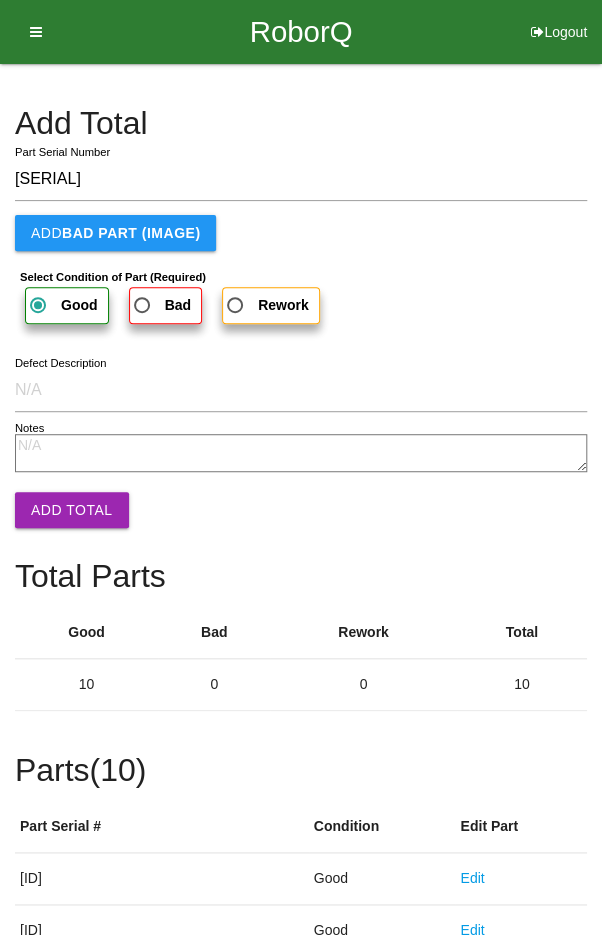 click on "Add Total" at bounding box center (72, 510) 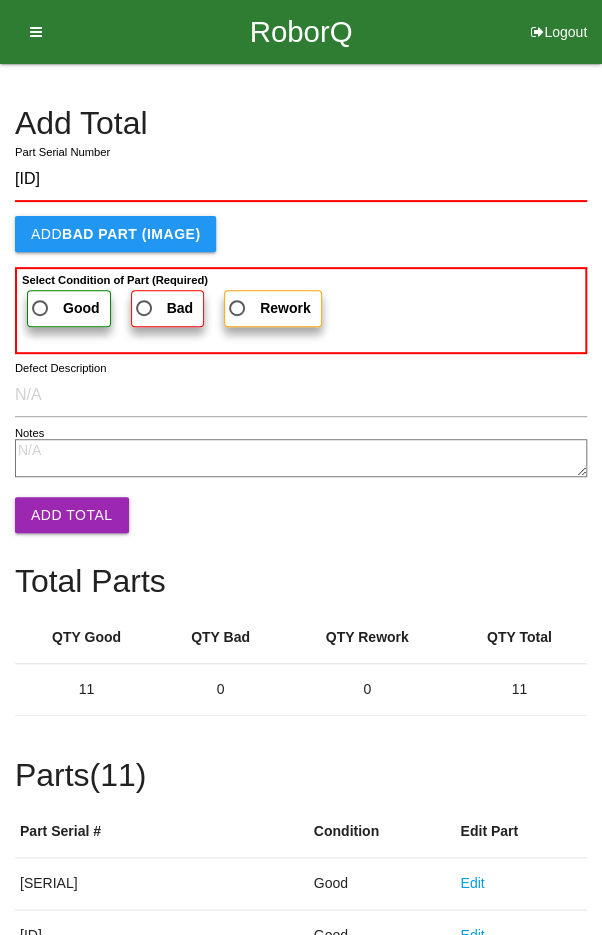 click on "Good" at bounding box center [64, 308] 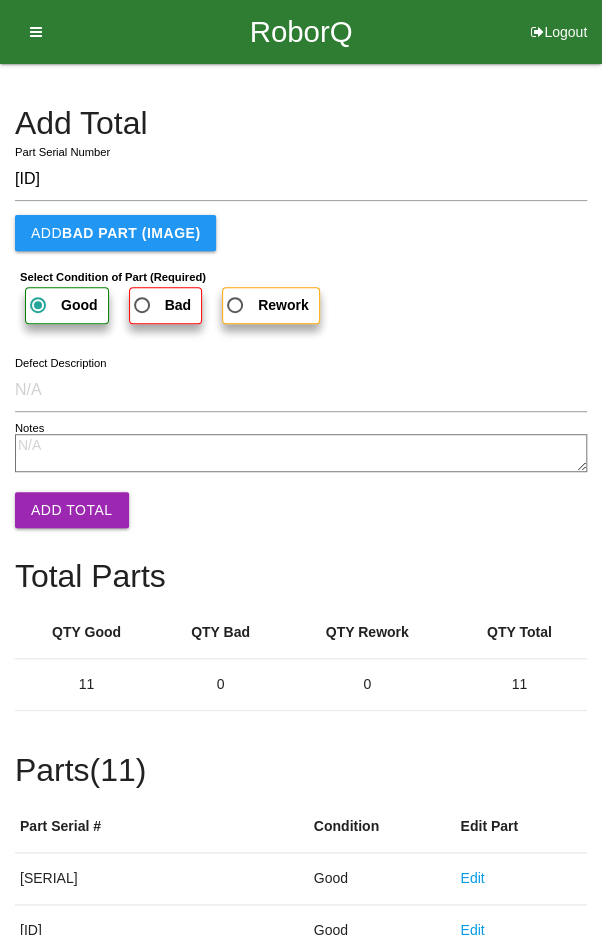 click on "Add Total" at bounding box center [72, 510] 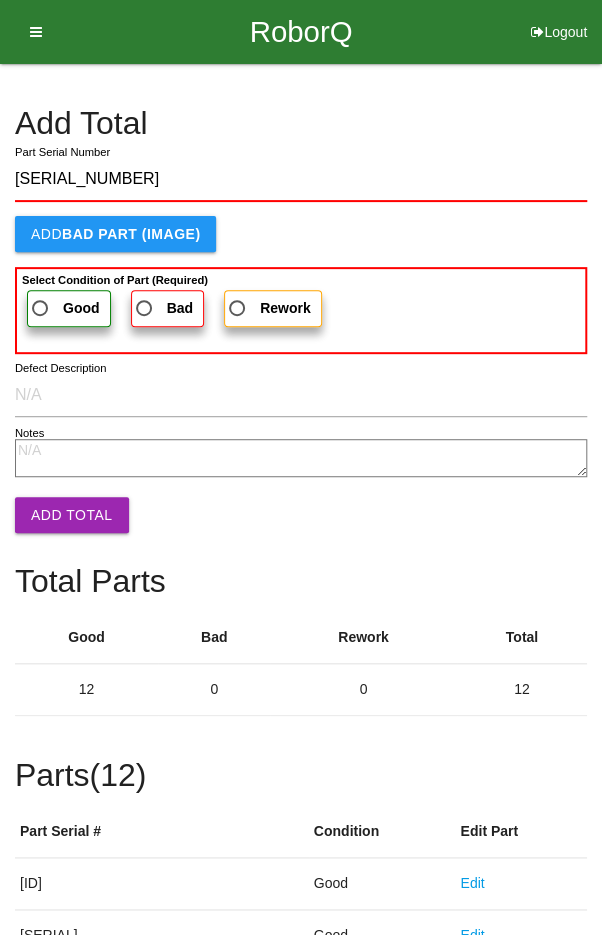 click on "Good" at bounding box center [64, 308] 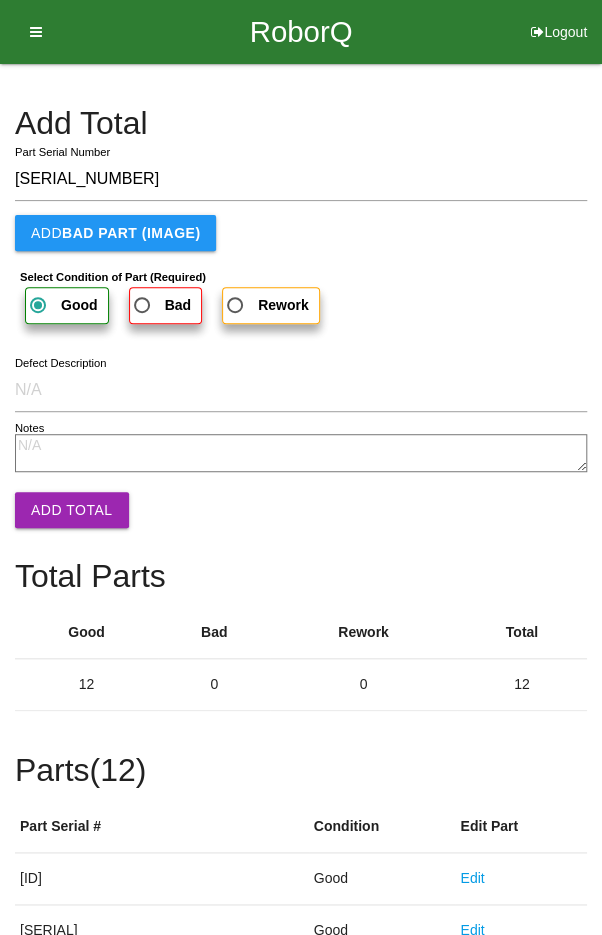 click on "Add Total" at bounding box center [72, 510] 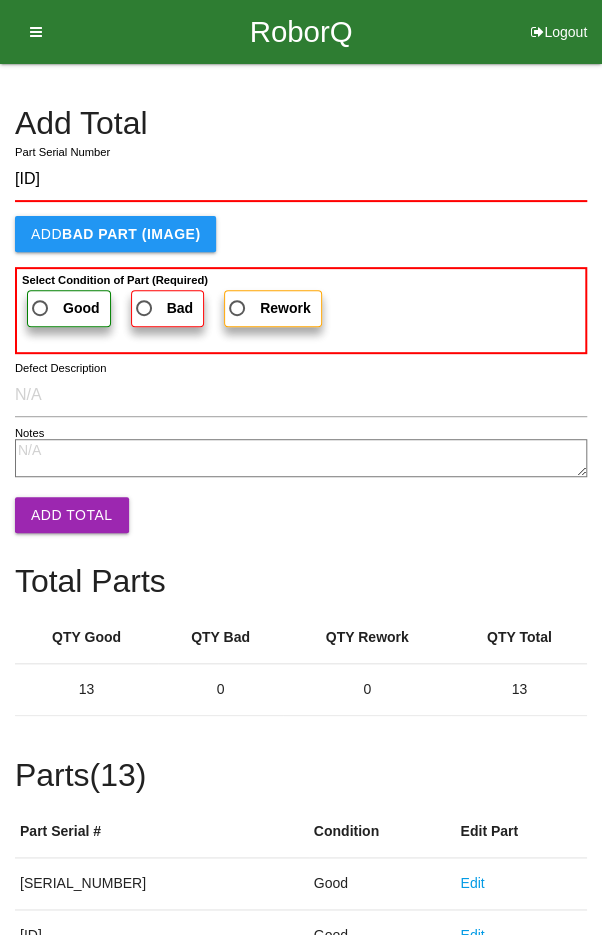 click on "Good" at bounding box center (64, 308) 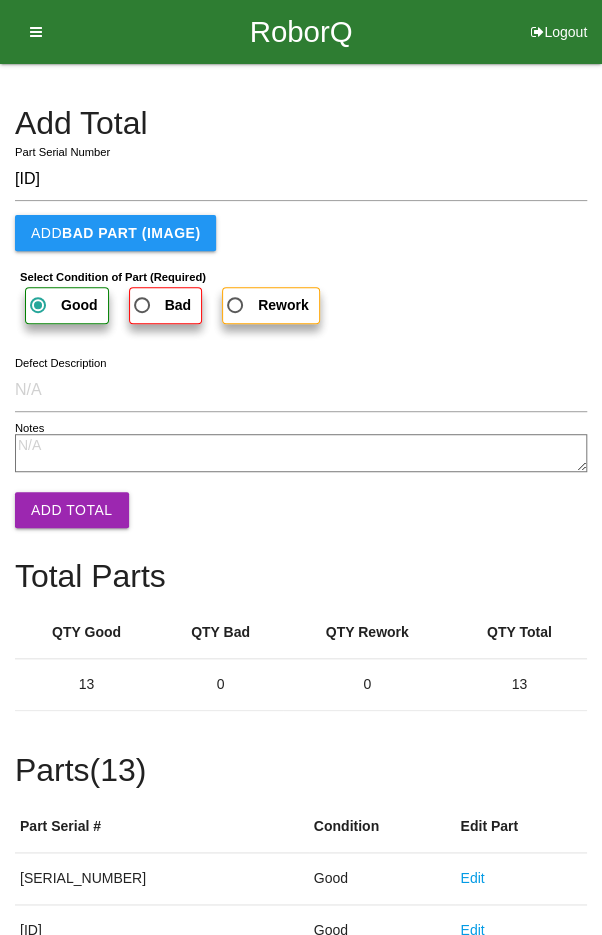click on "Add Total" at bounding box center [72, 510] 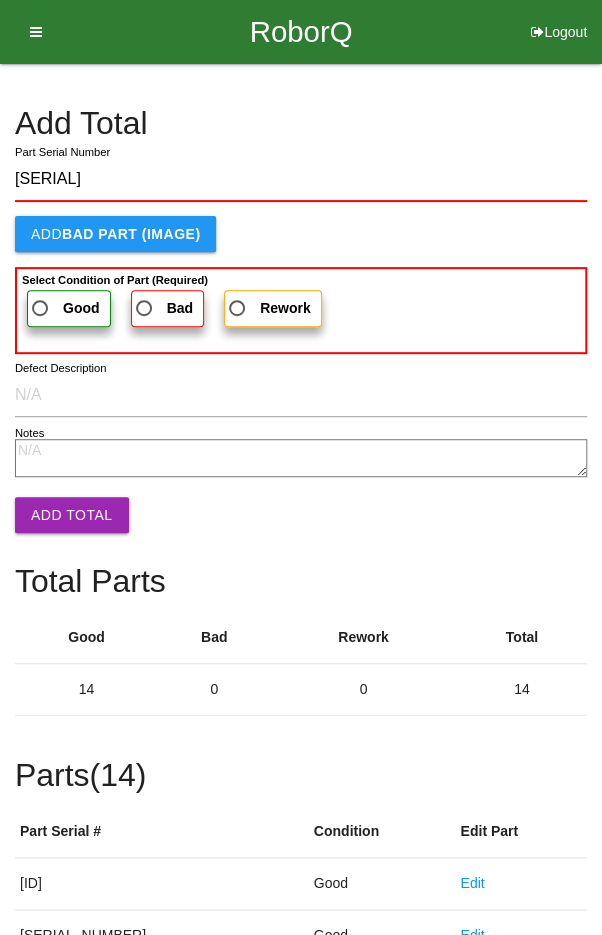 click on "Good" at bounding box center [64, 308] 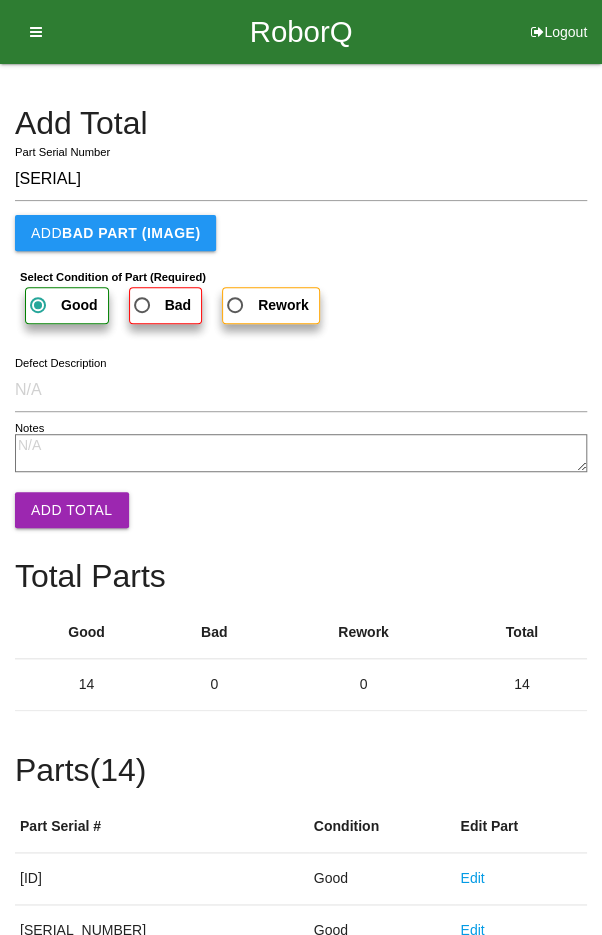 click on "Add Total" at bounding box center (72, 510) 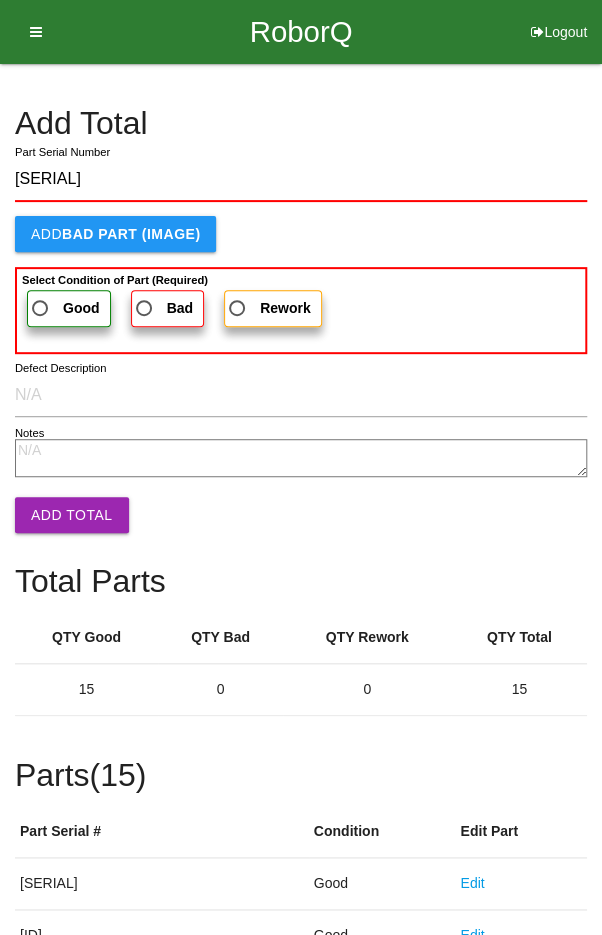 click on "Good" at bounding box center (64, 308) 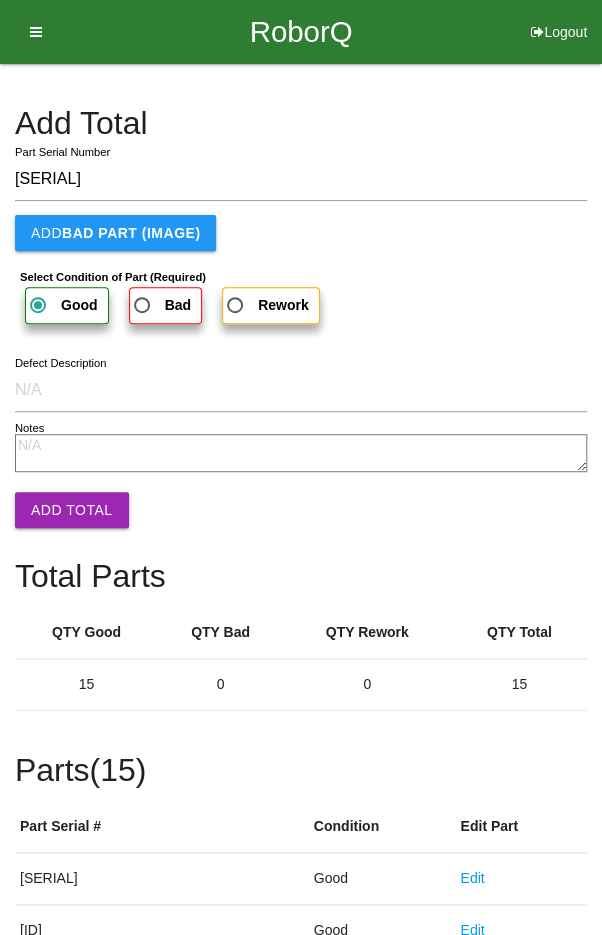 click on "Add Total" at bounding box center [72, 510] 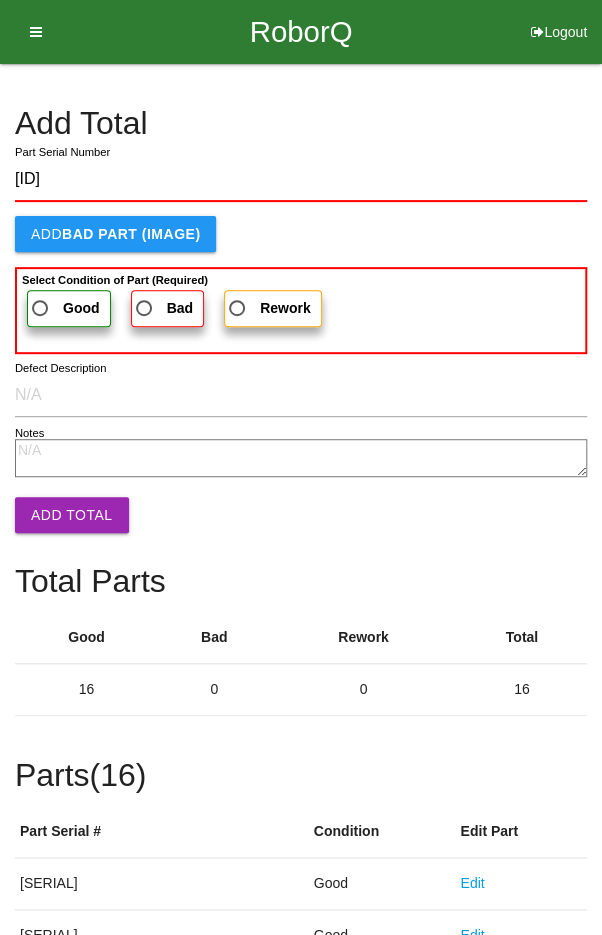 click on "Good" at bounding box center (64, 308) 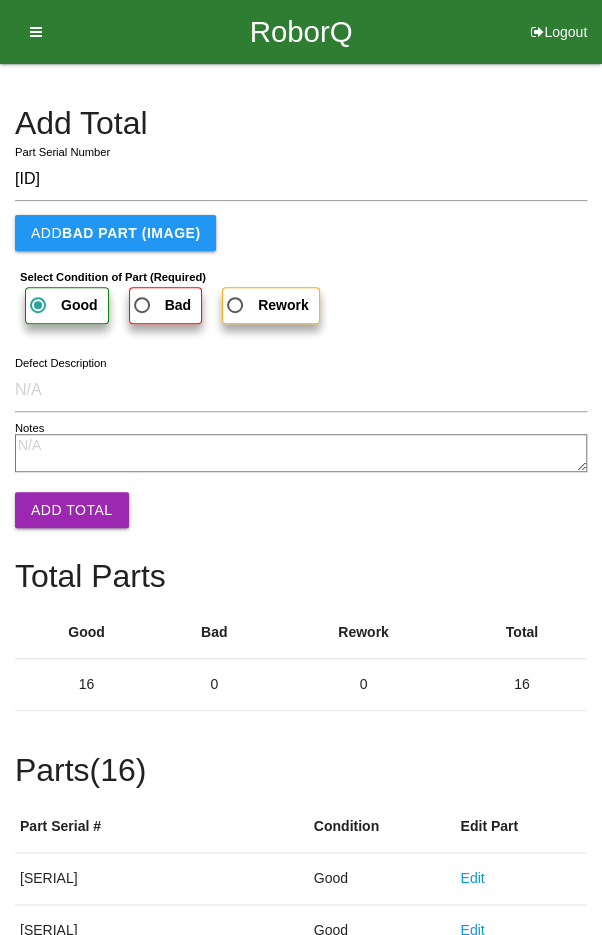 click on "Add Total" at bounding box center [72, 510] 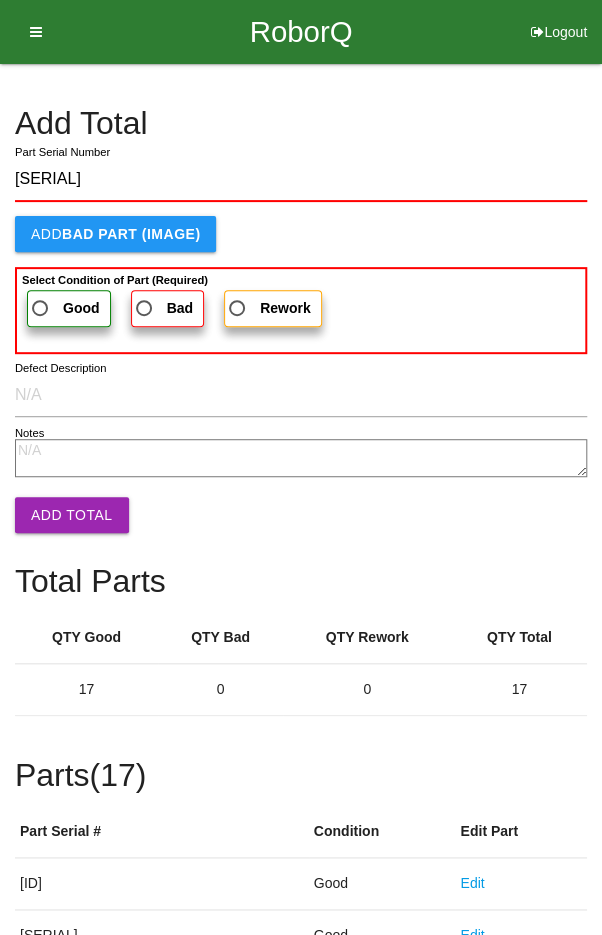 click on "Good" at bounding box center [69, 308] 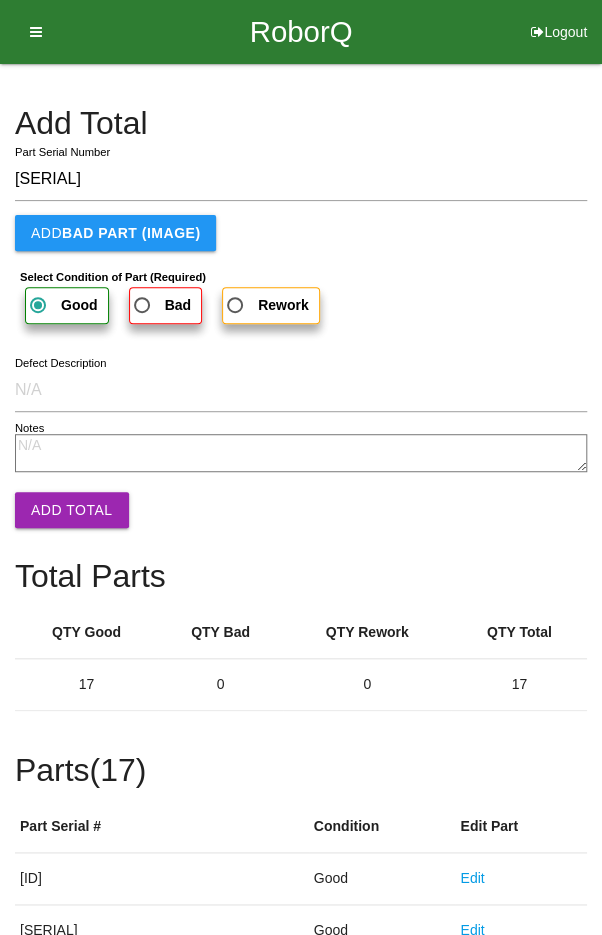 click on "Add Total" at bounding box center [72, 510] 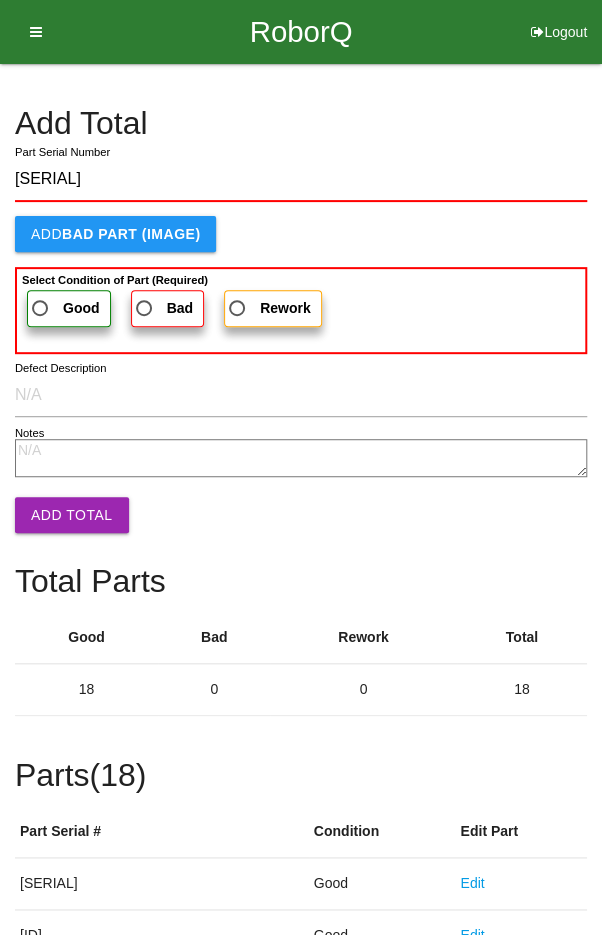 click on "Good" at bounding box center (64, 308) 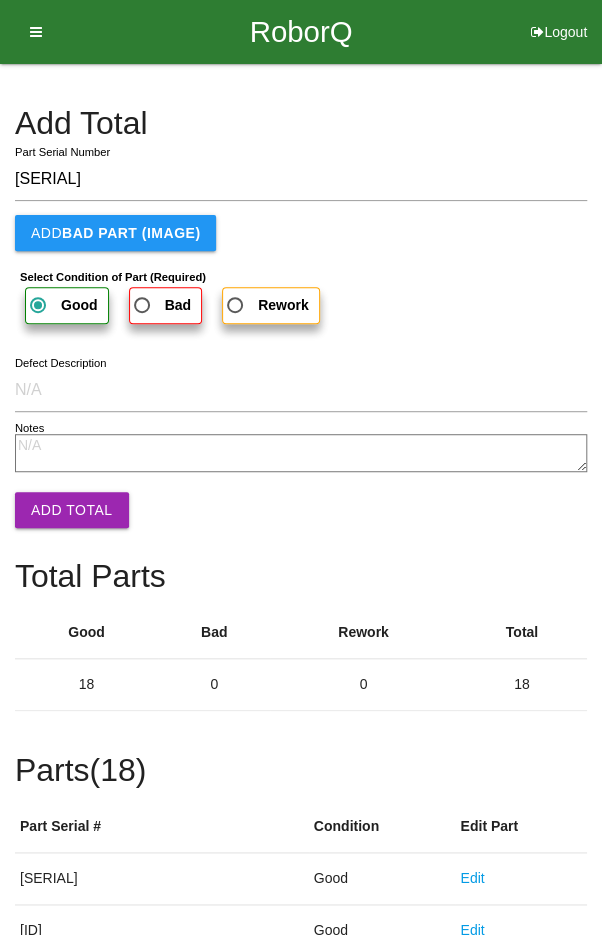 click on "Add Total" at bounding box center (72, 510) 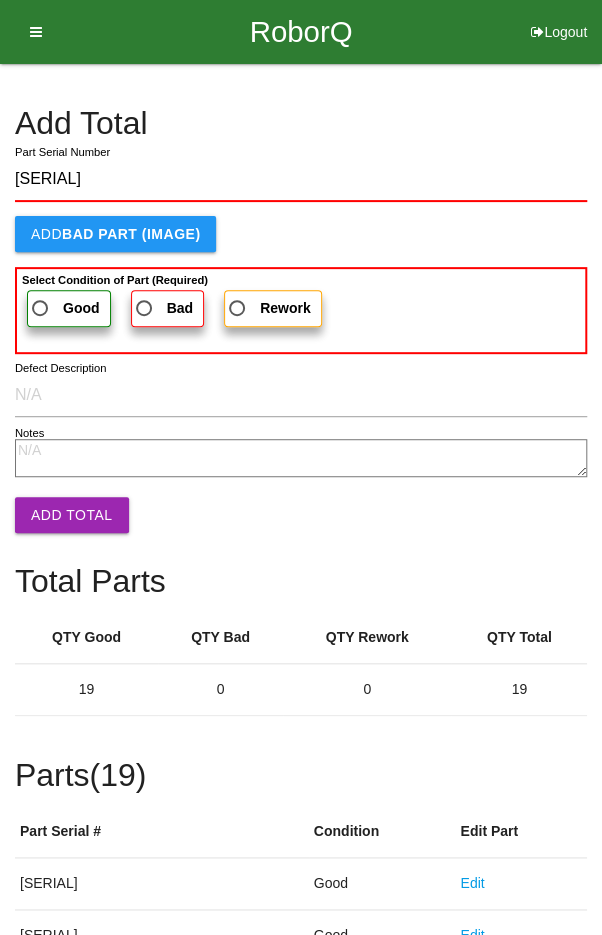 click on "Good" at bounding box center [64, 308] 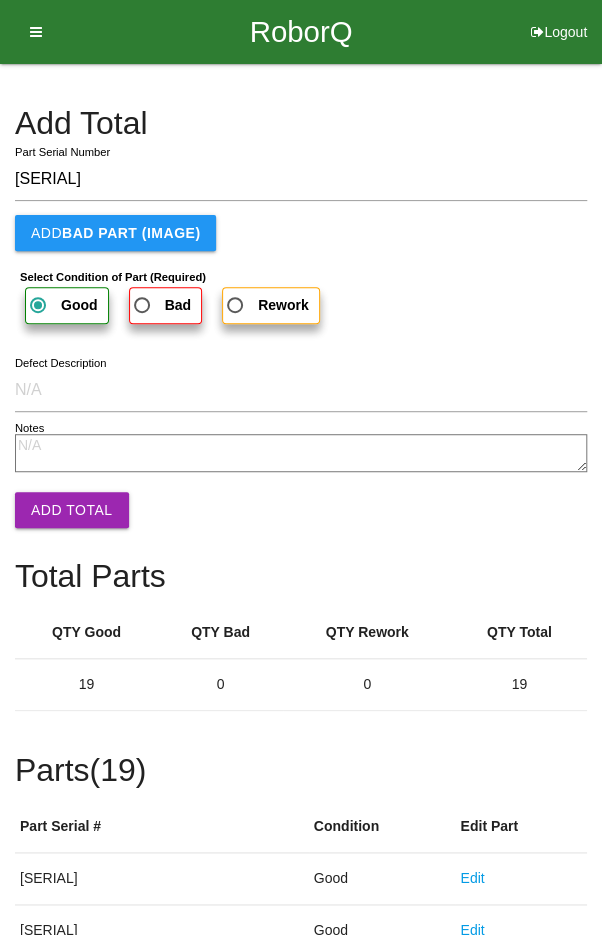 click on "Add Total" at bounding box center [72, 510] 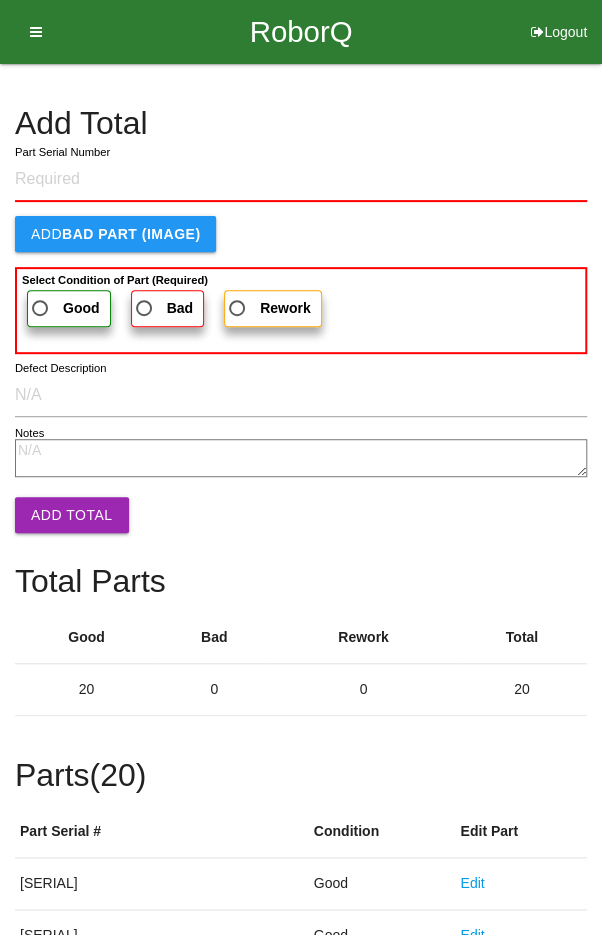 click on "Add Total" at bounding box center [301, 123] 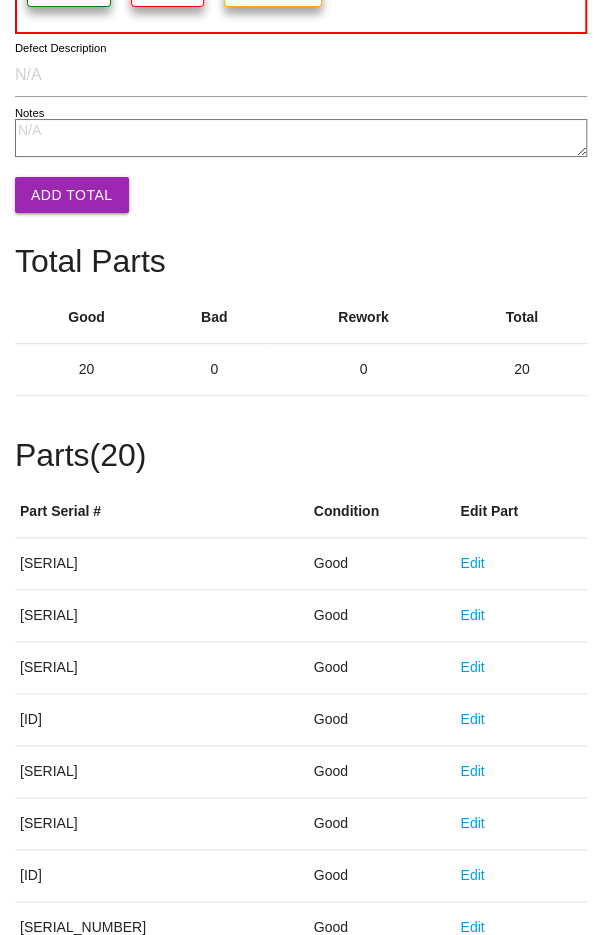 scroll, scrollTop: 1111, scrollLeft: 0, axis: vertical 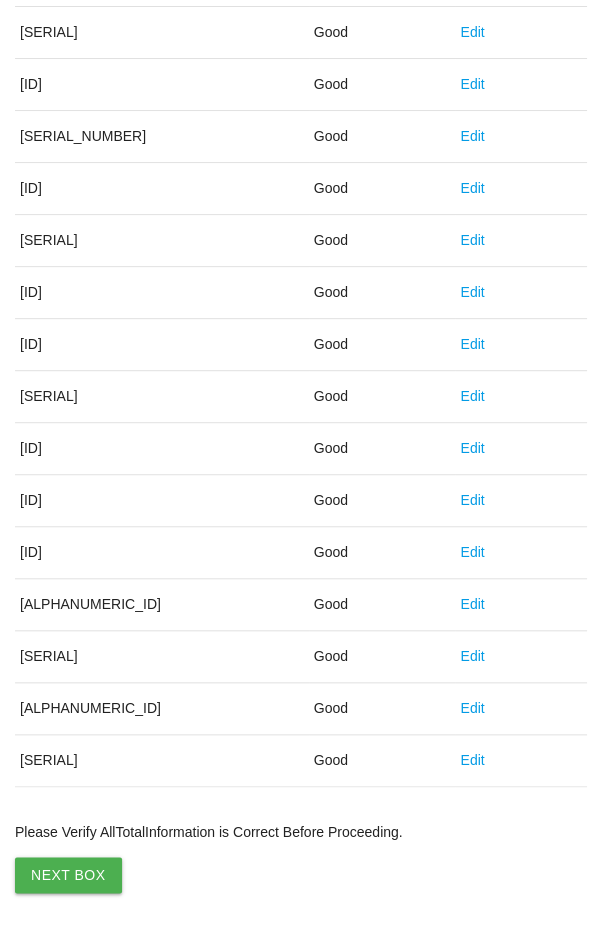 click on "Next Box" at bounding box center (68, 875) 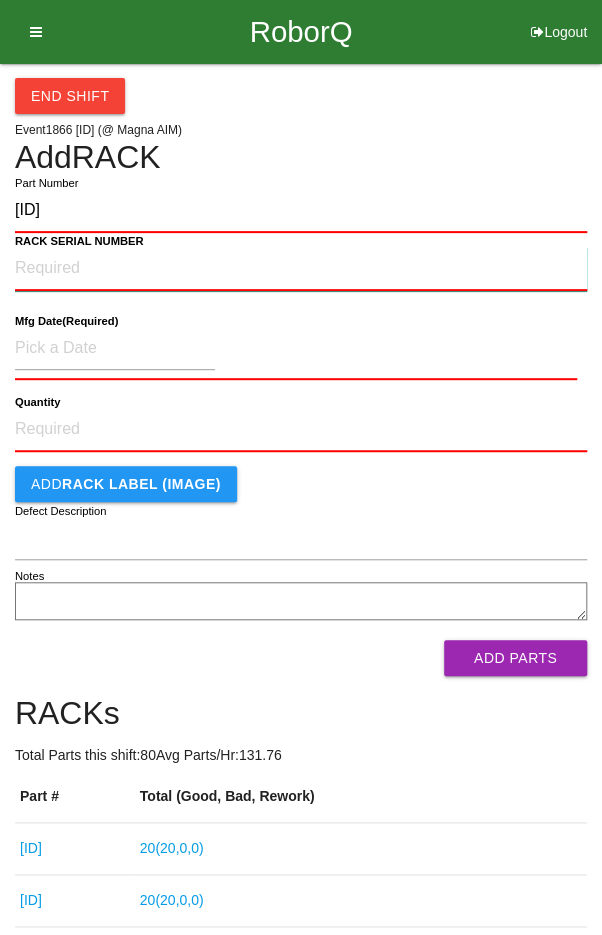 click on "RACK SERIAL NUMBER" at bounding box center (301, 269) 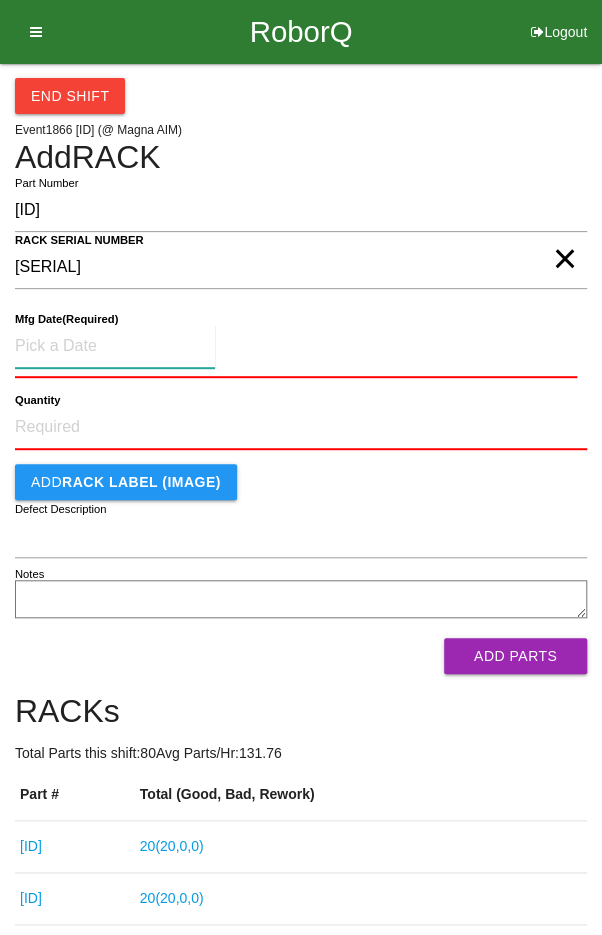 click at bounding box center (115, 346) 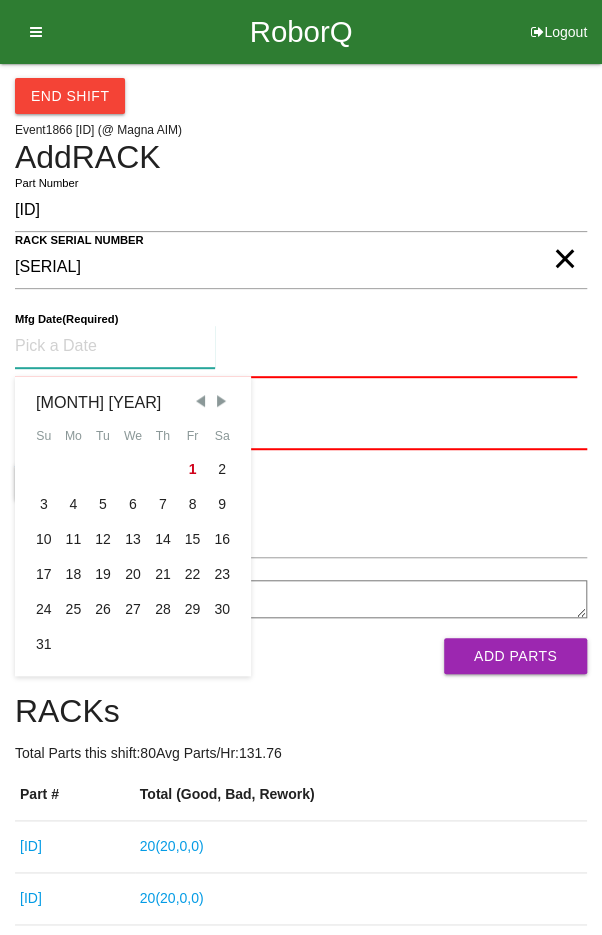 click at bounding box center (200, 401) 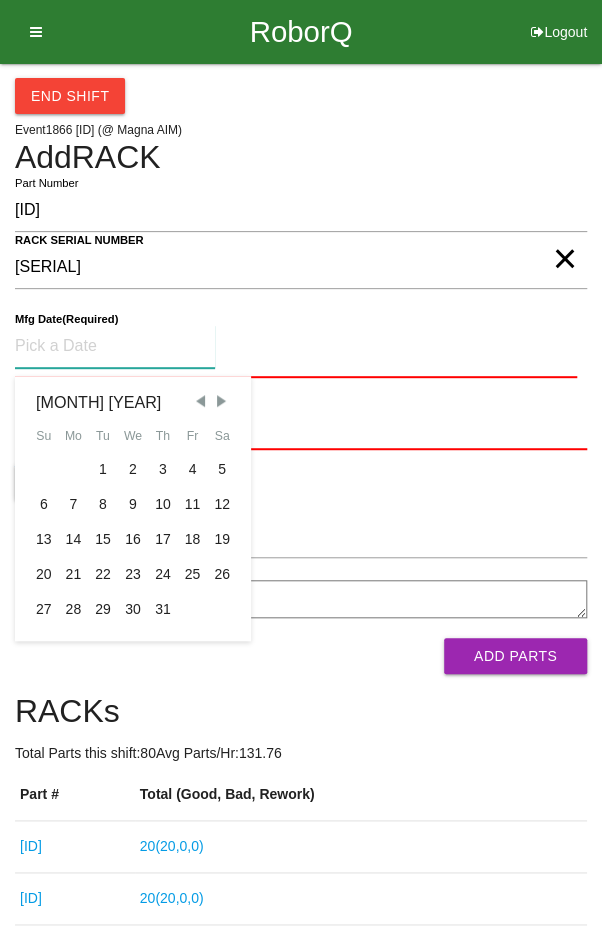 click on "14" at bounding box center (74, 539) 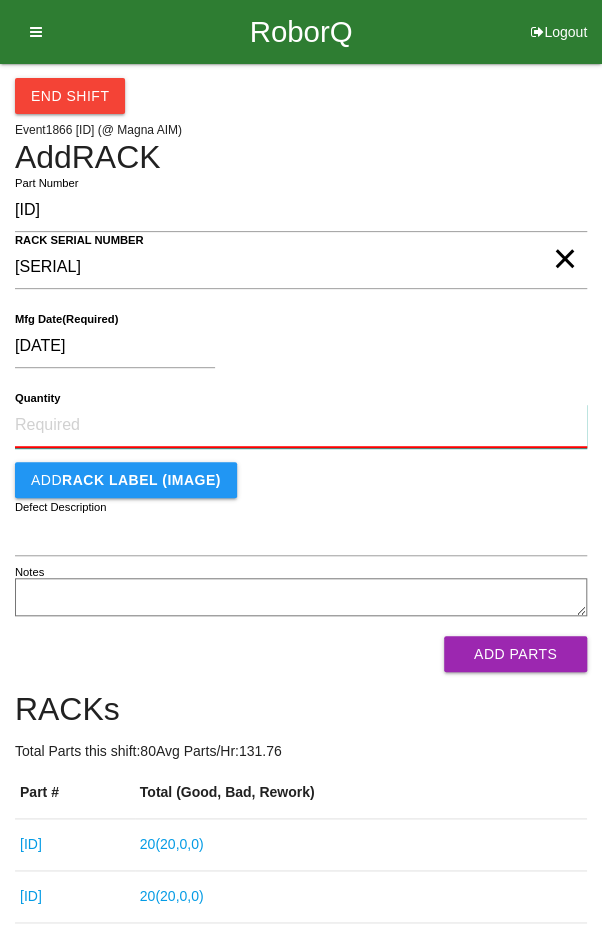click on "Quantity" at bounding box center [301, 426] 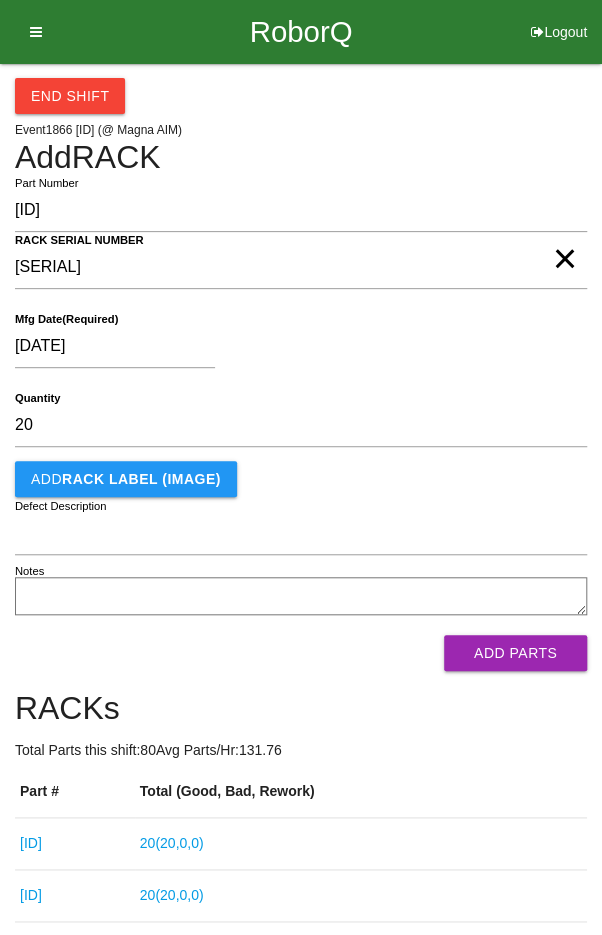 click on "[DATE]" at bounding box center [296, 350] 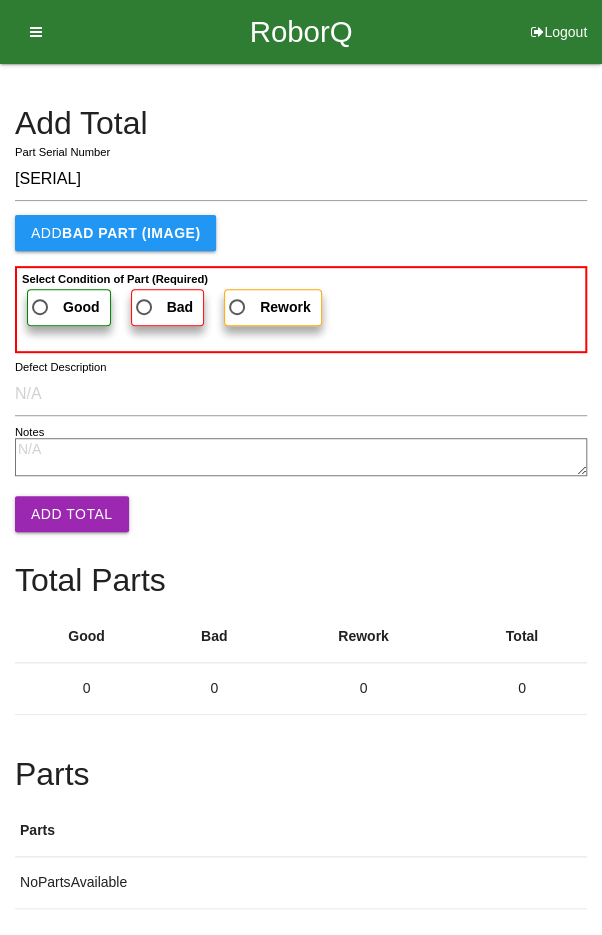 click on "Good" at bounding box center (64, 307) 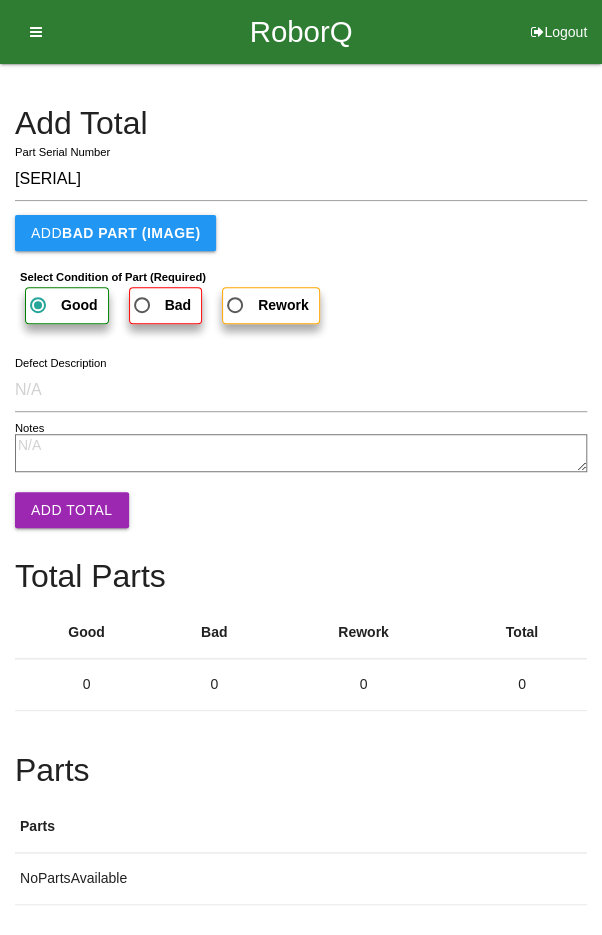 click on "Add Total" at bounding box center (72, 510) 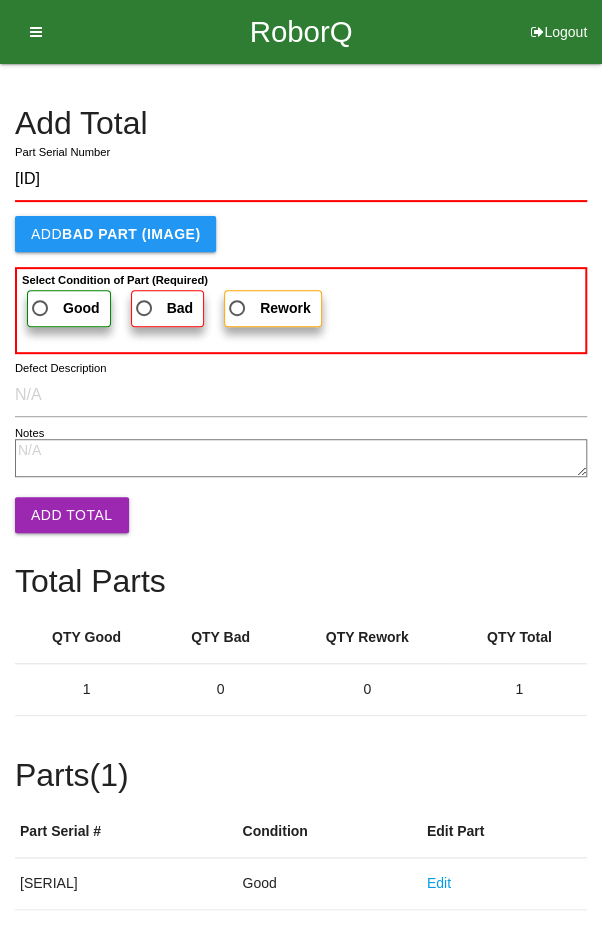 click on "Good" at bounding box center [64, 308] 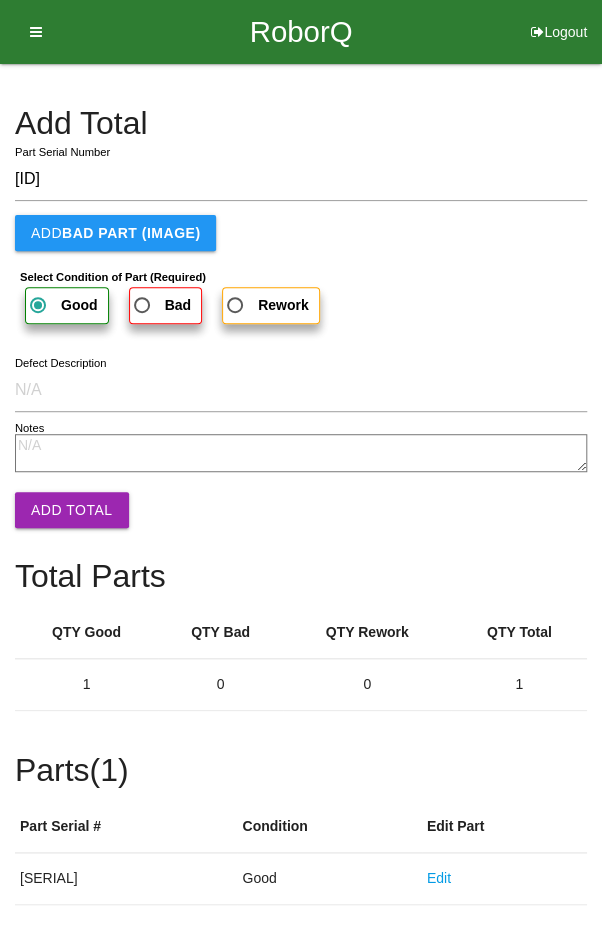 click on "Add Total" at bounding box center (72, 510) 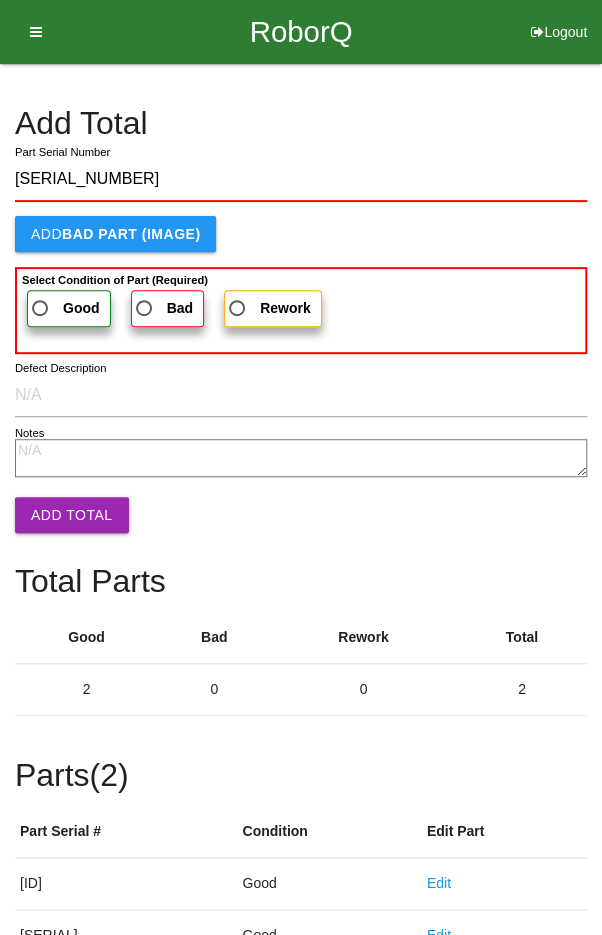 click on "Good" at bounding box center [64, 308] 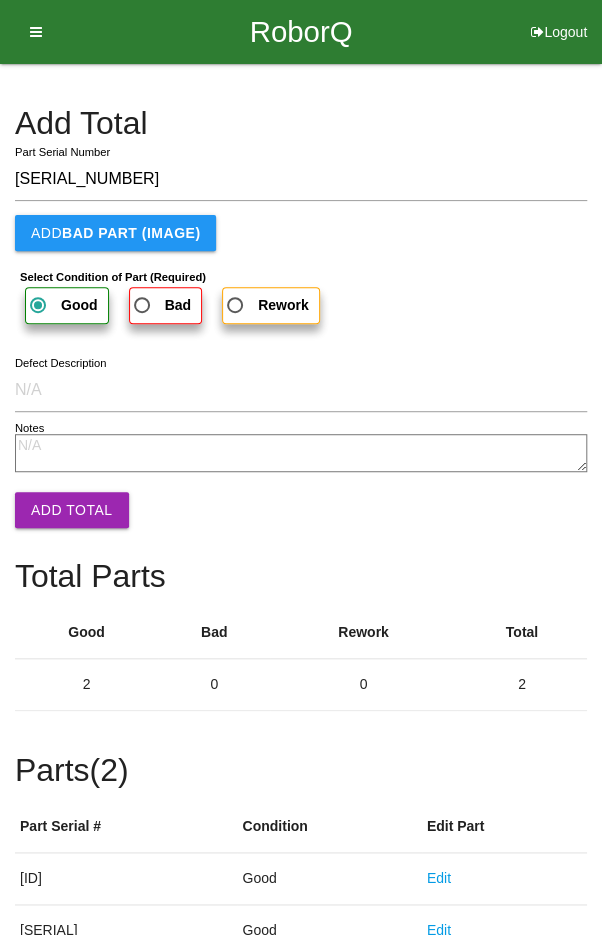 click on "Add Total" at bounding box center [72, 510] 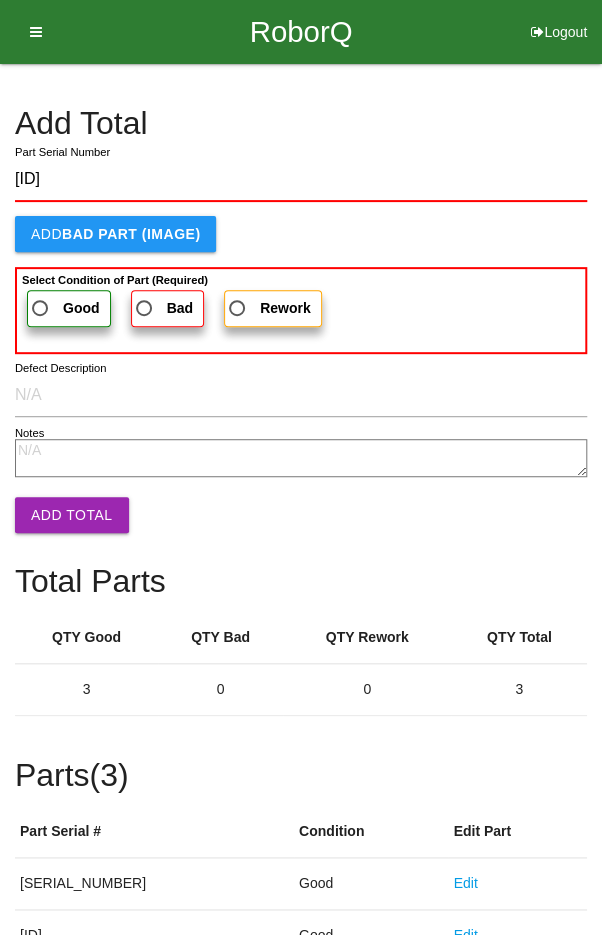 click on "Good" at bounding box center [64, 308] 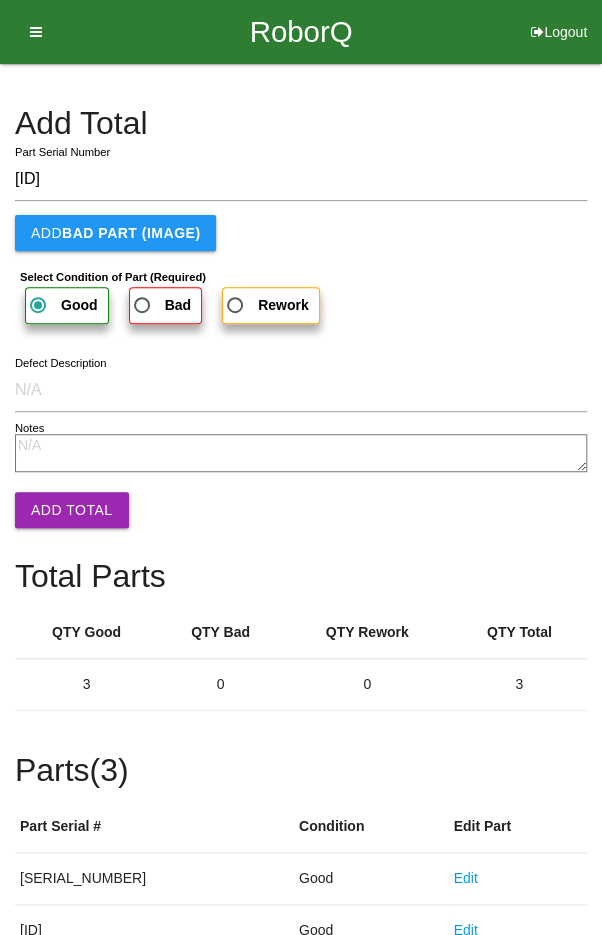 click on "Add Total" at bounding box center (72, 510) 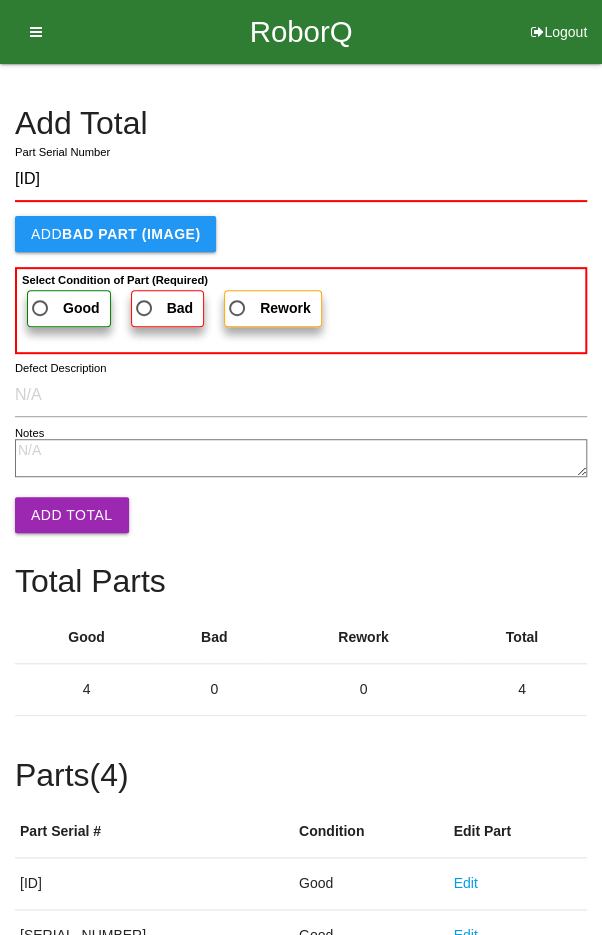 click on "Good" at bounding box center [64, 308] 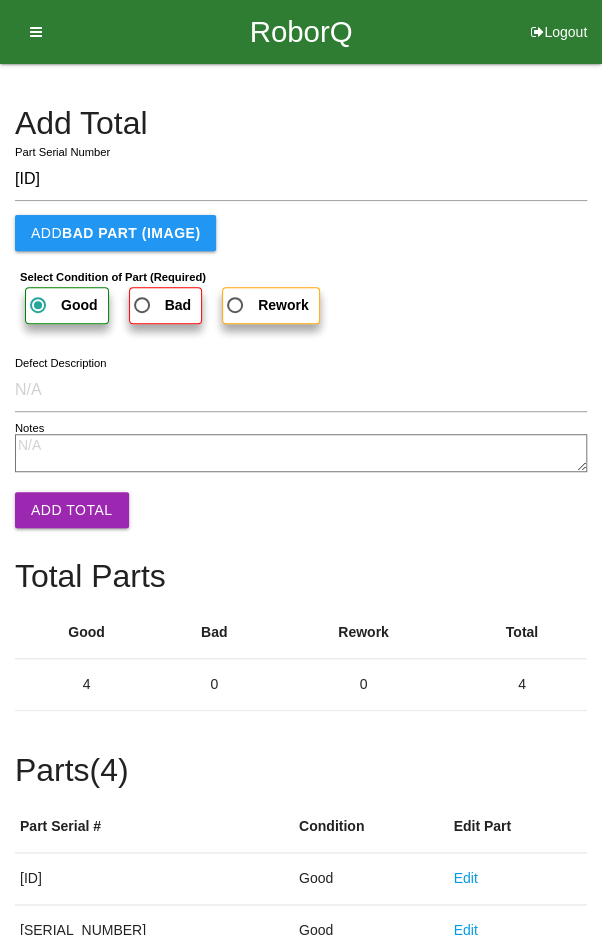 click on "Add Total" at bounding box center (72, 510) 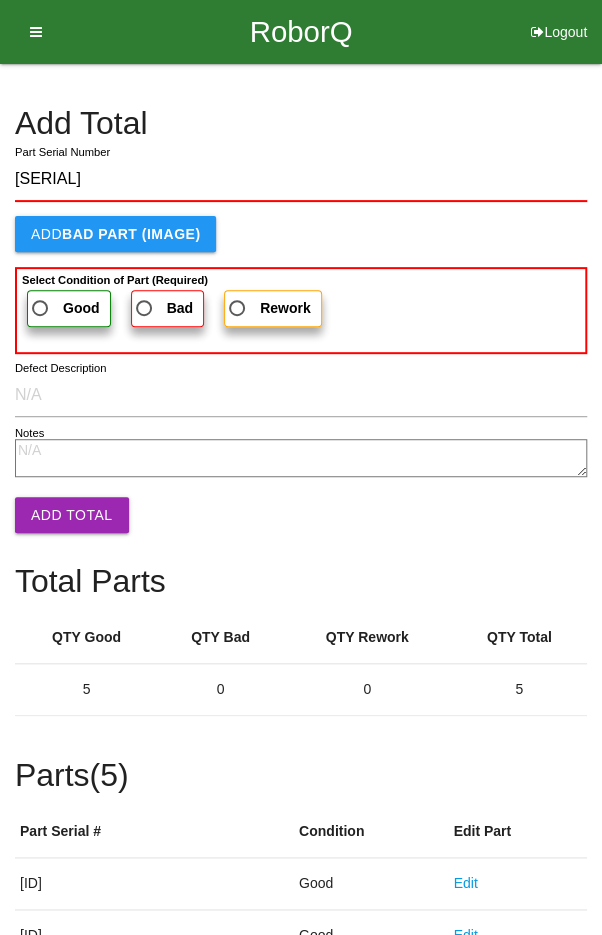 click on "Good" at bounding box center (69, 308) 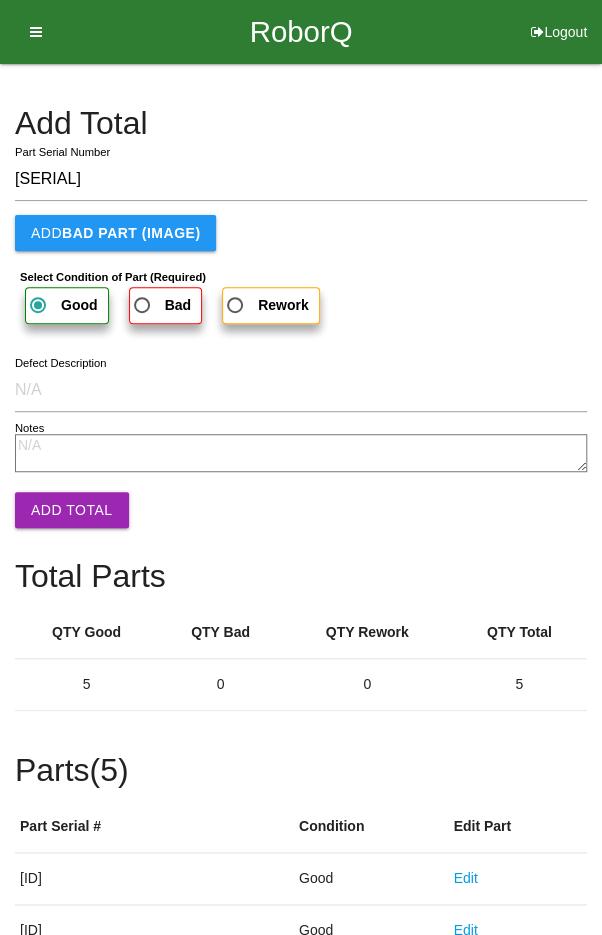 click on "Add Total" at bounding box center [72, 510] 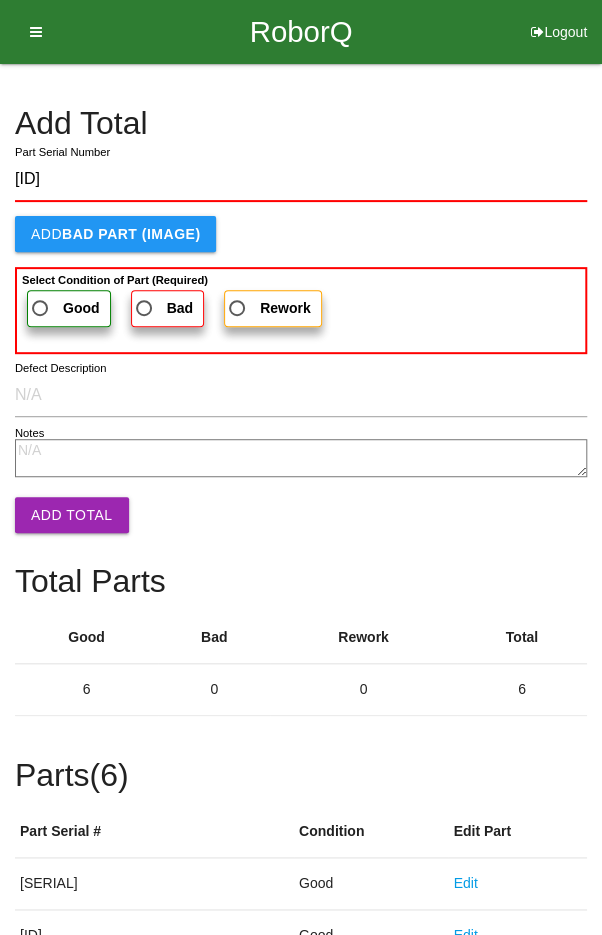 click on "Good" at bounding box center [64, 308] 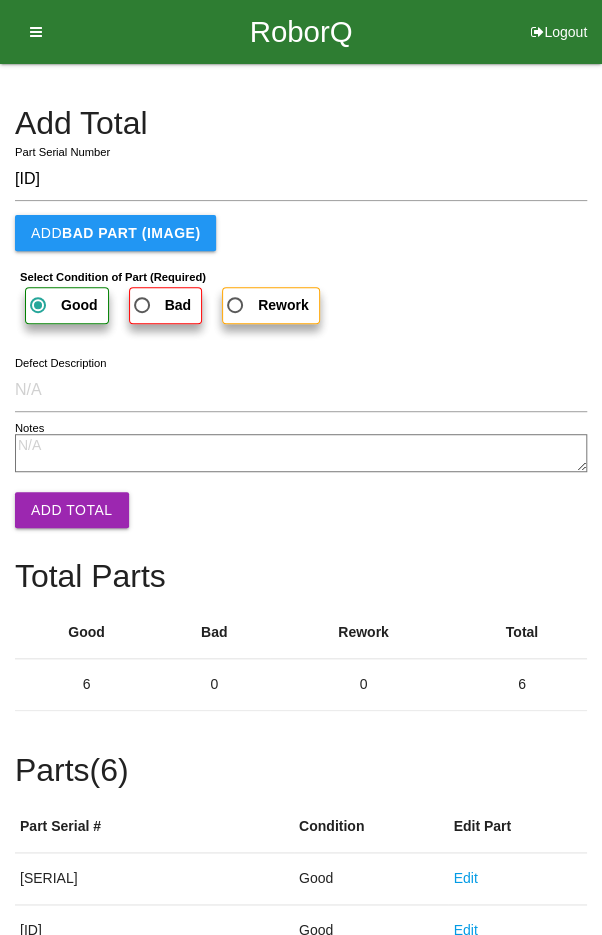 click on "Add Total" at bounding box center [72, 510] 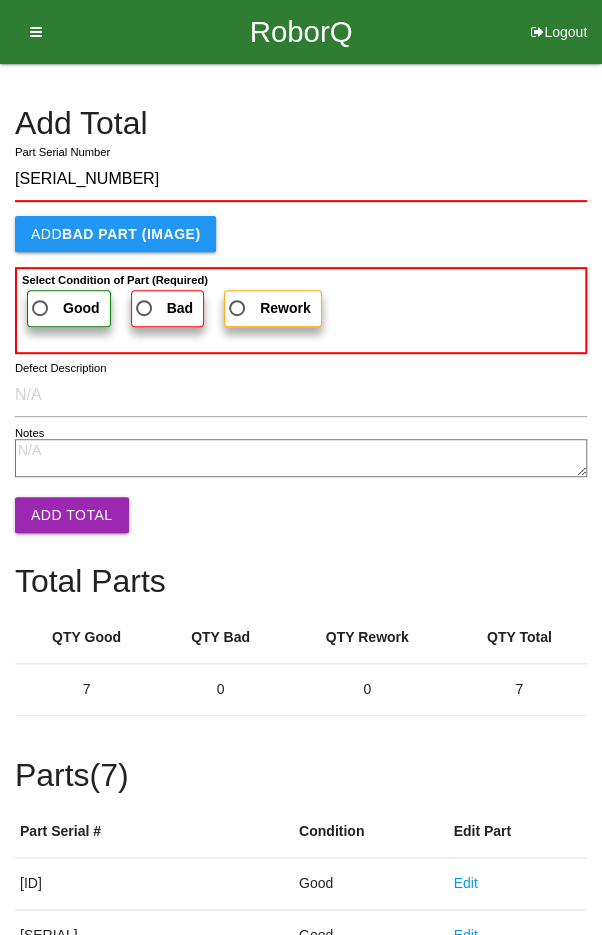 click on "Good" at bounding box center (64, 308) 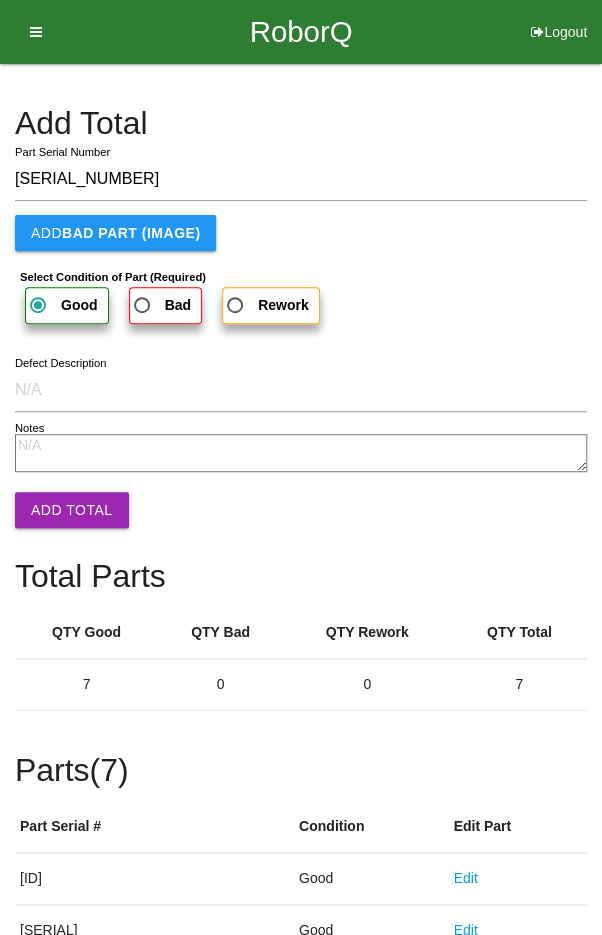 click on "Add Total" at bounding box center [72, 510] 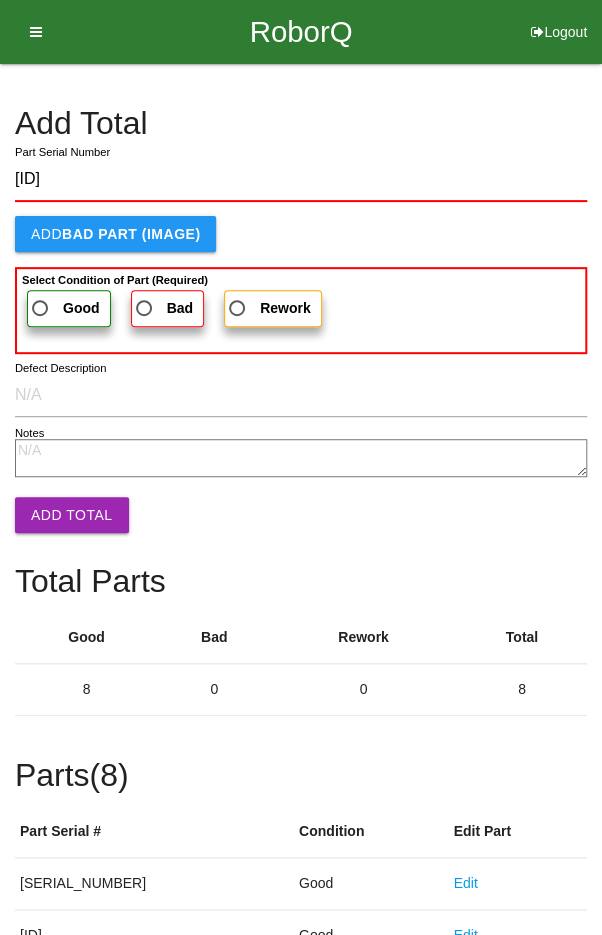 click on "Good" at bounding box center [64, 308] 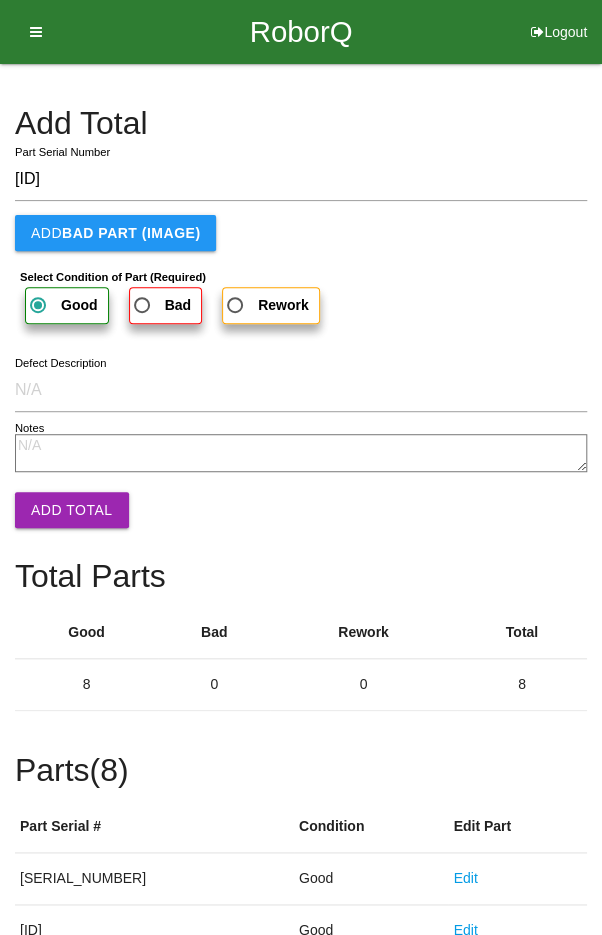 click on "Add Total" at bounding box center [72, 510] 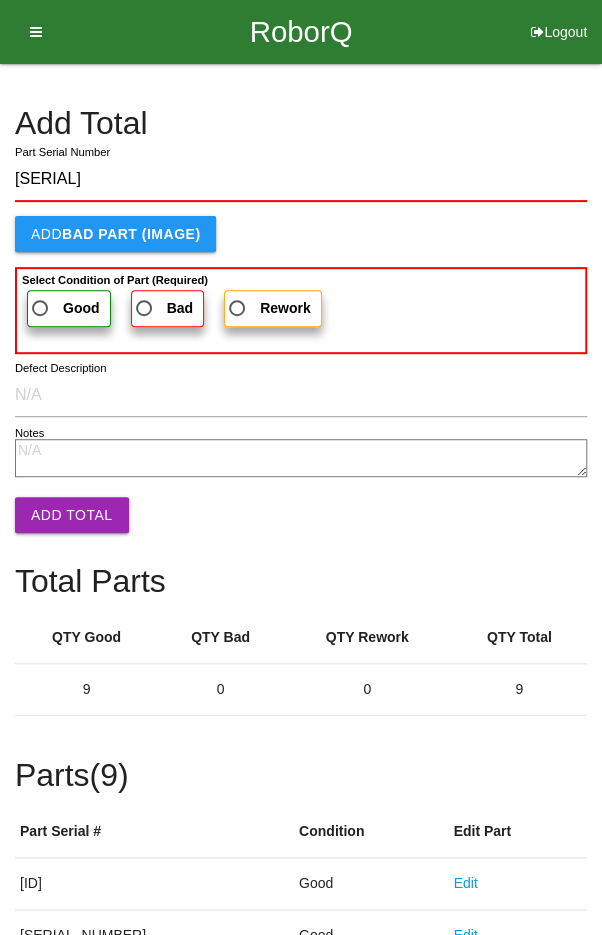 click on "Good" at bounding box center [81, 308] 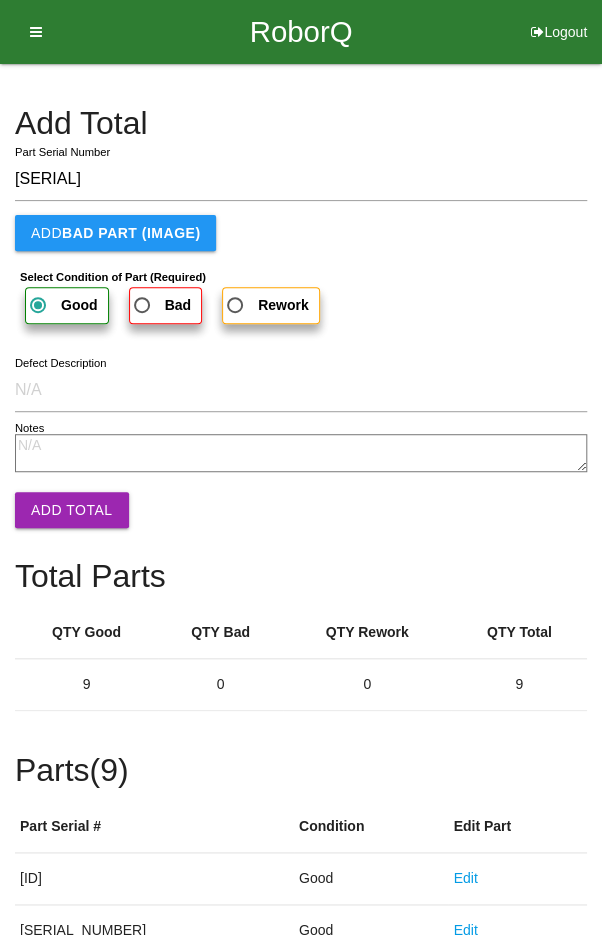 click on "Add Total" at bounding box center (72, 510) 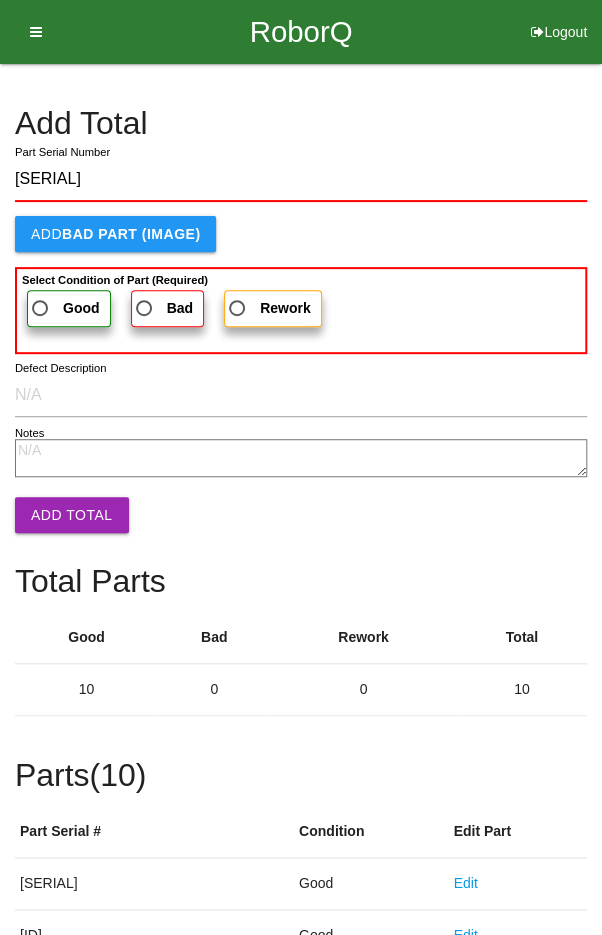 click on "Good" at bounding box center [69, 308] 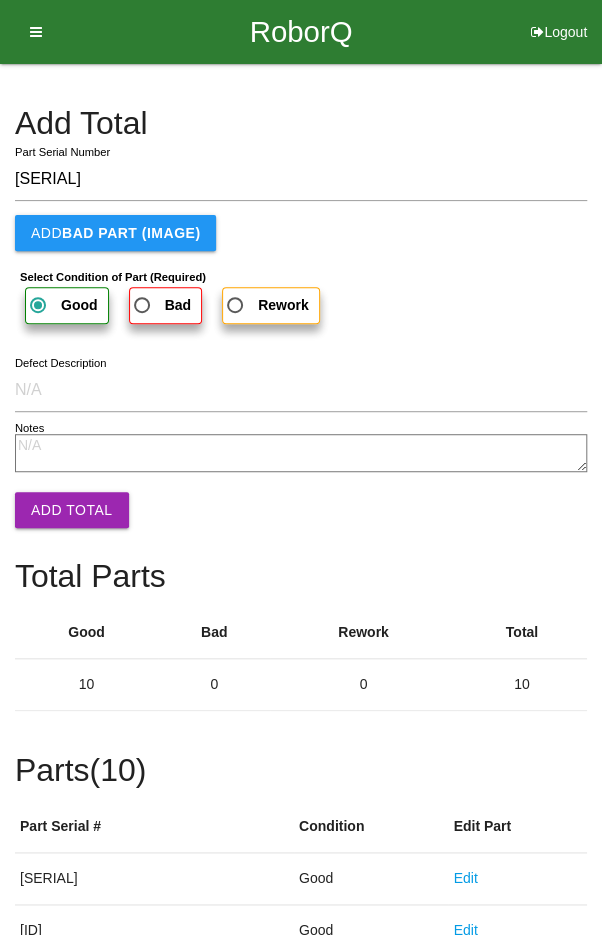 click on "Add Total" at bounding box center (72, 510) 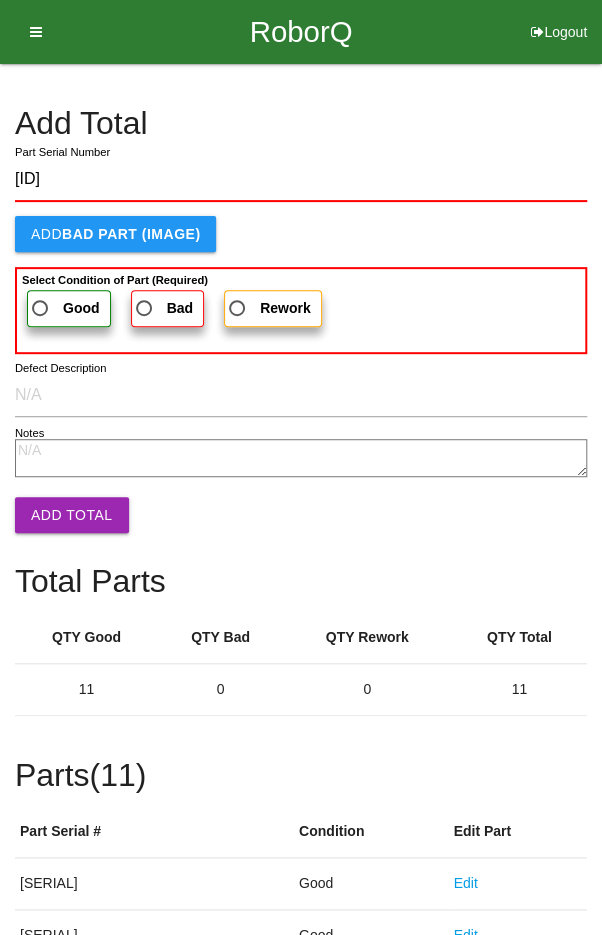 click on "Good" at bounding box center (64, 308) 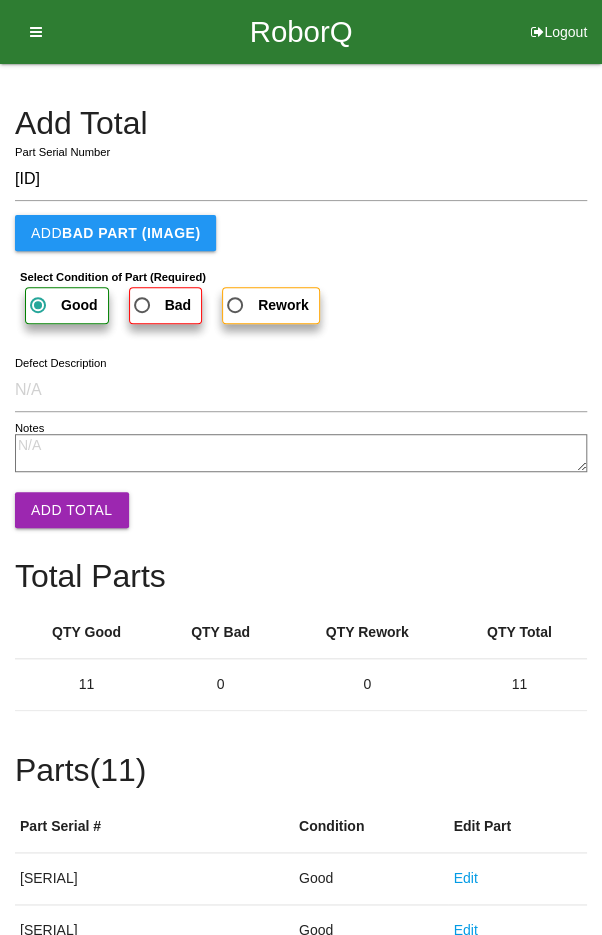 click on "Add Total" at bounding box center [72, 510] 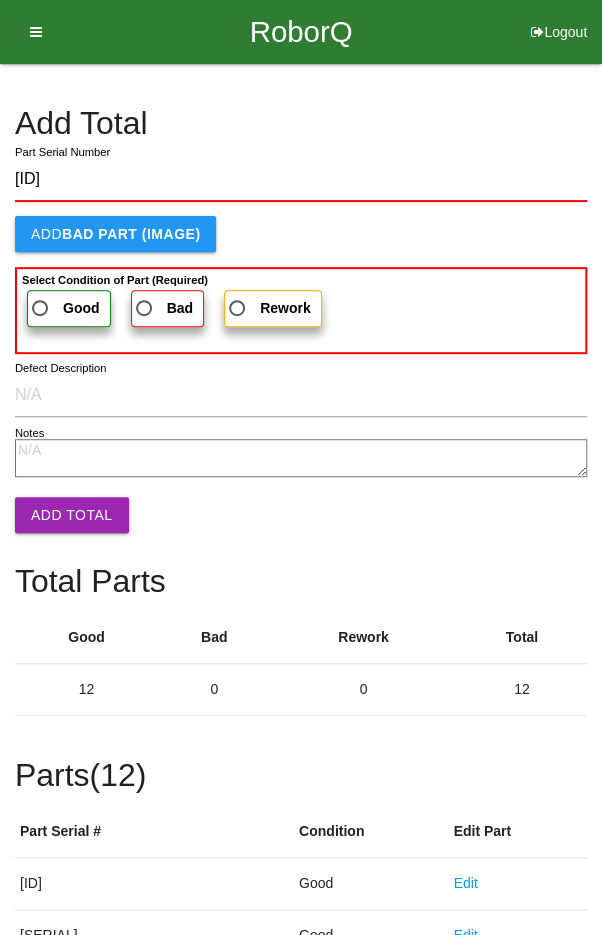 click on "Good" at bounding box center (81, 308) 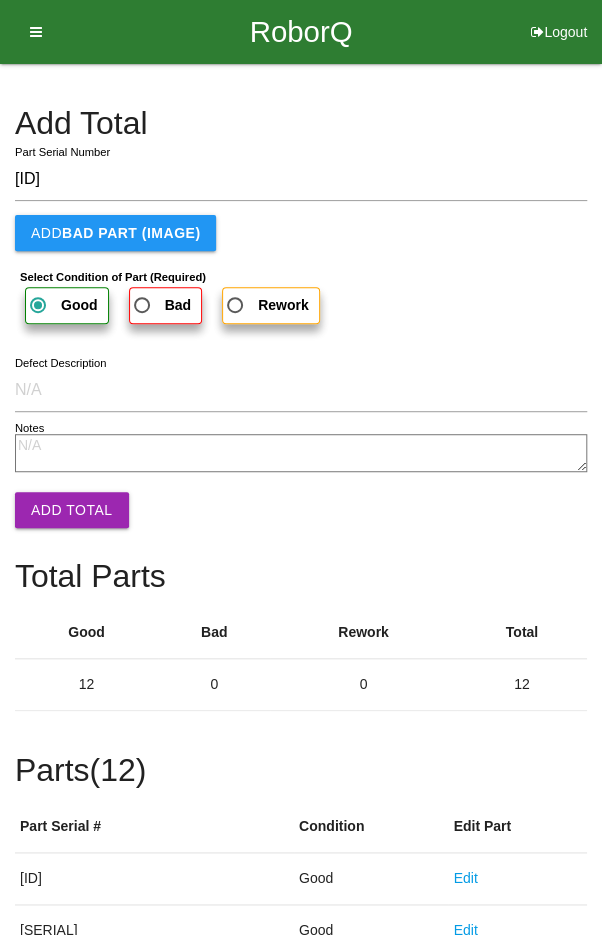 click on "Add Total" at bounding box center (72, 510) 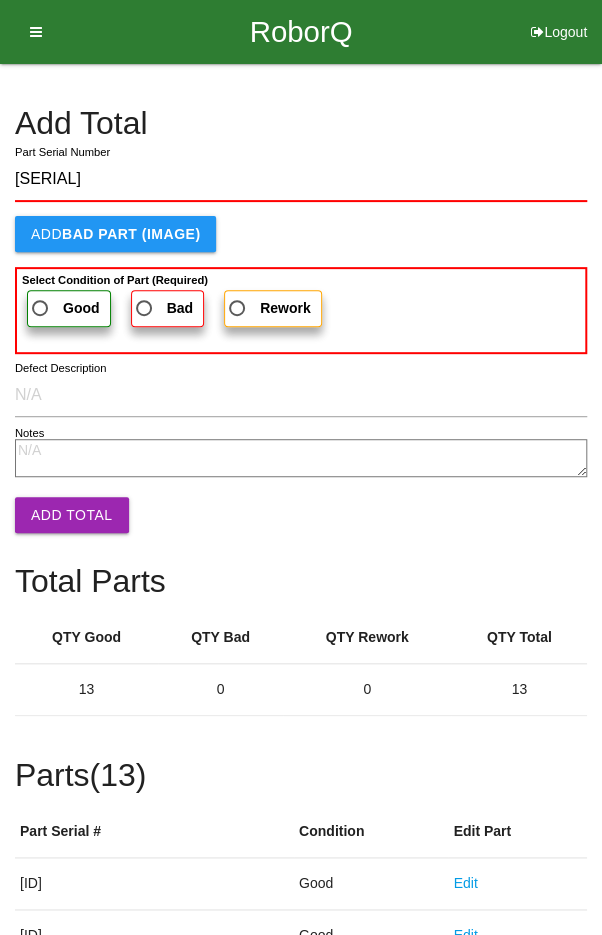 click on "Good" at bounding box center (69, 308) 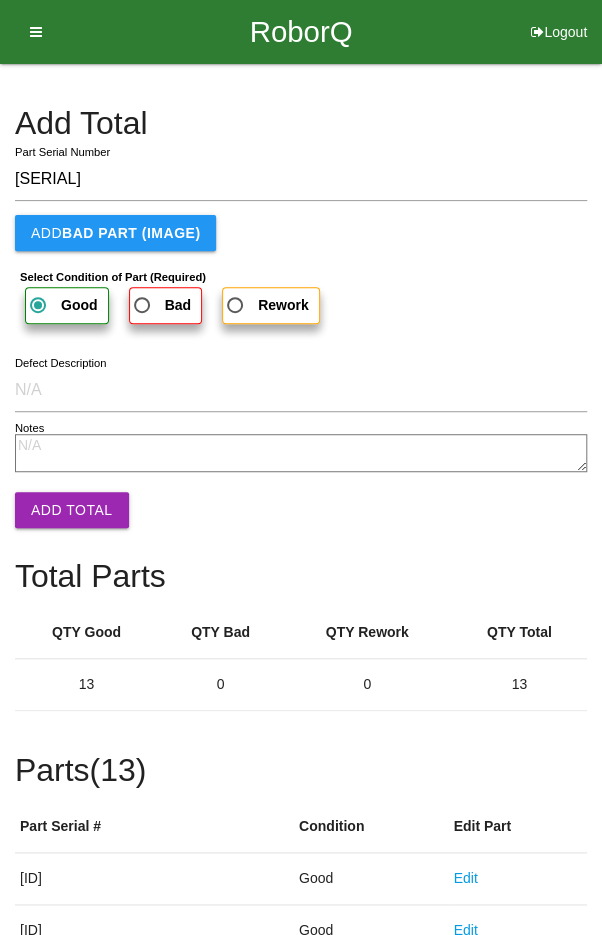 click on "Add Total" at bounding box center (72, 510) 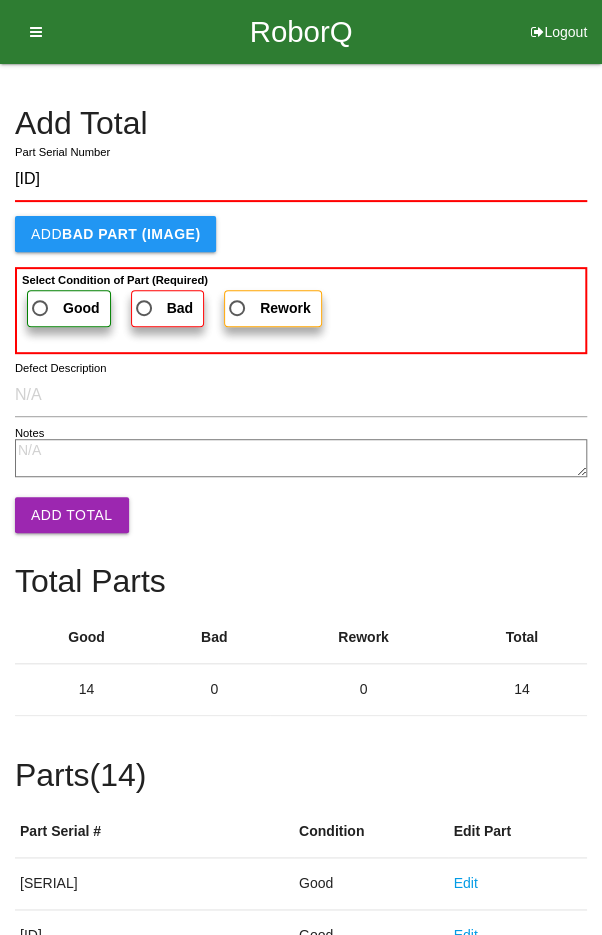 click on "Good" at bounding box center [64, 308] 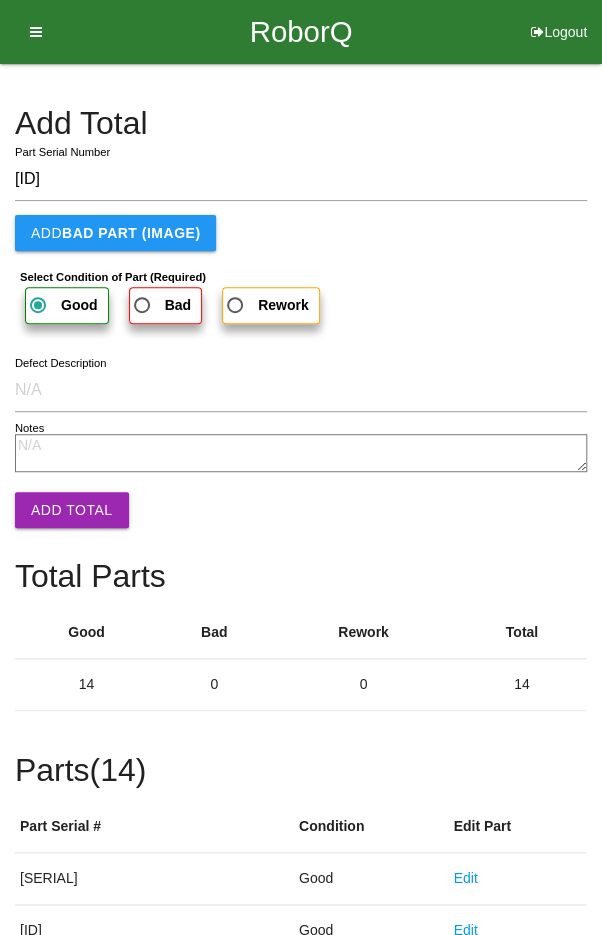 click on "Add Total" at bounding box center [72, 510] 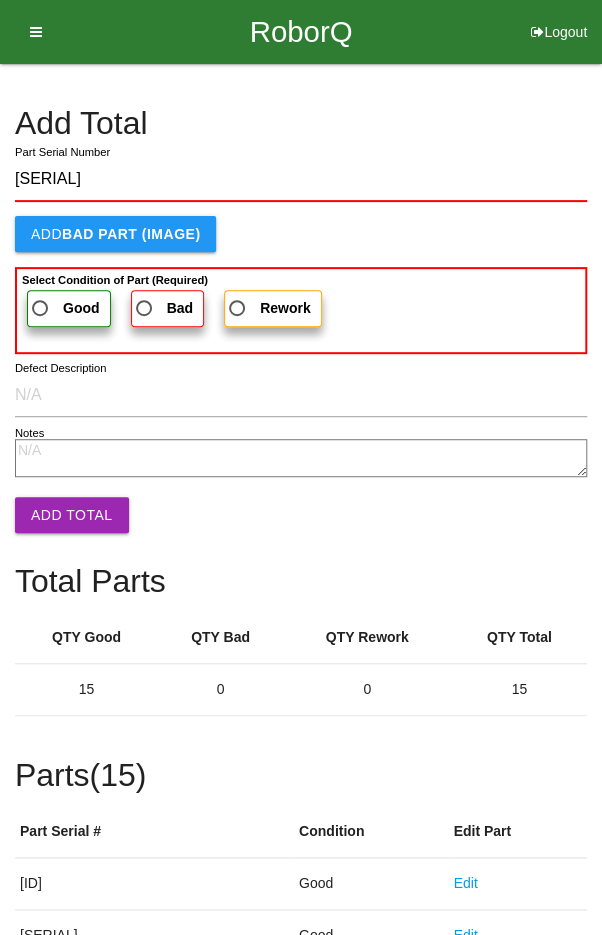 click on "Good" at bounding box center [64, 308] 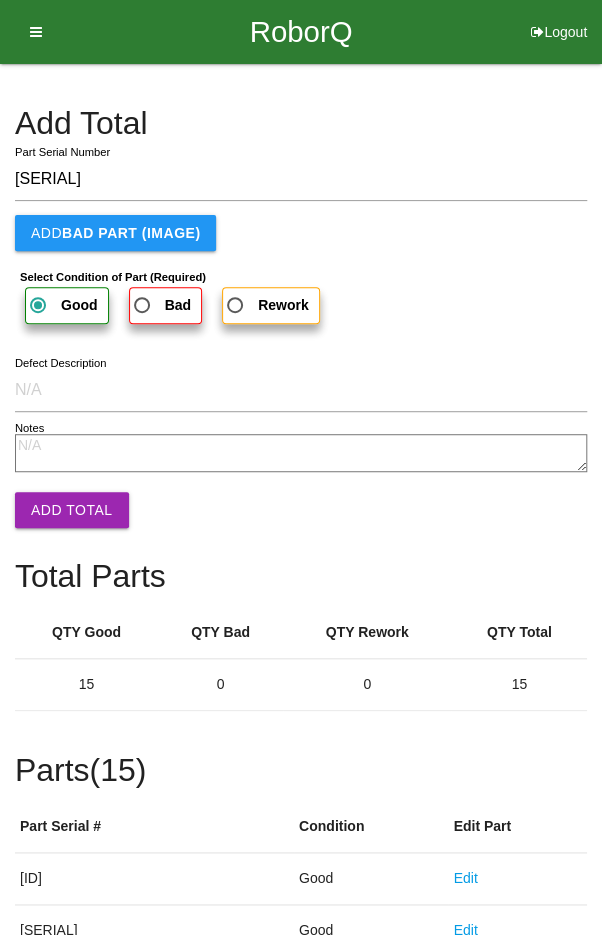 click on "Add Total" at bounding box center (72, 510) 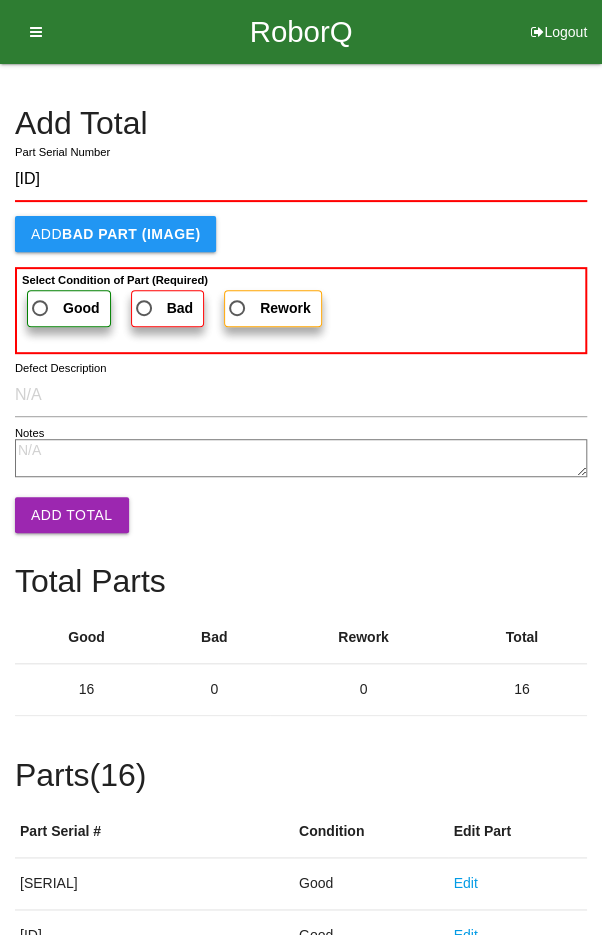 click on "Good" at bounding box center [69, 308] 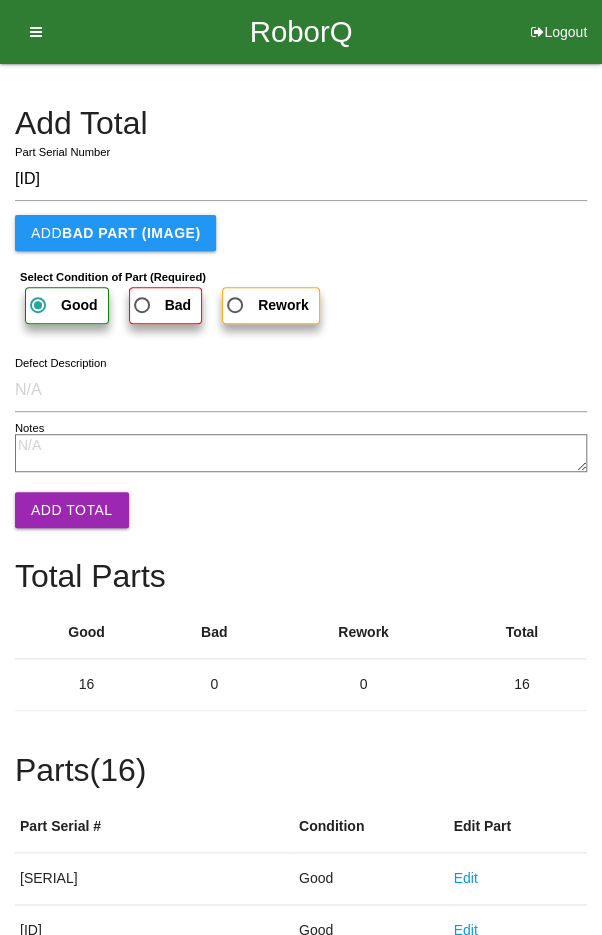 click on "Add Total" at bounding box center (72, 510) 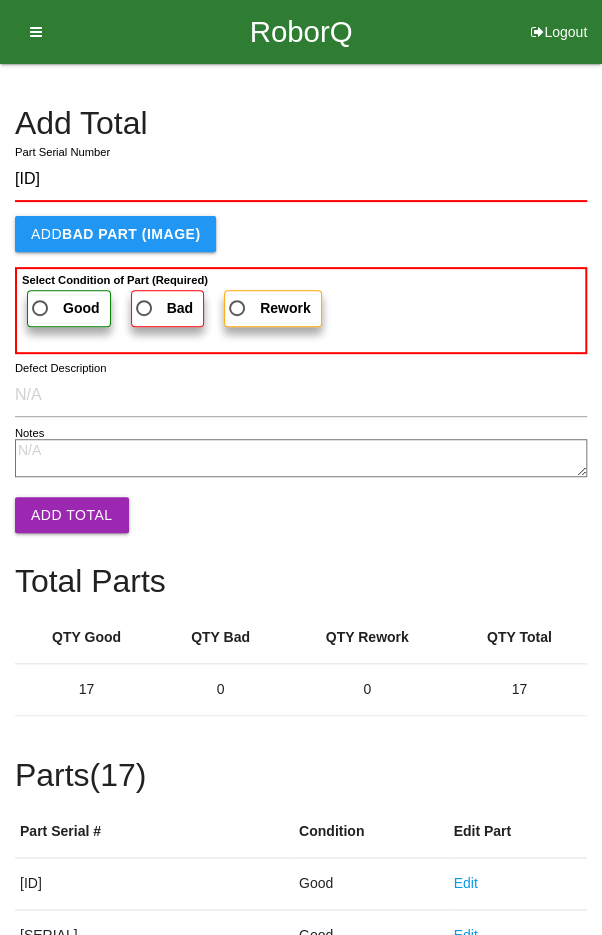 click on "Good" at bounding box center [64, 308] 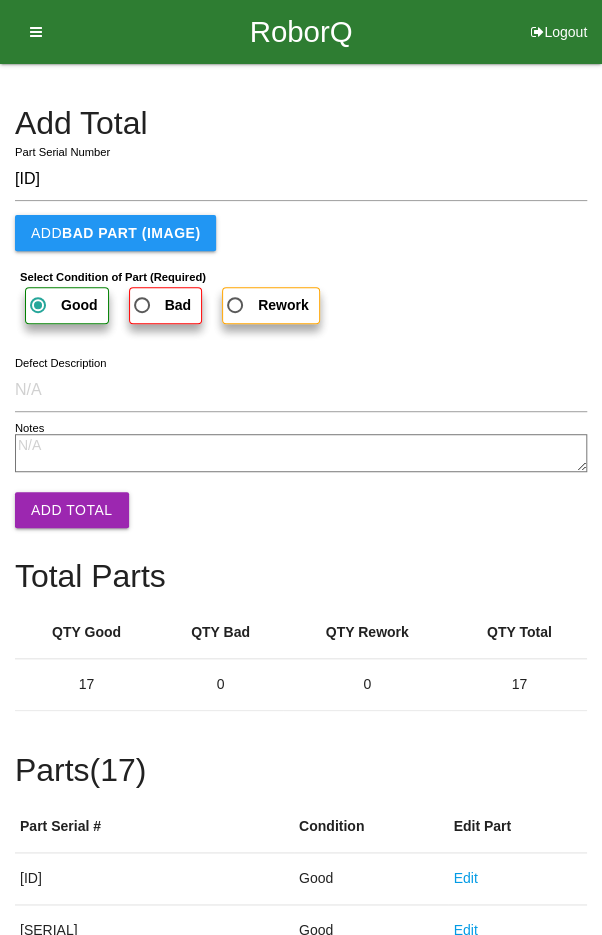 click on "Add Total" at bounding box center (72, 510) 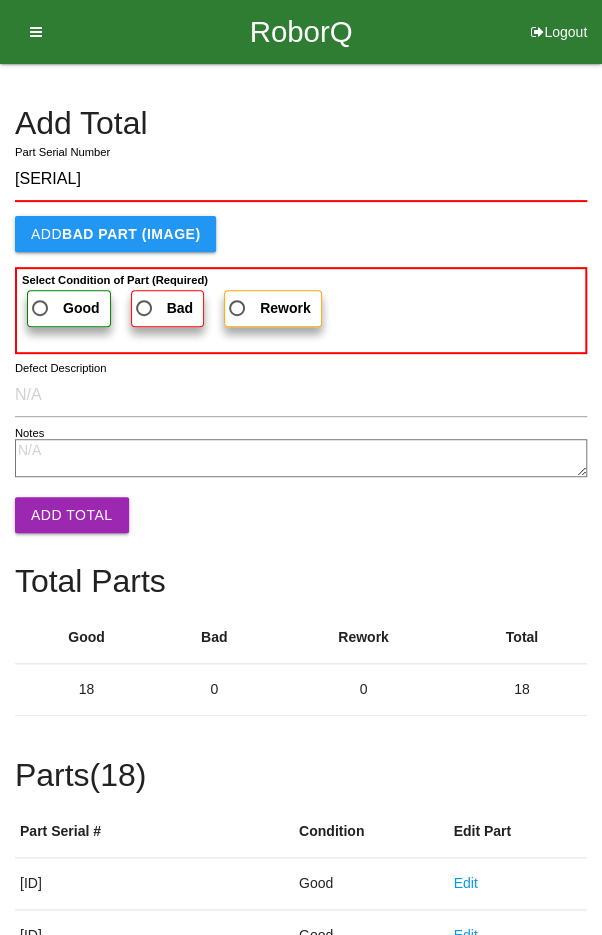 click on "Good" at bounding box center (64, 308) 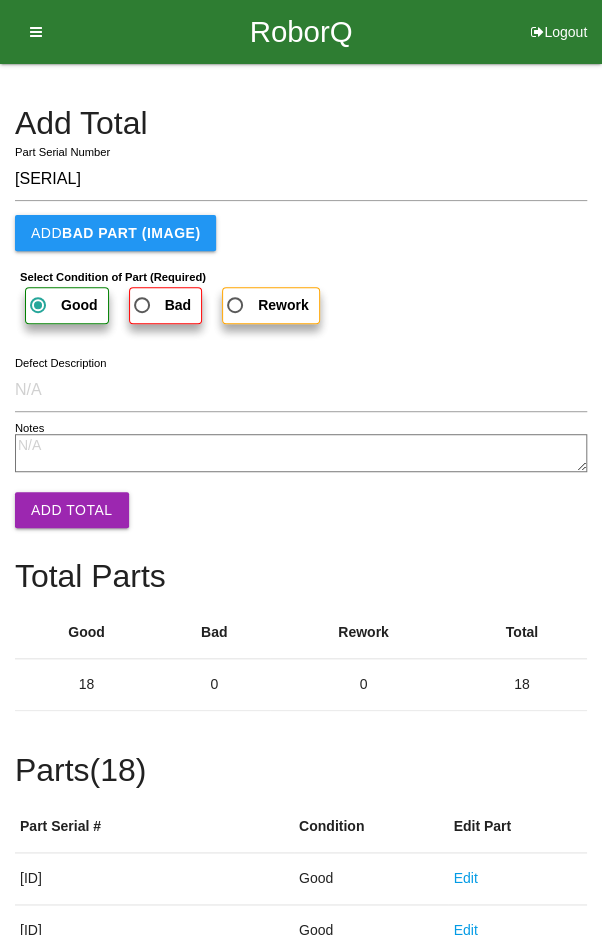 click on "Add Total" at bounding box center (72, 510) 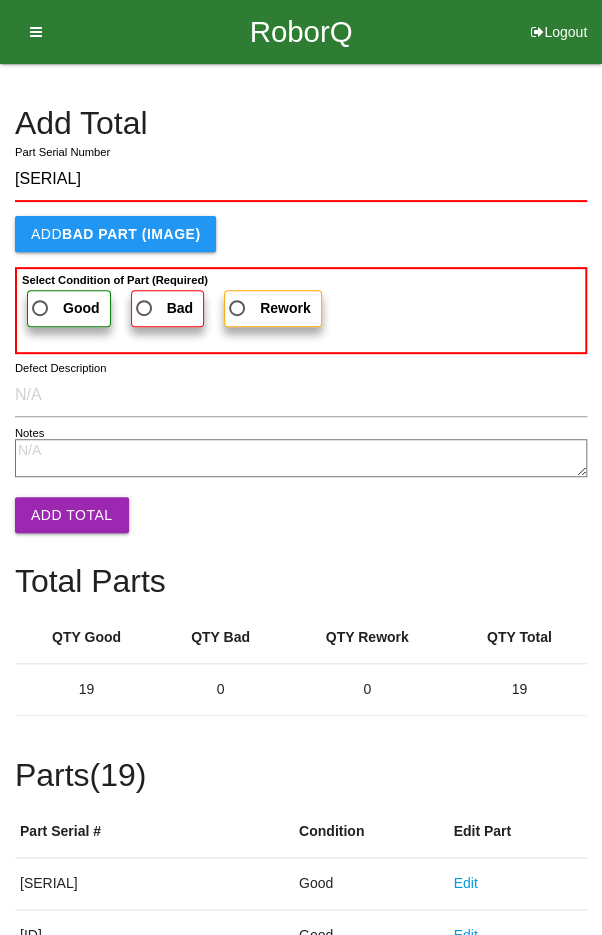 click on "Good" at bounding box center [64, 308] 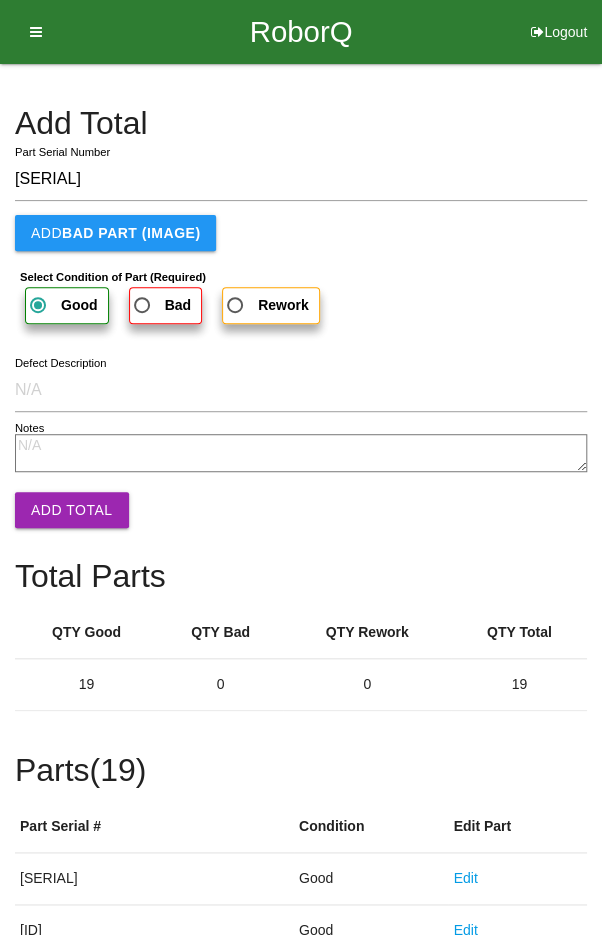 click on "Add Total" at bounding box center [72, 510] 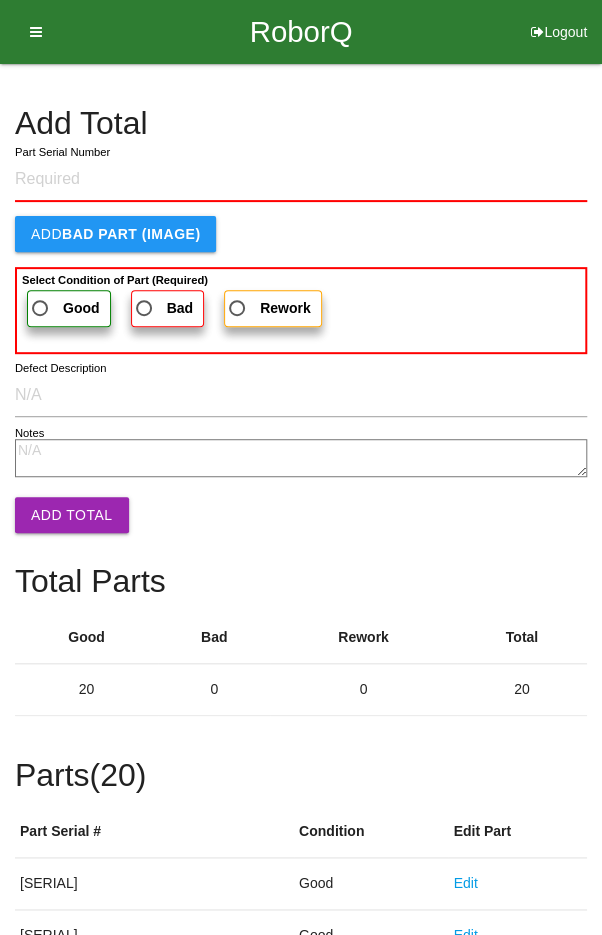 click on "Add Total" at bounding box center [301, 123] 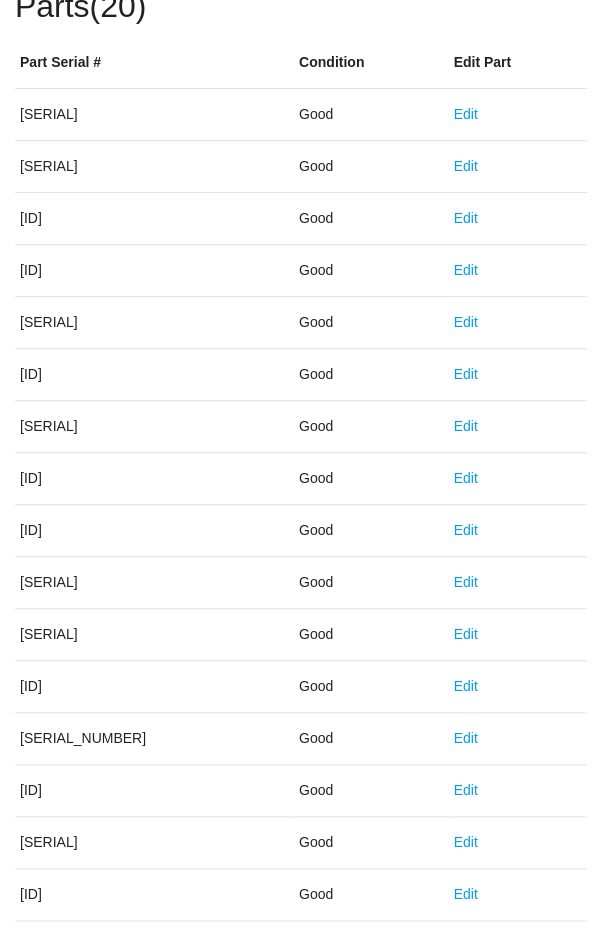 scroll, scrollTop: 1111, scrollLeft: 0, axis: vertical 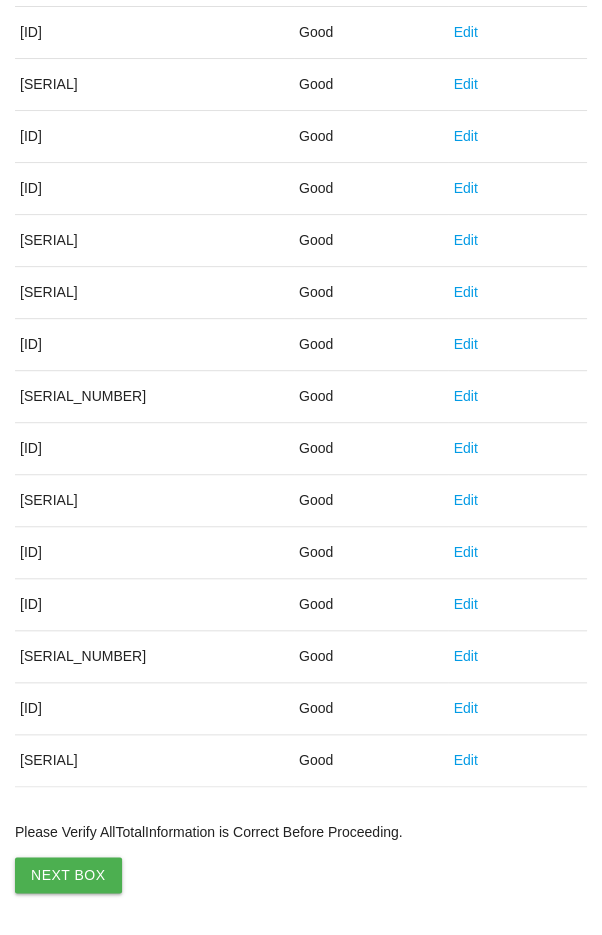 click on "Next Box" at bounding box center (68, 875) 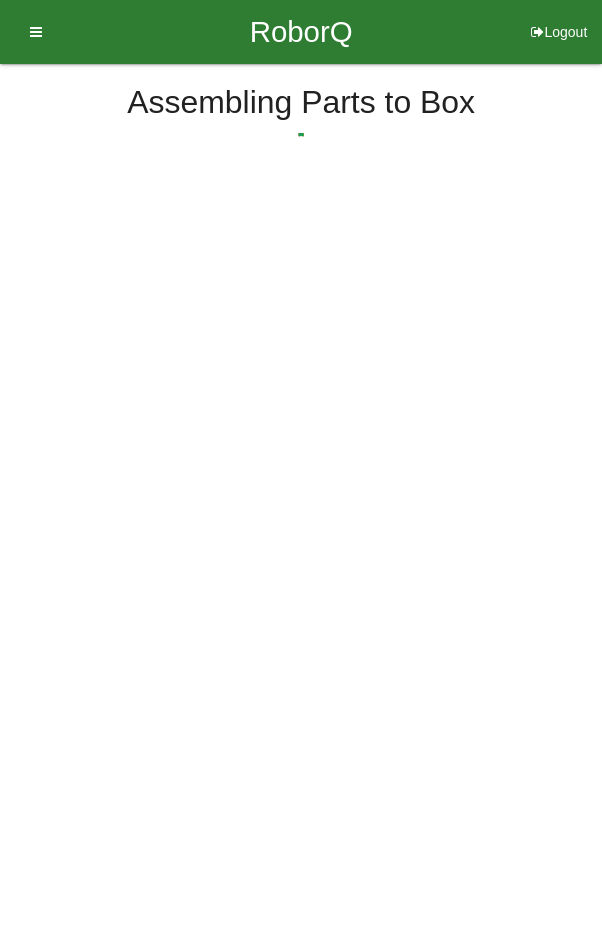 scroll, scrollTop: 0, scrollLeft: 0, axis: both 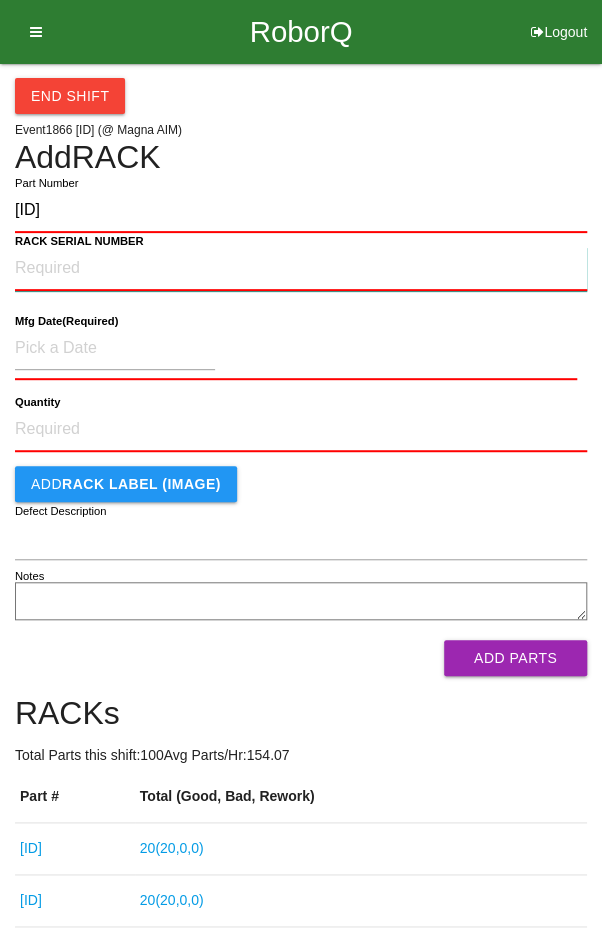 click on "RACK SERIAL NUMBER" at bounding box center (301, 269) 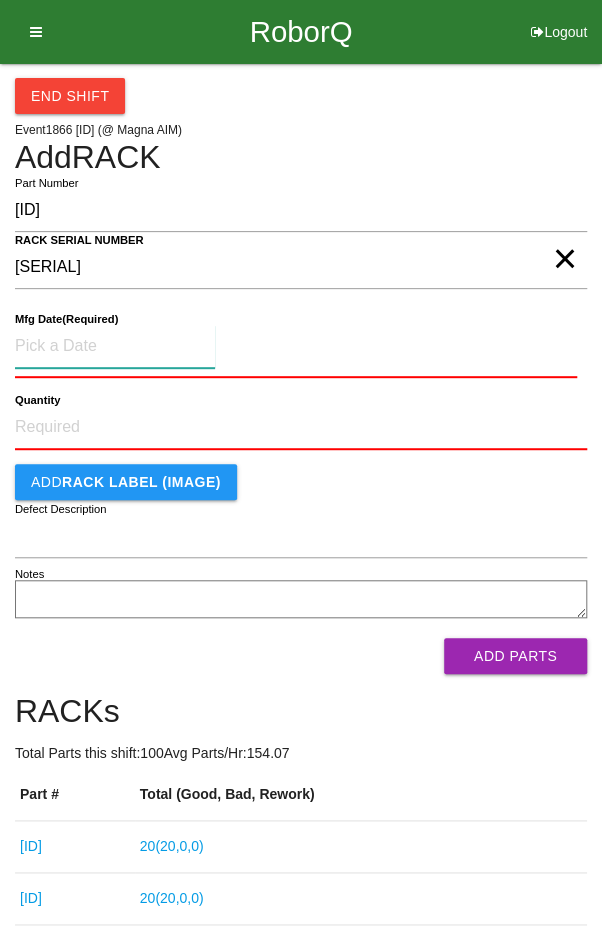 click at bounding box center [115, 346] 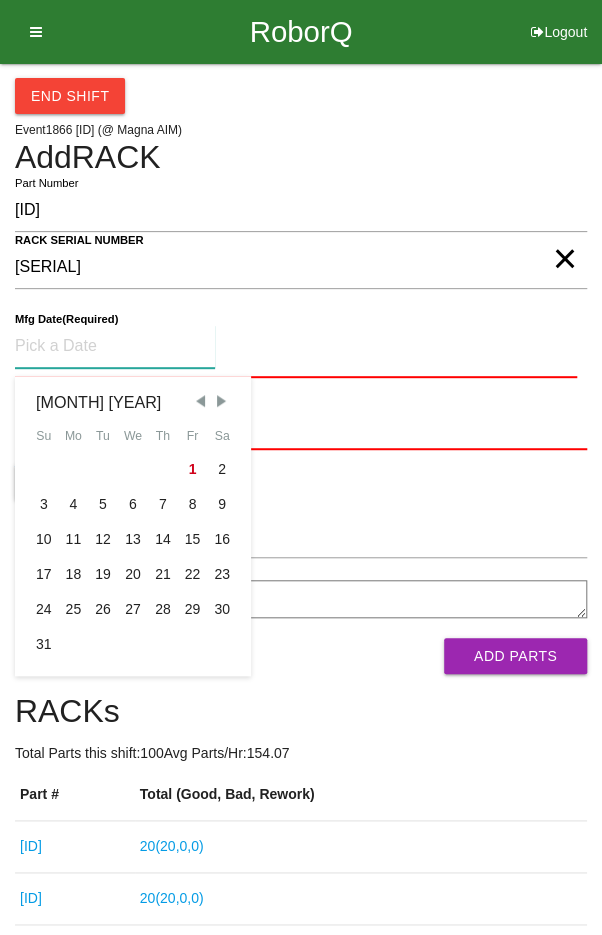 click at bounding box center [200, 401] 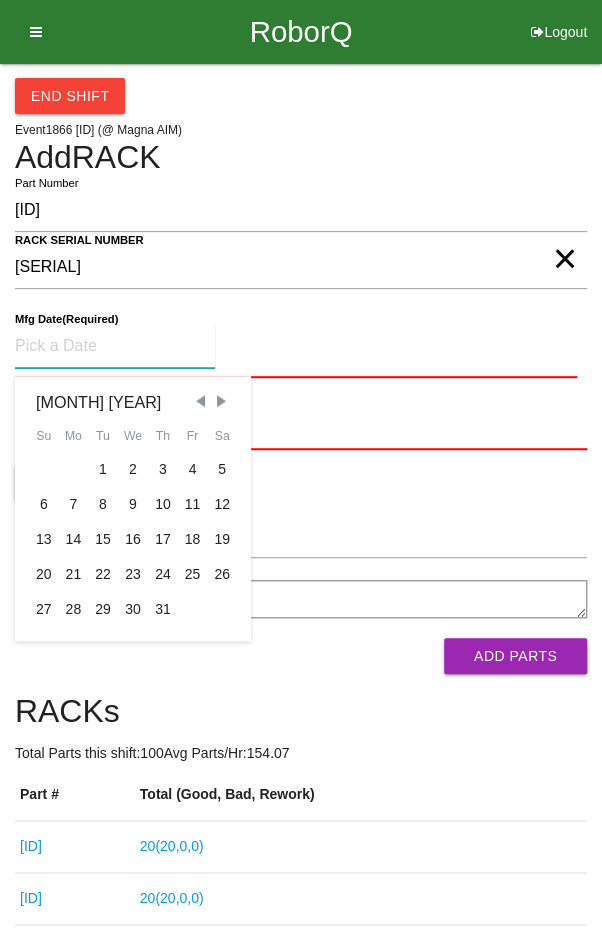 click on "14" at bounding box center [74, 539] 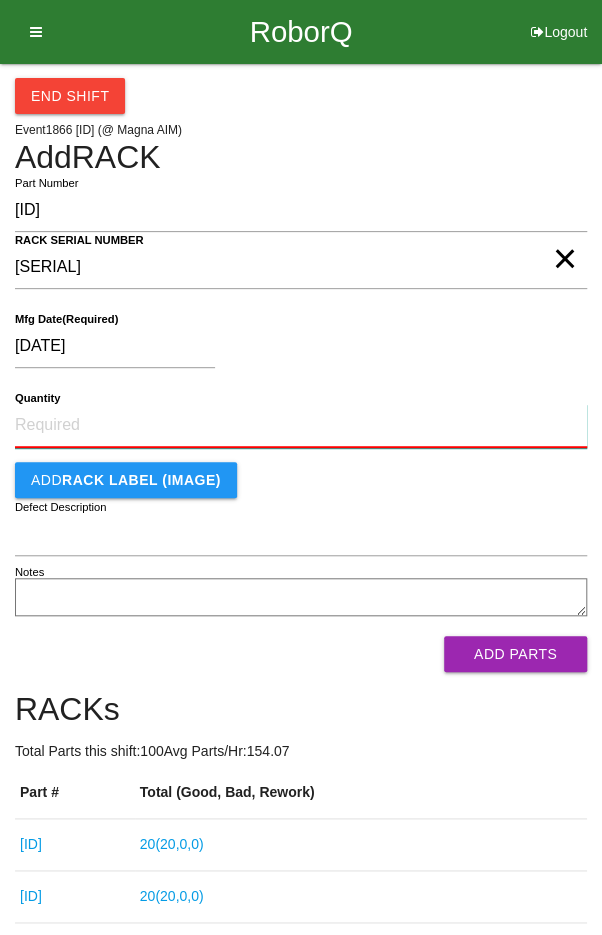 click on "Quantity" at bounding box center [301, 426] 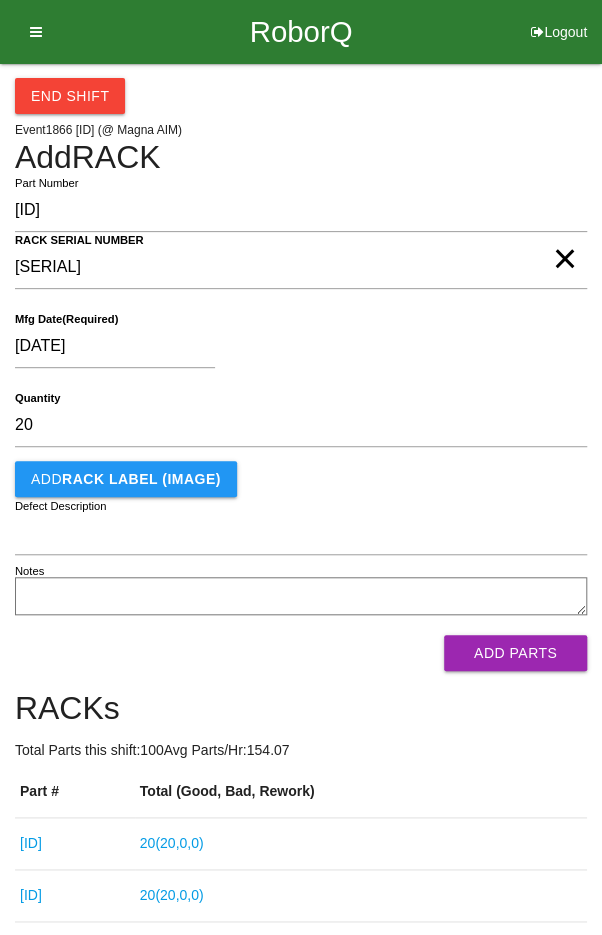click on "[DATE]" at bounding box center (296, 350) 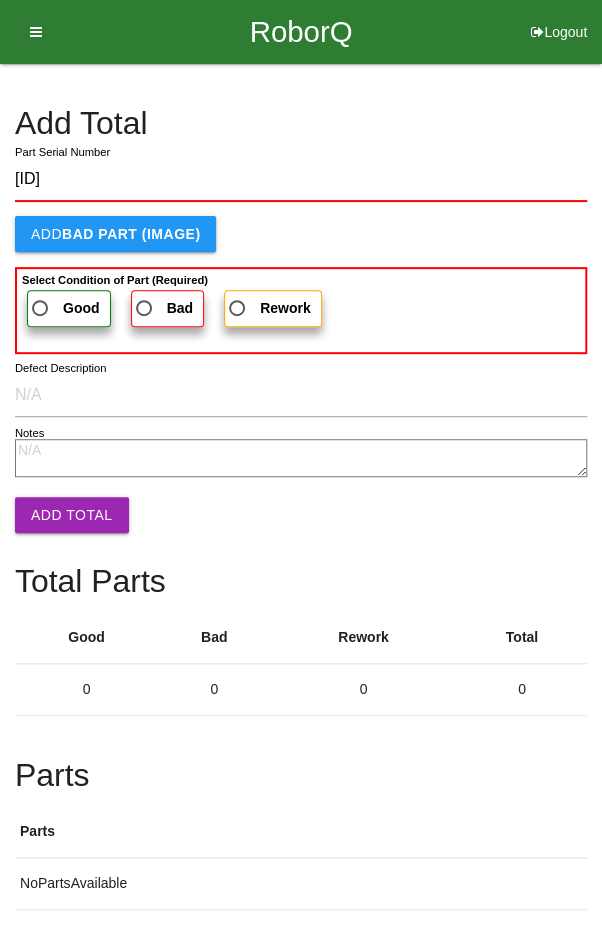 click on "Good" at bounding box center [64, 308] 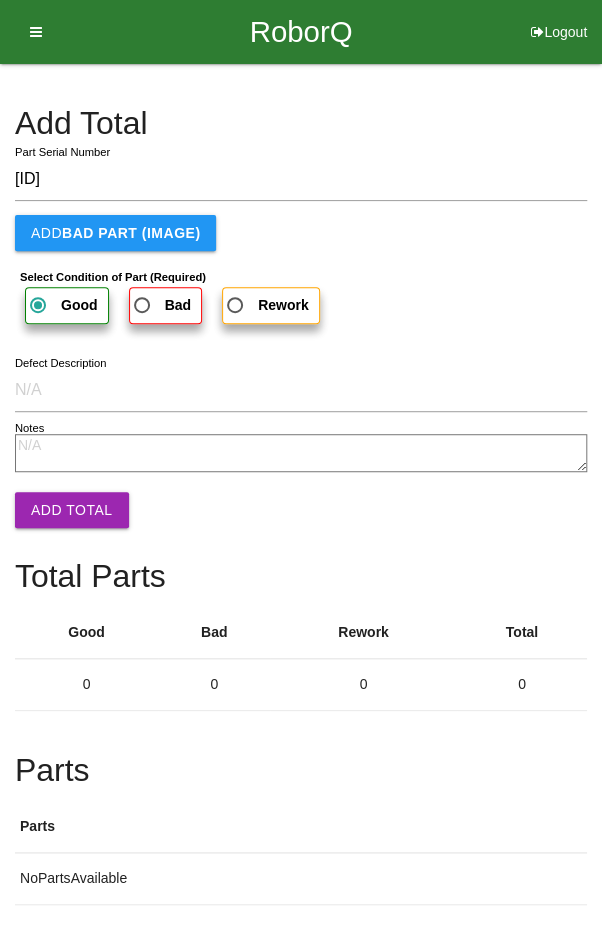 click on "Add Total" at bounding box center [72, 510] 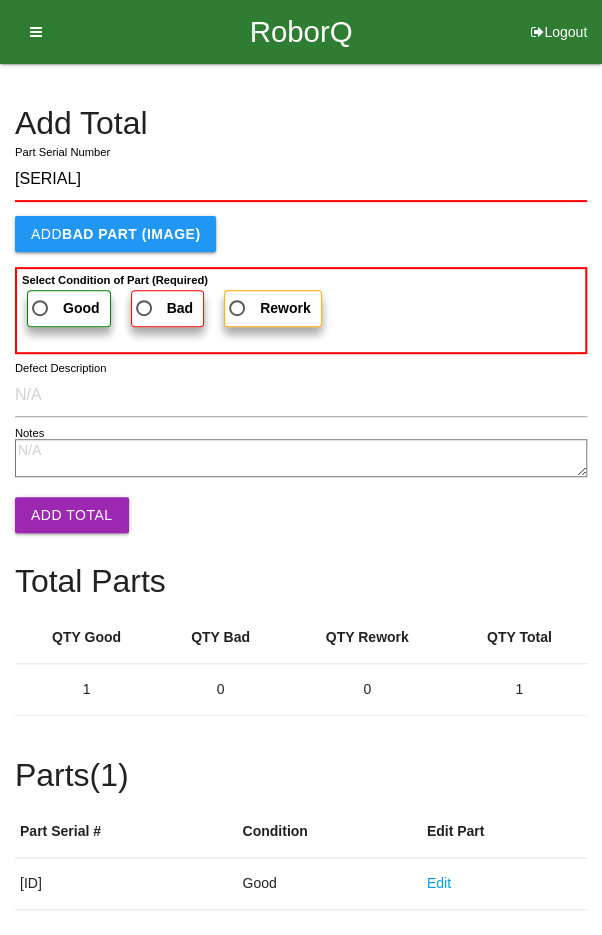 click on "Good" at bounding box center (64, 308) 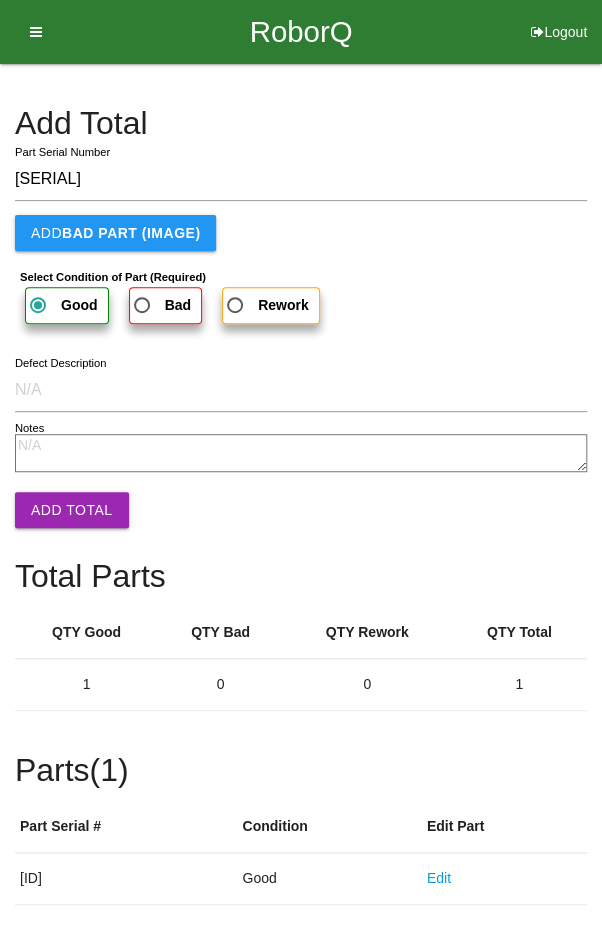 click on "Add Total" at bounding box center [72, 510] 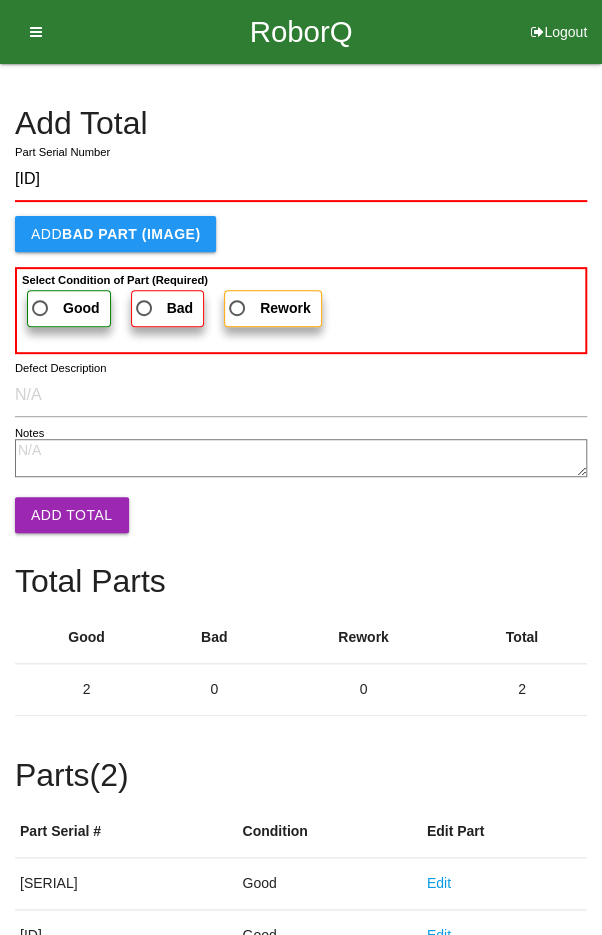click on "Good" at bounding box center [64, 308] 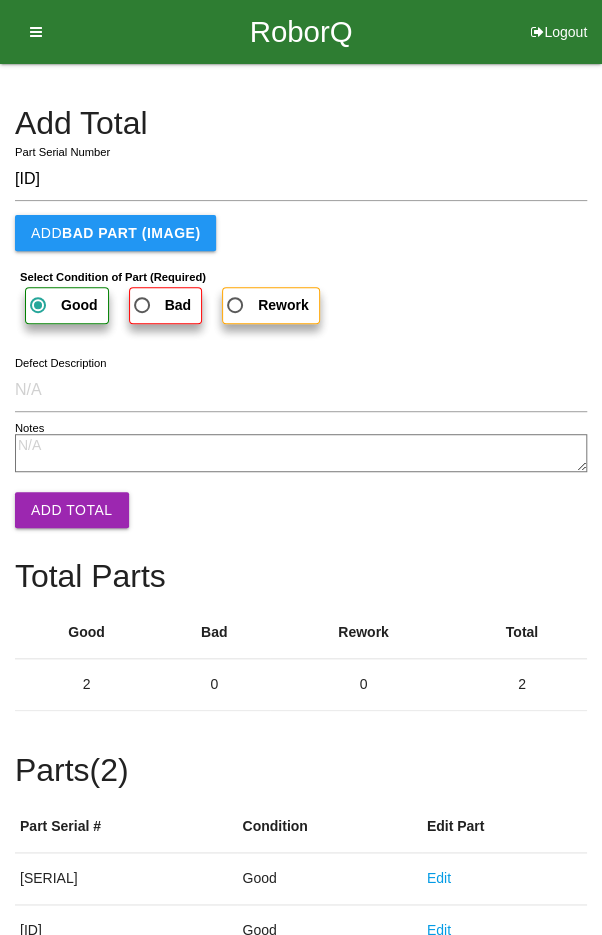 click on "Add Total" at bounding box center (72, 510) 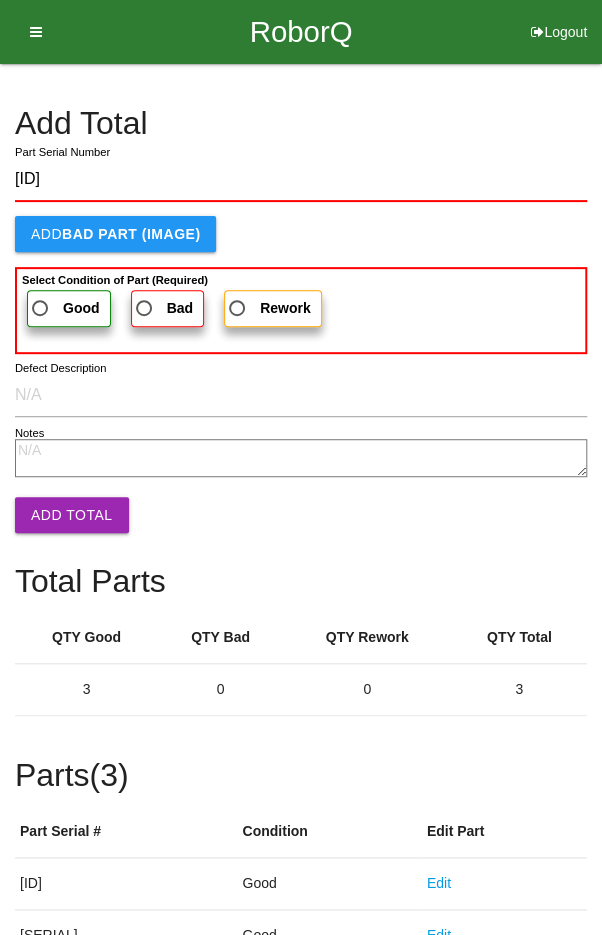 click on "Good" at bounding box center [64, 308] 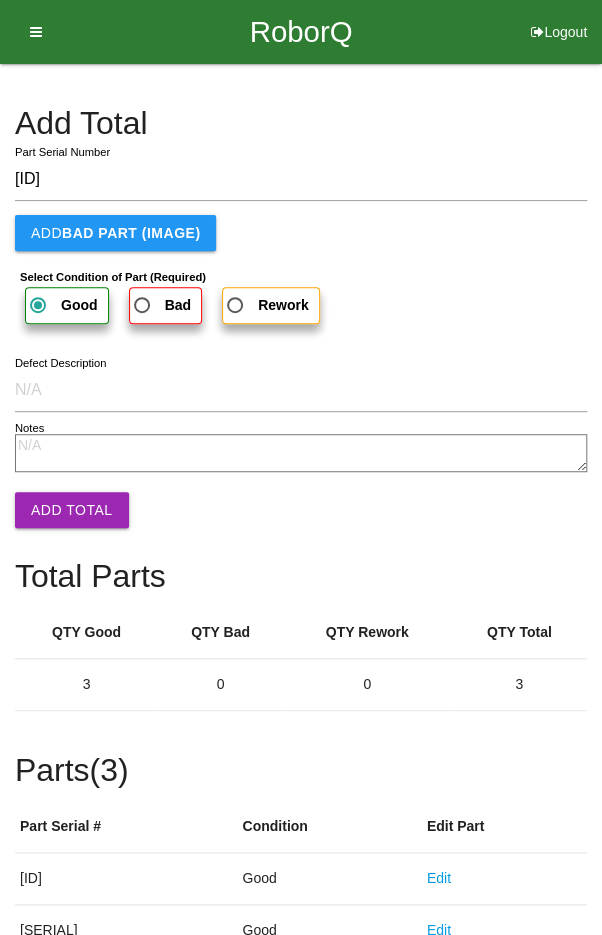 click on "Add Total" at bounding box center [72, 510] 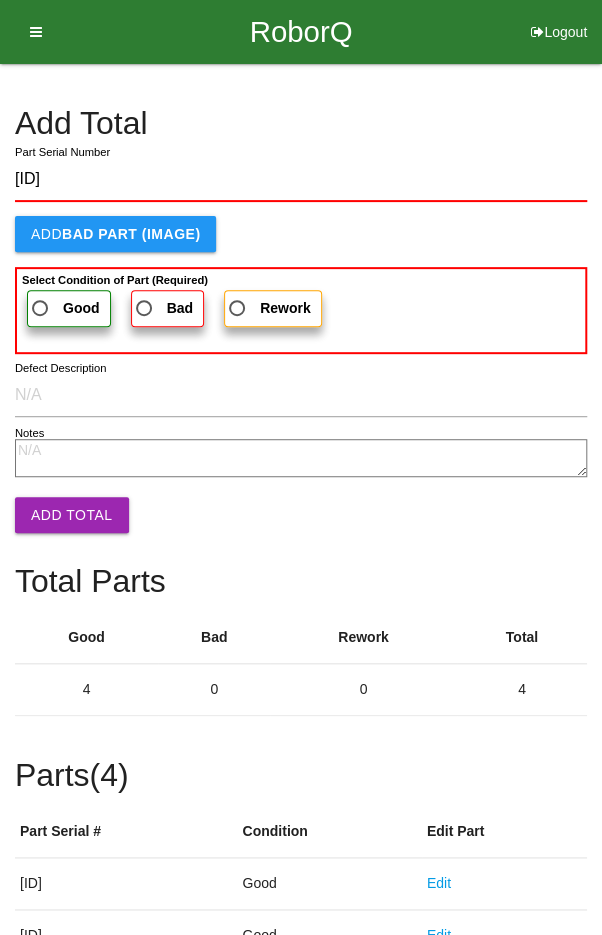 click on "Good" at bounding box center (64, 308) 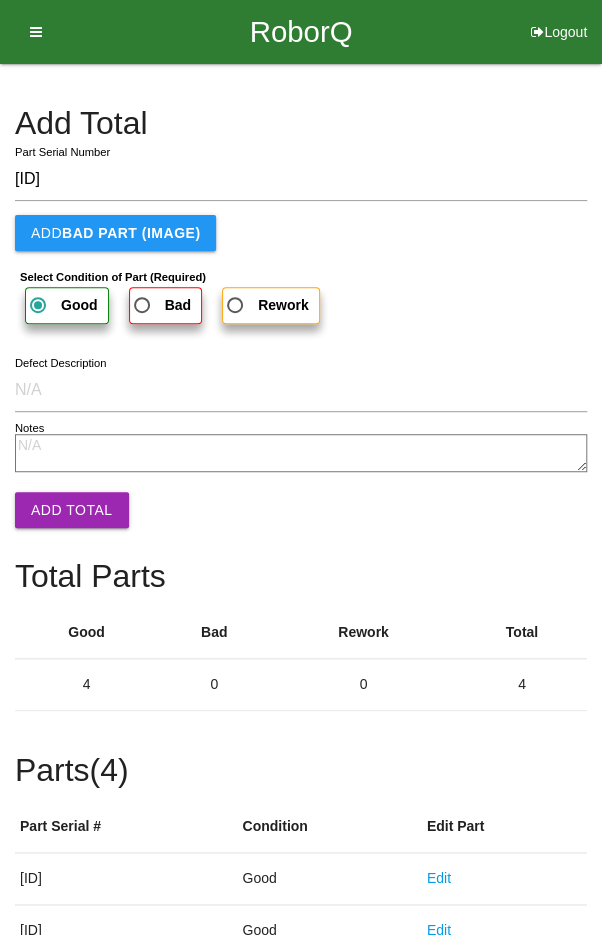 click on "Add Total" at bounding box center [72, 510] 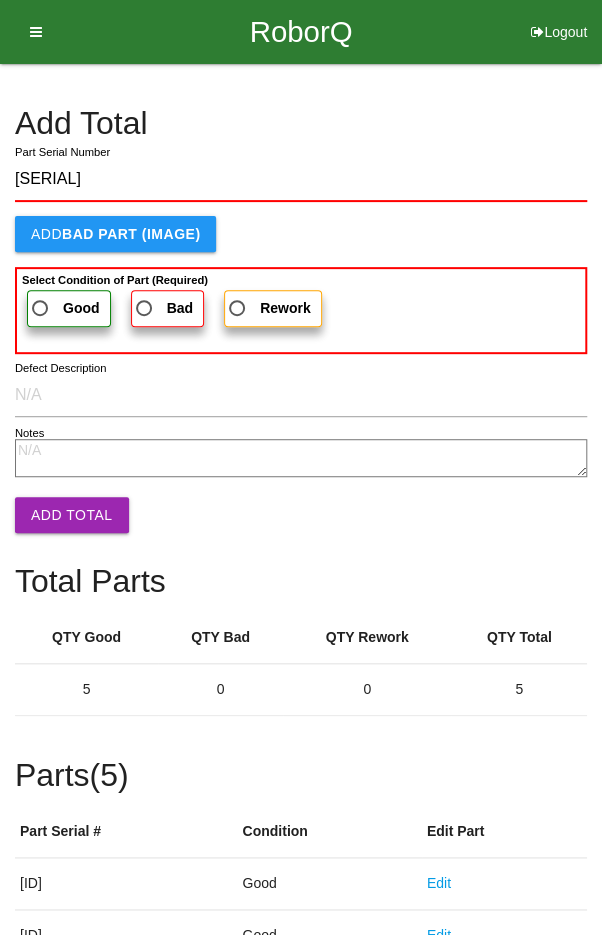 click on "Good" at bounding box center (69, 308) 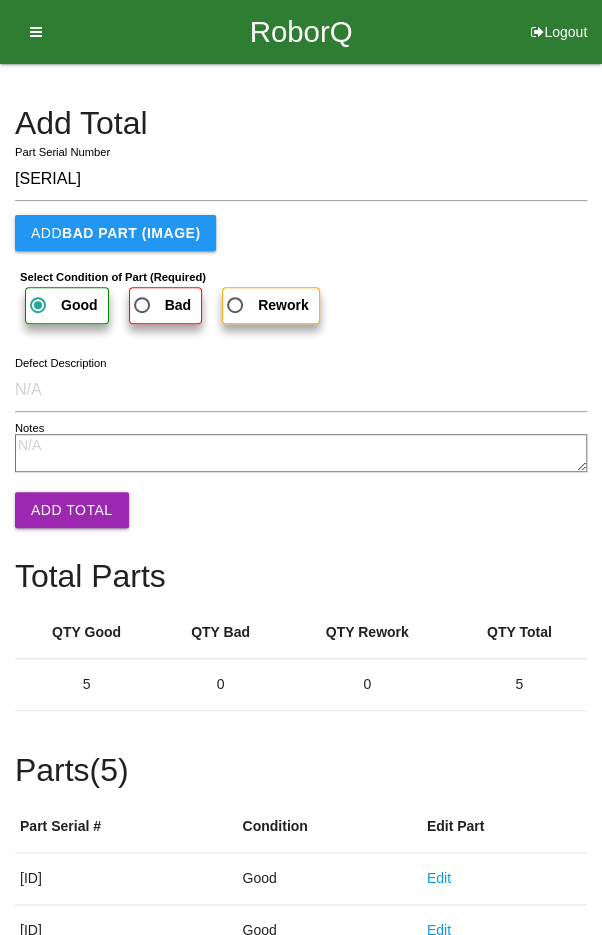 click on "Add Total" at bounding box center (72, 510) 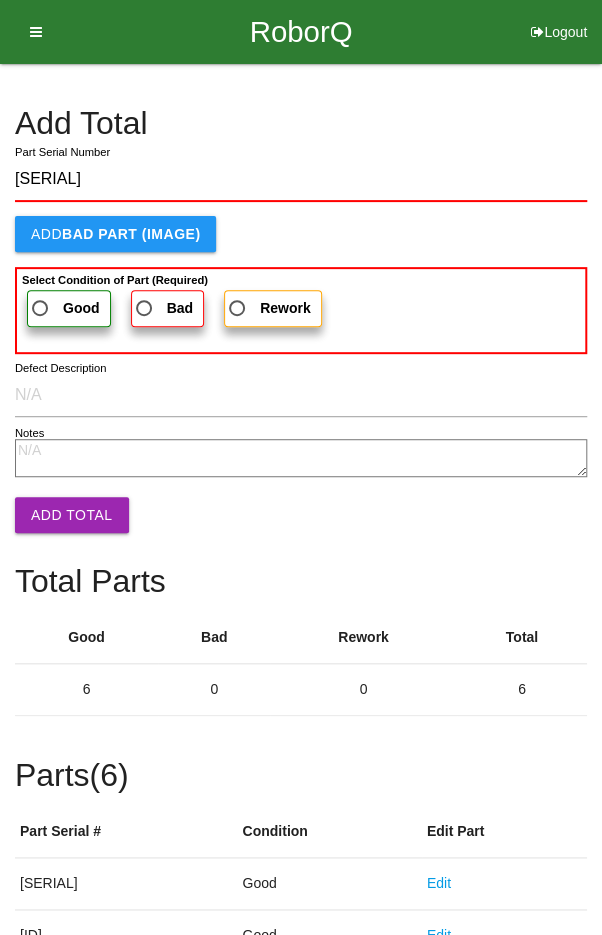 click on "Good" at bounding box center [64, 308] 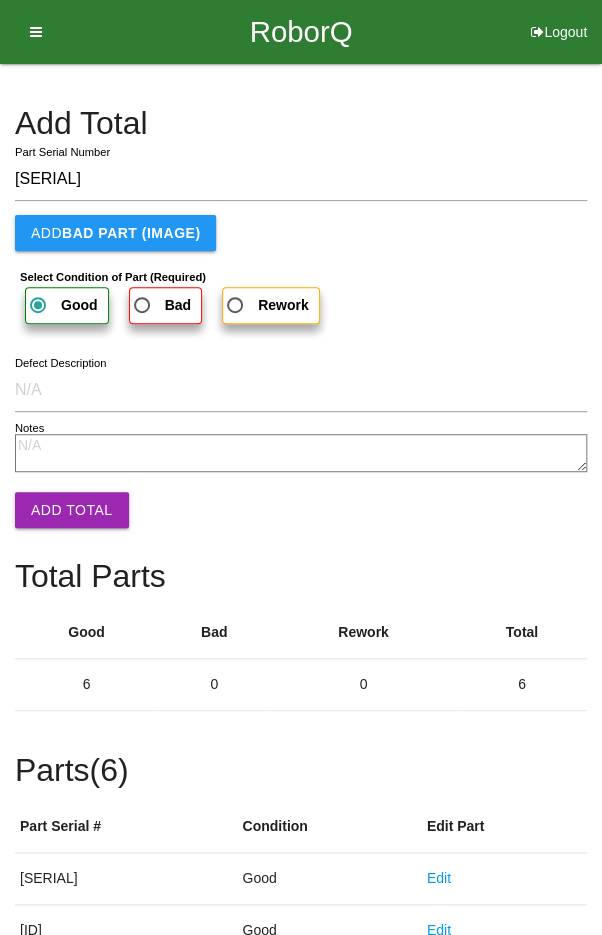 click on "Add Total" at bounding box center (72, 510) 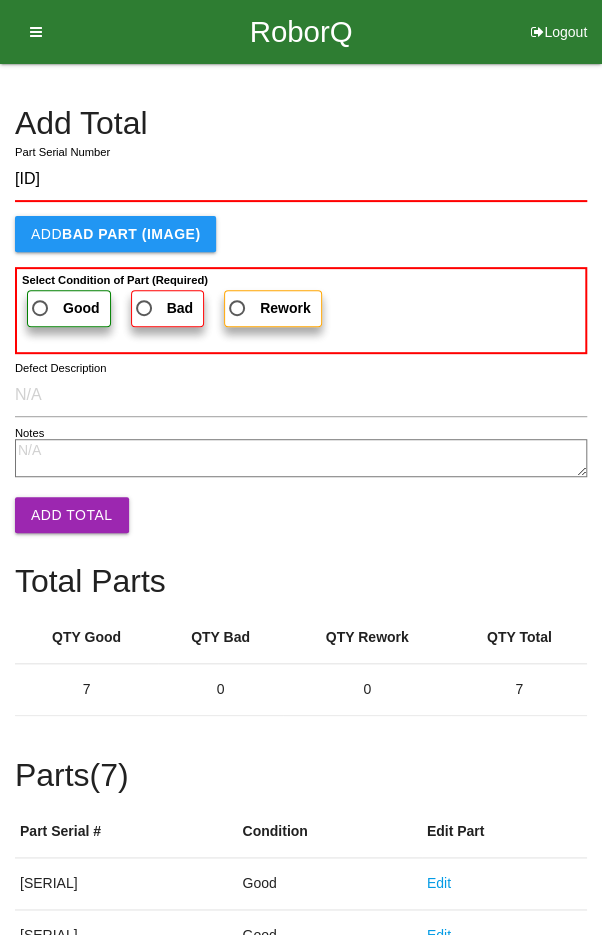 click on "Good" at bounding box center (64, 308) 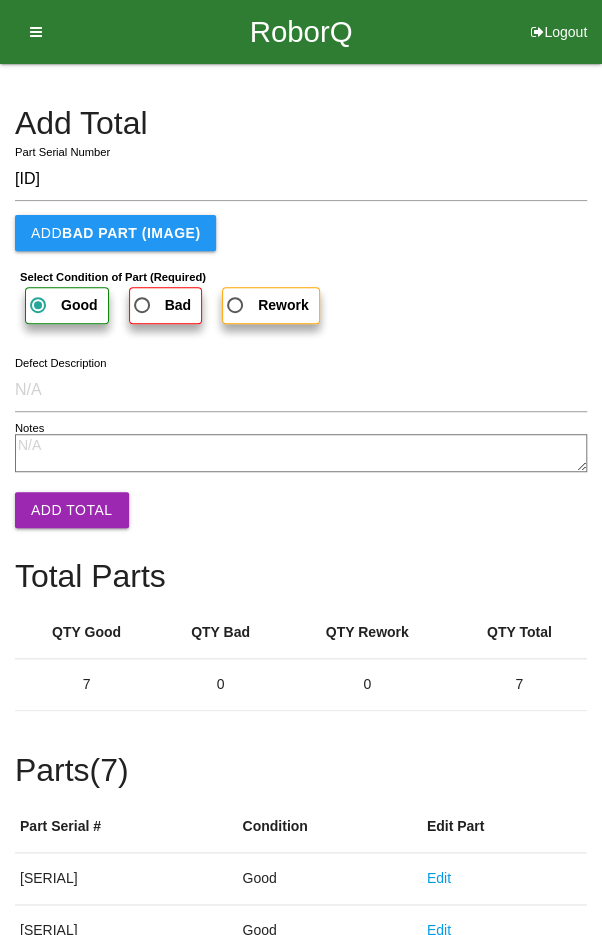 click on "Add Total" at bounding box center (72, 510) 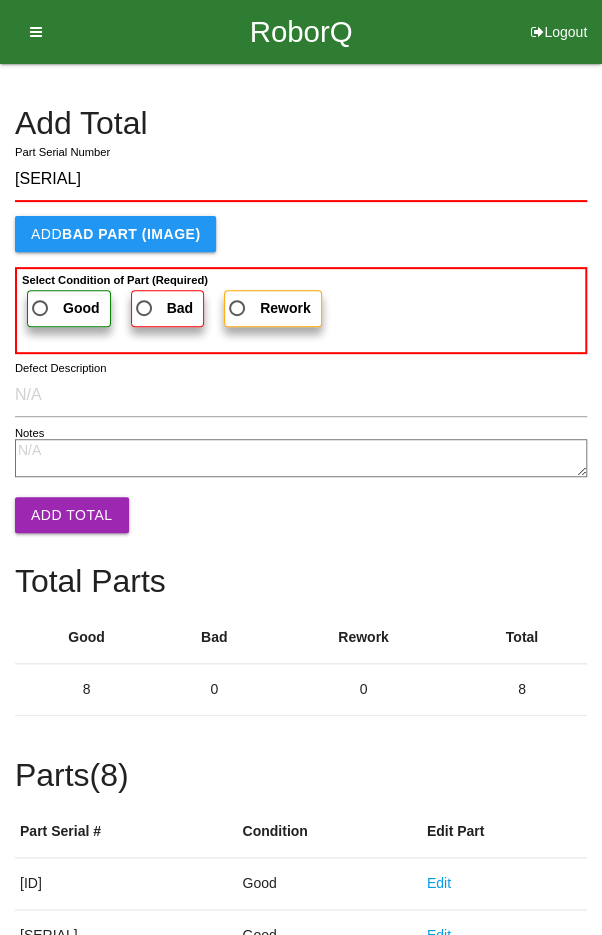 click on "Good" at bounding box center [69, 308] 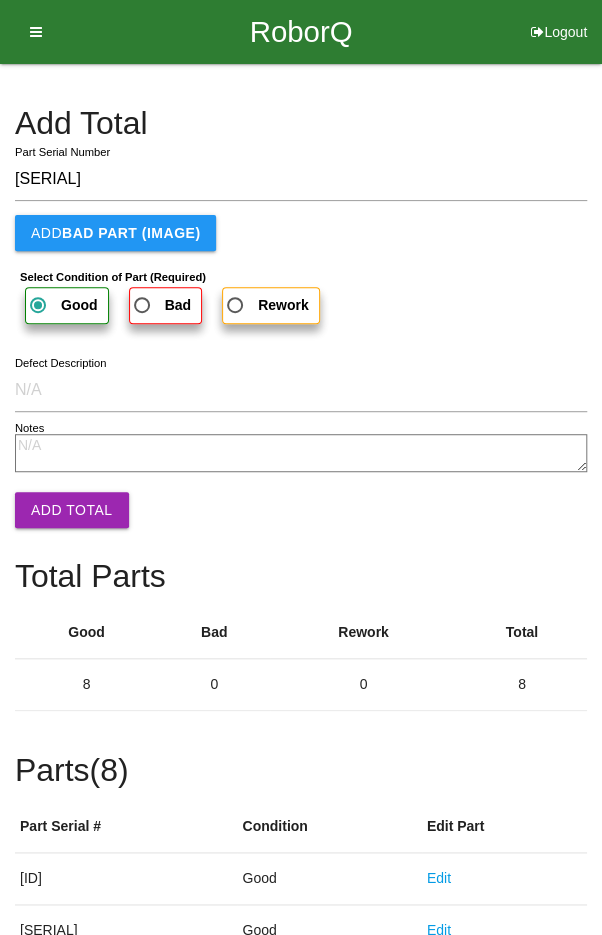 click on "Add Total" at bounding box center [72, 510] 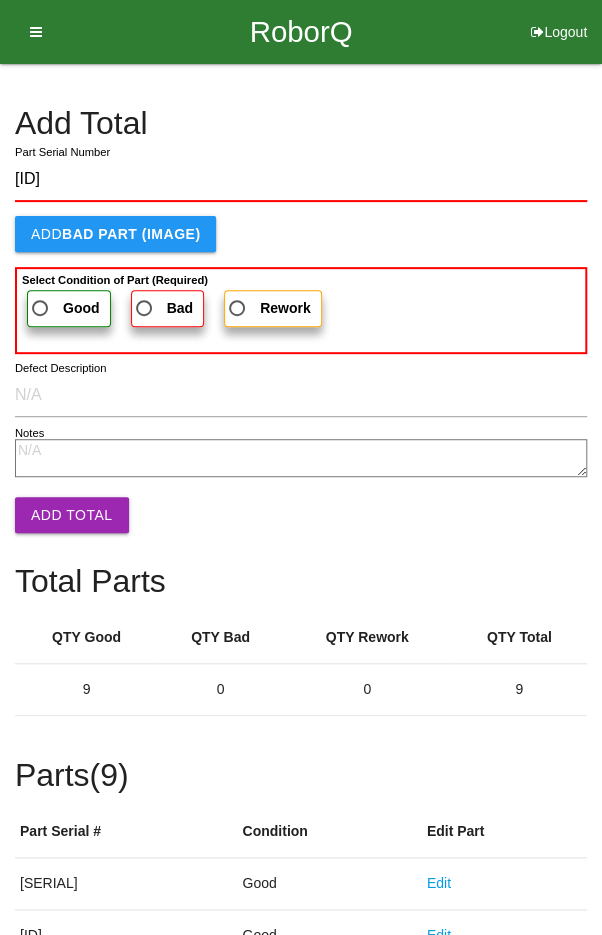 click on "Good" at bounding box center (64, 308) 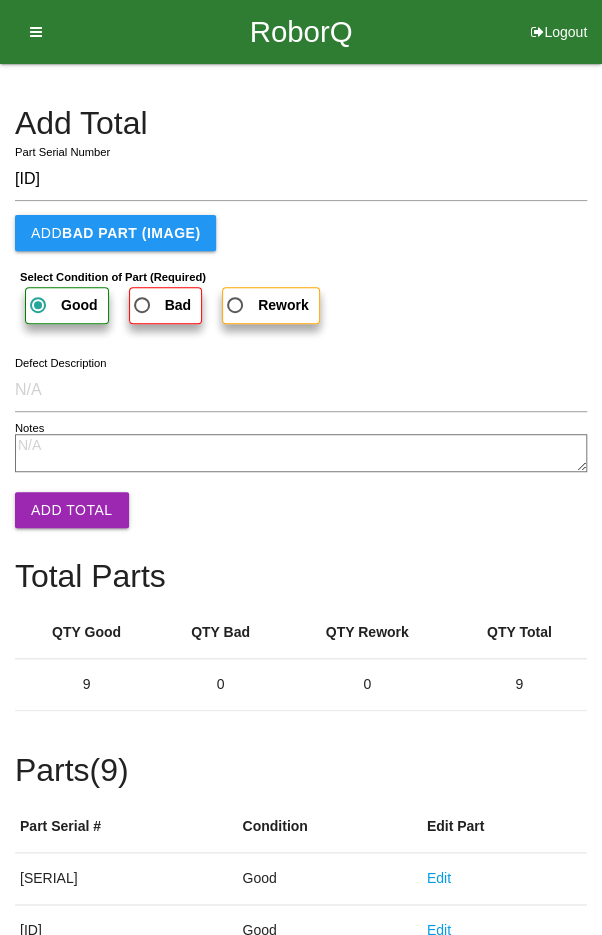 click on "Add Total" at bounding box center (72, 510) 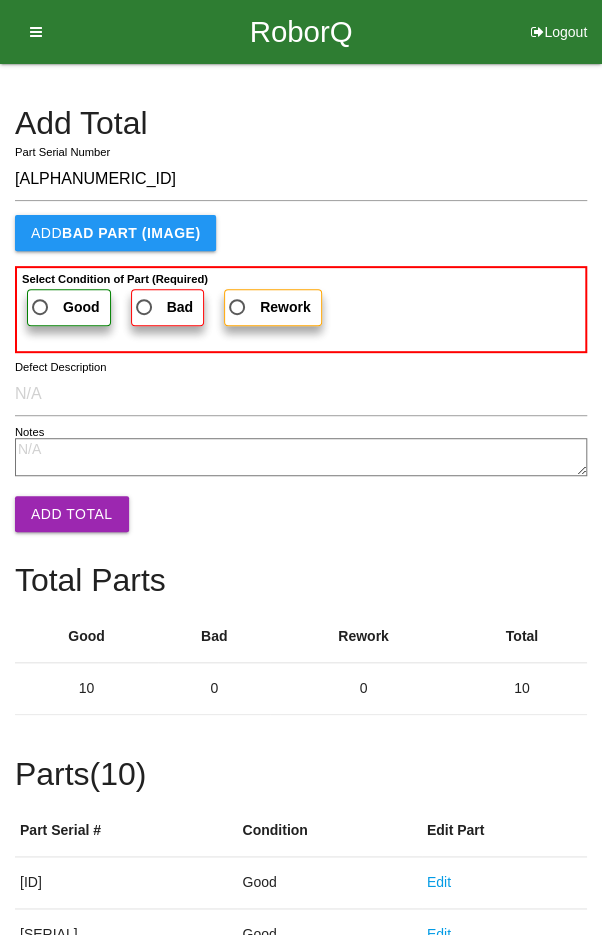 click on "Good" at bounding box center (64, 307) 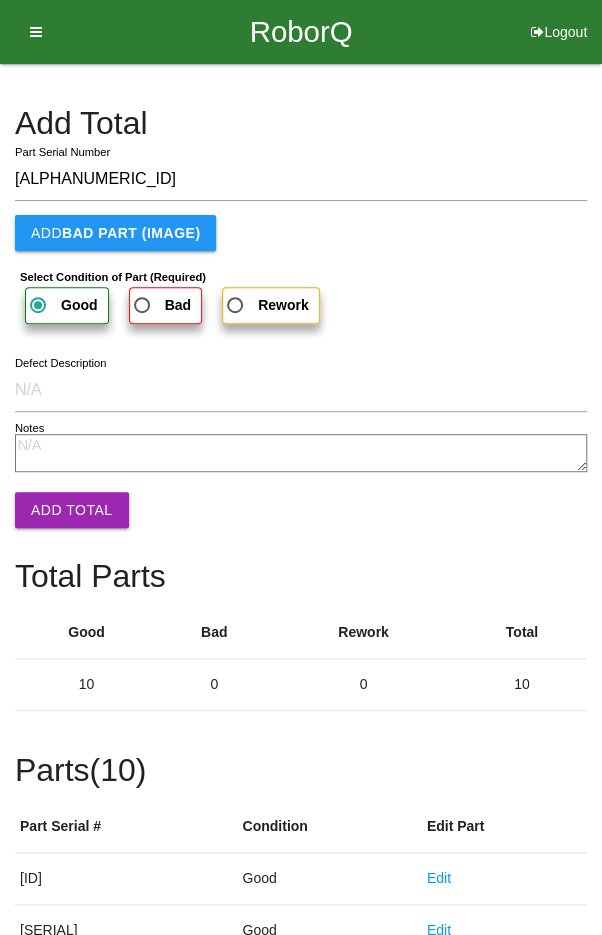 click on "Add Total" at bounding box center (72, 510) 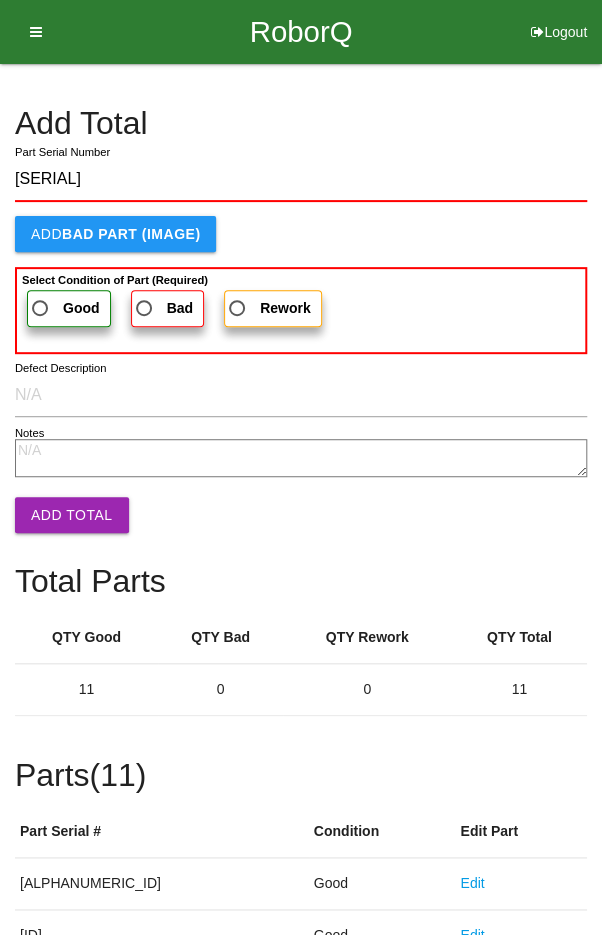 click on "Good" at bounding box center (64, 308) 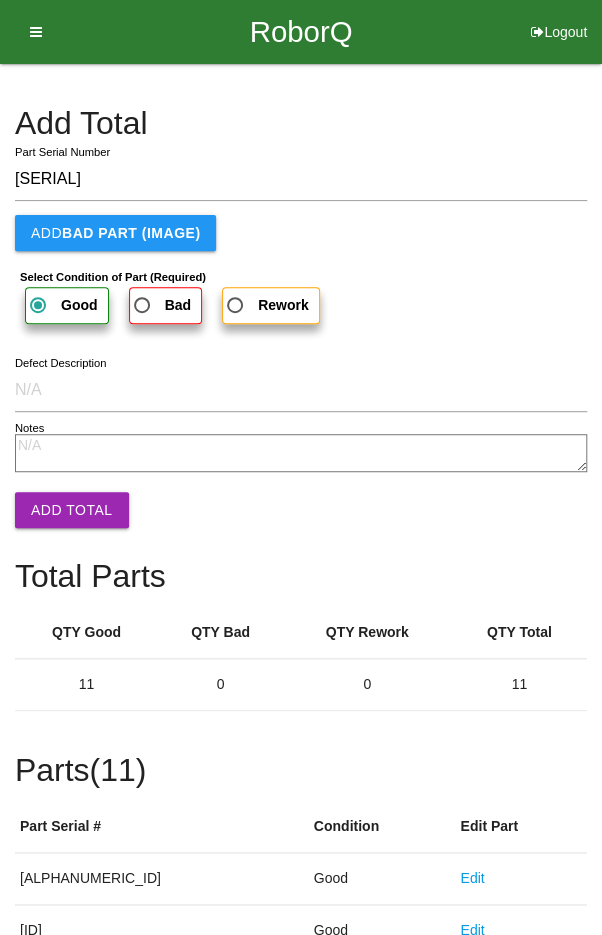 click on "Add Total" at bounding box center [72, 510] 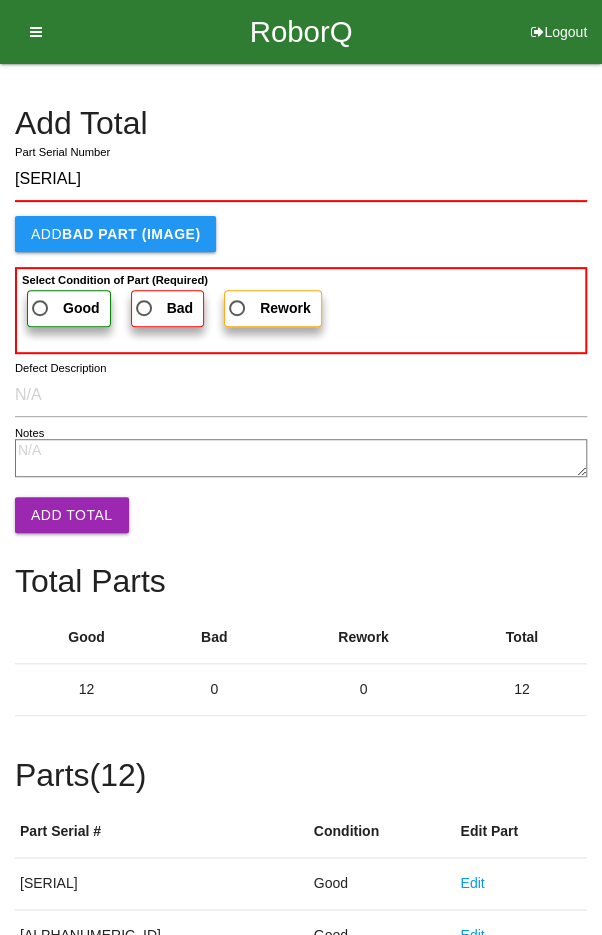 click on "Good" at bounding box center (64, 308) 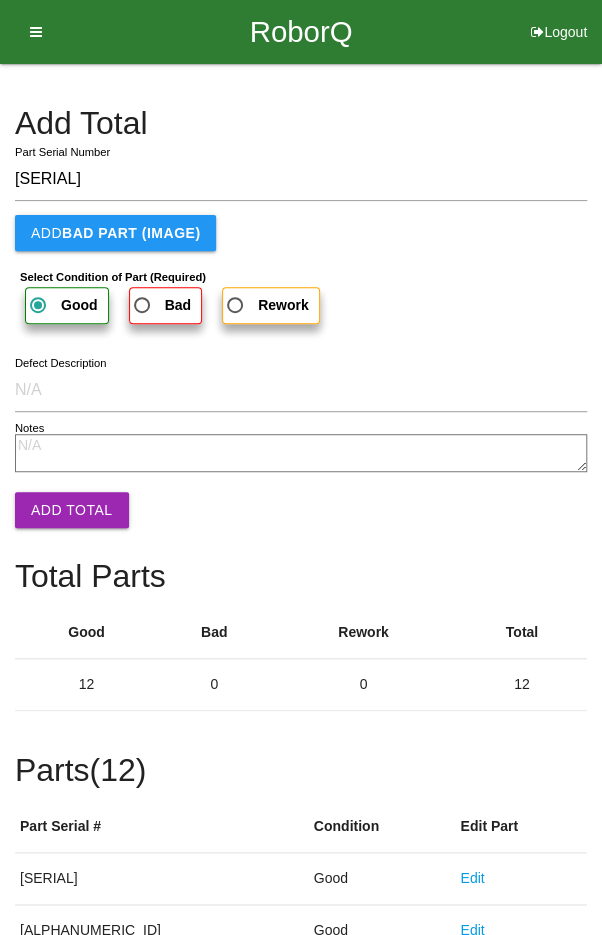 click on "Add Total" at bounding box center (72, 510) 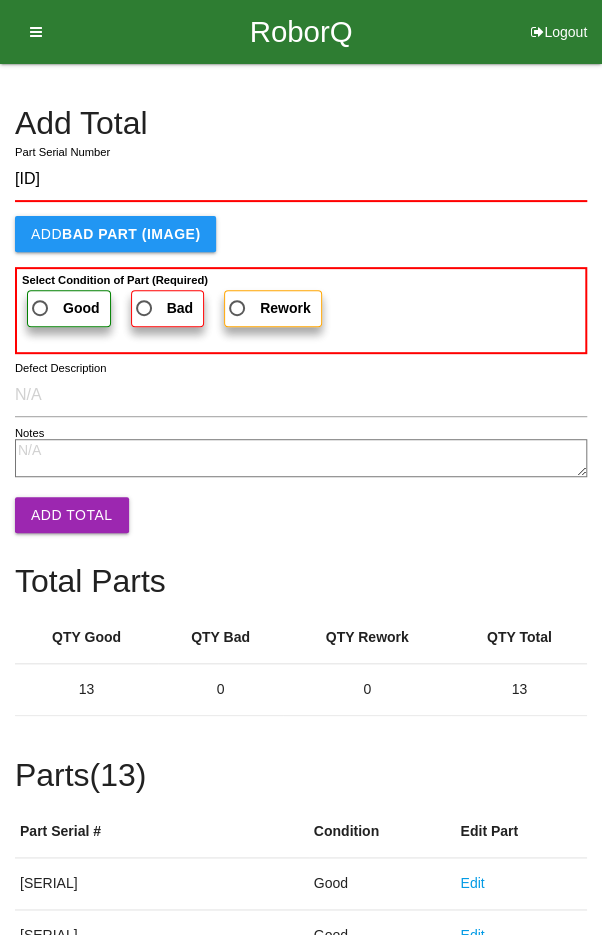 click on "Good" at bounding box center (64, 308) 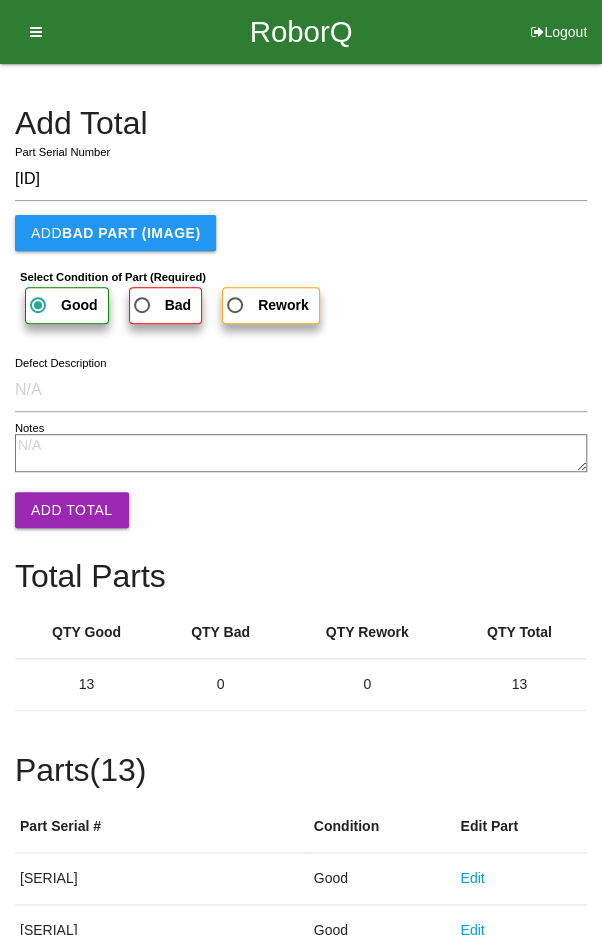 click on "Add Total" at bounding box center [72, 510] 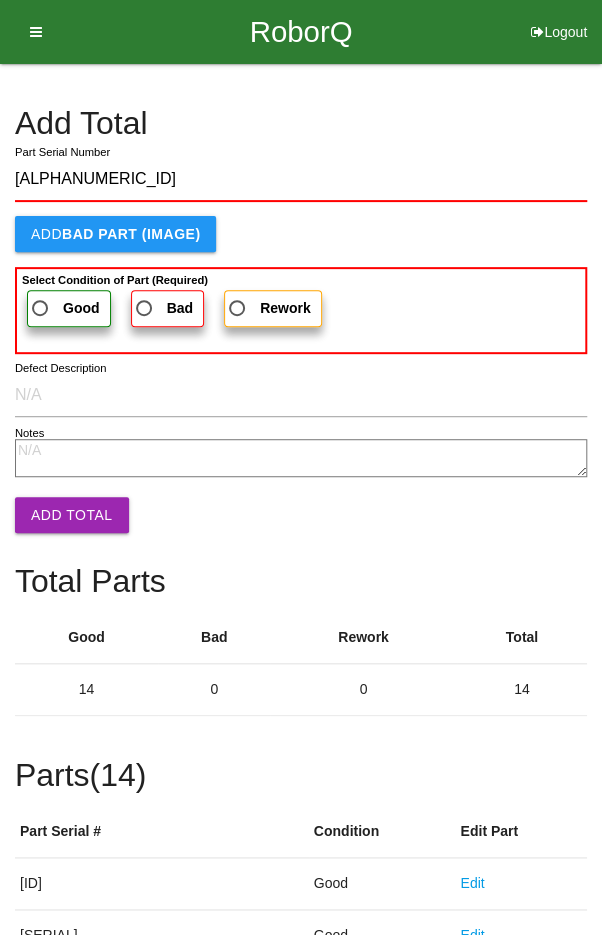 click on "Good" at bounding box center (64, 308) 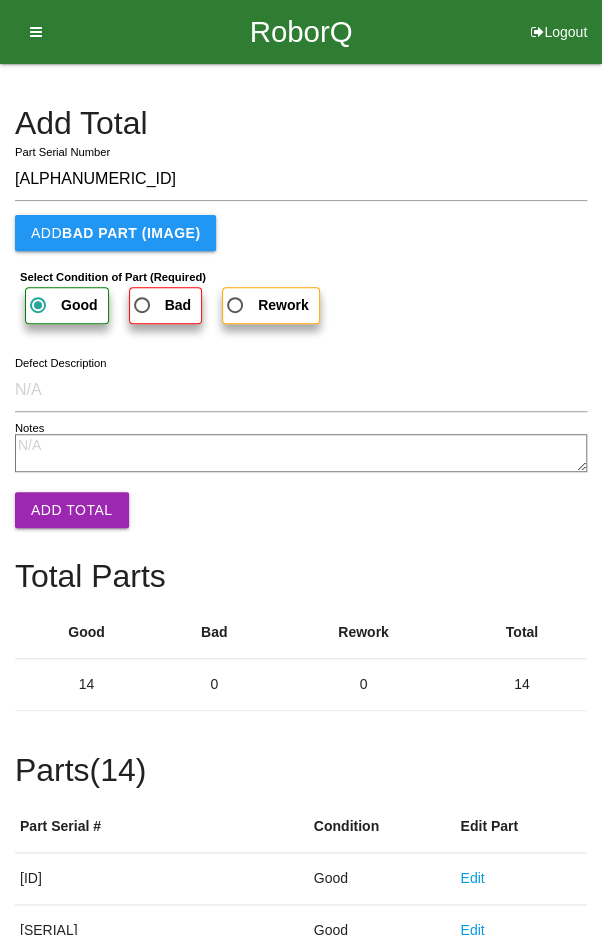 click on "Add Total" at bounding box center [72, 510] 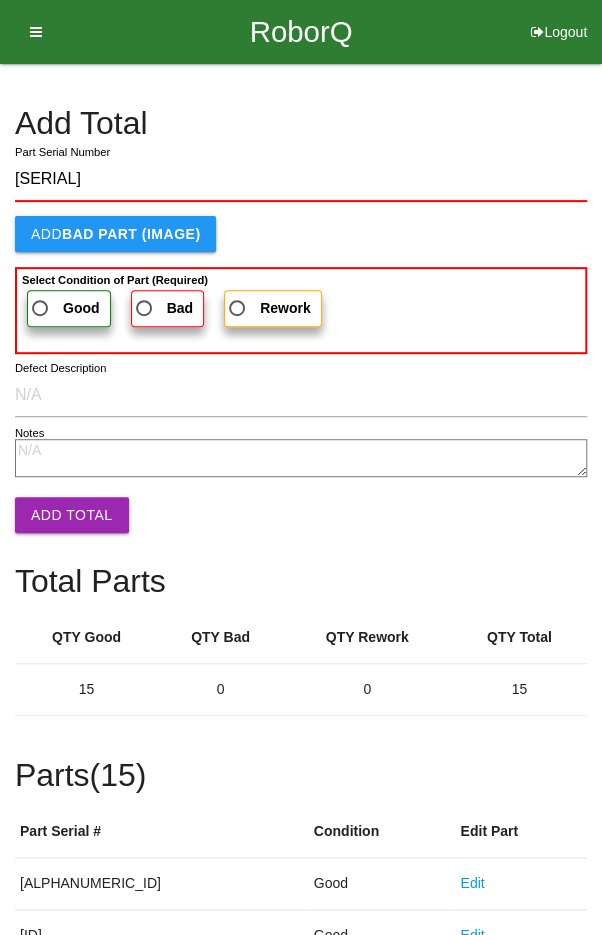 click on "Good" at bounding box center (64, 308) 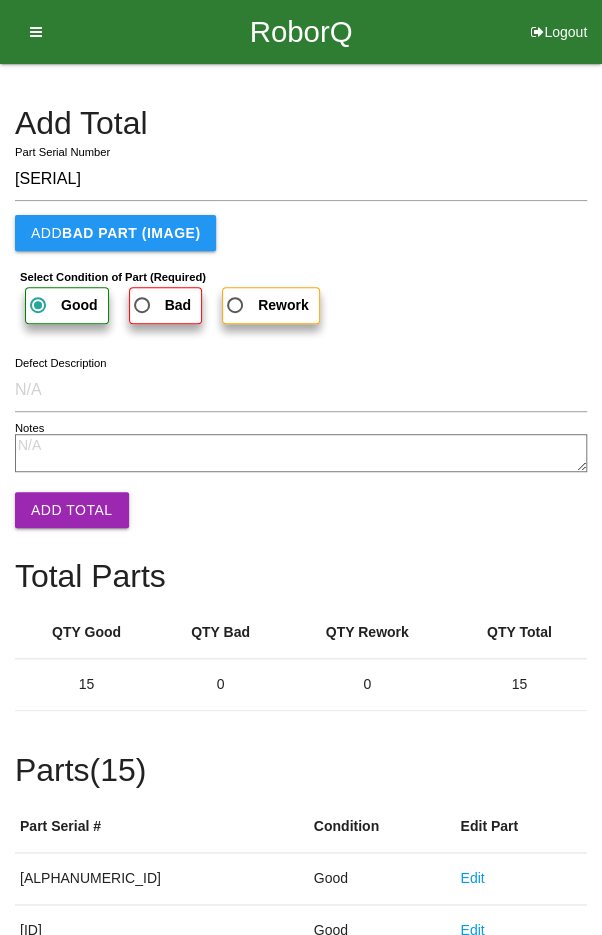 click on "Add Total" at bounding box center [72, 510] 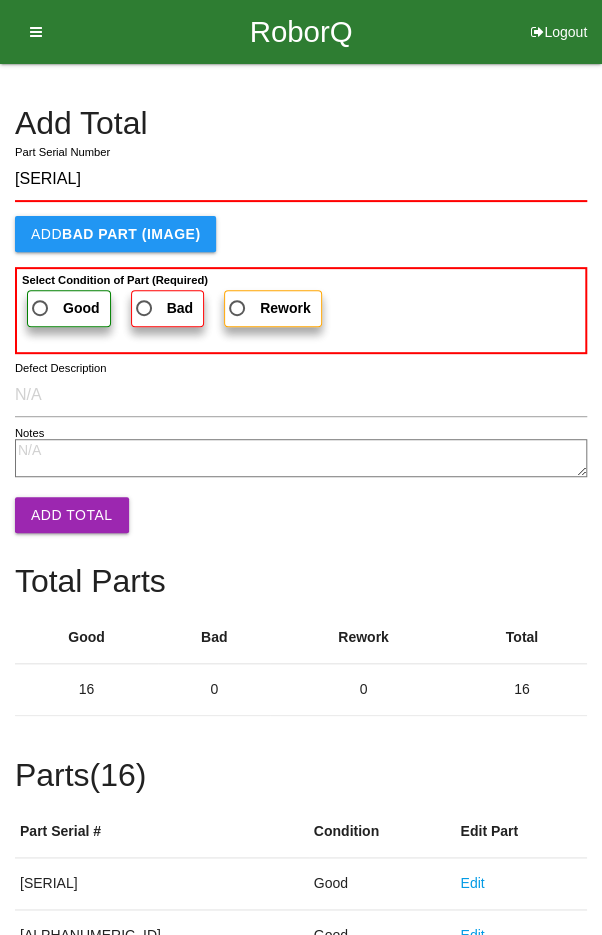 click on "Good" at bounding box center (64, 308) 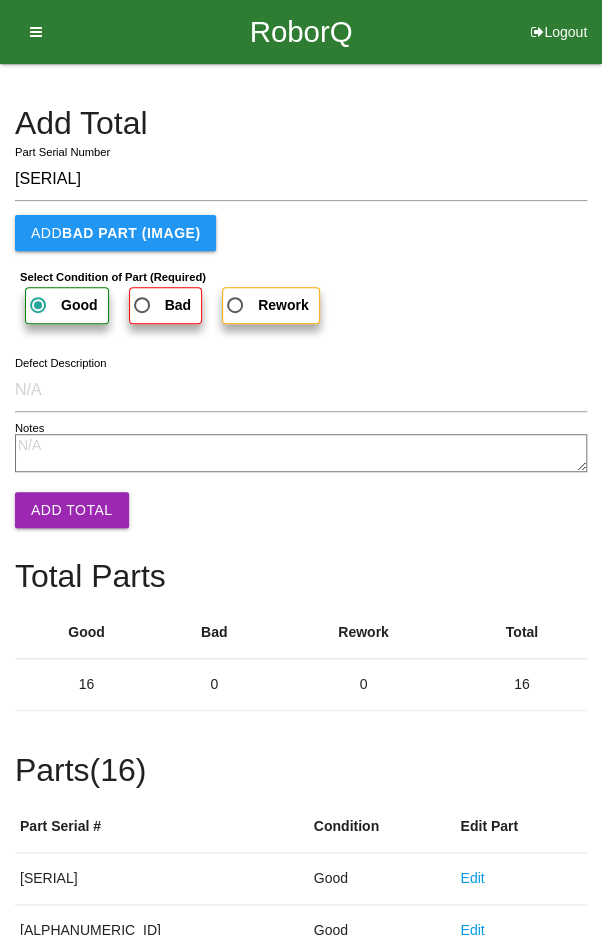 click on "Add Total" at bounding box center (72, 510) 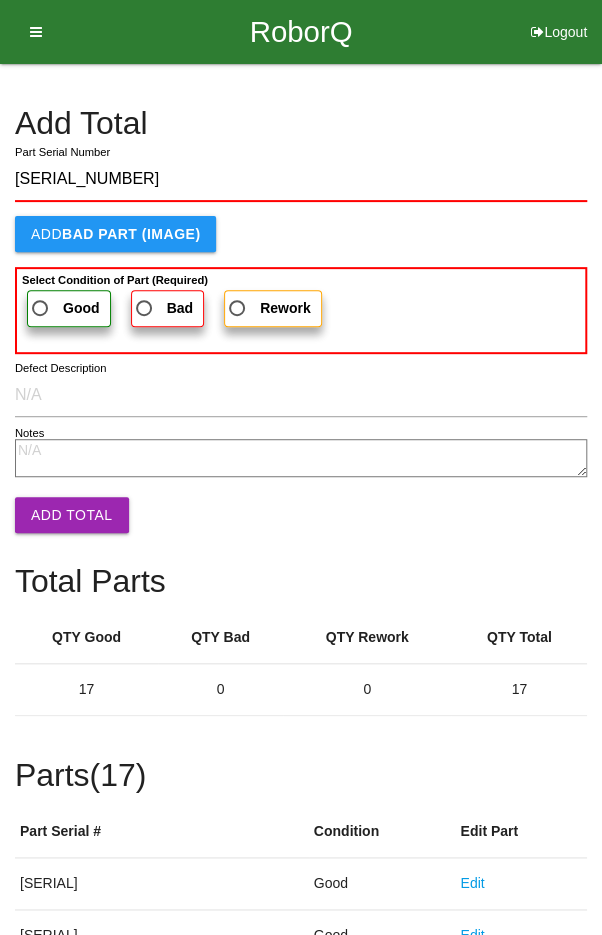 click on "Good" at bounding box center (64, 308) 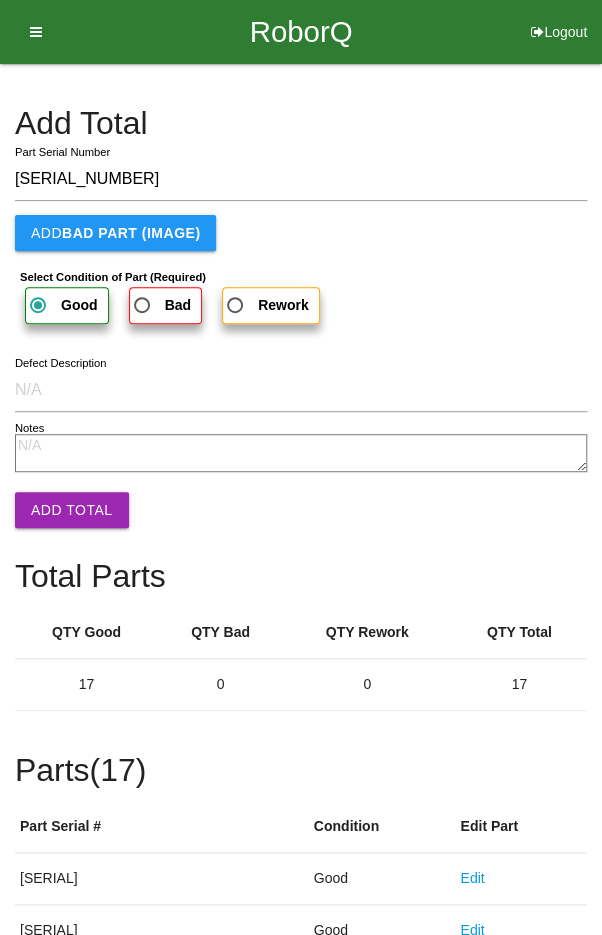 click on "Add Total" at bounding box center (72, 510) 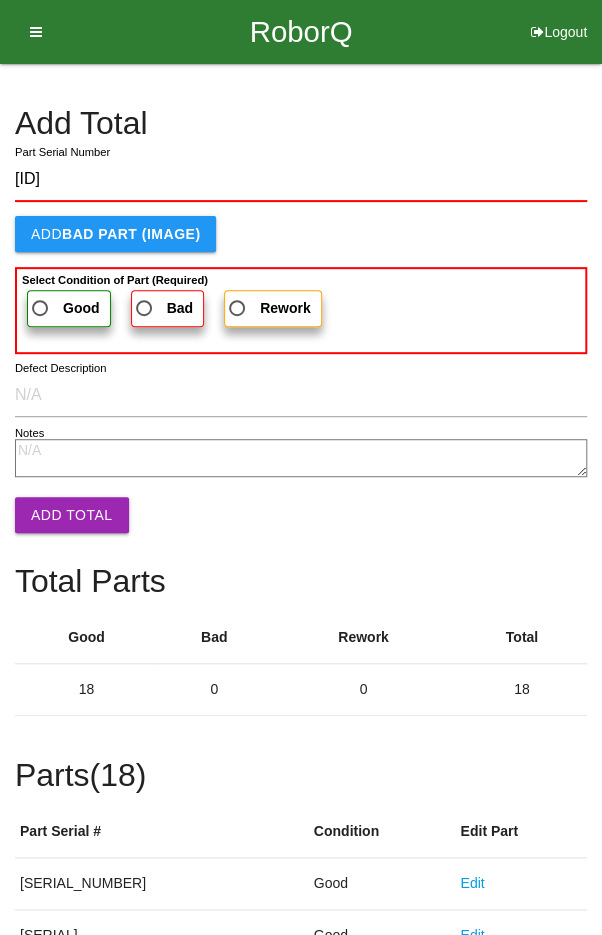 click on "Good" at bounding box center [64, 308] 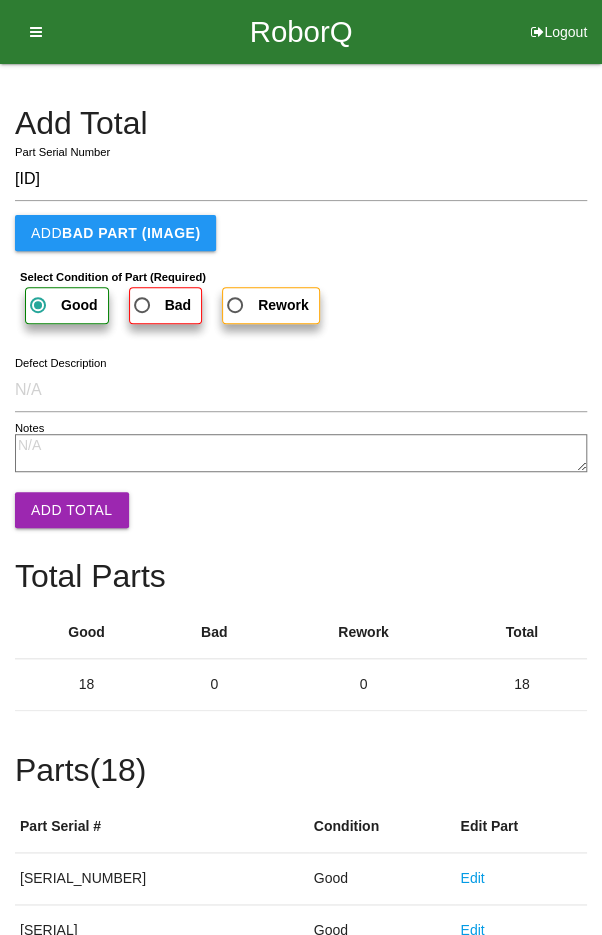 click on "Add Total" at bounding box center (72, 510) 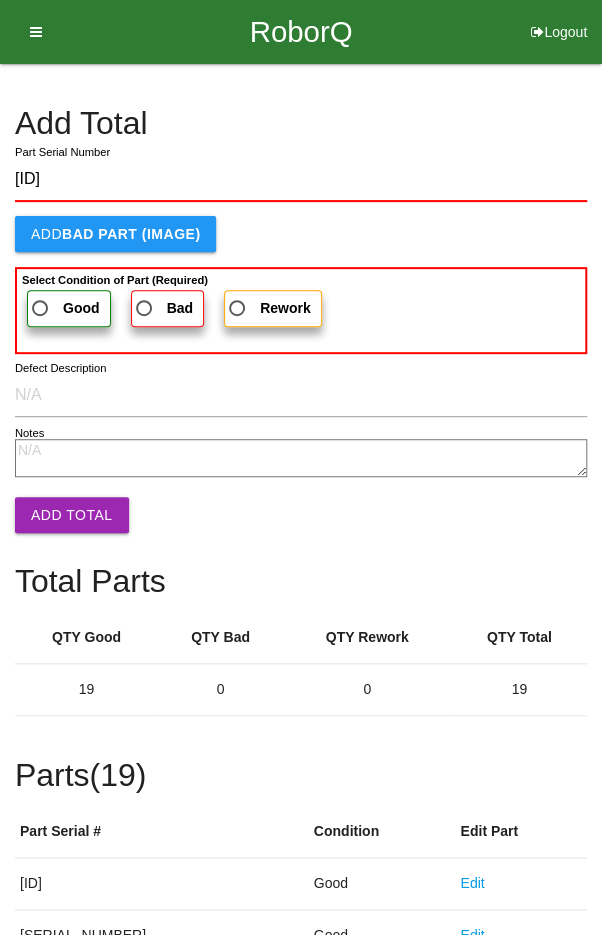click on "Good" at bounding box center (64, 308) 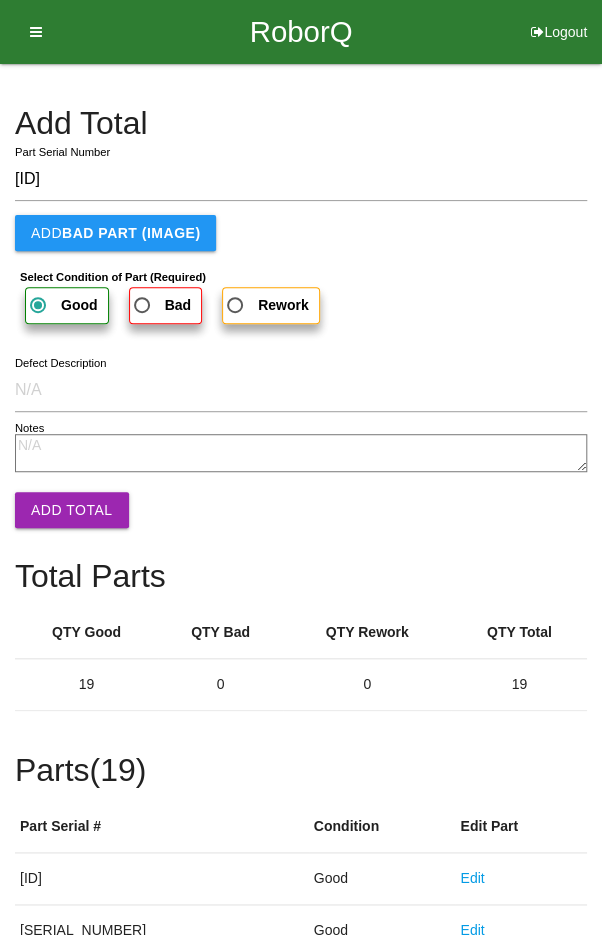 click on "Add Total" at bounding box center (72, 510) 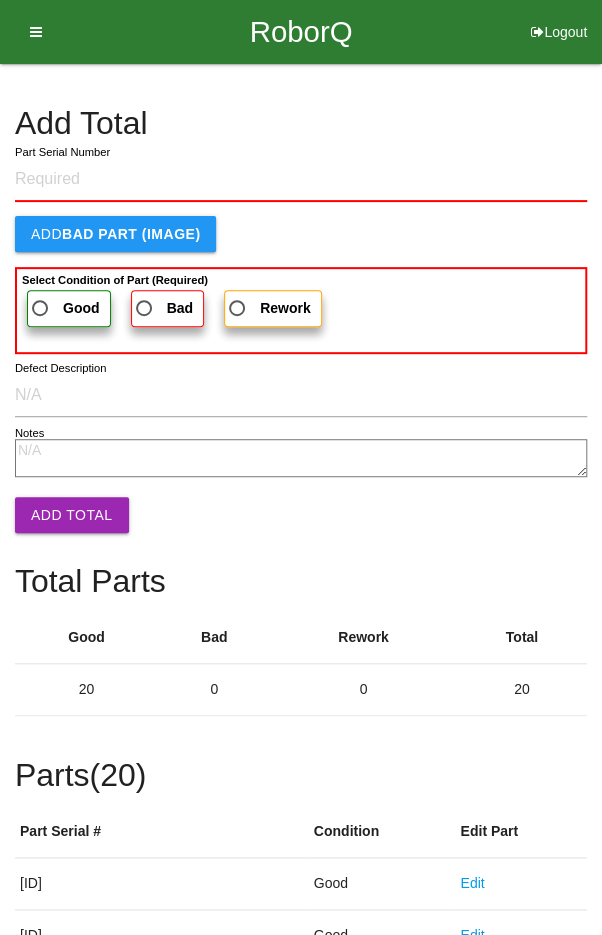 click on "Add Total" at bounding box center (301, 123) 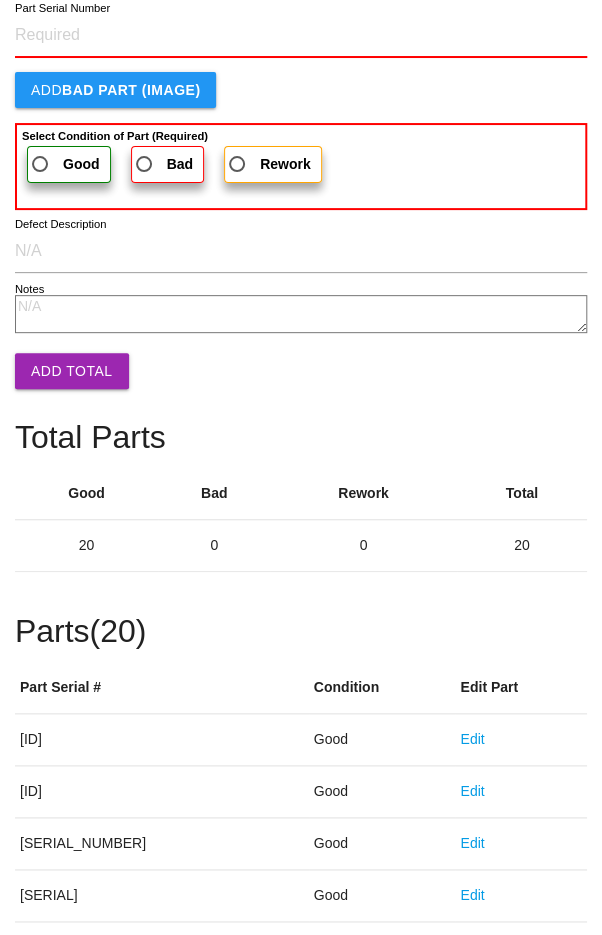 scroll, scrollTop: 1111, scrollLeft: 0, axis: vertical 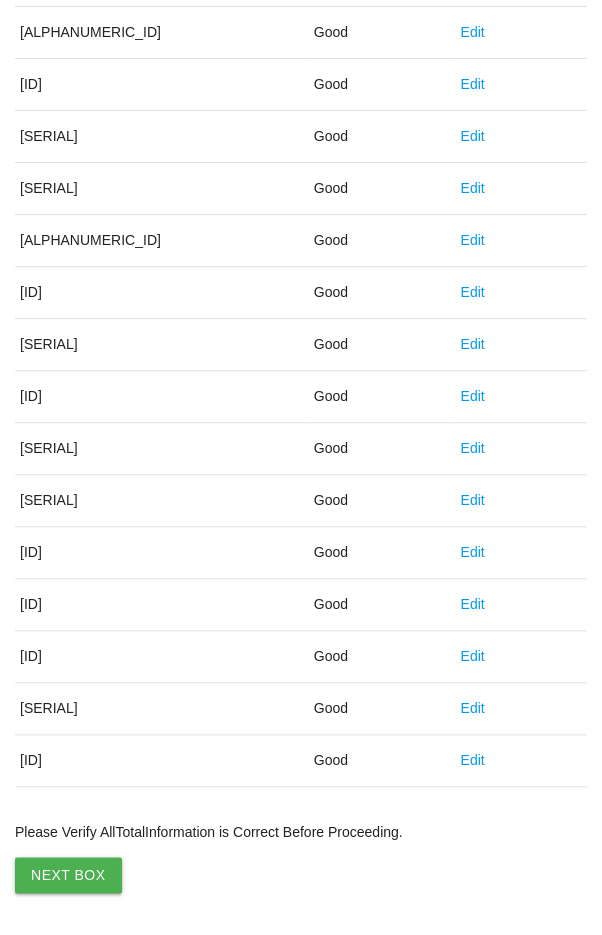 click on "Next Box" at bounding box center [68, 875] 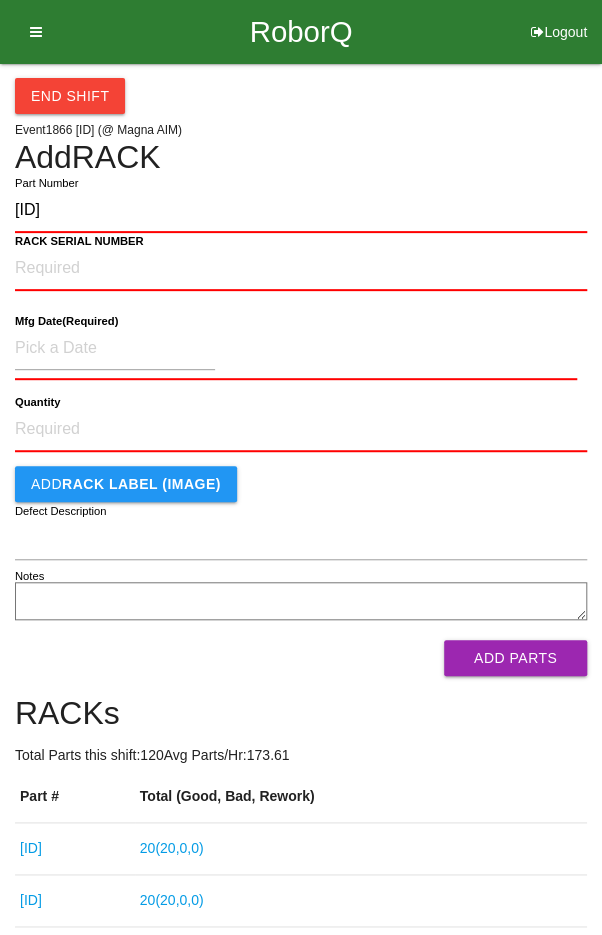 click on "RACK SERIAL NUMBER" at bounding box center (79, 241) 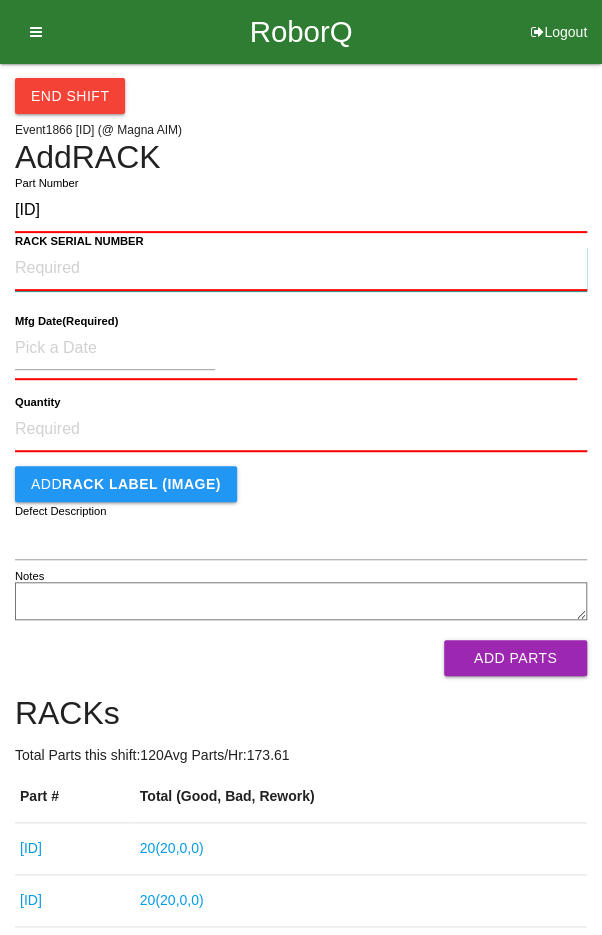 click on "RACK SERIAL NUMBER" at bounding box center [301, 269] 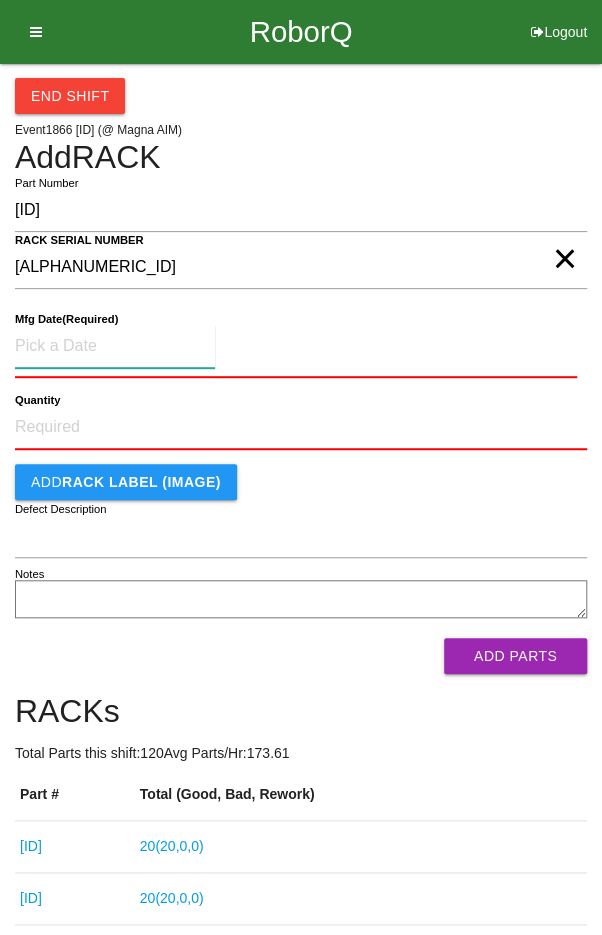 click at bounding box center [115, 346] 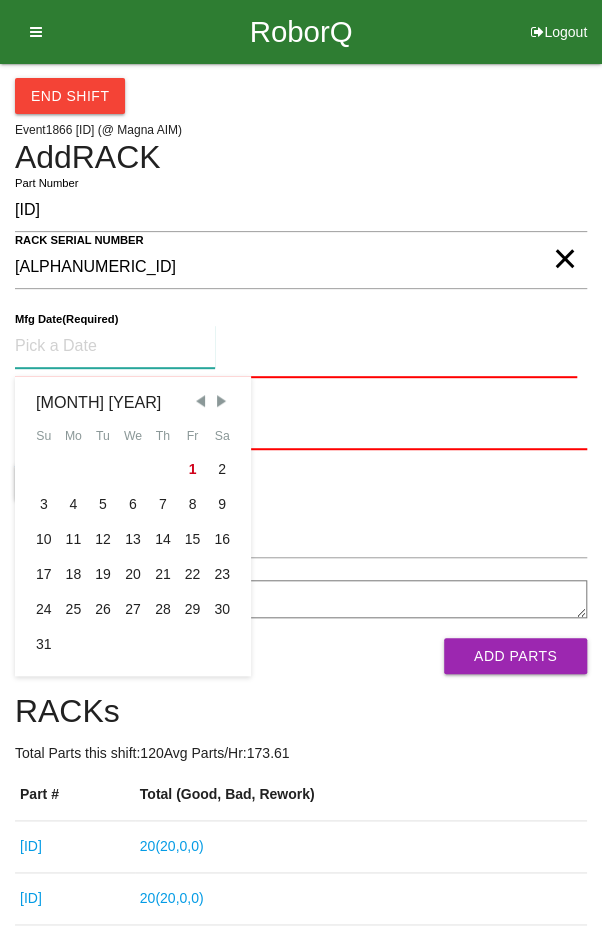 click at bounding box center (200, 401) 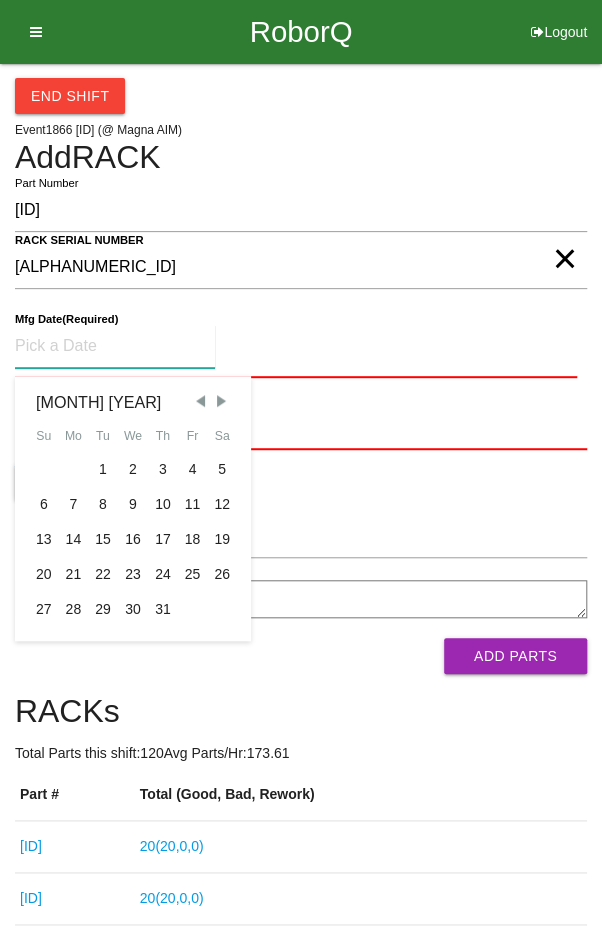 click on "14" at bounding box center [74, 539] 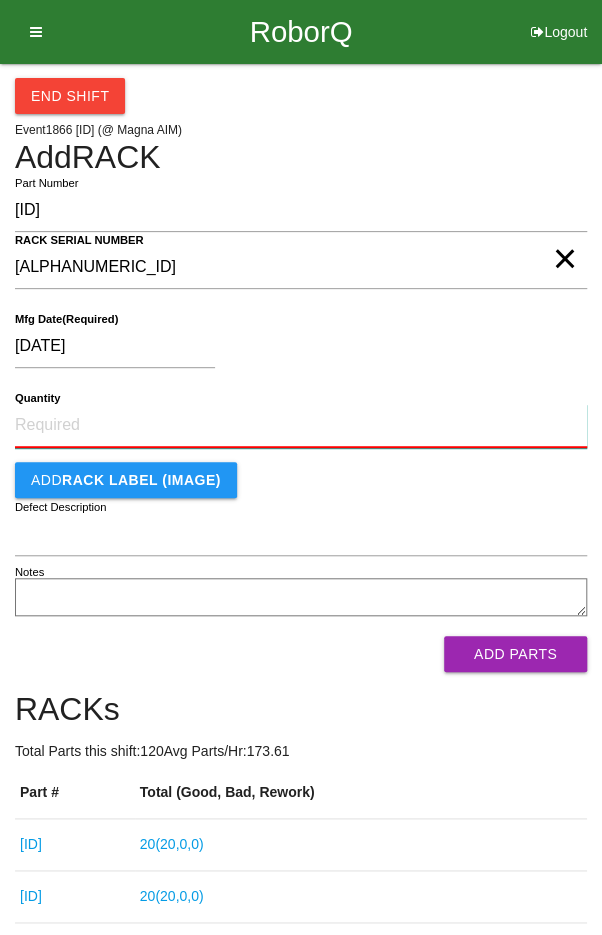 click on "Quantity" at bounding box center [301, 426] 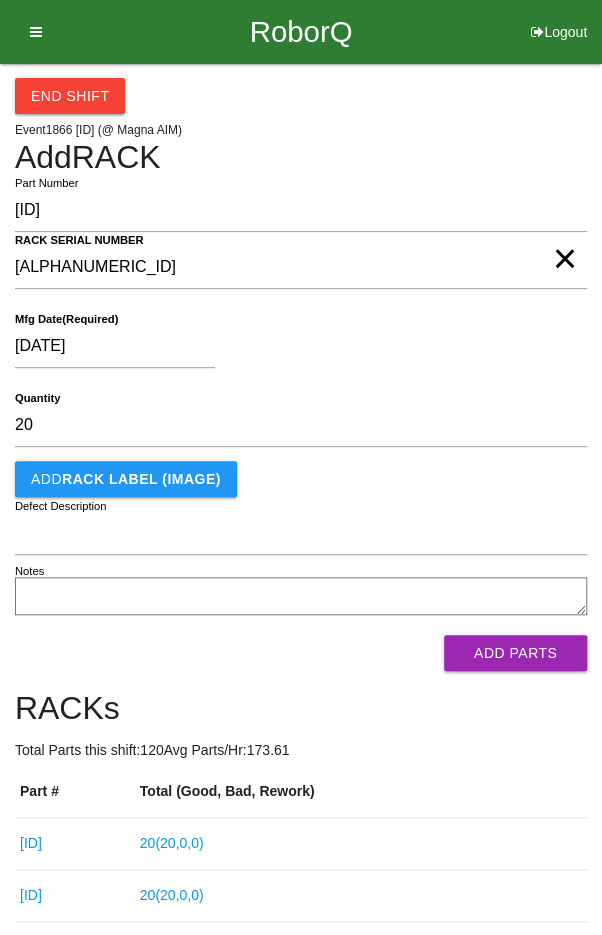 click on "[DATE]" at bounding box center [296, 350] 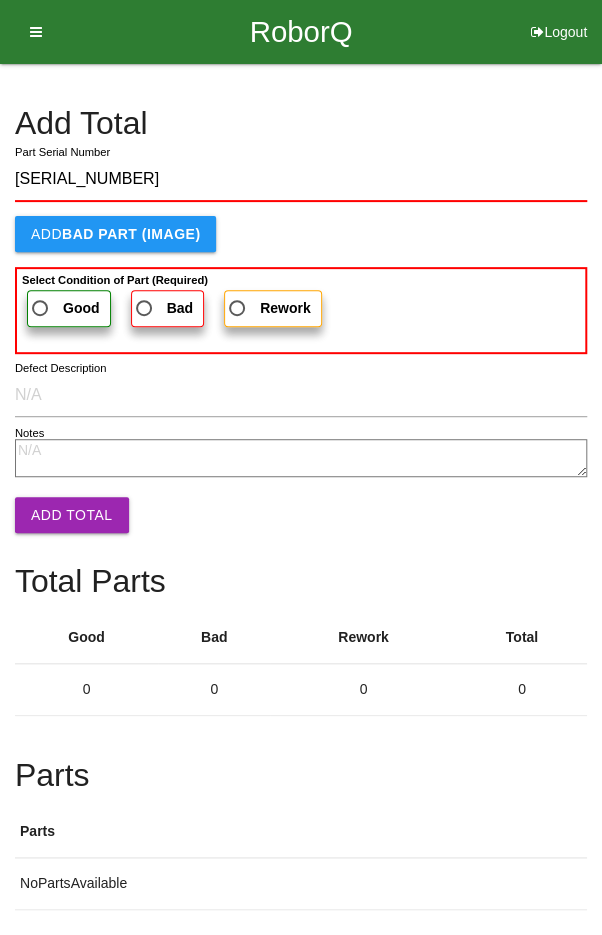 click on "Good" at bounding box center (64, 308) 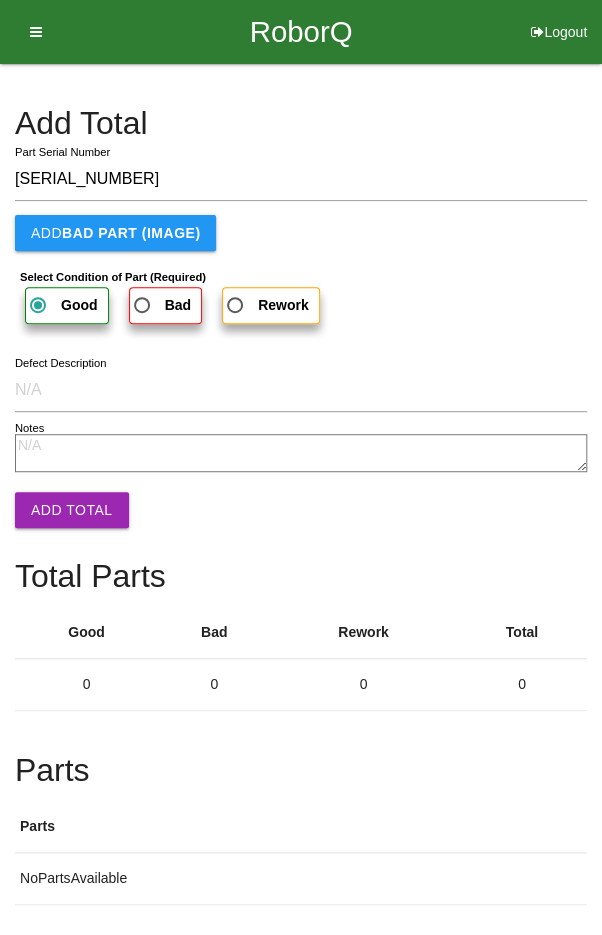 click on "Add Total" at bounding box center [72, 510] 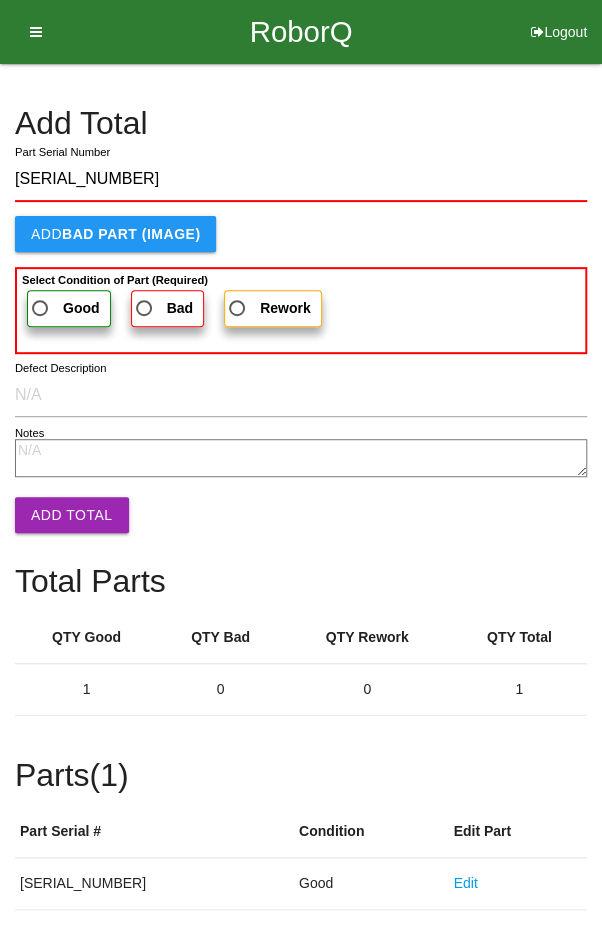 click on "Good" at bounding box center (64, 308) 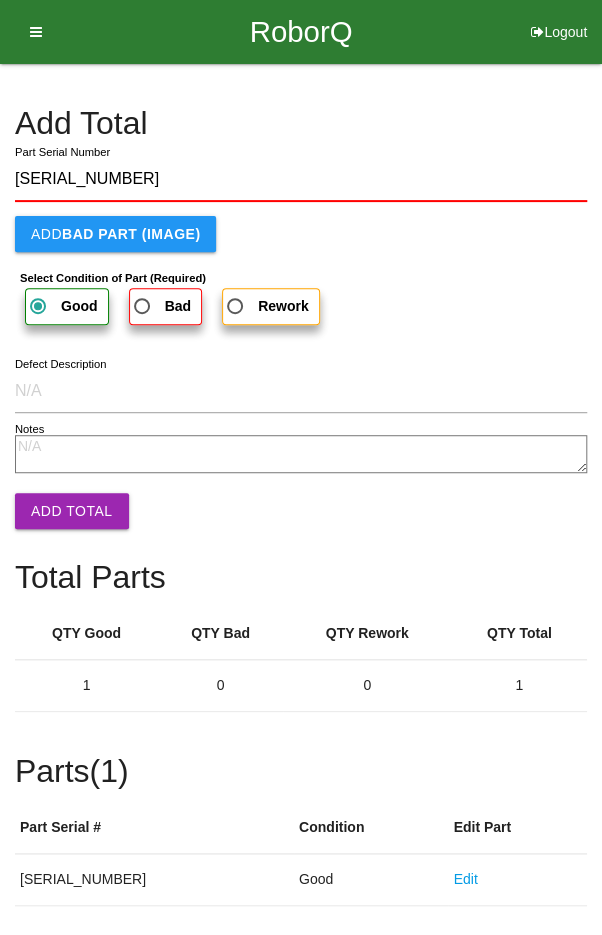 click on "Add Total" at bounding box center (72, 511) 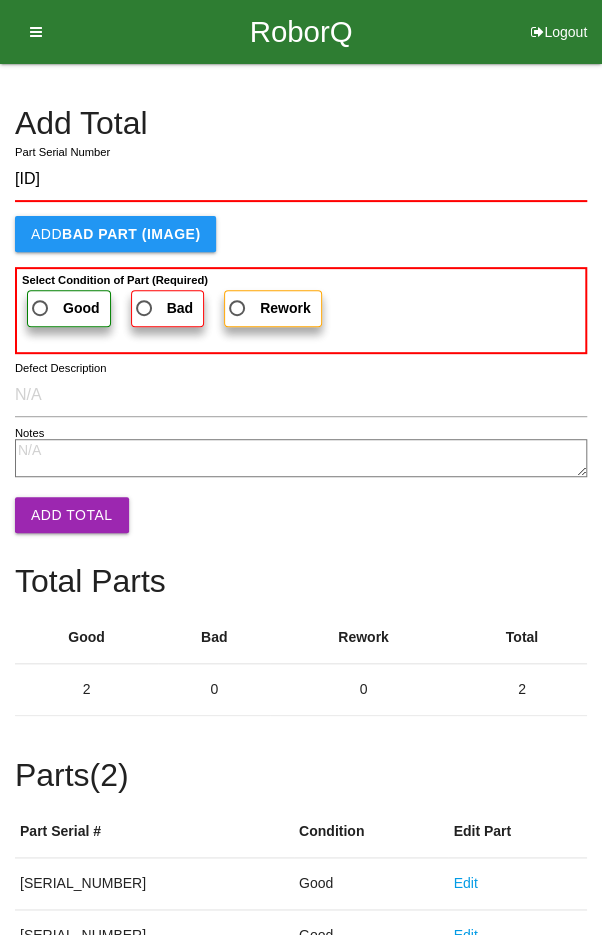 click on "Good" at bounding box center [64, 308] 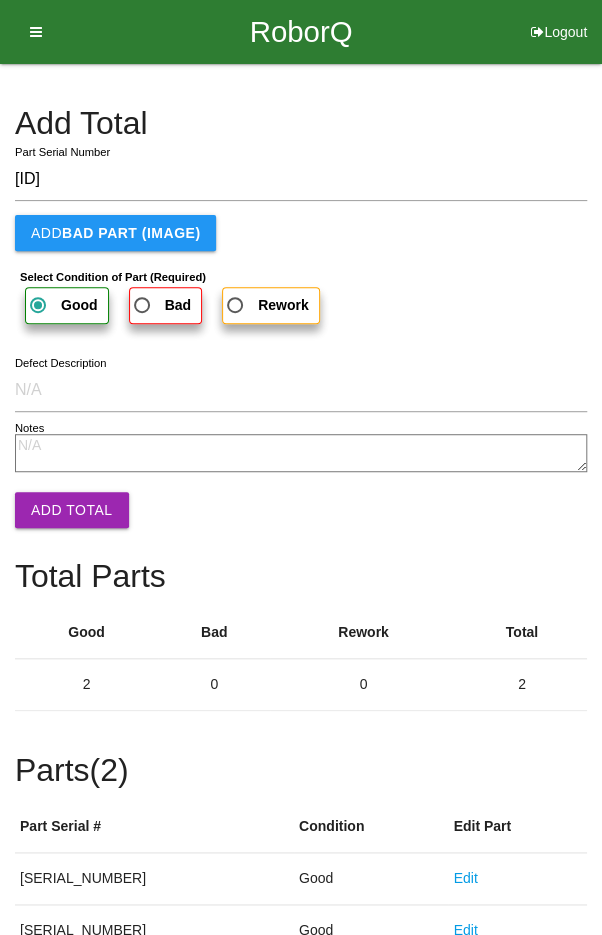 click on "Add Total" at bounding box center (72, 510) 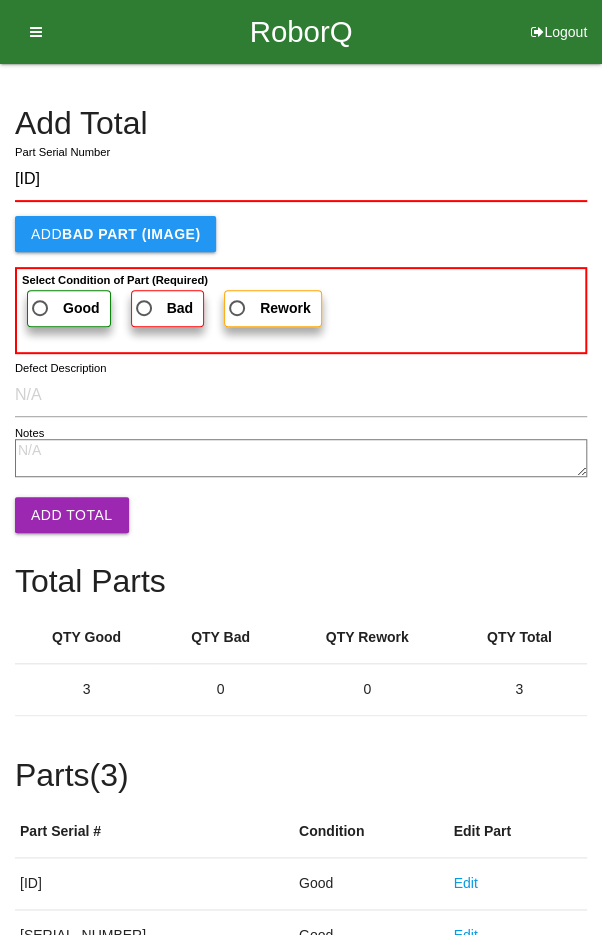 click on "Good" at bounding box center (64, 308) 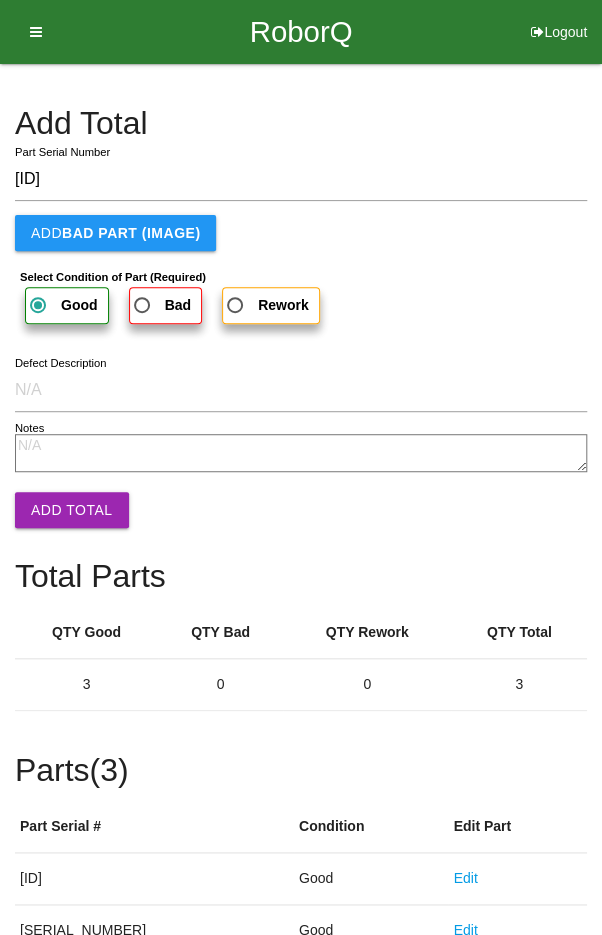 click on "Add Total" at bounding box center [72, 510] 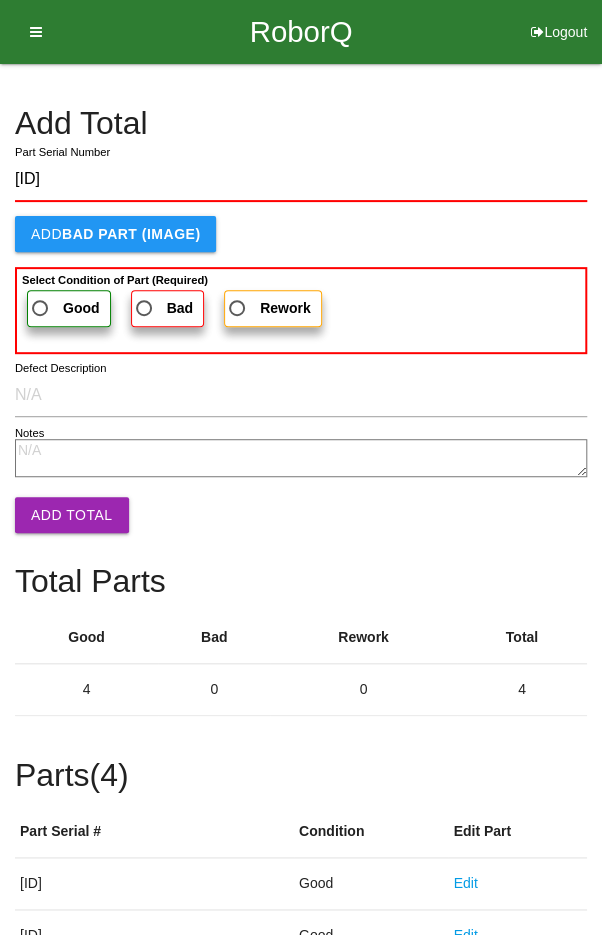 click on "Good" at bounding box center [64, 308] 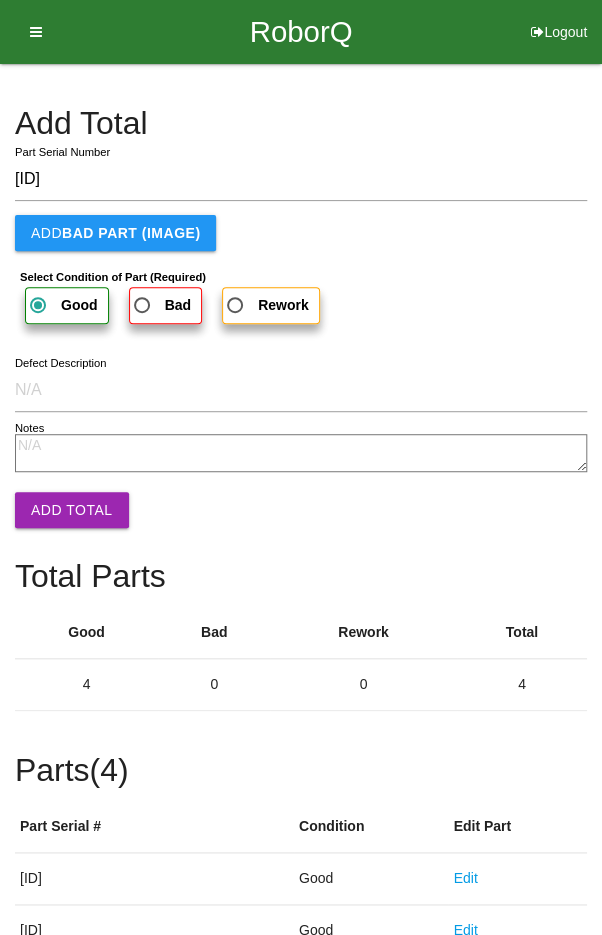click on "Add Total" at bounding box center [72, 510] 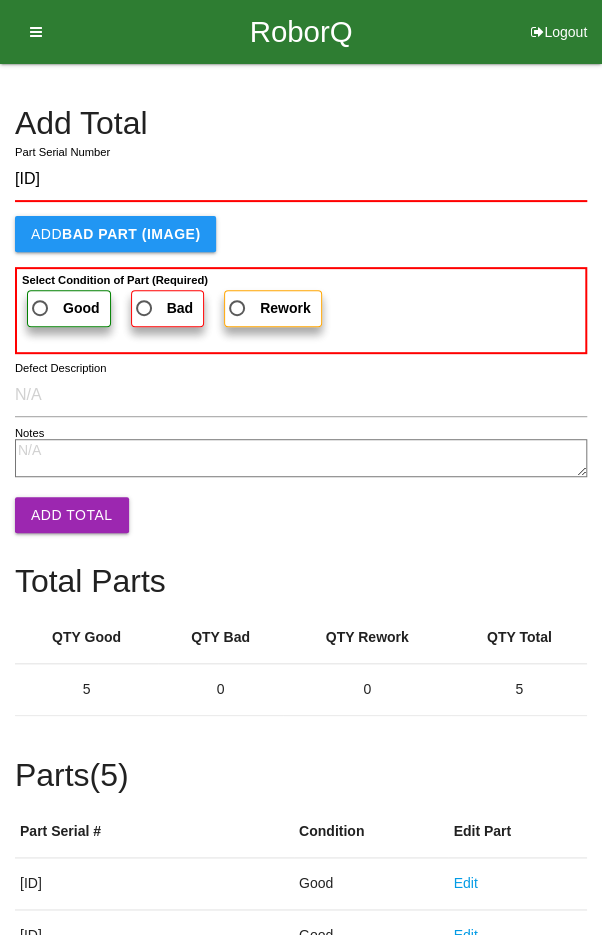 click on "Good" at bounding box center (64, 308) 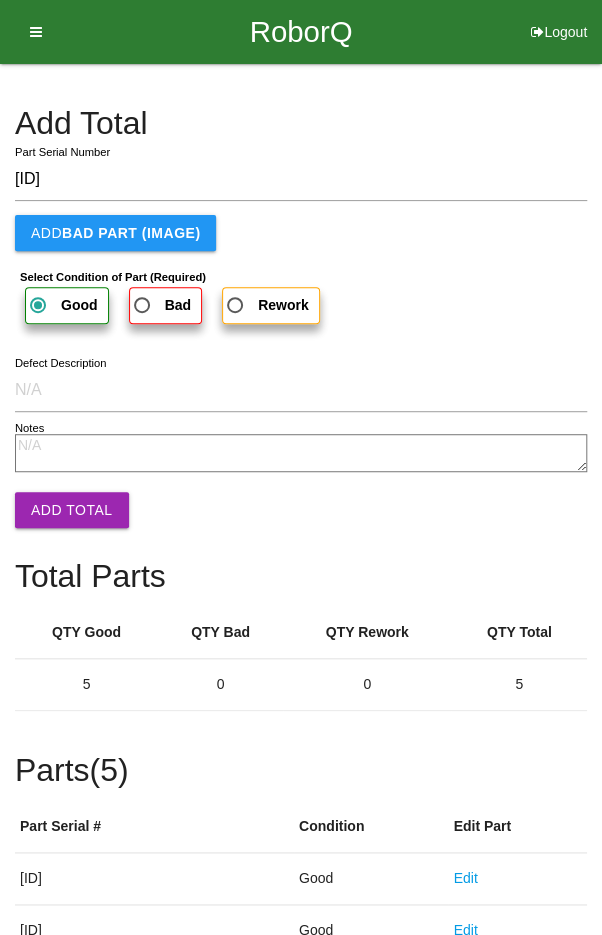 click on "Add Total" at bounding box center [72, 510] 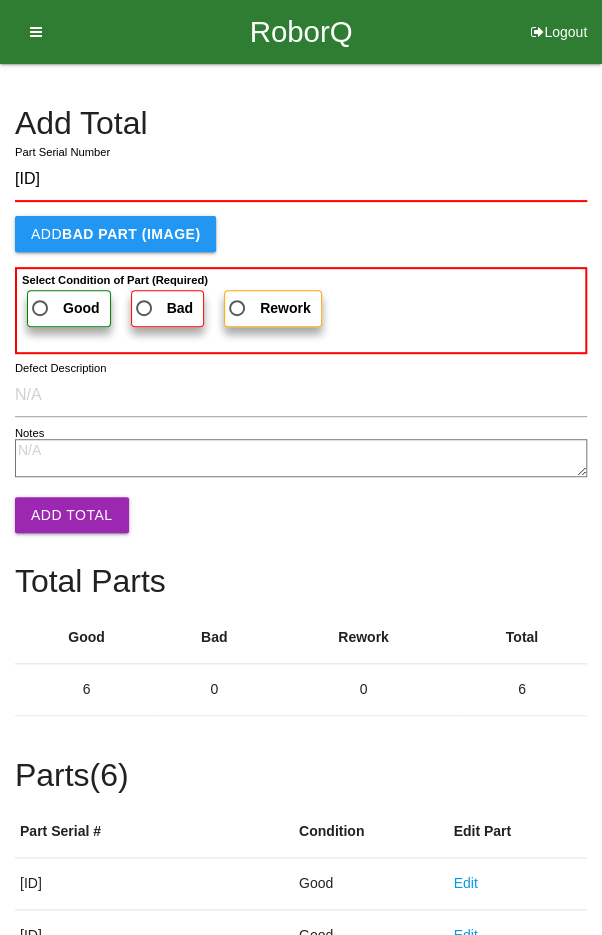 click on "Good" at bounding box center (64, 308) 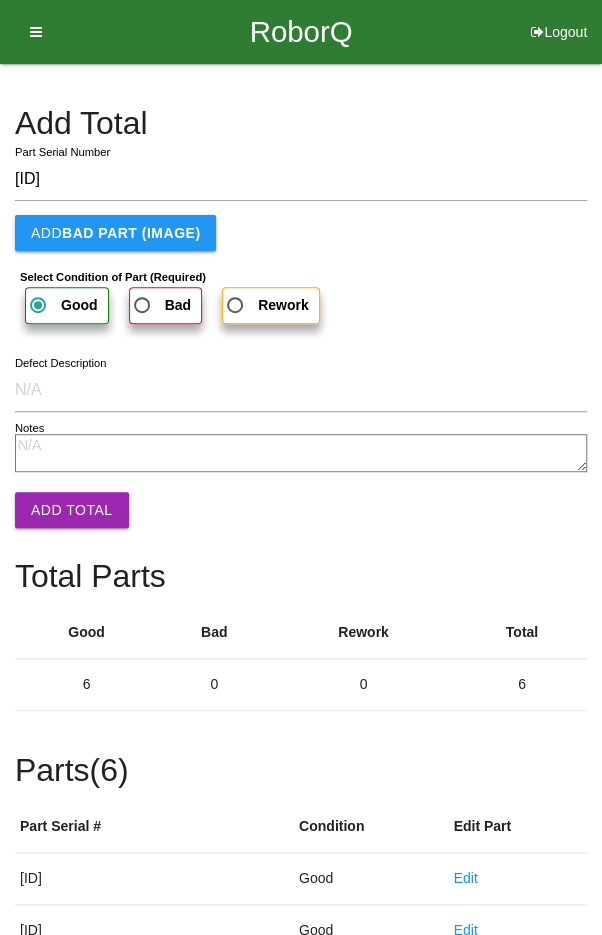 click on "Add Total" at bounding box center (72, 510) 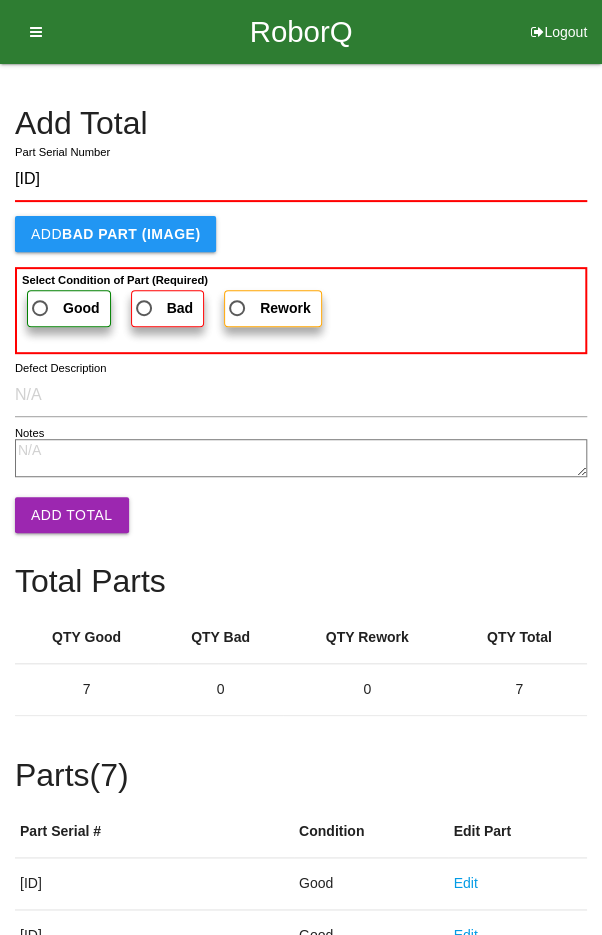 click on "Good" at bounding box center (64, 308) 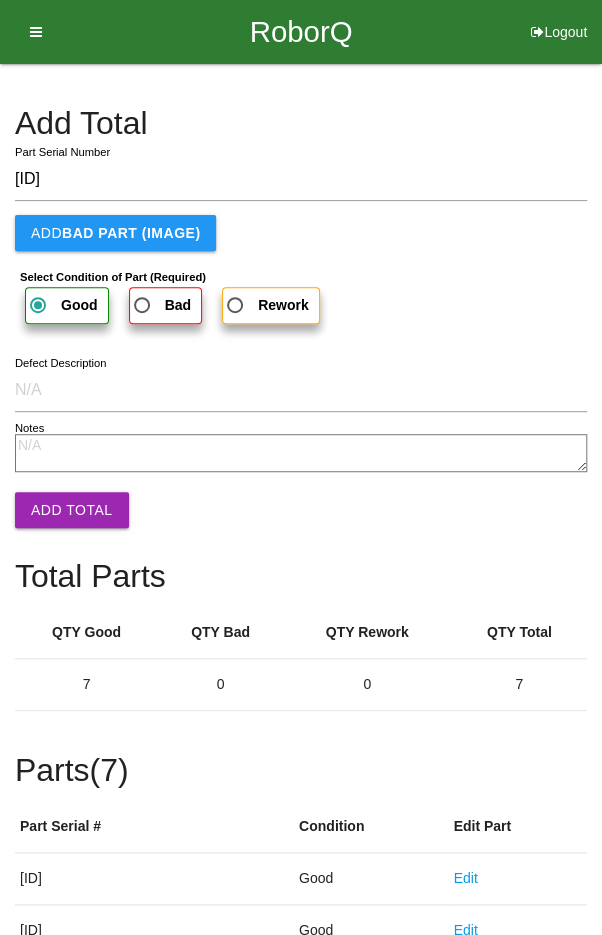 click on "Add Total" at bounding box center [72, 510] 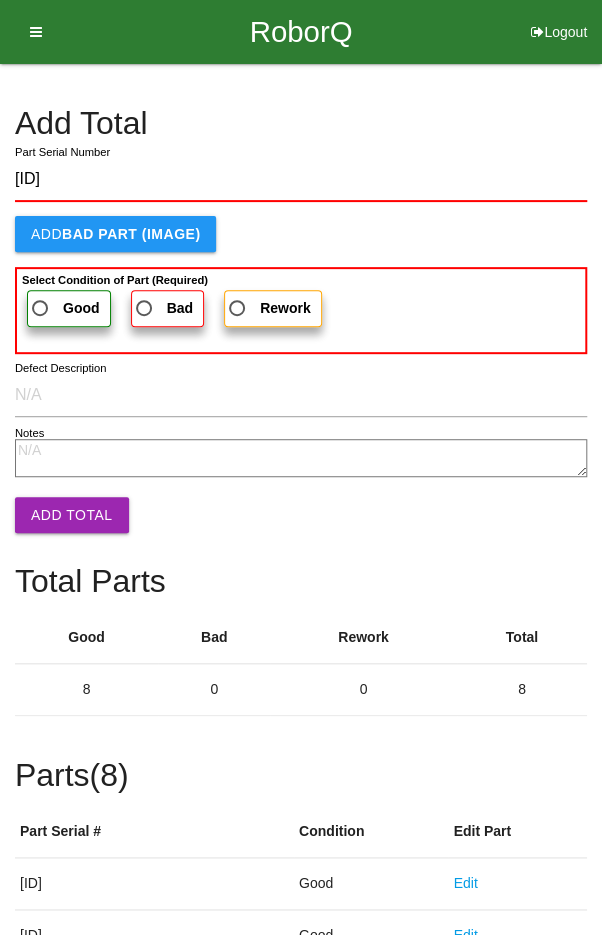 click on "Good" at bounding box center (64, 308) 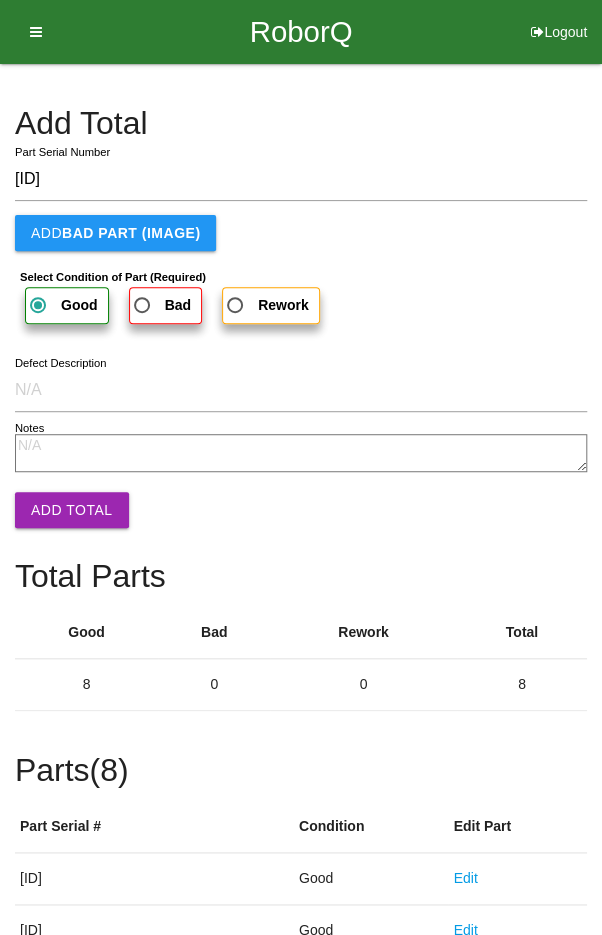click on "Add Total" at bounding box center (72, 510) 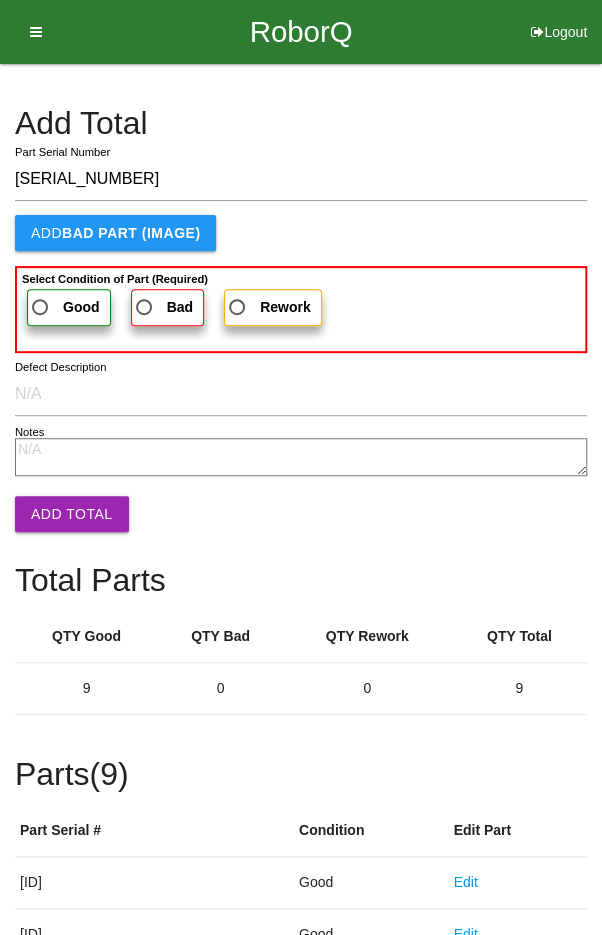 click on "Good" at bounding box center (64, 307) 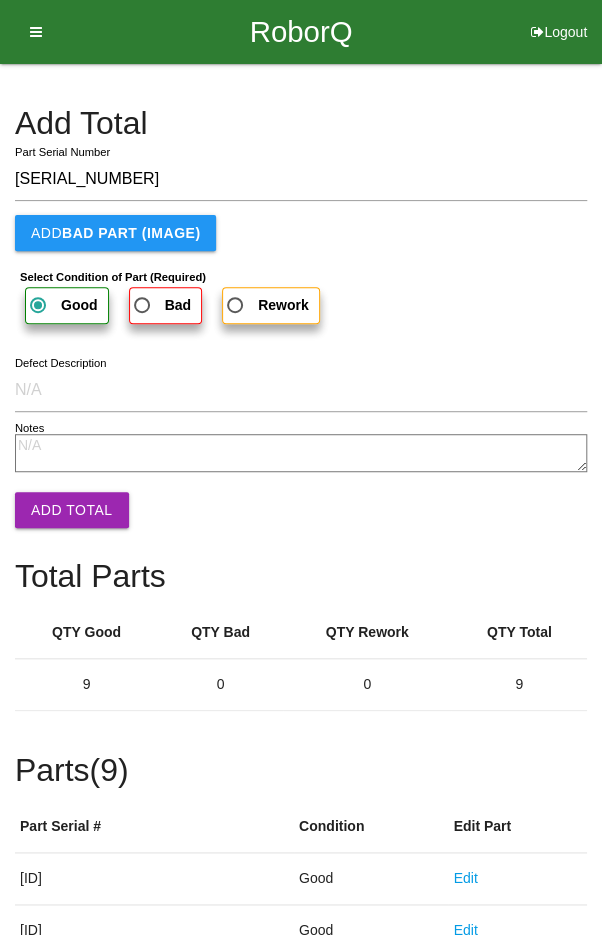 click on "Add Total" at bounding box center (72, 510) 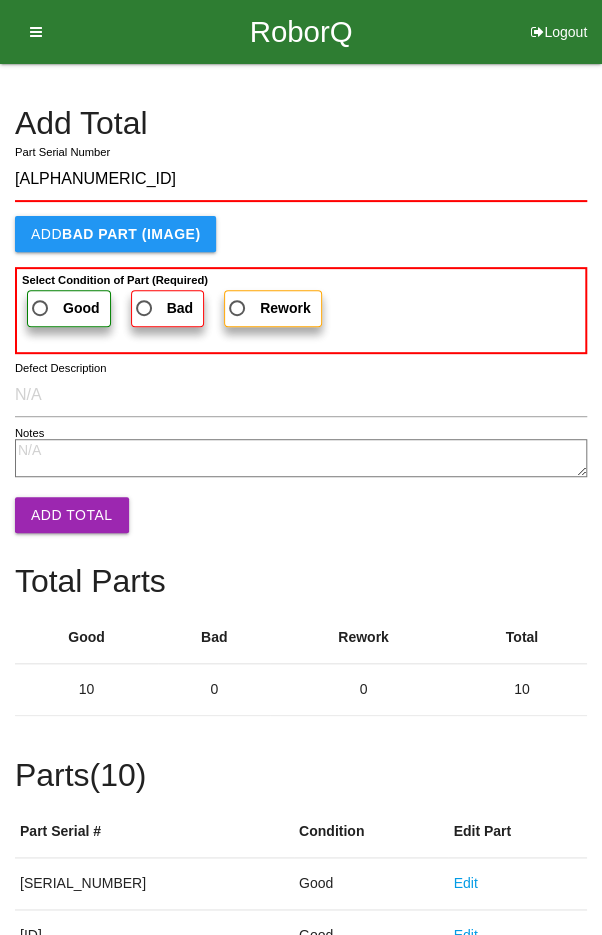 click on "Good" at bounding box center [64, 308] 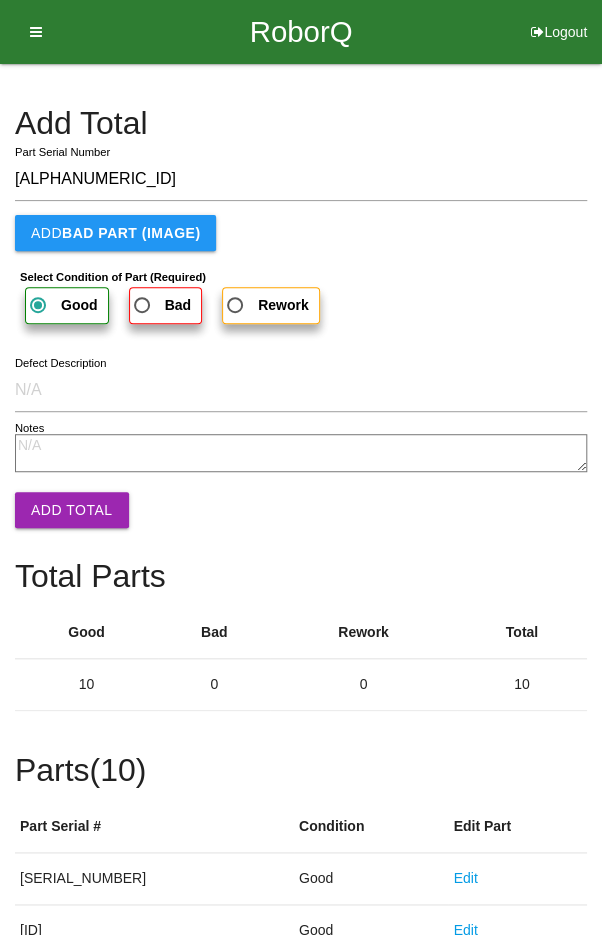 click on "Add Total" at bounding box center [72, 510] 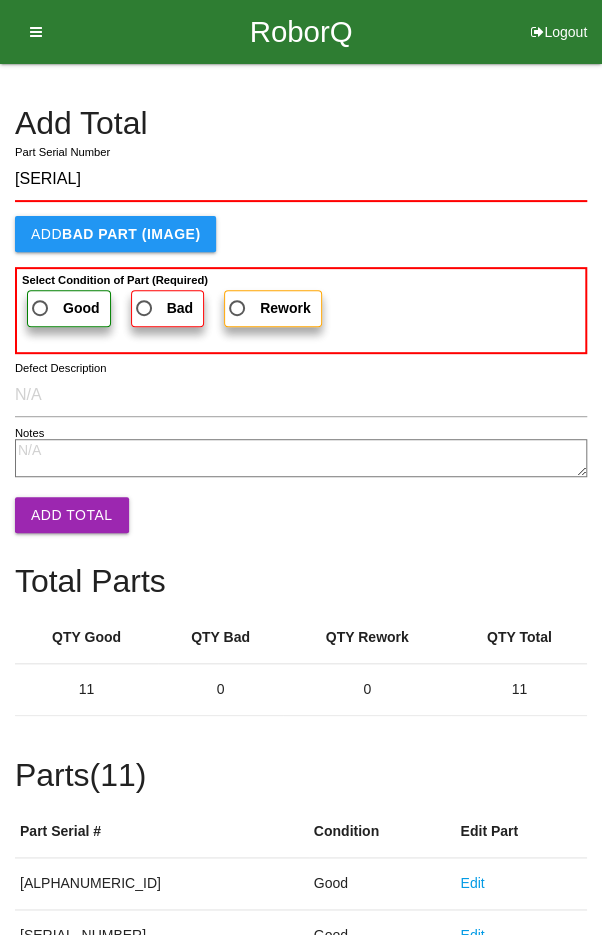 click on "Good" at bounding box center (64, 308) 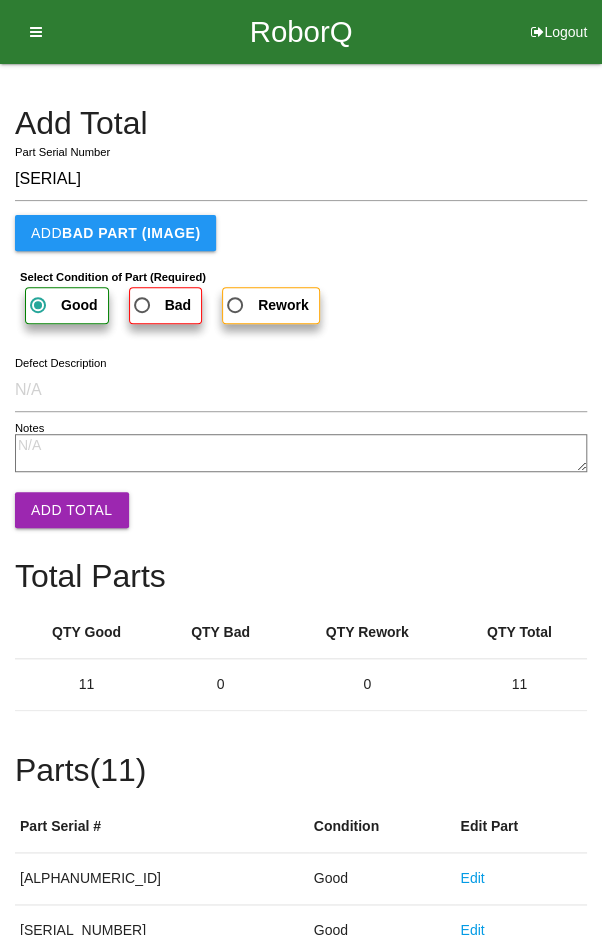click on "Add Total" at bounding box center (72, 510) 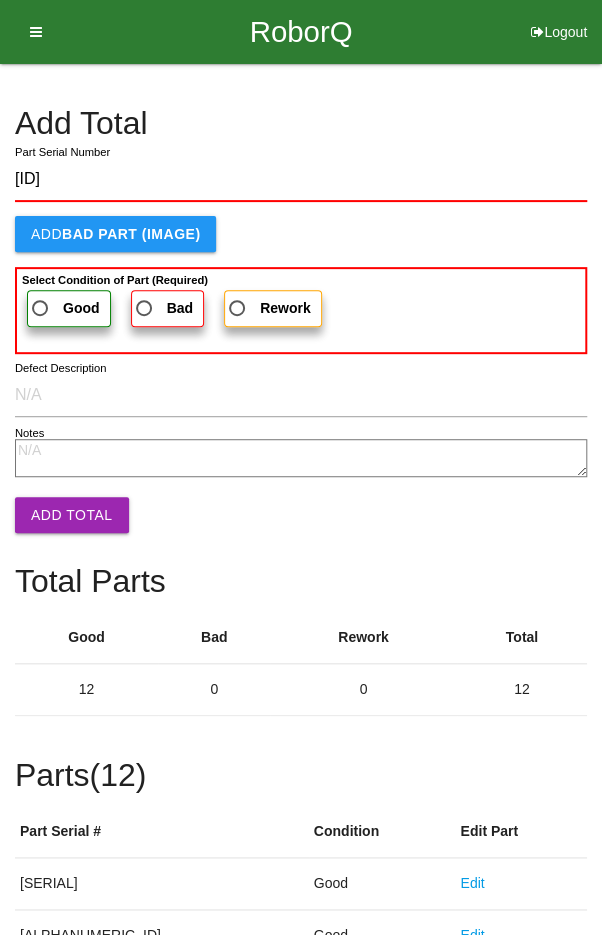click on "Good" at bounding box center (64, 308) 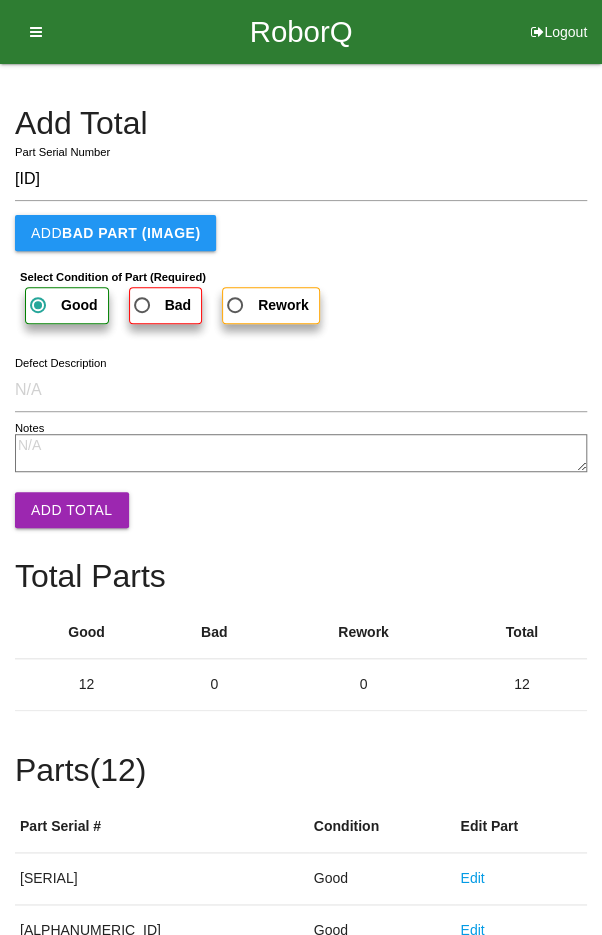 click on "Add Total" at bounding box center [72, 510] 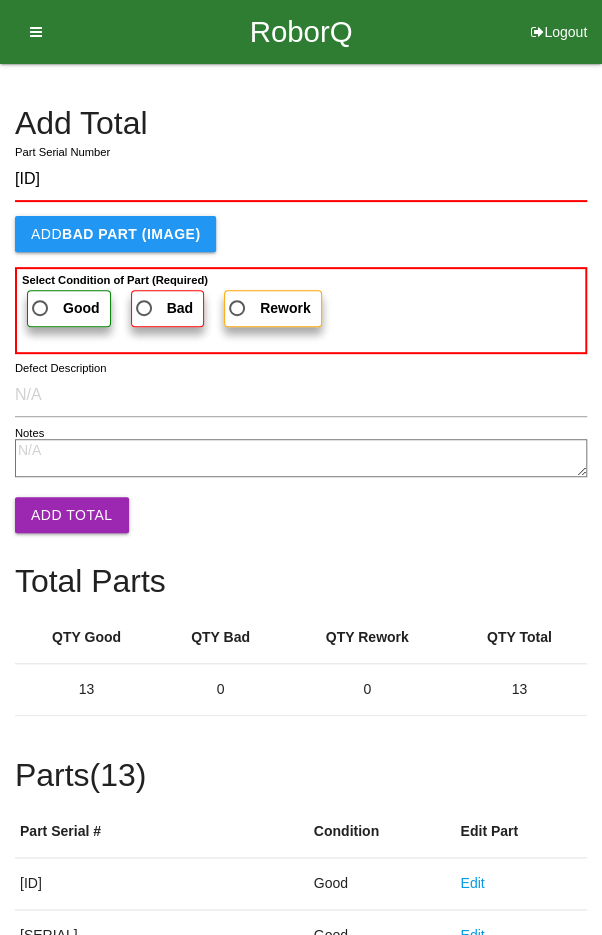 click on "Good" at bounding box center [64, 308] 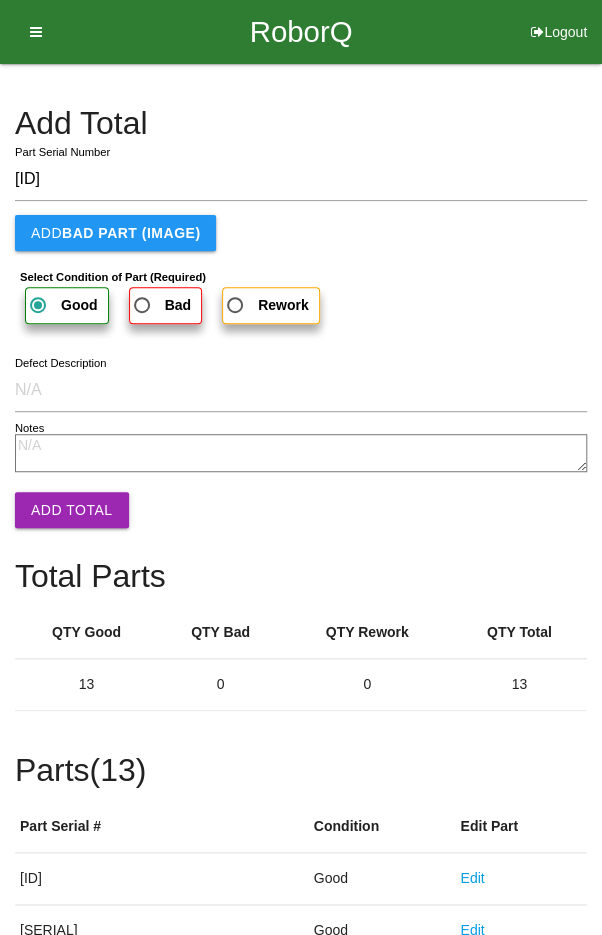 click on "Add Total" at bounding box center (72, 510) 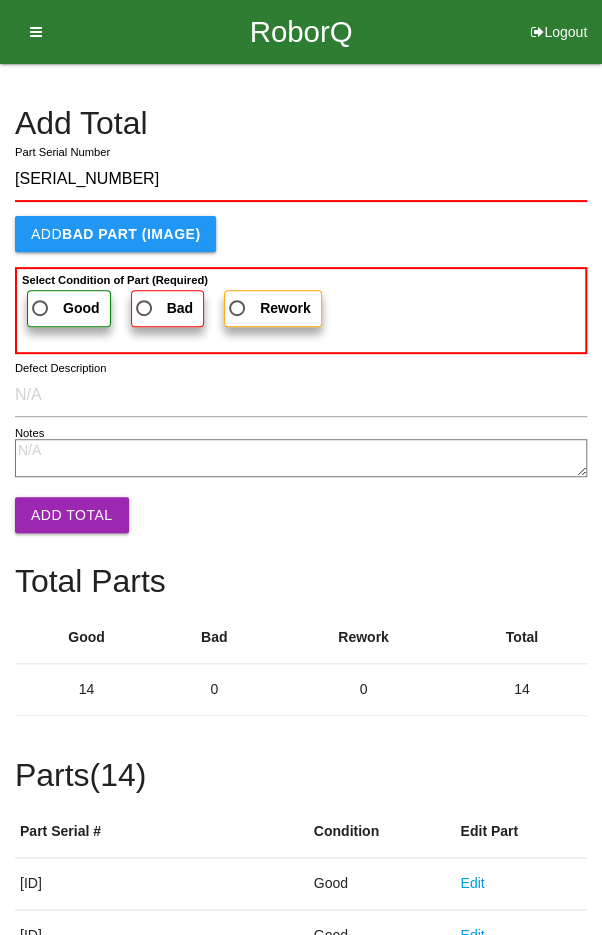 click on "Good" at bounding box center (64, 308) 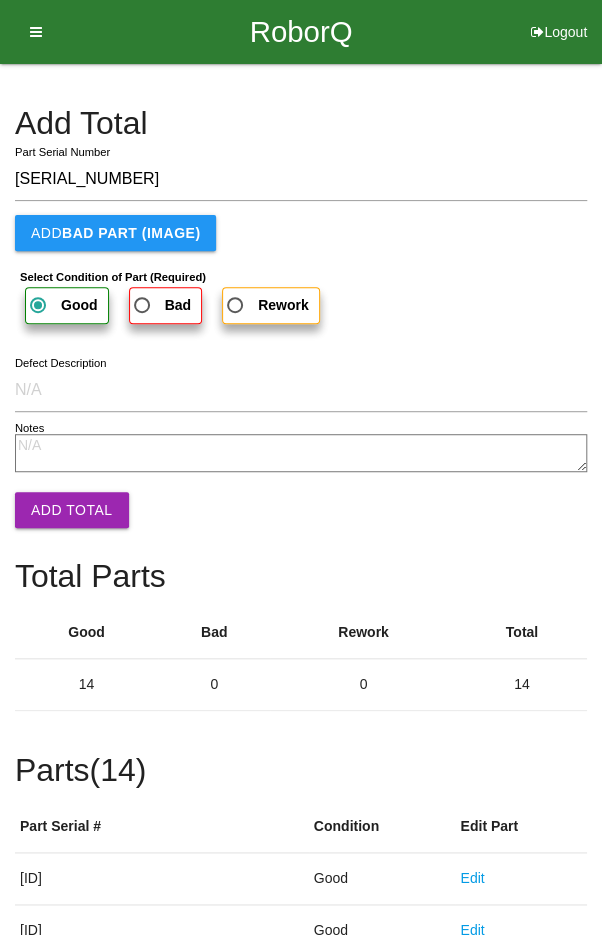 click on "Add Total" at bounding box center (72, 510) 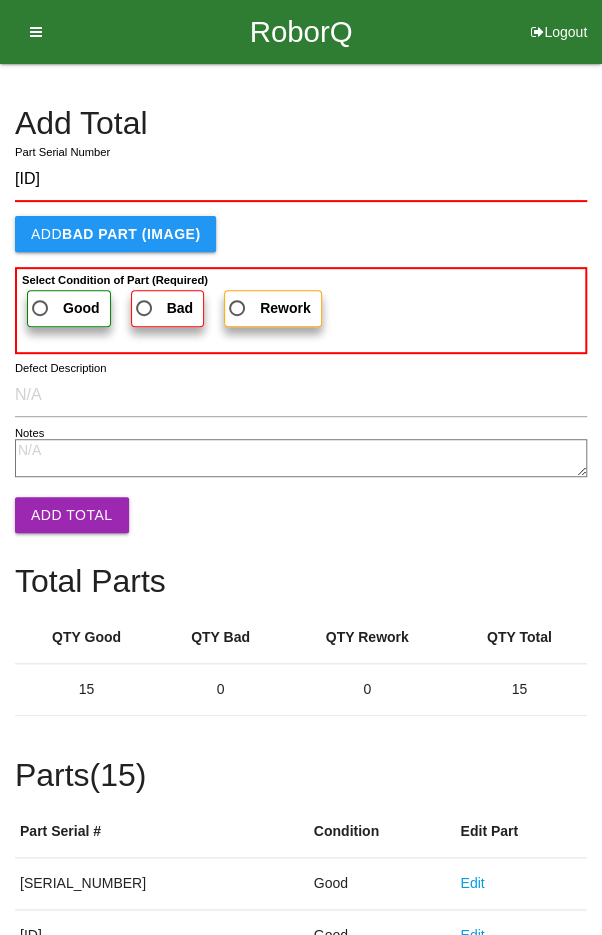 click on "Good" at bounding box center [64, 308] 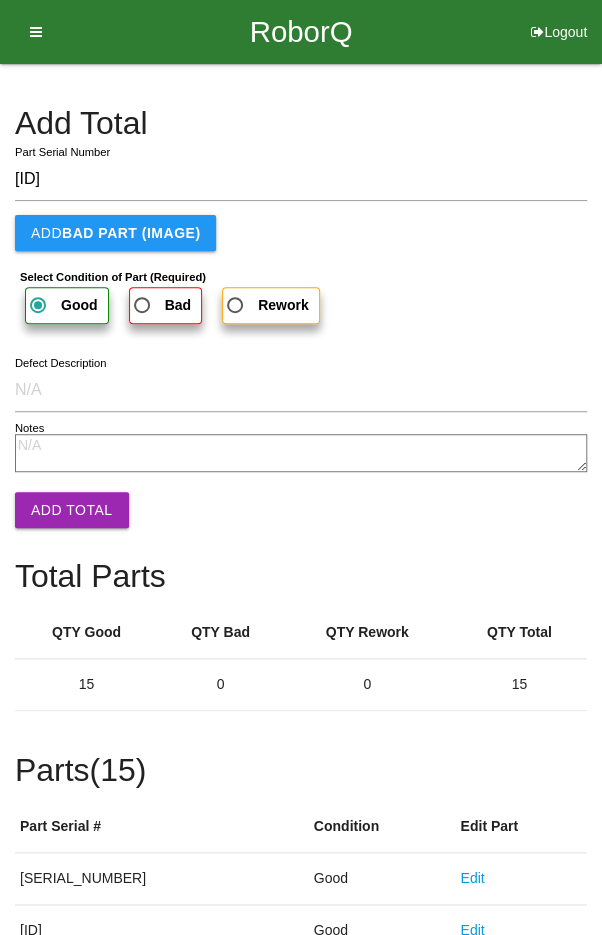 click on "Add Total" at bounding box center [72, 510] 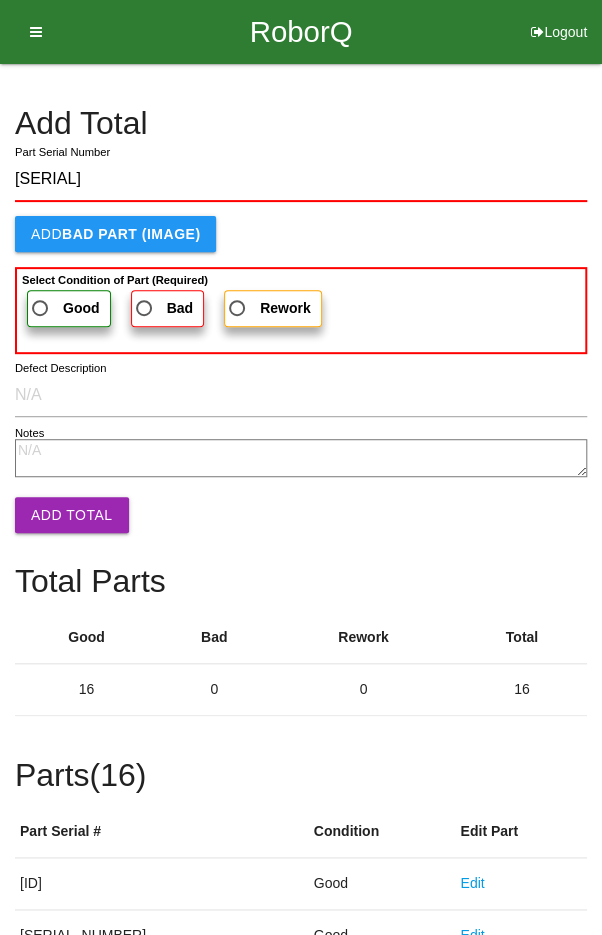 click on "Good" at bounding box center (69, 308) 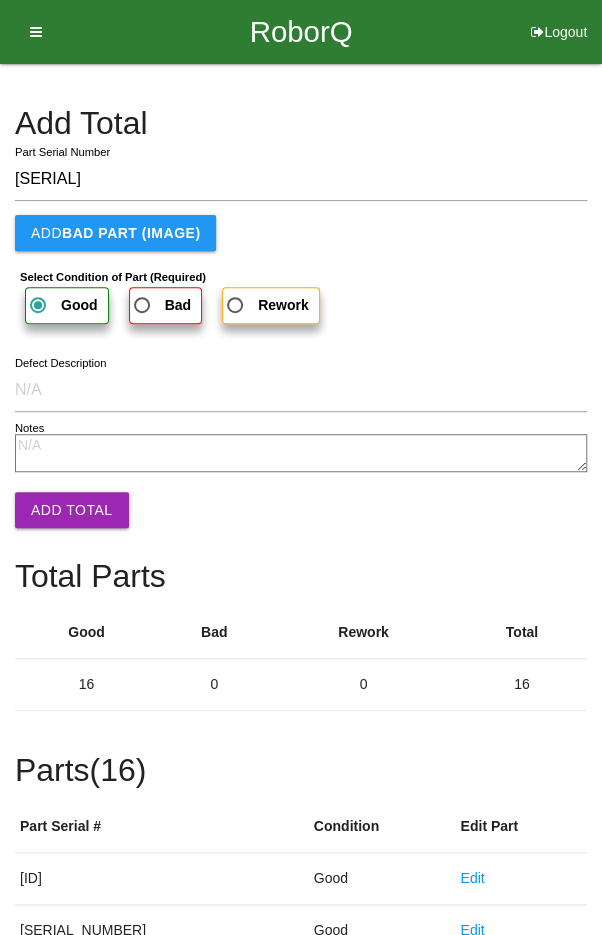 click on "Add Total" at bounding box center (72, 510) 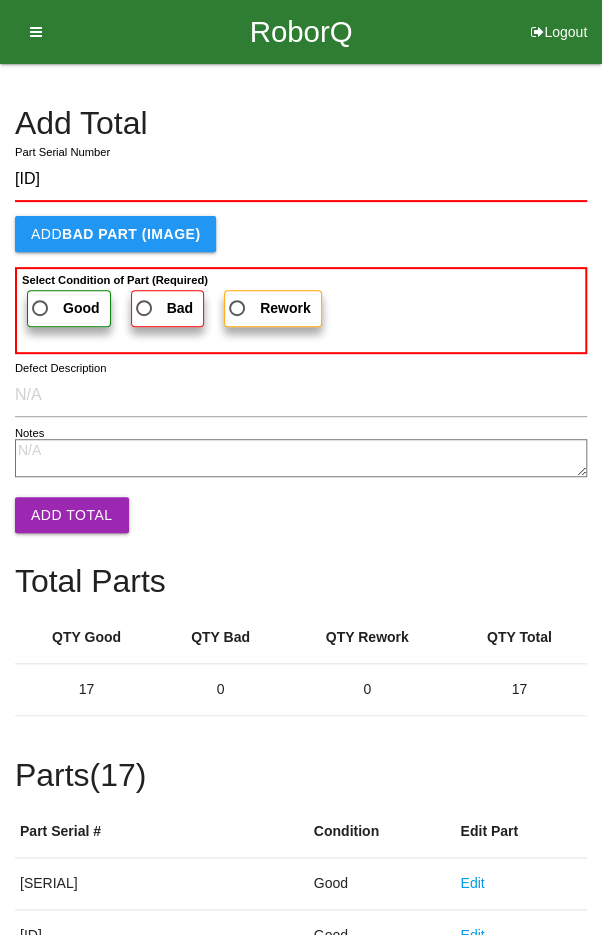 click on "Good" at bounding box center [64, 308] 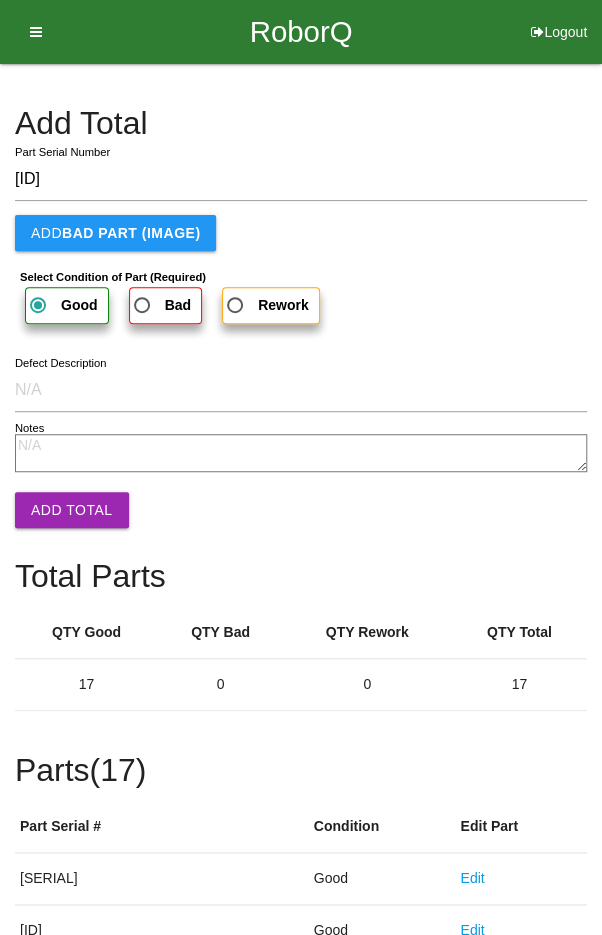 click on "Add Total" at bounding box center [72, 510] 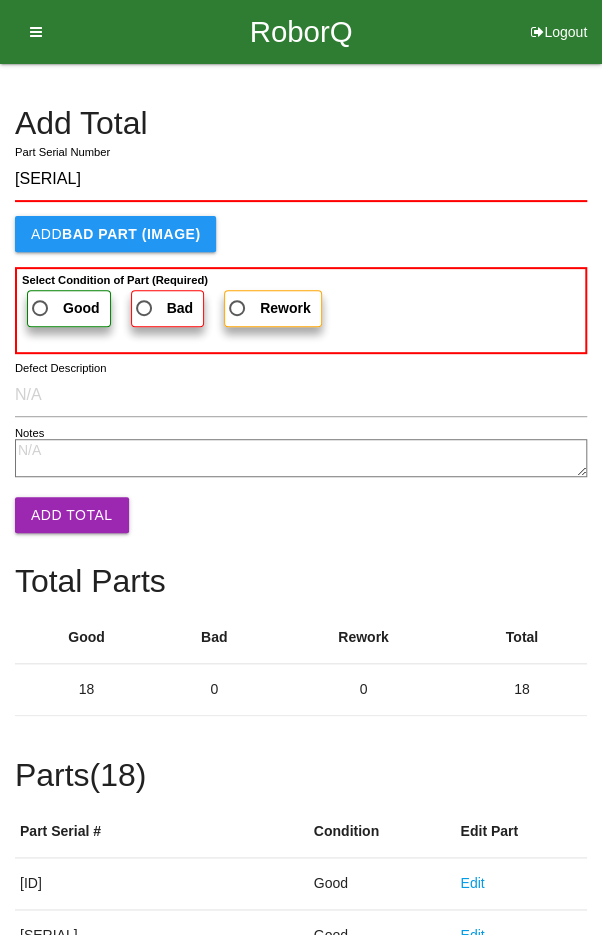 click on "Good" at bounding box center [64, 308] 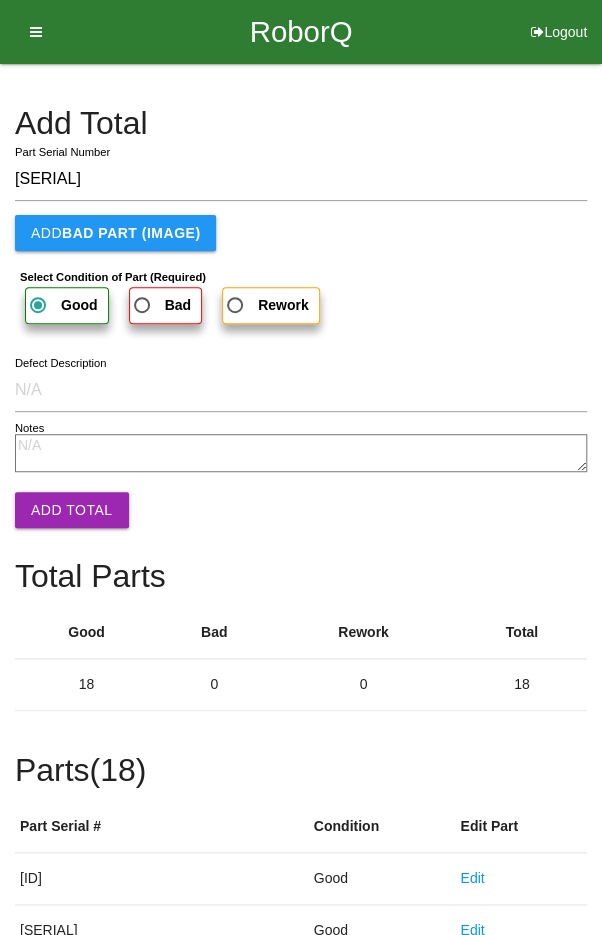 click on "Add Total" at bounding box center (72, 510) 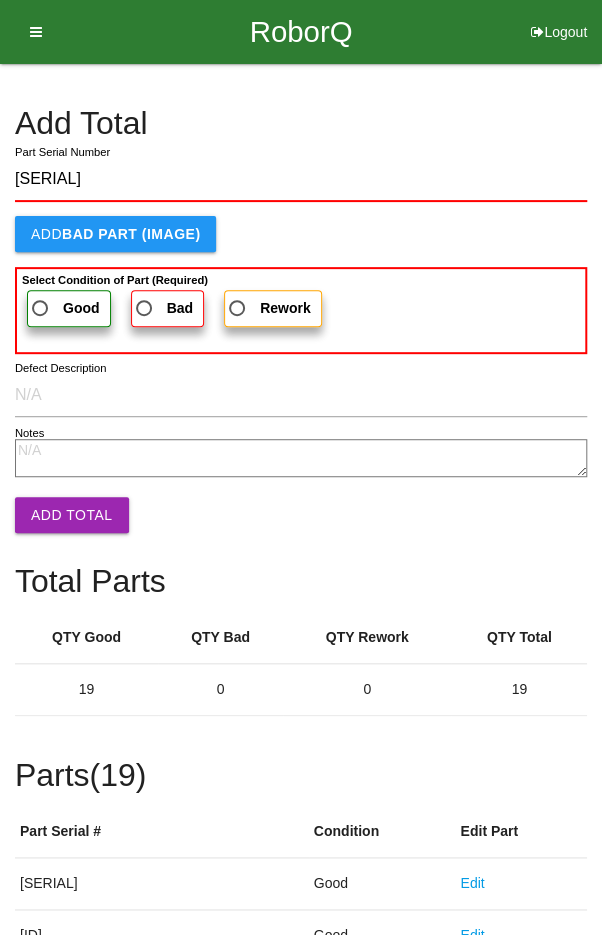 click on "Good" at bounding box center [69, 308] 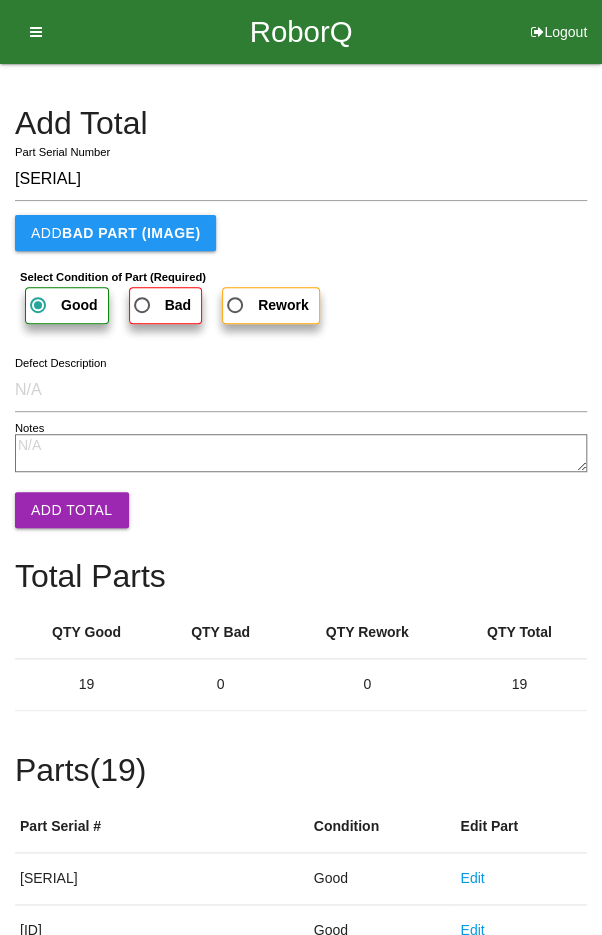 click on "Add Total" at bounding box center (72, 510) 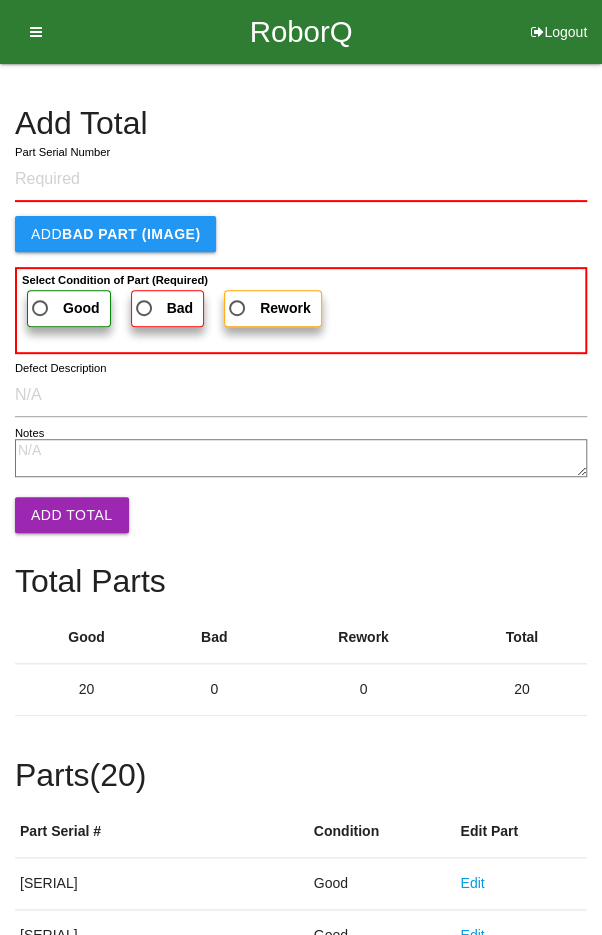 click on "Add Total" at bounding box center (301, 123) 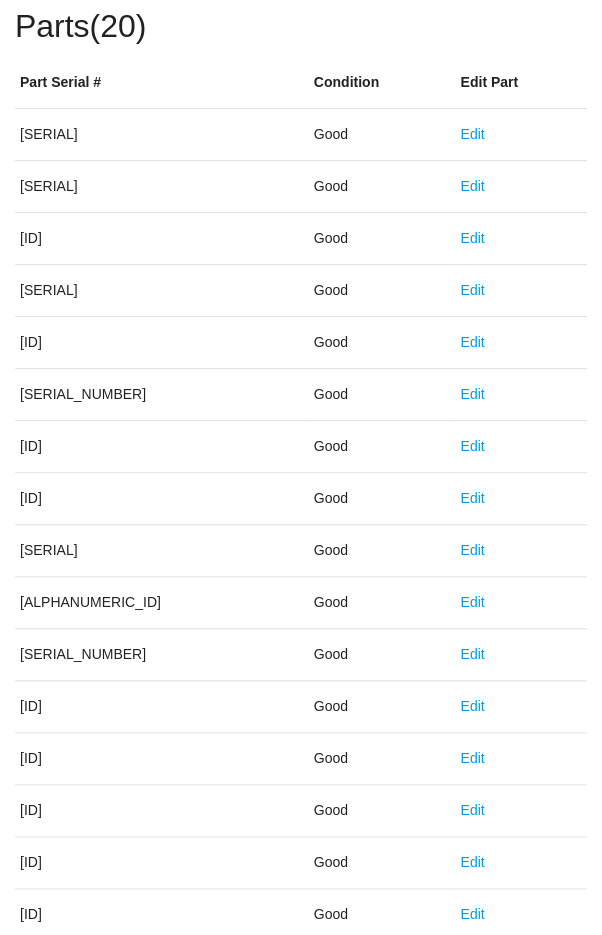 scroll, scrollTop: 1111, scrollLeft: 0, axis: vertical 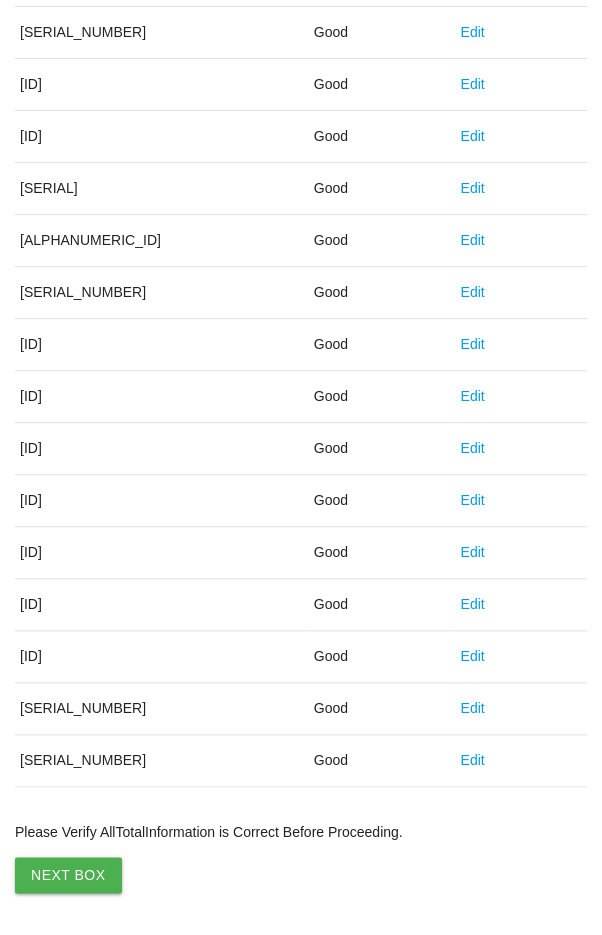 click on "Next Box" at bounding box center [68, 875] 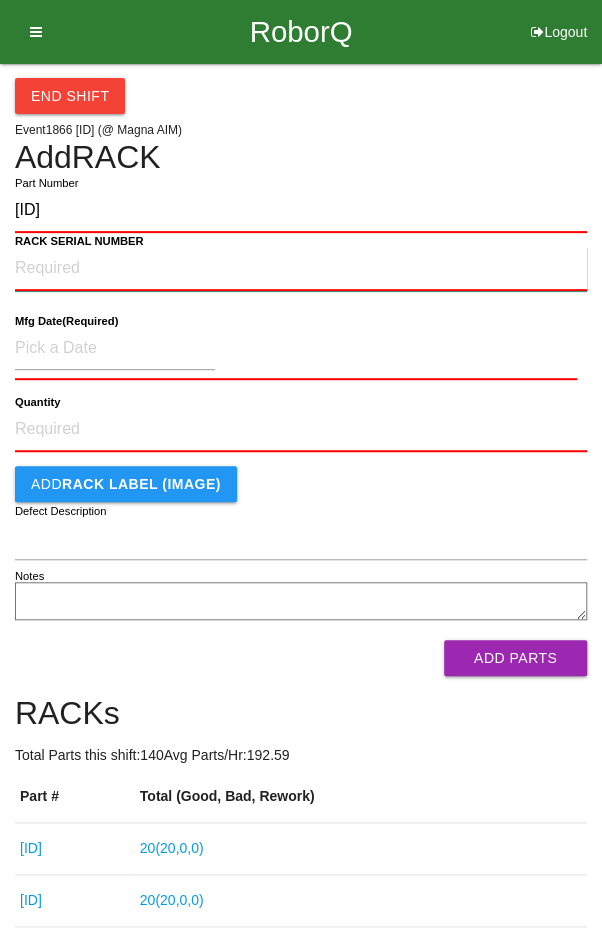 click on "RACK SERIAL NUMBER" at bounding box center [301, 269] 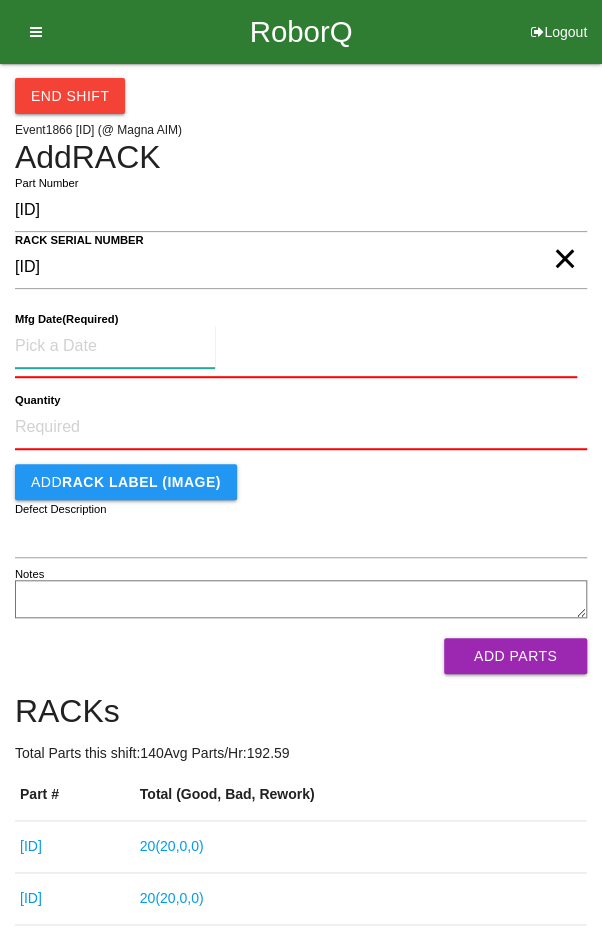 click at bounding box center [115, 346] 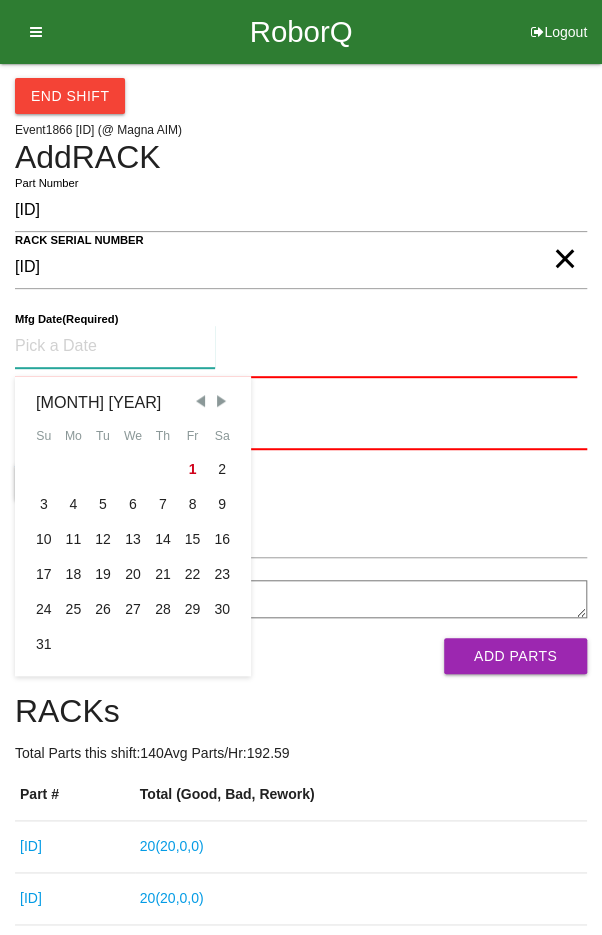 click at bounding box center [200, 401] 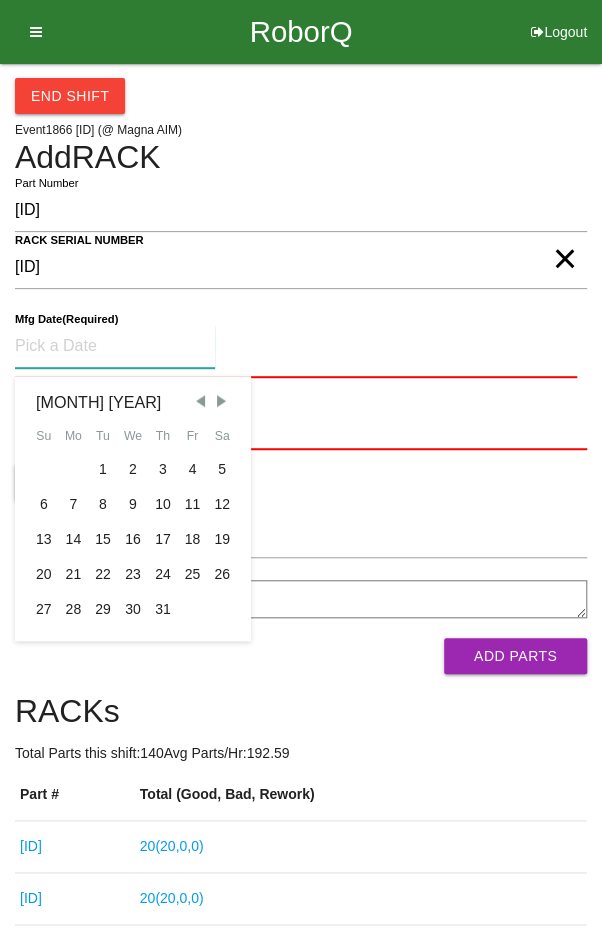 click on "14" at bounding box center (74, 539) 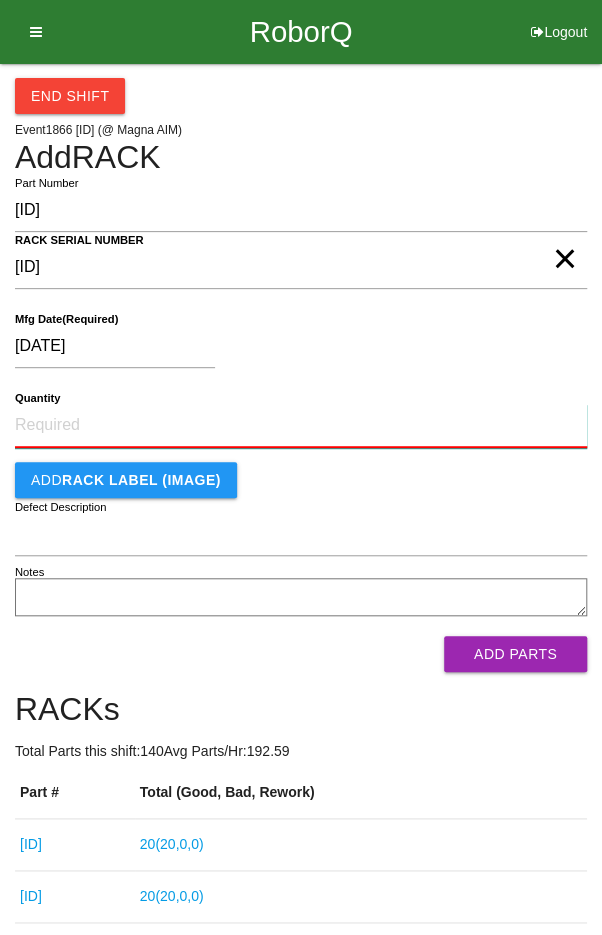 click on "Quantity" at bounding box center (301, 426) 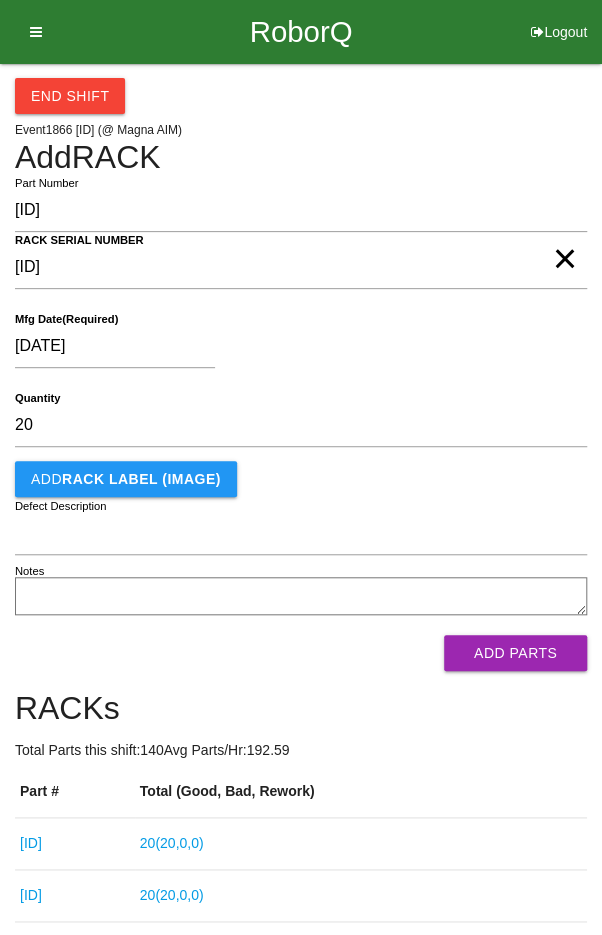 click on "[DATE]" at bounding box center (296, 350) 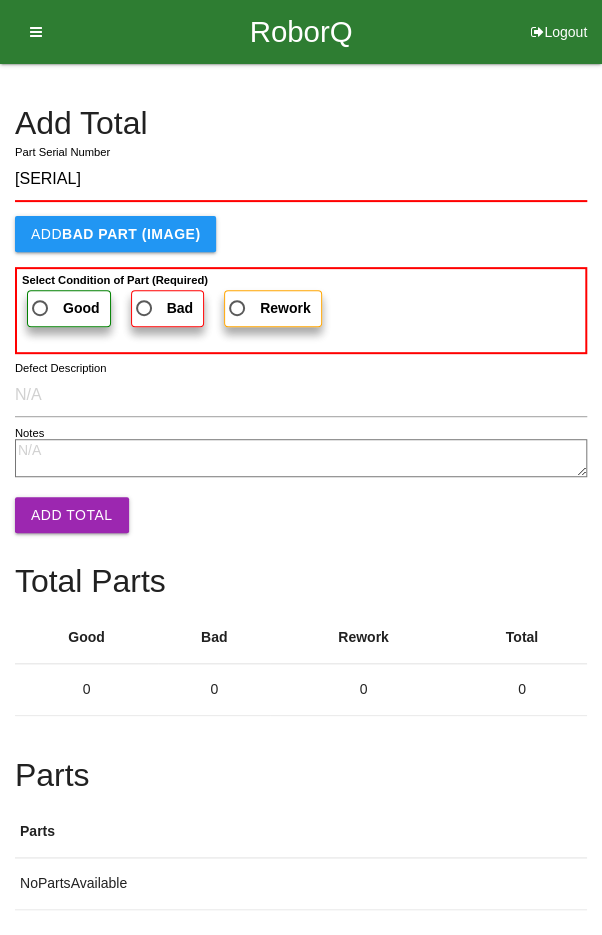 click on "Good" at bounding box center (69, 308) 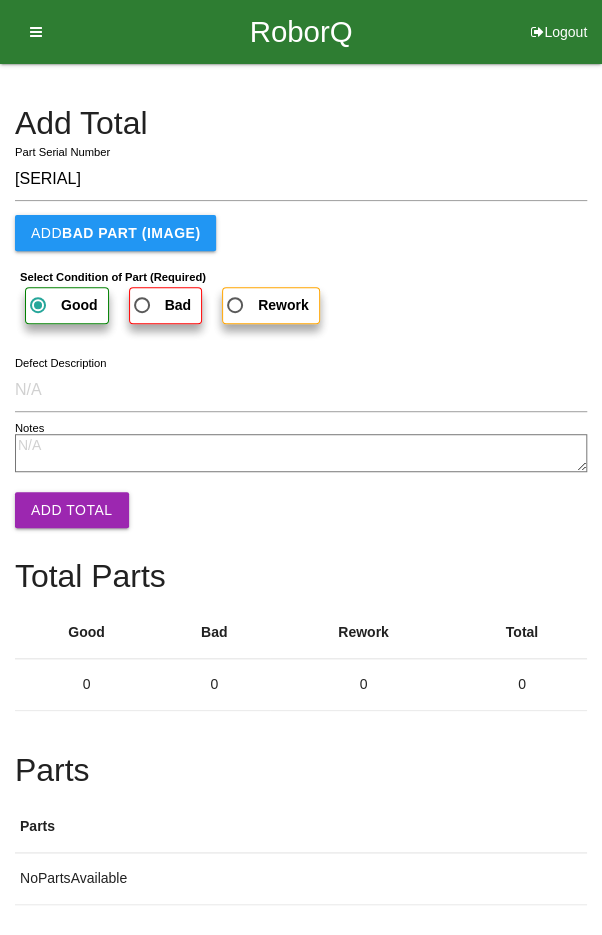 click on "Add Total" at bounding box center (72, 510) 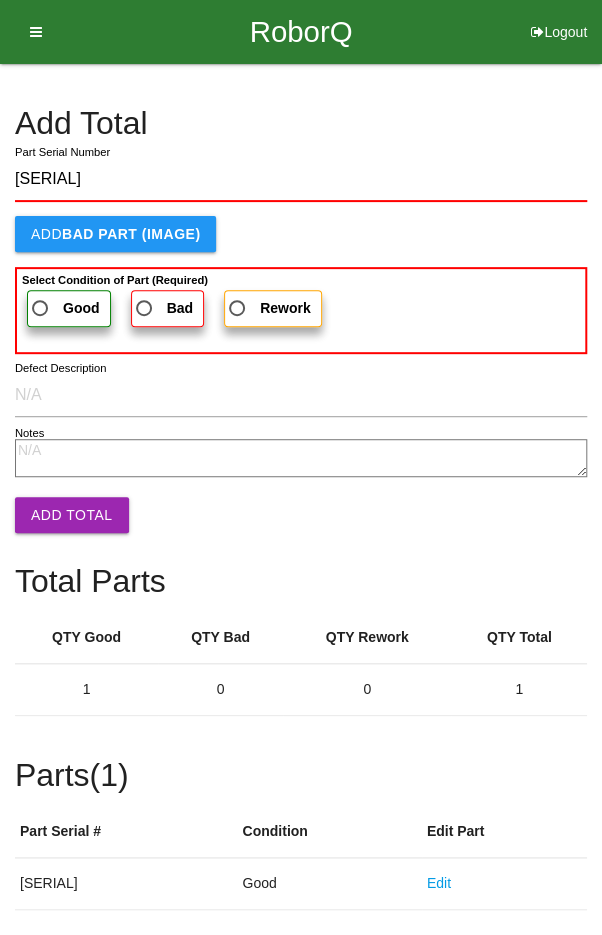 click on "Good" at bounding box center (64, 308) 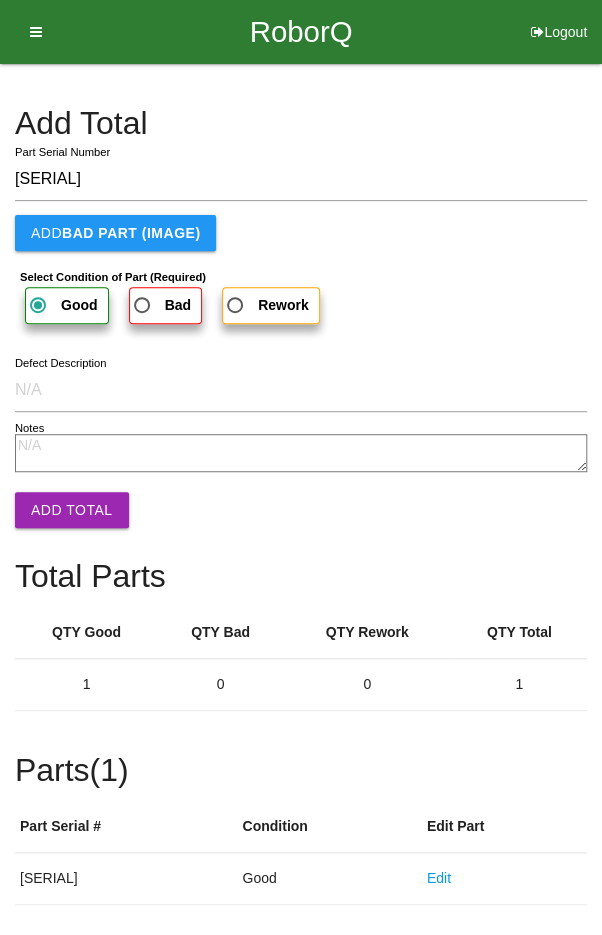 click on "Add Total" at bounding box center [72, 510] 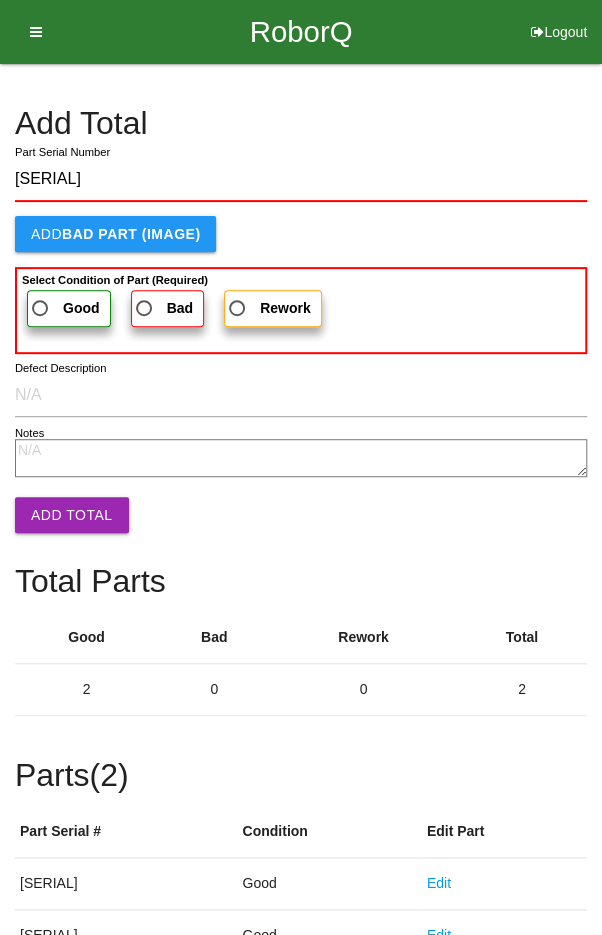 click on "Good" at bounding box center [64, 308] 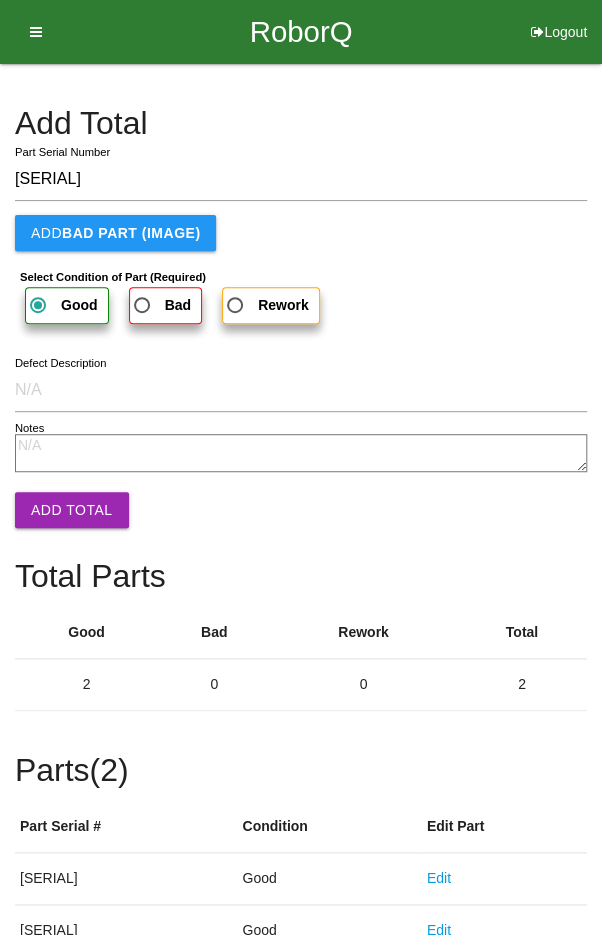click on "Add Total" at bounding box center (72, 510) 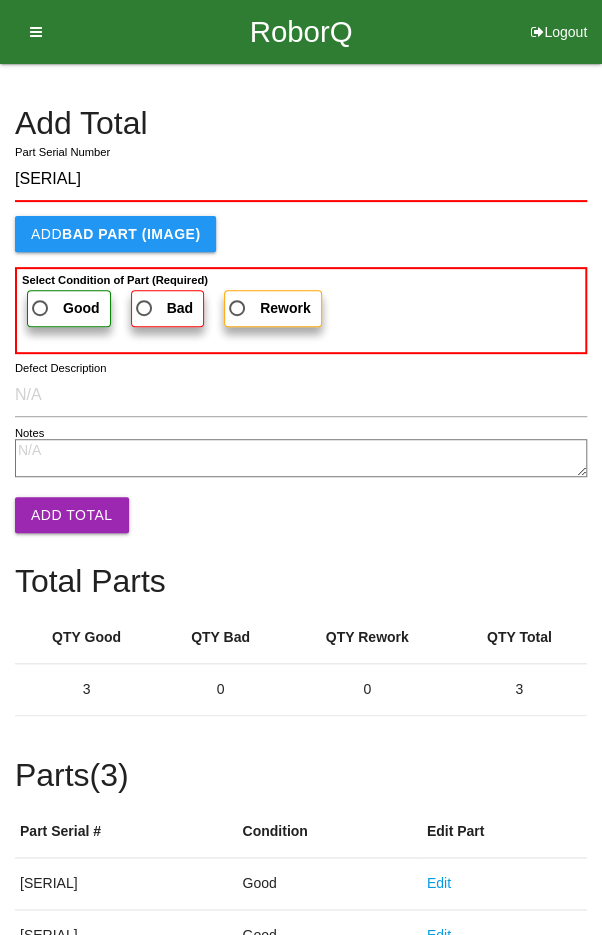 click on "Good" at bounding box center (64, 308) 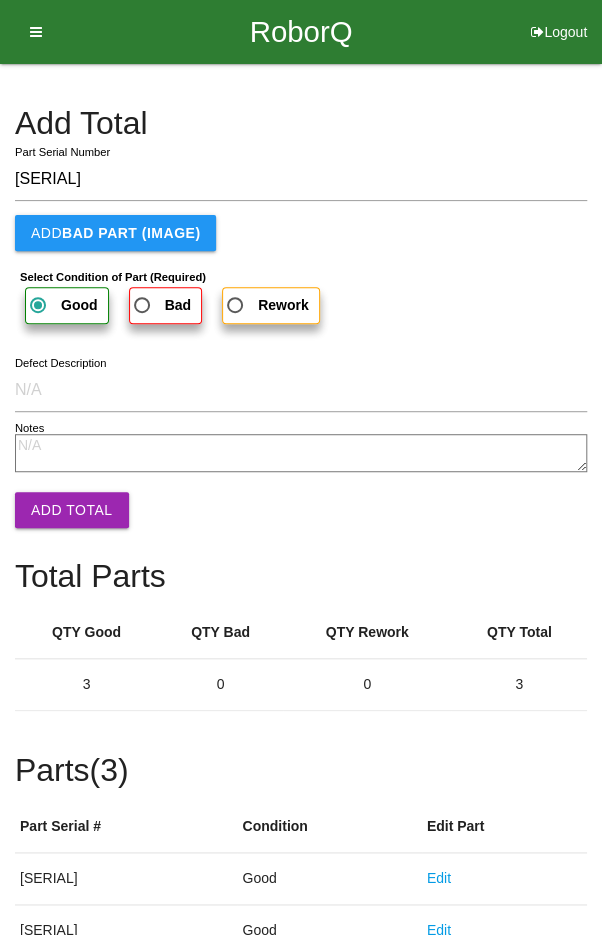 click on "Add Total" at bounding box center (72, 510) 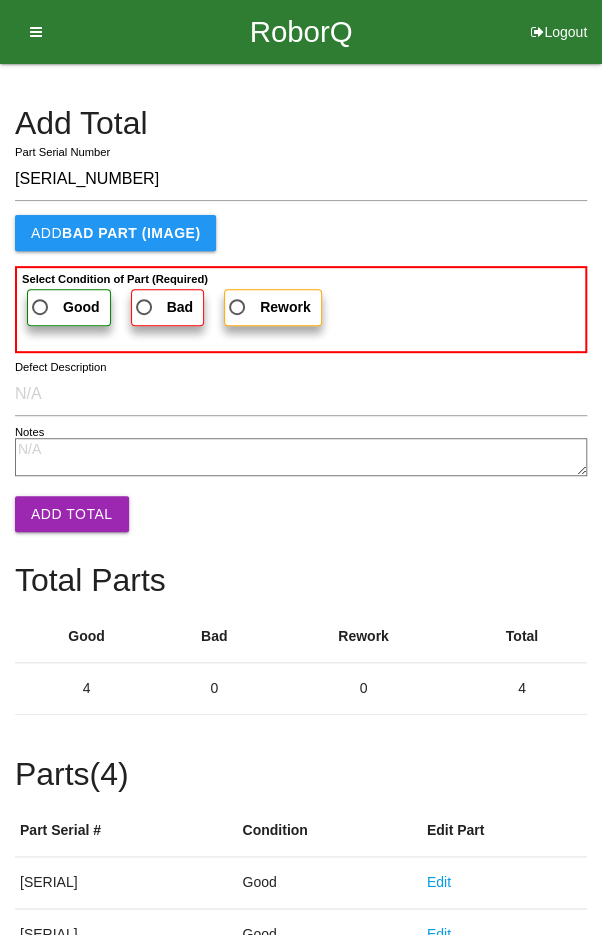 click on "Good" at bounding box center [64, 307] 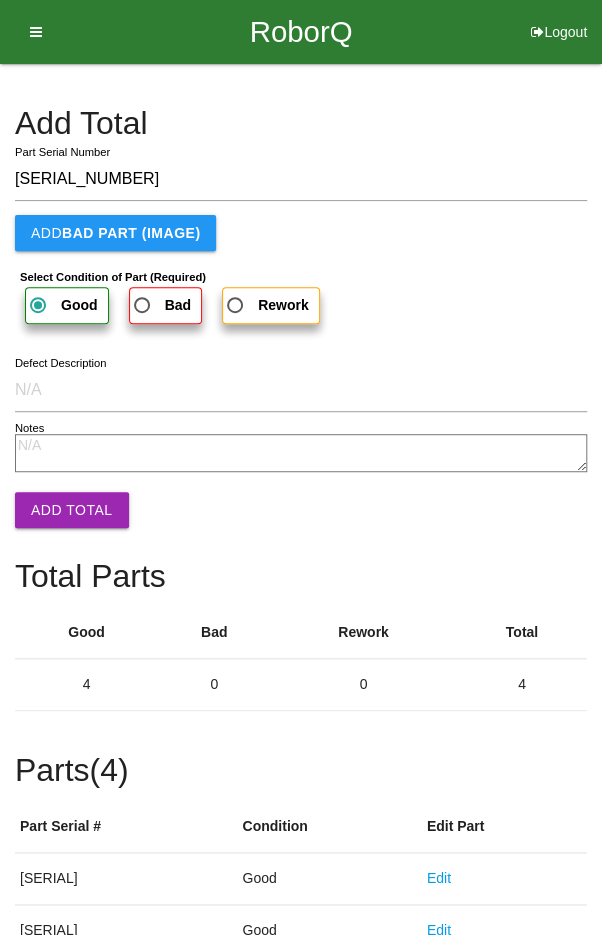 click on "Add Total" at bounding box center [72, 510] 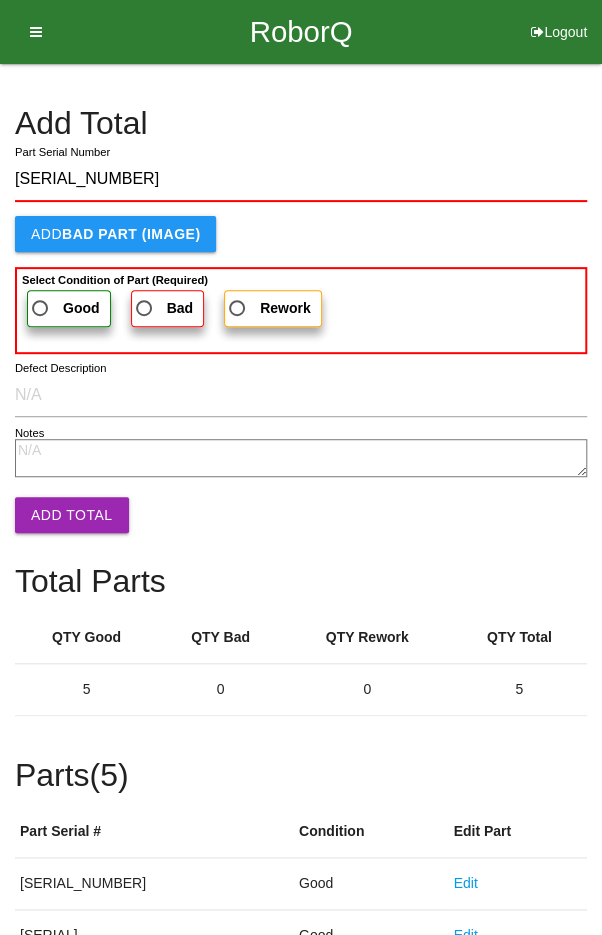 click on "Good" at bounding box center (64, 308) 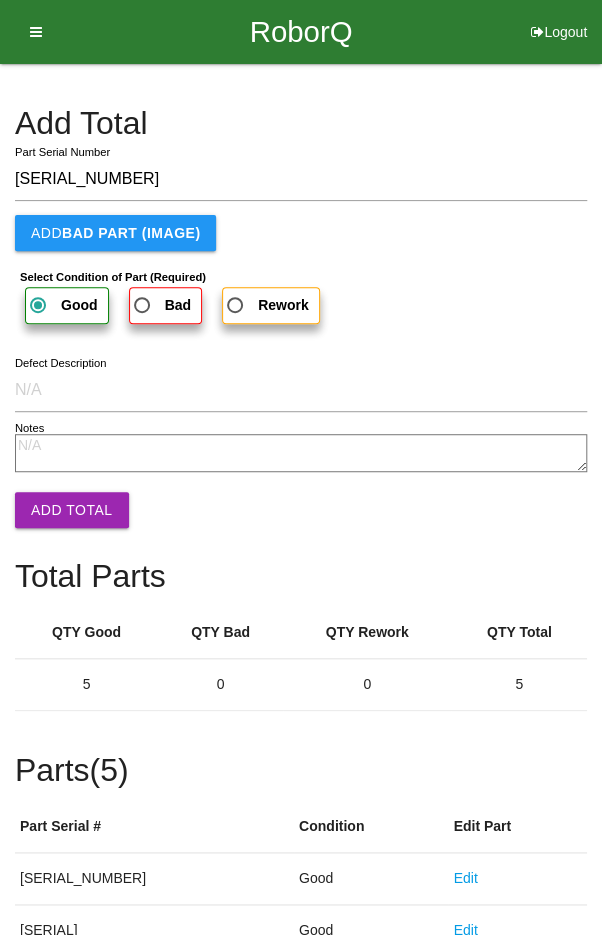 click on "Add Total" at bounding box center (72, 510) 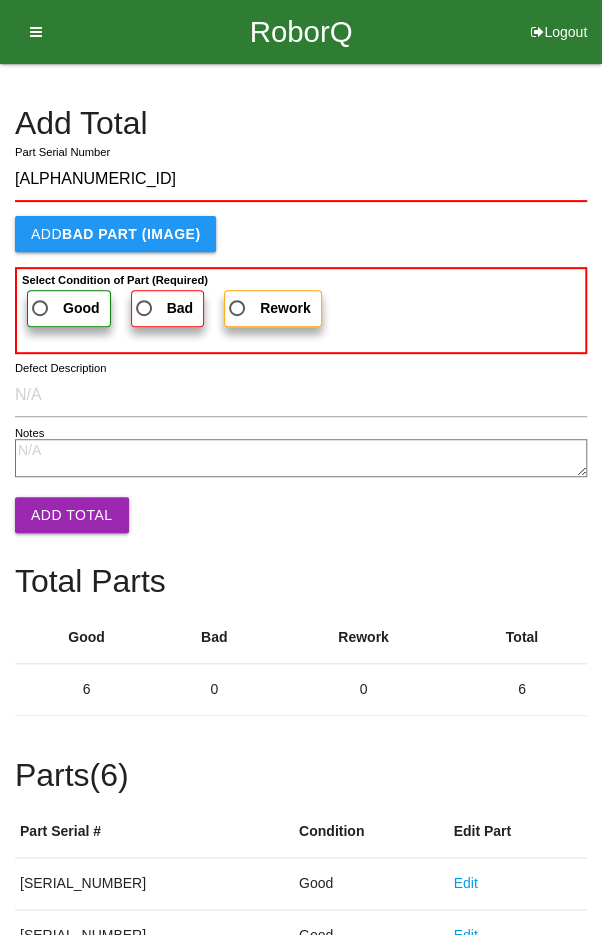 click on "Good" at bounding box center [64, 308] 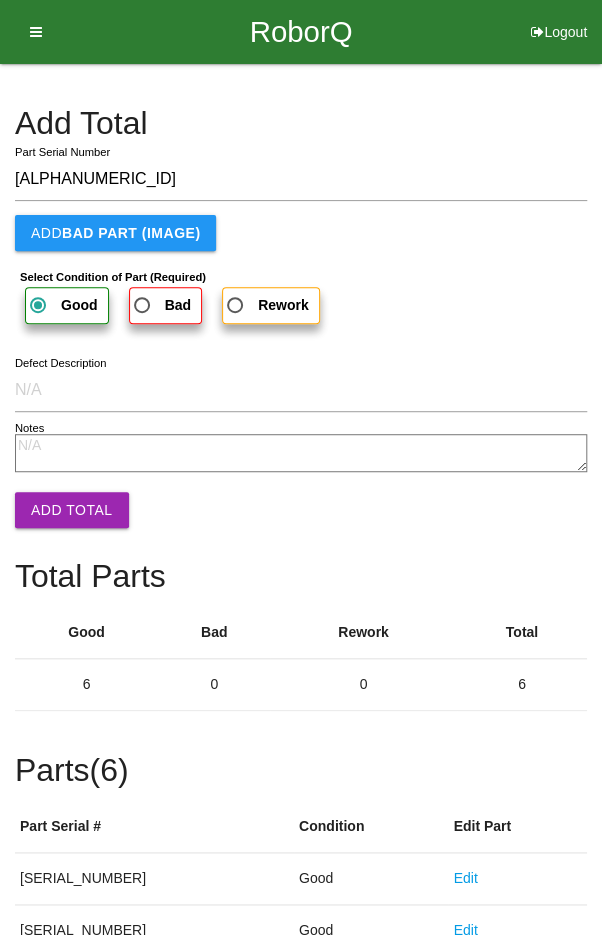 click on "Add Total" at bounding box center (72, 510) 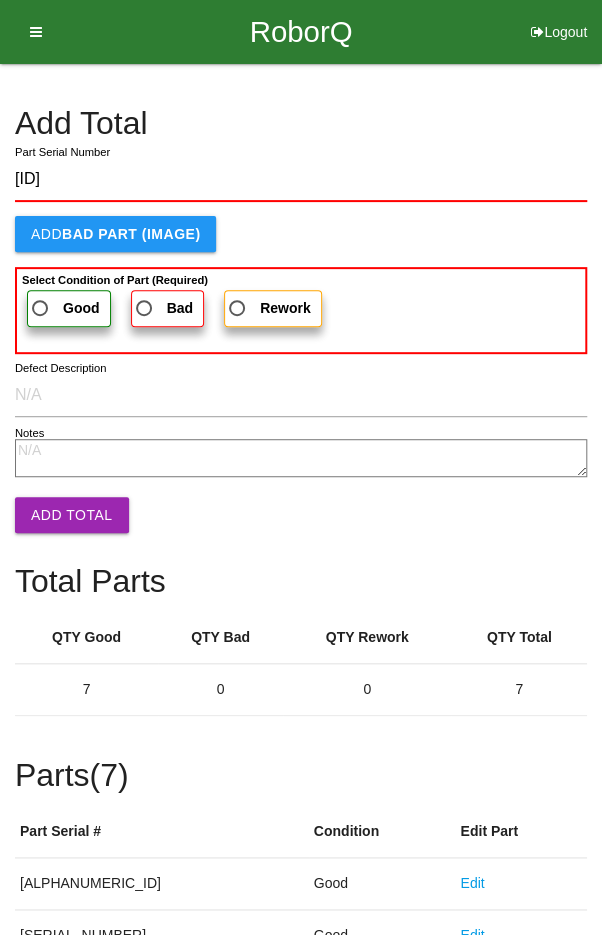 click on "Good" at bounding box center [64, 308] 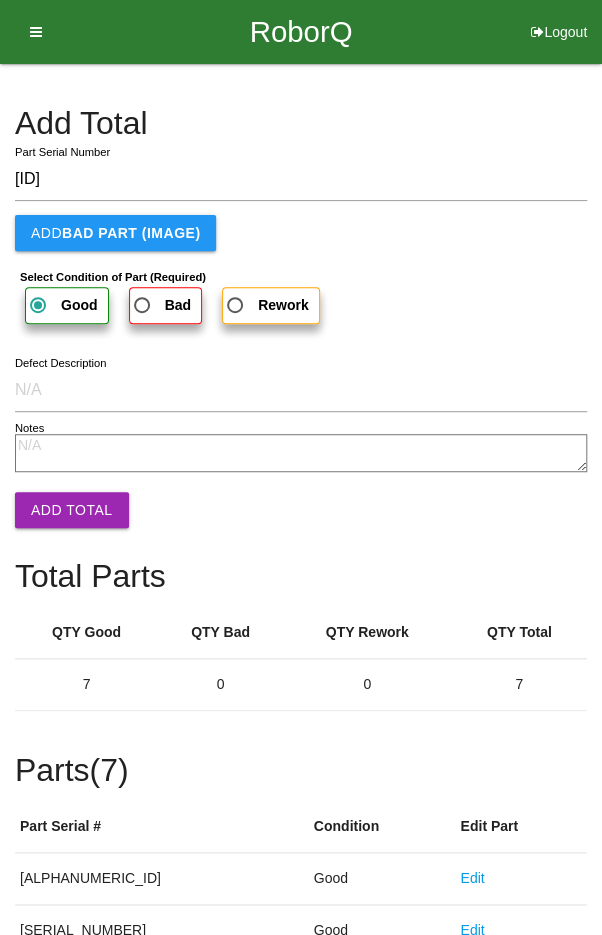 click on "Add Total" at bounding box center [72, 510] 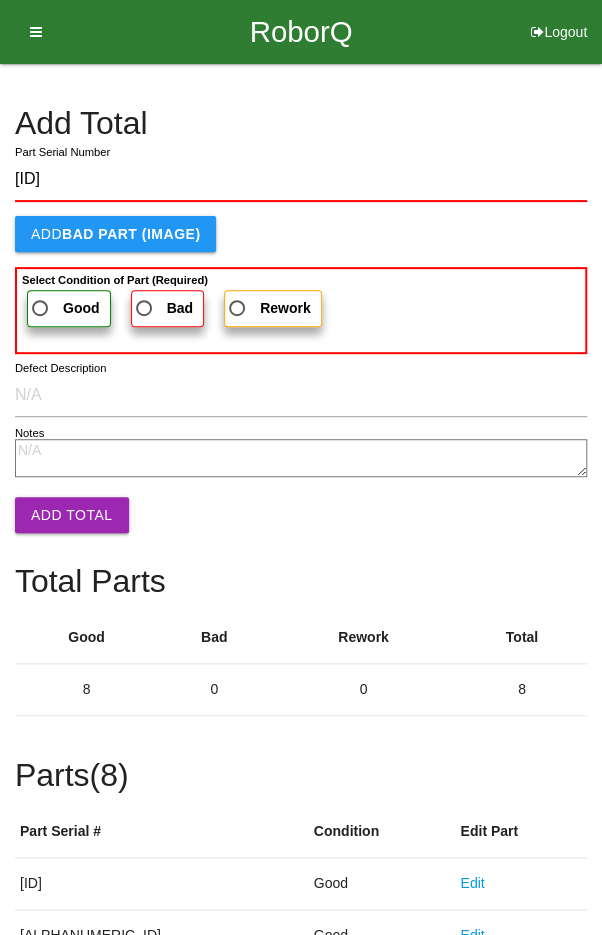 click on "Good" at bounding box center (64, 308) 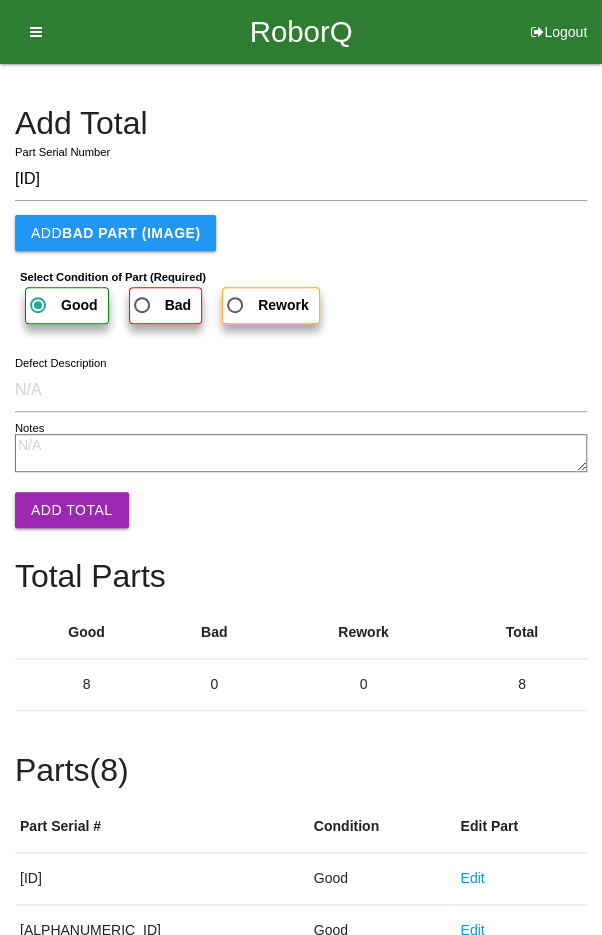 click on "Add Total" at bounding box center (72, 510) 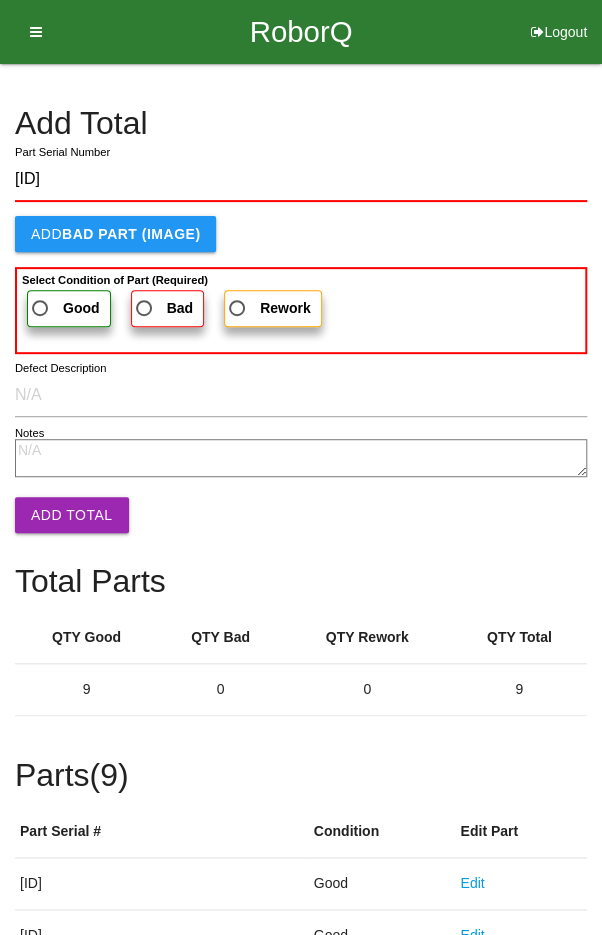 click on "Good" at bounding box center [81, 308] 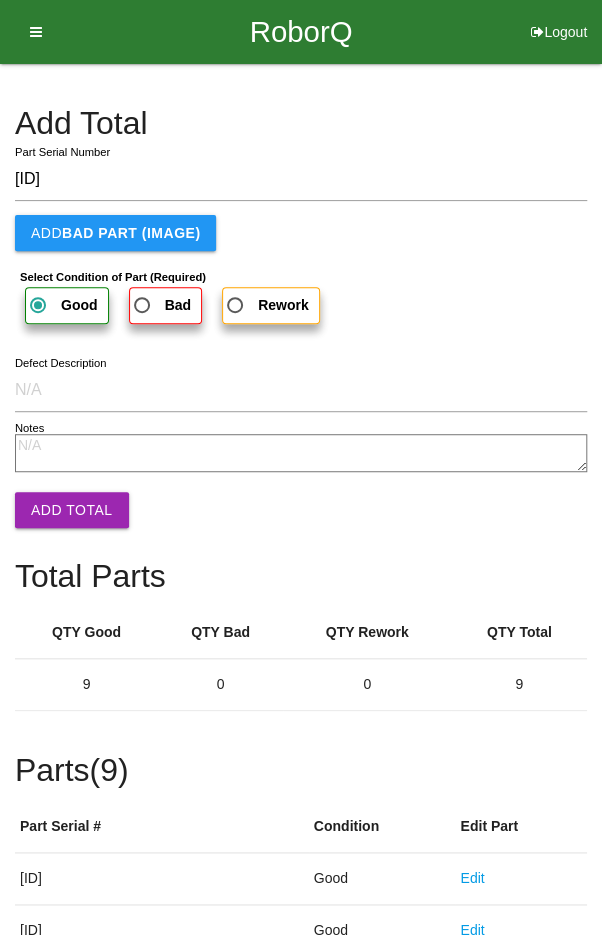 click on "Add Total" at bounding box center [72, 510] 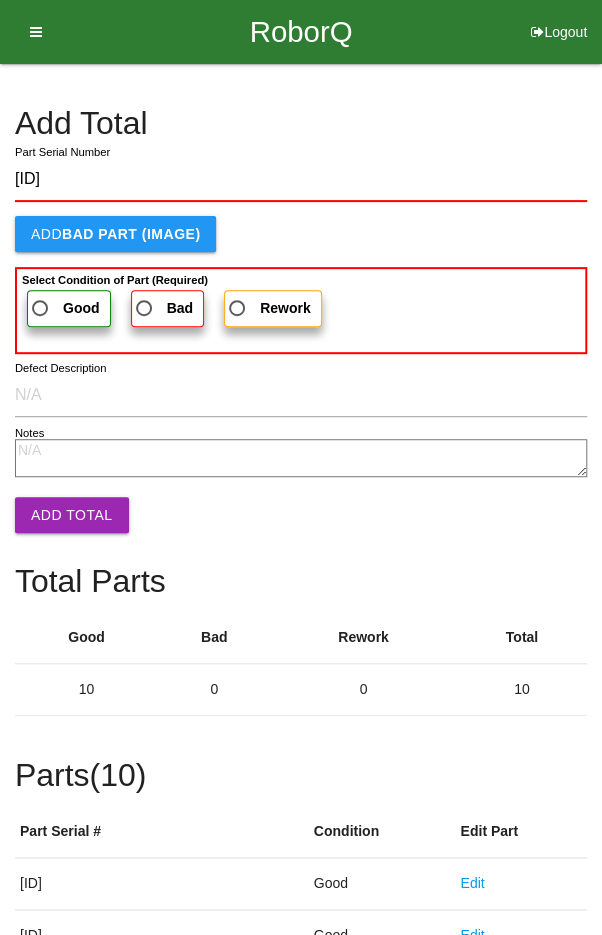 click on "Good" at bounding box center (64, 308) 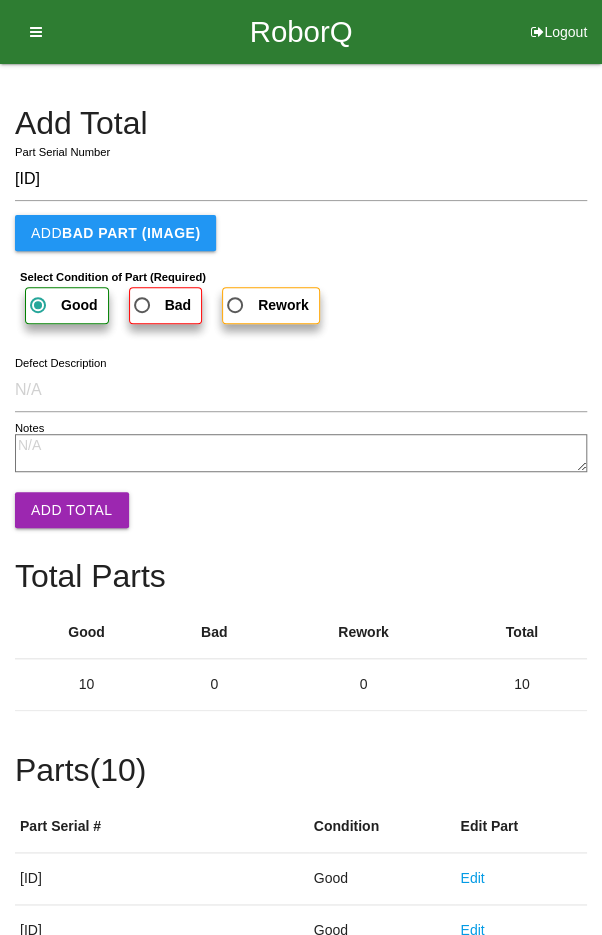 click on "Add Total" at bounding box center [72, 510] 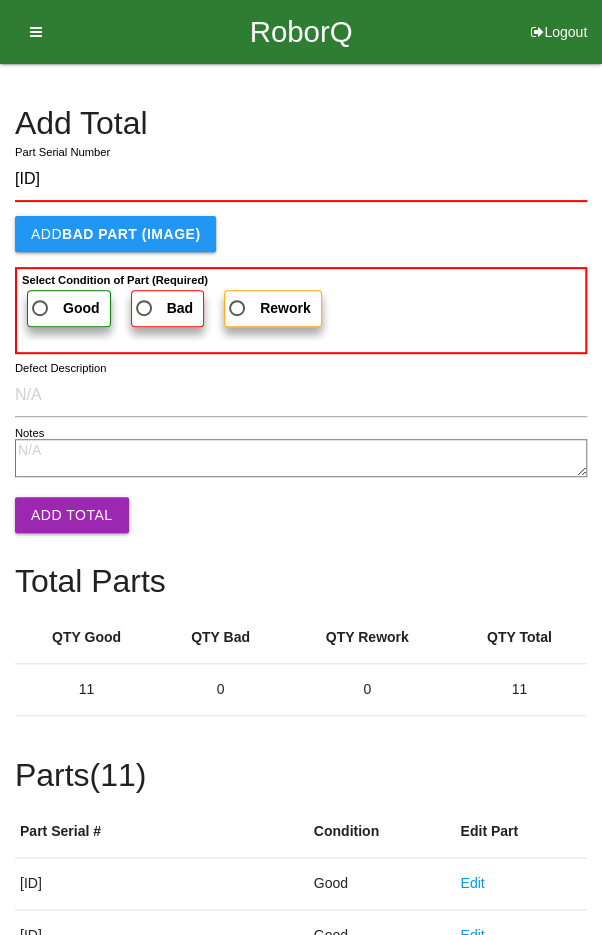 click on "Good" at bounding box center (64, 308) 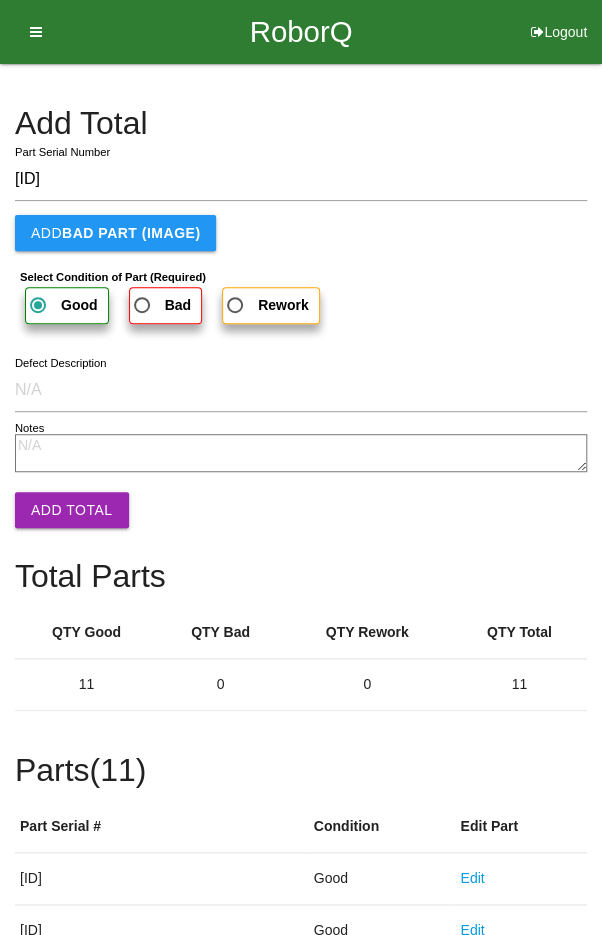 click on "Add Total" at bounding box center [72, 510] 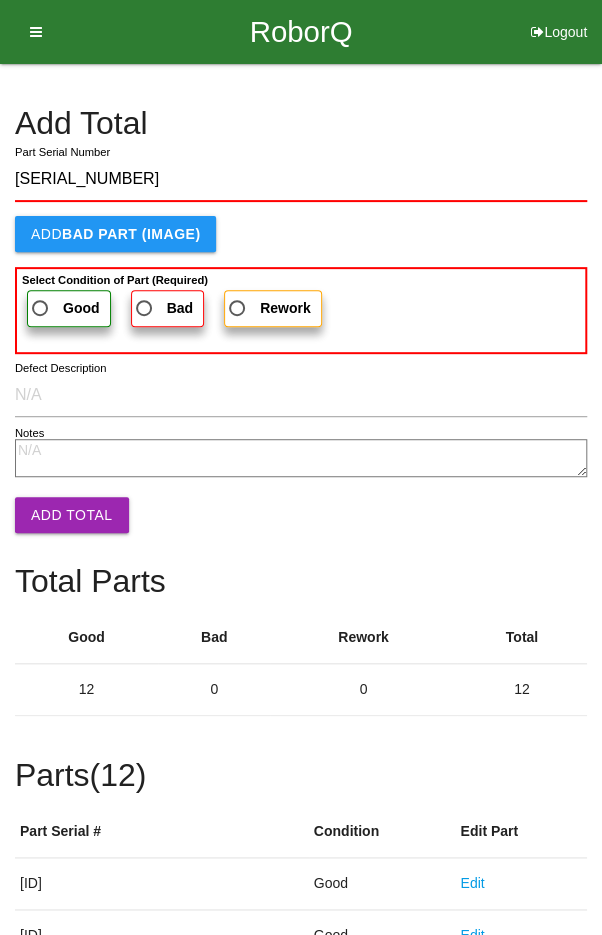 click on "Good" at bounding box center (64, 308) 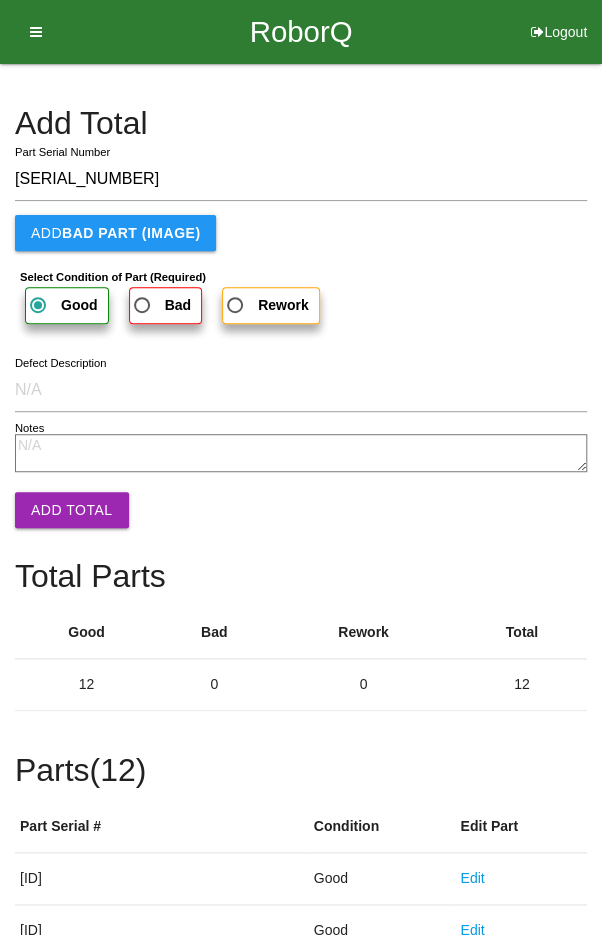 click on "Add Total" at bounding box center [72, 510] 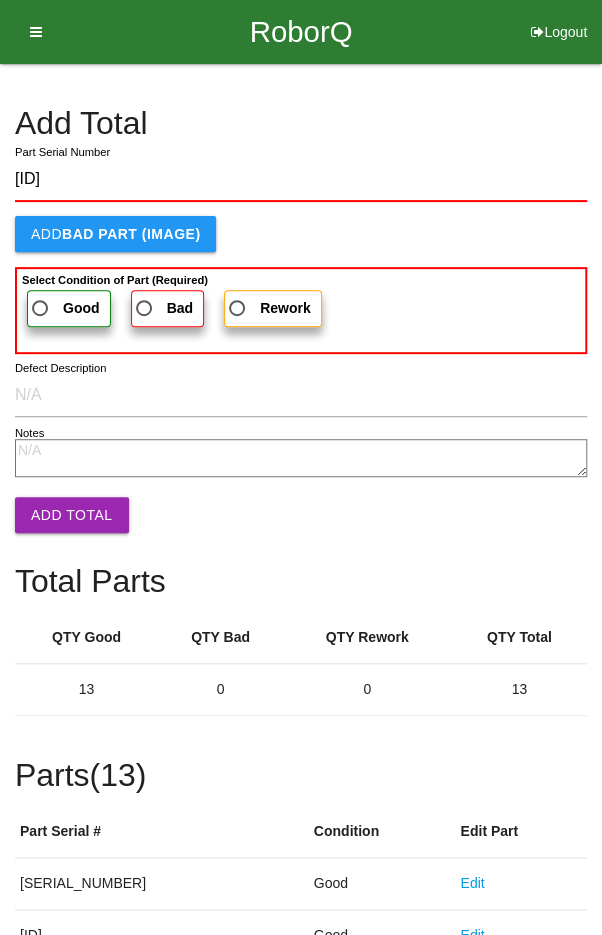 click on "Good" at bounding box center (64, 308) 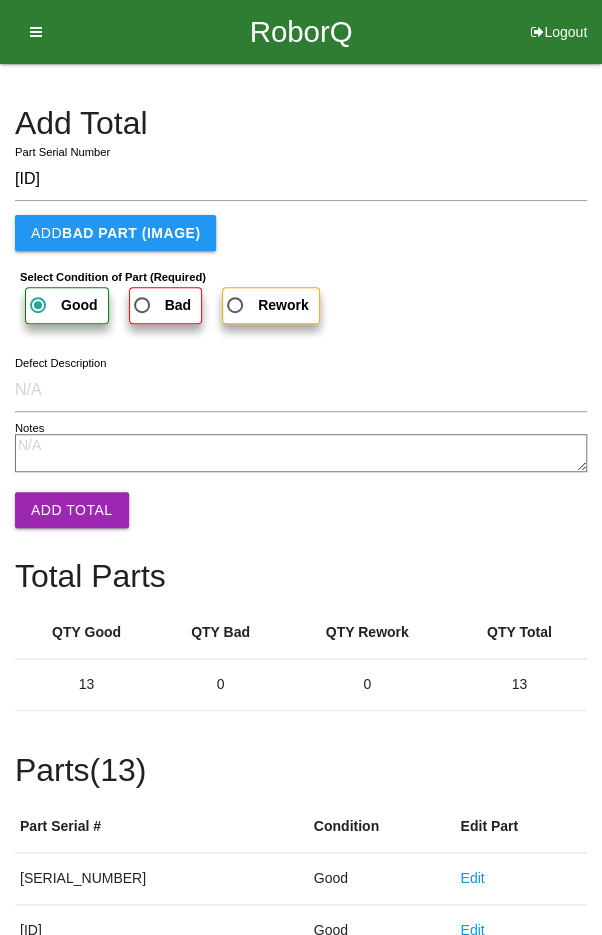 click on "Add Total" at bounding box center (72, 510) 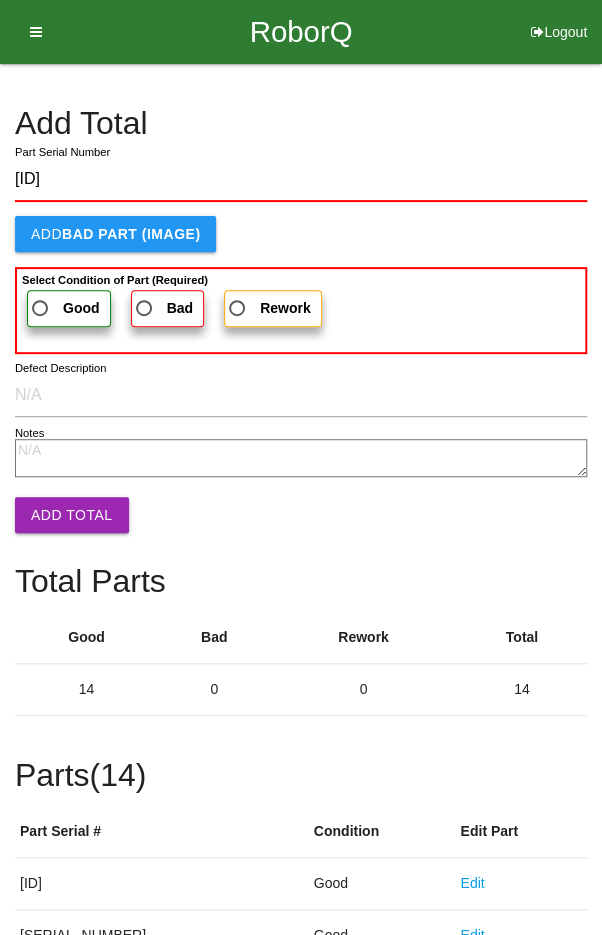 click on "Good" at bounding box center (64, 308) 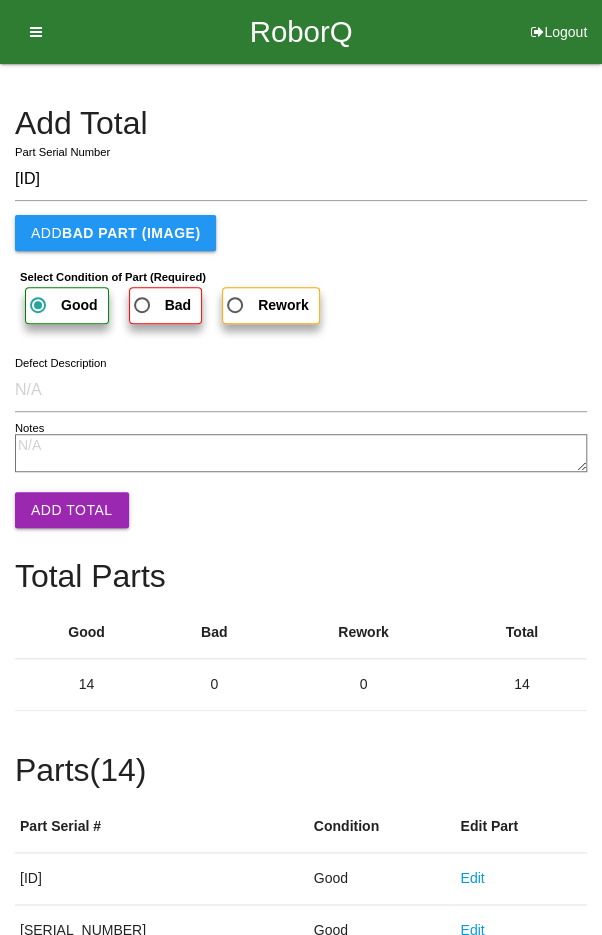 click on "Add Total" at bounding box center [72, 510] 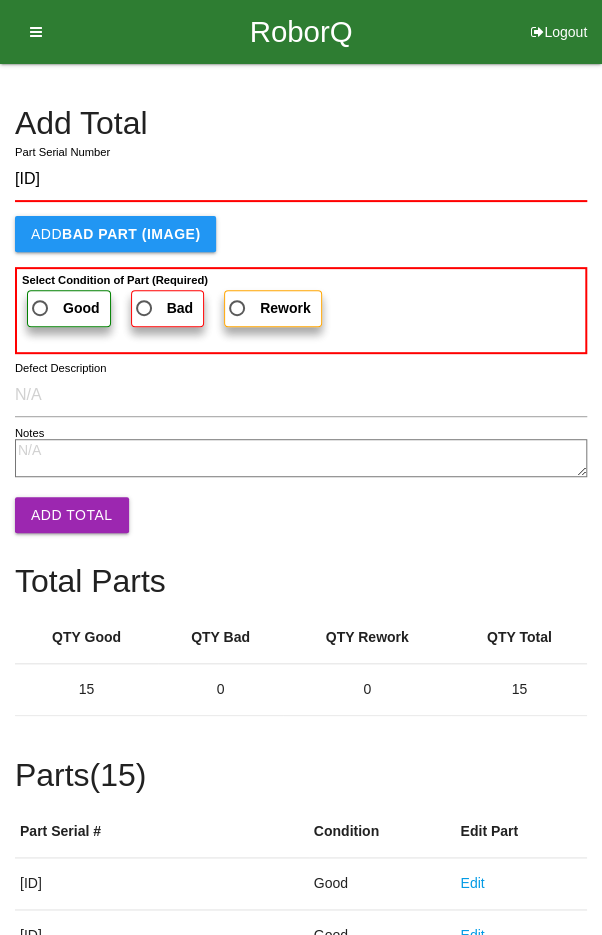 click on "Good" at bounding box center [64, 308] 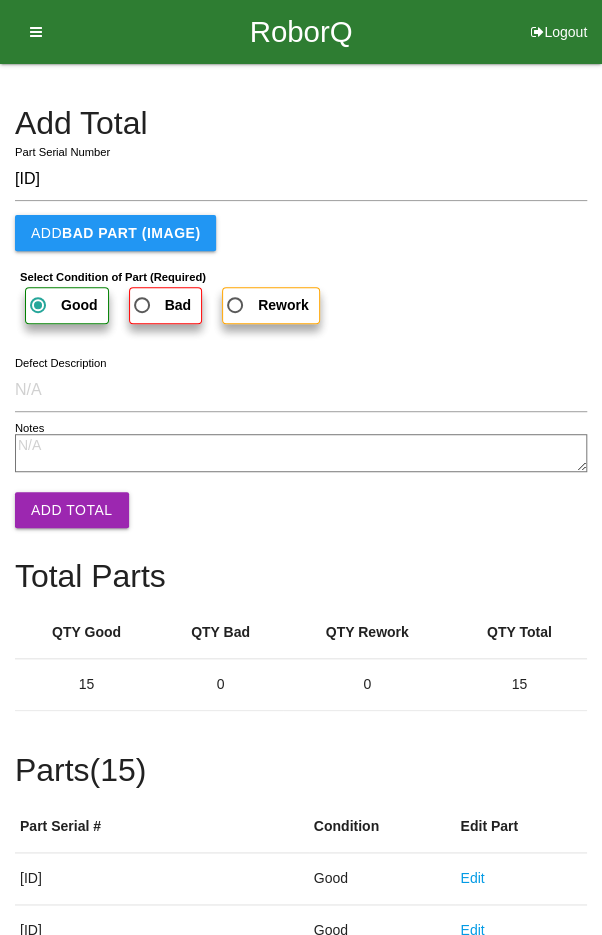 click on "Add Total" at bounding box center [72, 510] 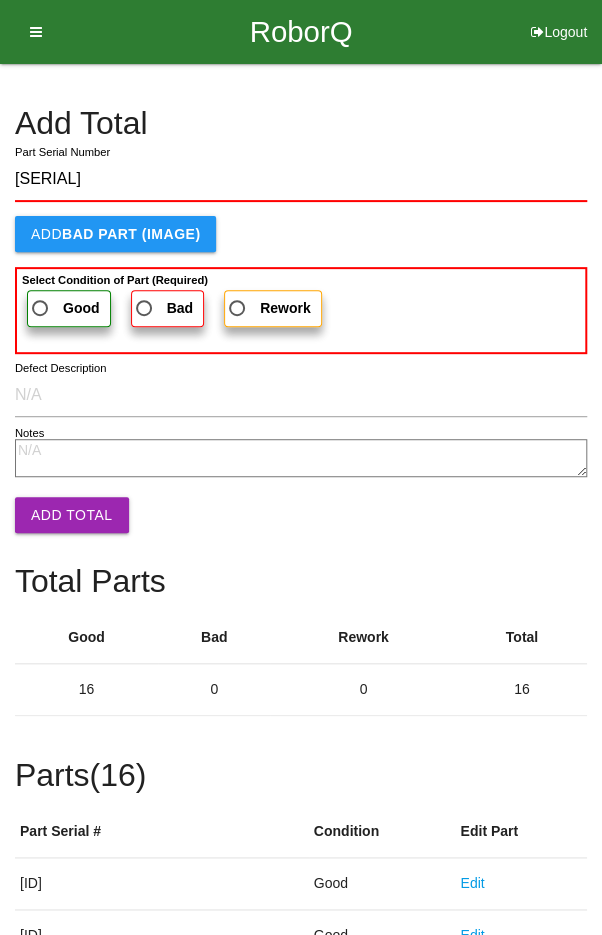 click on "Good" at bounding box center (64, 308) 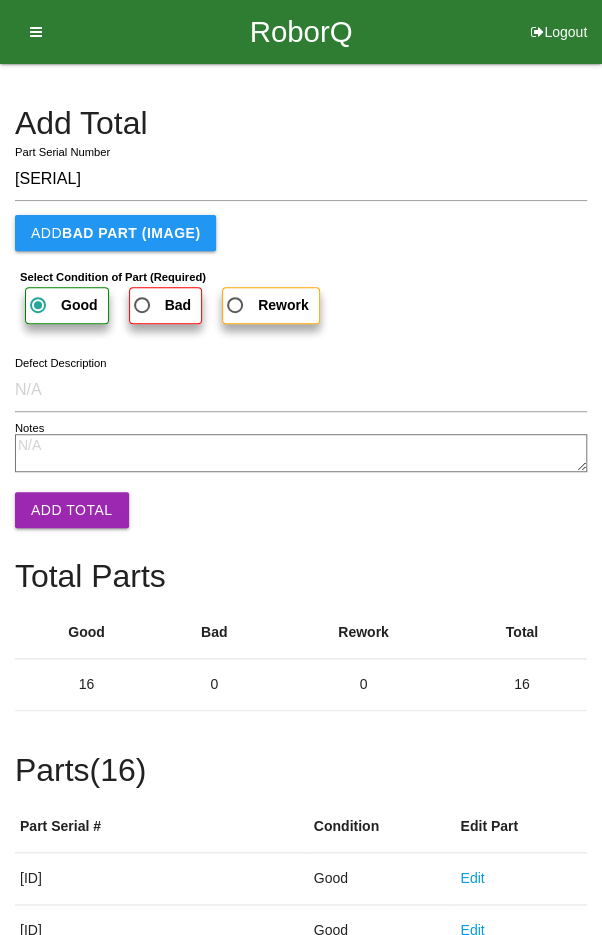 click on "Add Total" at bounding box center [72, 510] 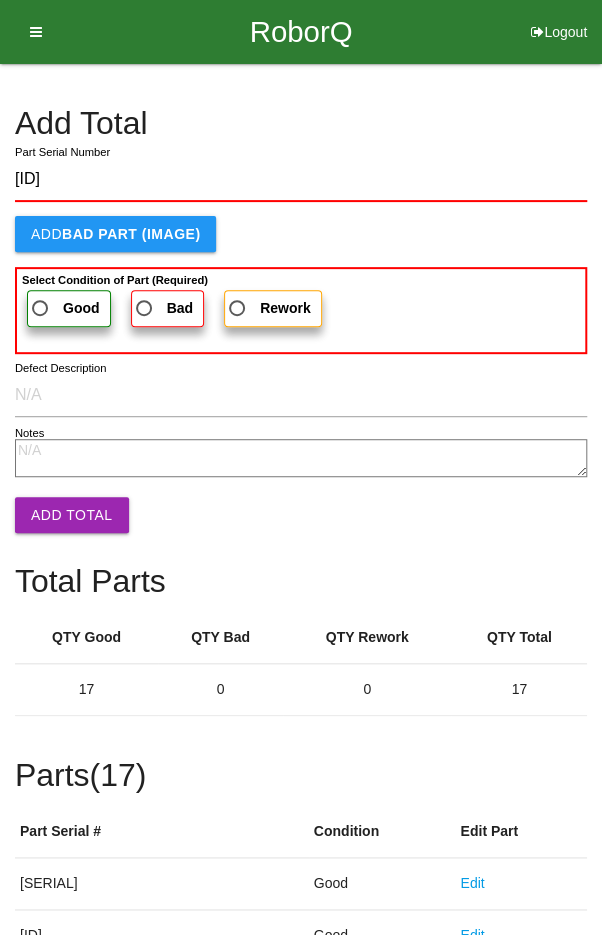click on "Good" at bounding box center (64, 308) 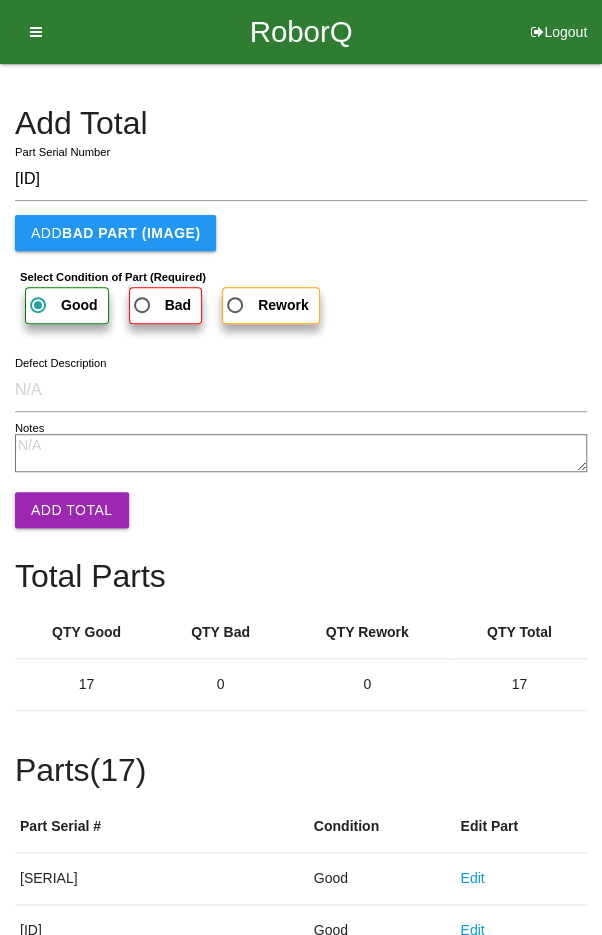 click on "Add Total" at bounding box center [72, 510] 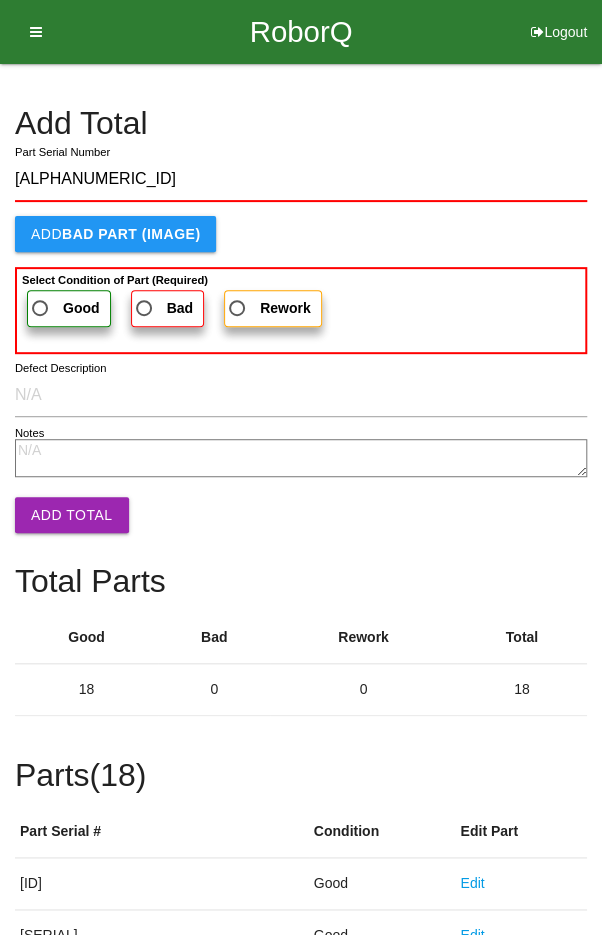 click on "Good" at bounding box center [64, 308] 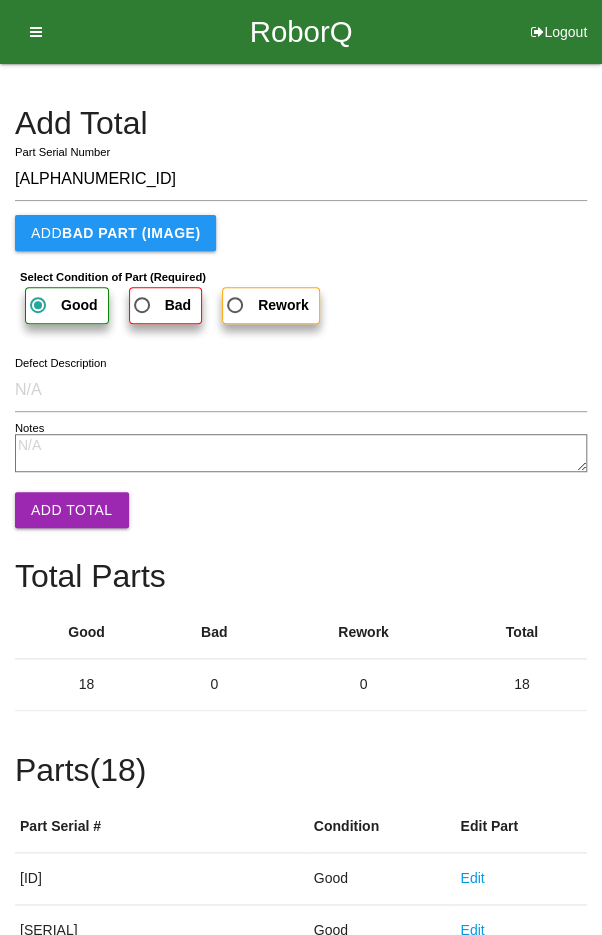 click on "Add Total" at bounding box center (72, 510) 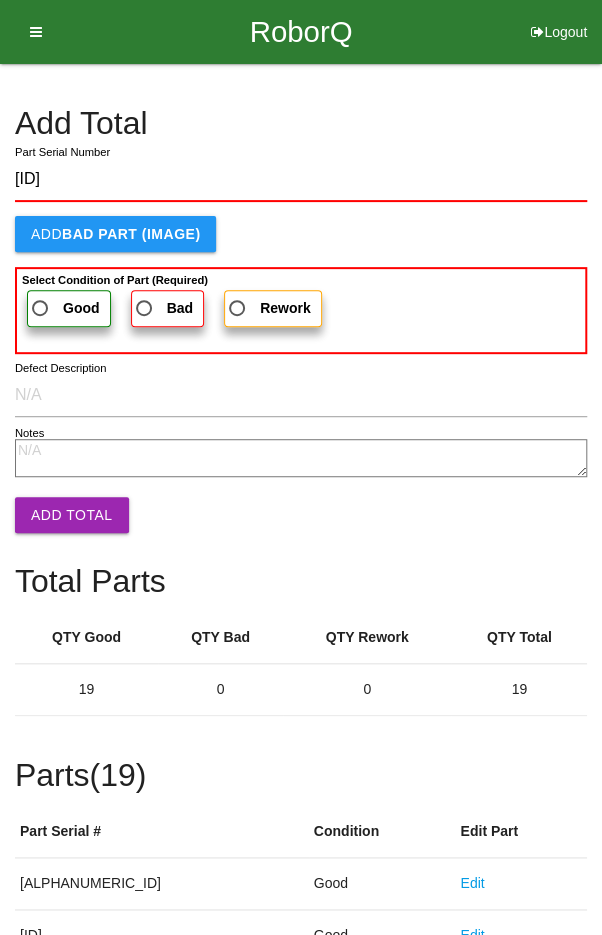 click on "Good" at bounding box center (69, 308) 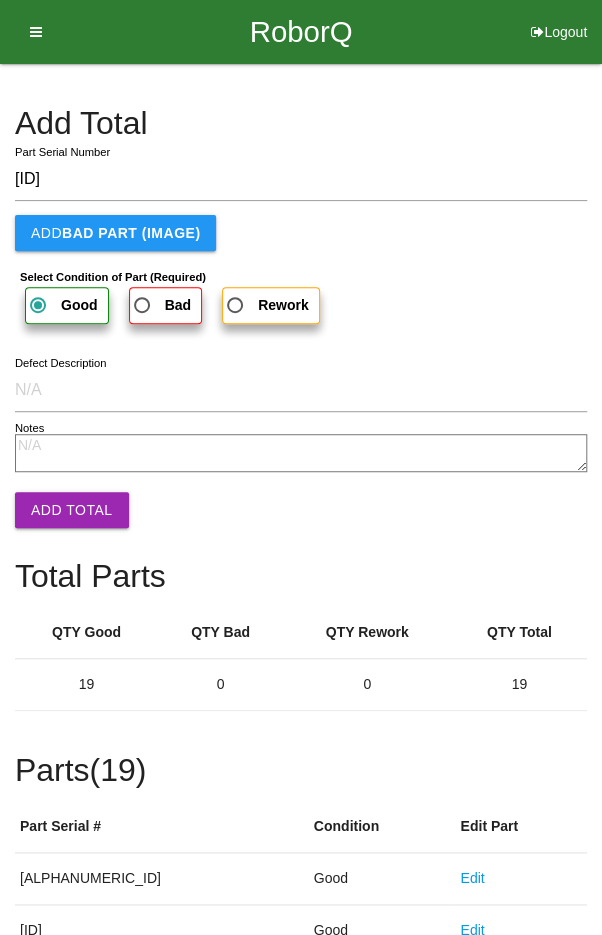 click on "Add Total" at bounding box center [72, 510] 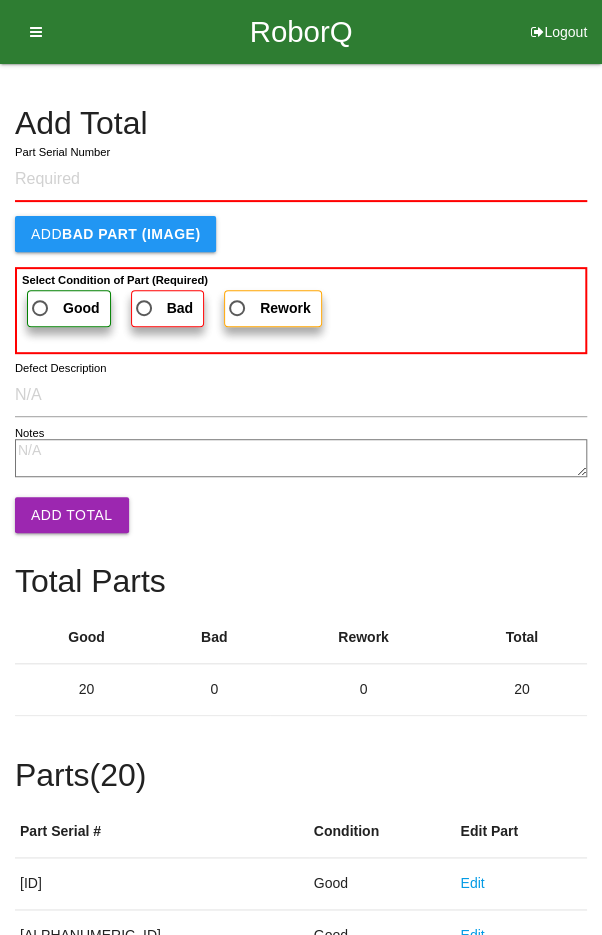 click on "Add Total" at bounding box center (301, 123) 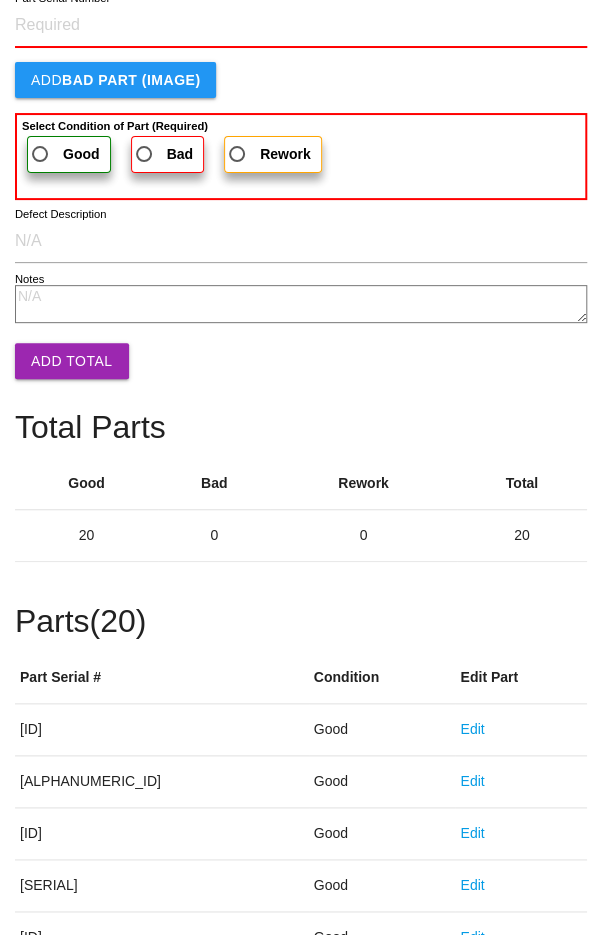 scroll, scrollTop: 1111, scrollLeft: 0, axis: vertical 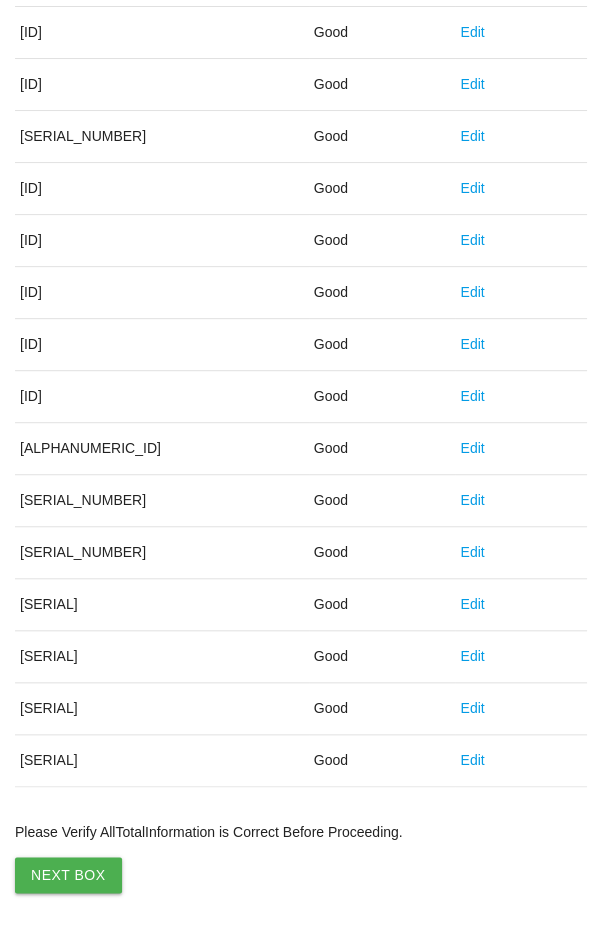 click on "Next Box" at bounding box center (68, 875) 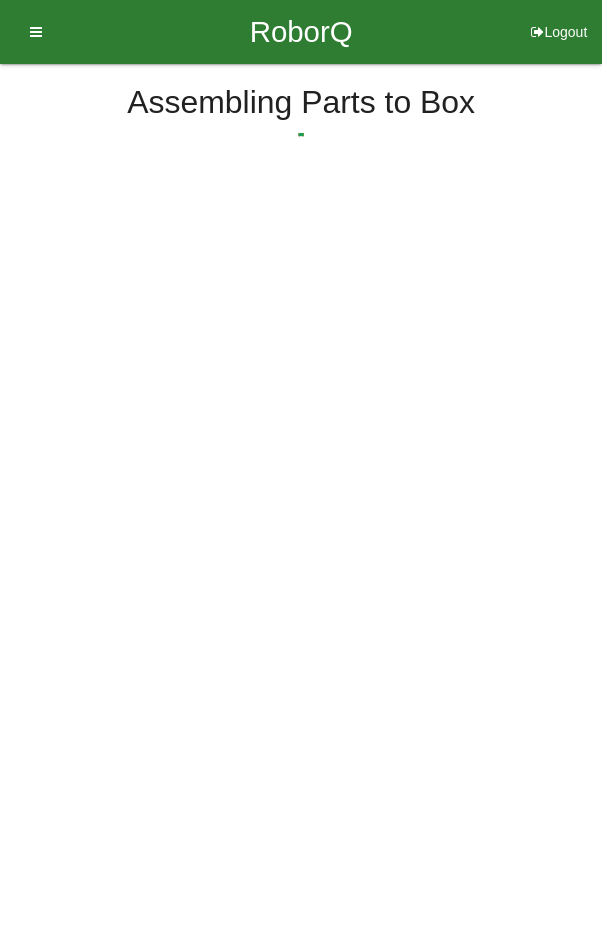 scroll, scrollTop: 0, scrollLeft: 0, axis: both 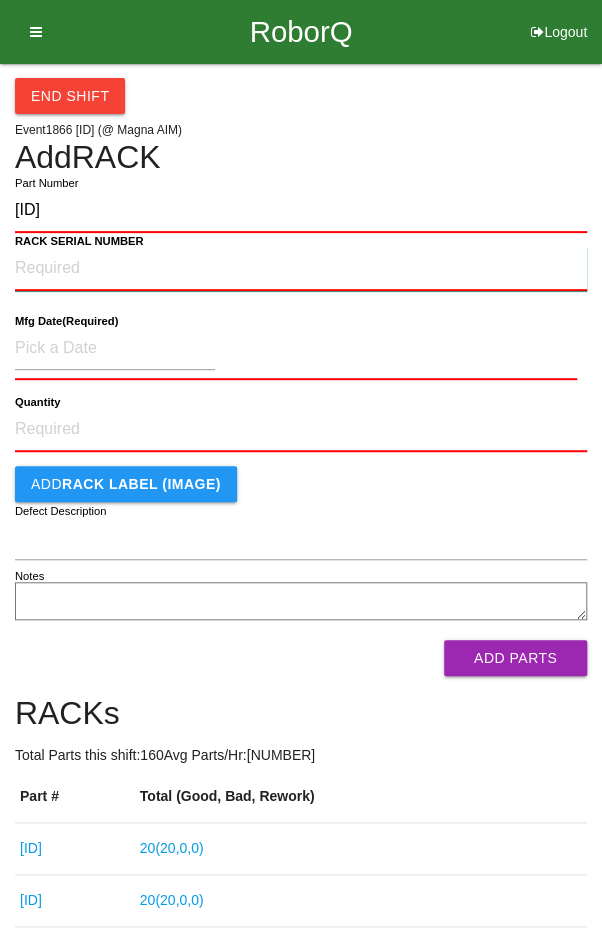 click on "RACK SERIAL NUMBER" at bounding box center [301, 269] 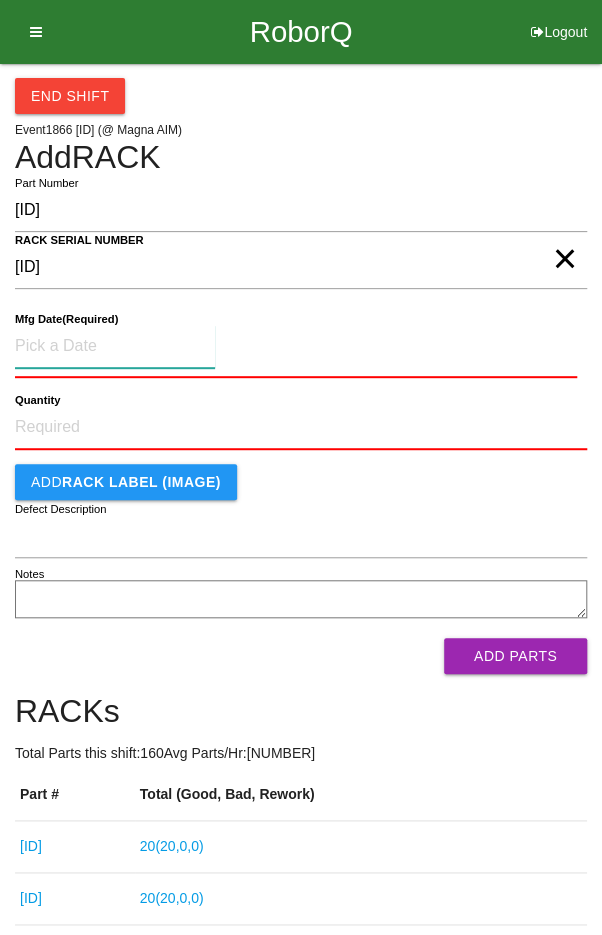click at bounding box center (115, 346) 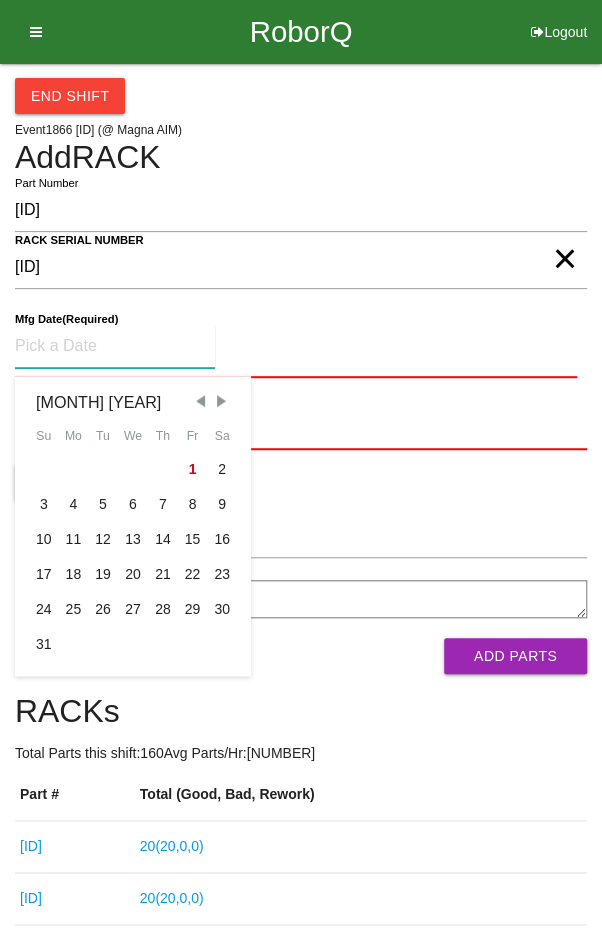 click at bounding box center (200, 401) 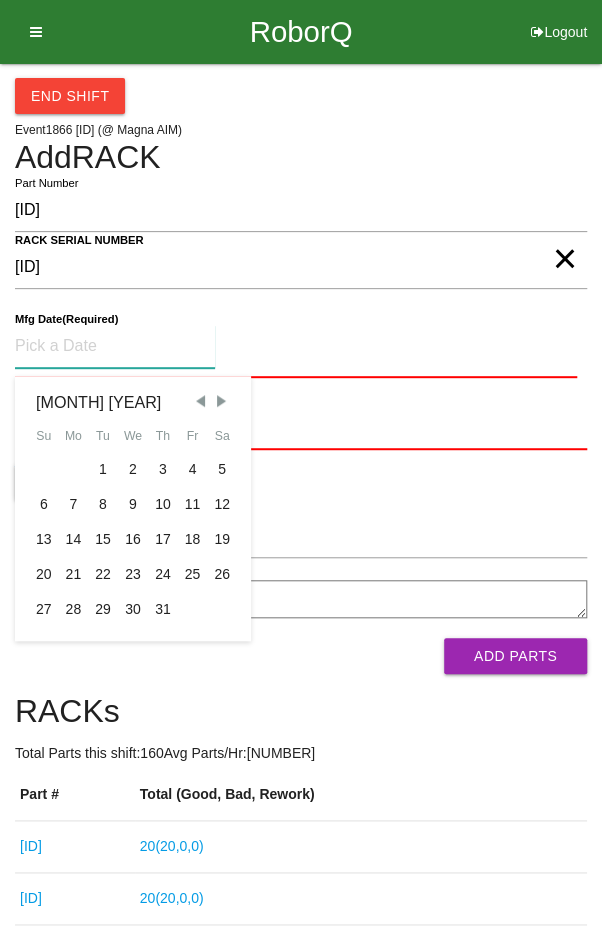 click on "16" at bounding box center (133, 539) 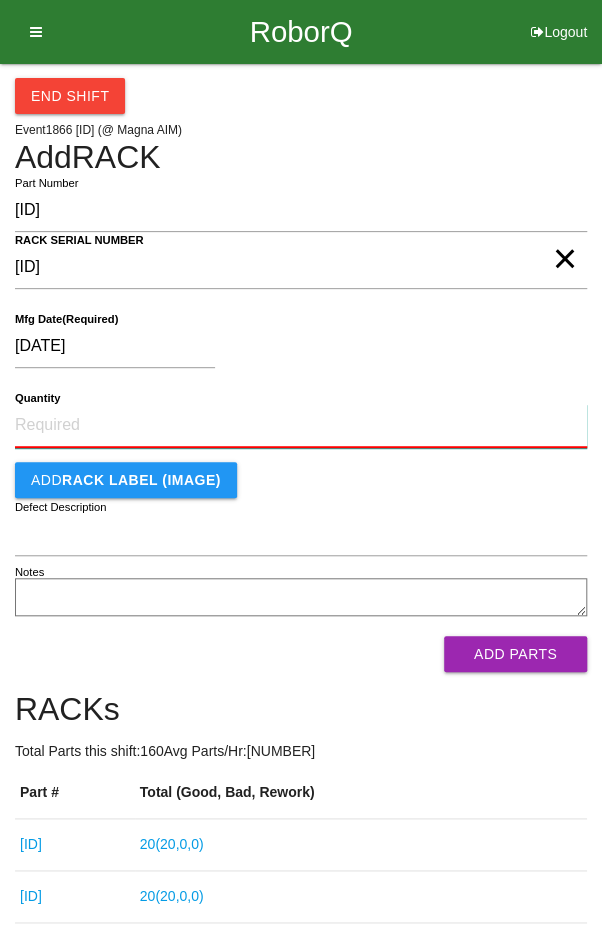 click on "Quantity" at bounding box center [301, 426] 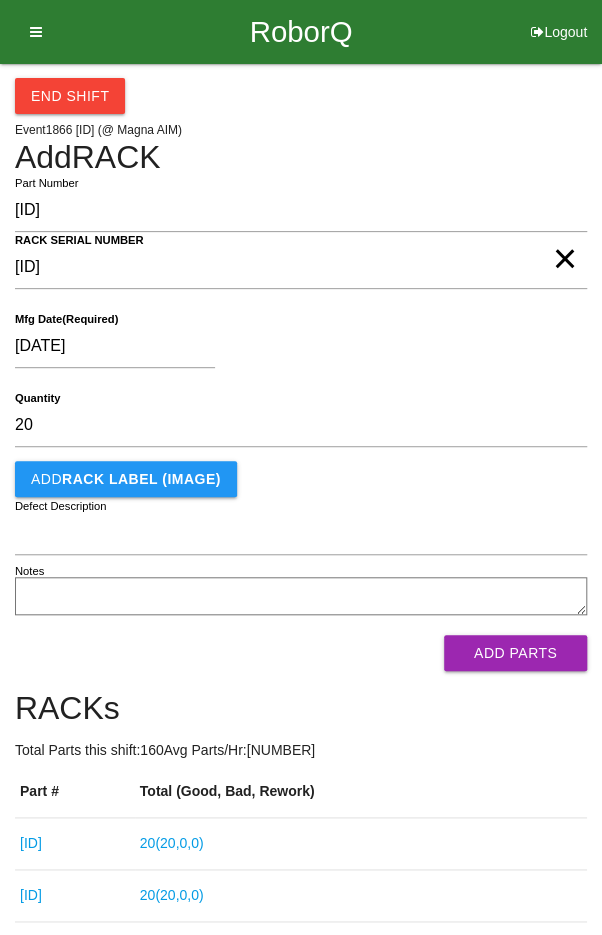 click on "[DATE]" at bounding box center (296, 350) 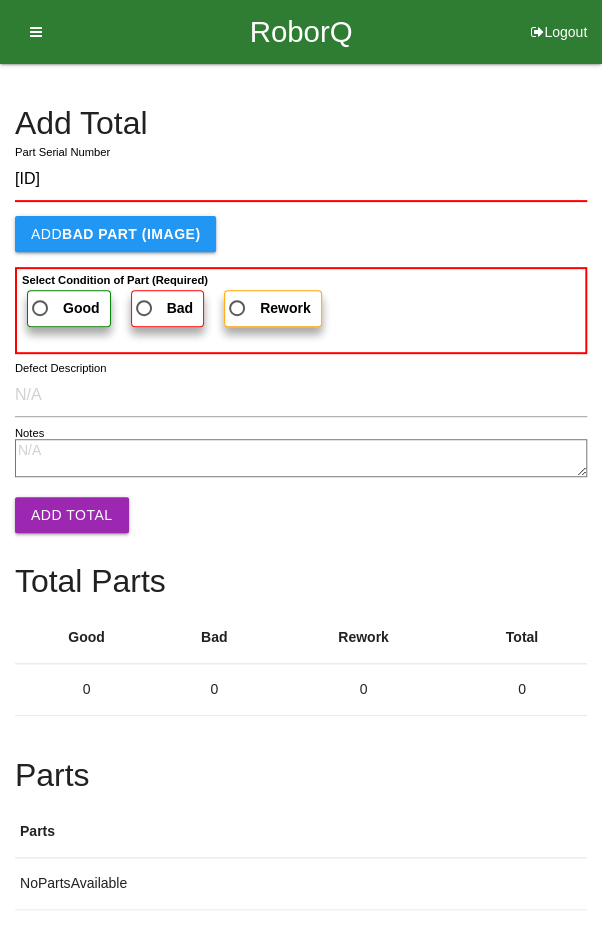 click on "Good" at bounding box center [64, 308] 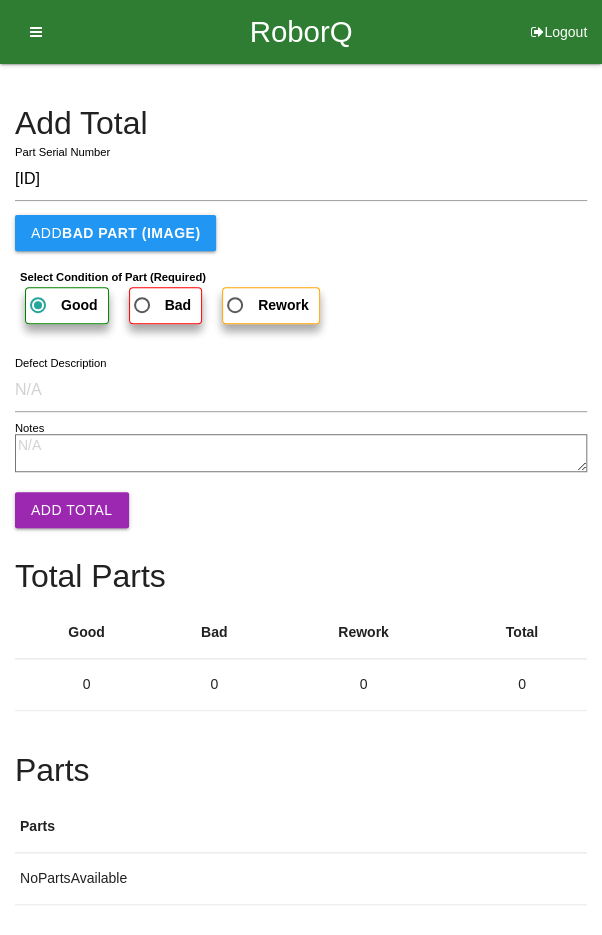 click on "Add Total" at bounding box center (72, 510) 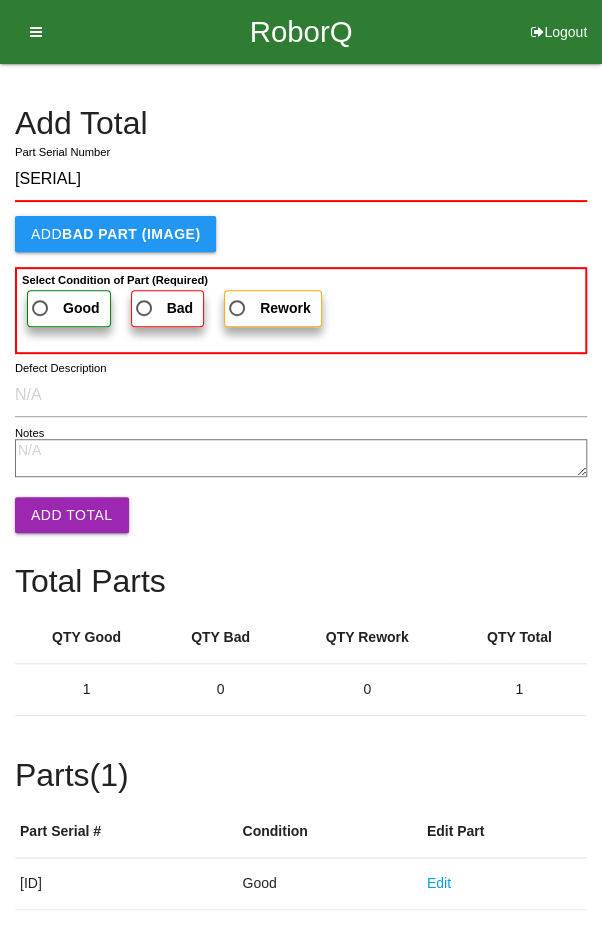 click on "Good" at bounding box center [64, 308] 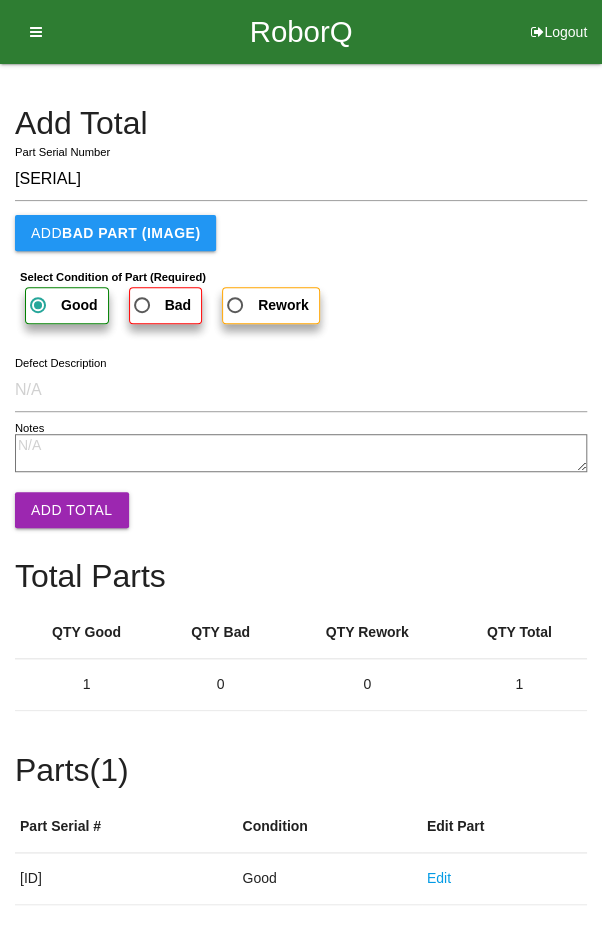 click on "Add Total" at bounding box center [72, 510] 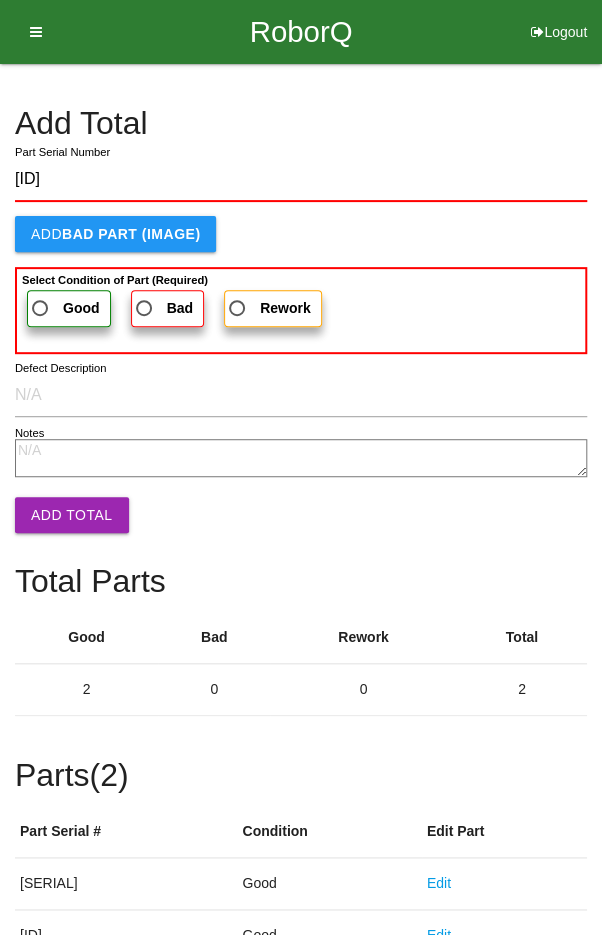 click on "Good" at bounding box center [64, 308] 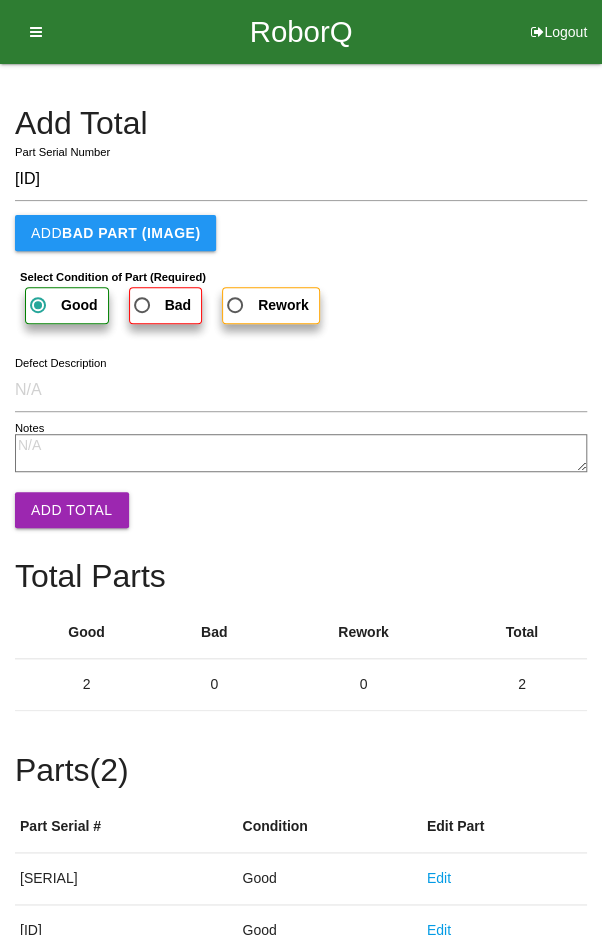 click on "Add Total" at bounding box center [72, 510] 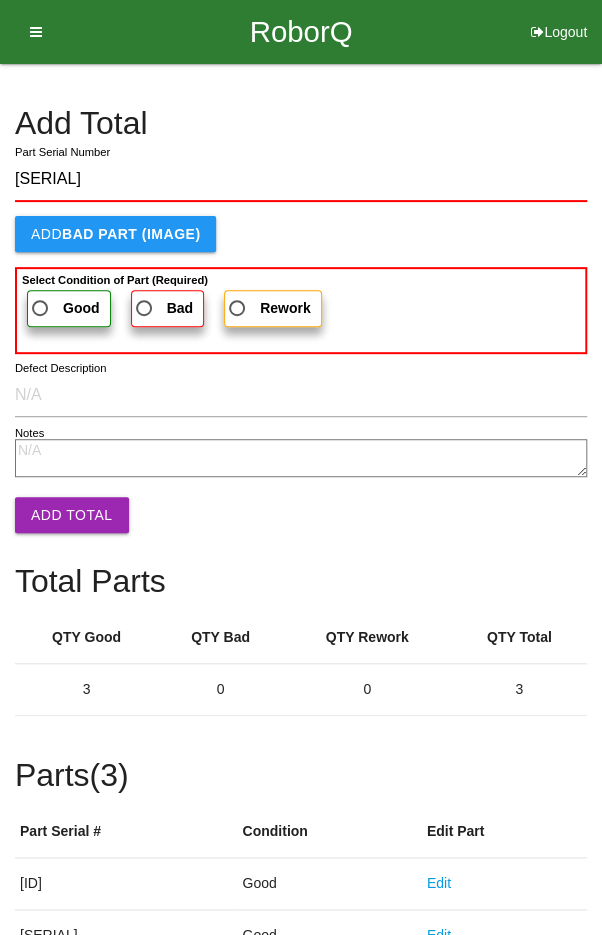 click on "Good" at bounding box center [64, 308] 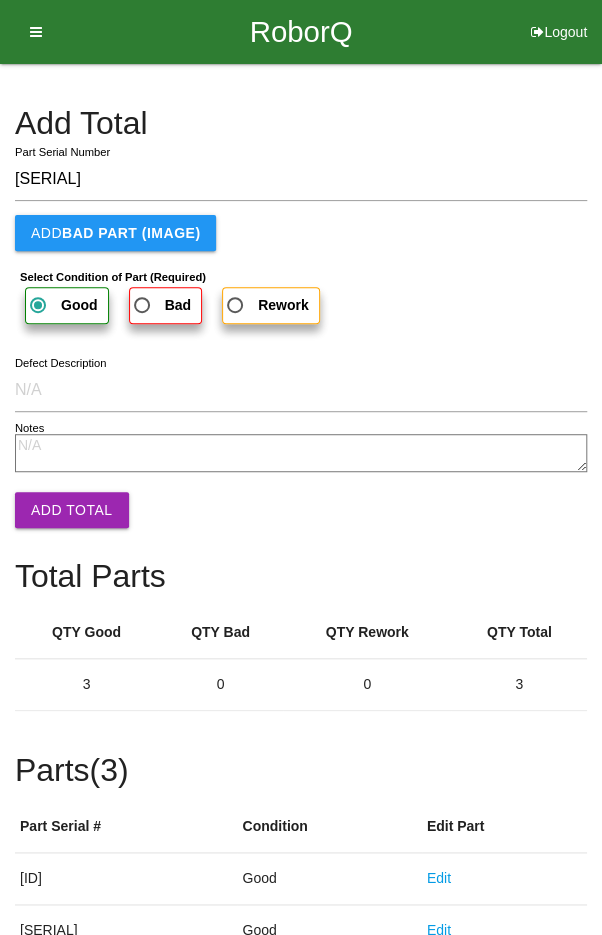 click on "Add Total" at bounding box center [72, 510] 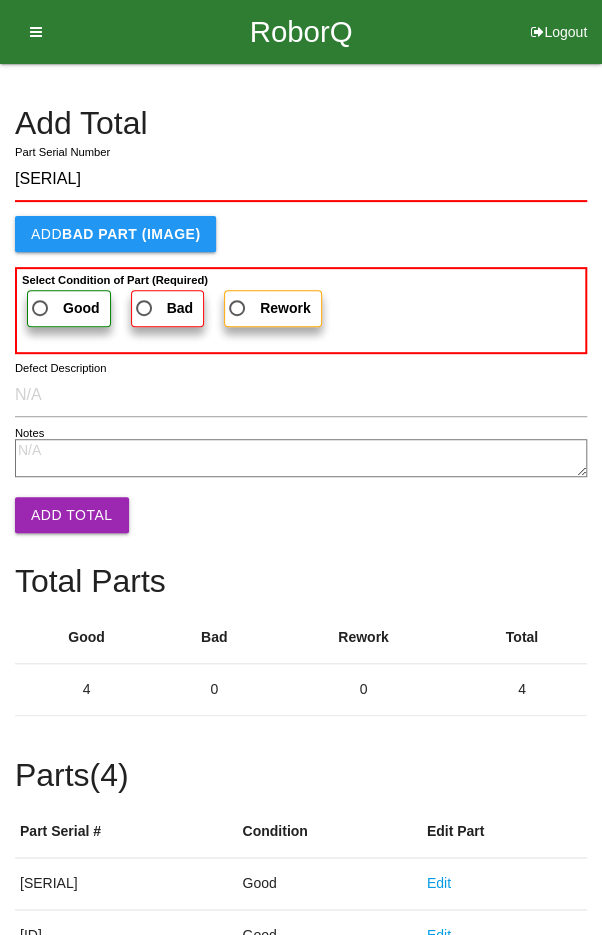 click on "Good" at bounding box center [64, 308] 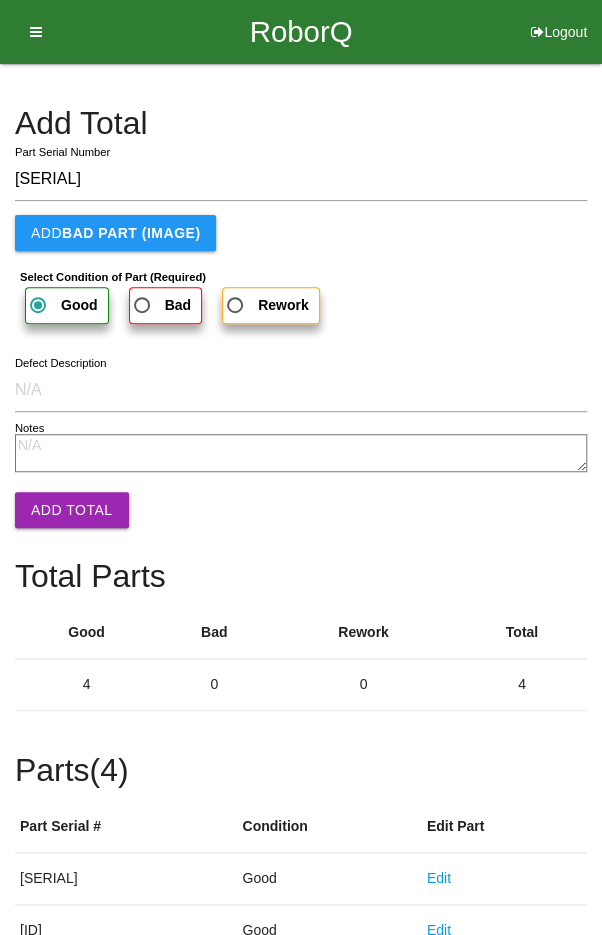 click on "Add Total" at bounding box center [72, 510] 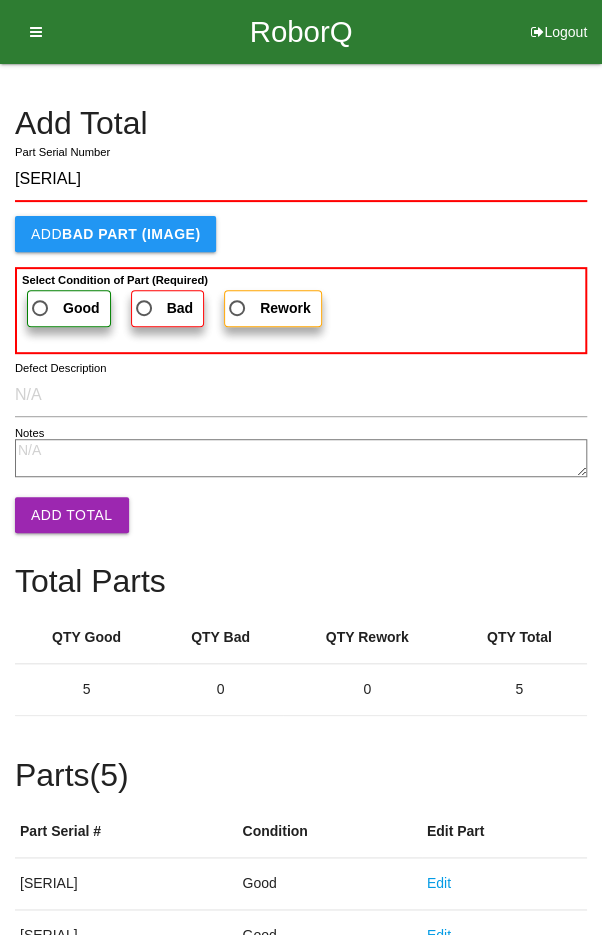 click on "Good" at bounding box center (81, 308) 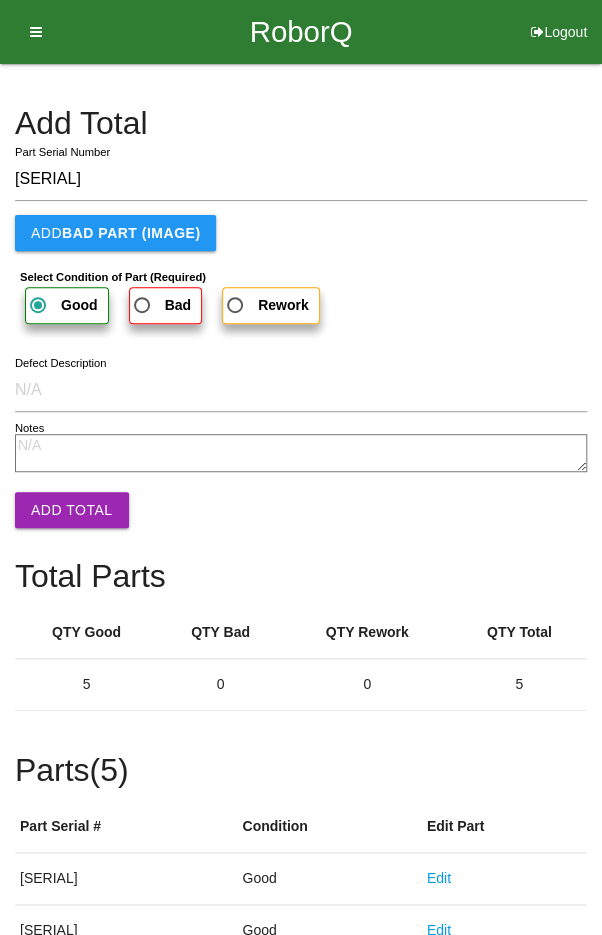 click on "Add Total" at bounding box center [72, 510] 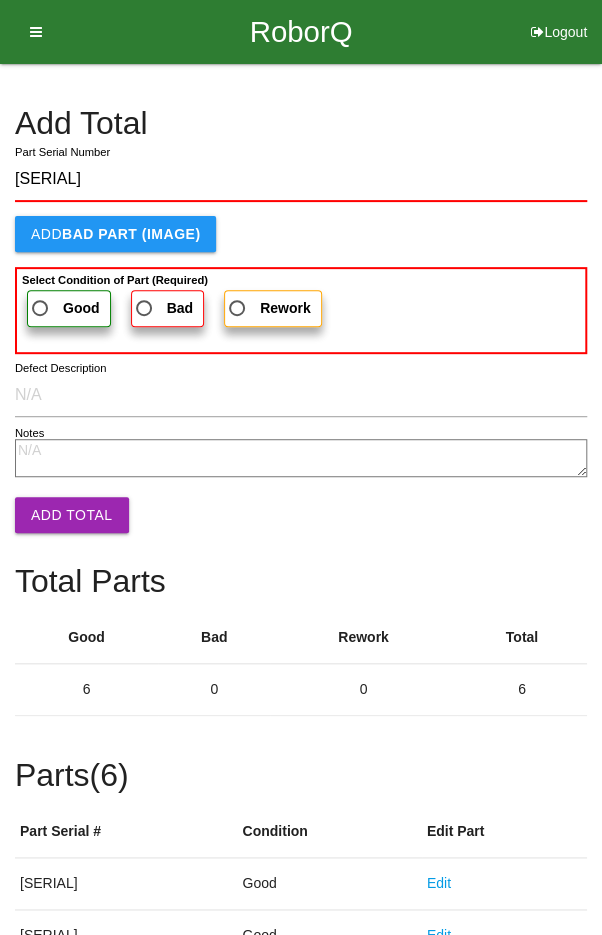 click on "Good" at bounding box center (64, 308) 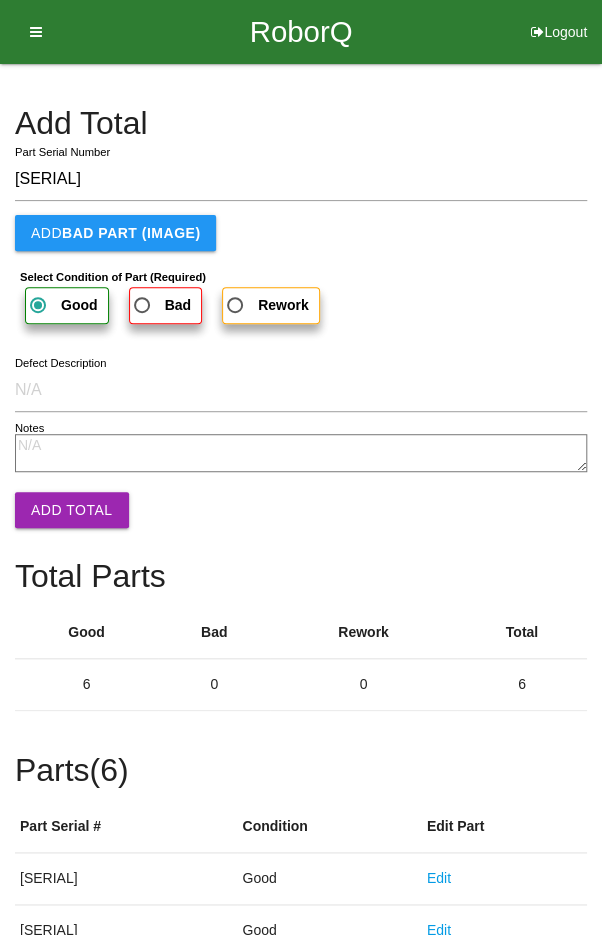 click on "Add Total" at bounding box center (72, 510) 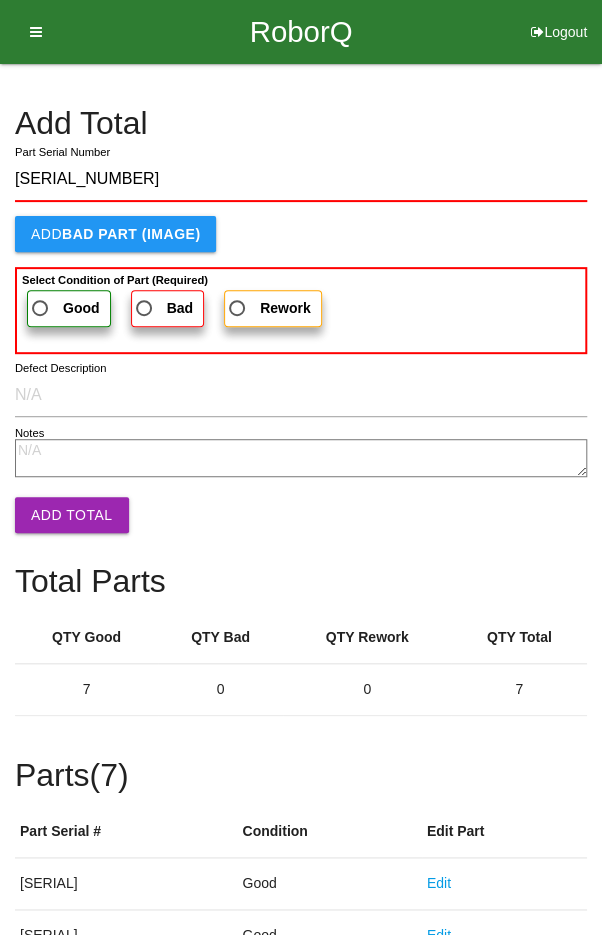 click on "Good" at bounding box center (64, 308) 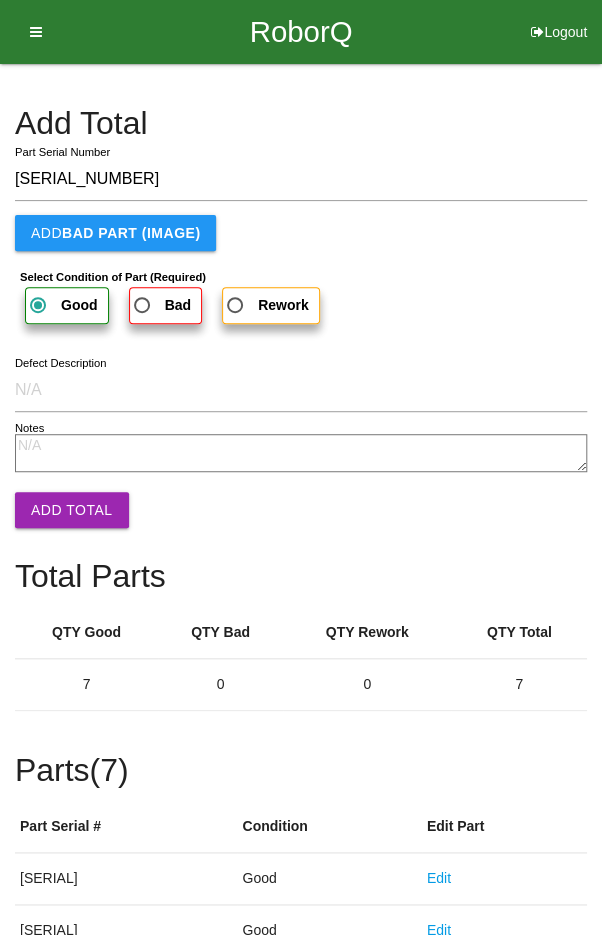 click on "Add Total" at bounding box center [72, 510] 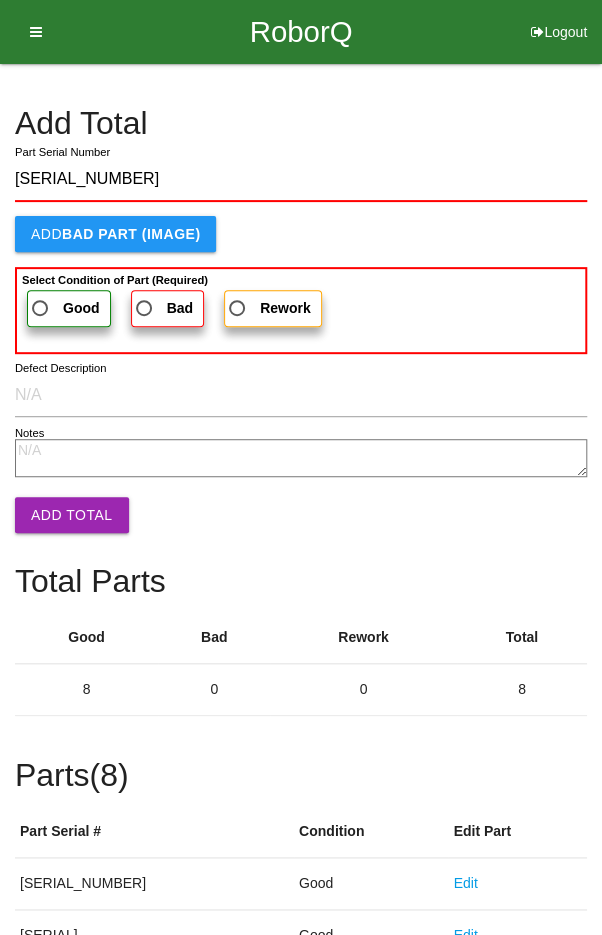 click on "Good" at bounding box center (69, 308) 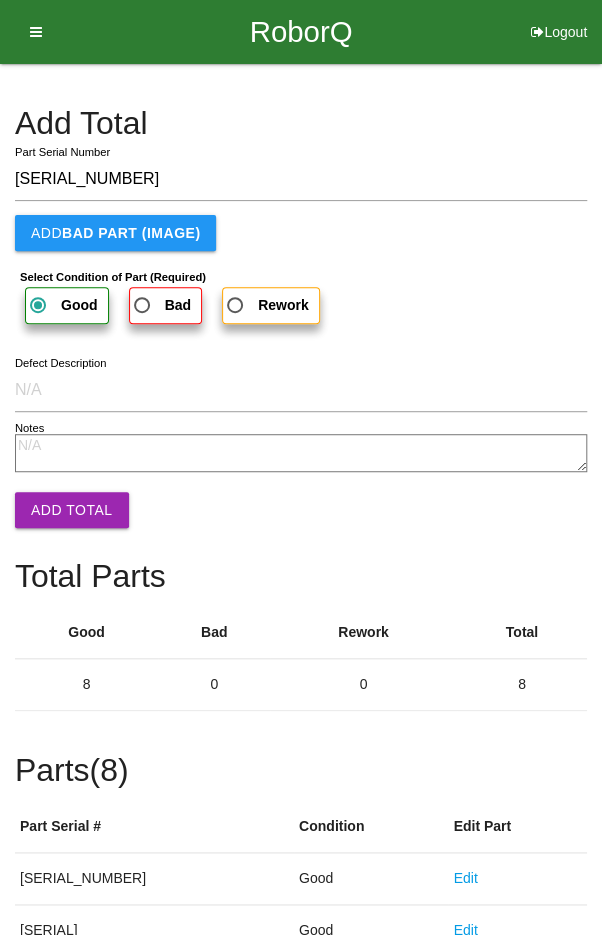 click on "Add Total" at bounding box center [72, 510] 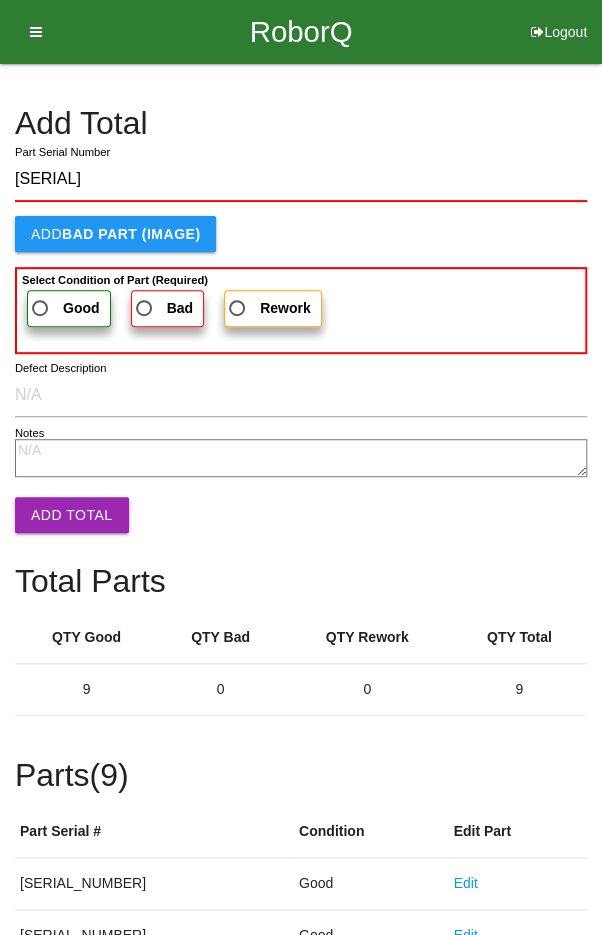 click on "Good" at bounding box center (64, 308) 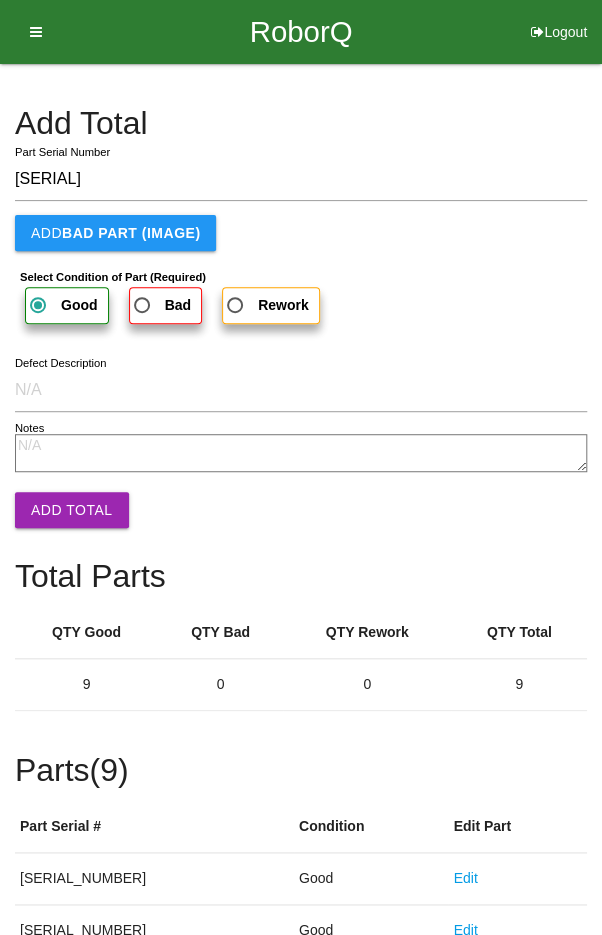 click on "Add Total" at bounding box center (72, 510) 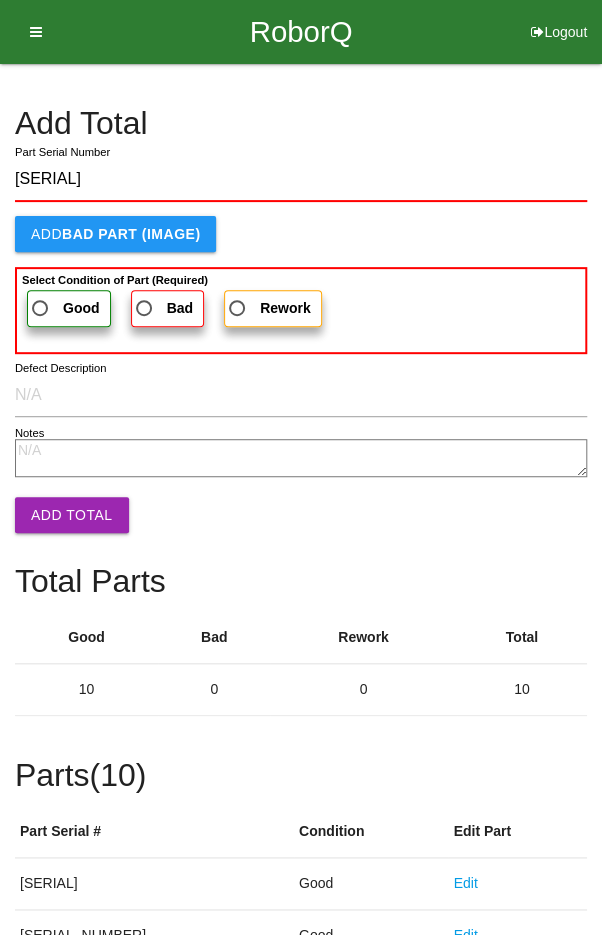 click on "Good" at bounding box center (64, 308) 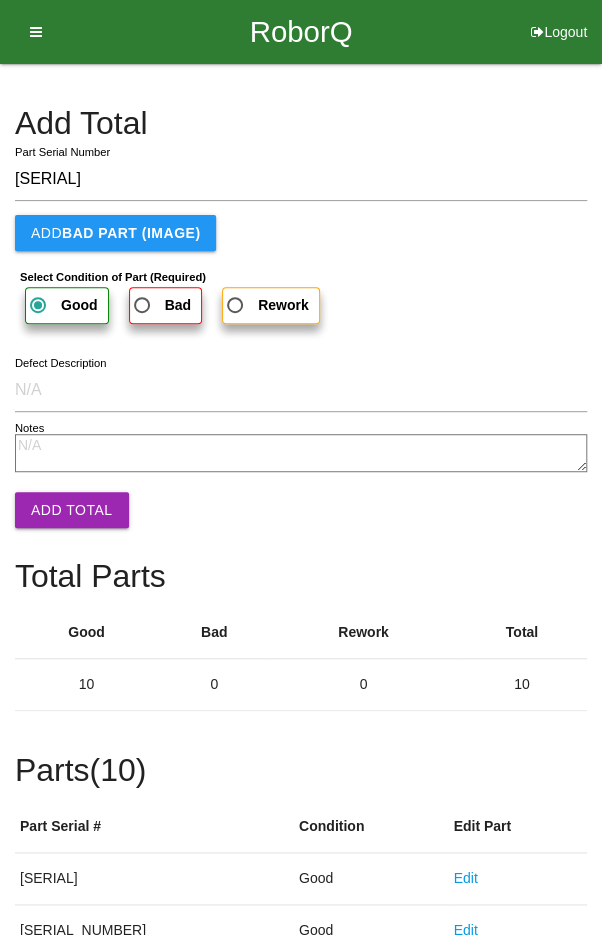 click on "Add Total" at bounding box center (72, 510) 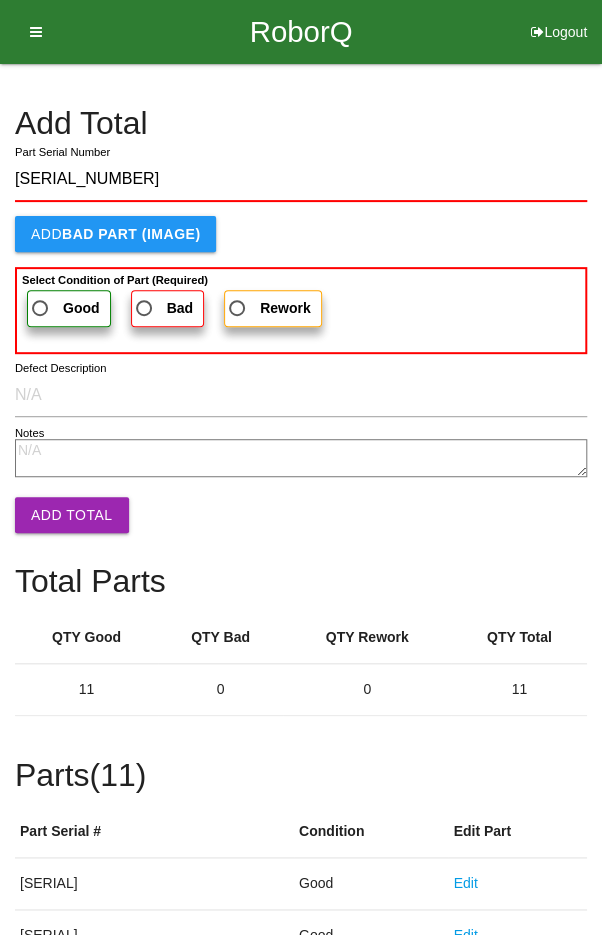 click on "Good" at bounding box center (64, 308) 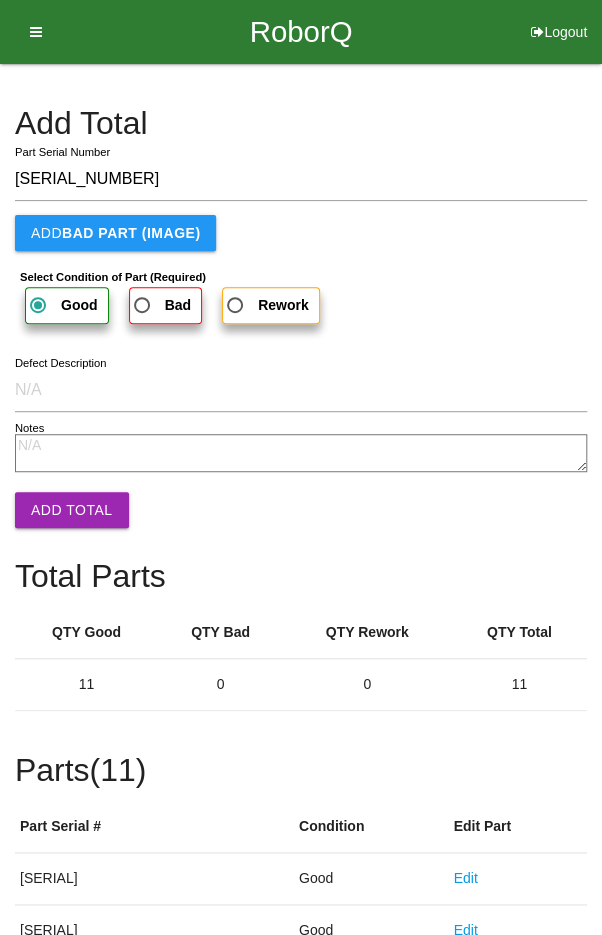 click on "Add Total" at bounding box center (72, 510) 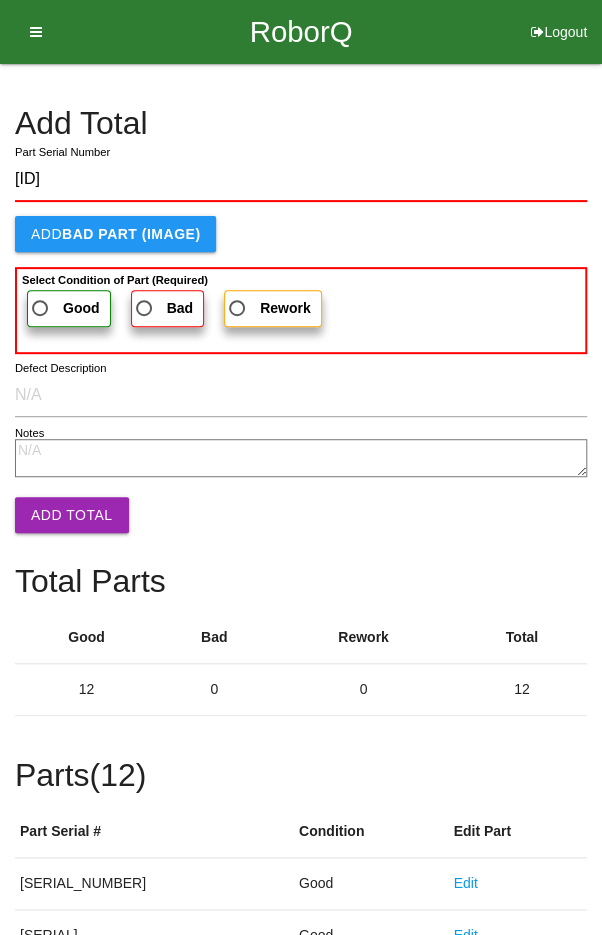 click on "Good" at bounding box center (64, 308) 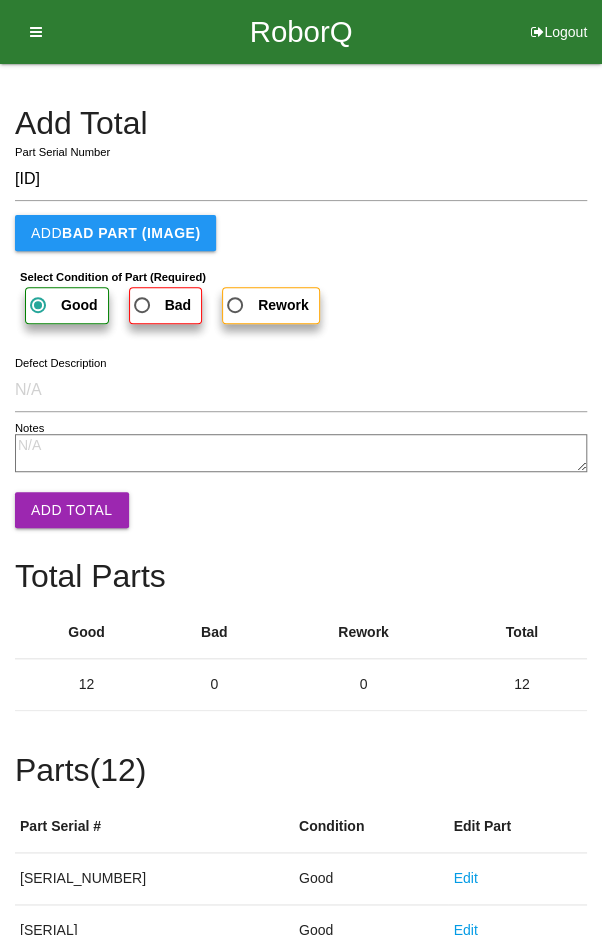 click on "Add Total" at bounding box center [72, 510] 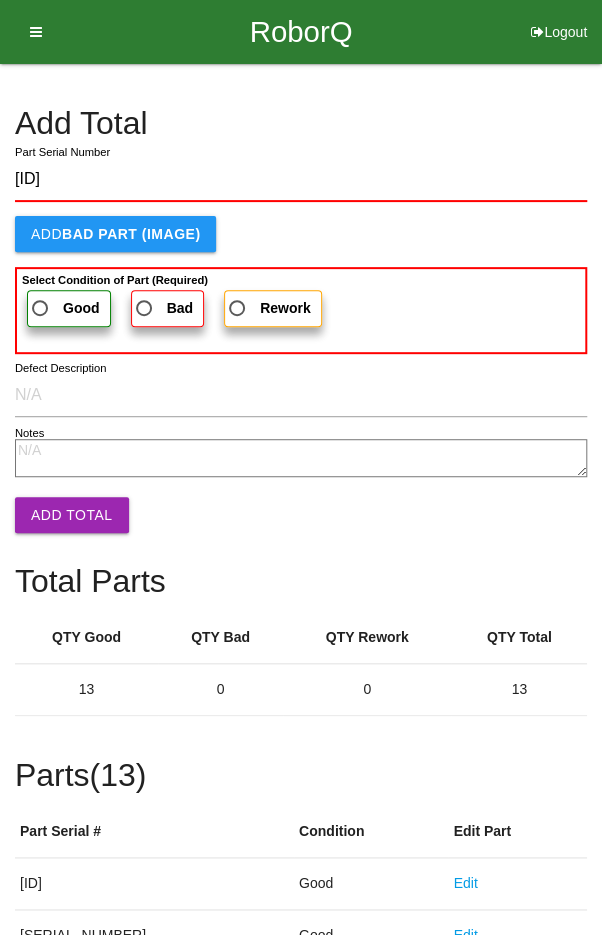 click on "Good" at bounding box center (64, 308) 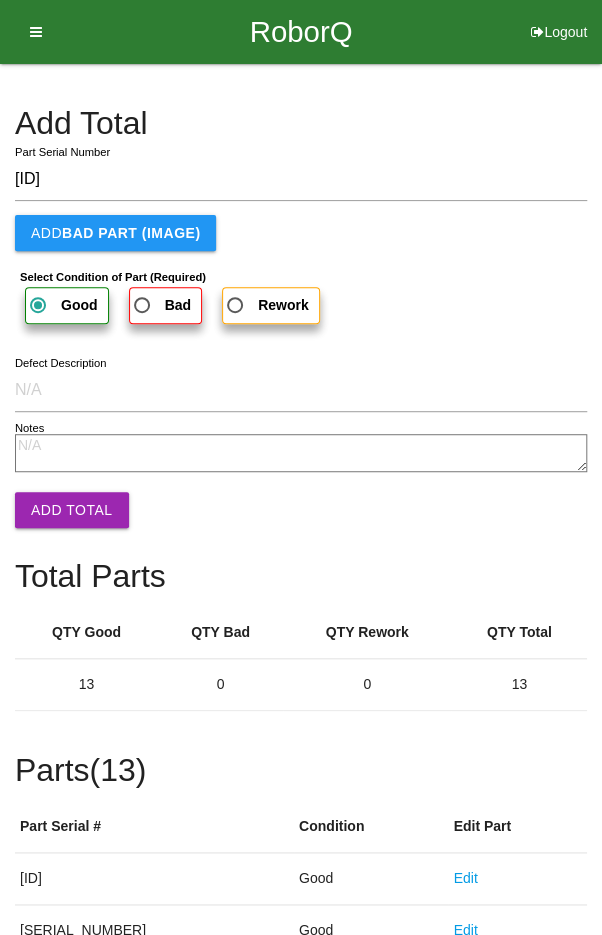 click on "Add Total" at bounding box center (72, 510) 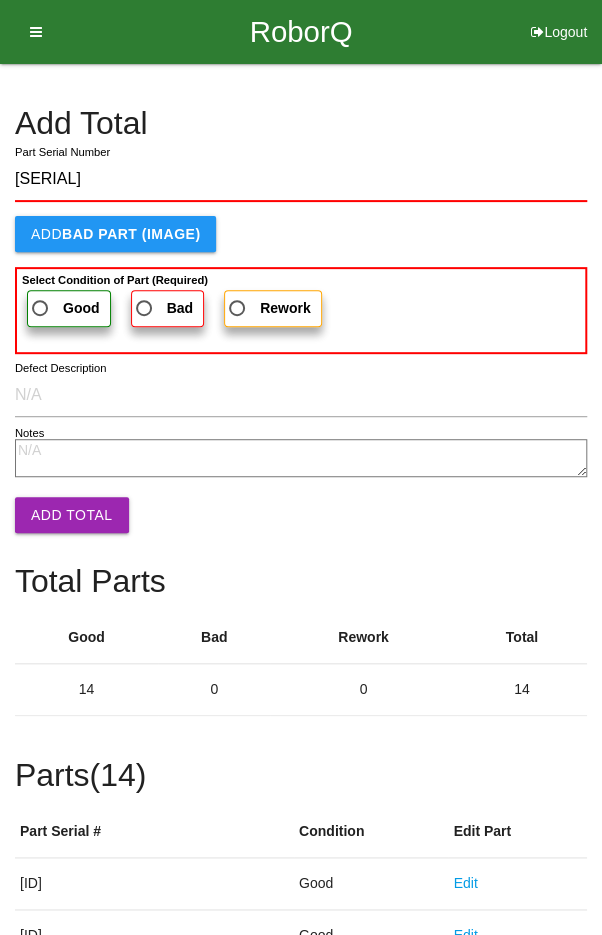click on "Good" at bounding box center [64, 308] 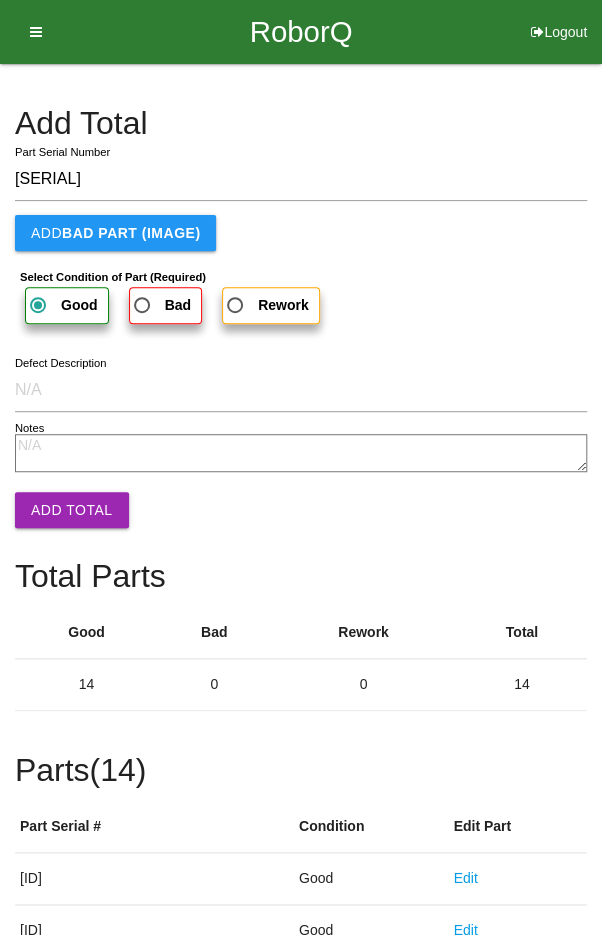 click on "Add Total" at bounding box center [72, 510] 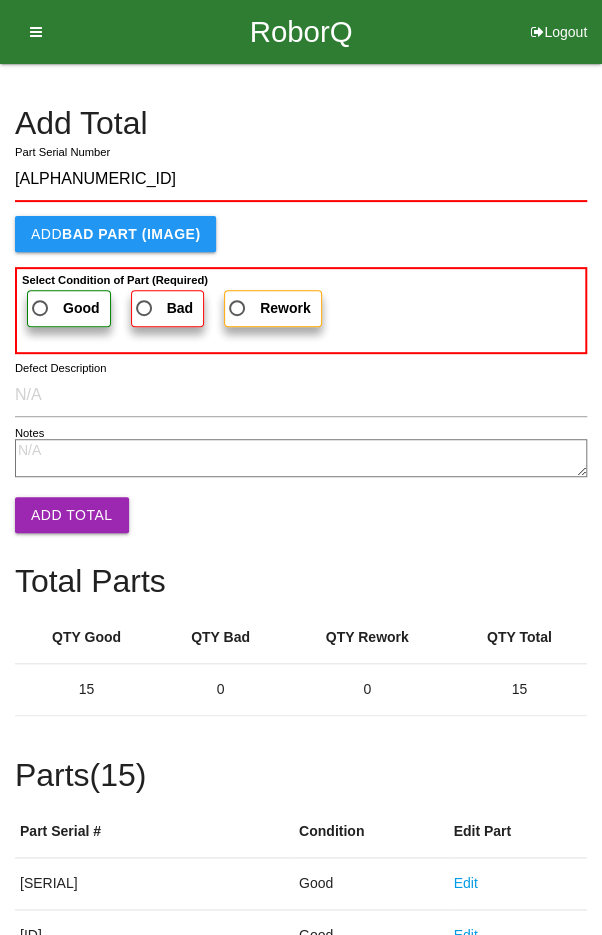 click on "Good" at bounding box center [64, 308] 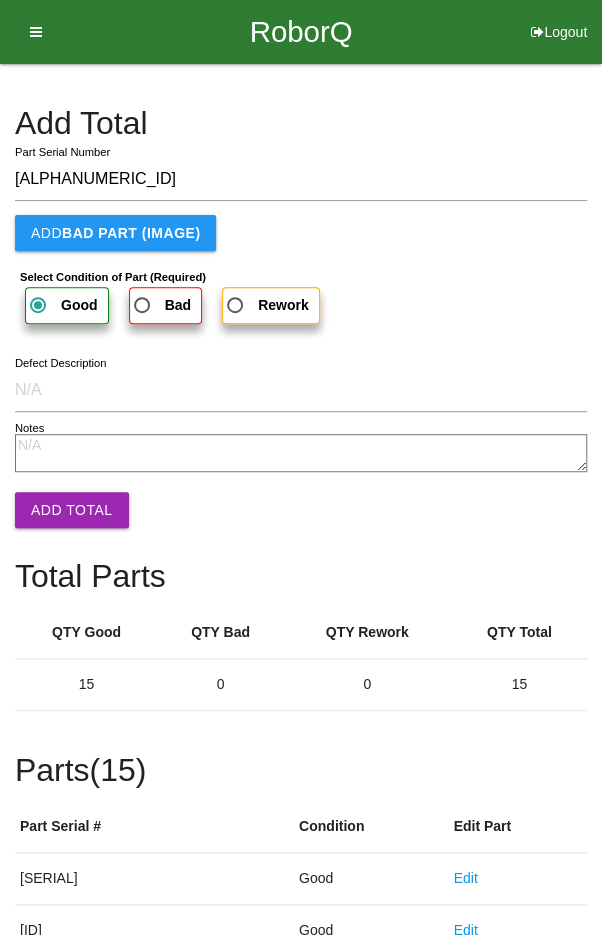 click on "Add Total" at bounding box center [72, 510] 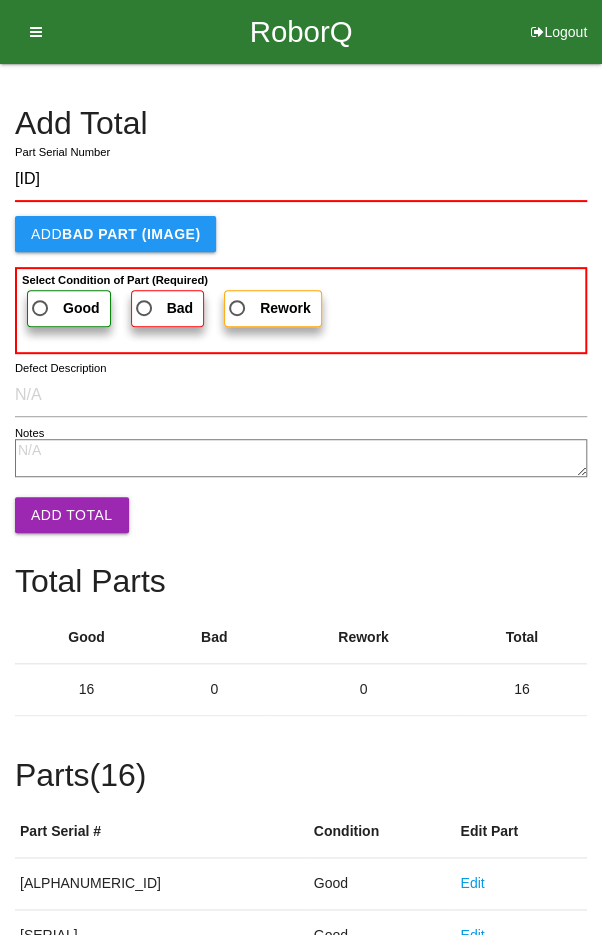 click on "Good" at bounding box center [64, 308] 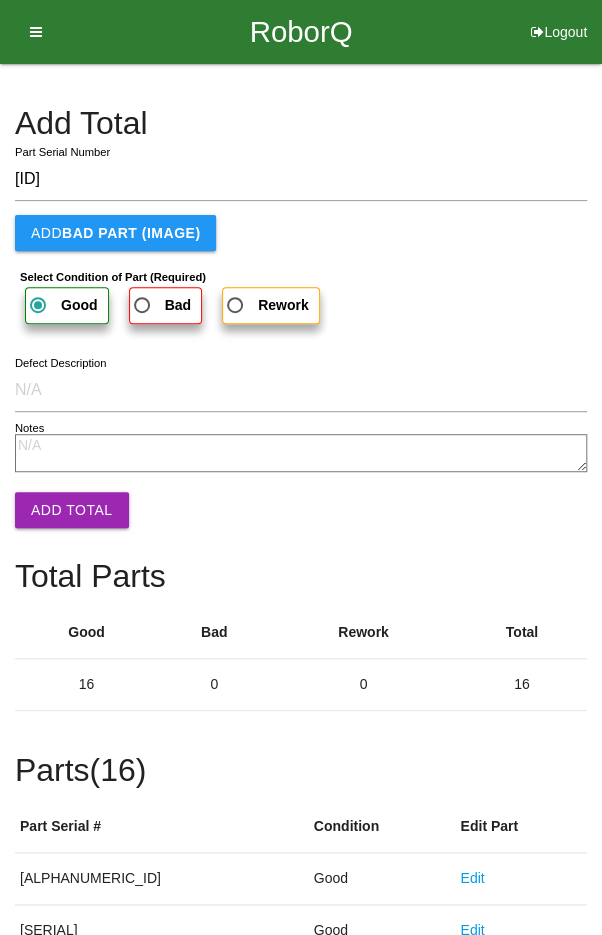 click on "Add Total" at bounding box center (72, 510) 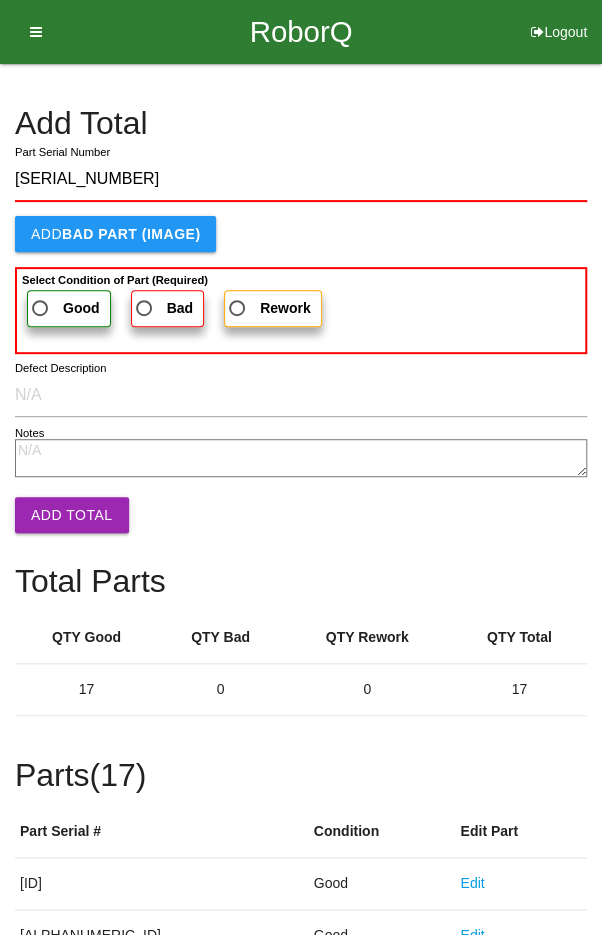 click on "Good" at bounding box center [64, 308] 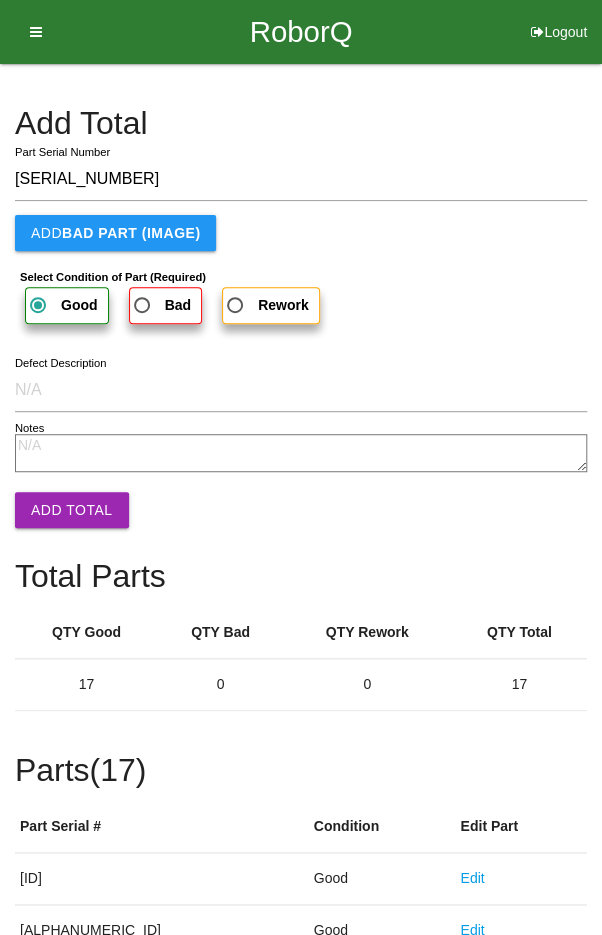 click on "Add Total" at bounding box center (72, 510) 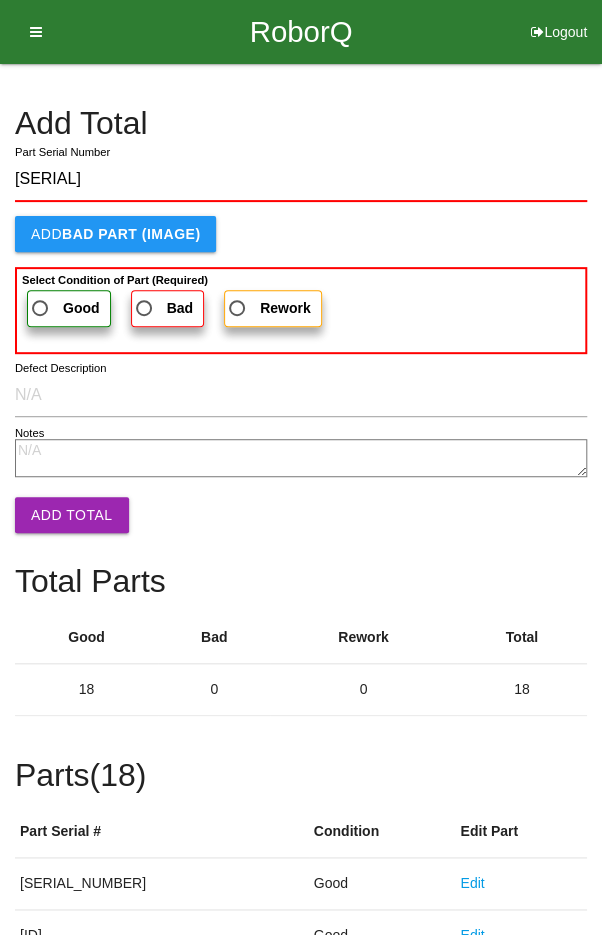 click on "Good" at bounding box center [64, 308] 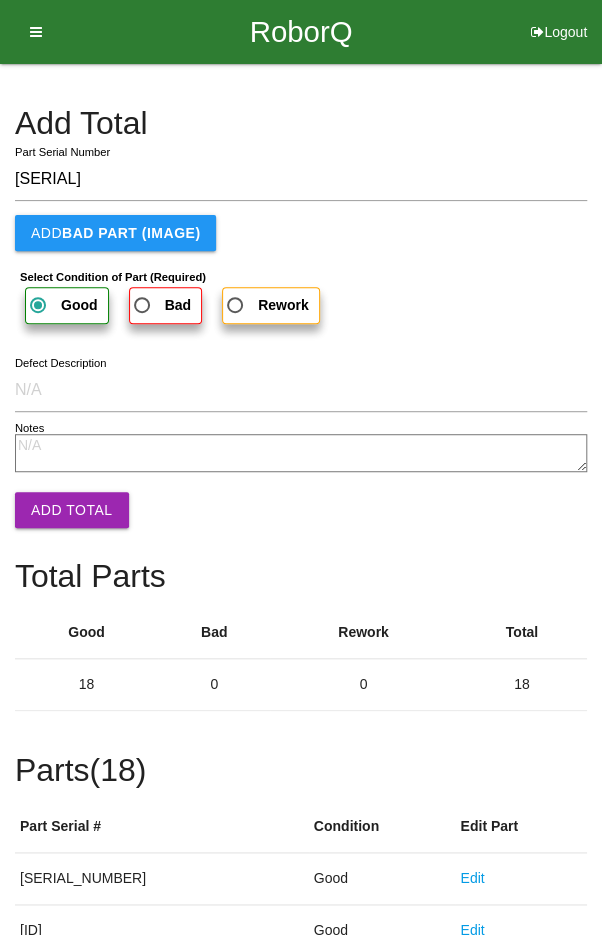 click on "Add Total" at bounding box center [72, 510] 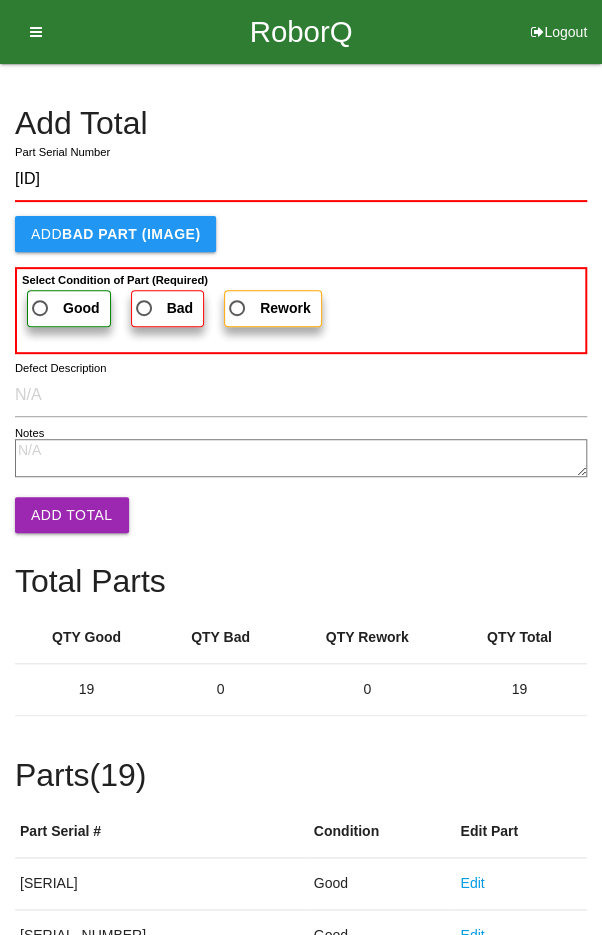 click on "Good" at bounding box center (64, 308) 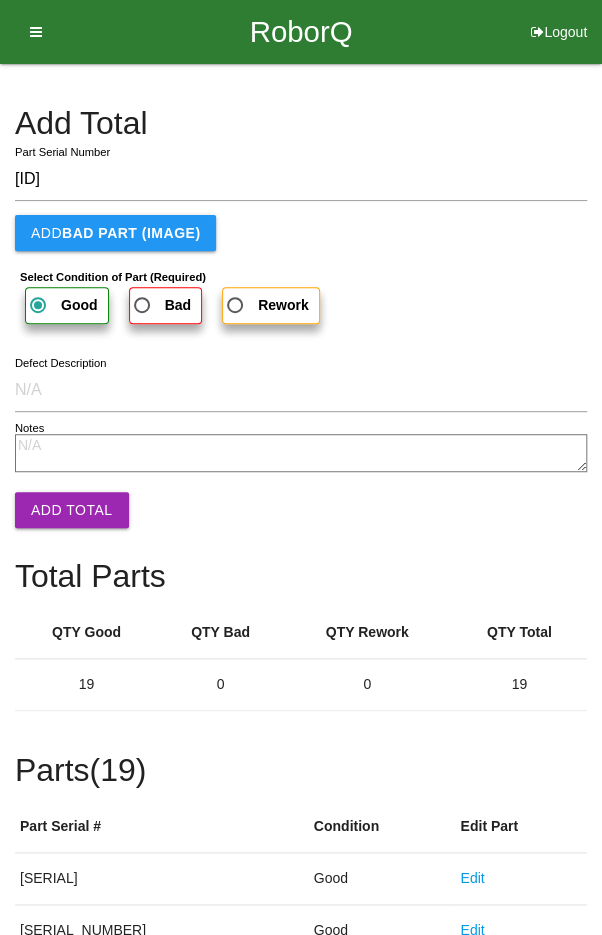 click on "Add Total" at bounding box center (72, 510) 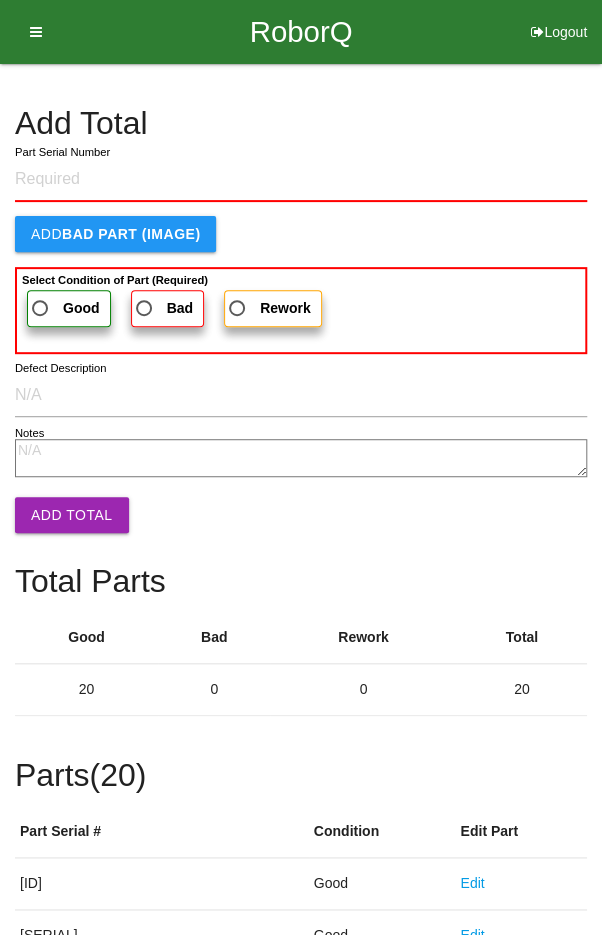 click on "Add Total" at bounding box center (301, 123) 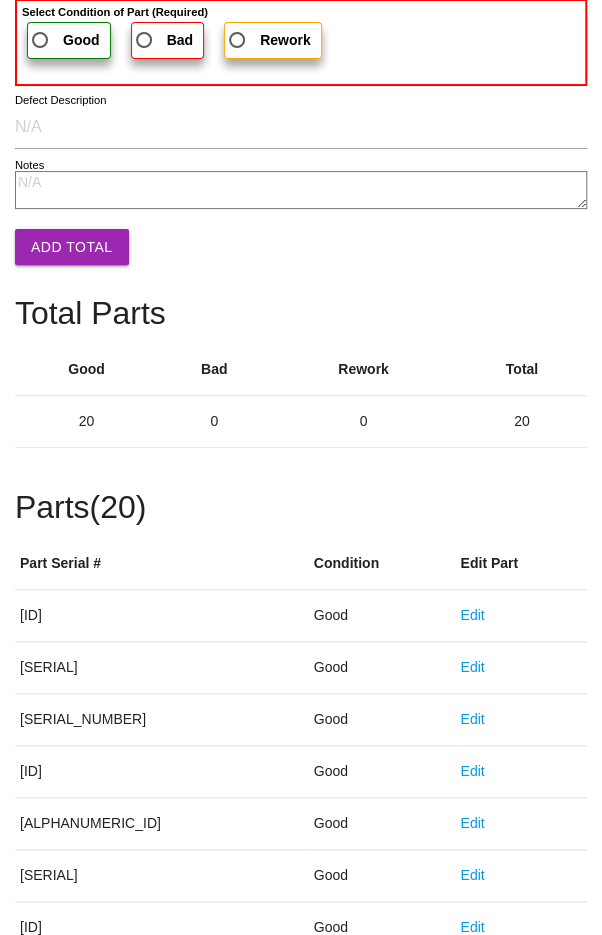 scroll, scrollTop: 1111, scrollLeft: 0, axis: vertical 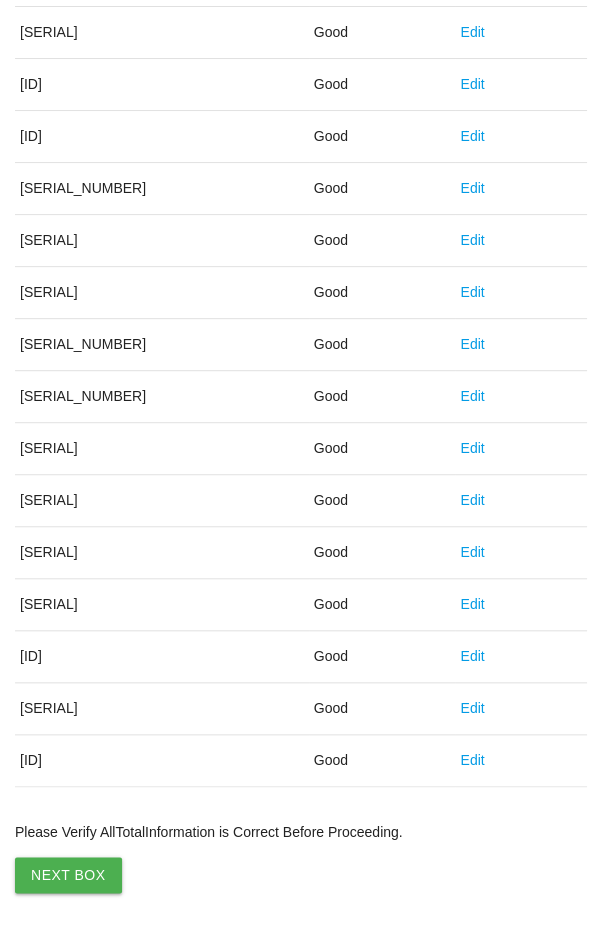 click on "Next Box" at bounding box center [68, 875] 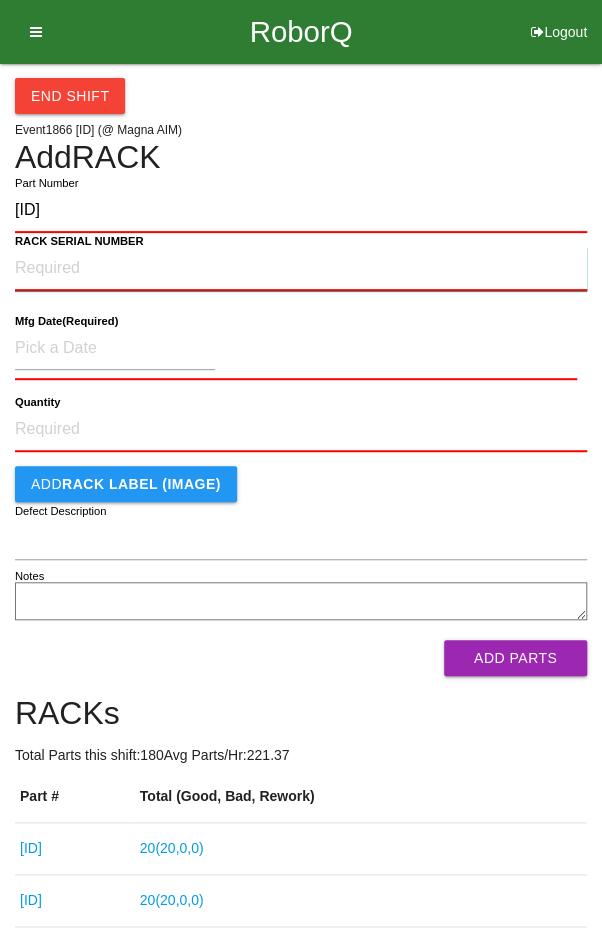 click on "RACK SERIAL NUMBER" at bounding box center [301, 269] 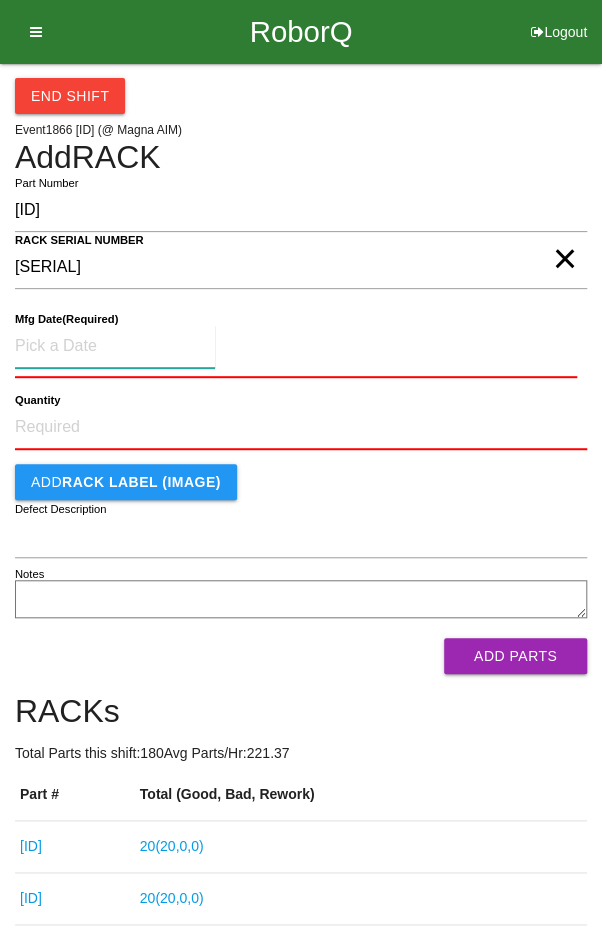 click at bounding box center [115, 346] 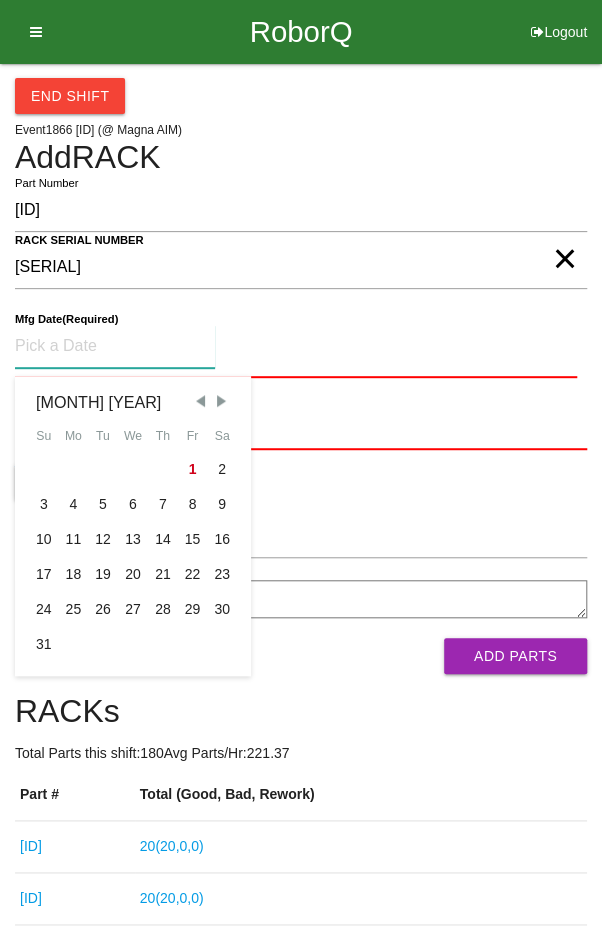 click at bounding box center (200, 401) 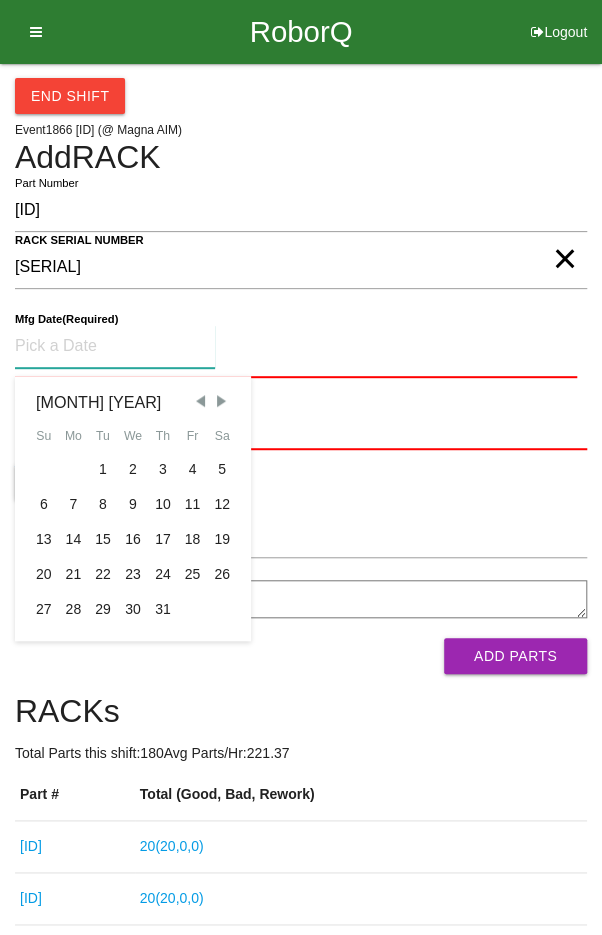 click on "16" at bounding box center (133, 539) 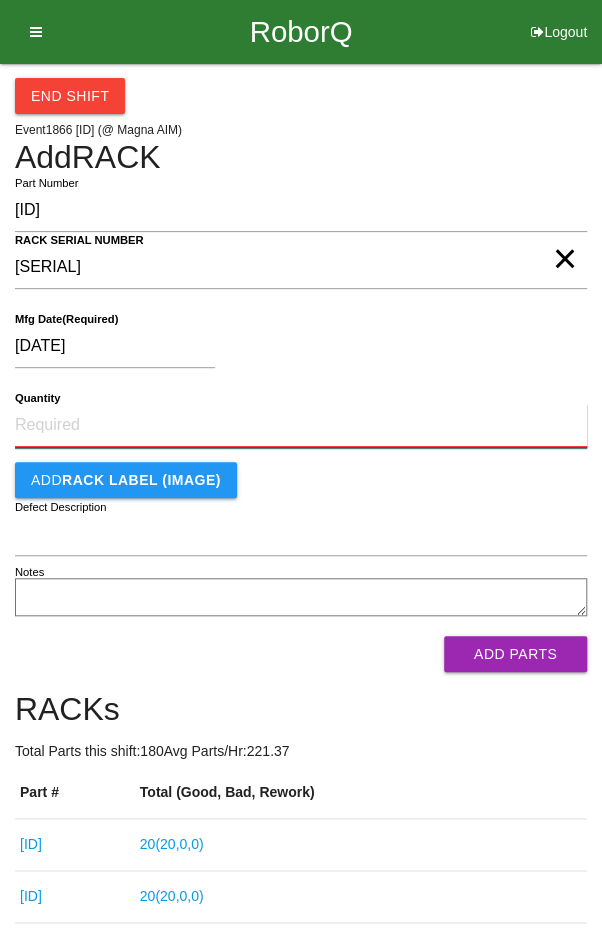 click on "Quantity" at bounding box center (301, 426) 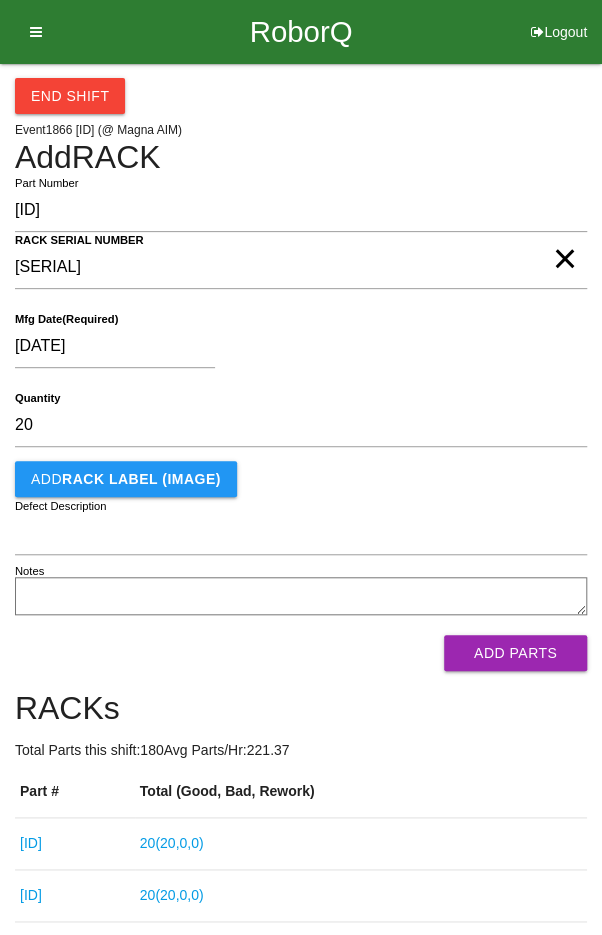 click on "[DATE]" at bounding box center [296, 350] 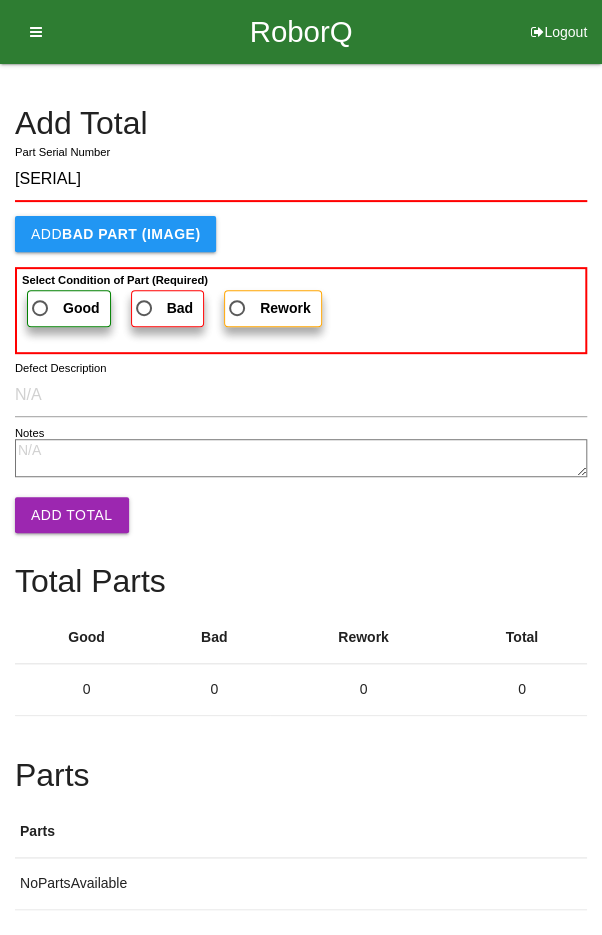 click on "Good" at bounding box center [64, 308] 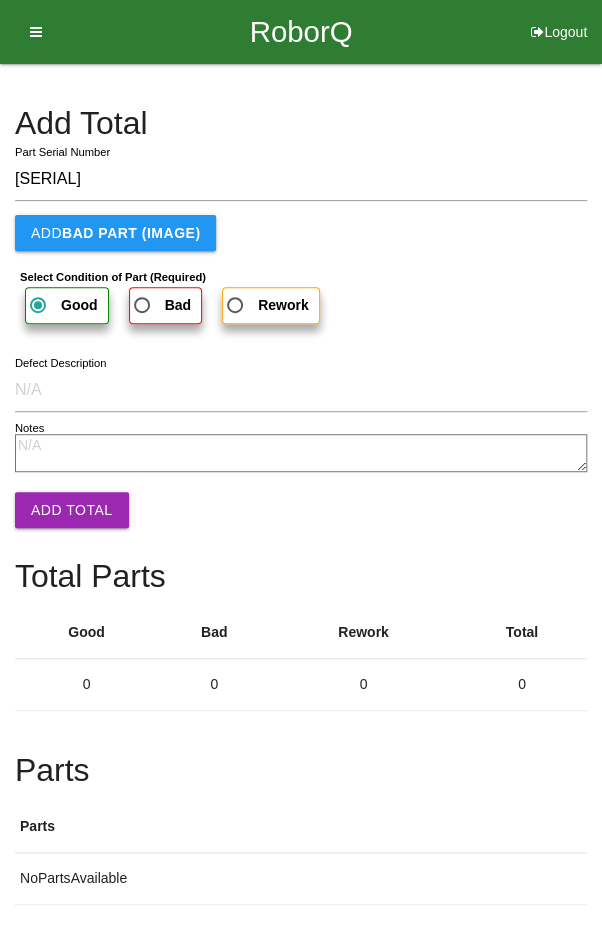 click on "Add Total" at bounding box center (72, 510) 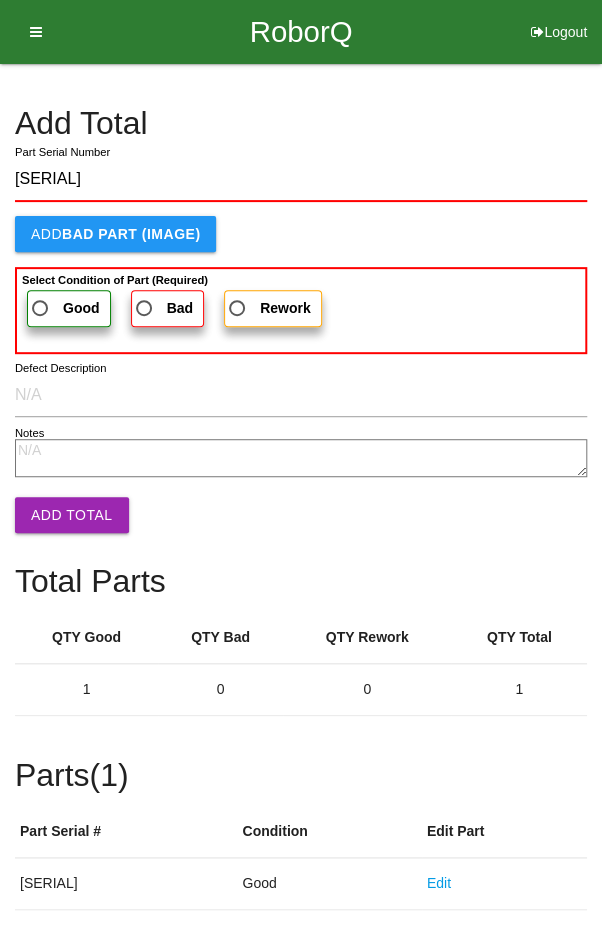 click on "Good" at bounding box center [64, 308] 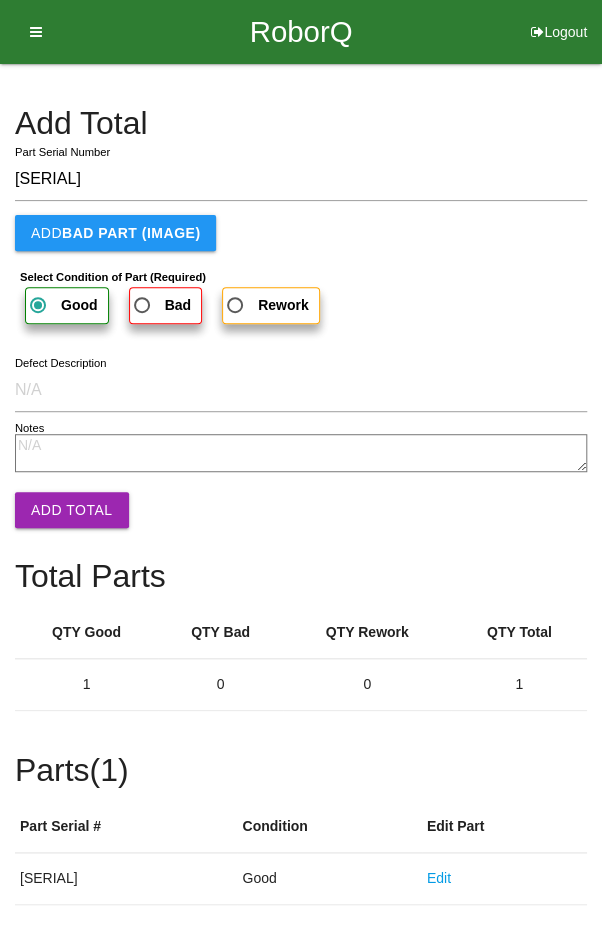 click on "Add Total" at bounding box center (72, 510) 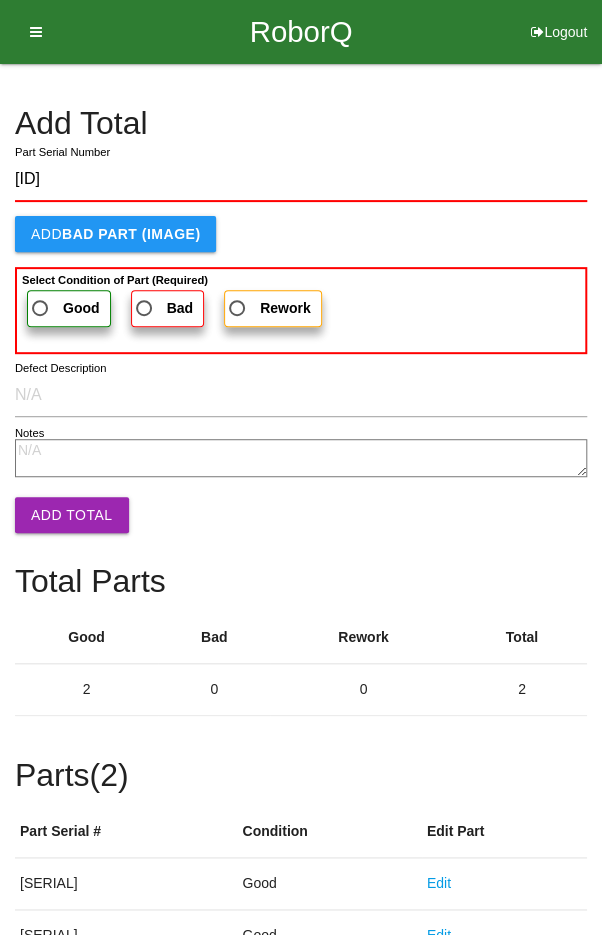 click on "Good" at bounding box center (64, 308) 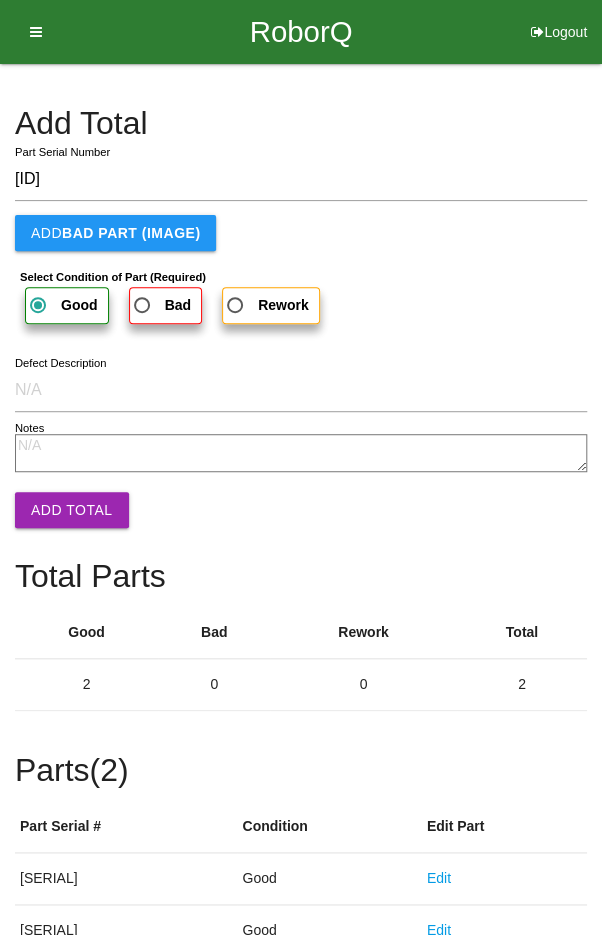 click on "Add Total" at bounding box center (72, 510) 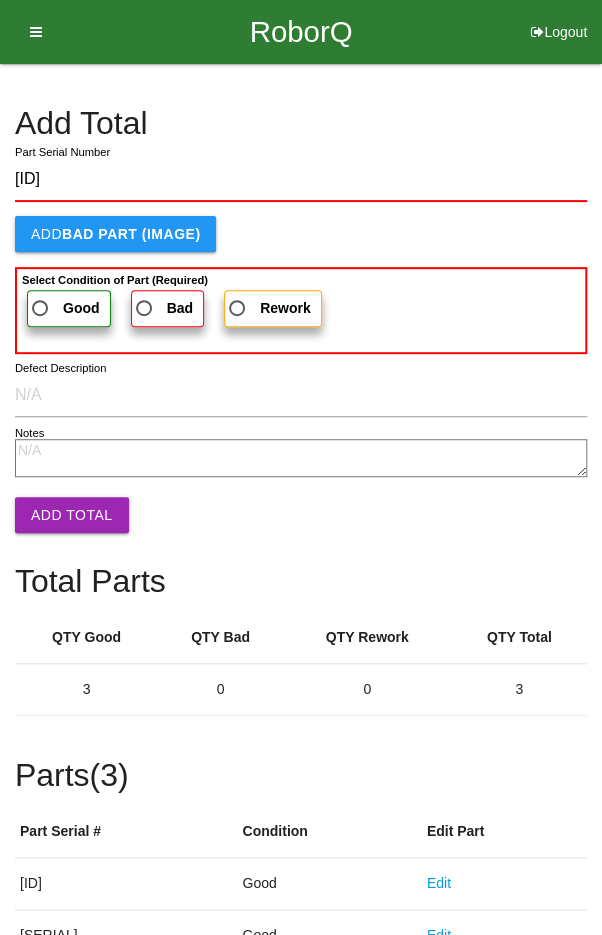 click on "Good" at bounding box center [64, 308] 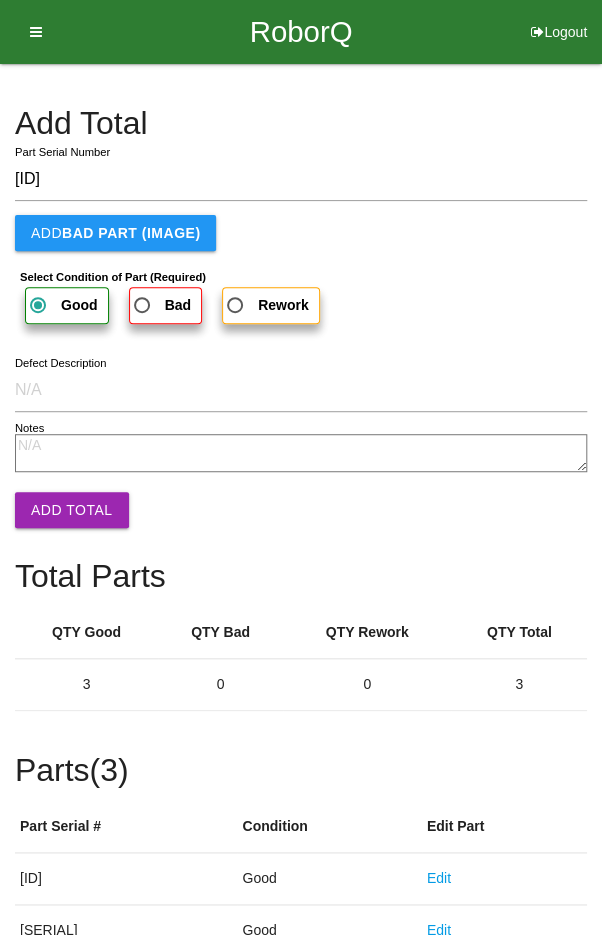 click on "Add Total" at bounding box center [72, 510] 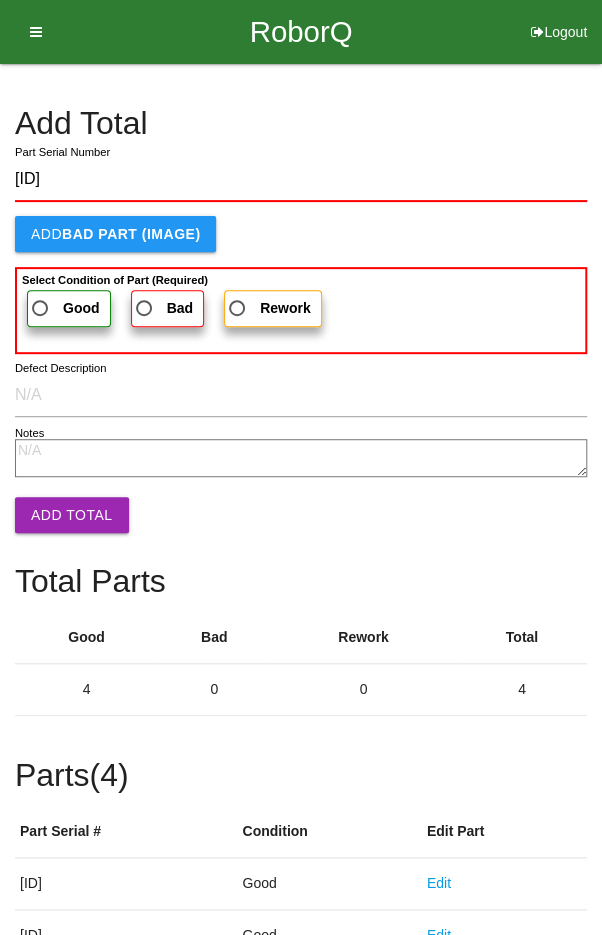 click on "Good" at bounding box center (81, 308) 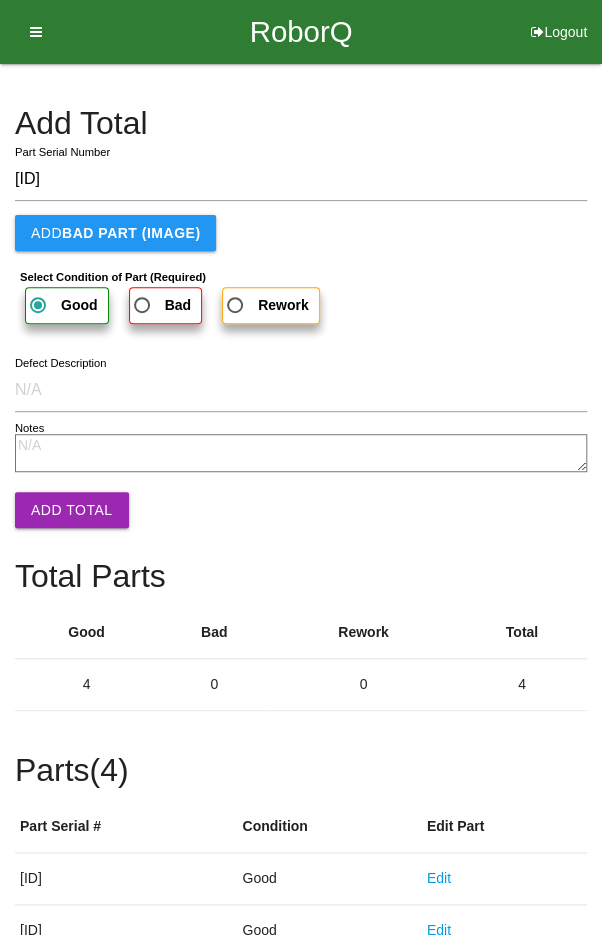 click on "Add Total" at bounding box center (72, 510) 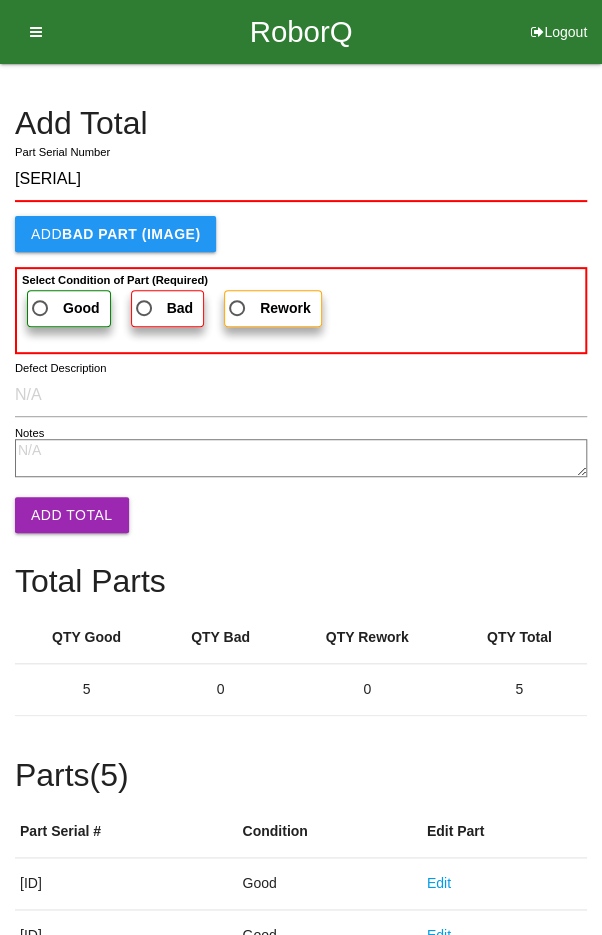 click on "Good" at bounding box center [64, 308] 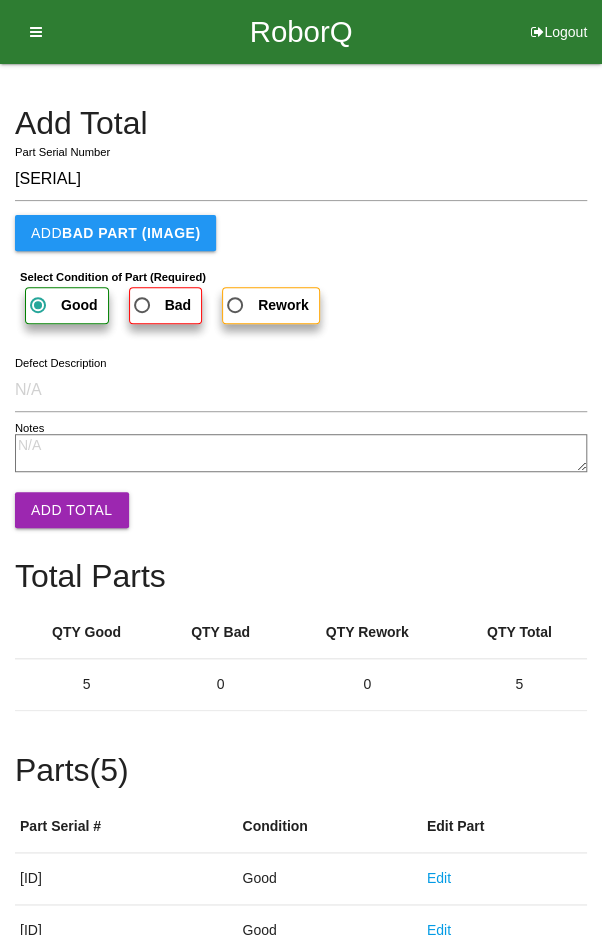 click on "Add Total" at bounding box center (72, 510) 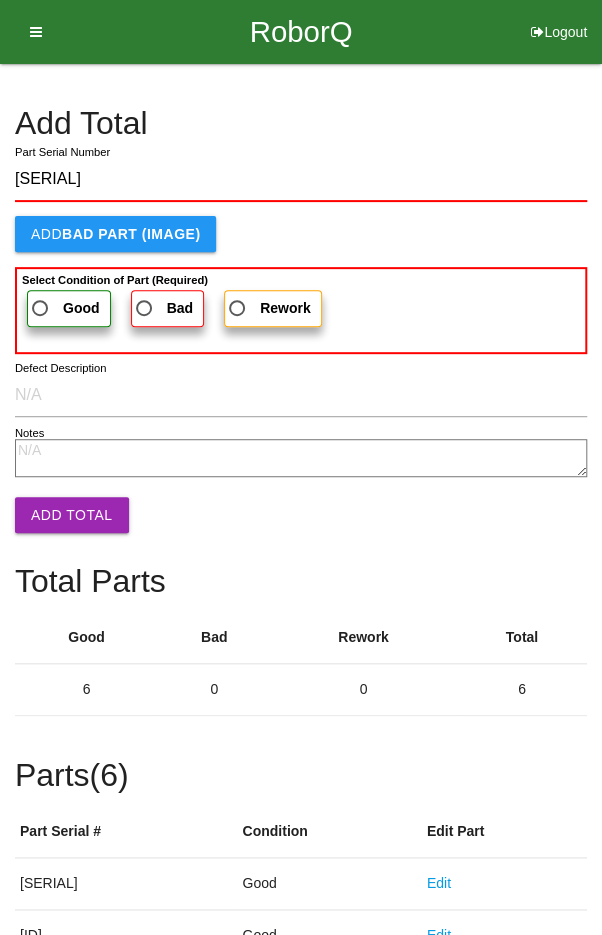 click on "Good" at bounding box center (64, 308) 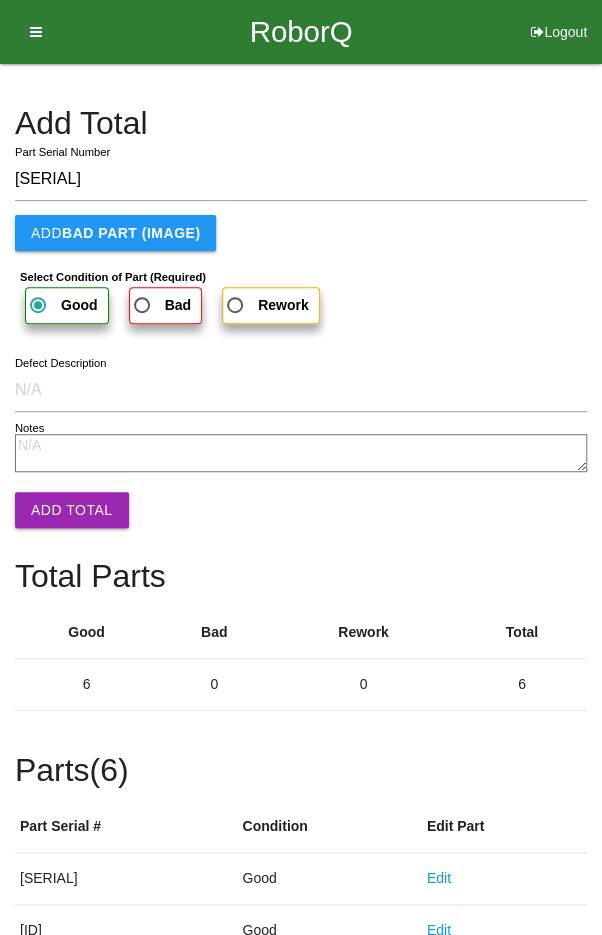 click on "Add Total" at bounding box center (72, 510) 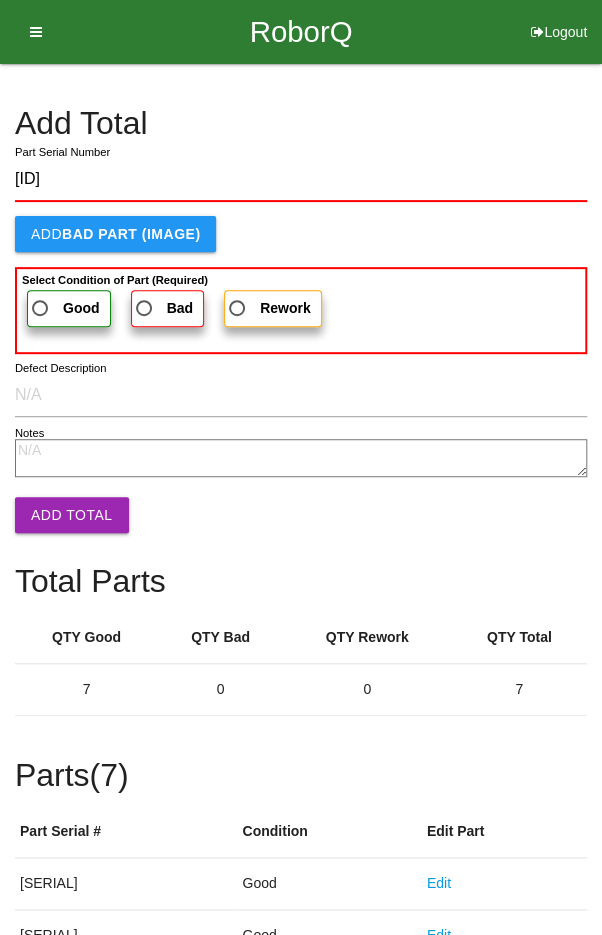 click on "Good" at bounding box center [64, 308] 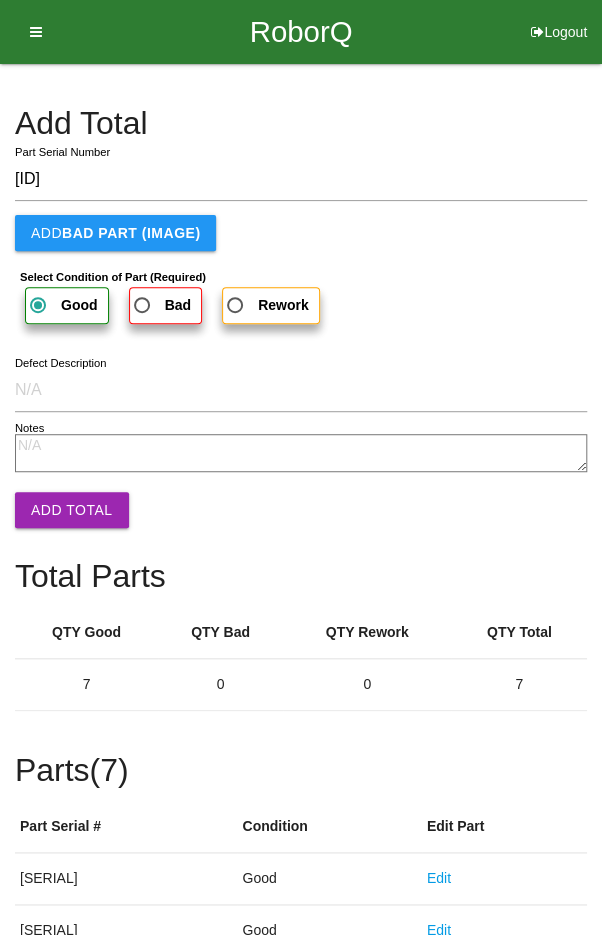 click on "Add Total" at bounding box center (72, 510) 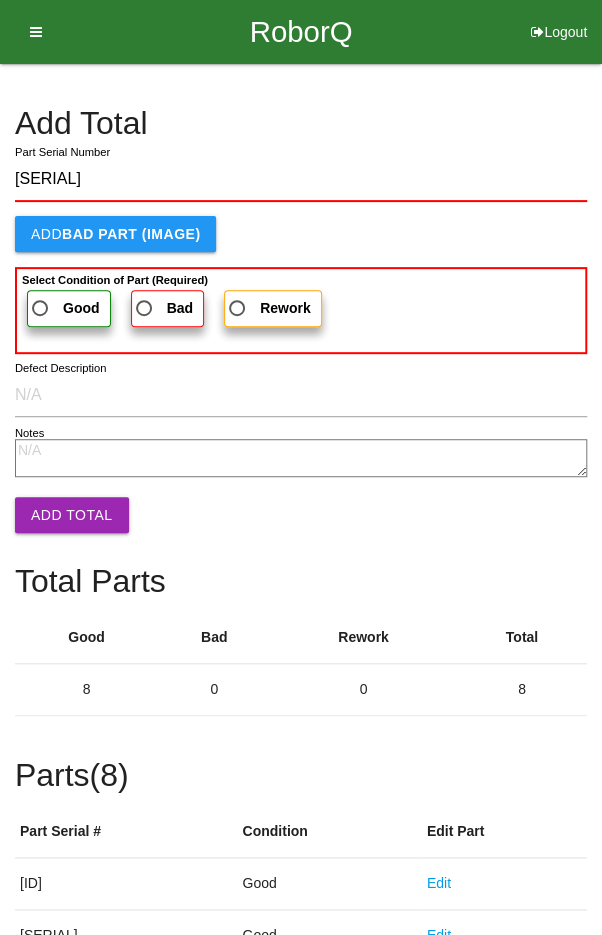 click on "Good" at bounding box center (64, 308) 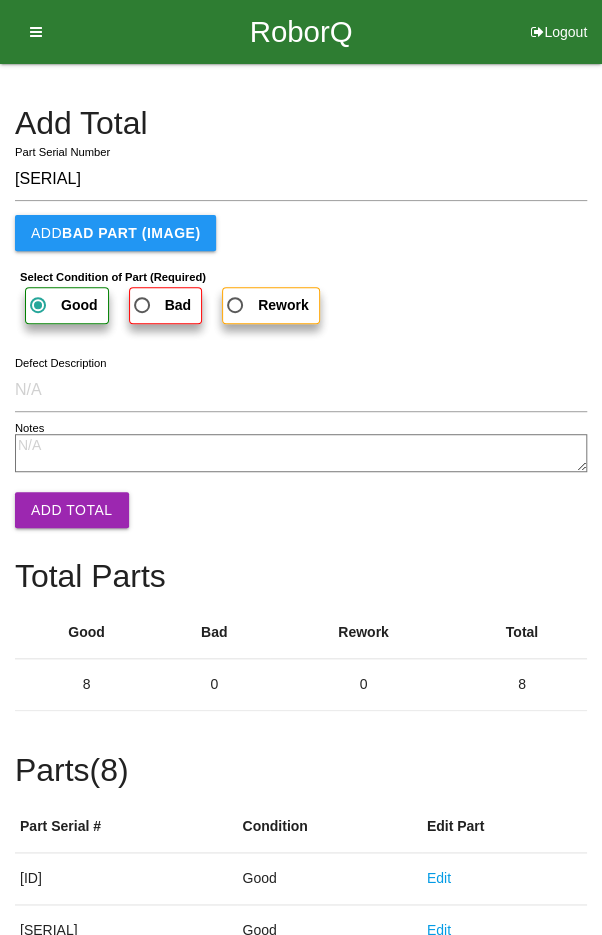 click on "Add Total" at bounding box center [72, 510] 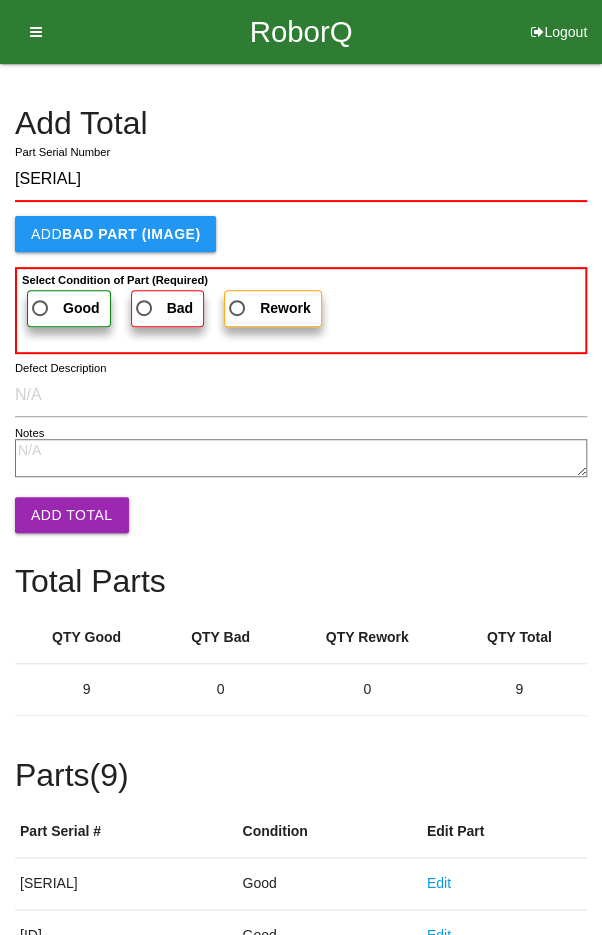 click on "Good" at bounding box center (64, 308) 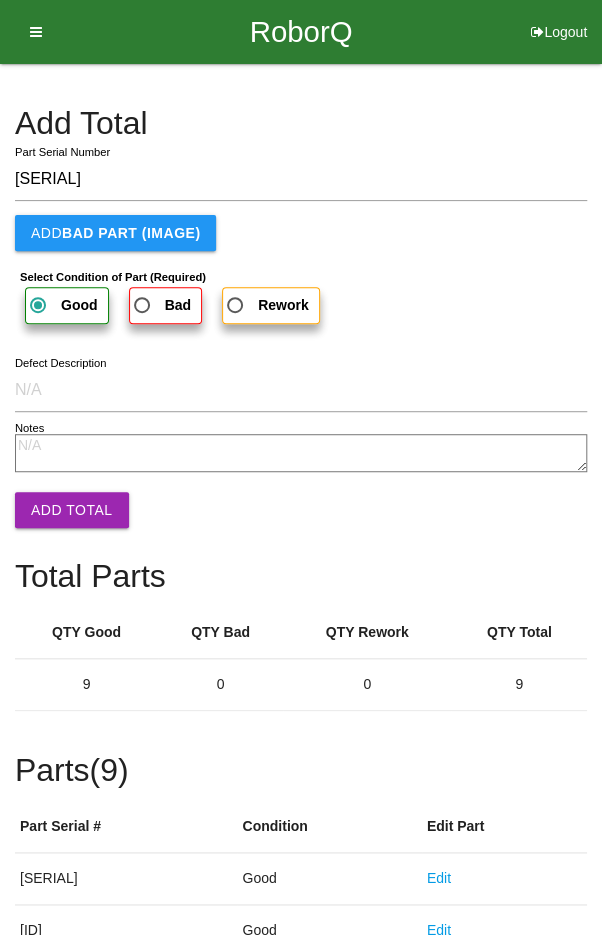 click on "Add Total" at bounding box center [72, 510] 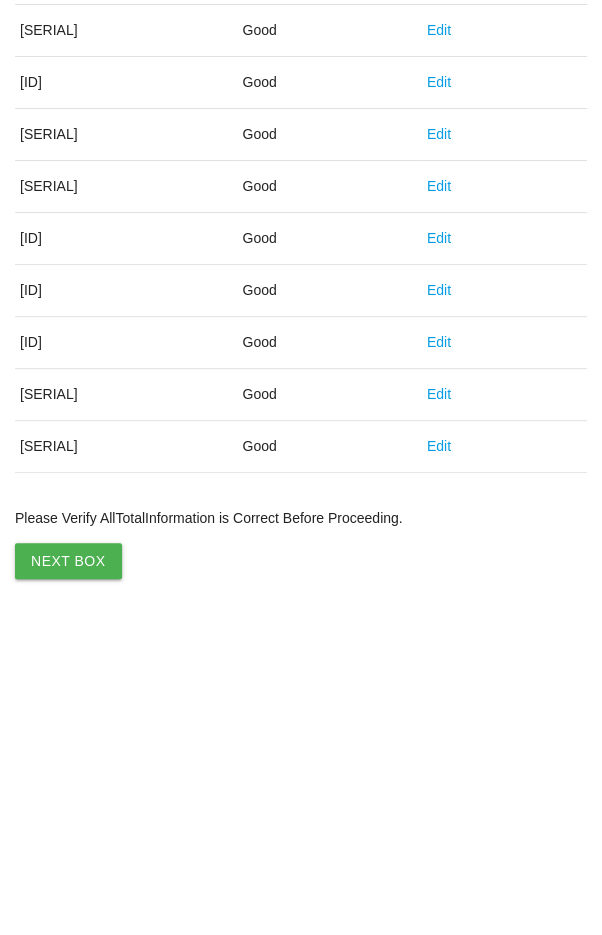 scroll, scrollTop: 594, scrollLeft: 0, axis: vertical 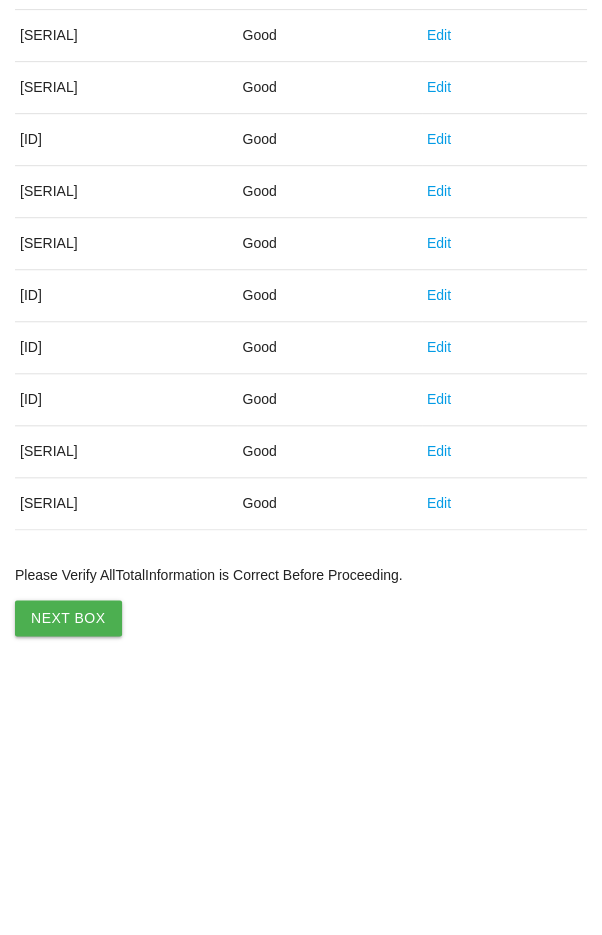 click on "Edit" at bounding box center (439, 757) 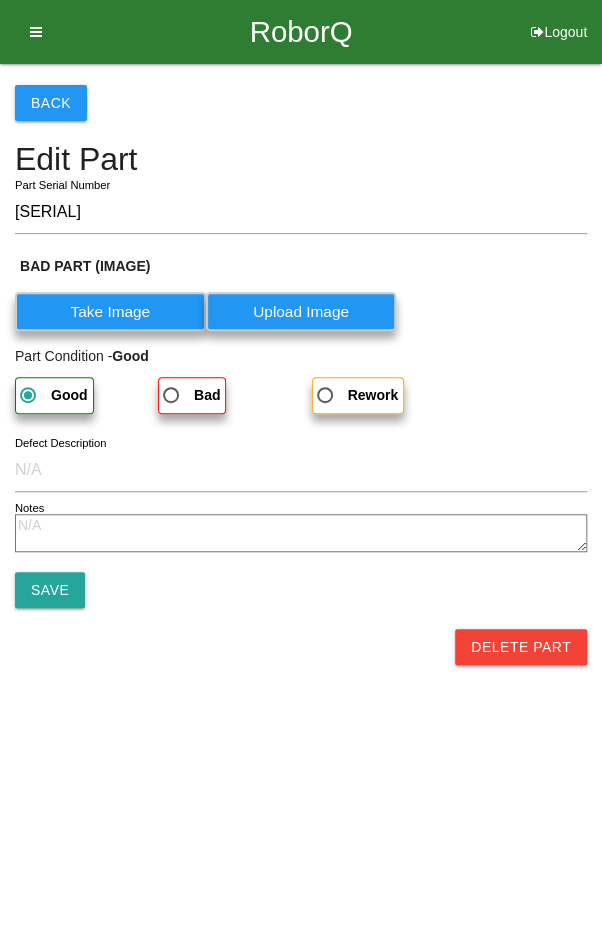 click on "Delete Part" at bounding box center [521, 647] 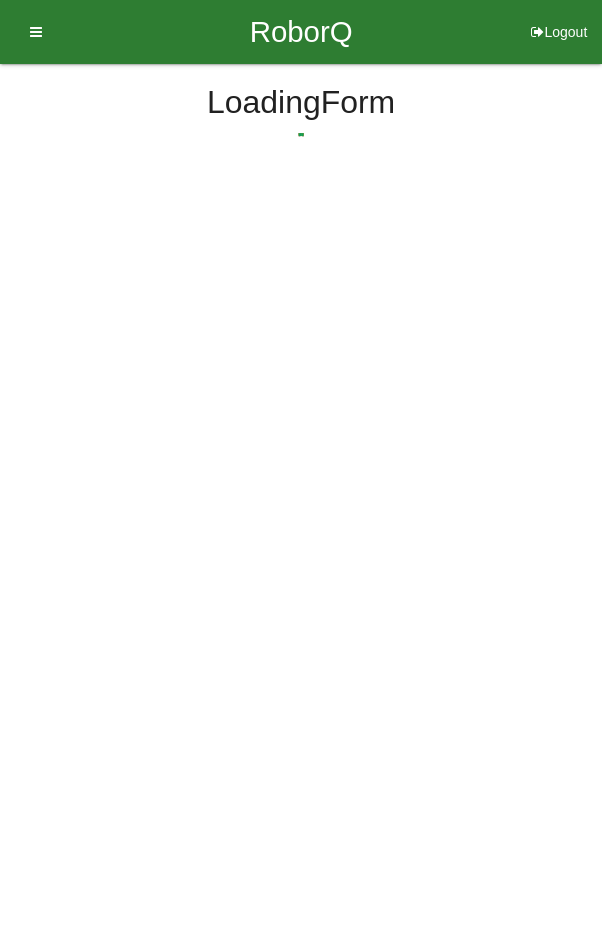 click on "RoborQ Logout [FIRST] [LAST] Dashboard Profile Add Companions Work Instructions Knowledge Base Loading Form" at bounding box center (301, 144) 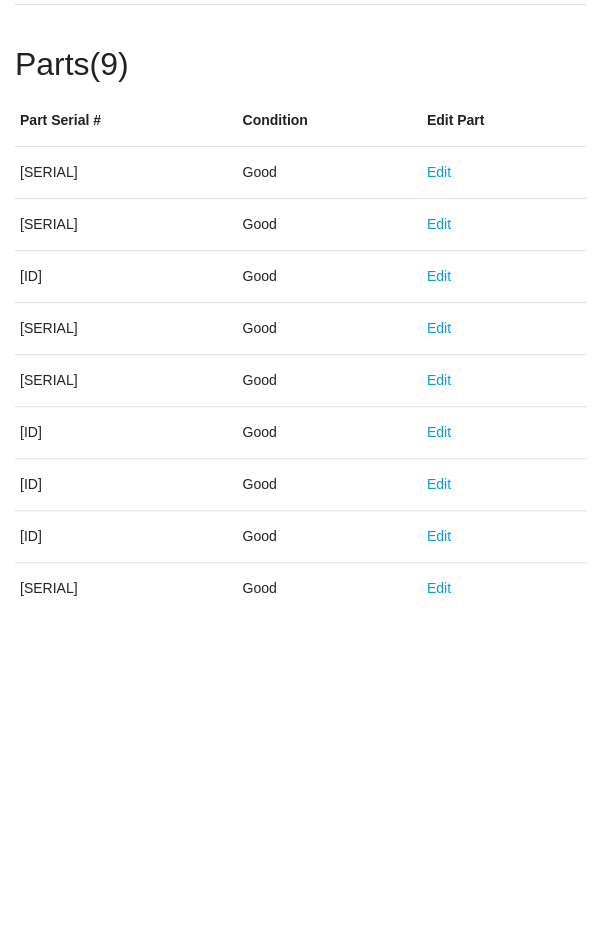 scroll, scrollTop: 542, scrollLeft: 0, axis: vertical 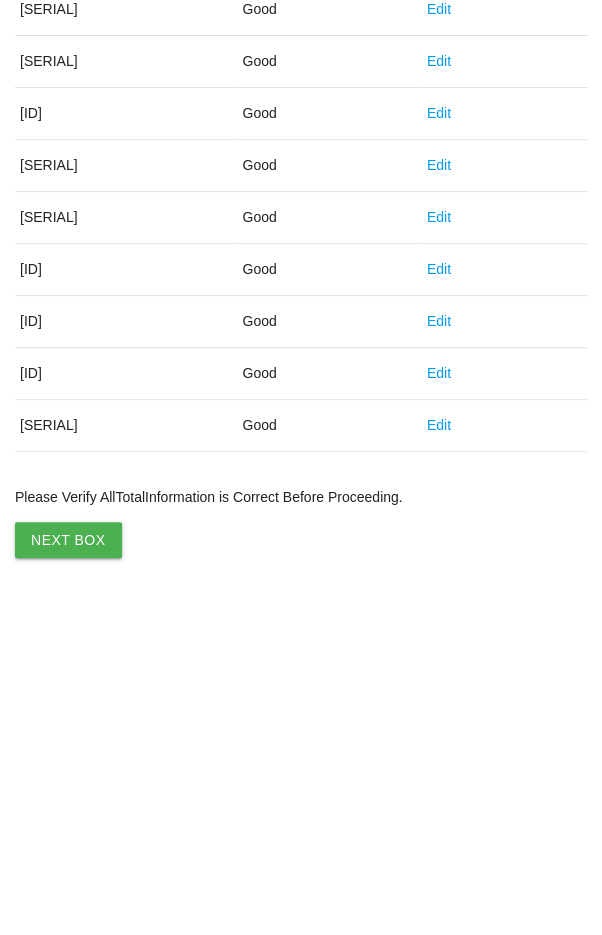click on "Edit" at bounding box center (439, 757) 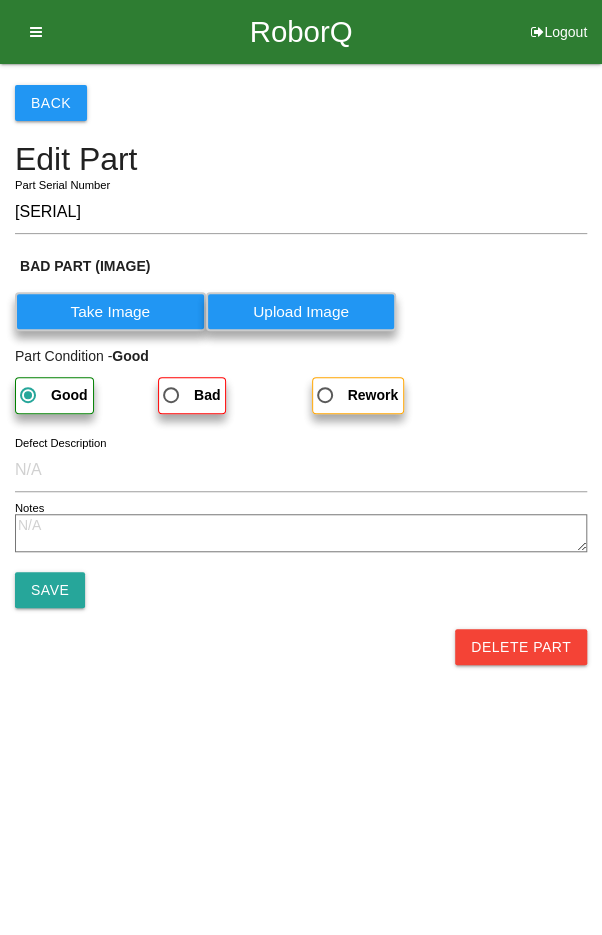 click on "Delete Part" at bounding box center [521, 647] 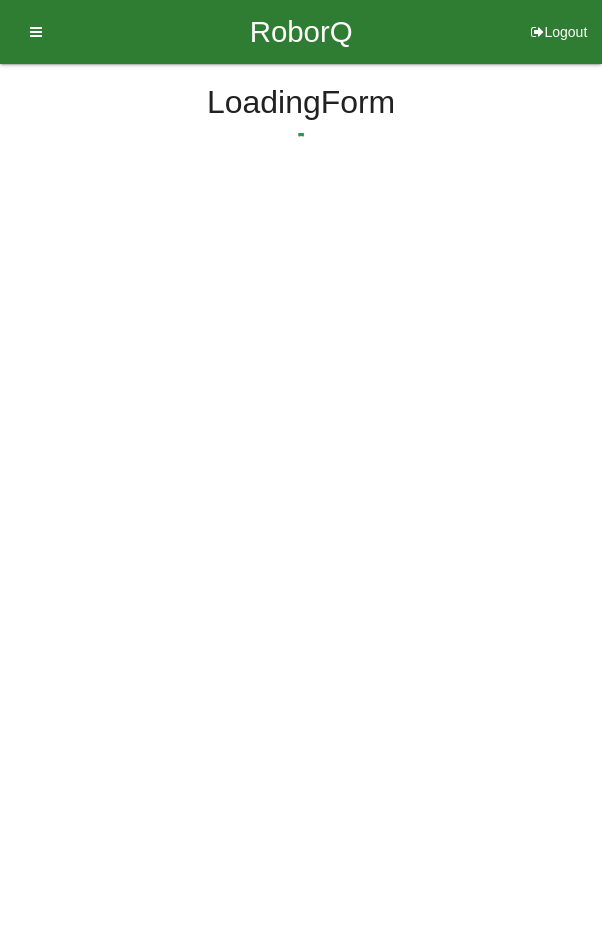 click on "RoborQ Logout [FIRST] [LAST] Dashboard Profile Add Companions Work Instructions Knowledge Base Loading Form" at bounding box center (301, 144) 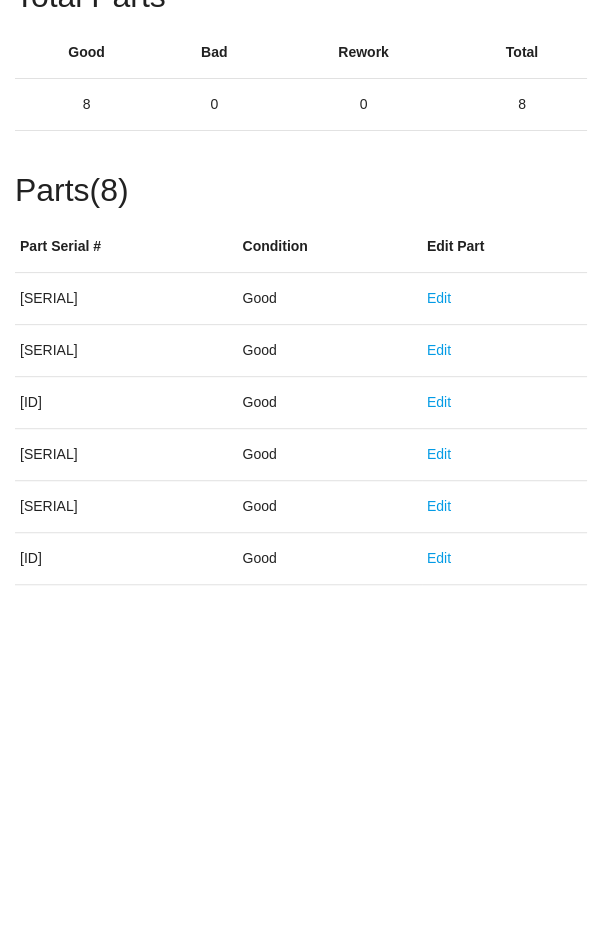 scroll, scrollTop: 490, scrollLeft: 0, axis: vertical 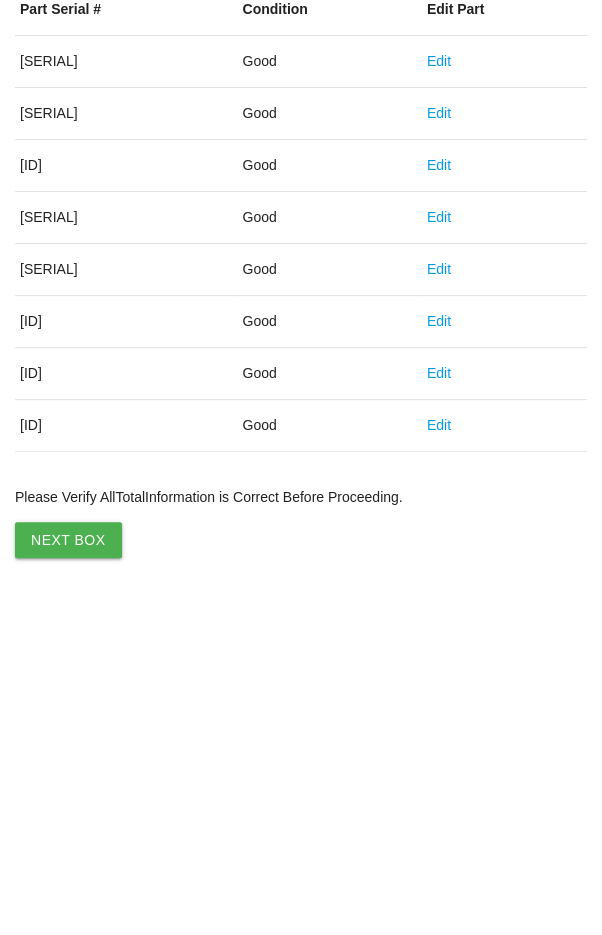 click on "Edit" at bounding box center (439, 757) 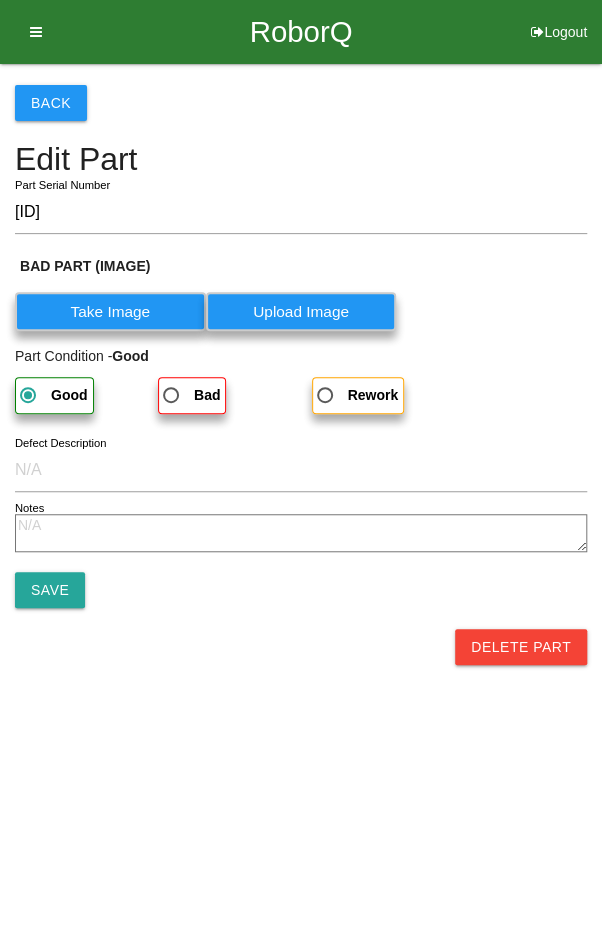 click on "Delete Part" at bounding box center (521, 647) 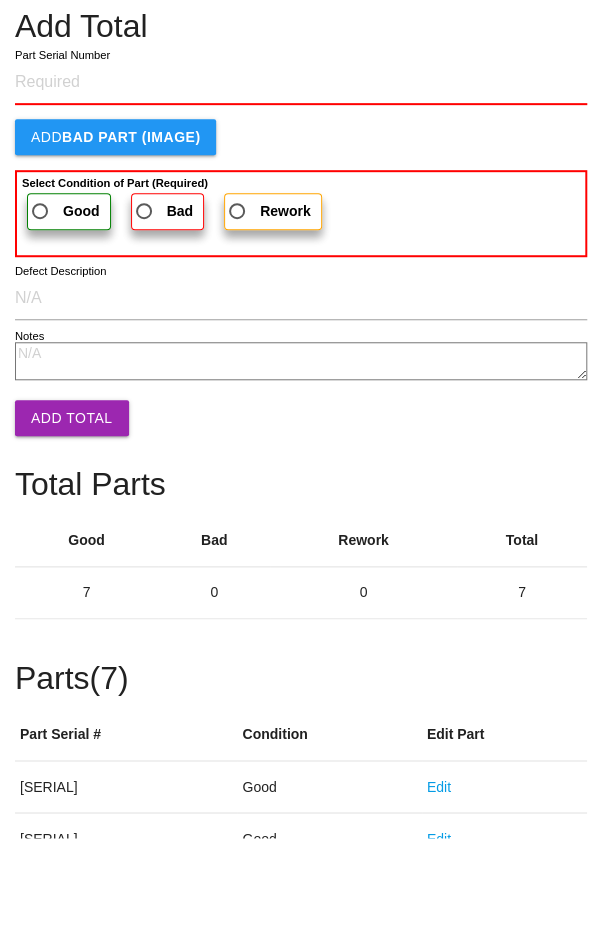 scroll, scrollTop: 438, scrollLeft: 0, axis: vertical 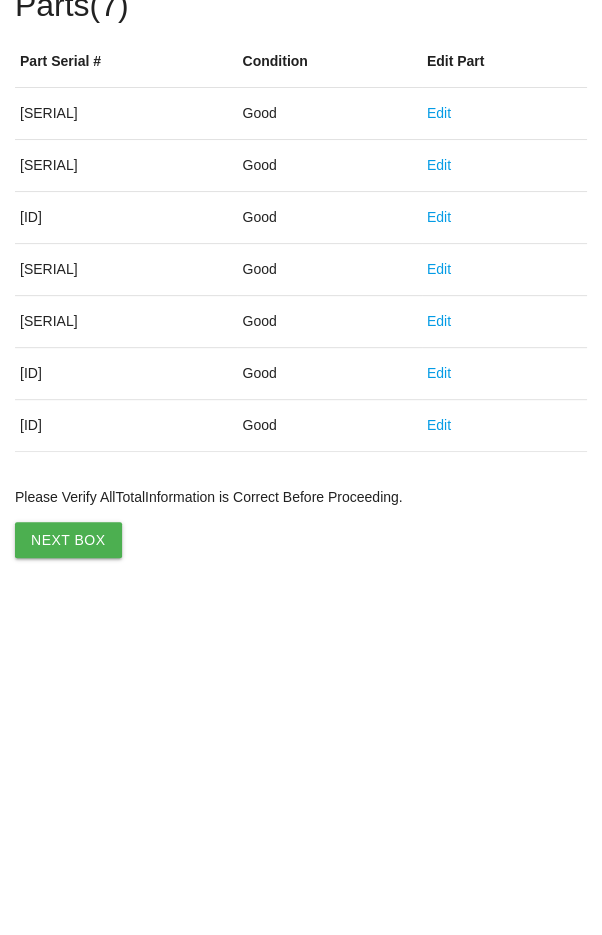 click on "Edit" at bounding box center [439, 757] 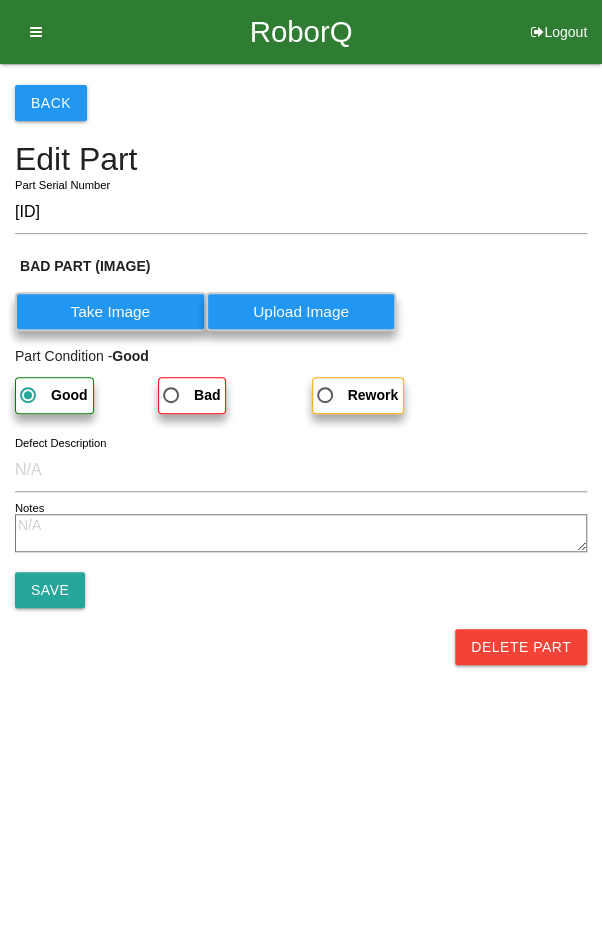 click on "Delete Part" at bounding box center (521, 647) 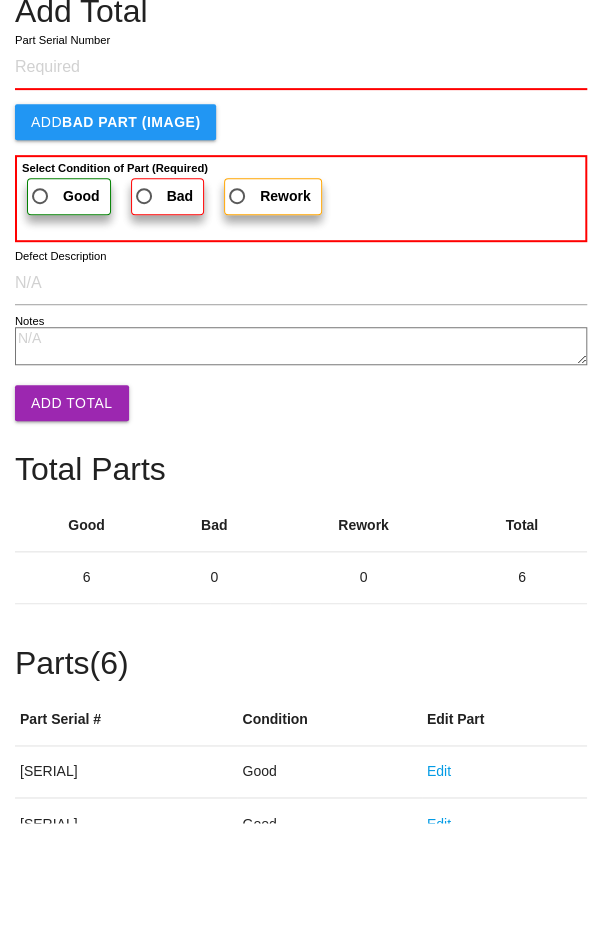 scroll, scrollTop: 386, scrollLeft: 0, axis: vertical 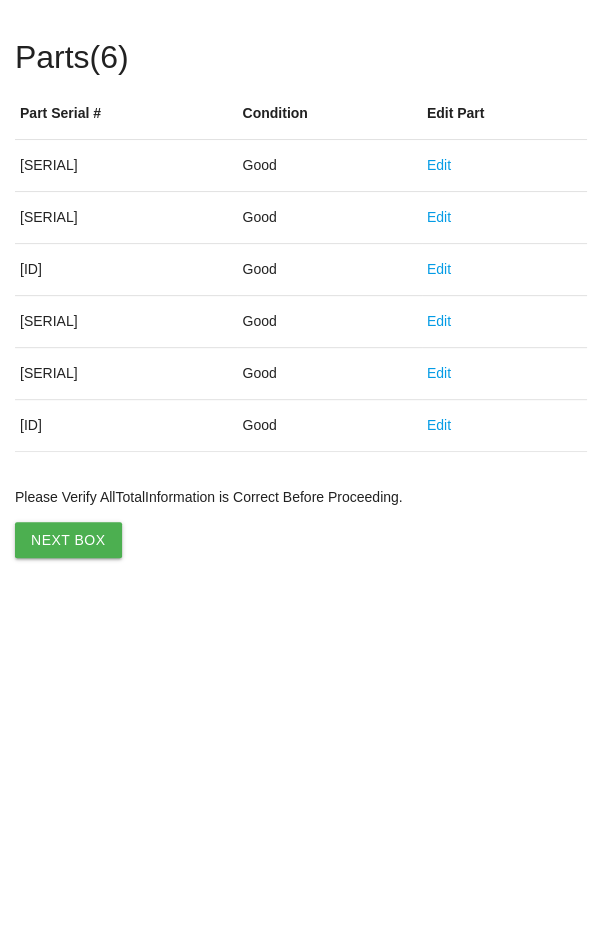 click on "Edit" at bounding box center [439, 757] 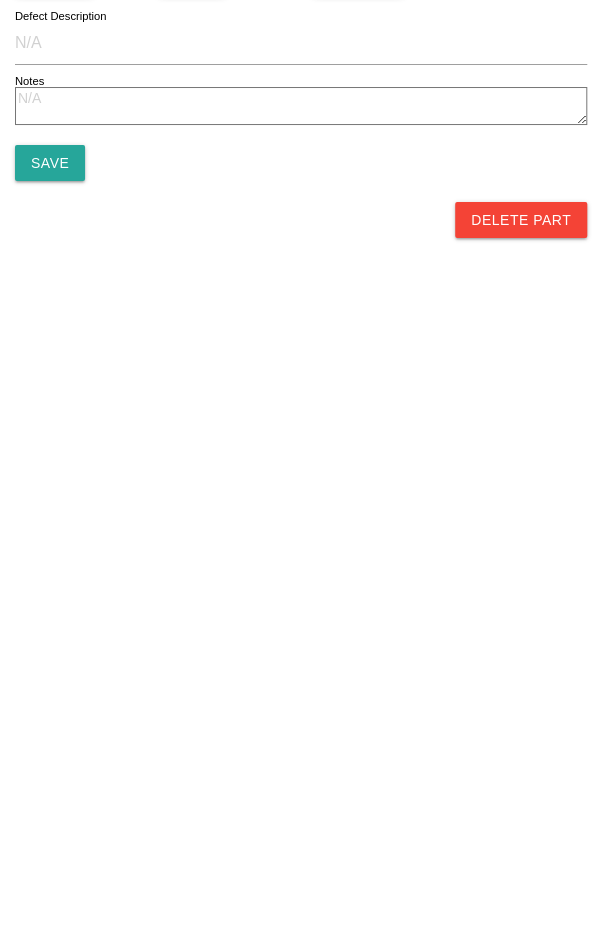 scroll, scrollTop: 0, scrollLeft: 0, axis: both 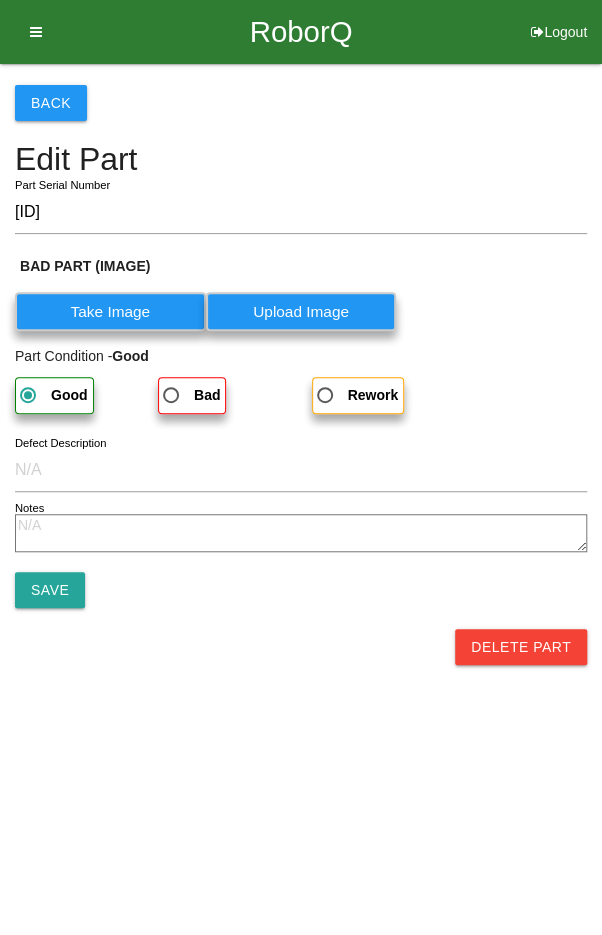 click on "Delete Part" at bounding box center [521, 647] 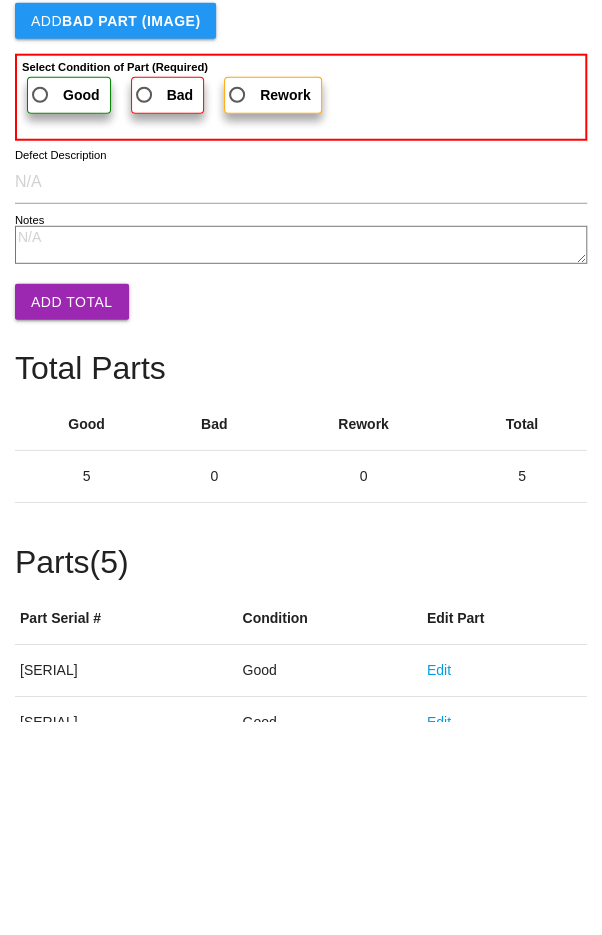 scroll, scrollTop: 335, scrollLeft: 0, axis: vertical 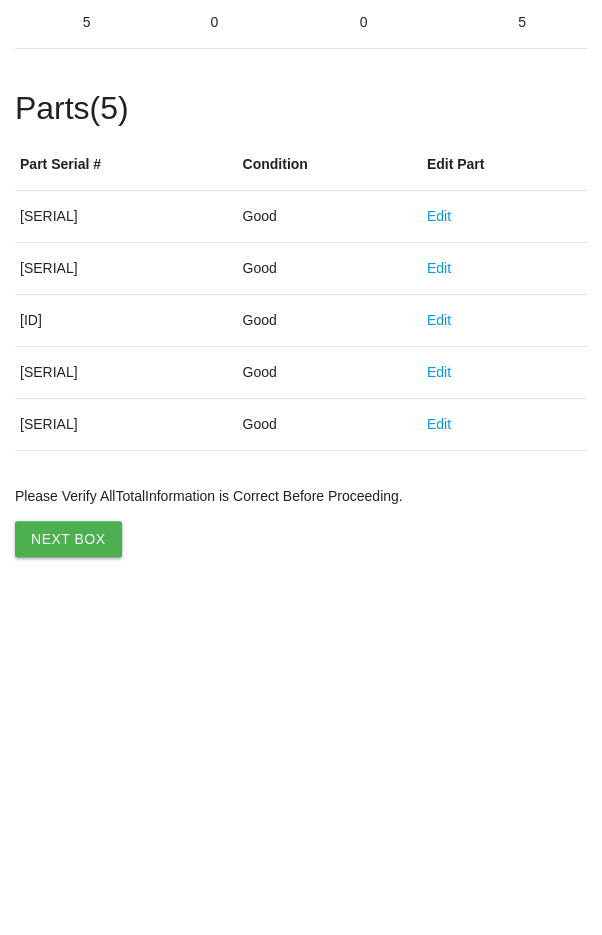 click on "Edit" at bounding box center [439, 756] 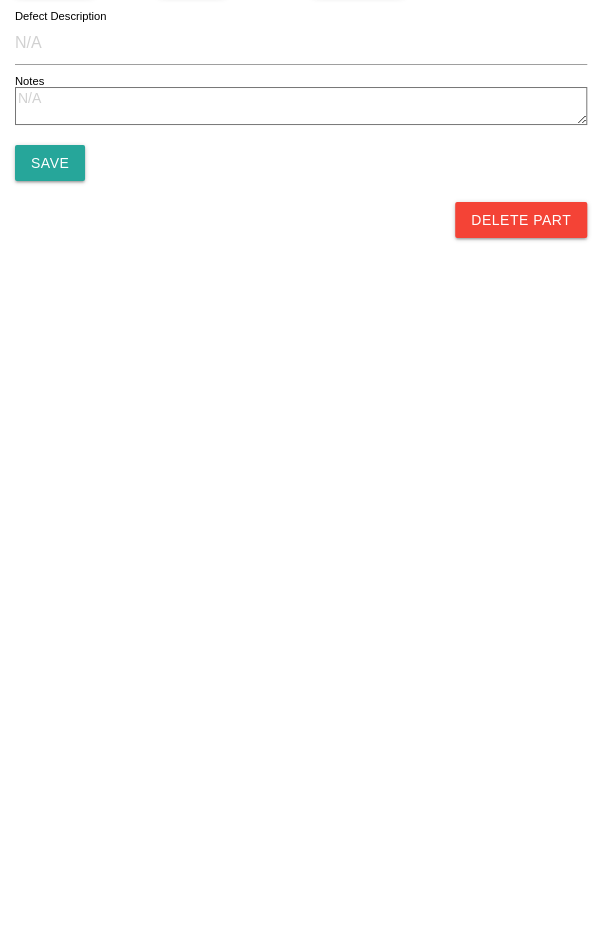 scroll, scrollTop: 0, scrollLeft: 0, axis: both 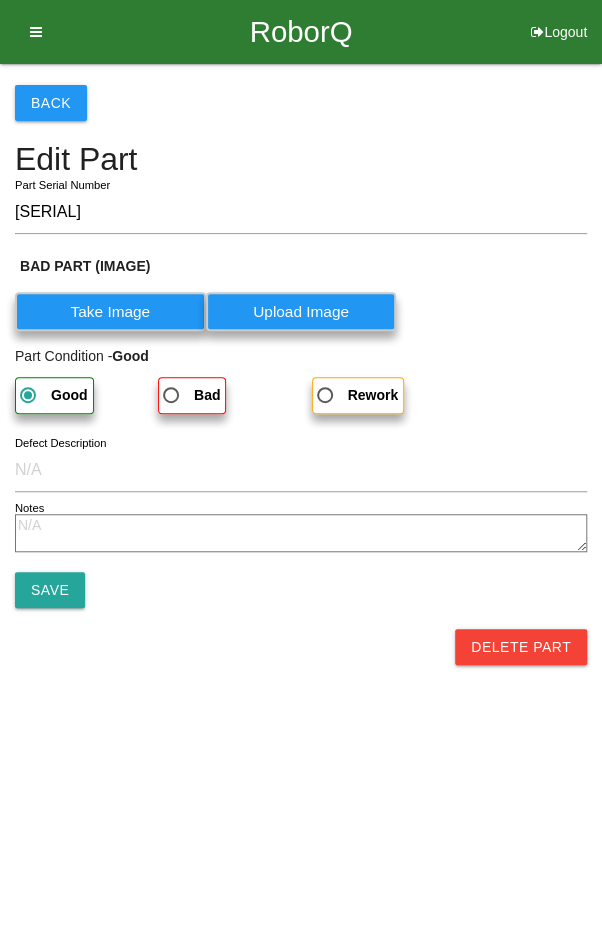 click on "Delete Part" at bounding box center [521, 647] 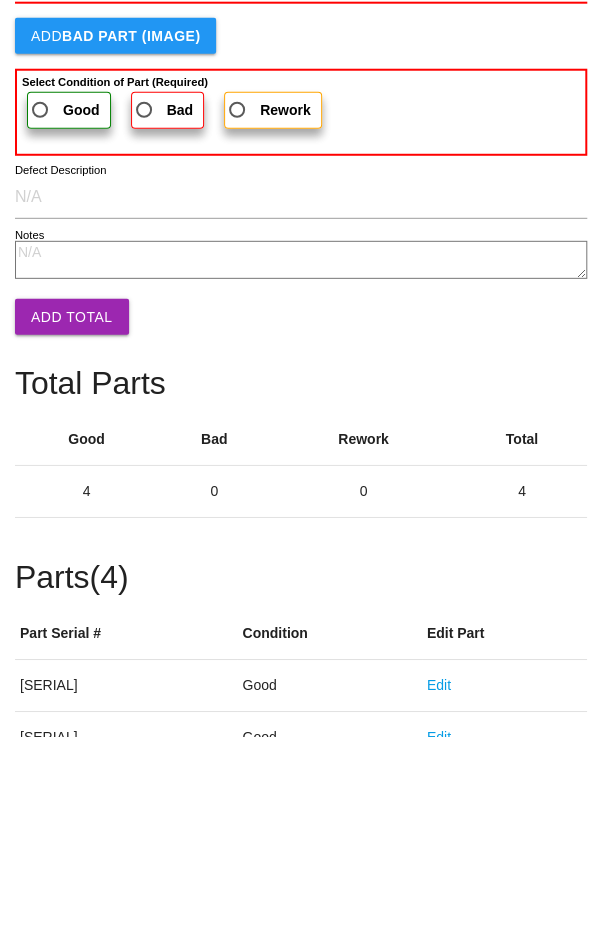 scroll, scrollTop: 283, scrollLeft: 0, axis: vertical 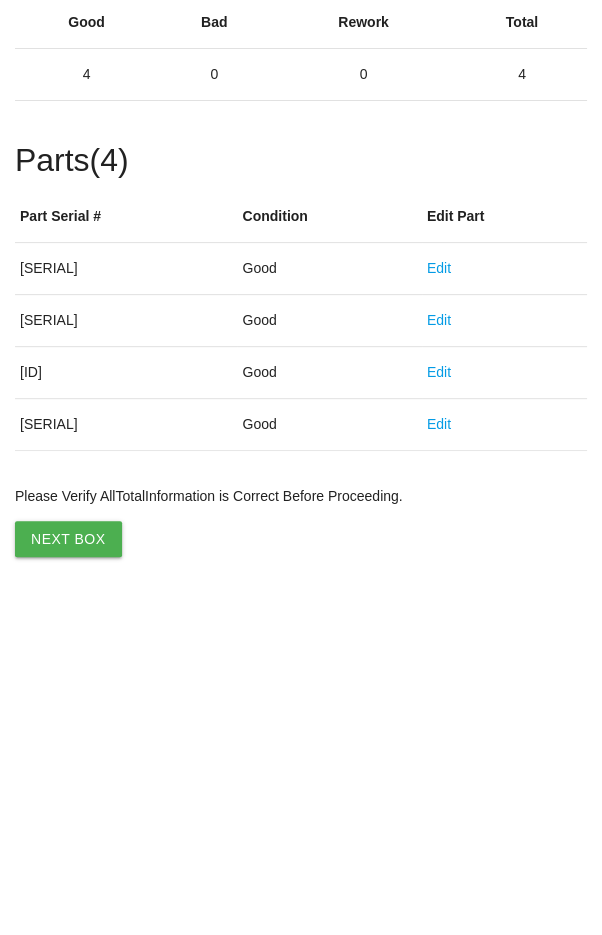 click on "Edit" at bounding box center [439, 756] 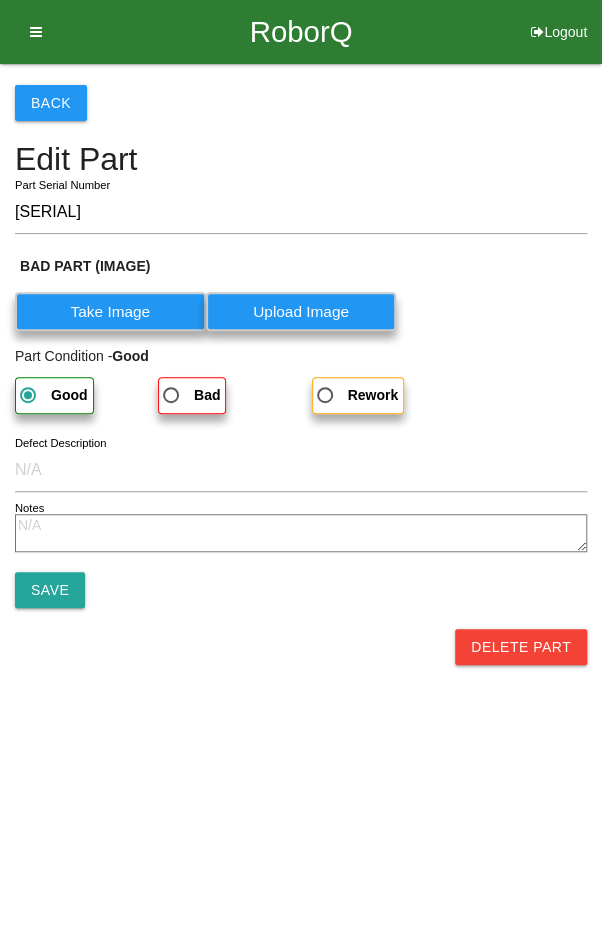 click on "Delete Part" at bounding box center (521, 647) 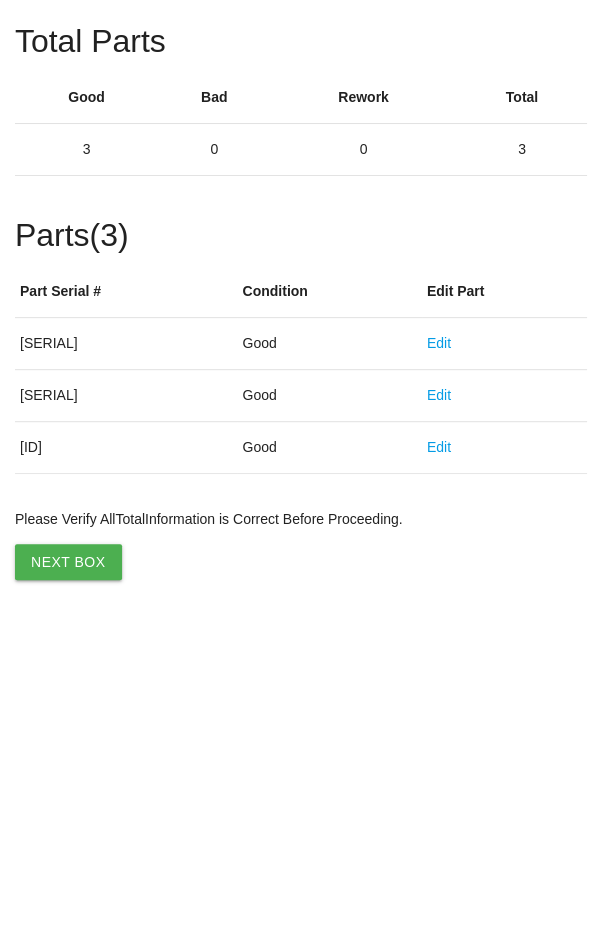scroll, scrollTop: 232, scrollLeft: 0, axis: vertical 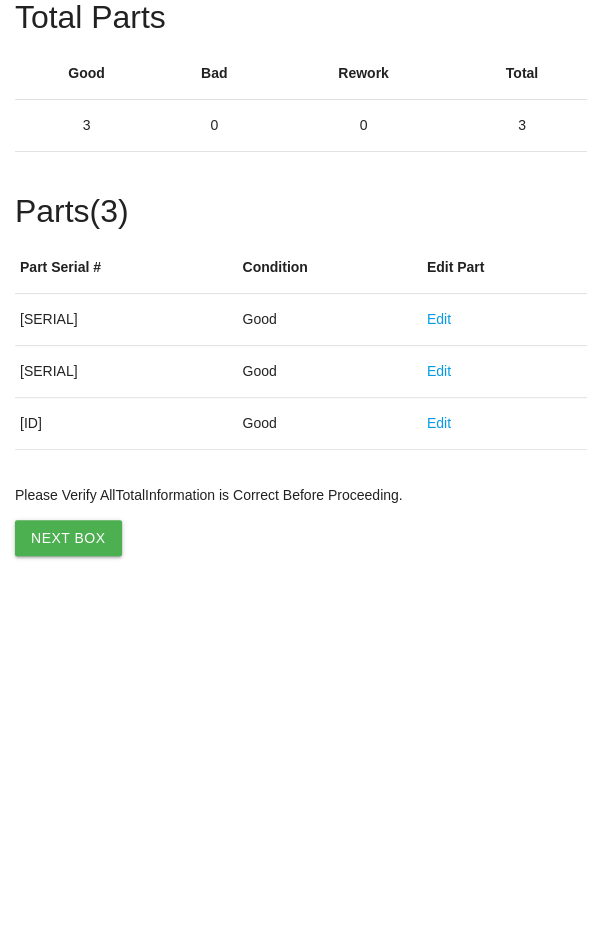 click on "Edit" at bounding box center [439, 755] 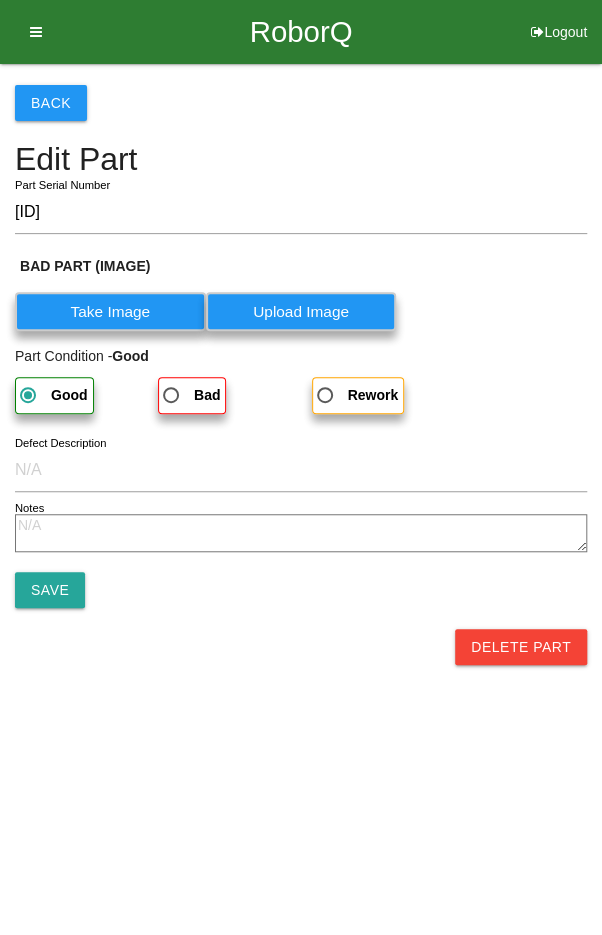 click on "Delete Part" at bounding box center [521, 647] 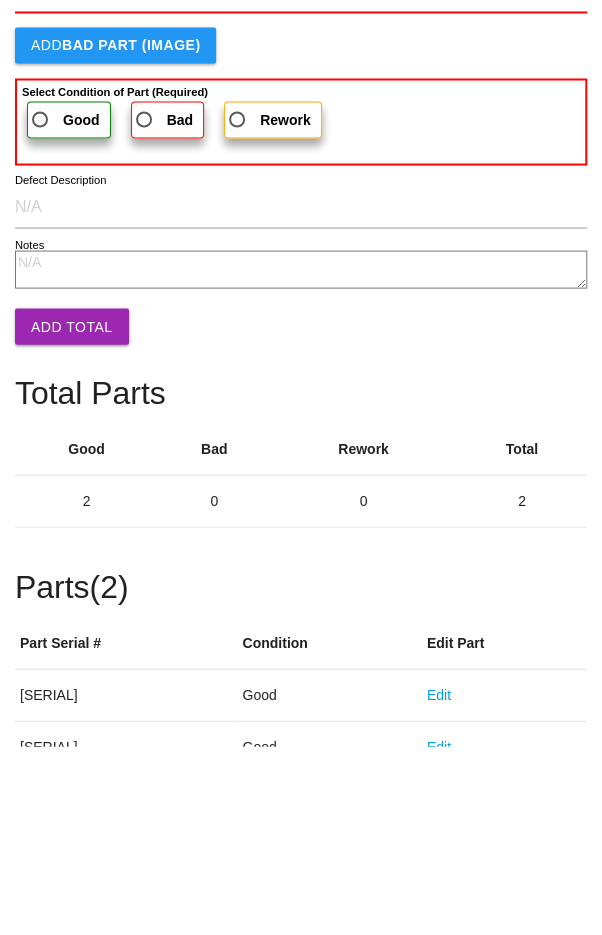 scroll, scrollTop: 180, scrollLeft: 0, axis: vertical 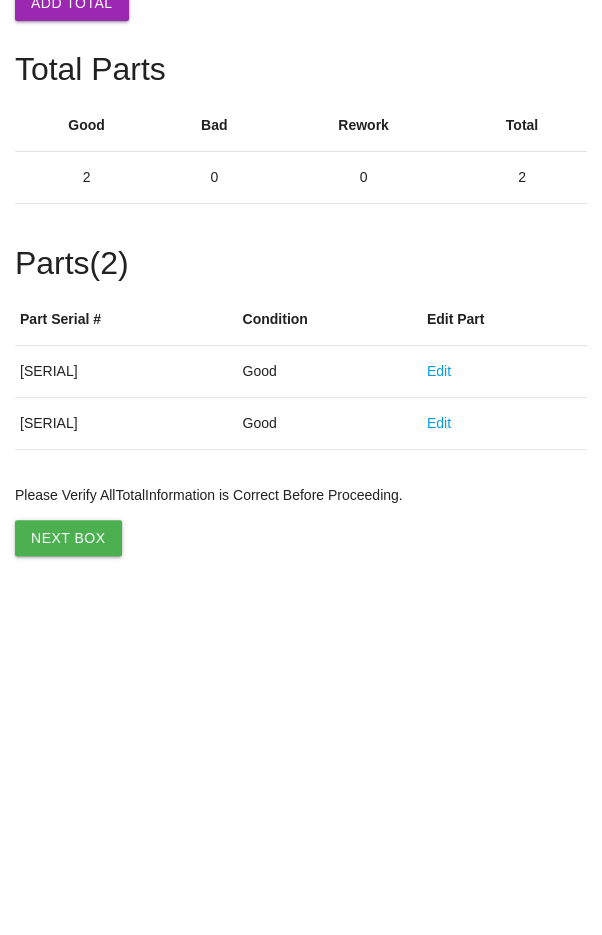click on "Edit" at bounding box center [439, 755] 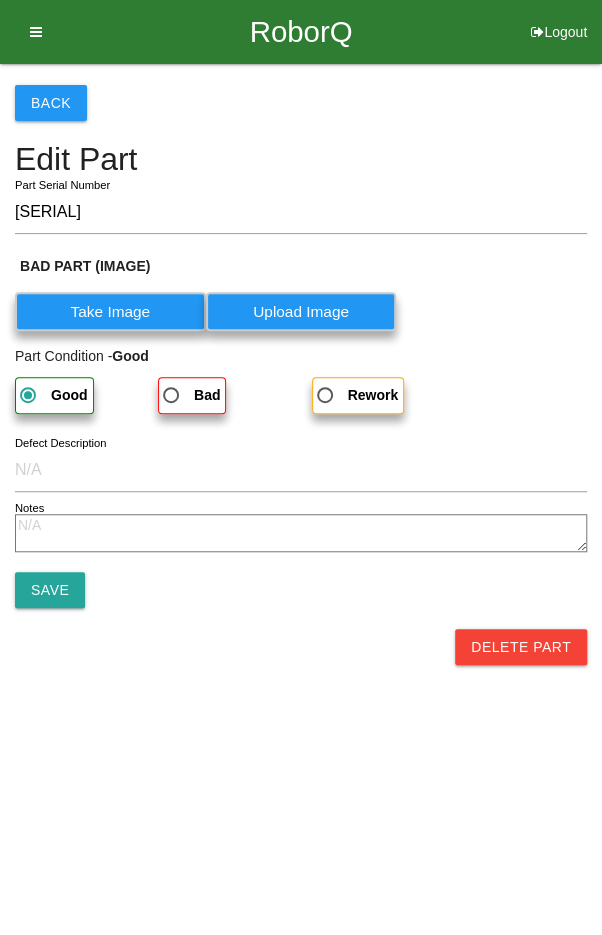 click on "Delete Part" at bounding box center (521, 647) 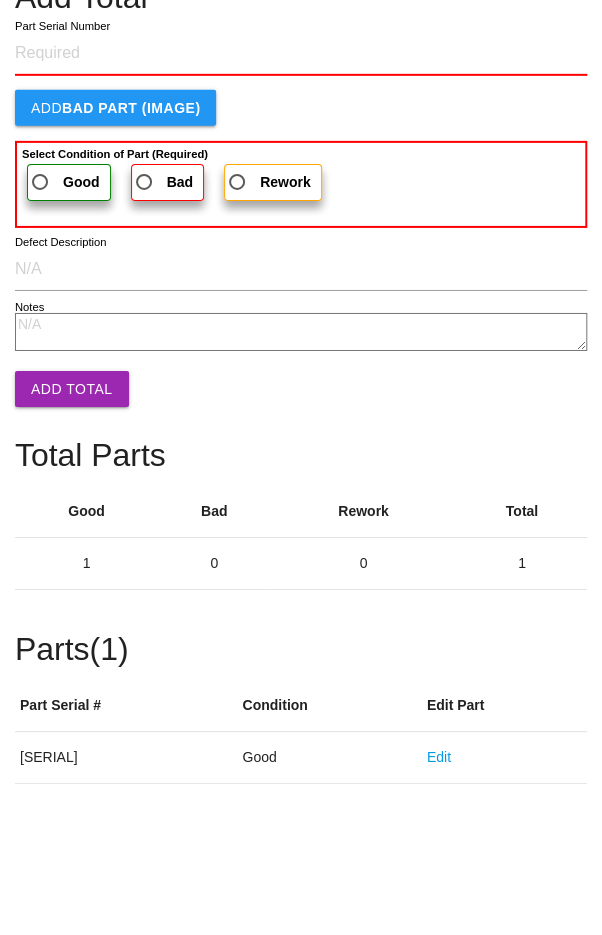 scroll, scrollTop: 128, scrollLeft: 0, axis: vertical 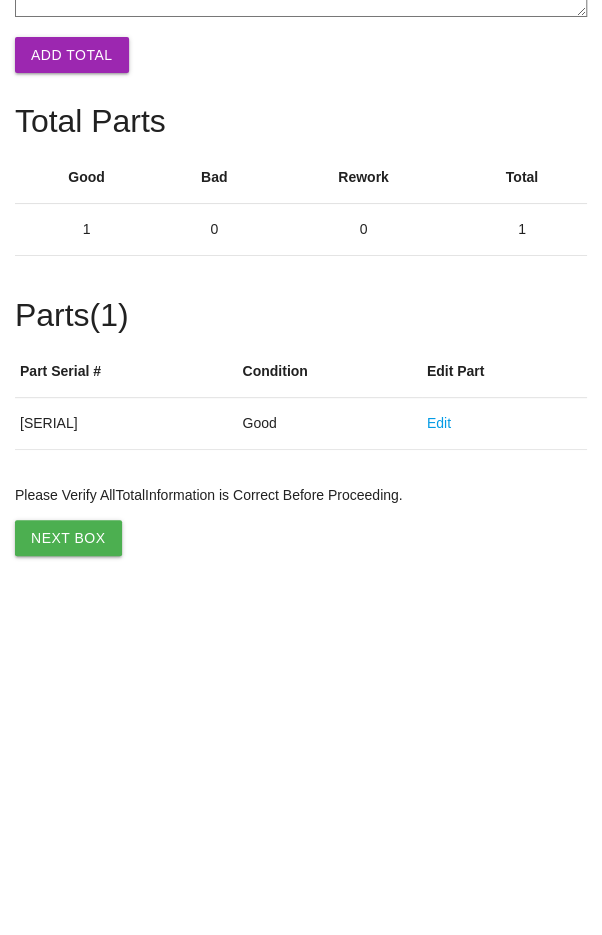 click on "Edit" at bounding box center [439, 755] 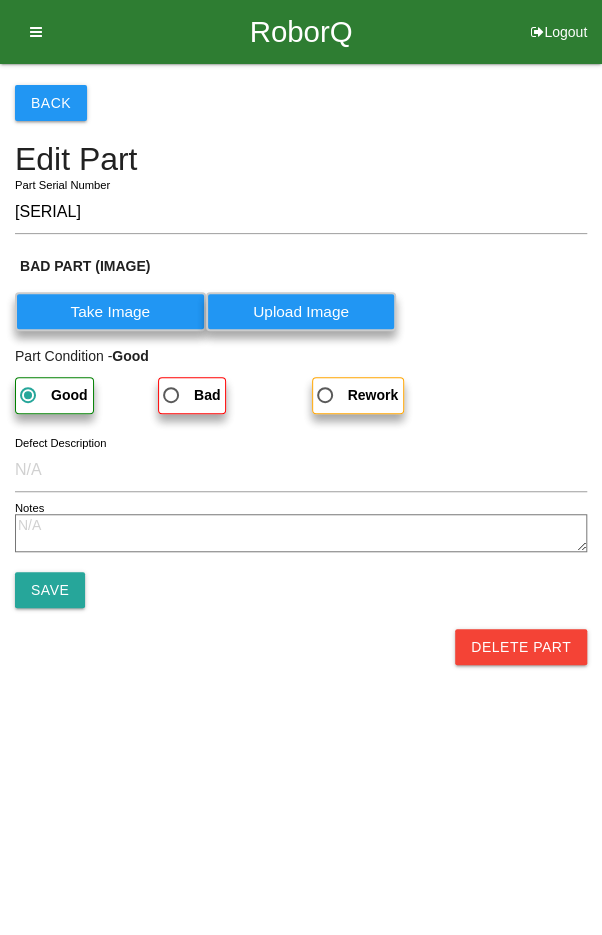 click on "Delete Part" at bounding box center (521, 647) 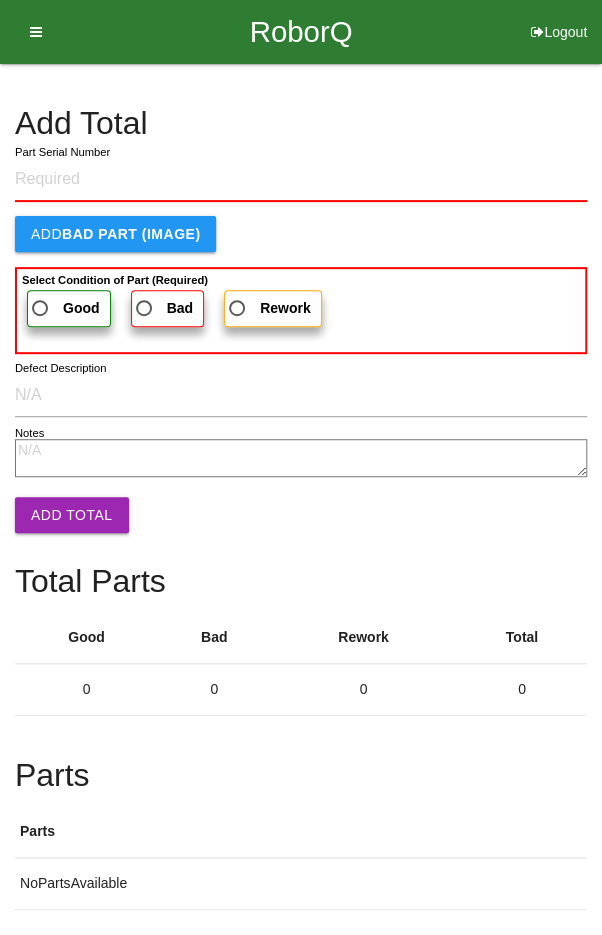 click on "Add Total" at bounding box center [301, 123] 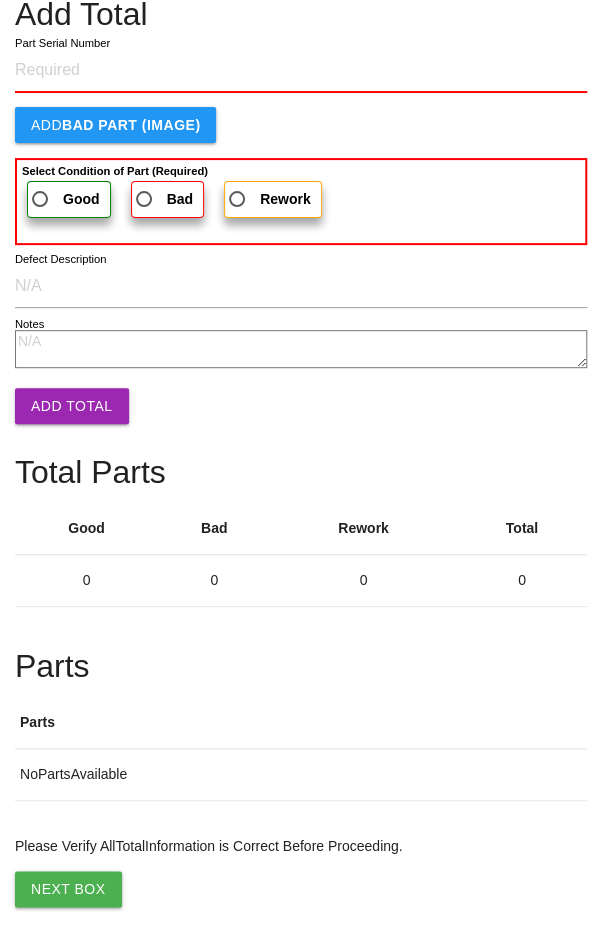 scroll, scrollTop: 128, scrollLeft: 0, axis: vertical 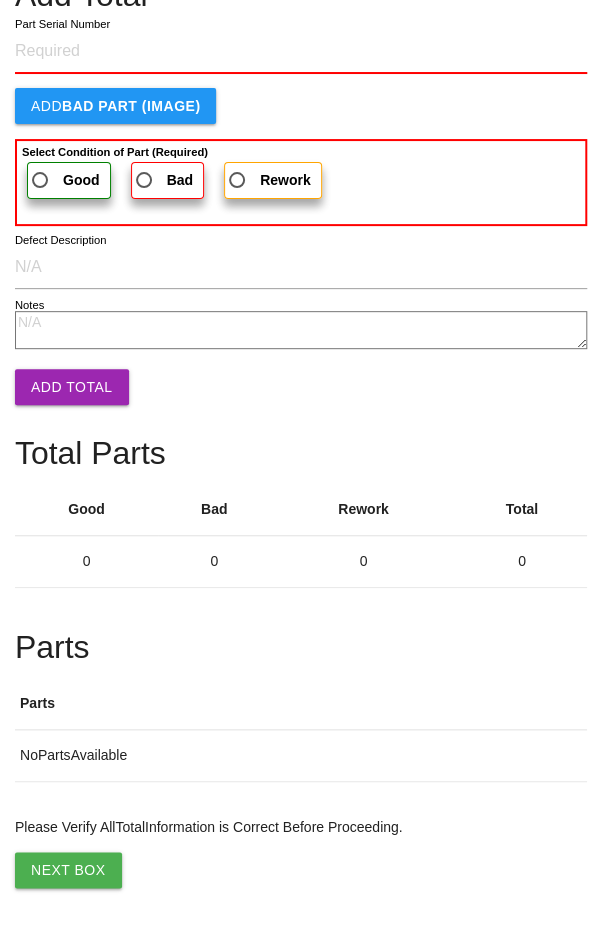 click on "Next Box" at bounding box center (68, 870) 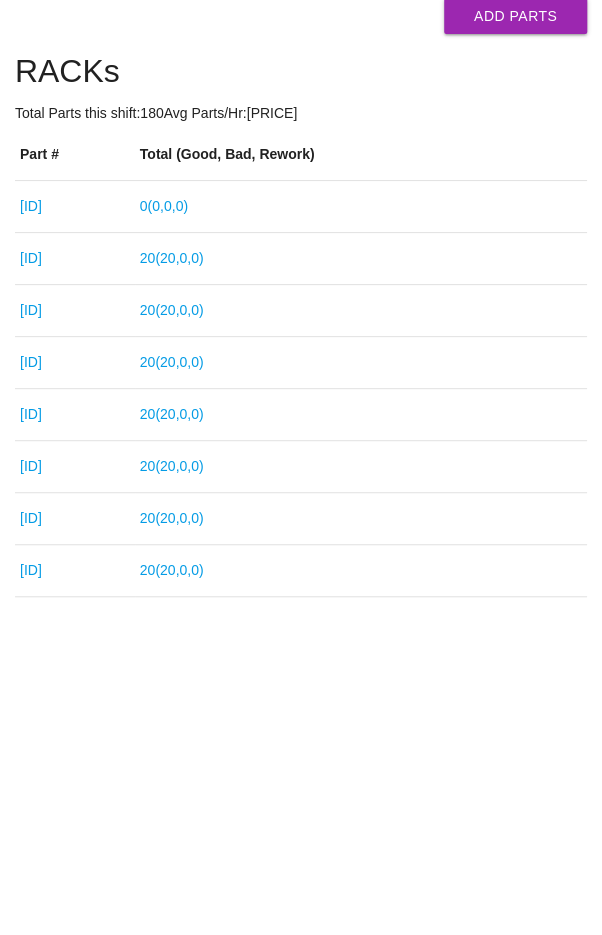scroll, scrollTop: 326, scrollLeft: 0, axis: vertical 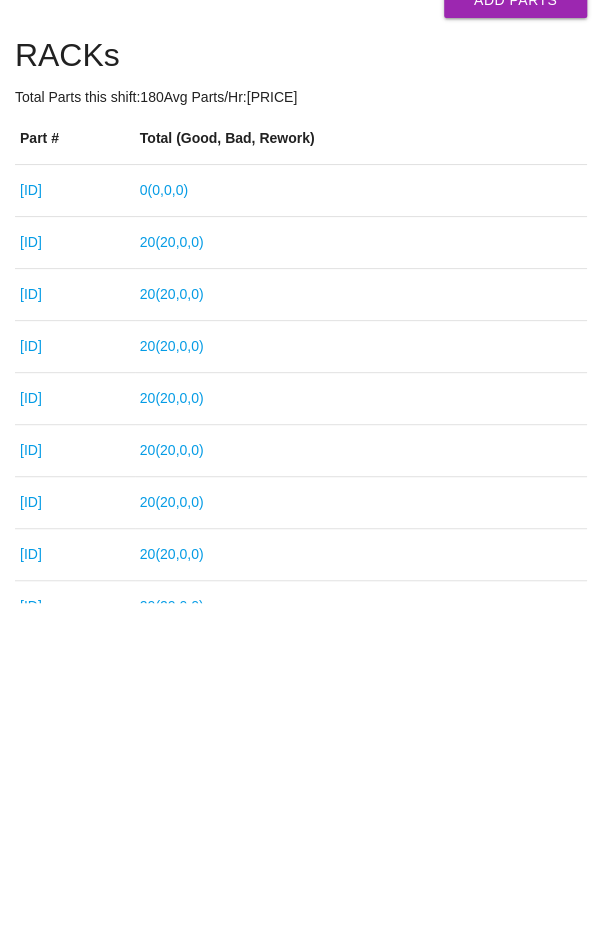 click on "[ID]" at bounding box center (31, 522) 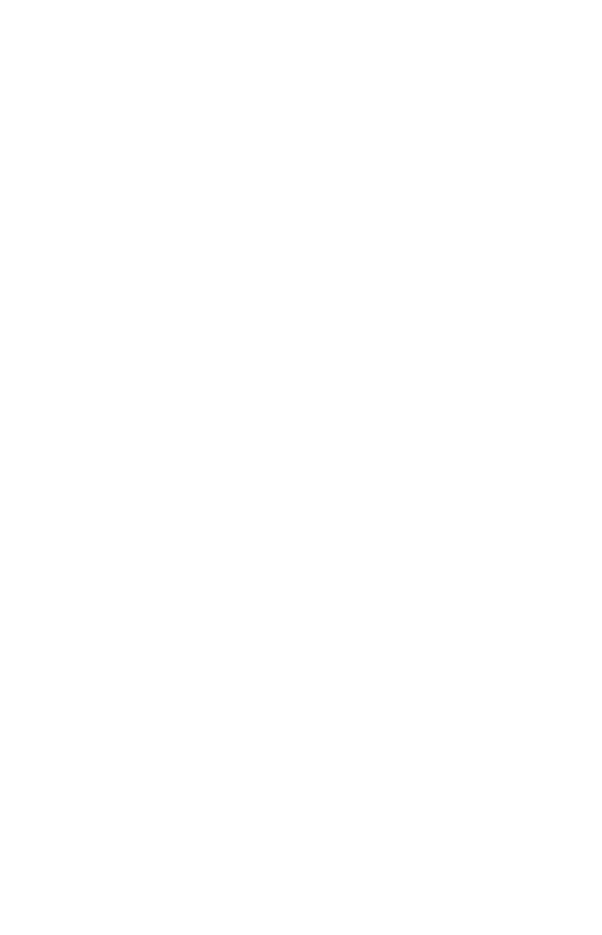 scroll, scrollTop: 0, scrollLeft: 0, axis: both 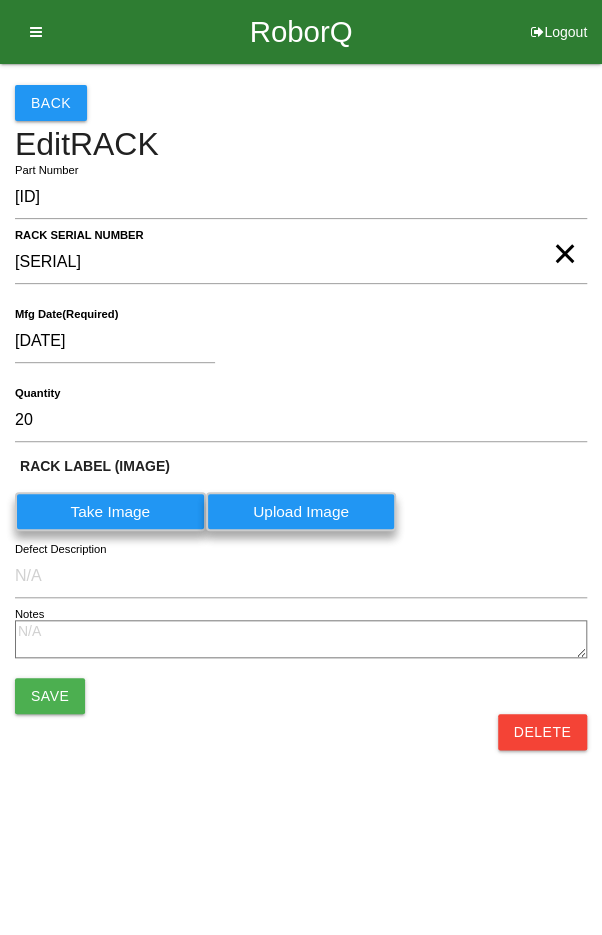 click on "×" at bounding box center [564, 234] 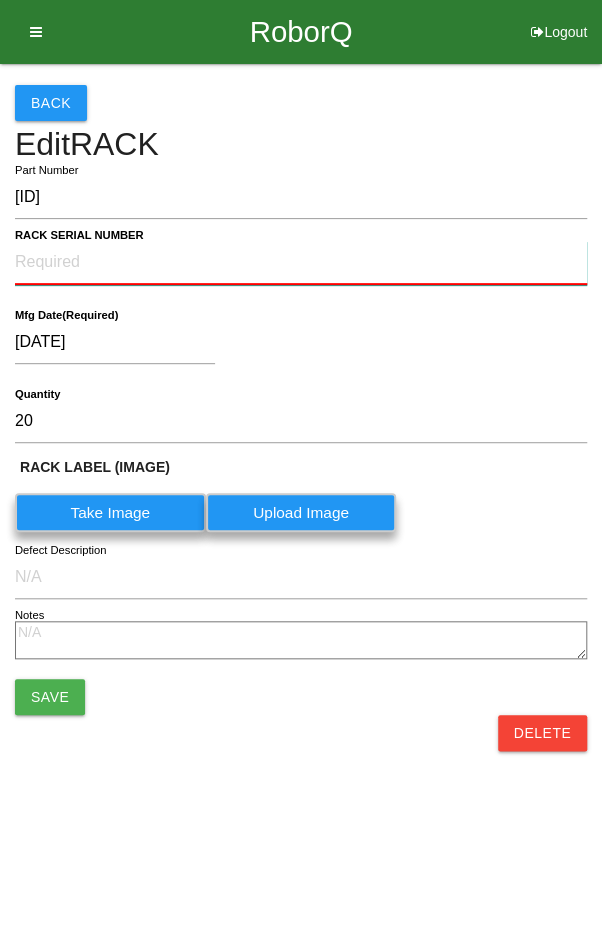 click on "RACK SERIAL NUMBER" at bounding box center [301, 263] 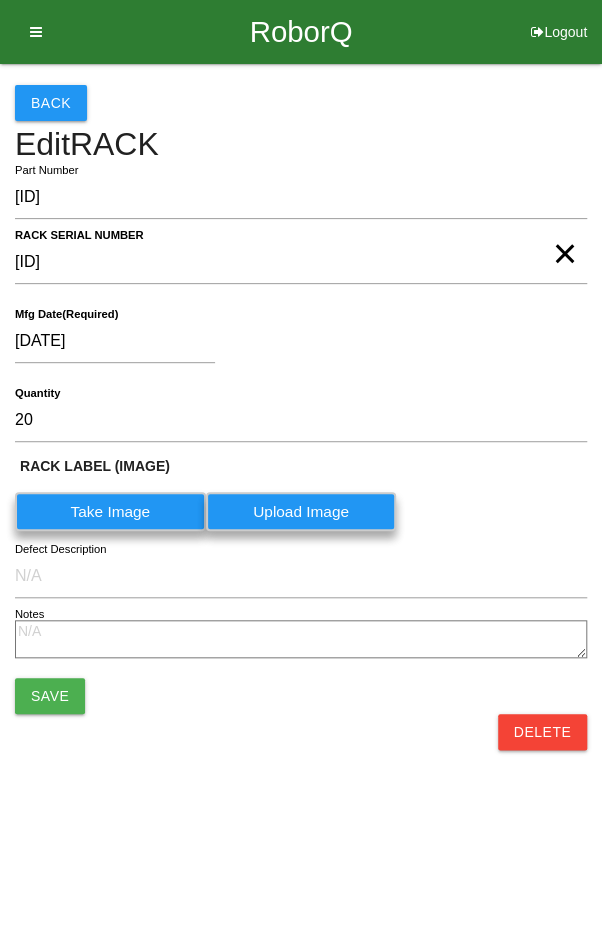 click on "Save" at bounding box center [50, 696] 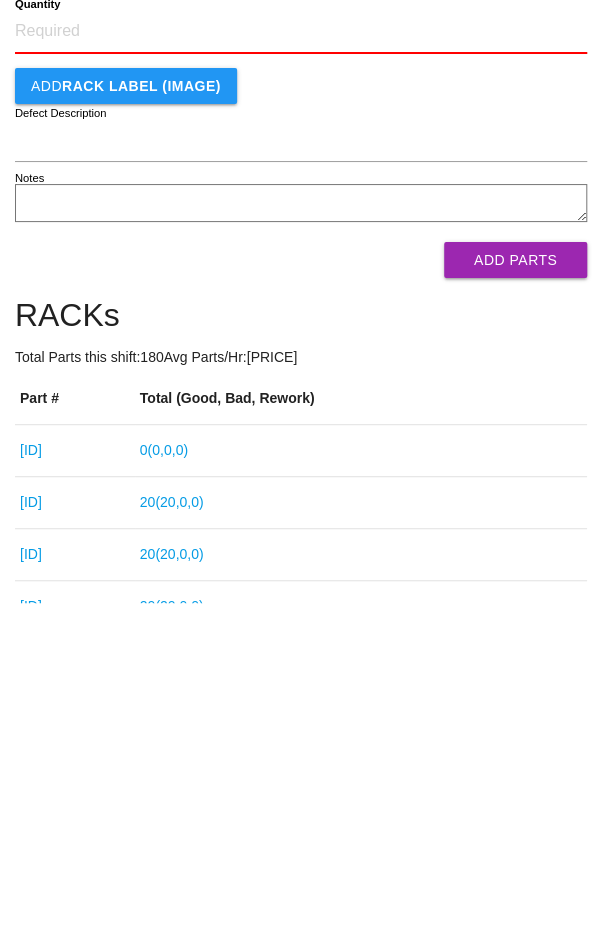 scroll, scrollTop: 71, scrollLeft: 0, axis: vertical 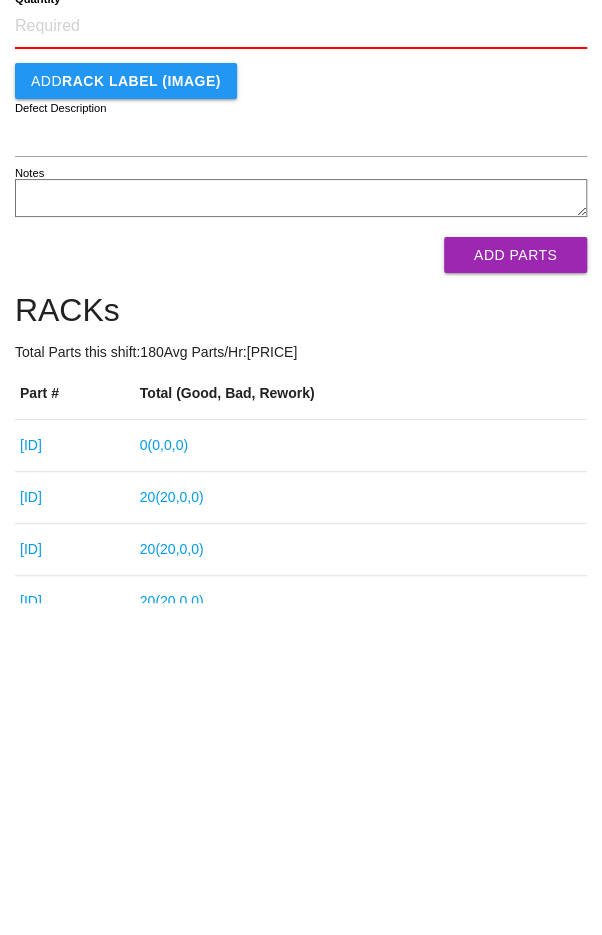 click on "[COORD] ( [COORD] ,  [COORD] ,  [COORD] )" at bounding box center [164, 777] 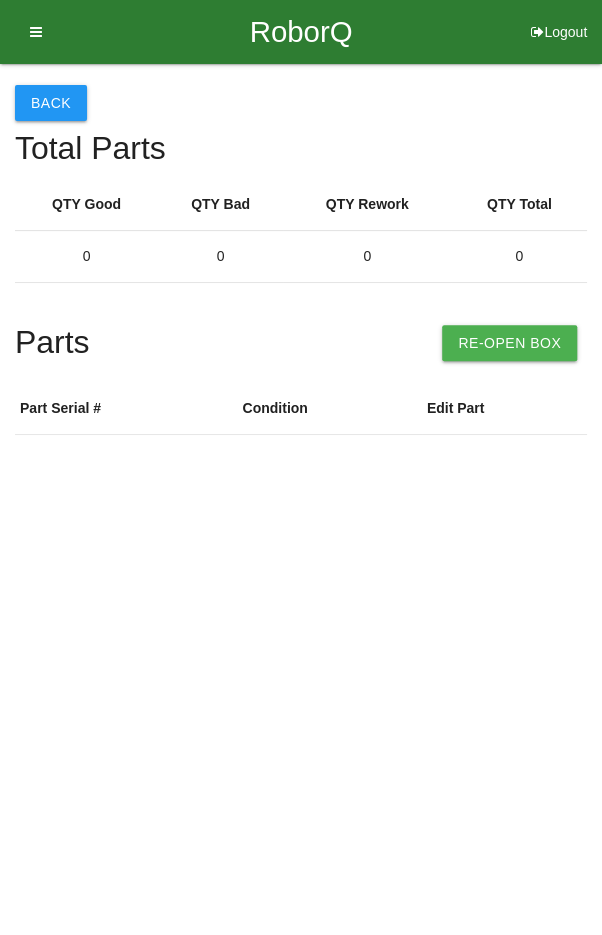 click on "Re-Open Box" at bounding box center [509, 343] 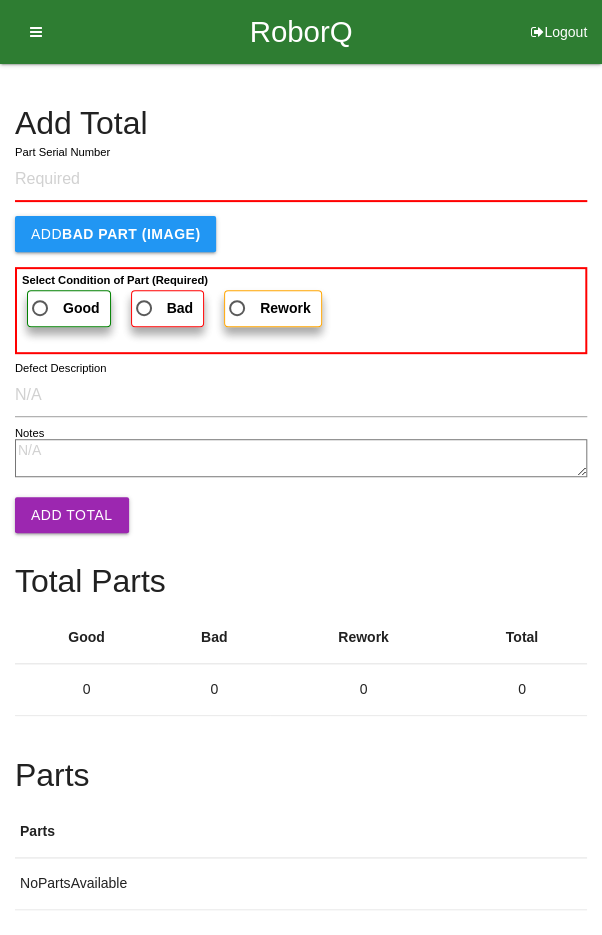 click on "Part Serial Number" at bounding box center (301, 180) 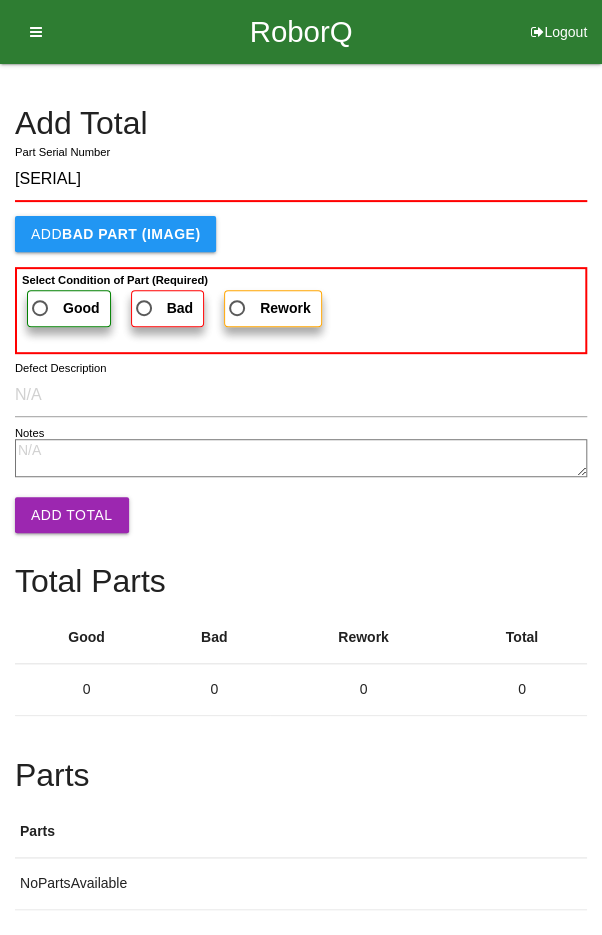 click on "Good" at bounding box center [64, 308] 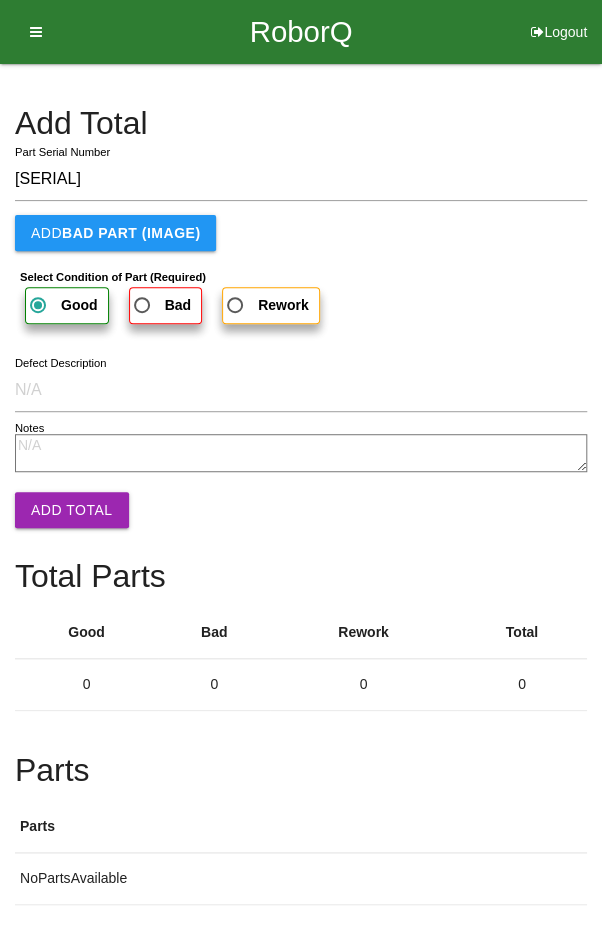 click on "Add Total" at bounding box center [72, 510] 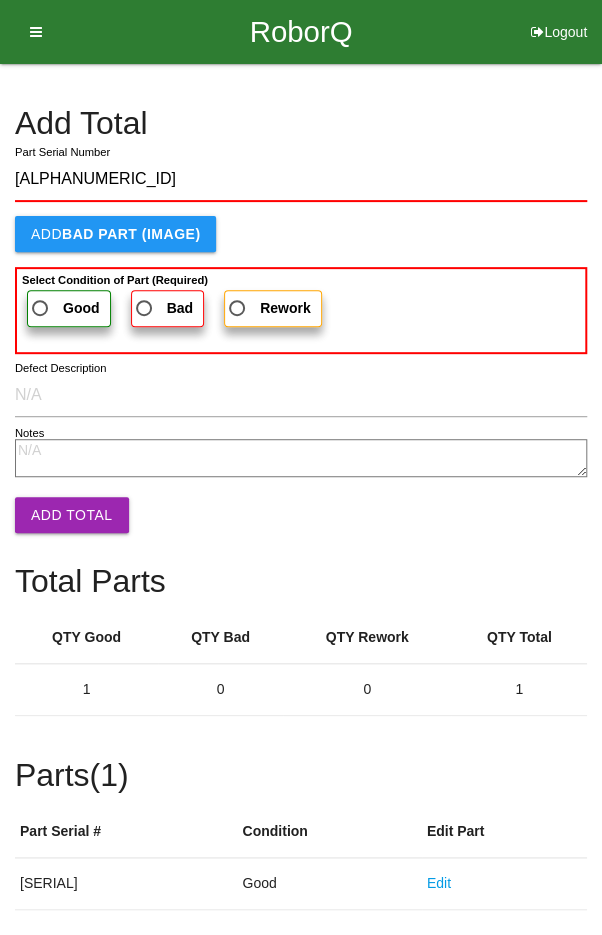 click on "Good" at bounding box center [64, 308] 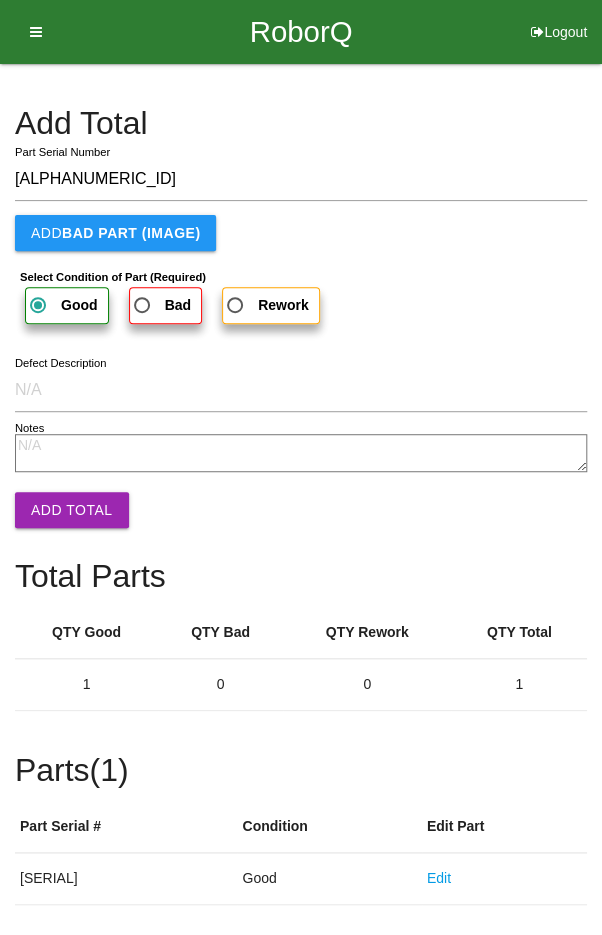 click on "Add Total" at bounding box center [72, 510] 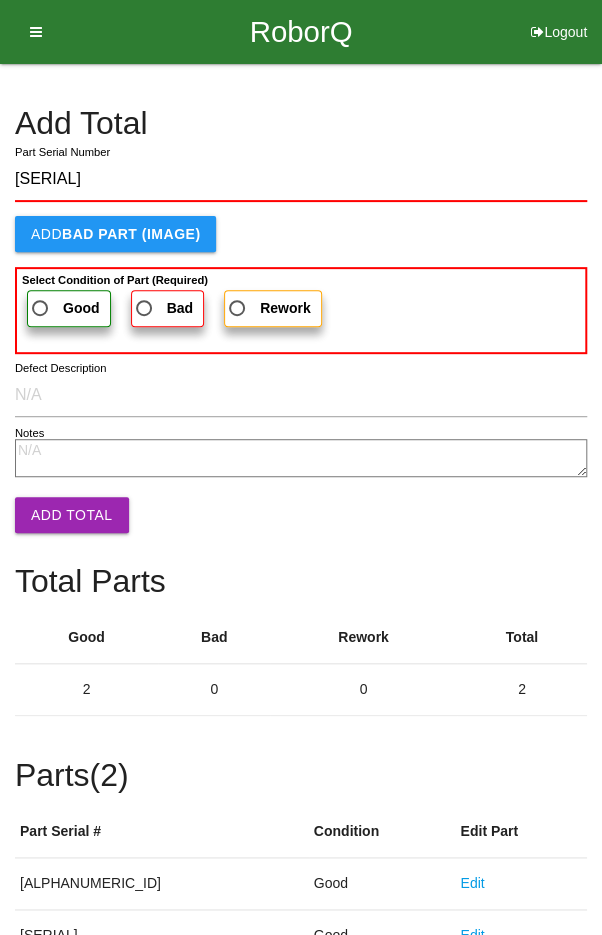 click on "Good" at bounding box center (64, 308) 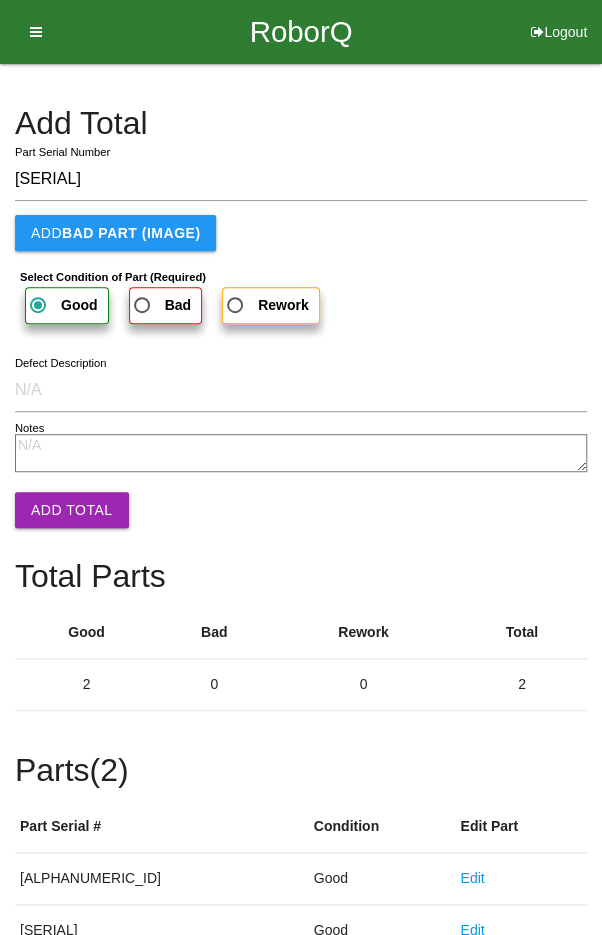 click on "Add Total" at bounding box center [72, 510] 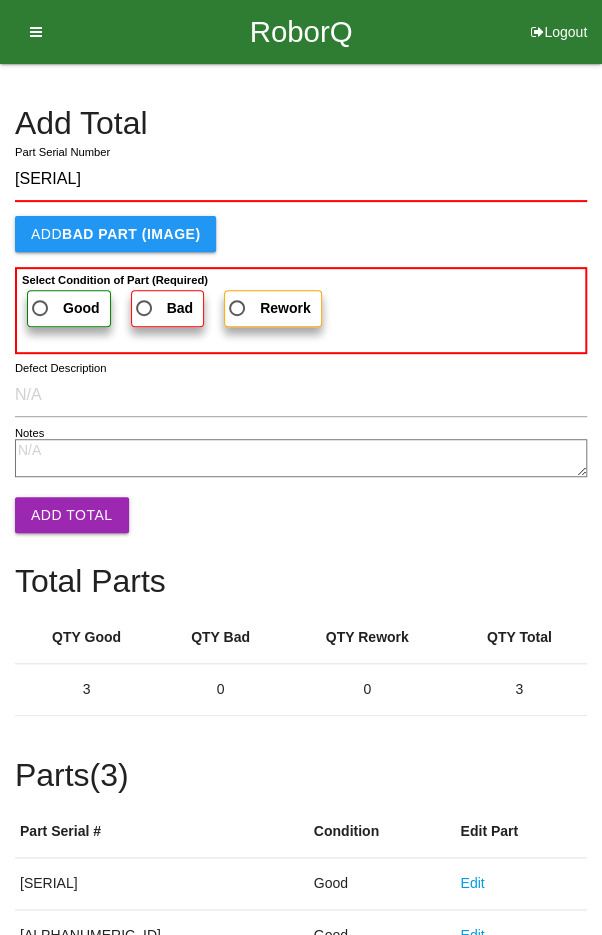 click on "Good" at bounding box center [81, 308] 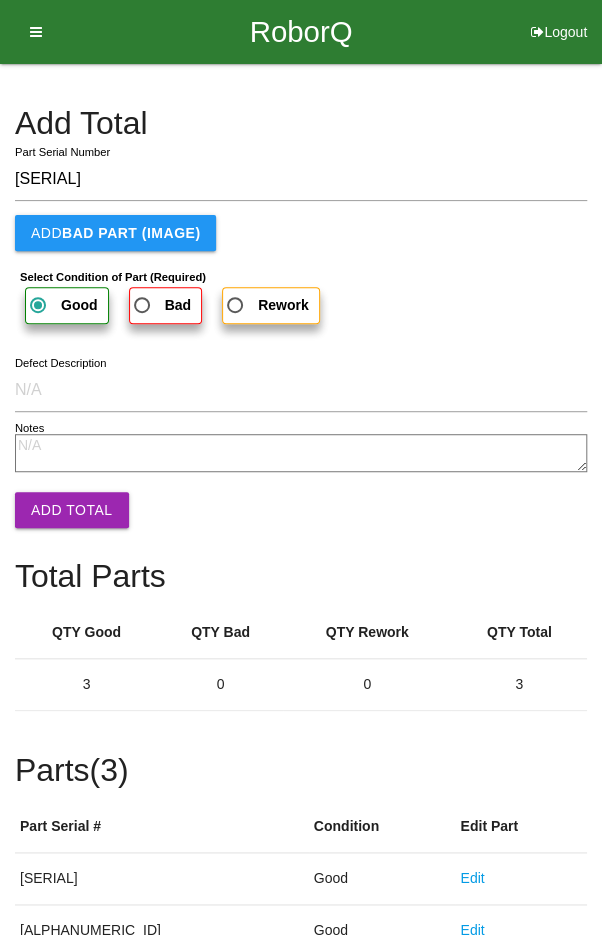 click on "Add Total" at bounding box center [72, 510] 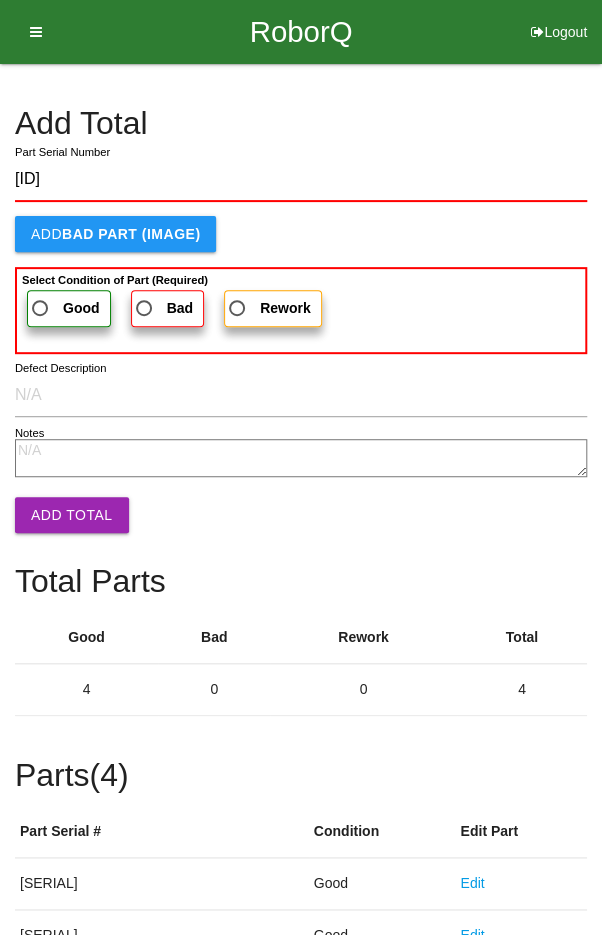 click on "Good" at bounding box center (64, 308) 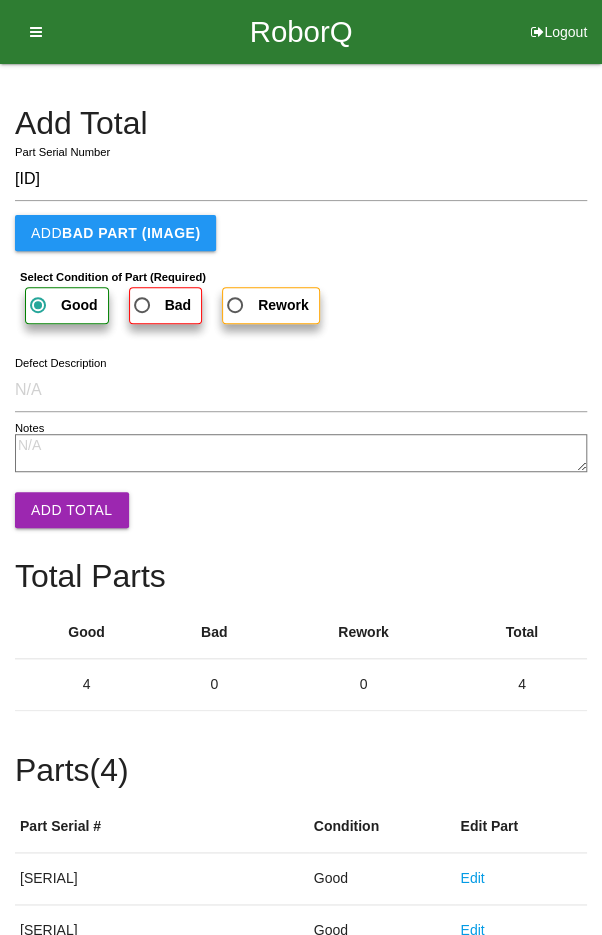 click on "Add Total" at bounding box center (72, 510) 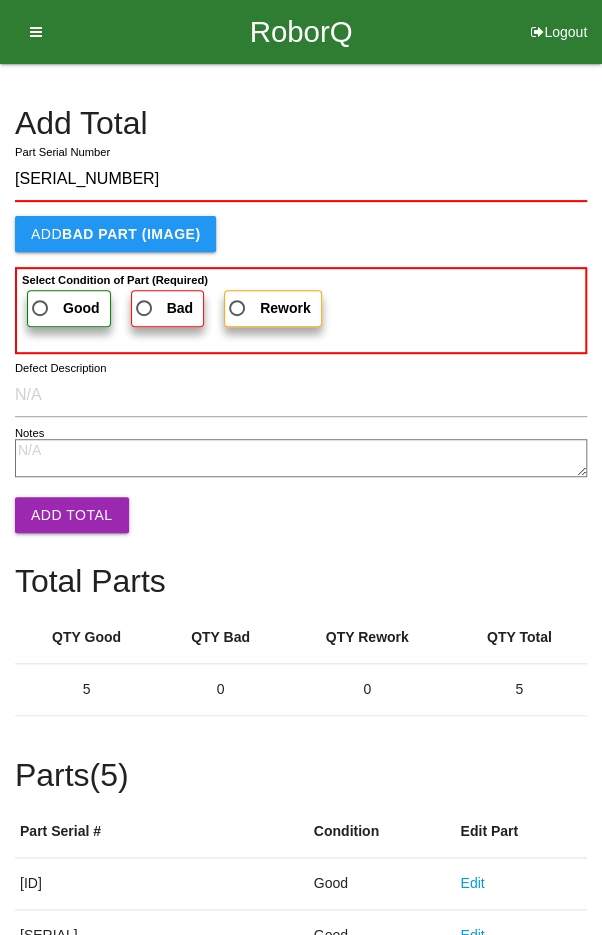 click on "Good" at bounding box center (64, 308) 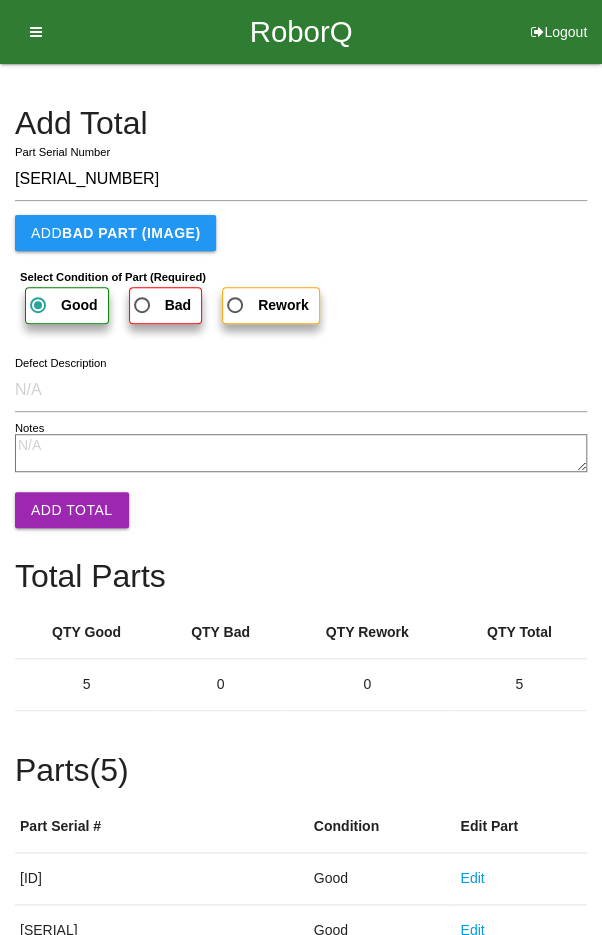 click on "Add Total" at bounding box center [72, 510] 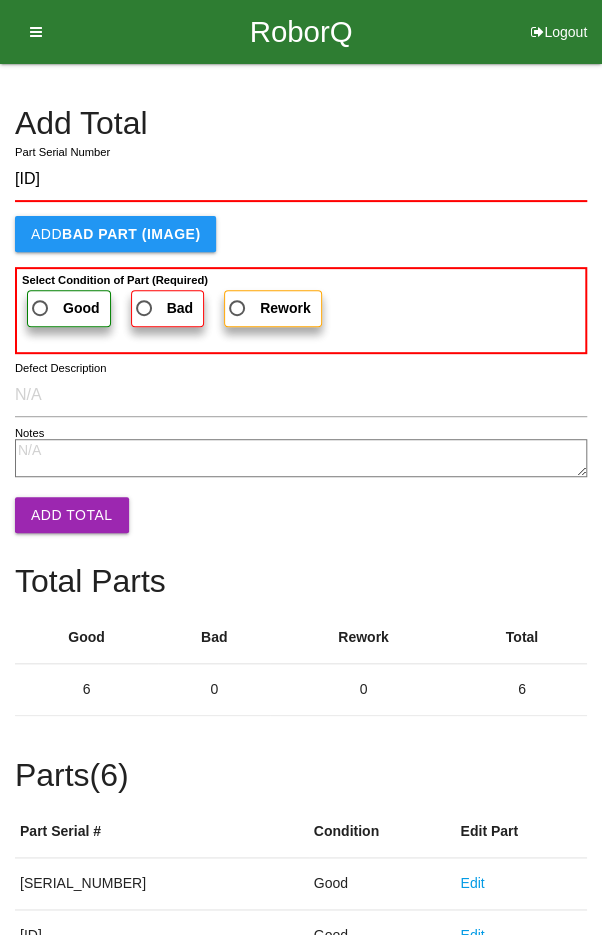 click on "Good" at bounding box center (64, 308) 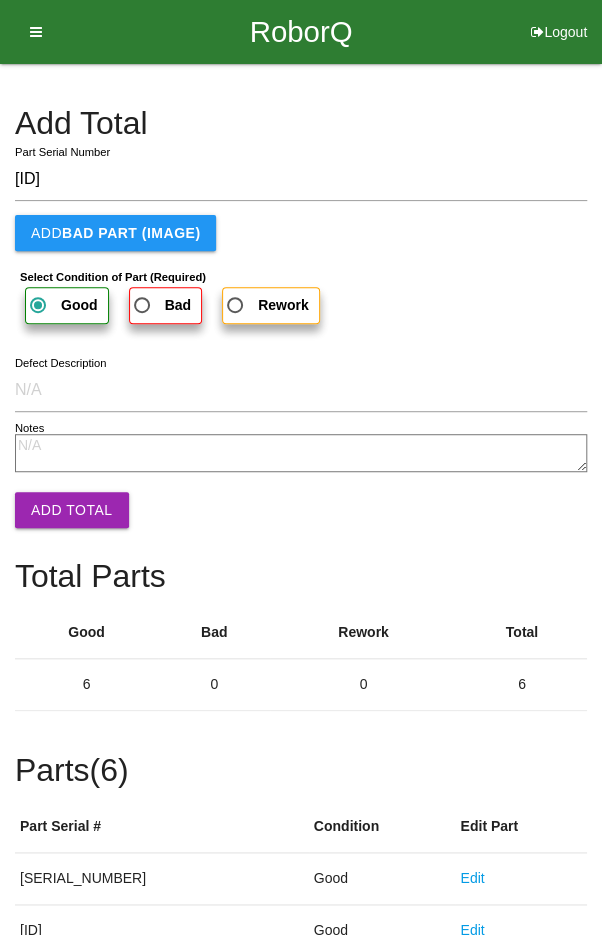 click on "Add Total" at bounding box center (72, 510) 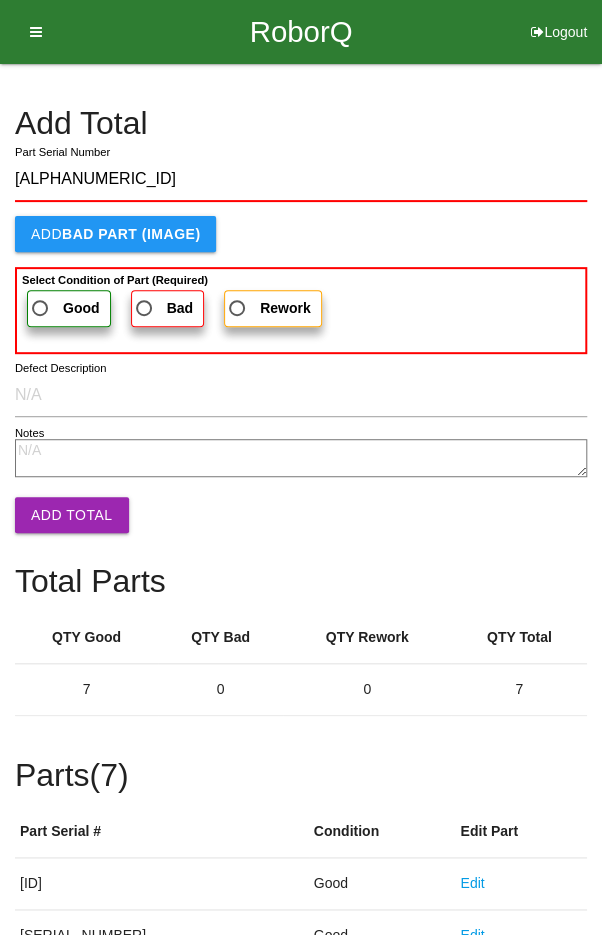 click on "Good" at bounding box center (64, 308) 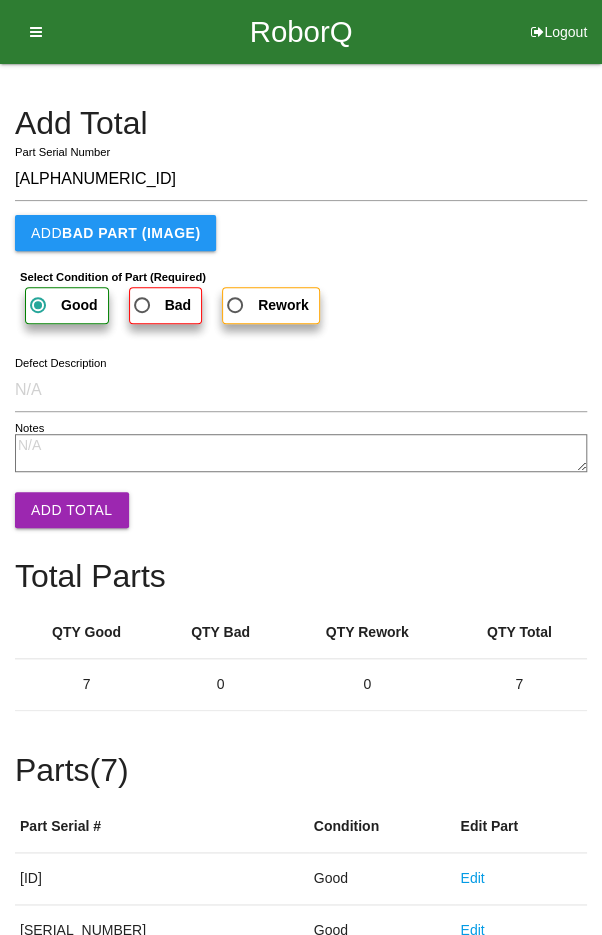 click on "Add Total" at bounding box center [72, 510] 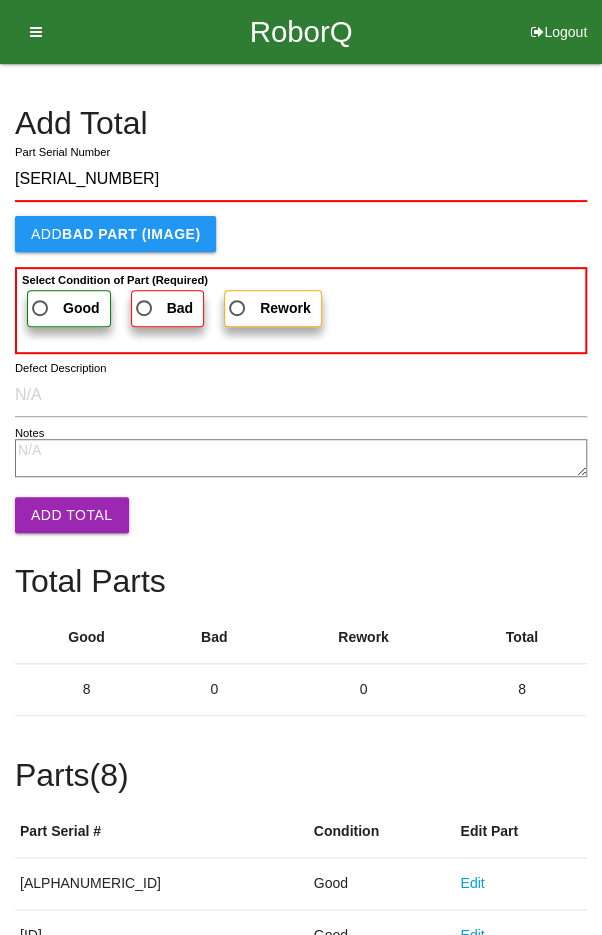 click on "Good" at bounding box center (64, 308) 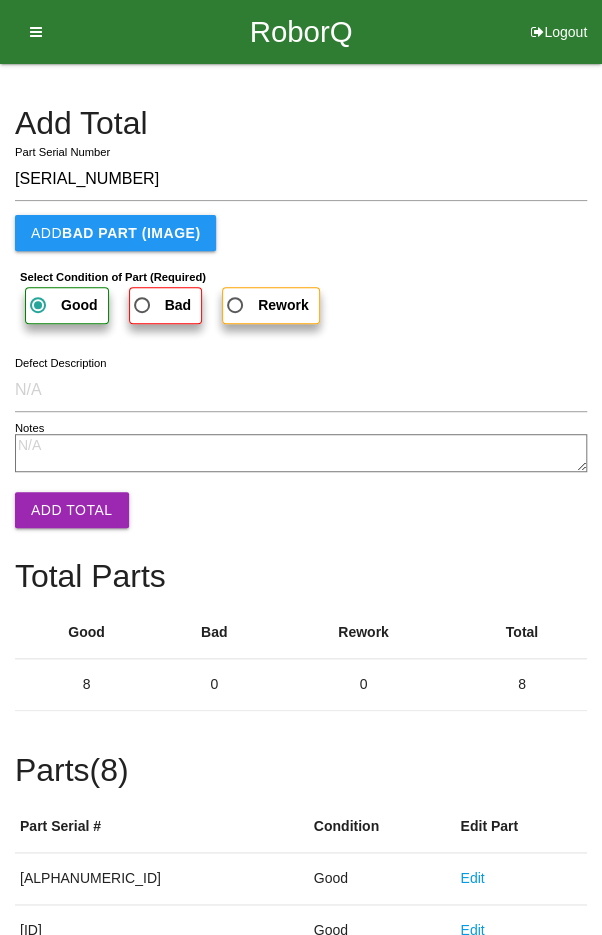 click on "Add Total" at bounding box center [72, 510] 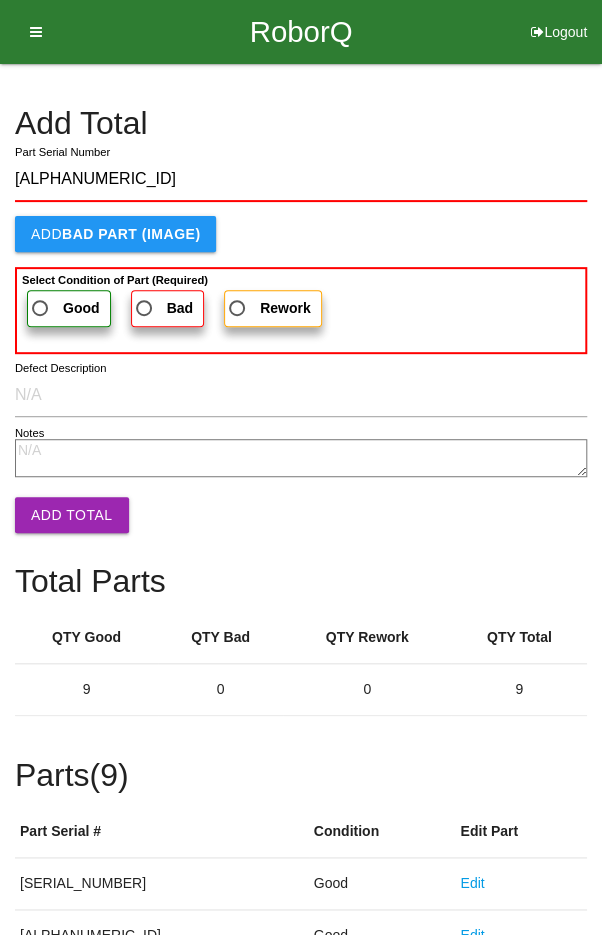click on "Good" at bounding box center (64, 308) 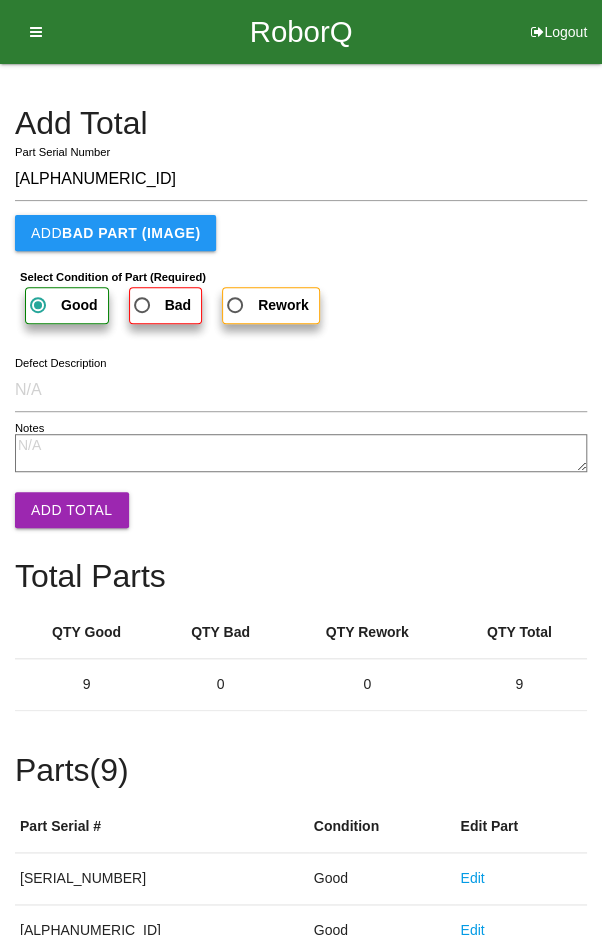 click on "Add Total" at bounding box center (72, 510) 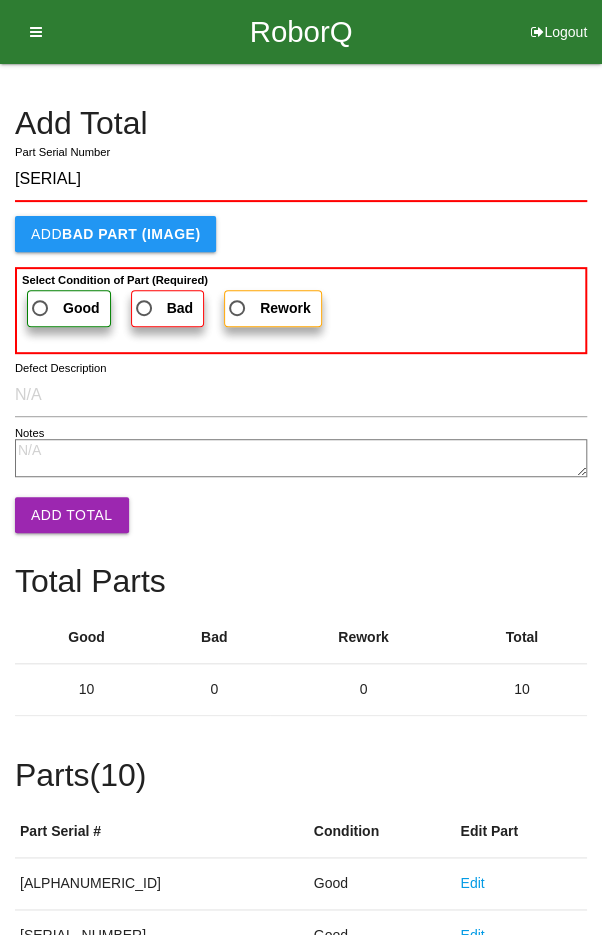 click on "Good" at bounding box center [64, 308] 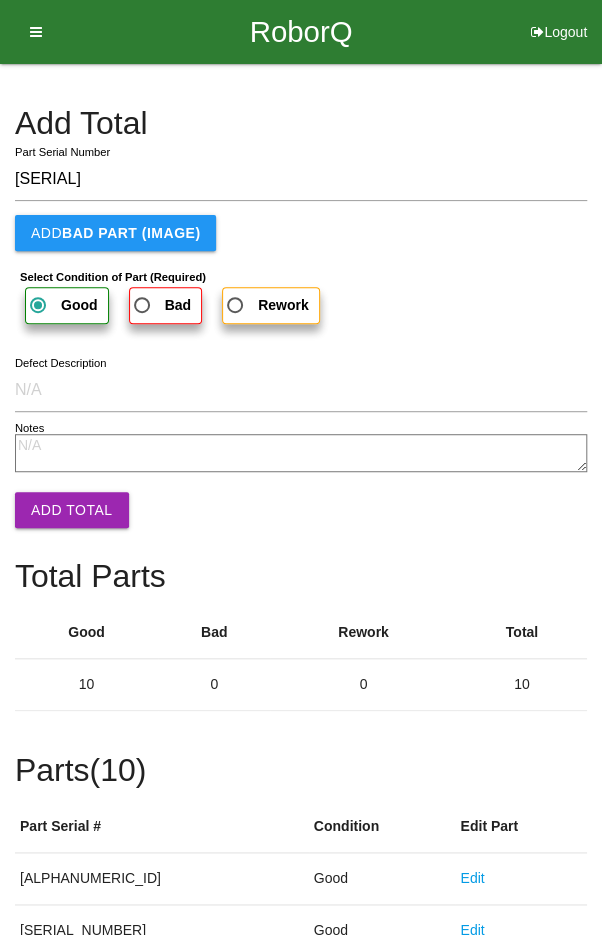 click on "Add Total" at bounding box center [72, 510] 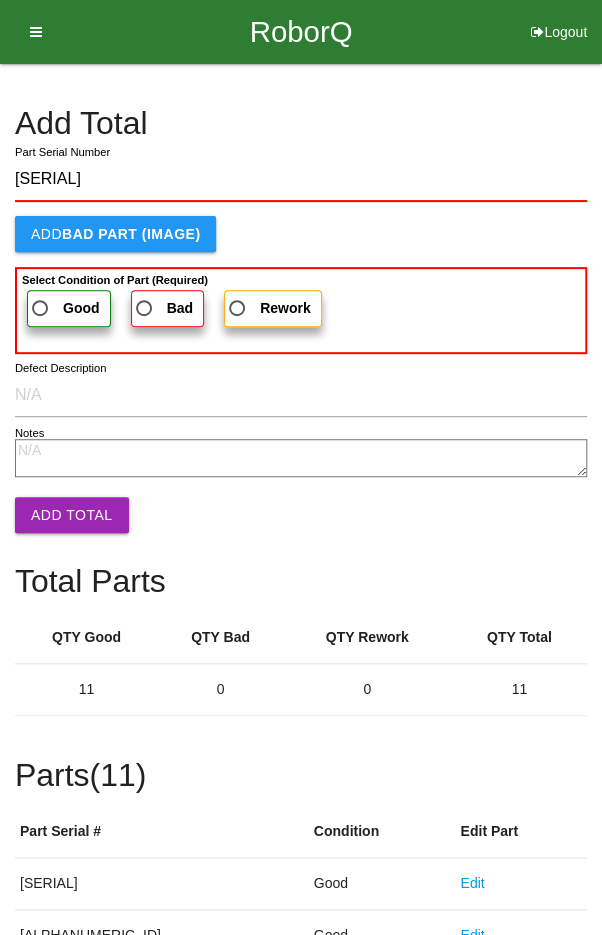 click on "Good" at bounding box center [64, 308] 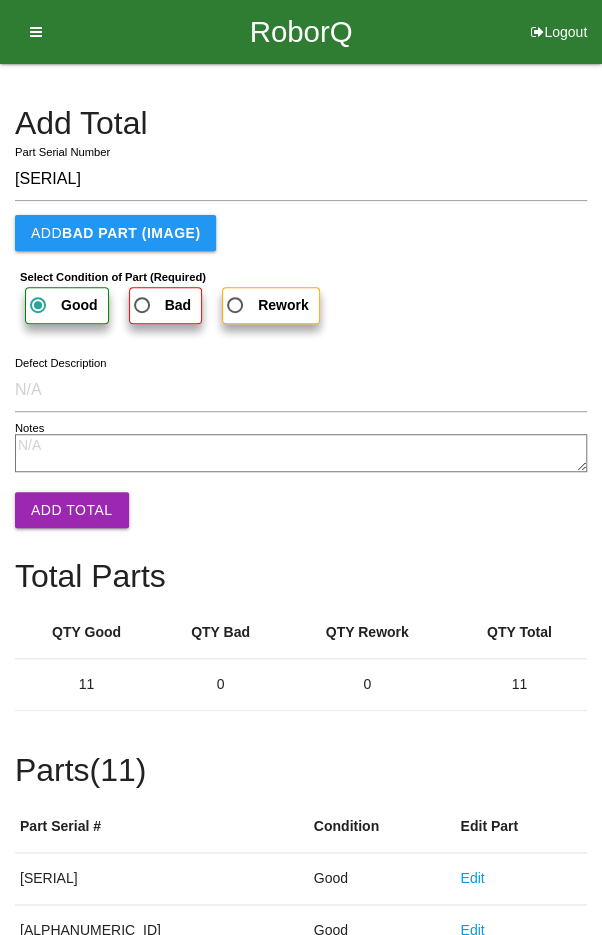 click on "Add Total" at bounding box center (72, 510) 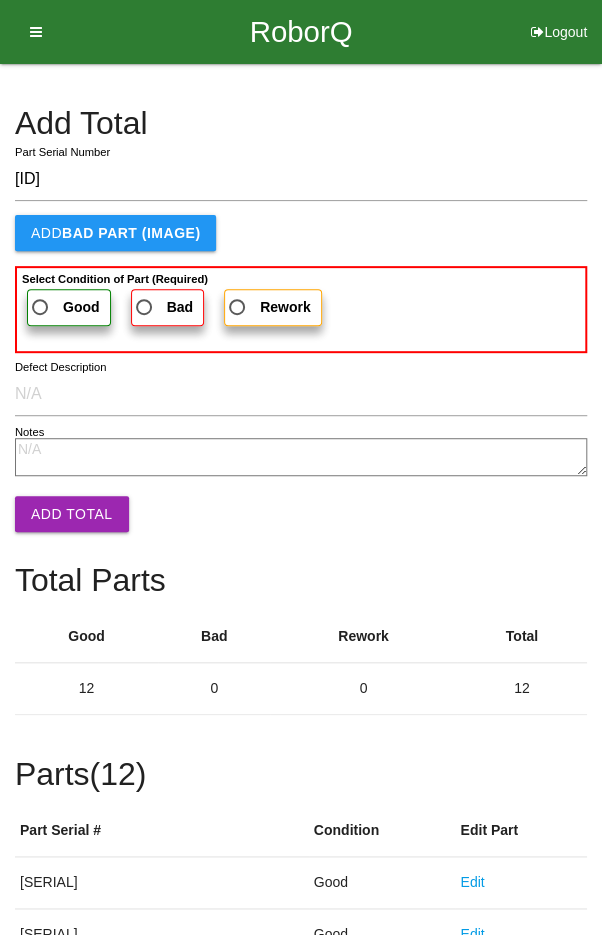 click on "Good" at bounding box center [64, 307] 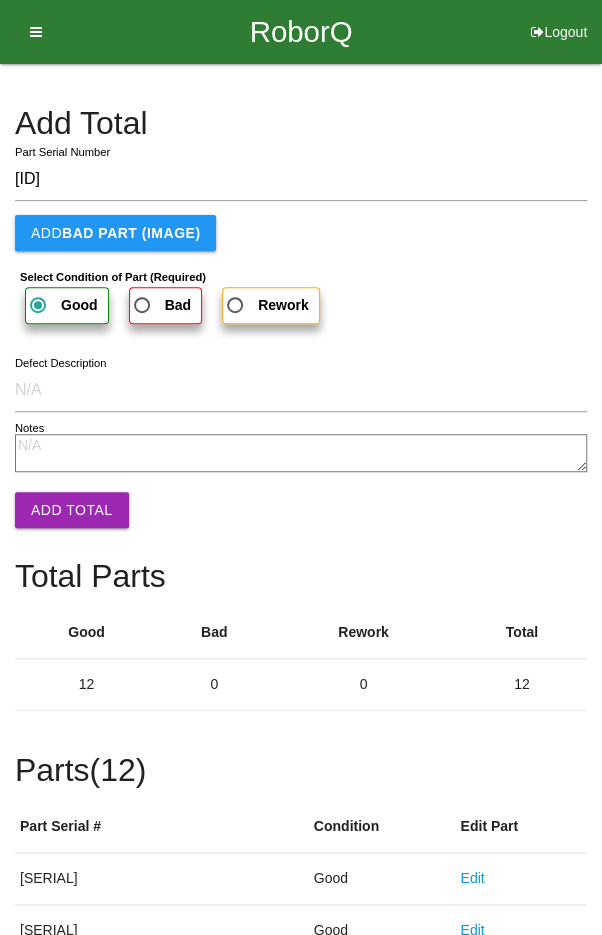 click on "Add Total" at bounding box center (72, 510) 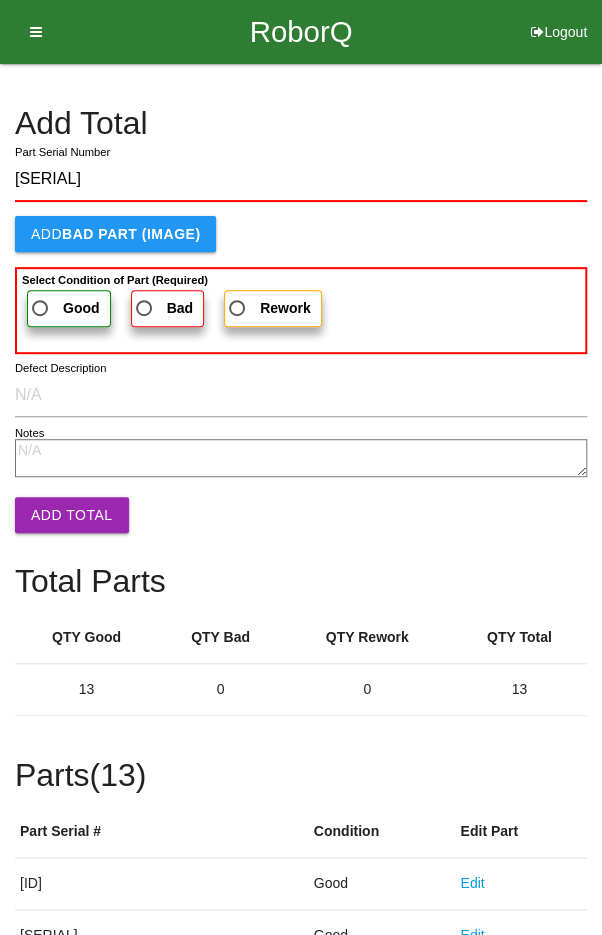 click on "Good" at bounding box center (64, 308) 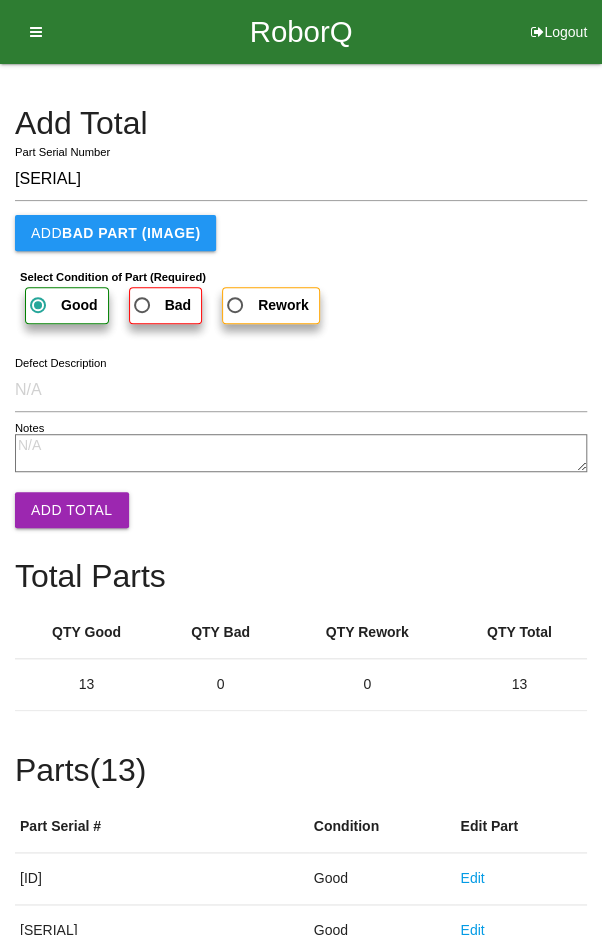 click on "Add Total" at bounding box center [72, 510] 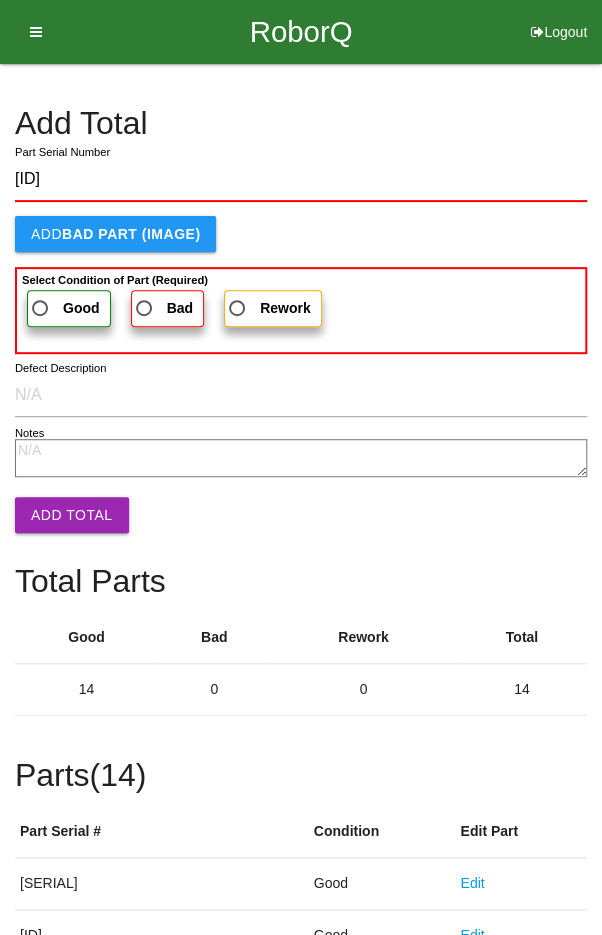 click on "Good" at bounding box center (64, 308) 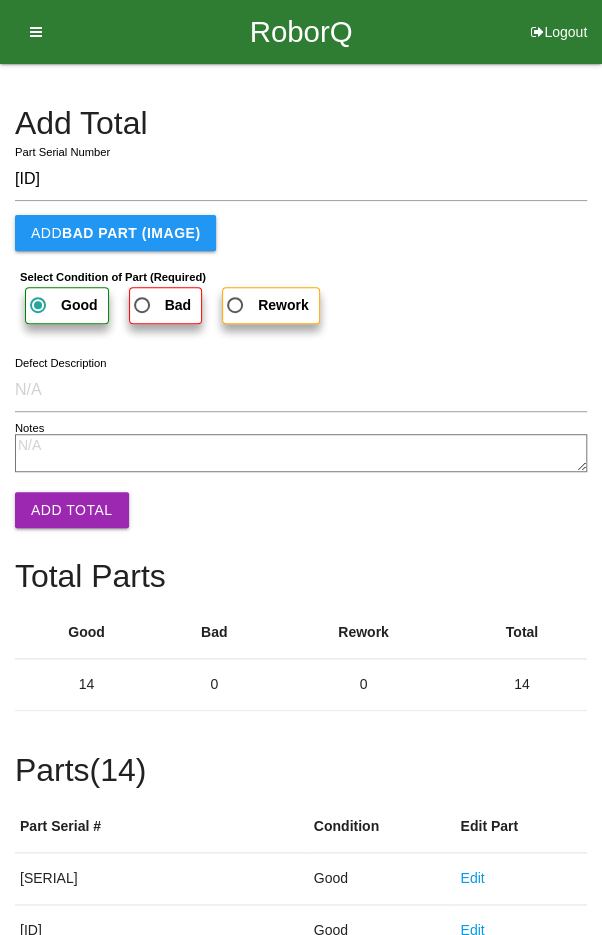 click on "Add Total" at bounding box center [72, 510] 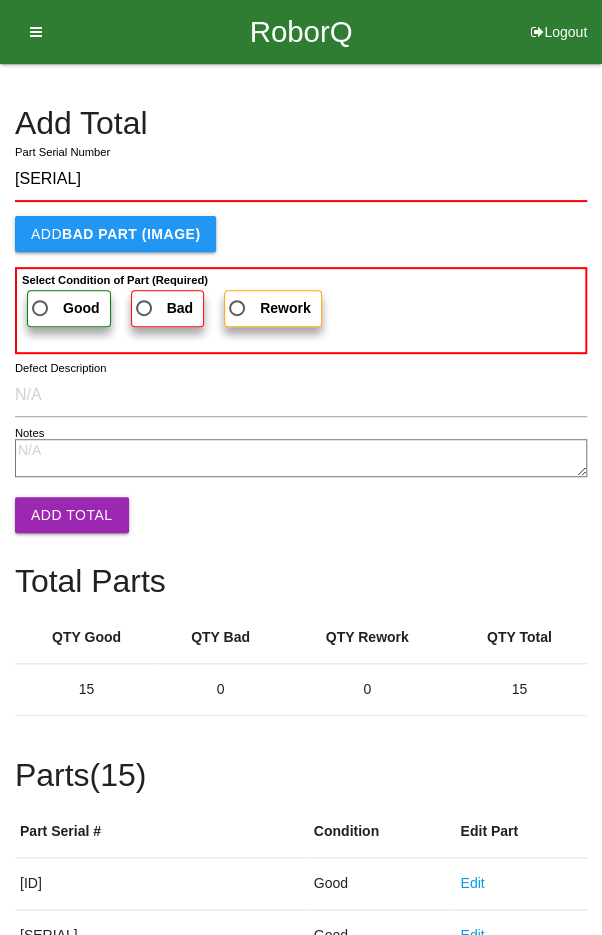 click on "Good" at bounding box center (64, 308) 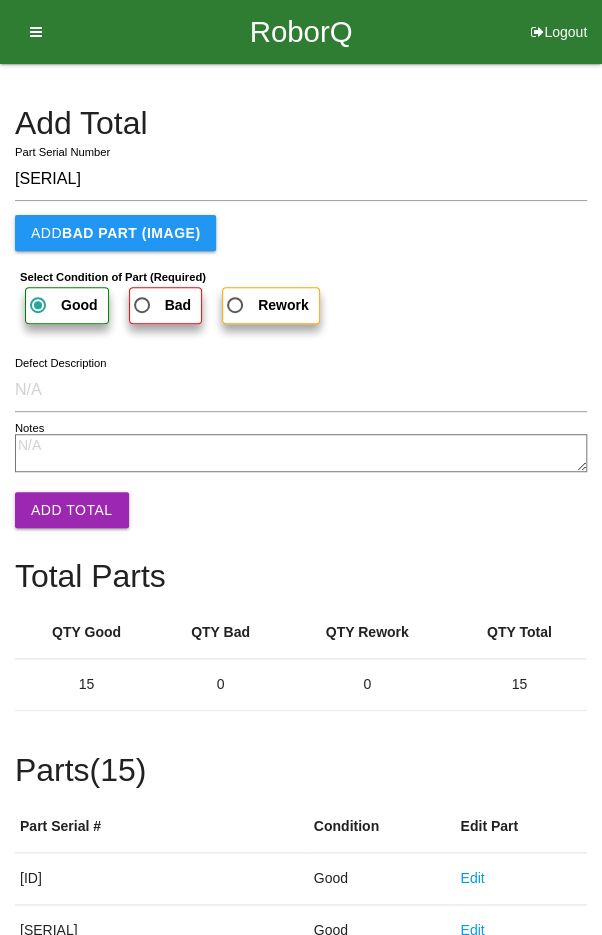 click on "Add Total" at bounding box center [72, 510] 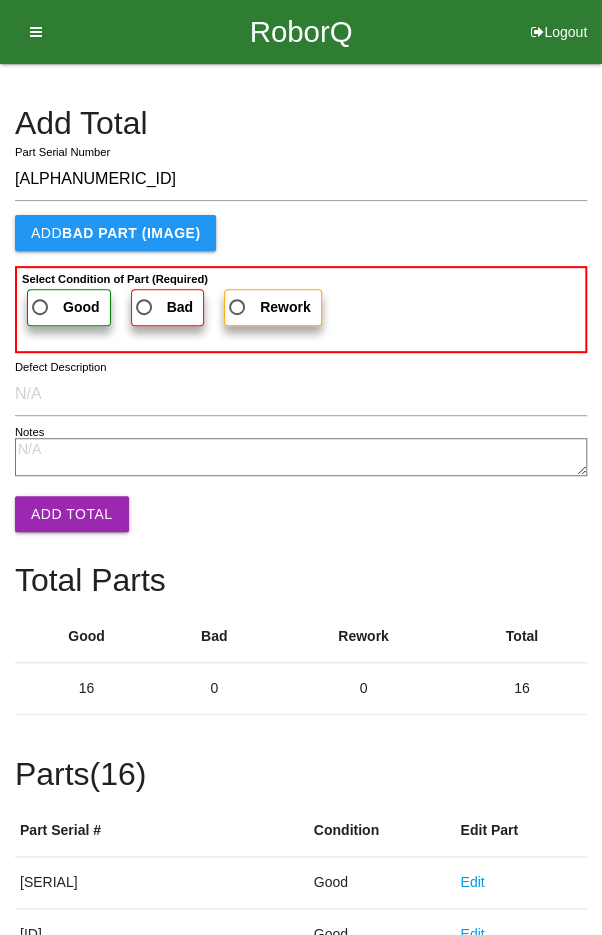 click on "Good" at bounding box center (64, 307) 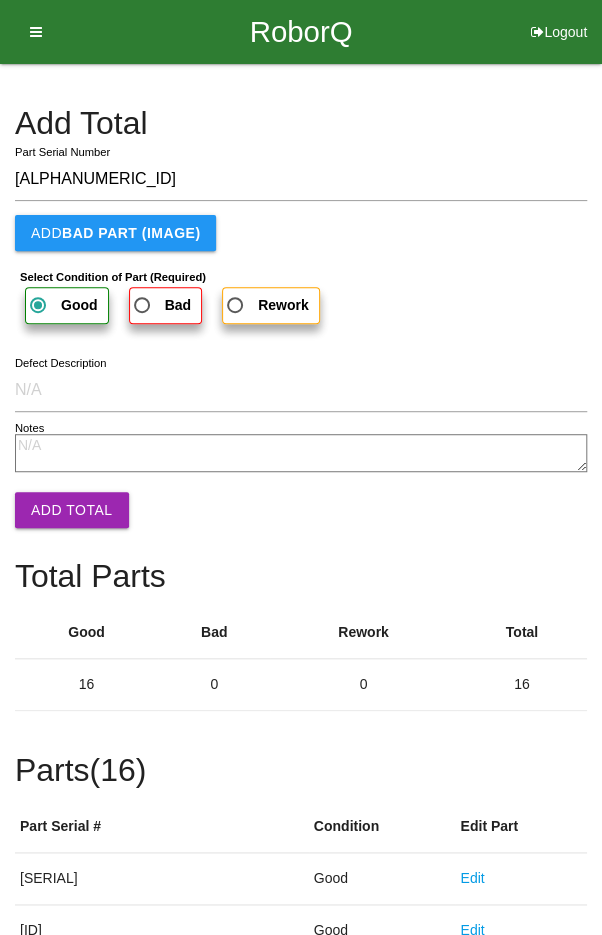 click on "Add Total" at bounding box center (72, 510) 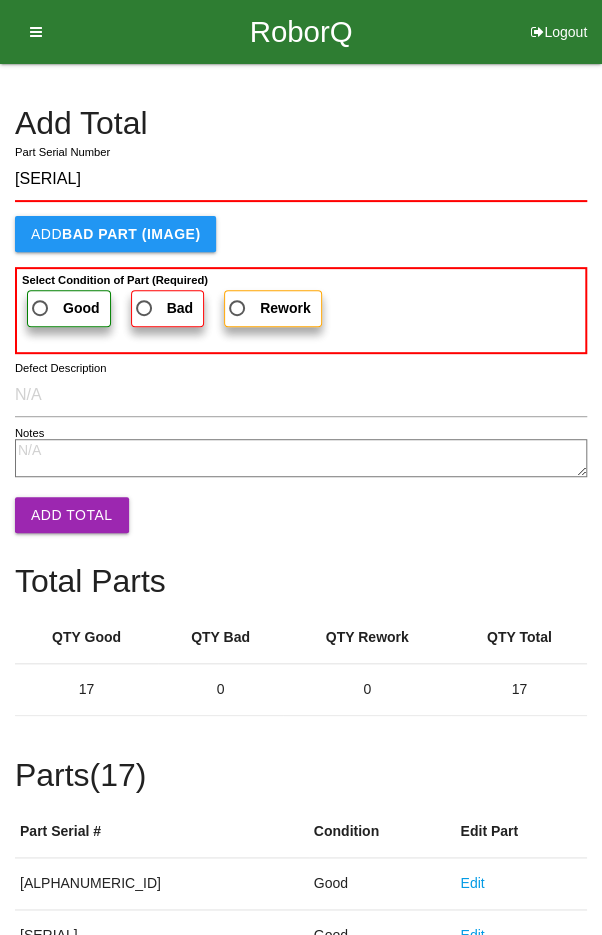click on "Good" at bounding box center (64, 308) 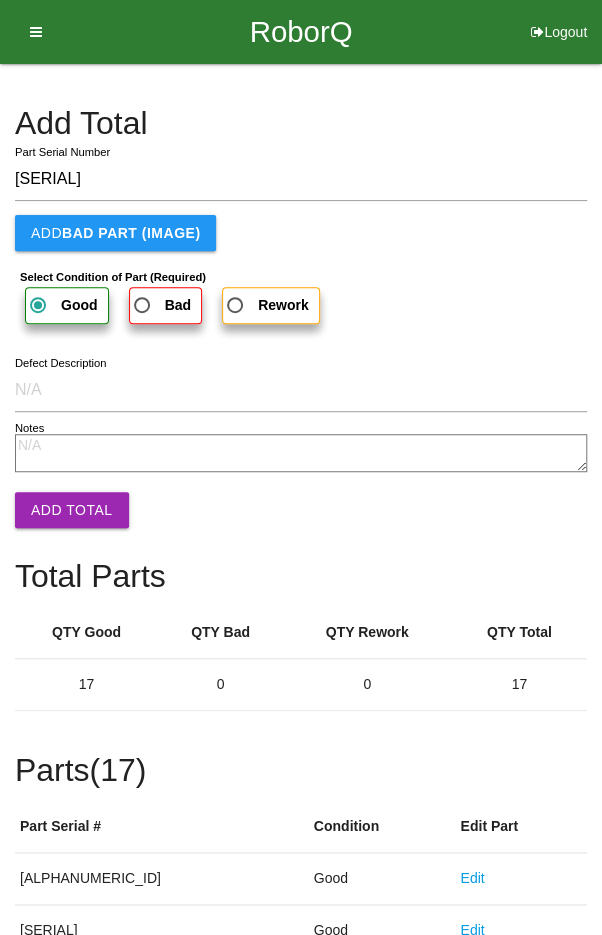 click on "Add Total" at bounding box center (72, 510) 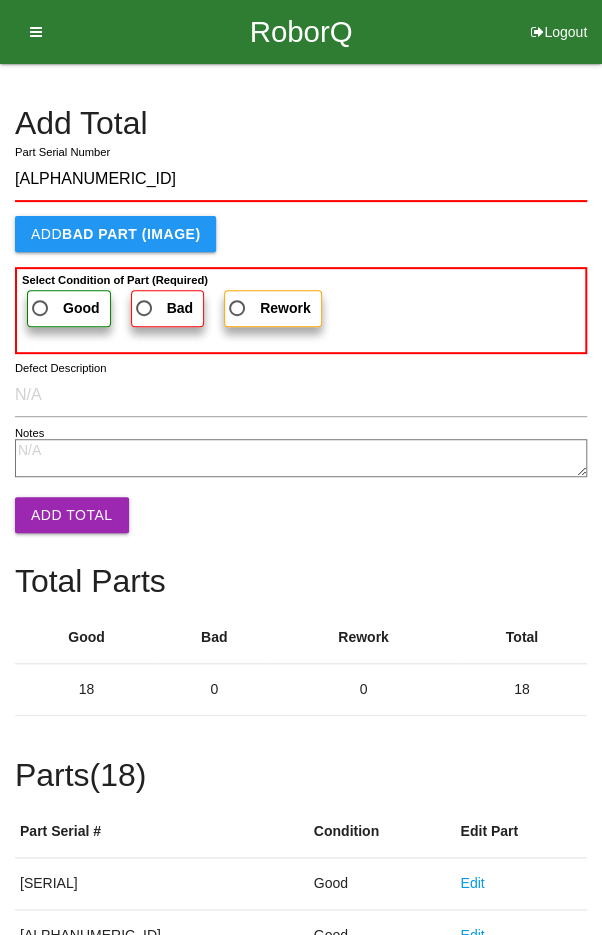 click on "Good" at bounding box center [64, 308] 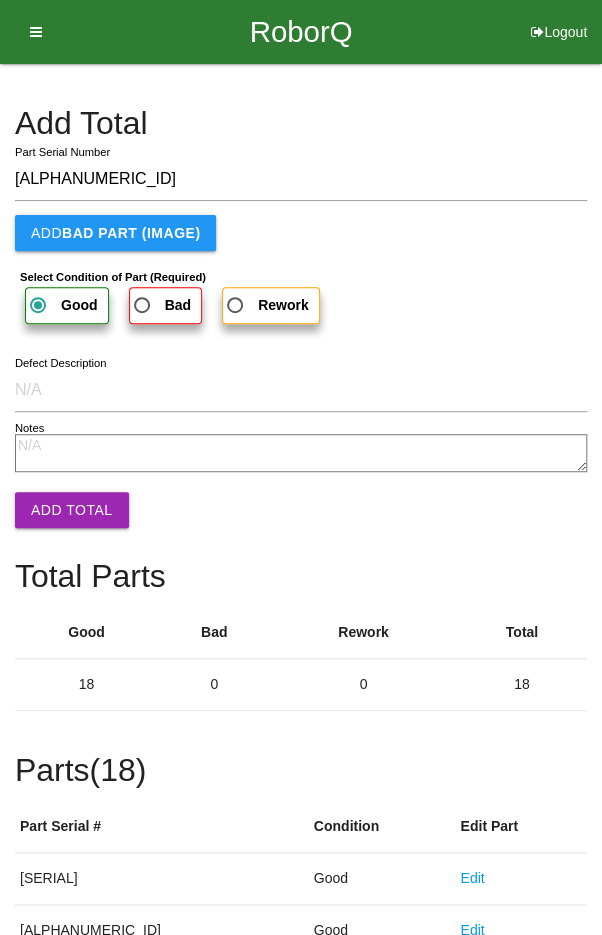 click on "Add Total" at bounding box center [72, 510] 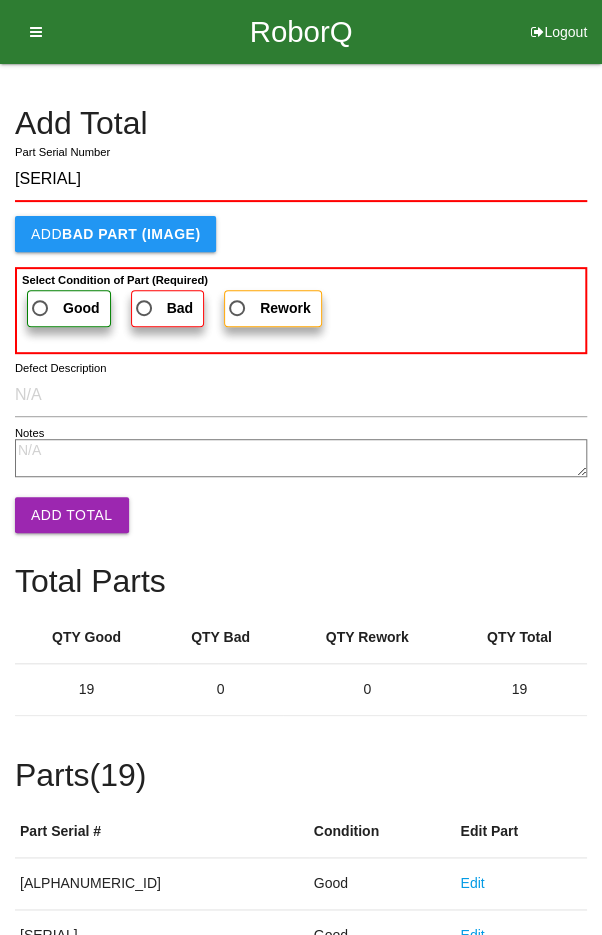 click on "Good" at bounding box center (64, 308) 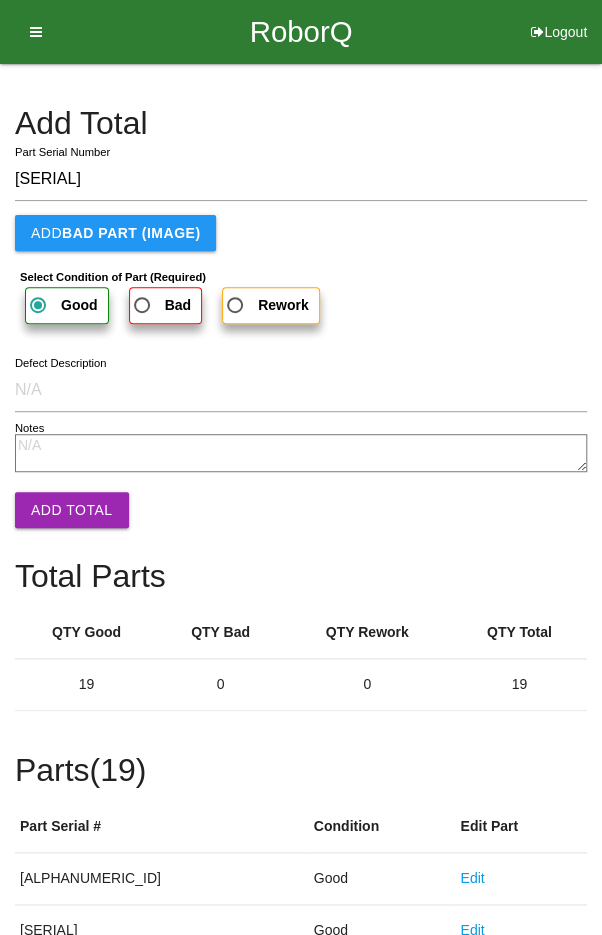 click on "Add Total" at bounding box center (72, 510) 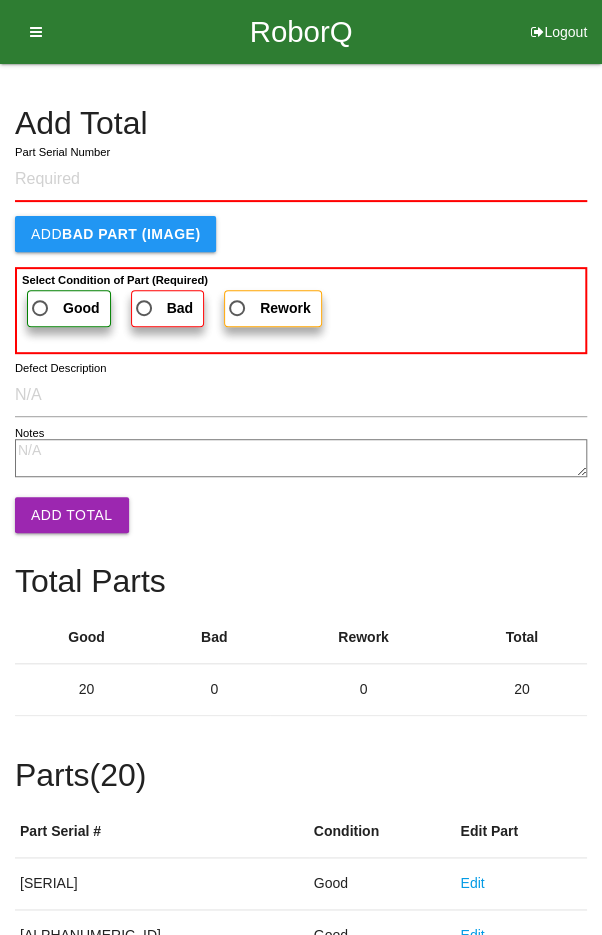 click on "Add Total" at bounding box center [301, 123] 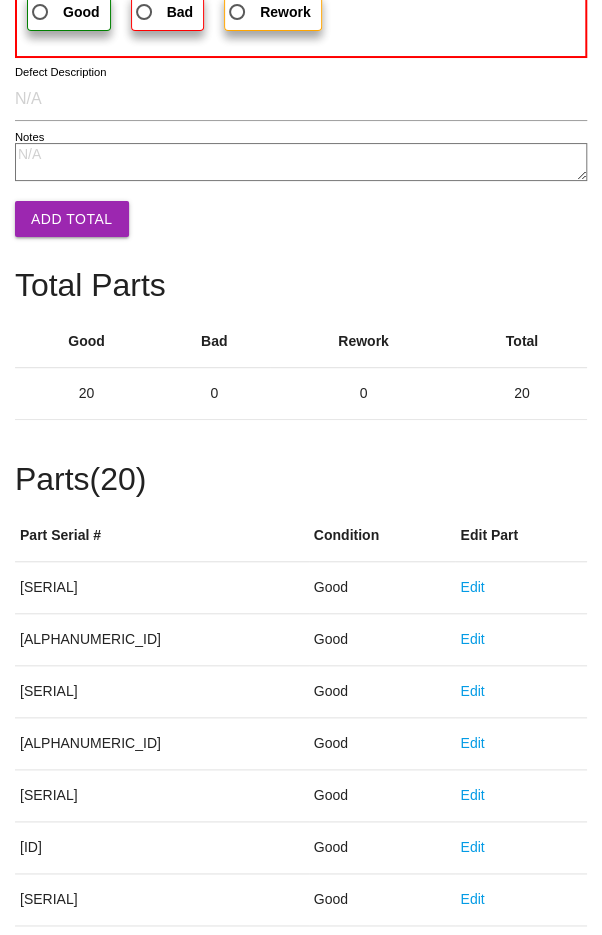 scroll, scrollTop: 1111, scrollLeft: 0, axis: vertical 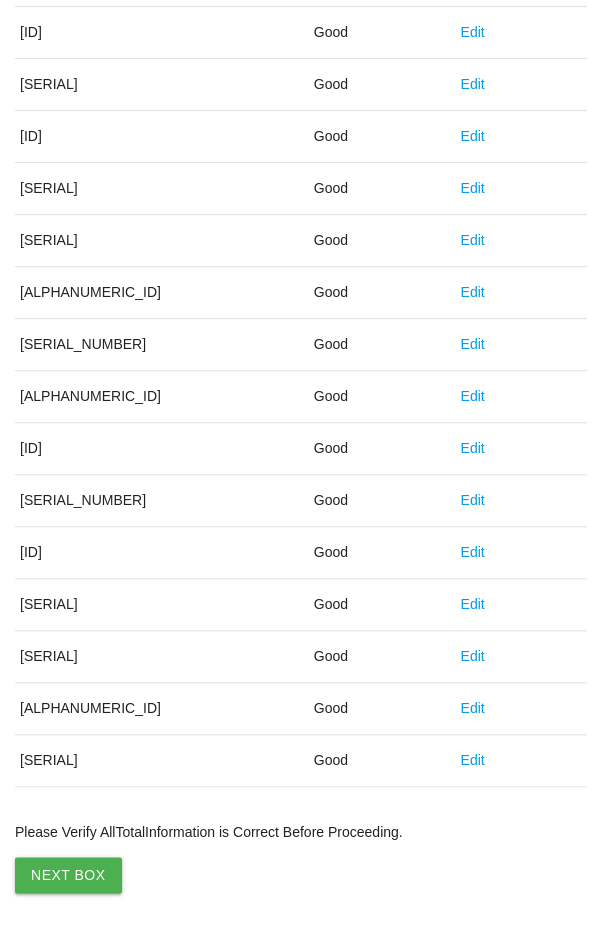 click on "Next Box" at bounding box center (68, 875) 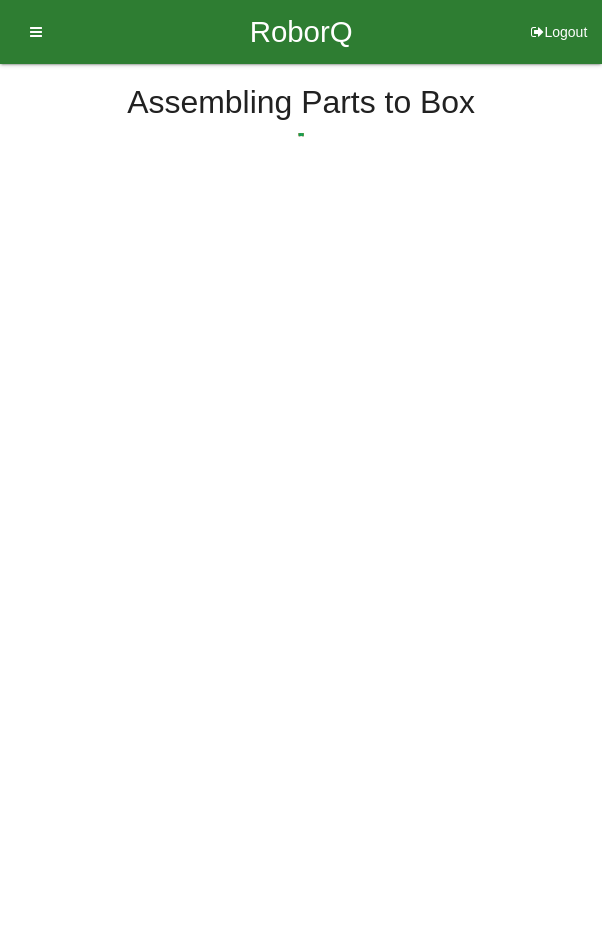 scroll, scrollTop: 0, scrollLeft: 0, axis: both 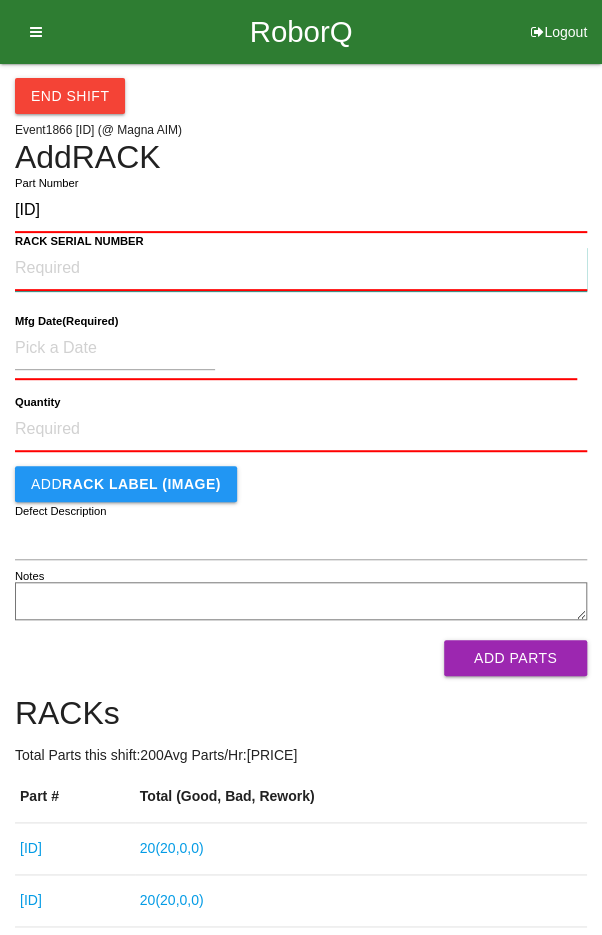 click on "RACK SERIAL NUMBER" at bounding box center [301, 269] 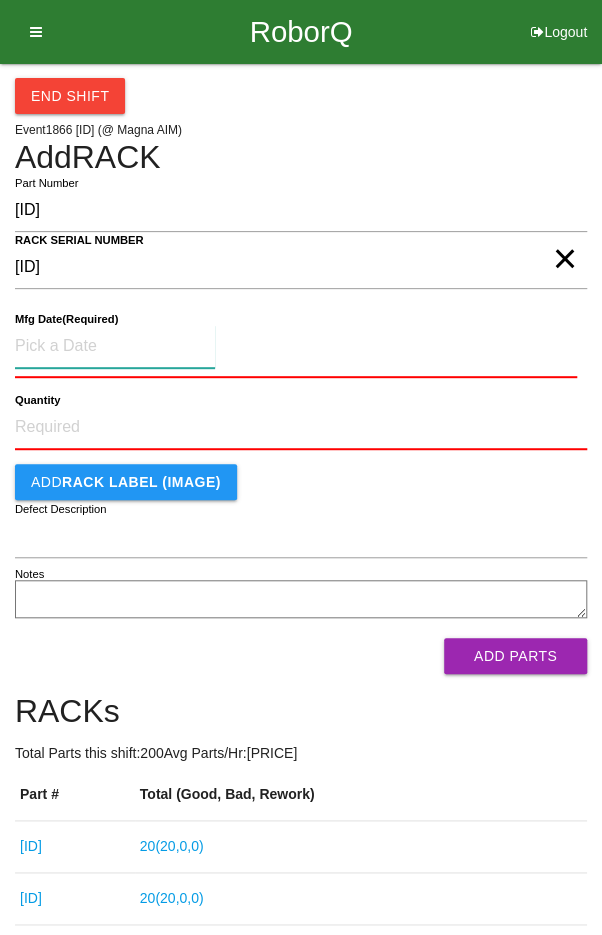 click at bounding box center [115, 346] 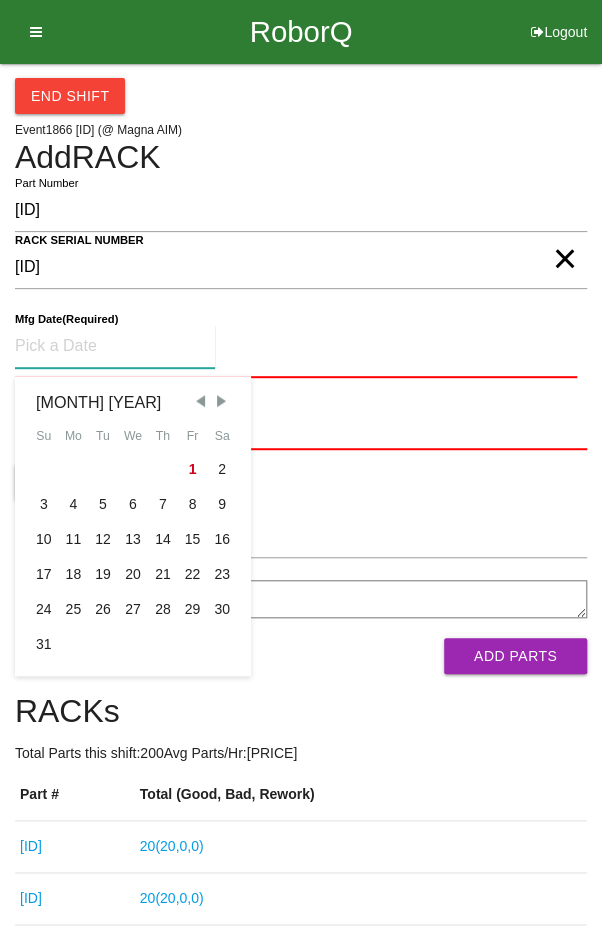 click at bounding box center [200, 401] 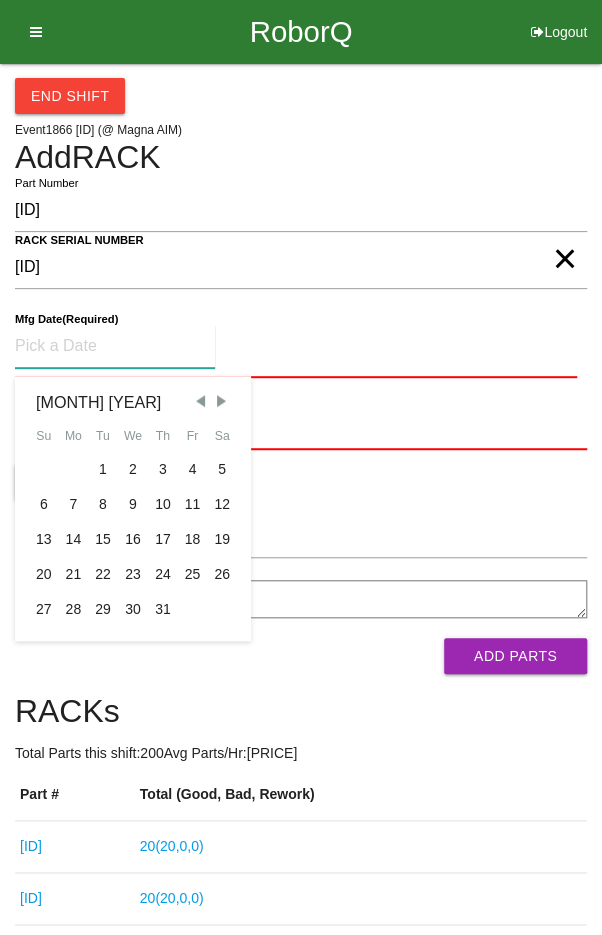 click on "10" at bounding box center [163, 504] 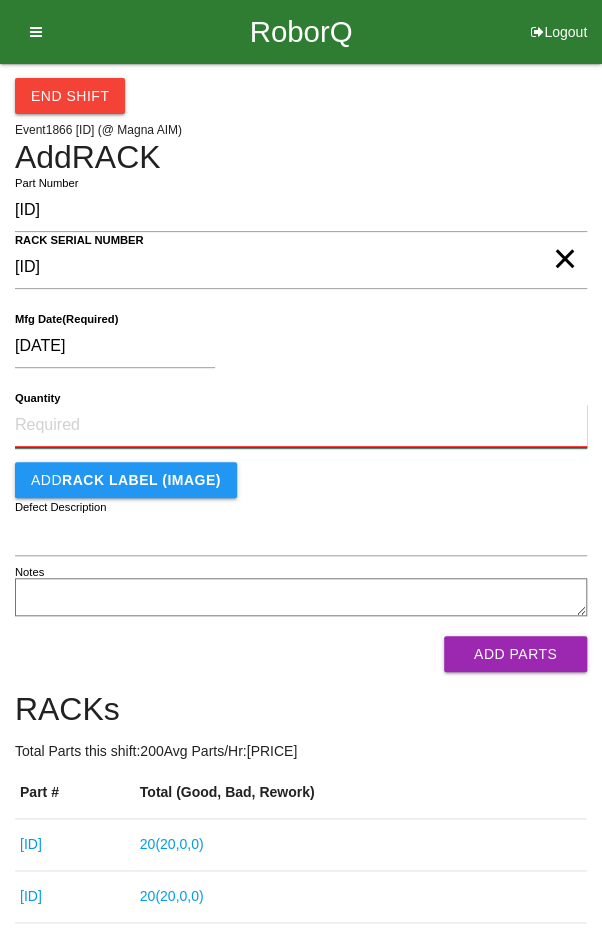 click on "Quantity" at bounding box center (301, 426) 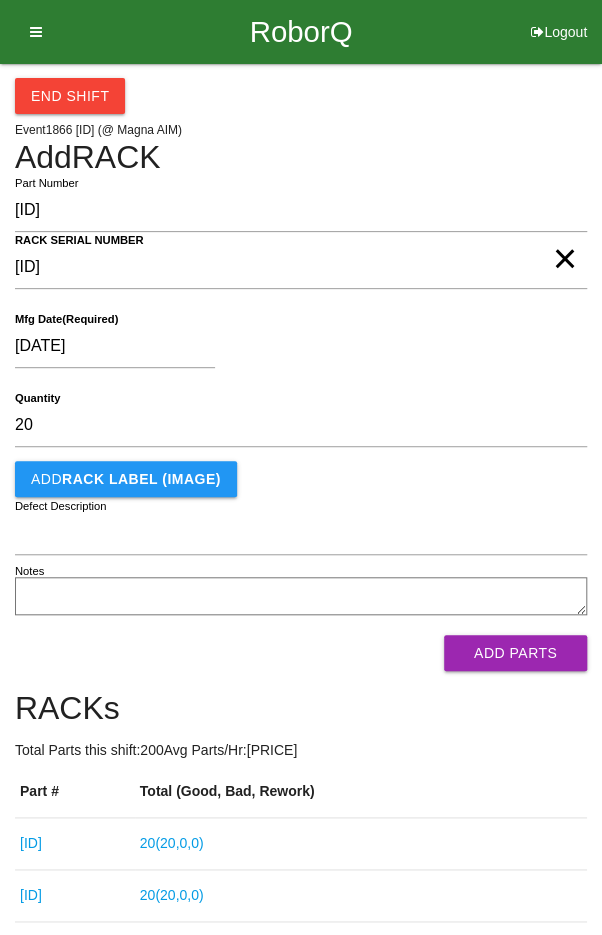 click on "[DATE]" at bounding box center [296, 350] 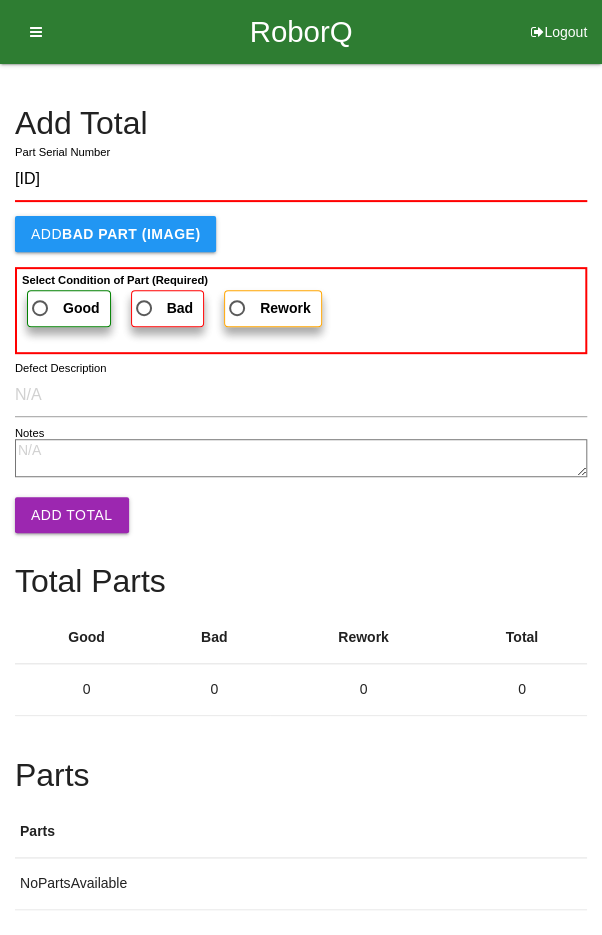click on "Good" at bounding box center [69, 308] 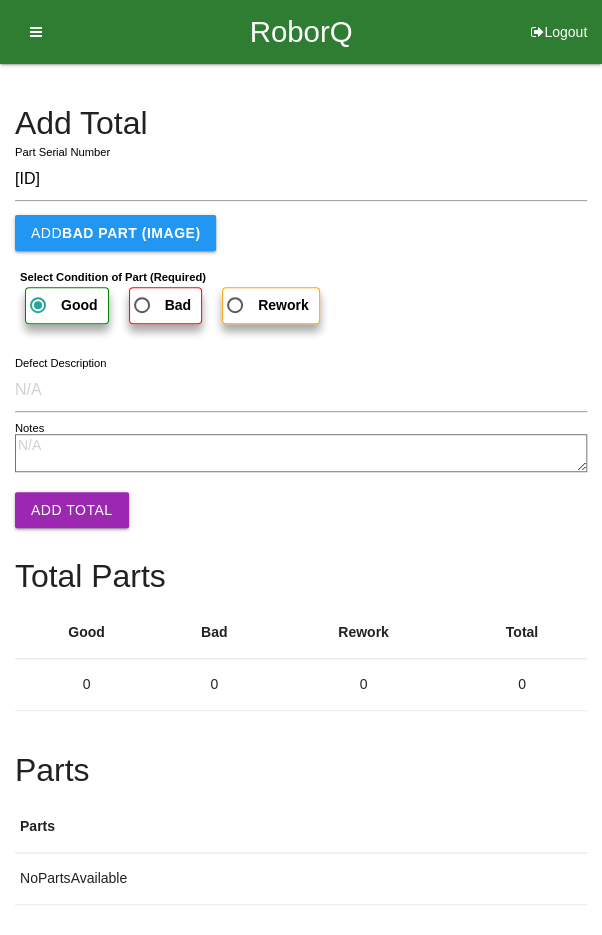 click on "Add Total" at bounding box center (72, 510) 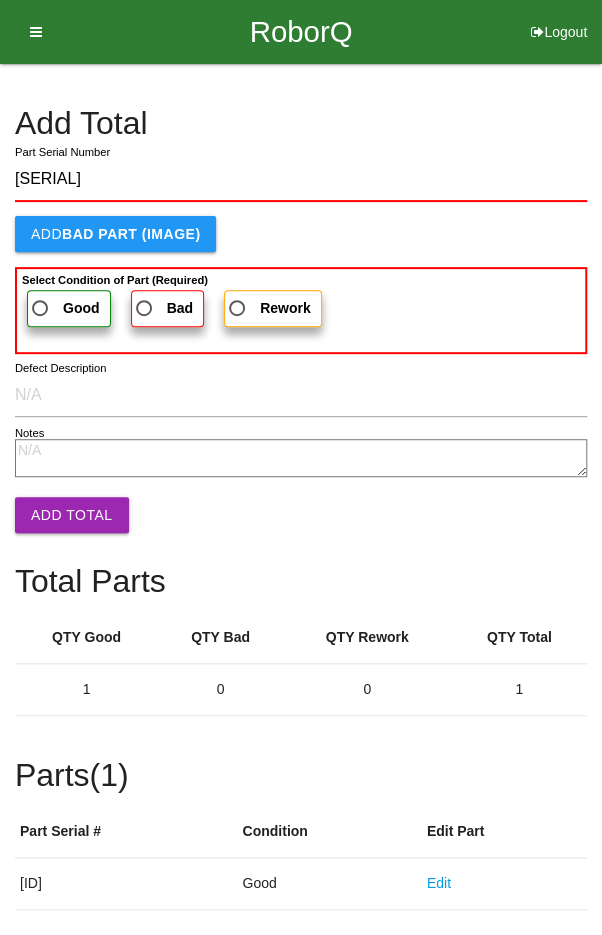 click on "Good" at bounding box center (64, 308) 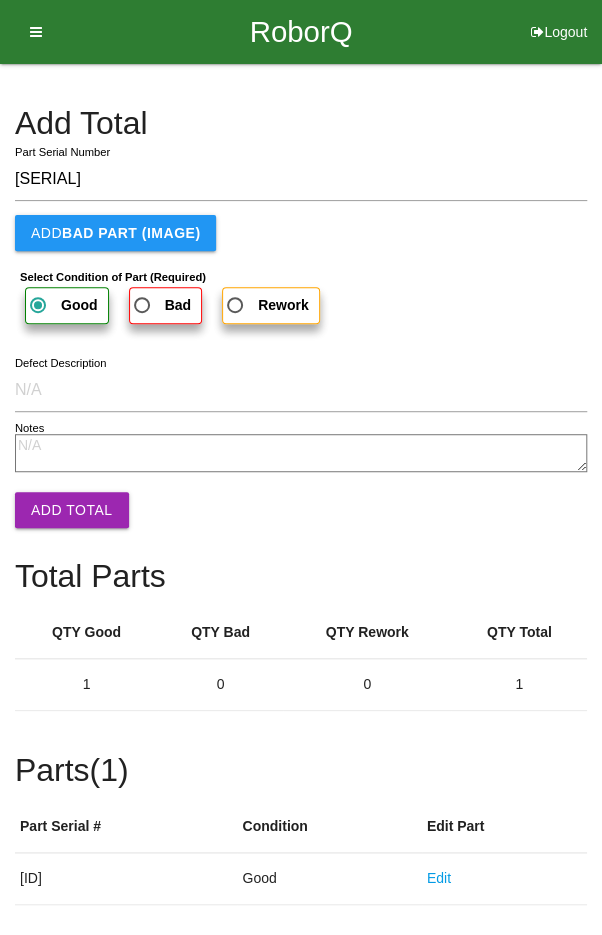 click on "Add Total" at bounding box center [72, 510] 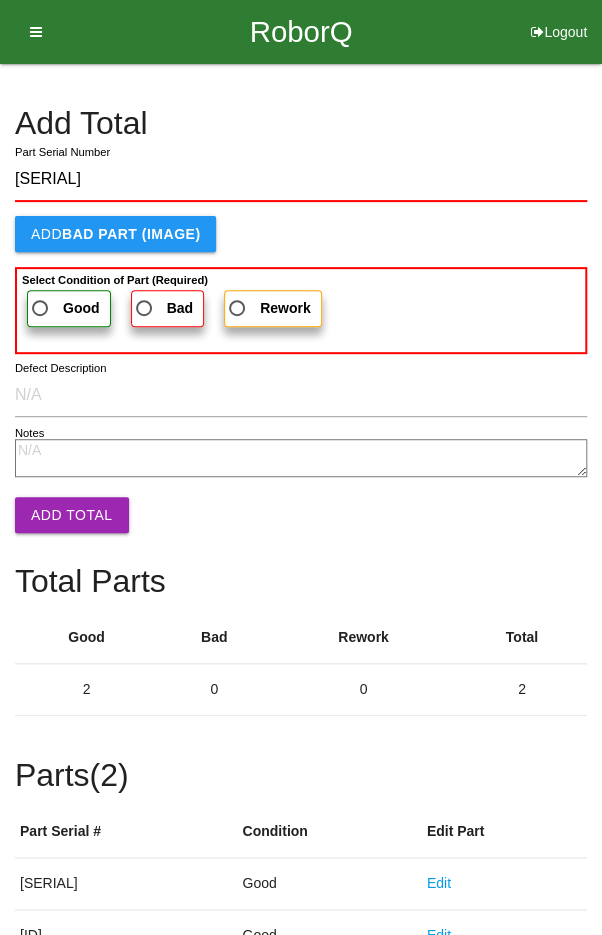 click on "Good" at bounding box center (64, 308) 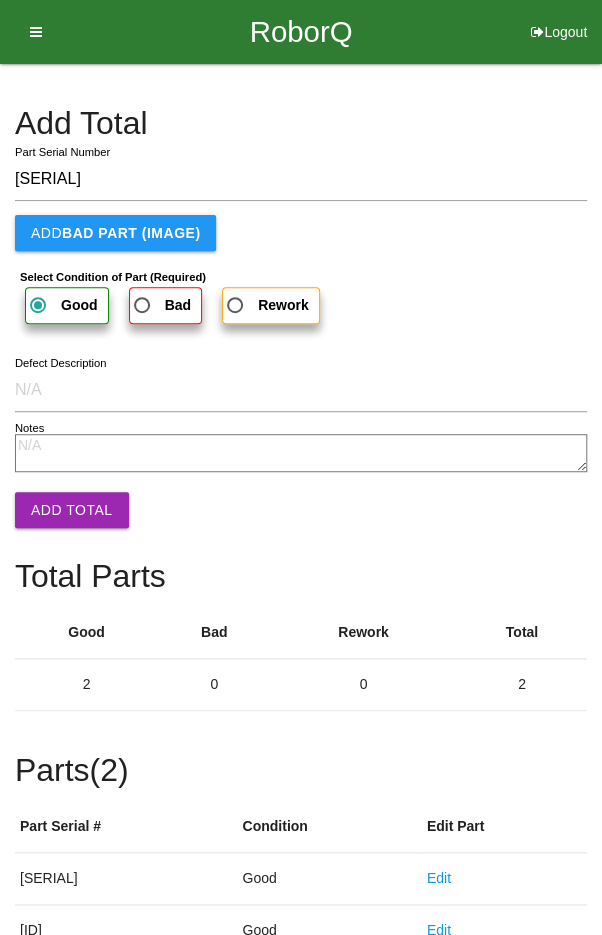 click on "Add Total" at bounding box center [72, 510] 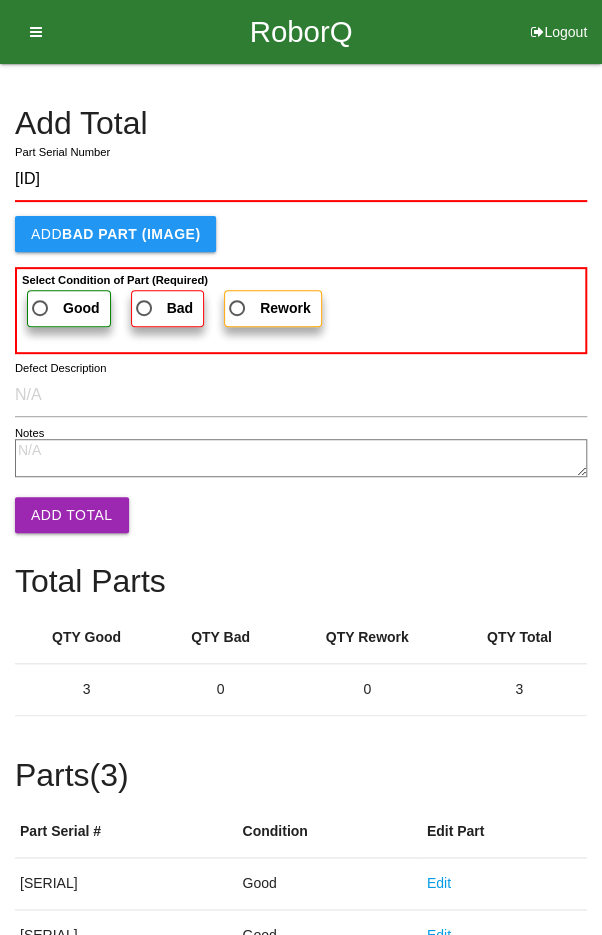click on "Good" at bounding box center (64, 308) 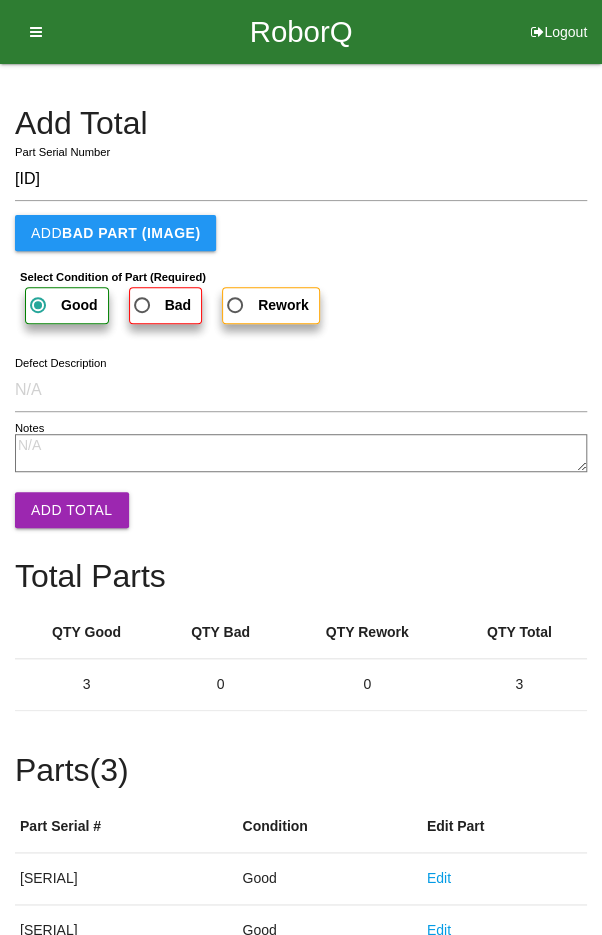 click on "Add Total" at bounding box center [72, 510] 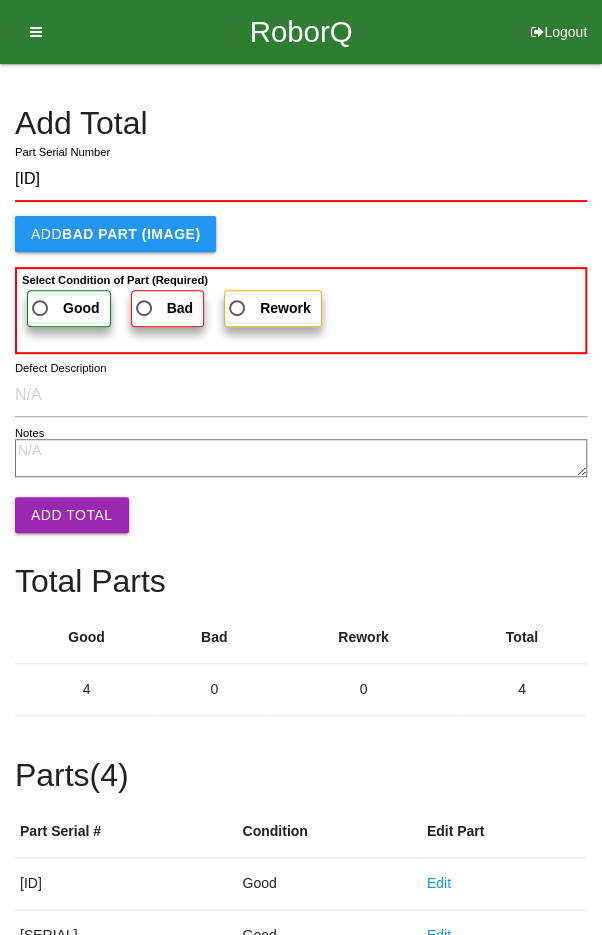 click on "Good" at bounding box center [64, 308] 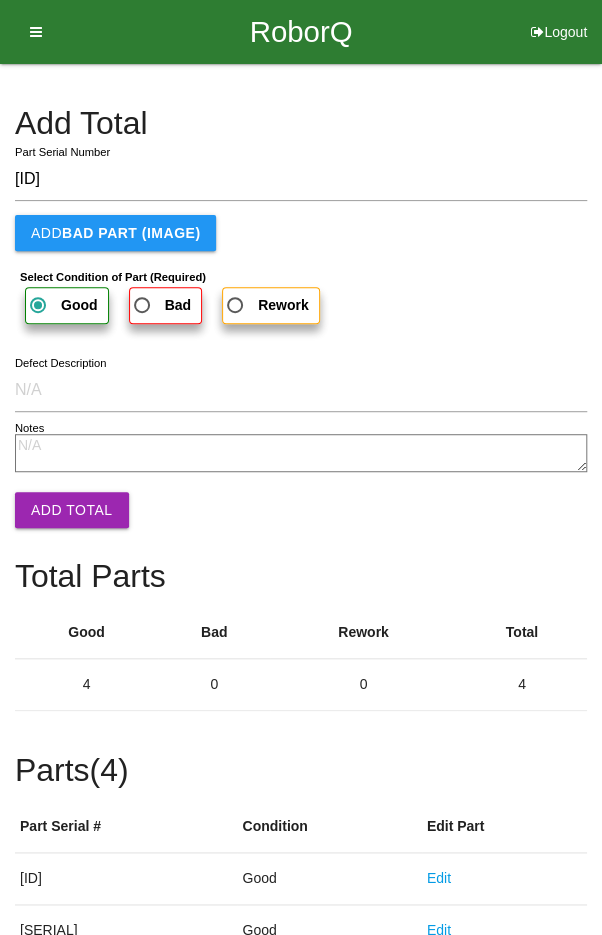 click on "Add Total" at bounding box center [72, 510] 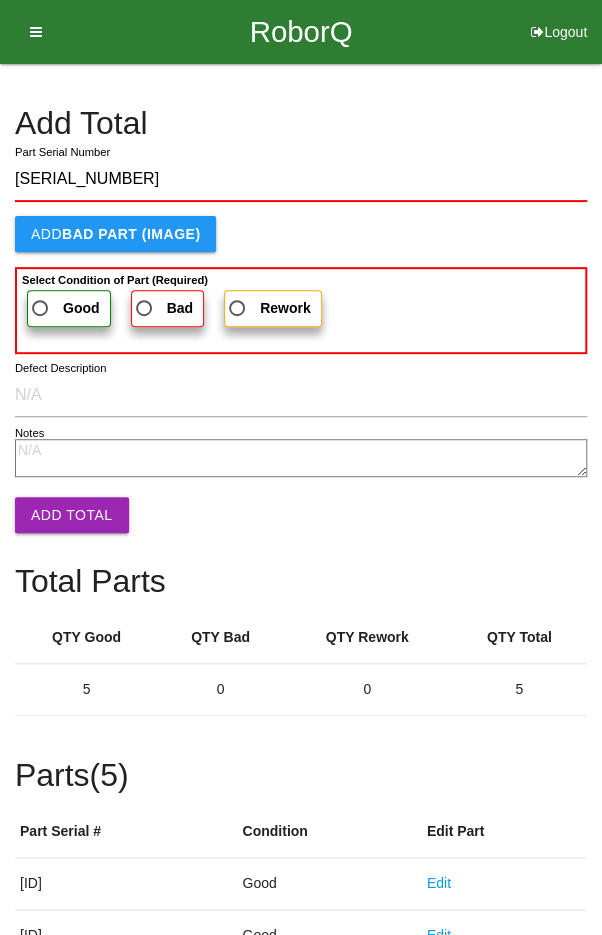 click on "Good" at bounding box center (64, 308) 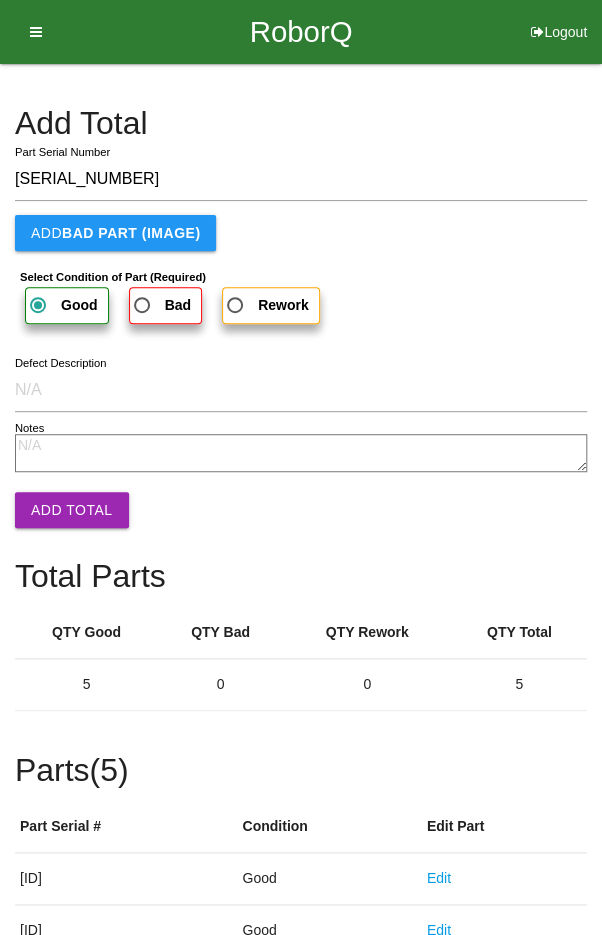 click on "Add Total" at bounding box center (72, 510) 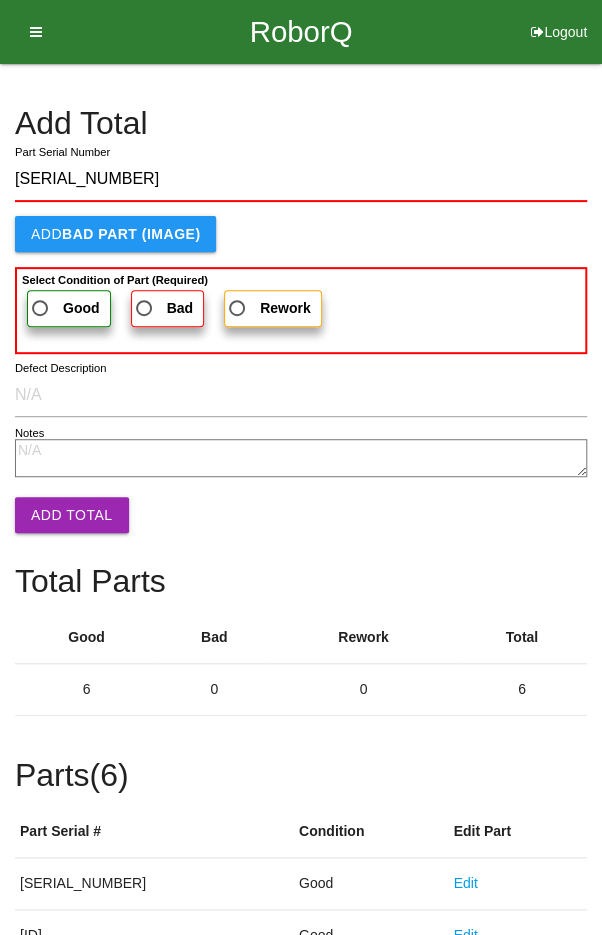 click on "Good" at bounding box center (69, 308) 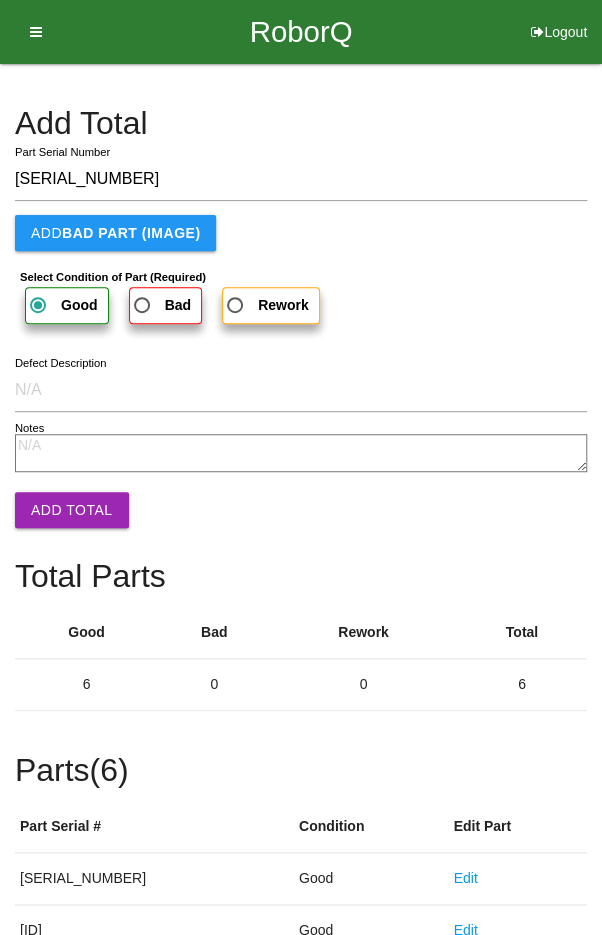 click on "Add Total" at bounding box center [72, 510] 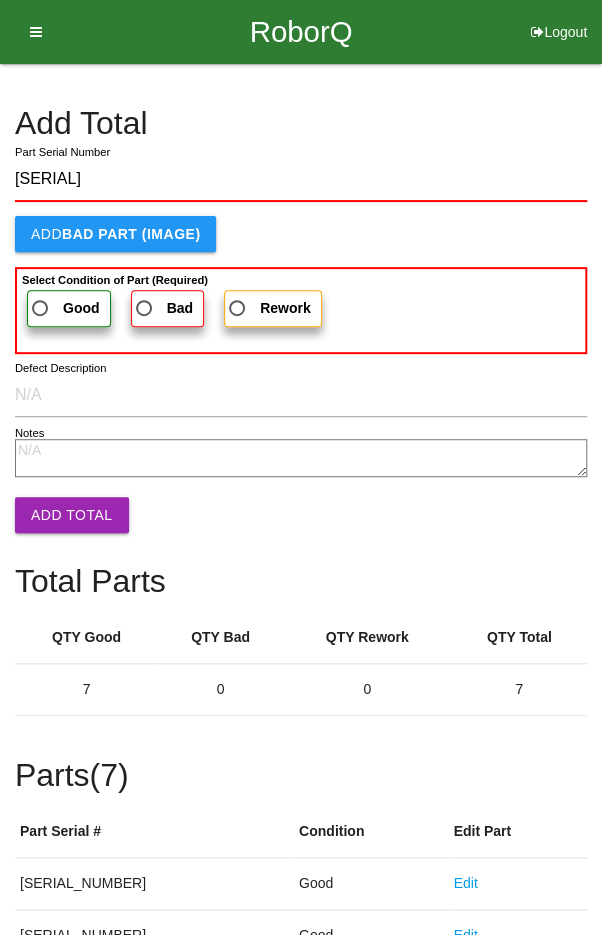 click on "Good" at bounding box center (64, 308) 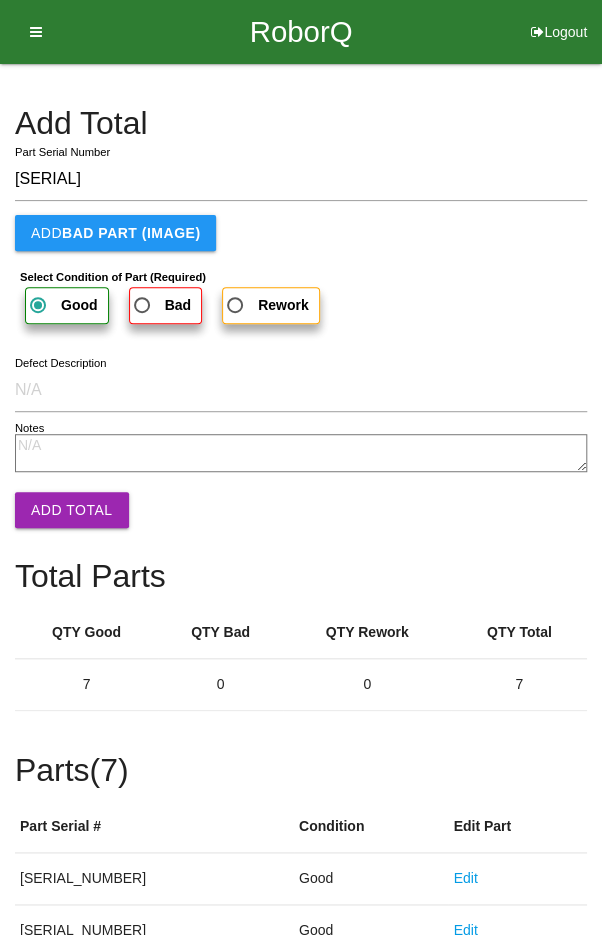 click on "Add Total" at bounding box center (72, 510) 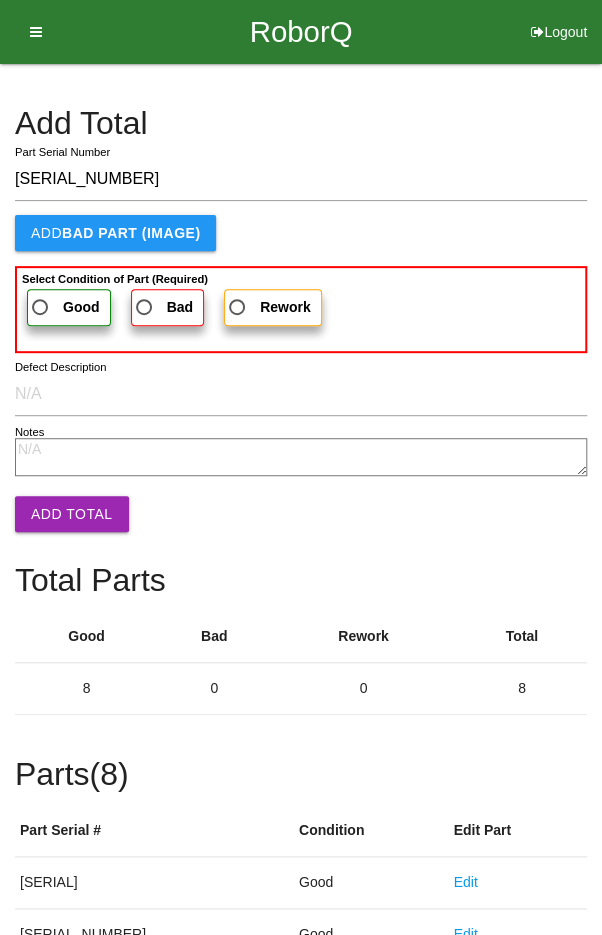 click on "Good" at bounding box center [64, 307] 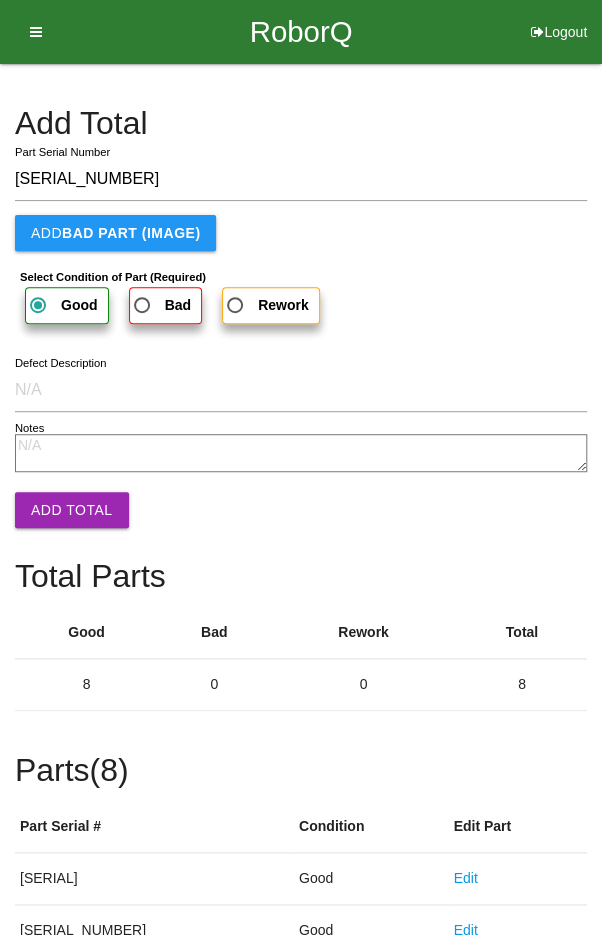 click on "Add Total" at bounding box center (72, 510) 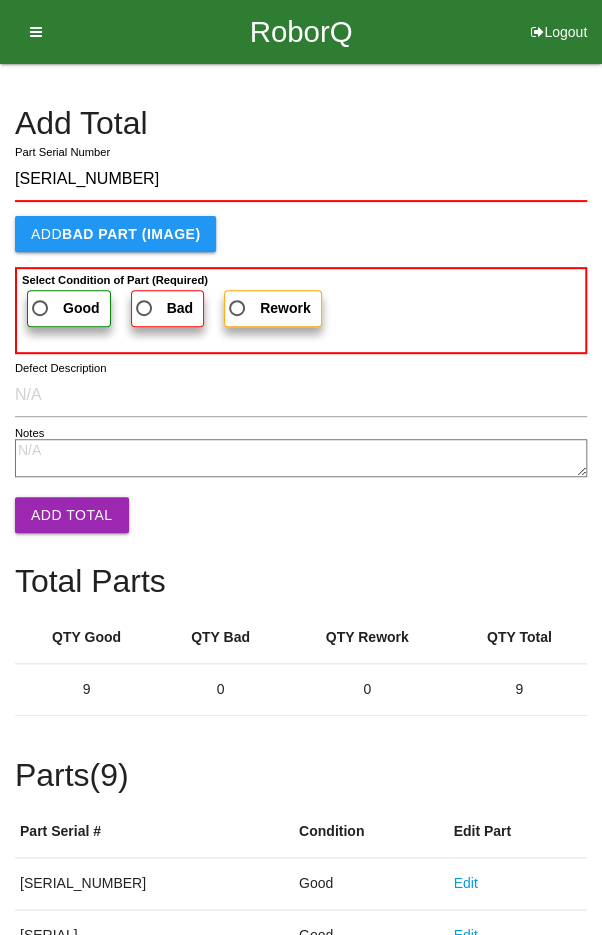 click on "Good" at bounding box center [64, 308] 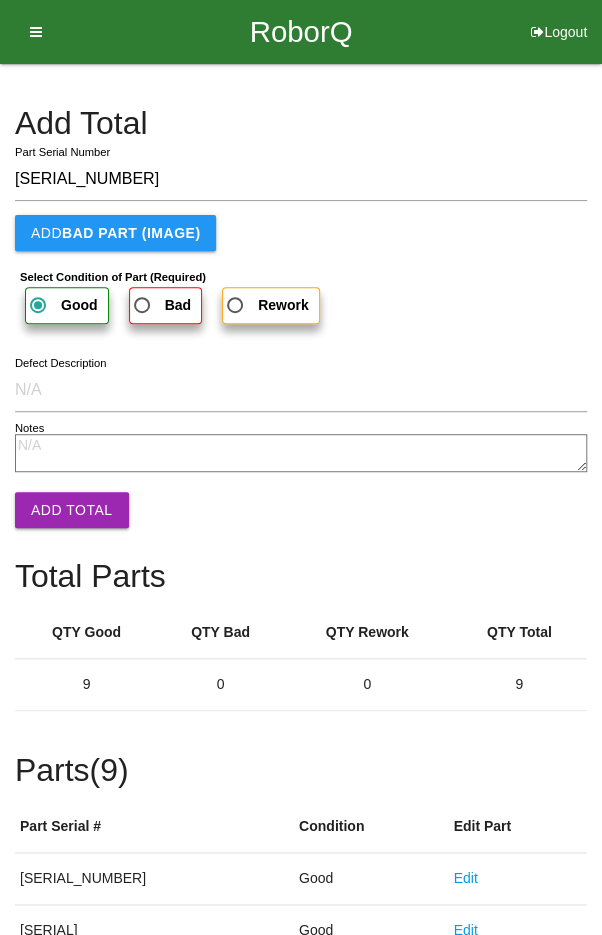 click on "Add Total" at bounding box center (72, 510) 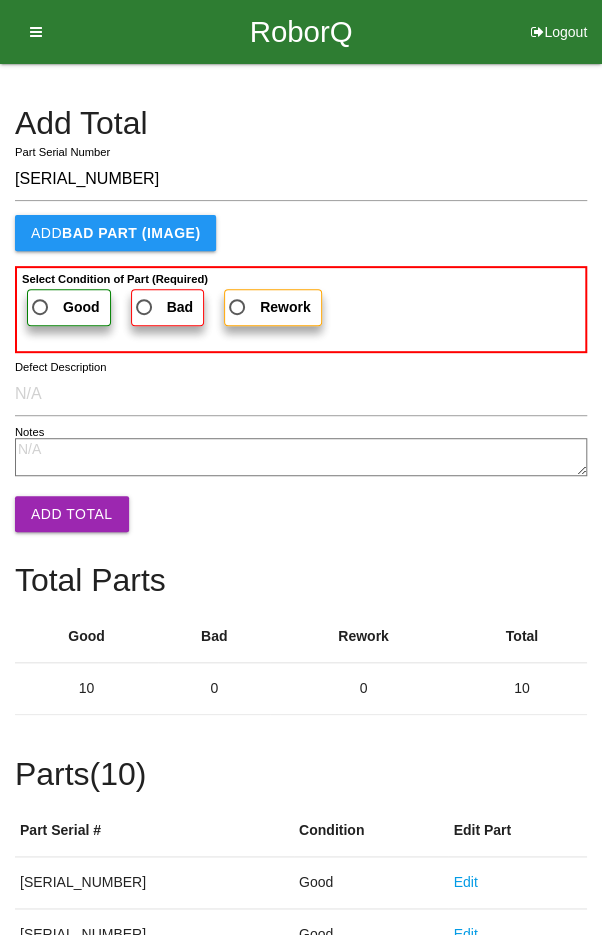 click on "Good" at bounding box center (64, 307) 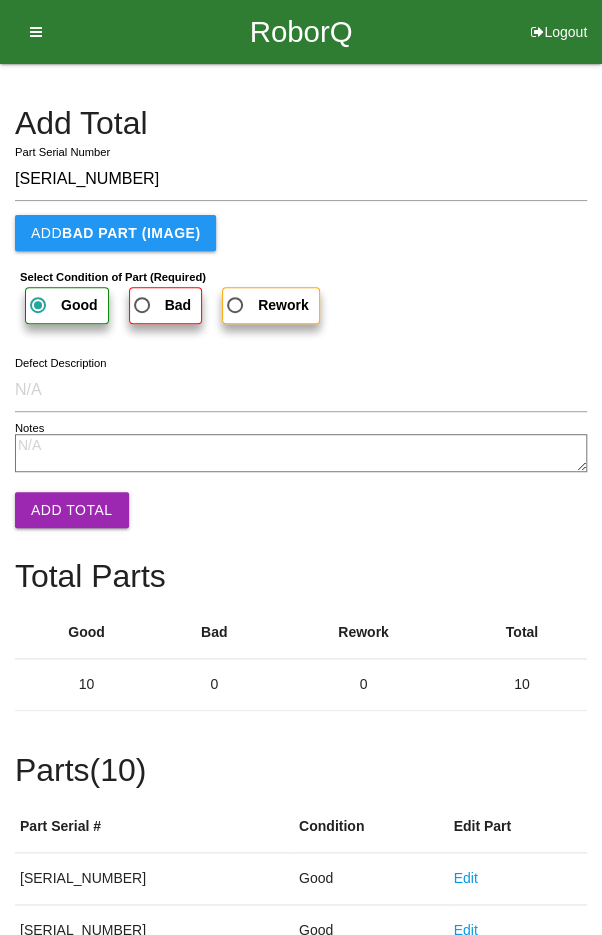 click on "Add Total" at bounding box center [72, 510] 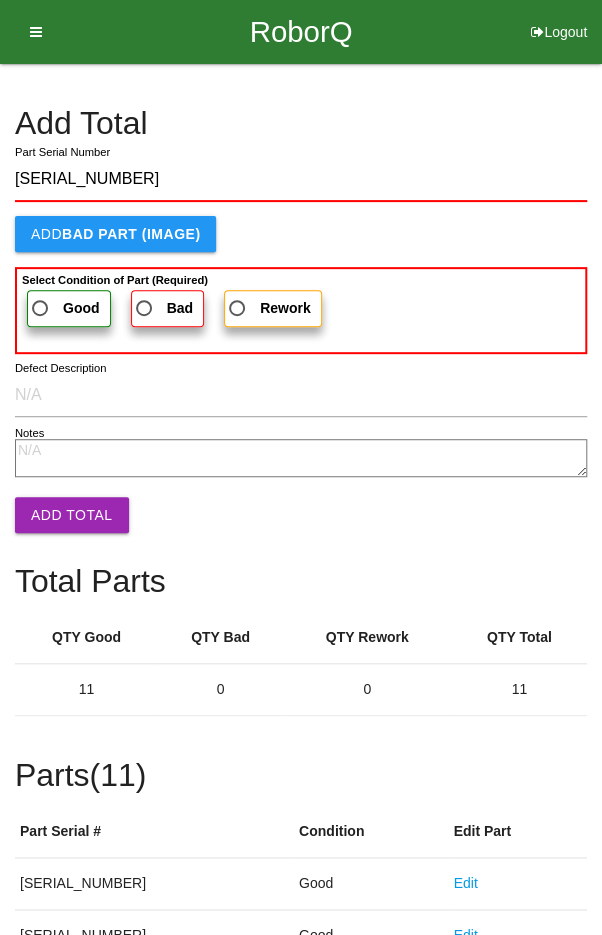 click on "Good" at bounding box center (64, 308) 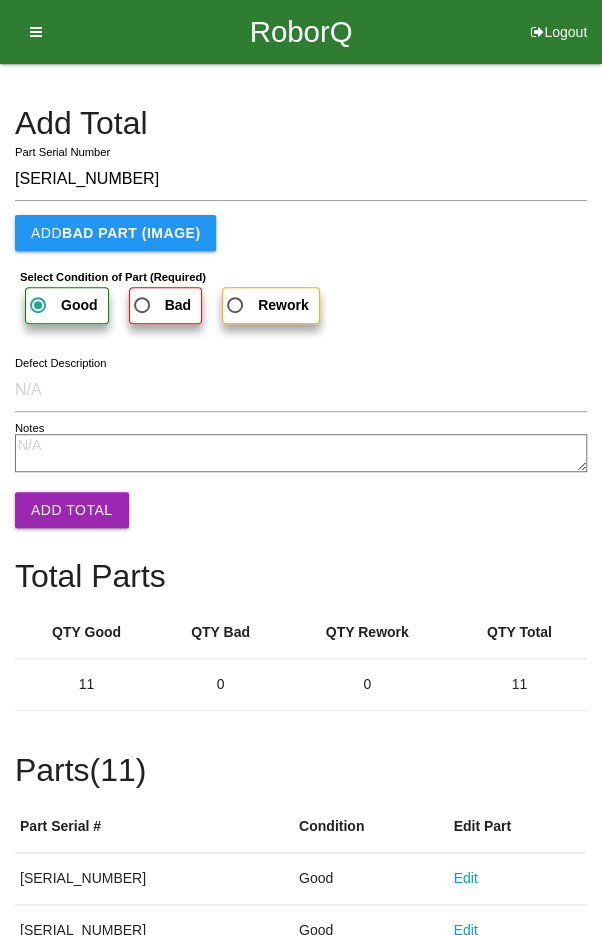 click on "Add Total" at bounding box center [72, 510] 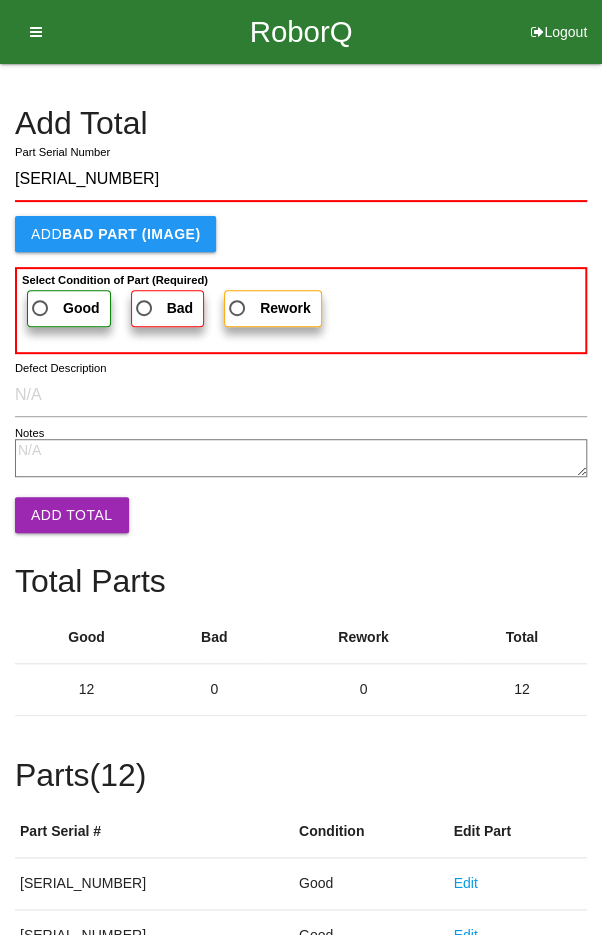 click on "Good" at bounding box center [69, 308] 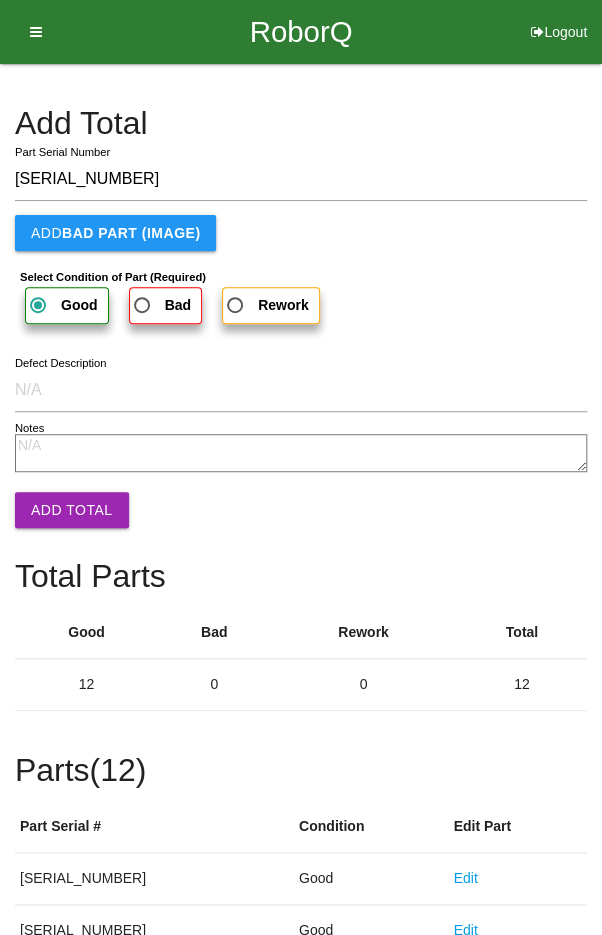 click on "Add Total" at bounding box center (72, 510) 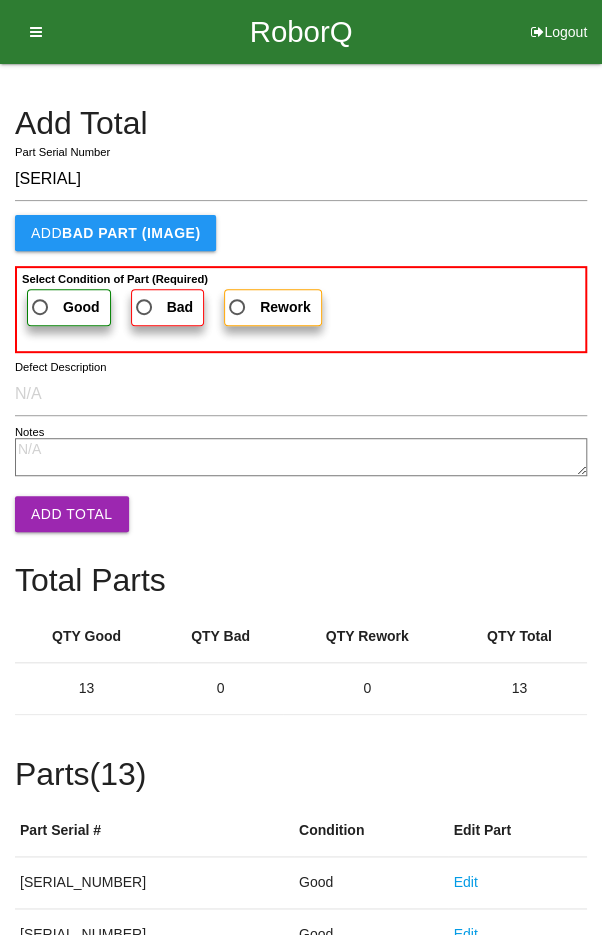 click on "Good" at bounding box center (64, 307) 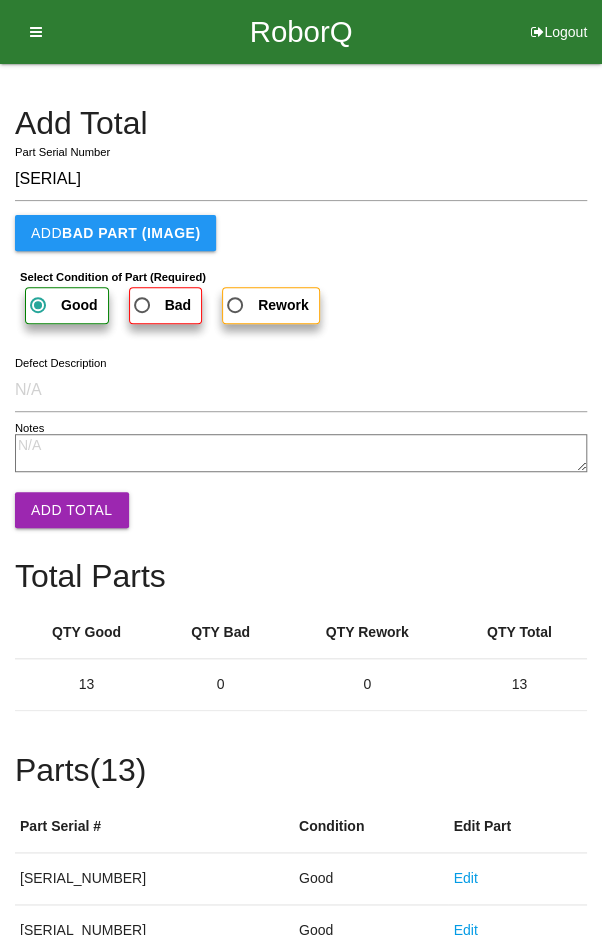 click on "Add Total" at bounding box center (72, 510) 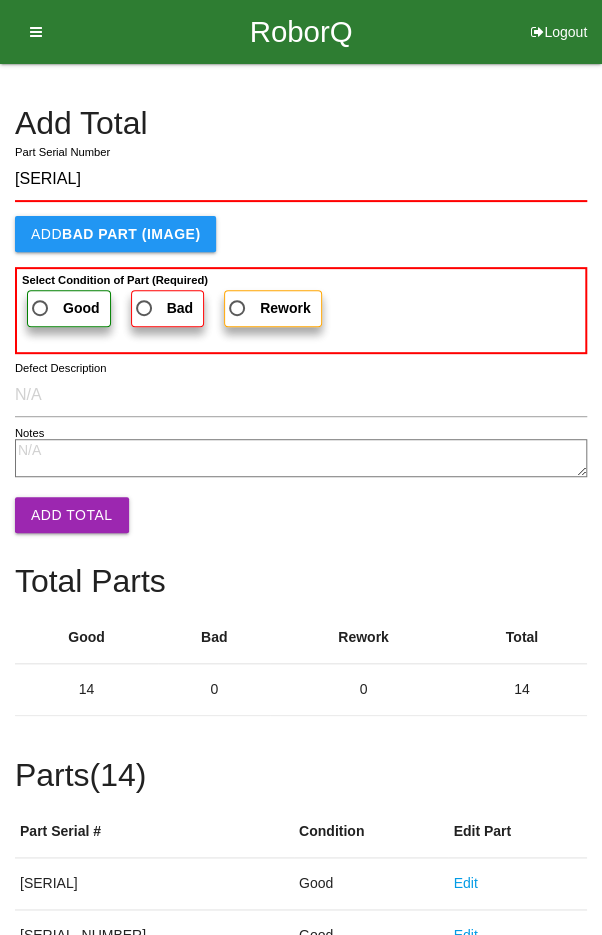 click on "Good" at bounding box center [64, 308] 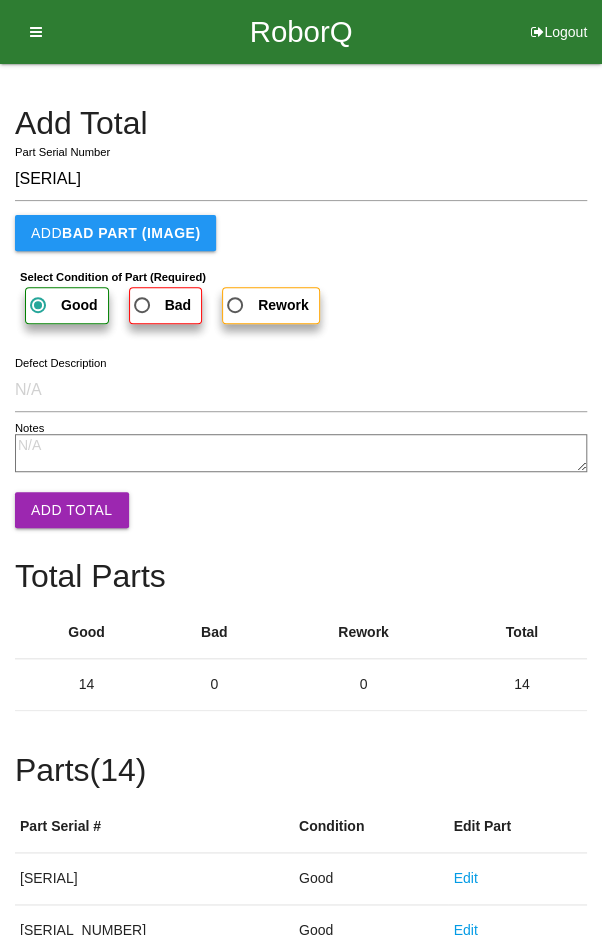 click on "Add Total" at bounding box center (72, 510) 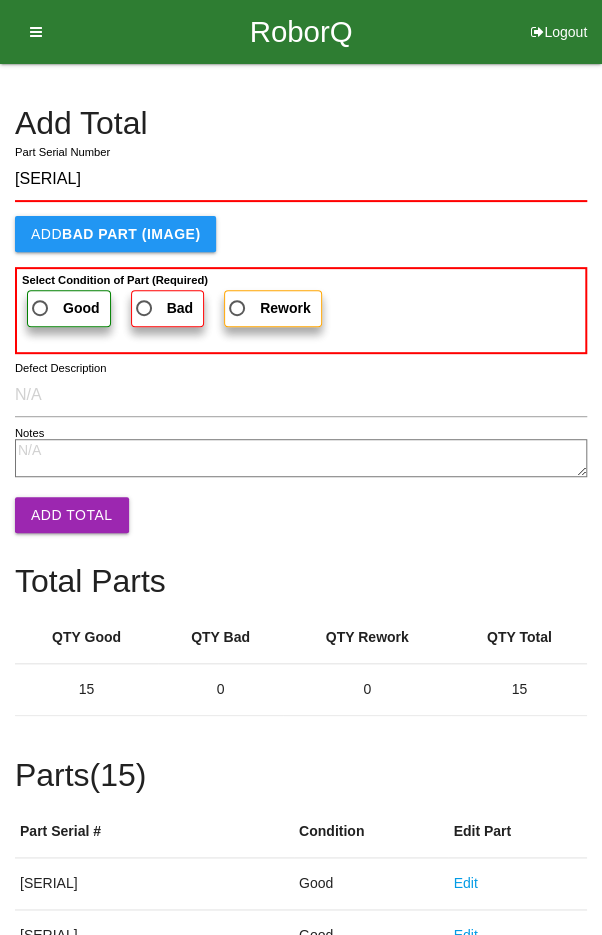 click on "Good" at bounding box center [64, 308] 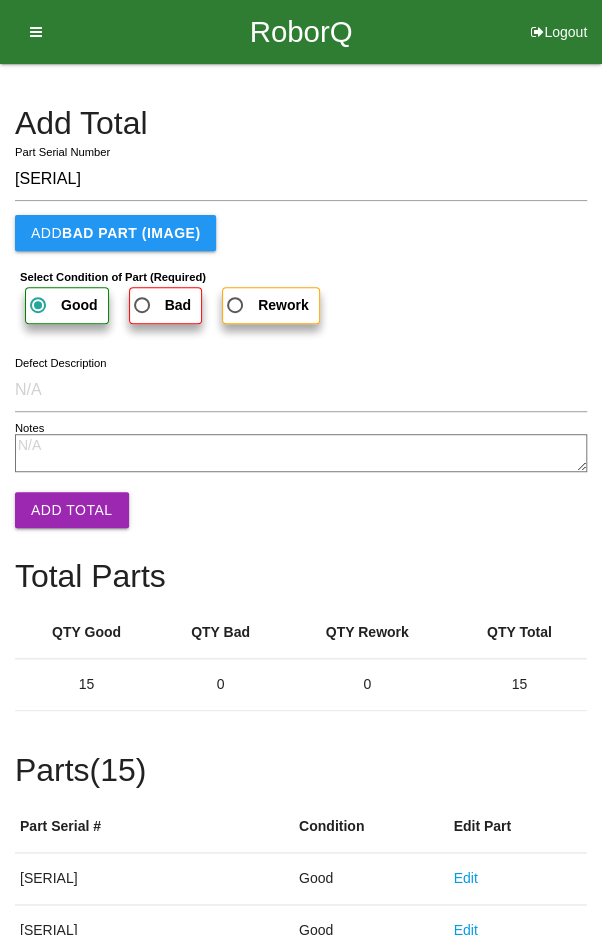 click on "Add Total" at bounding box center (72, 510) 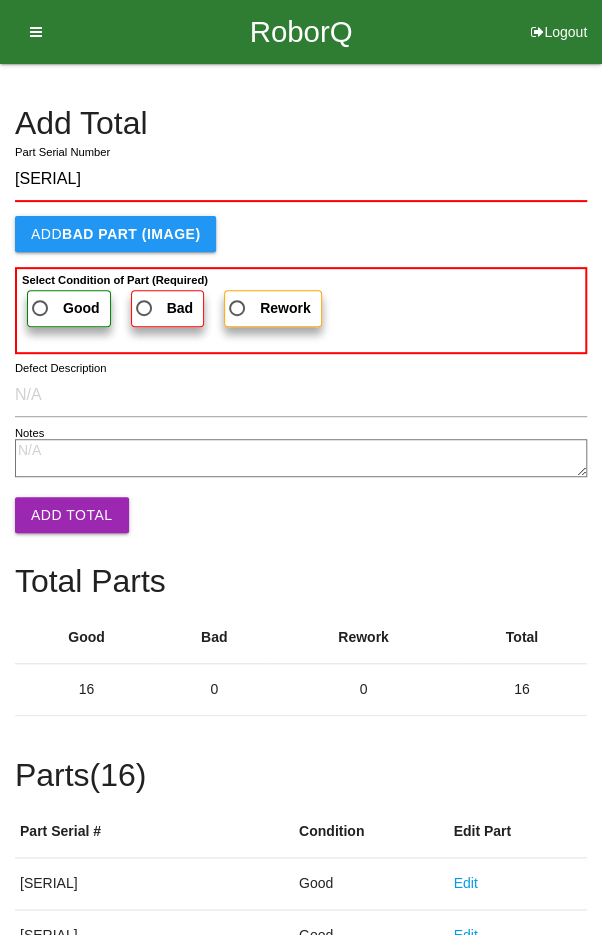 click on "Good" at bounding box center (64, 308) 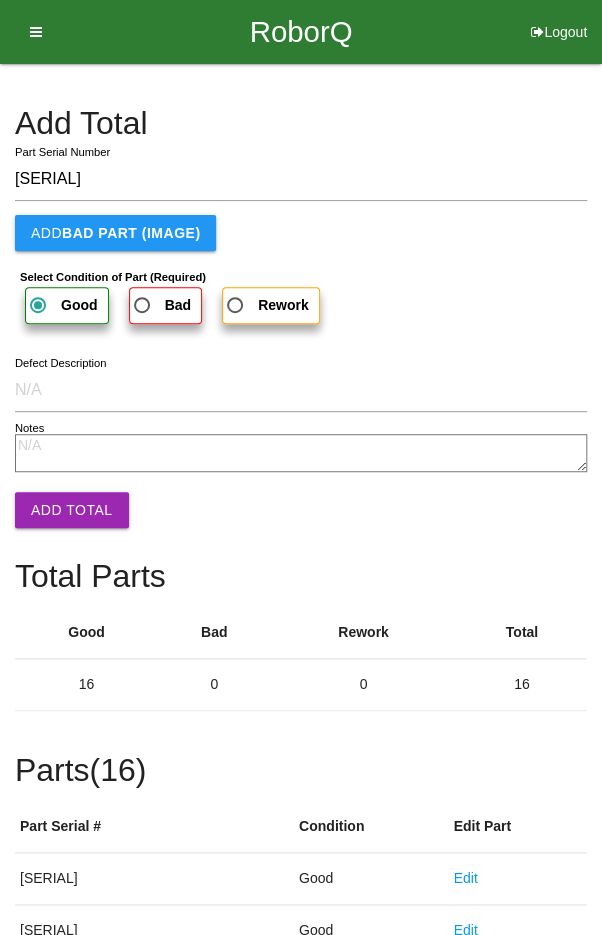 click on "Add Total" at bounding box center [72, 510] 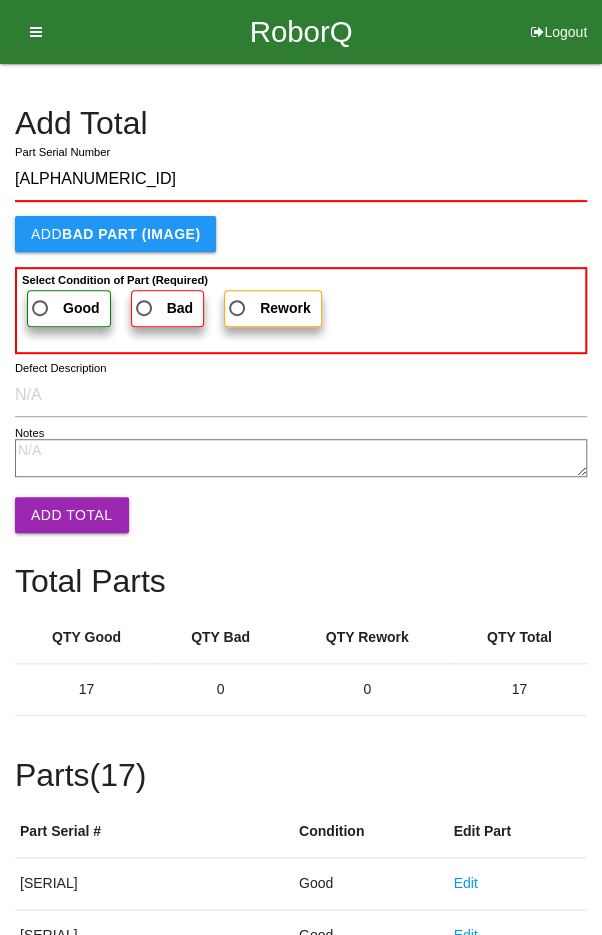 click on "Good" at bounding box center (64, 308) 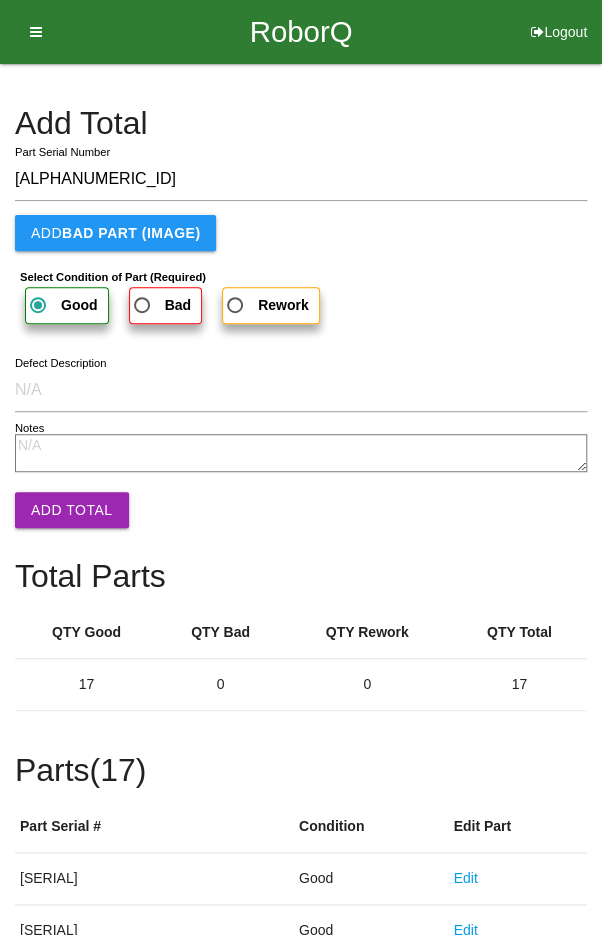 click on "Add Total" at bounding box center [72, 510] 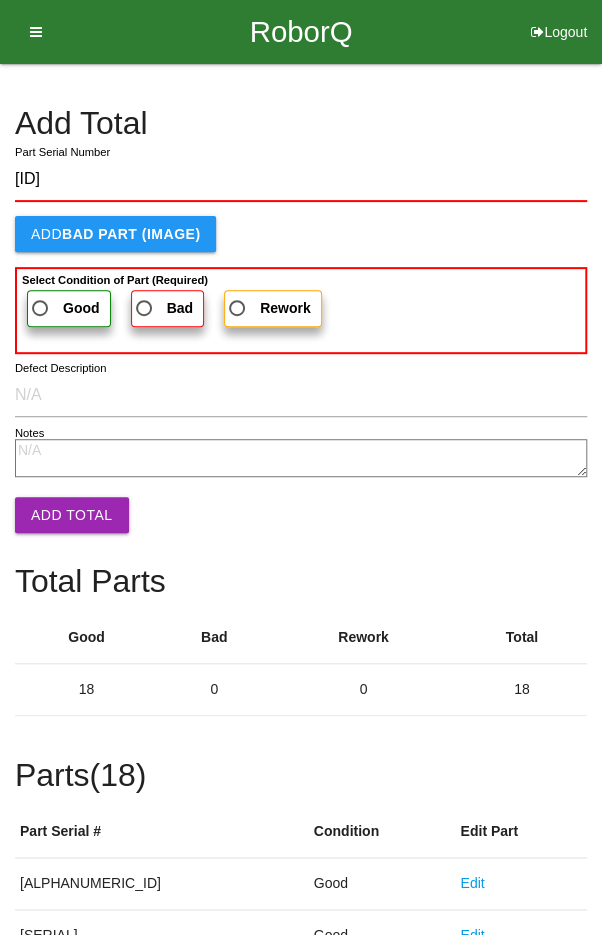 click on "Good" at bounding box center [64, 308] 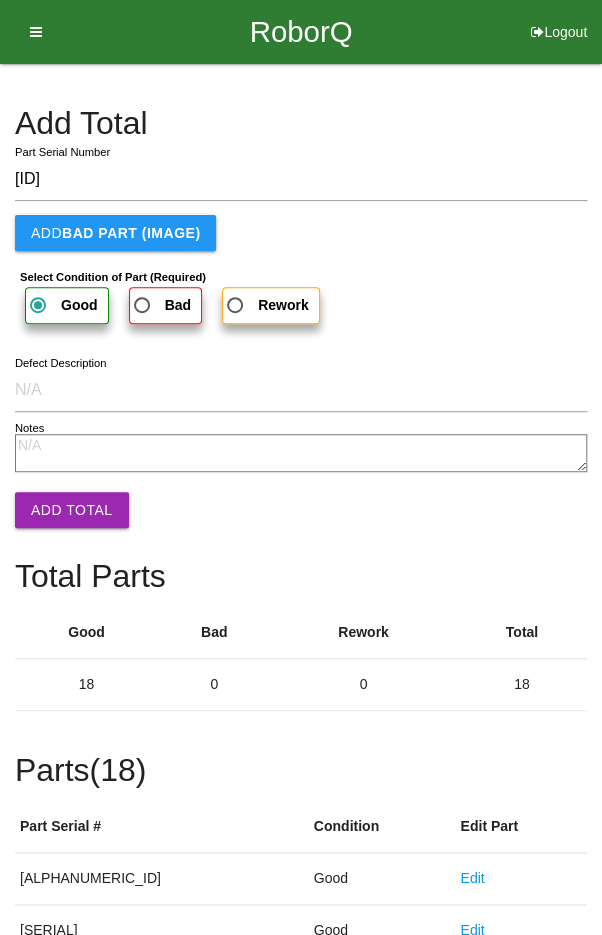 click on "Add Total" at bounding box center (72, 510) 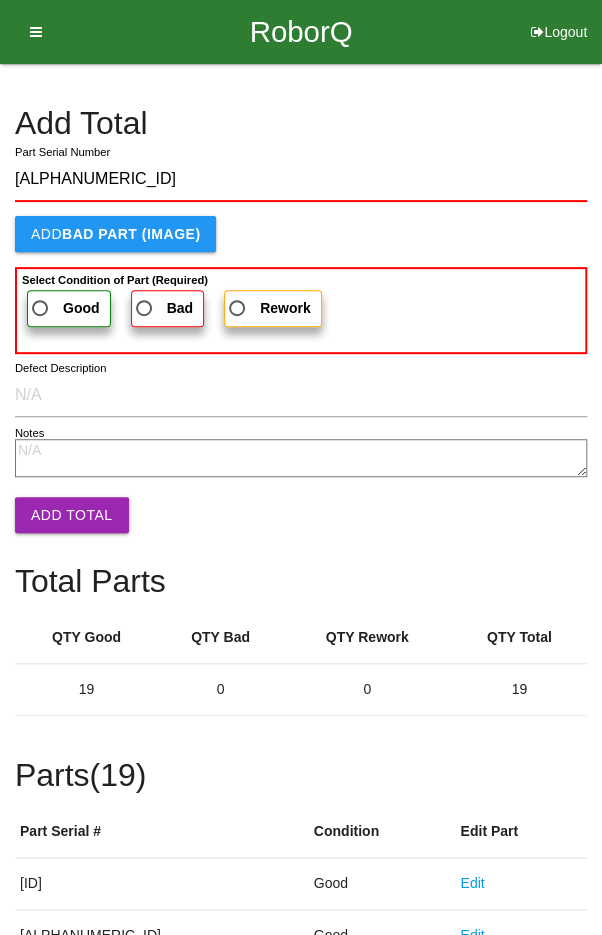 click on "Good" at bounding box center (64, 308) 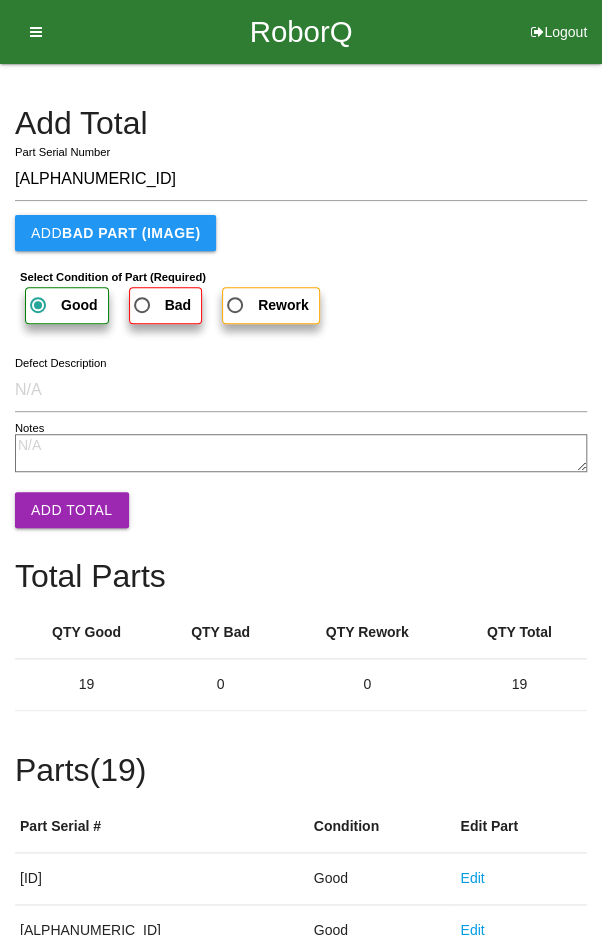 click on "Add Total" at bounding box center (72, 510) 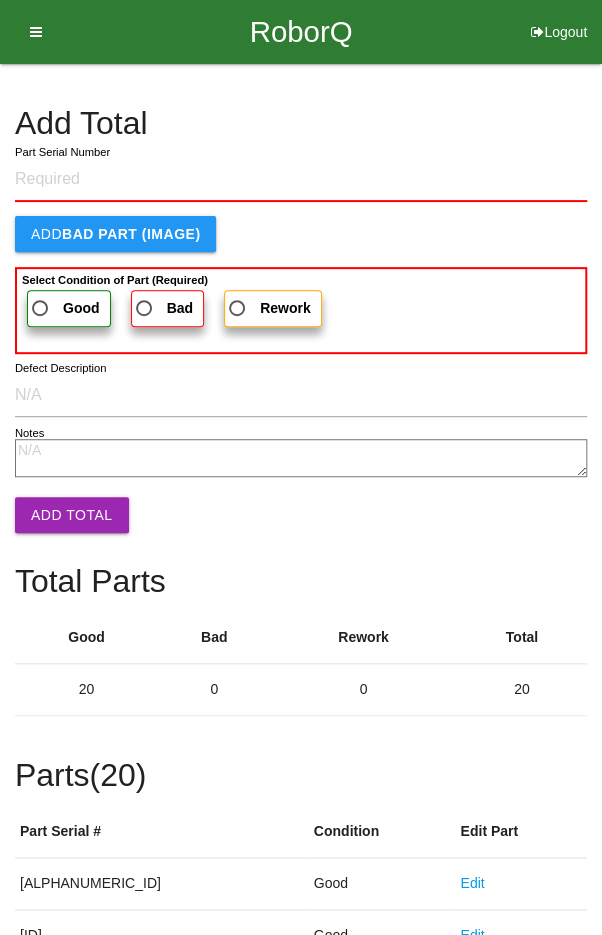 click on "Add Total" at bounding box center [301, 123] 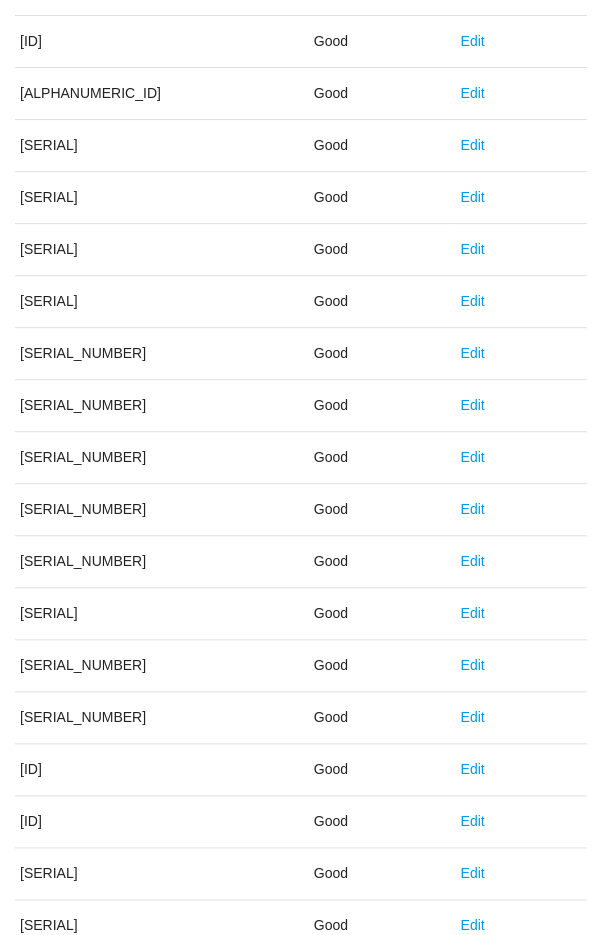 scroll, scrollTop: 1111, scrollLeft: 0, axis: vertical 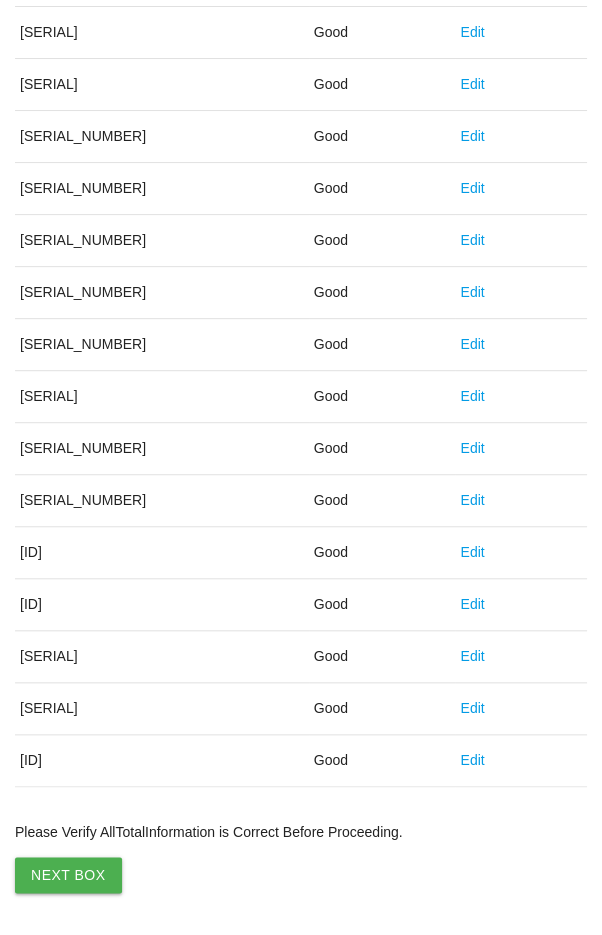 click on "Next Box" at bounding box center (68, 875) 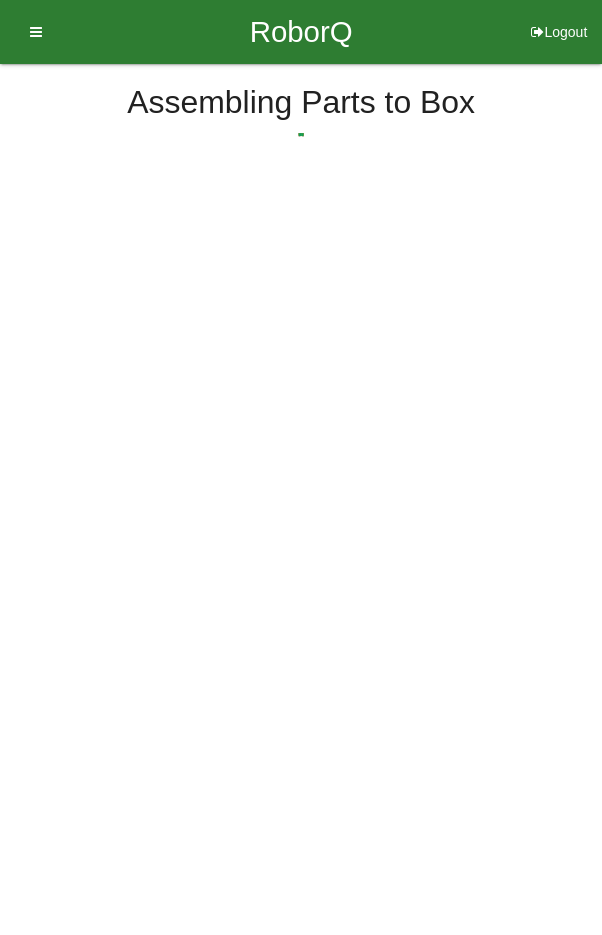 scroll, scrollTop: 0, scrollLeft: 0, axis: both 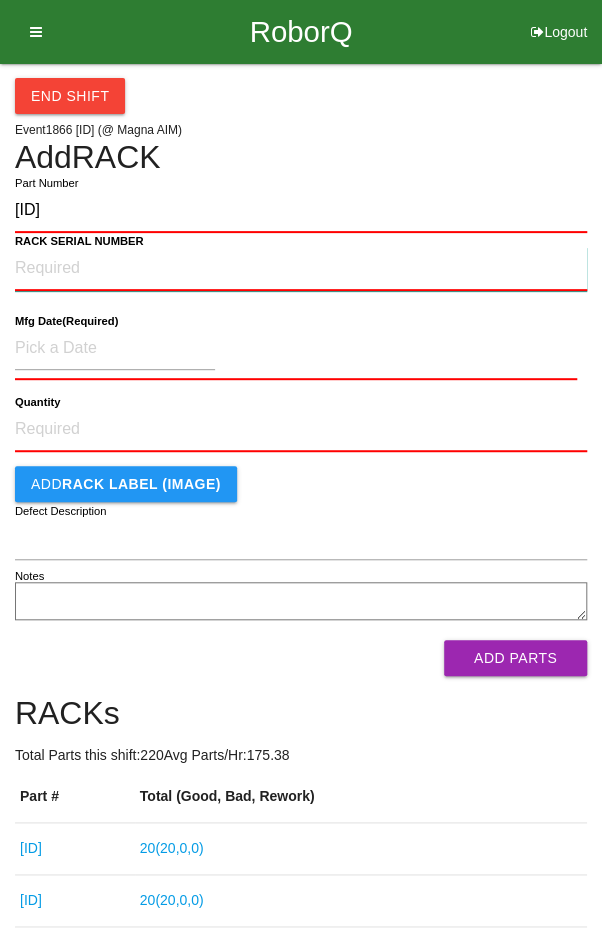 click on "RACK SERIAL NUMBER" at bounding box center (301, 269) 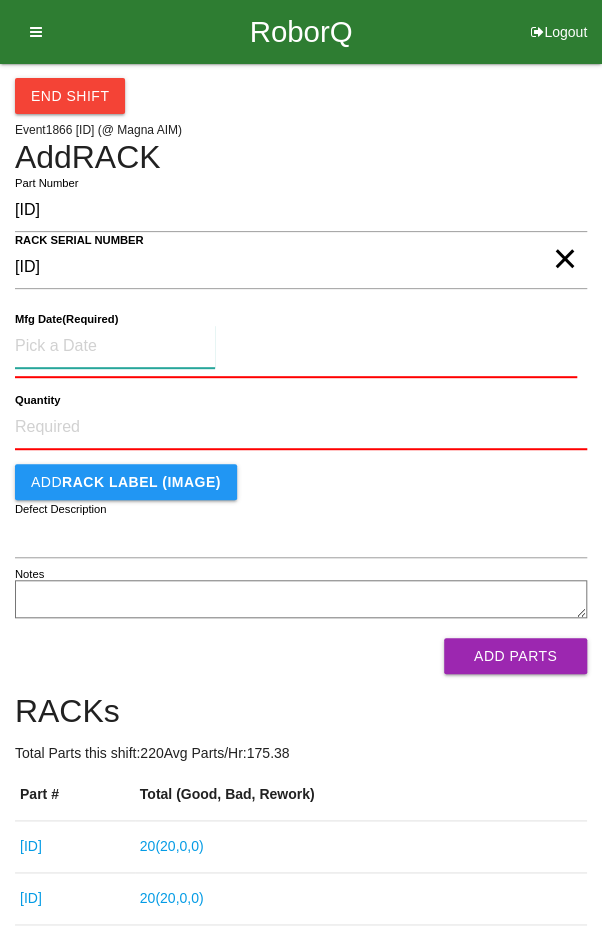 click at bounding box center (115, 346) 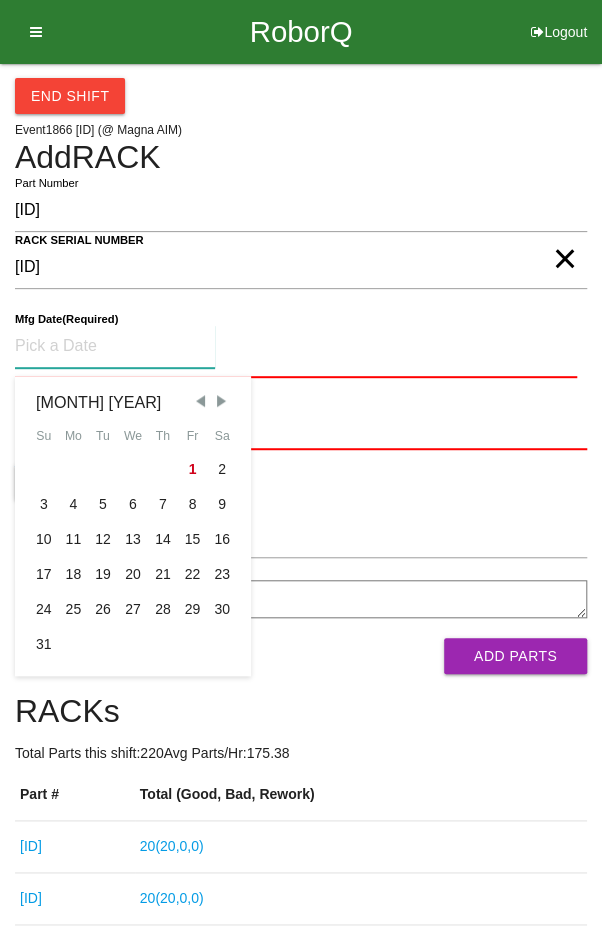 click at bounding box center (200, 401) 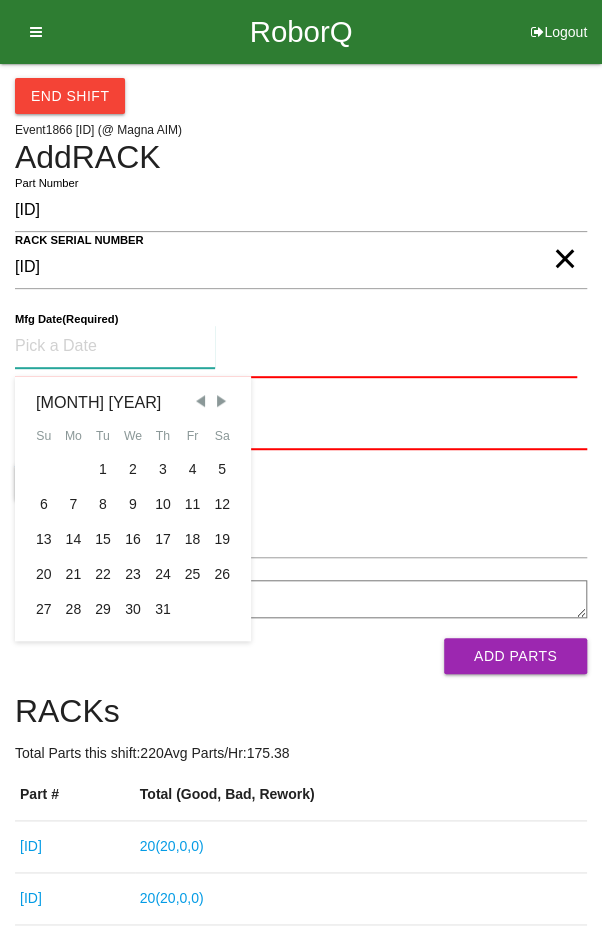 click on "9" at bounding box center (133, 504) 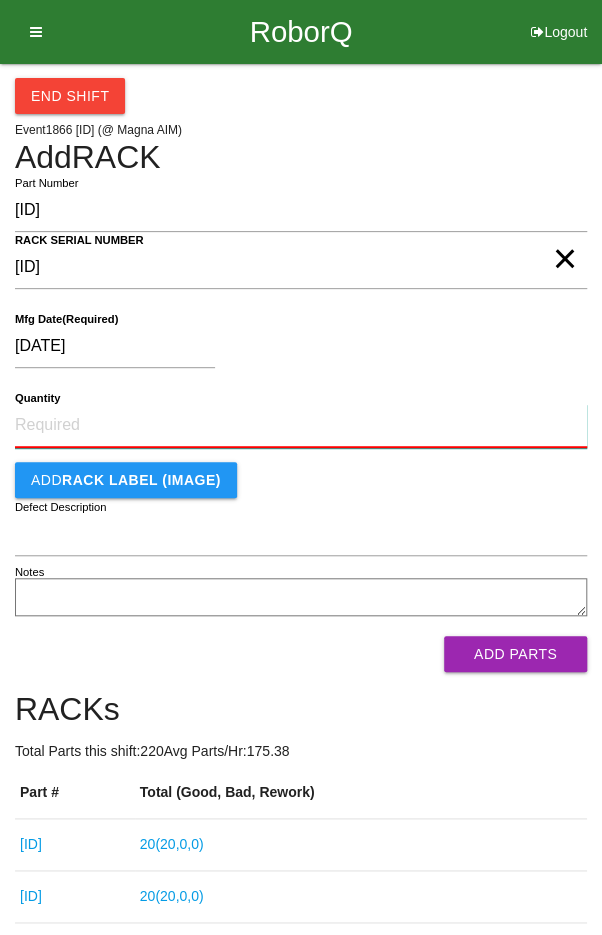 click on "Quantity" at bounding box center [301, 426] 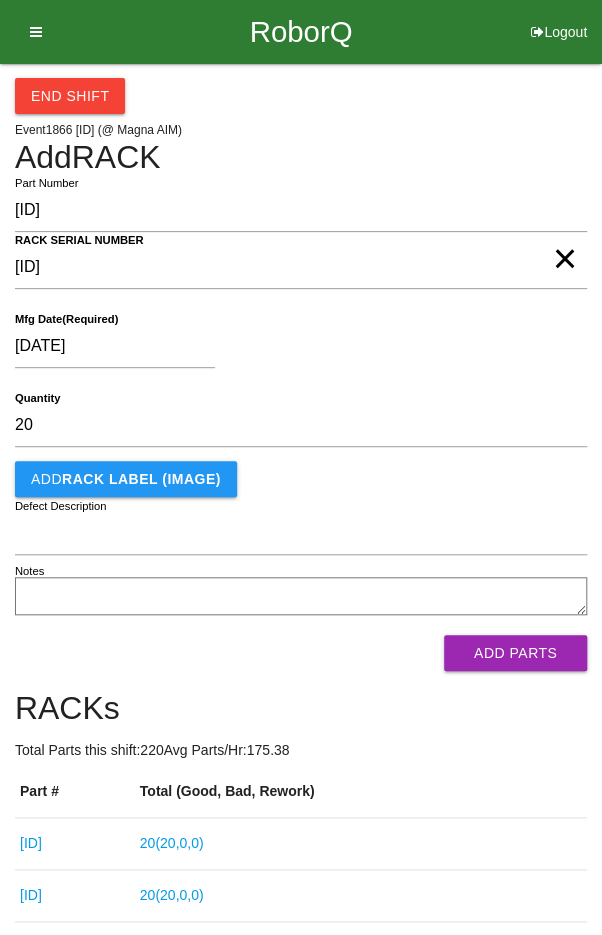 click on "[DATE]" at bounding box center (296, 350) 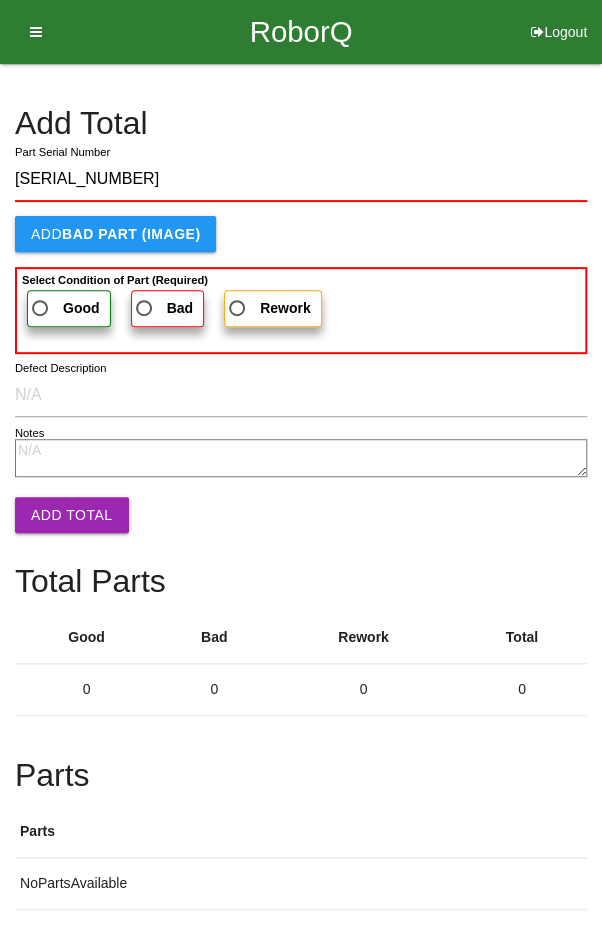 click on "Select Condition of Part (Required)" at bounding box center [115, 280] 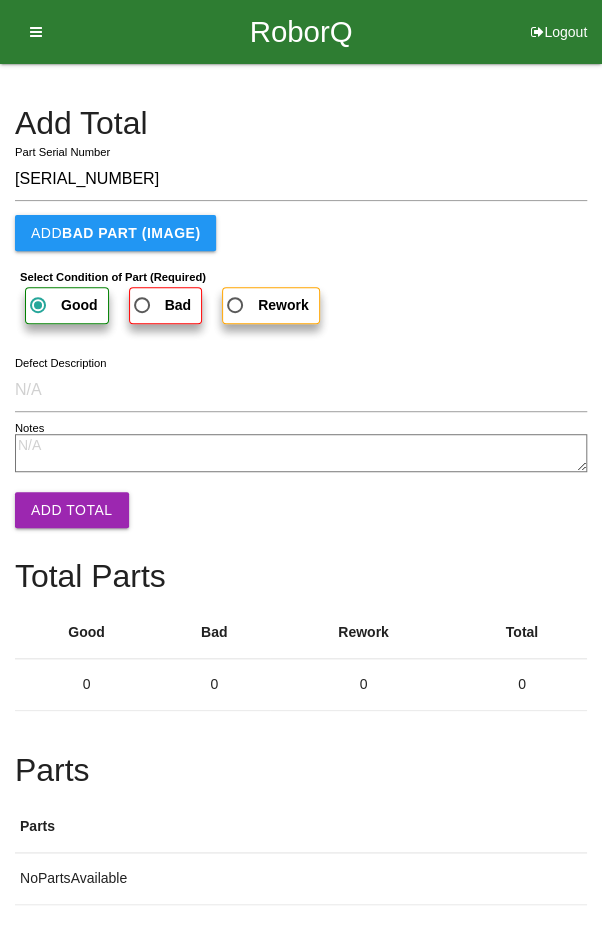 click on "Add Total" at bounding box center (72, 510) 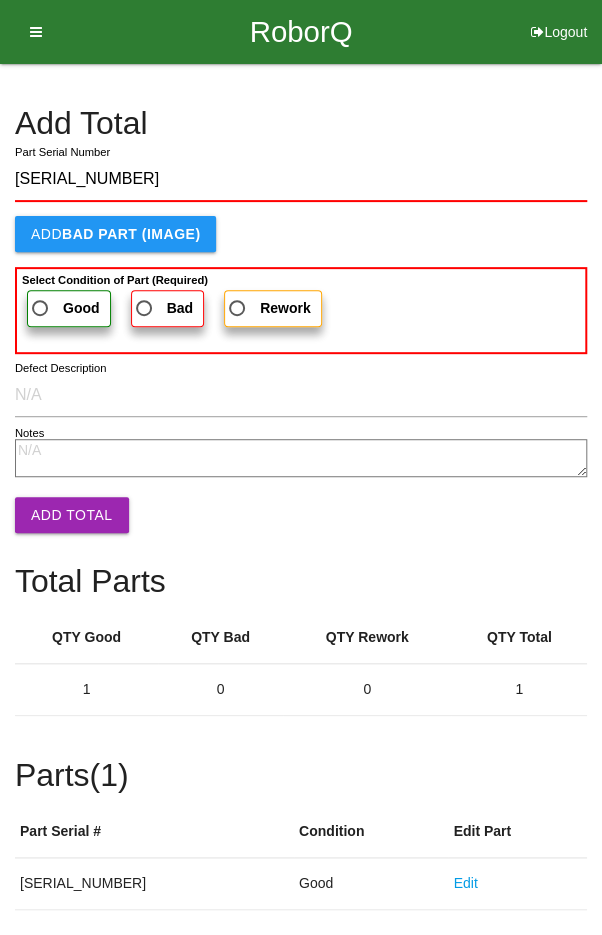 click on "Good" at bounding box center (64, 308) 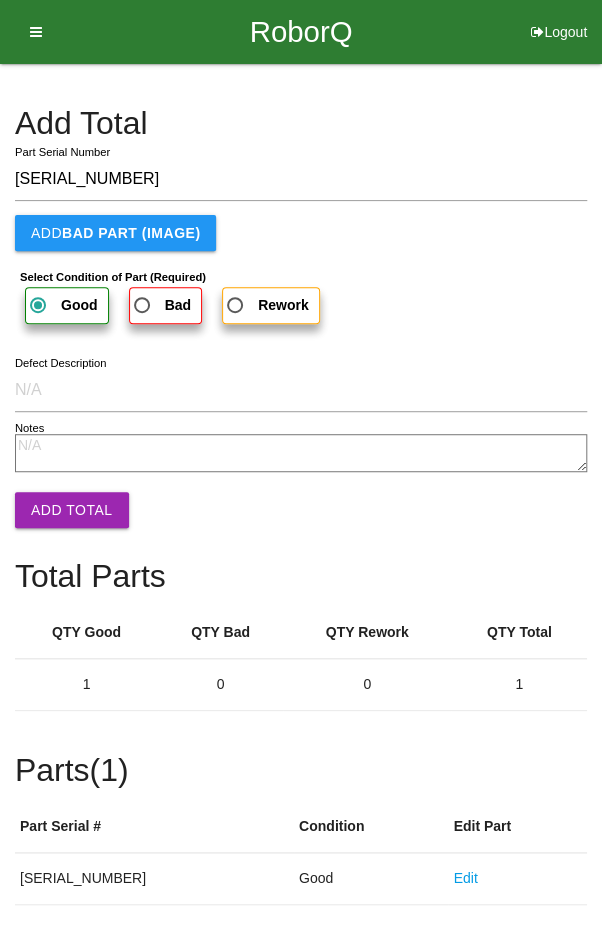 click on "Add Total" at bounding box center (72, 510) 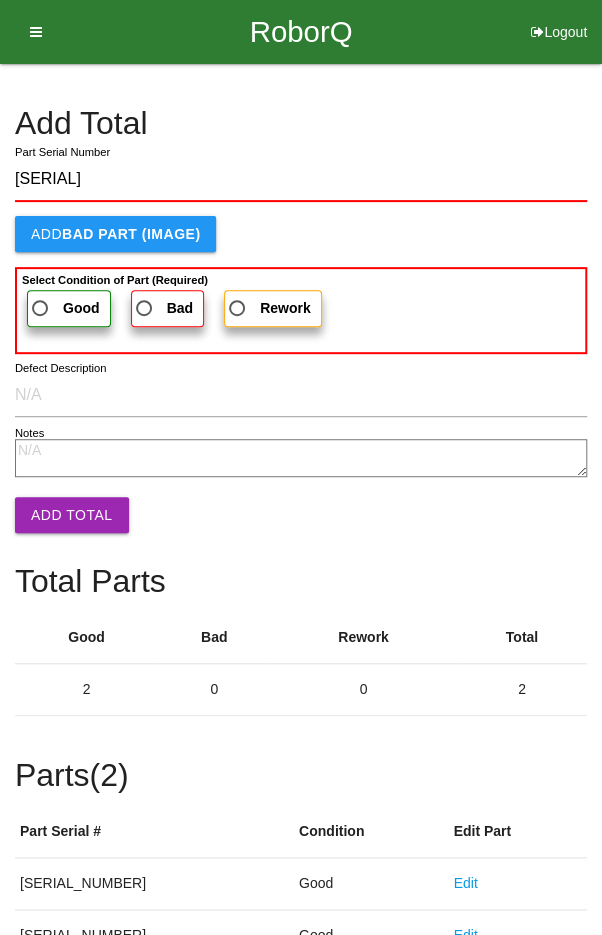 click on "Good" at bounding box center [64, 308] 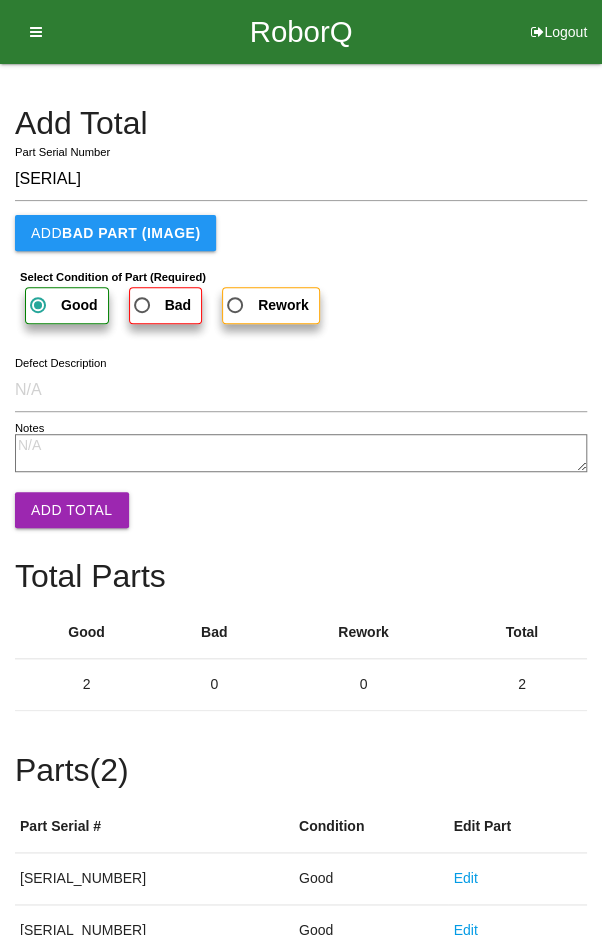 click on "Add Total" at bounding box center (72, 510) 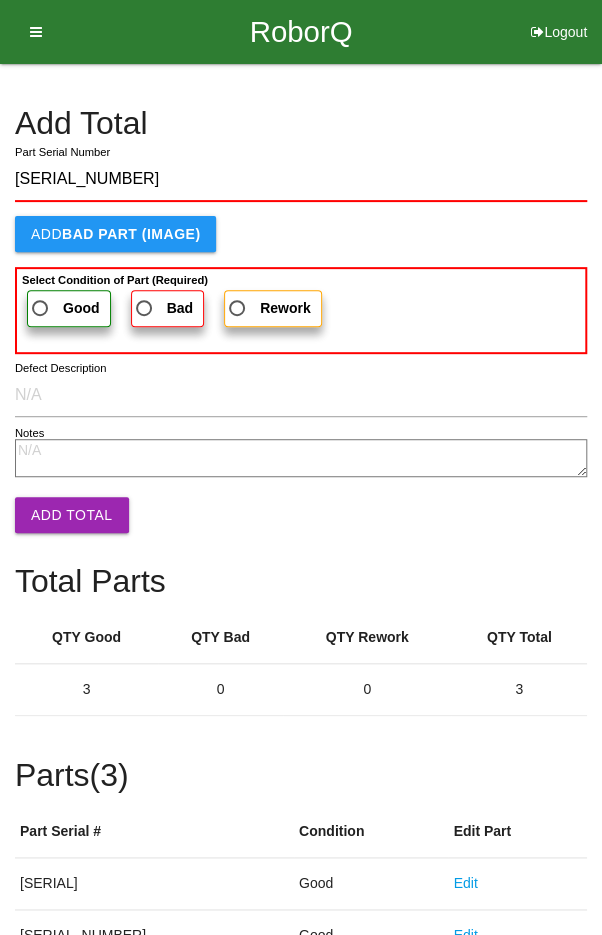 click on "Good" at bounding box center [64, 308] 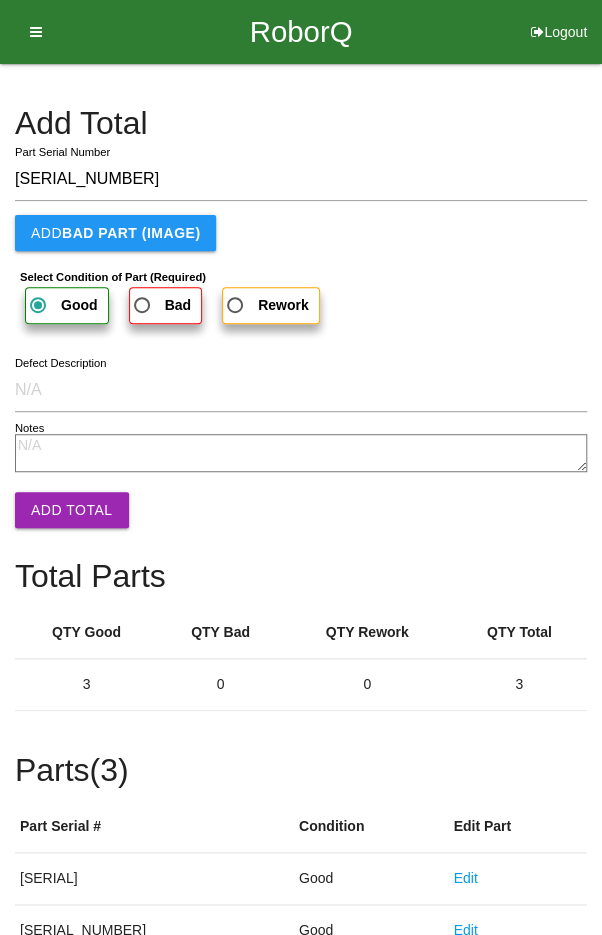 click on "Add Total" at bounding box center [72, 510] 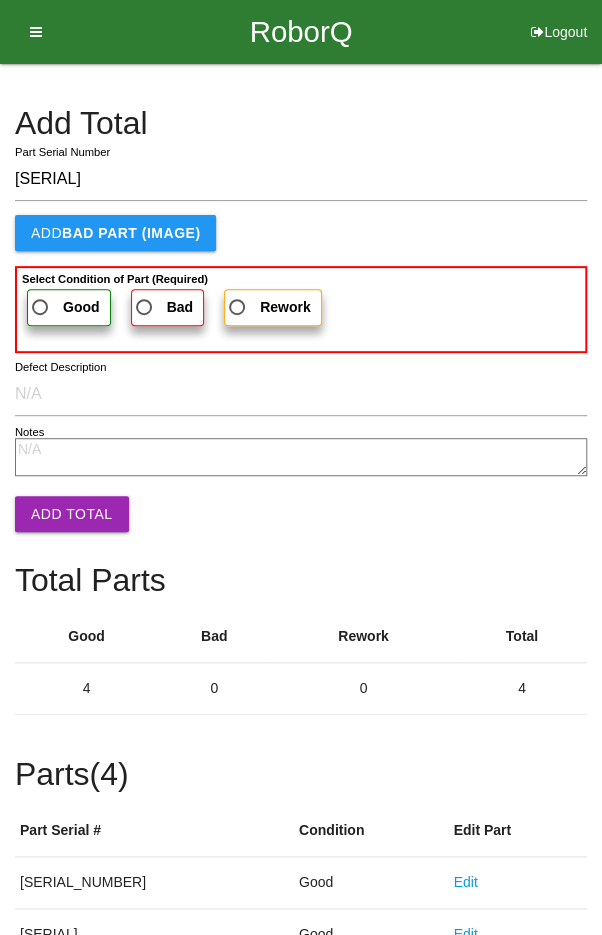 click on "Good" at bounding box center (64, 307) 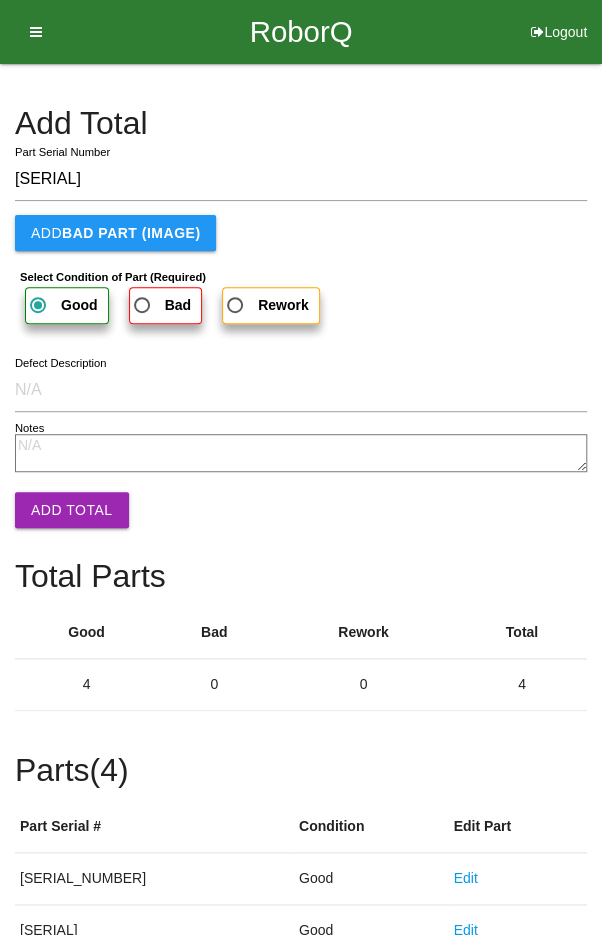 click on "Add Total" at bounding box center [72, 510] 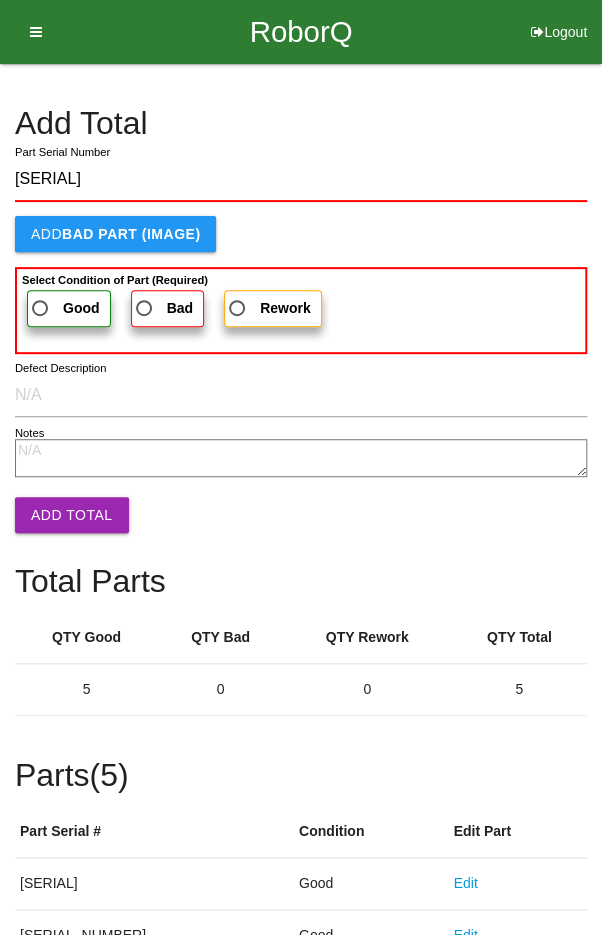 click on "Good" at bounding box center [64, 308] 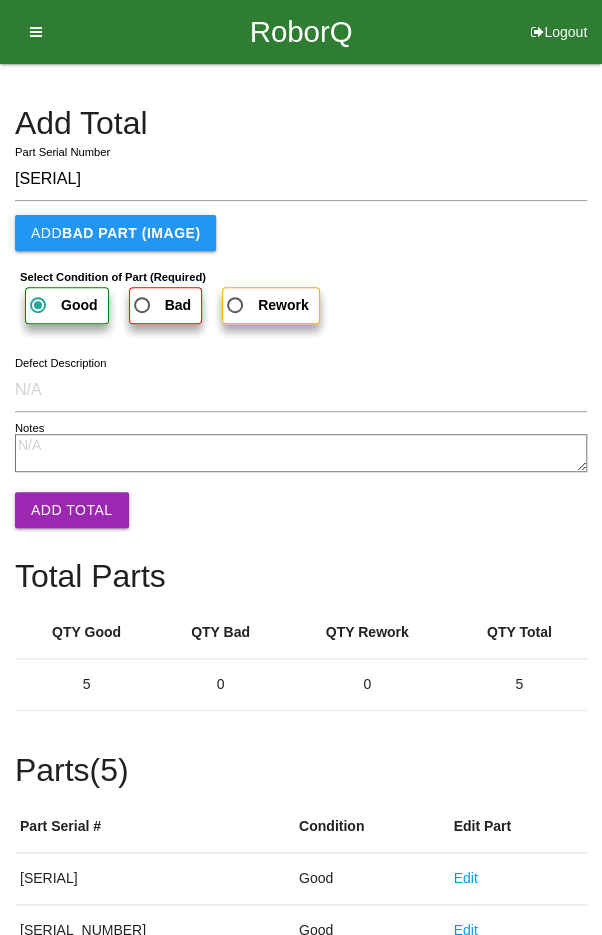 click on "Add Total" at bounding box center [72, 510] 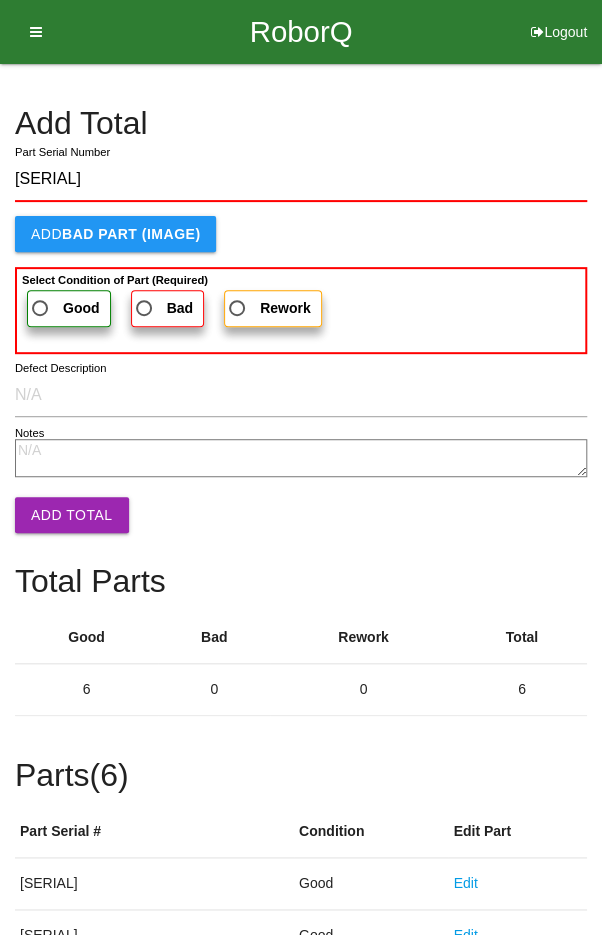 click on "Good" at bounding box center [64, 308] 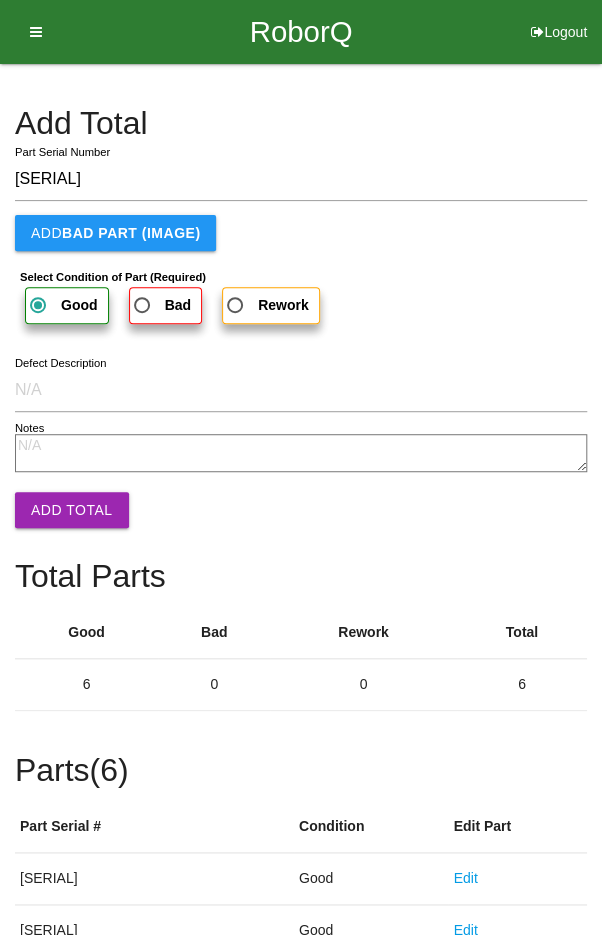 click on "Add Total" at bounding box center [72, 510] 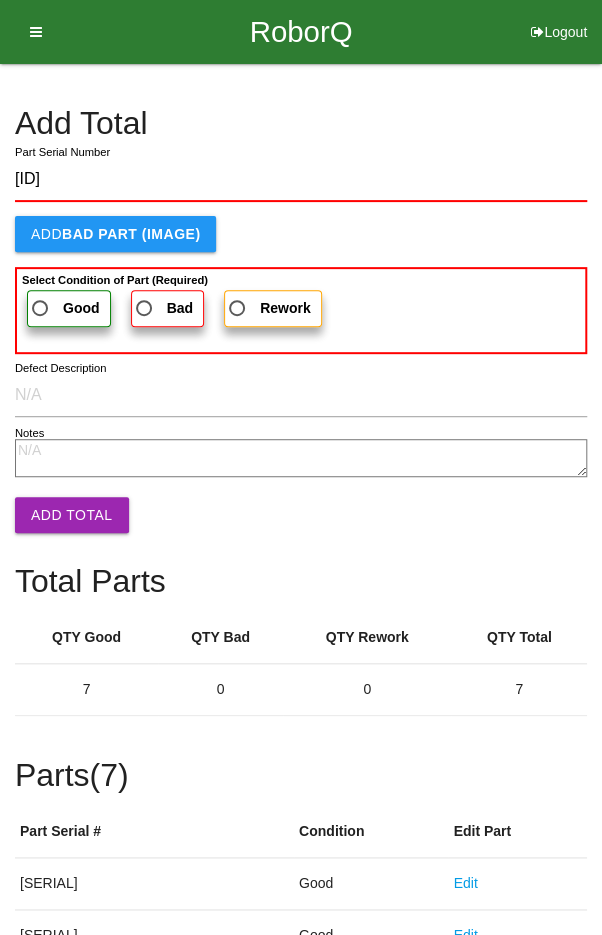 click on "Good" at bounding box center [64, 308] 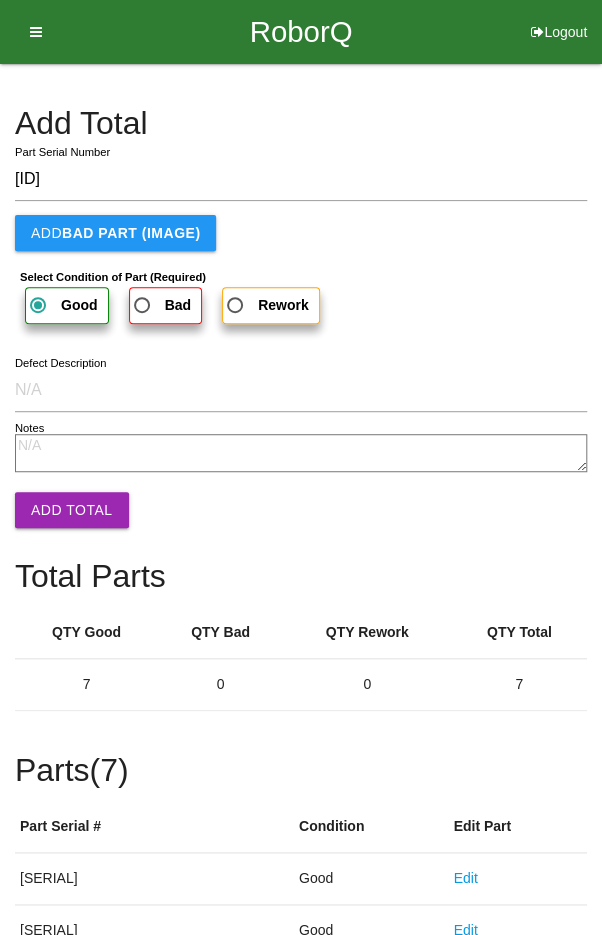 click on "Add Total" at bounding box center (72, 510) 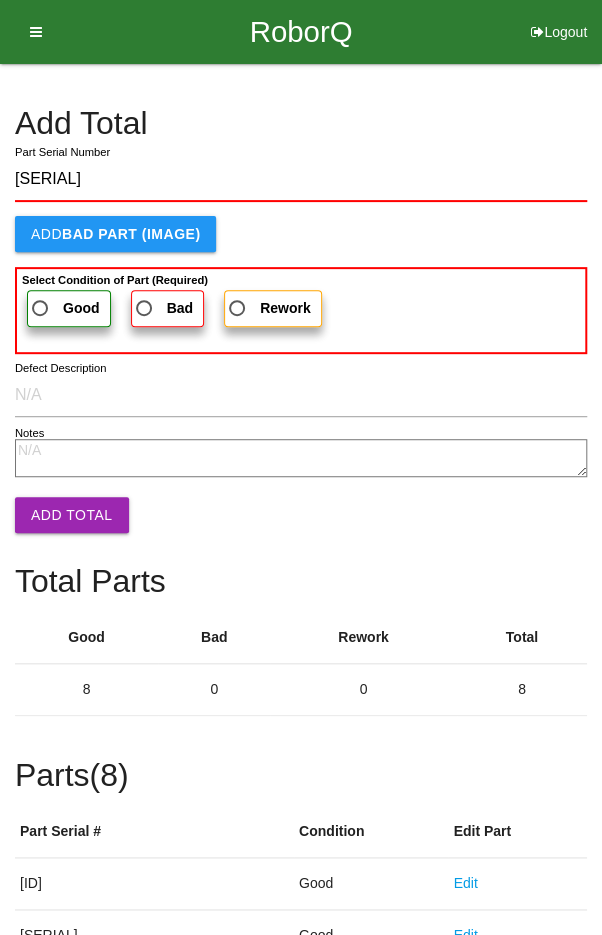 click on "Good" at bounding box center (64, 308) 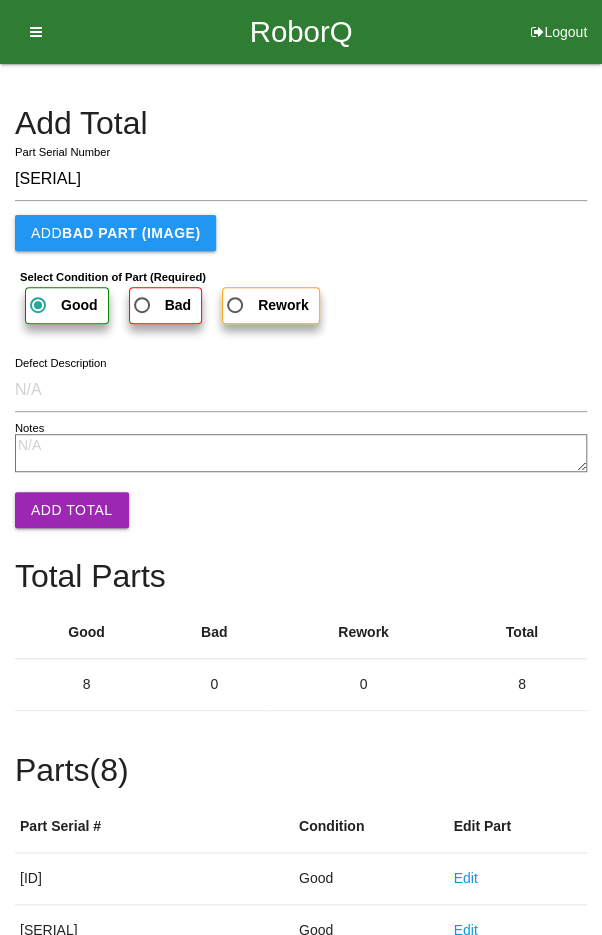 click on "Add Total" at bounding box center (72, 510) 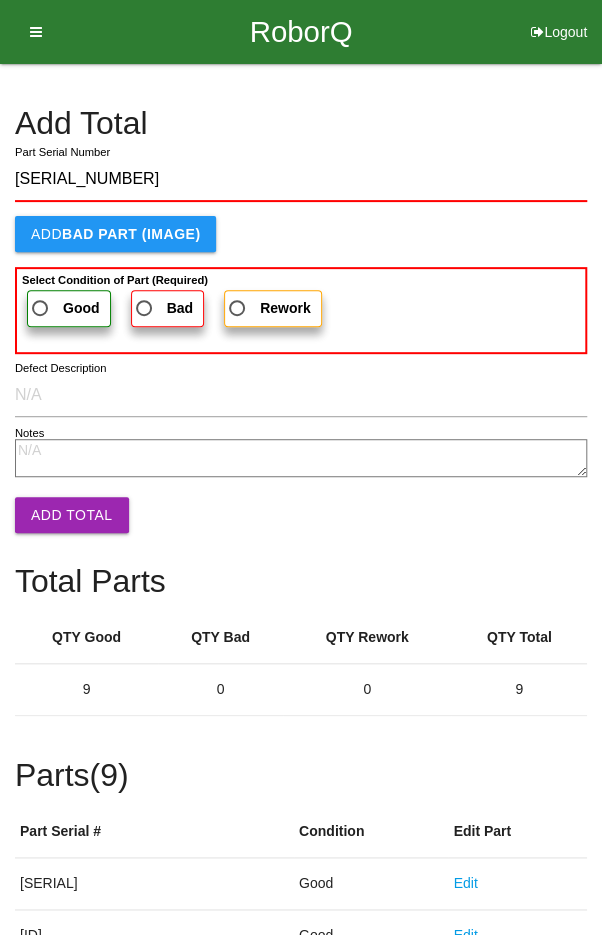 click on "Good" at bounding box center [64, 308] 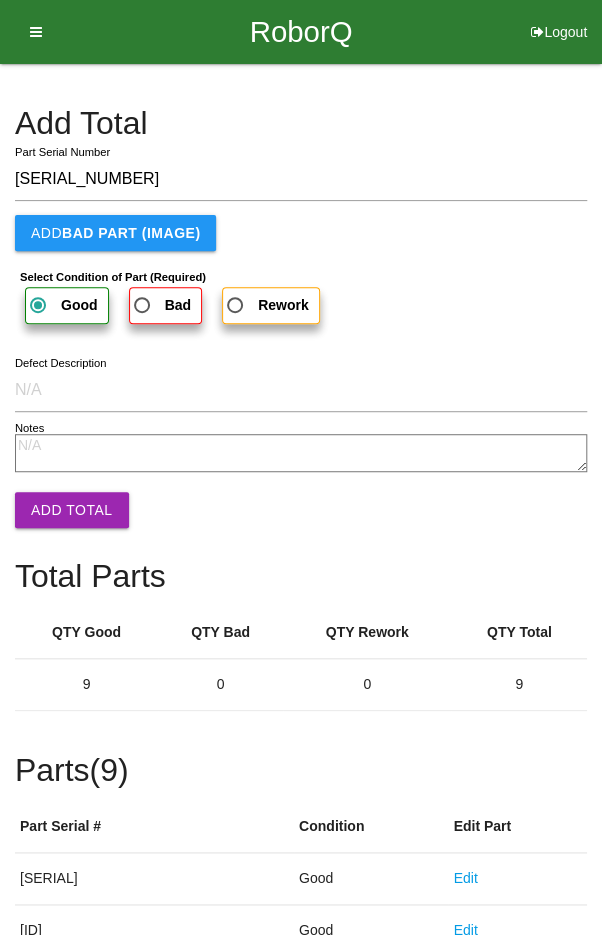 click on "Add Total" at bounding box center (72, 510) 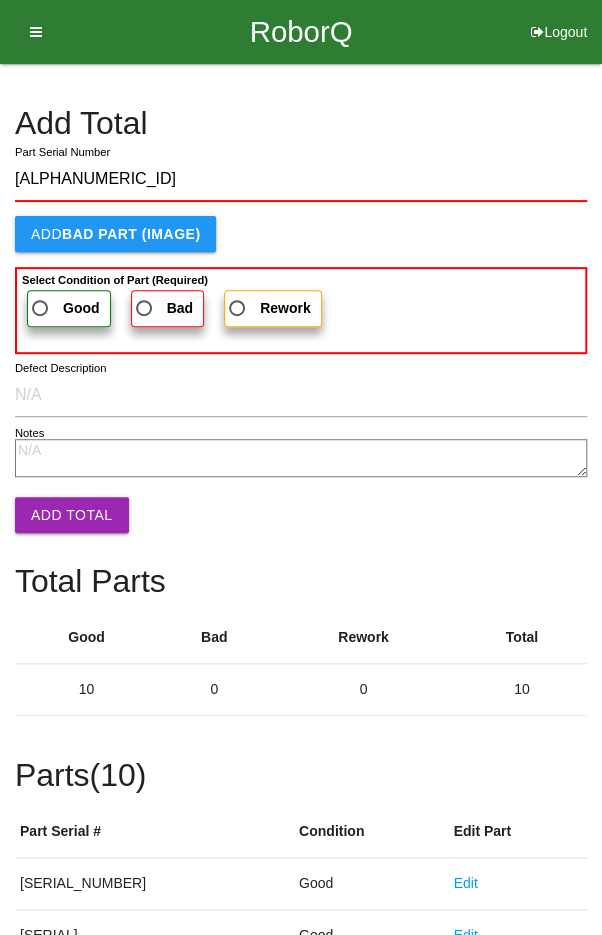 click on "Good" at bounding box center (64, 308) 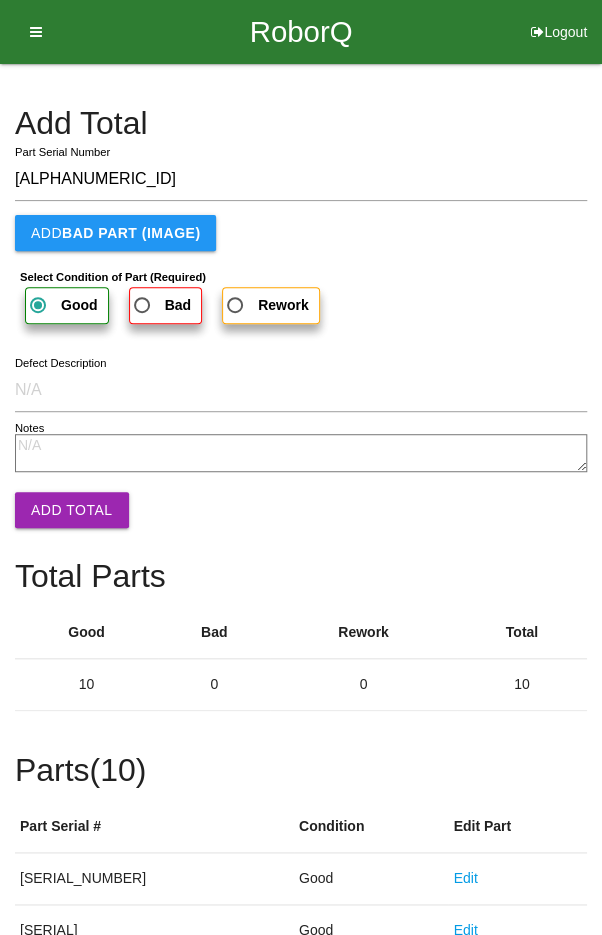 click on "Add Total" at bounding box center (72, 510) 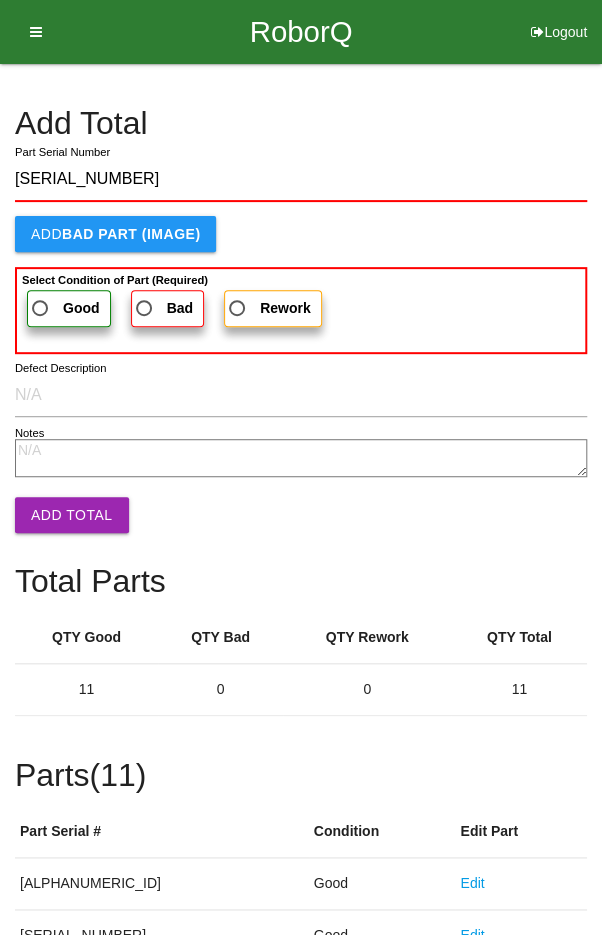 click on "Good" at bounding box center [64, 308] 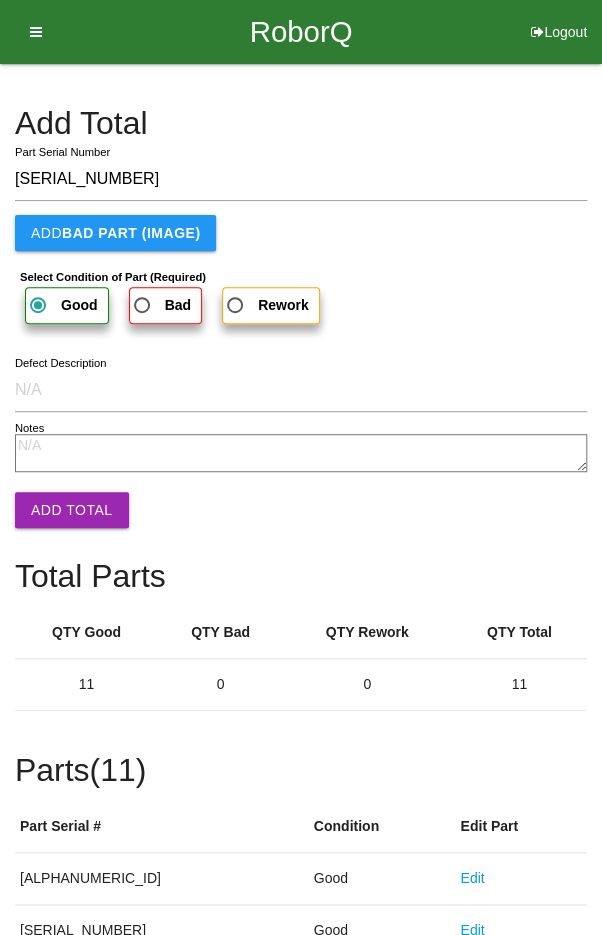 click on "Add Total" at bounding box center [72, 510] 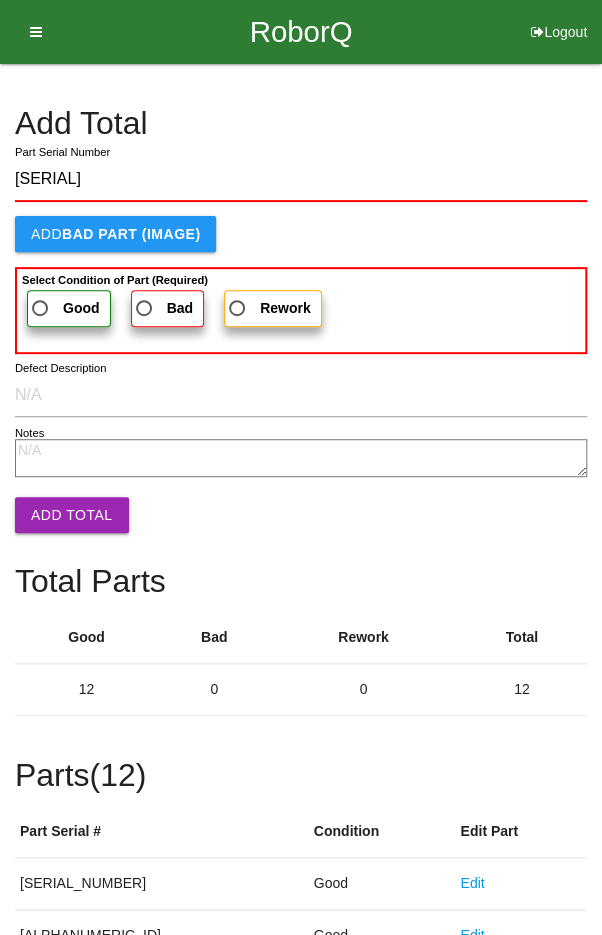 click on "Good" at bounding box center (64, 308) 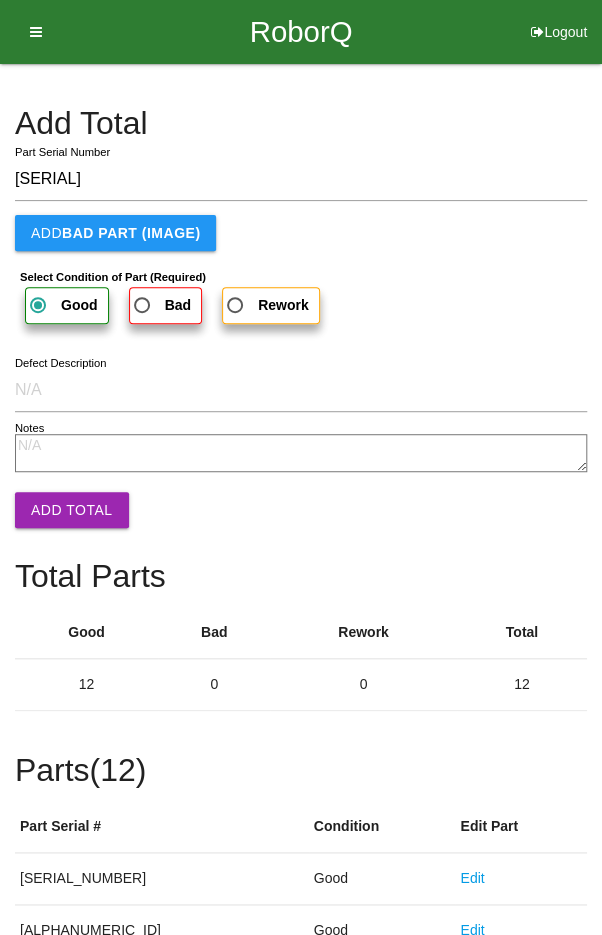 click on "Add Total" at bounding box center [72, 510] 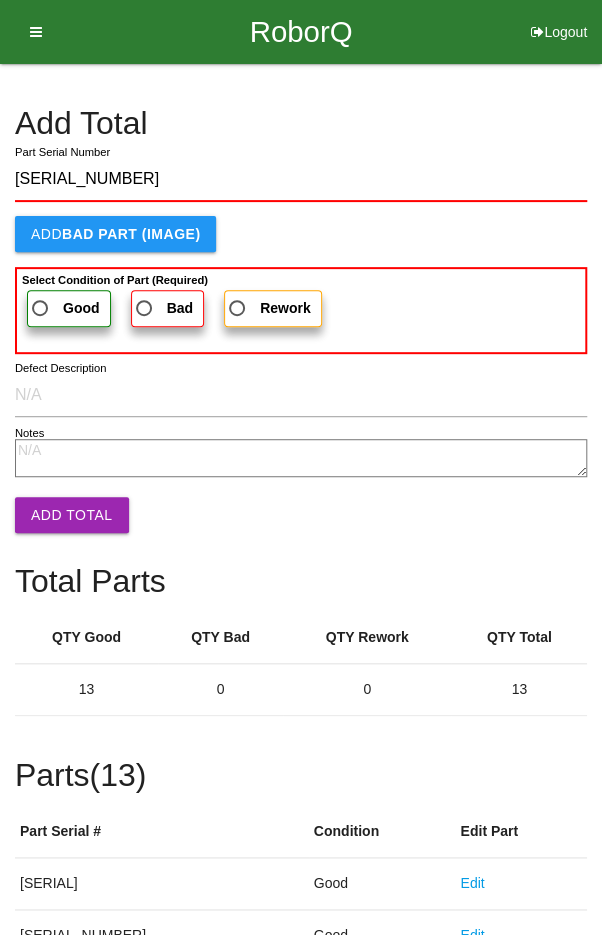 click on "Good" at bounding box center [64, 308] 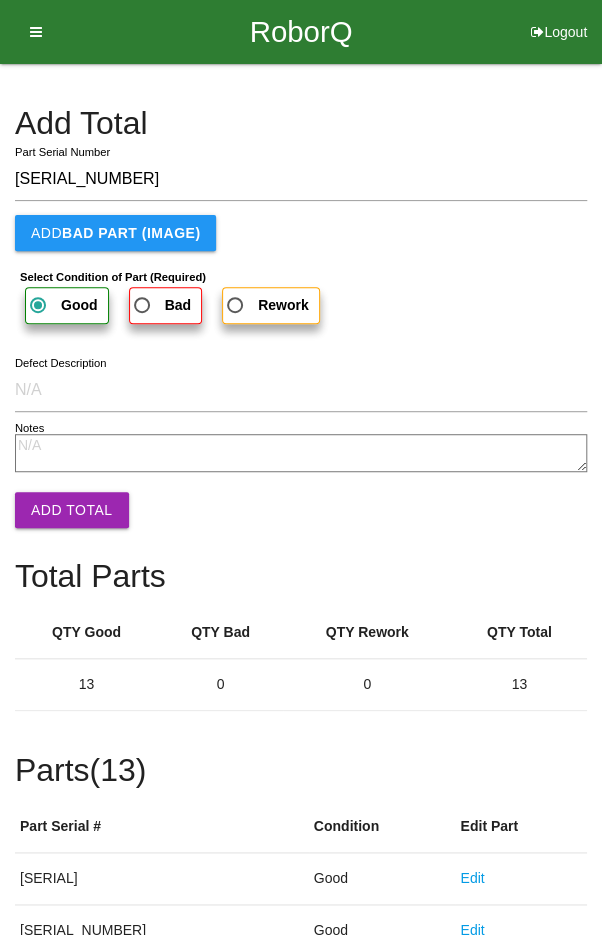 click on "Add Total" at bounding box center [72, 510] 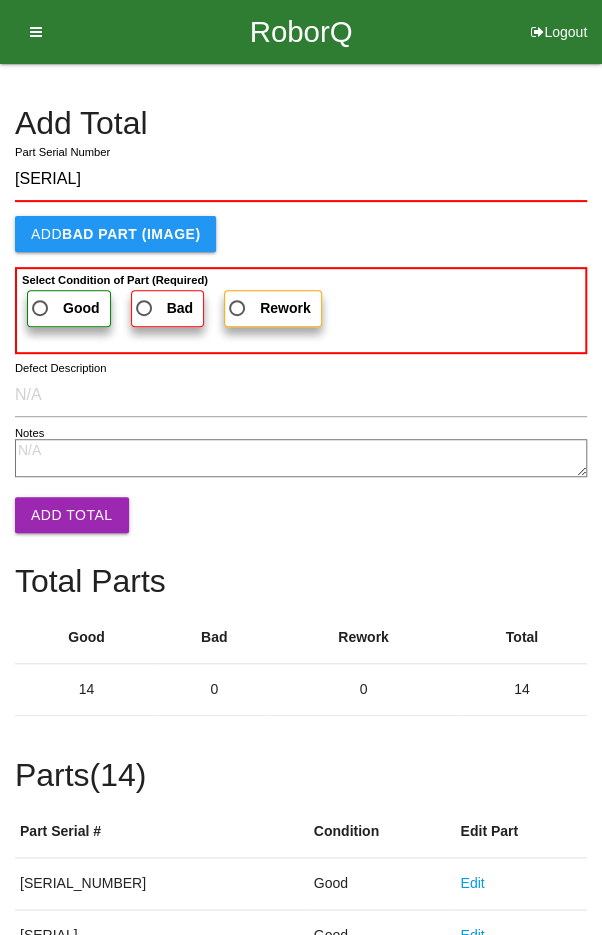 click on "Good" at bounding box center (64, 308) 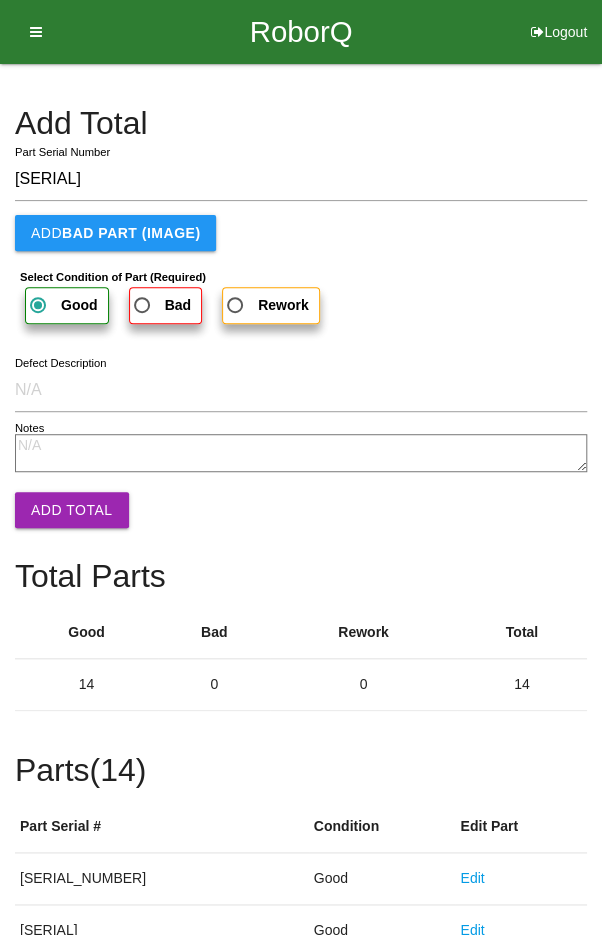 click on "Add Total" at bounding box center [72, 510] 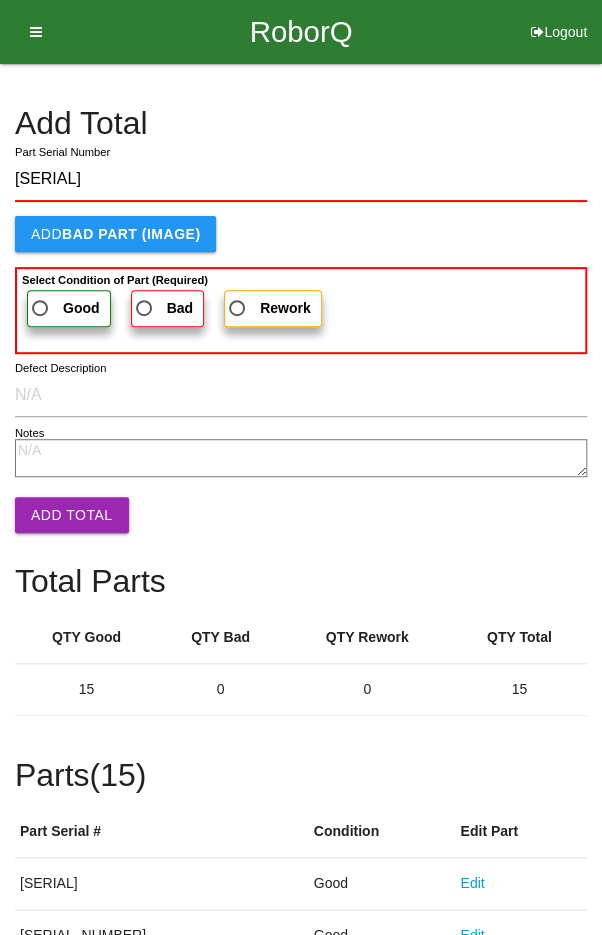 click on "Good" at bounding box center (64, 308) 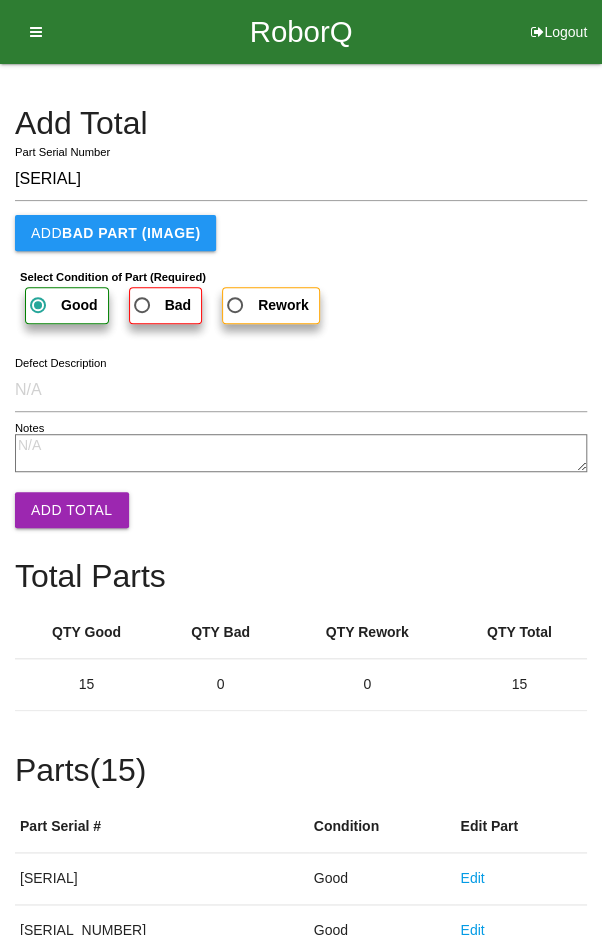 click on "Add Total" at bounding box center [72, 510] 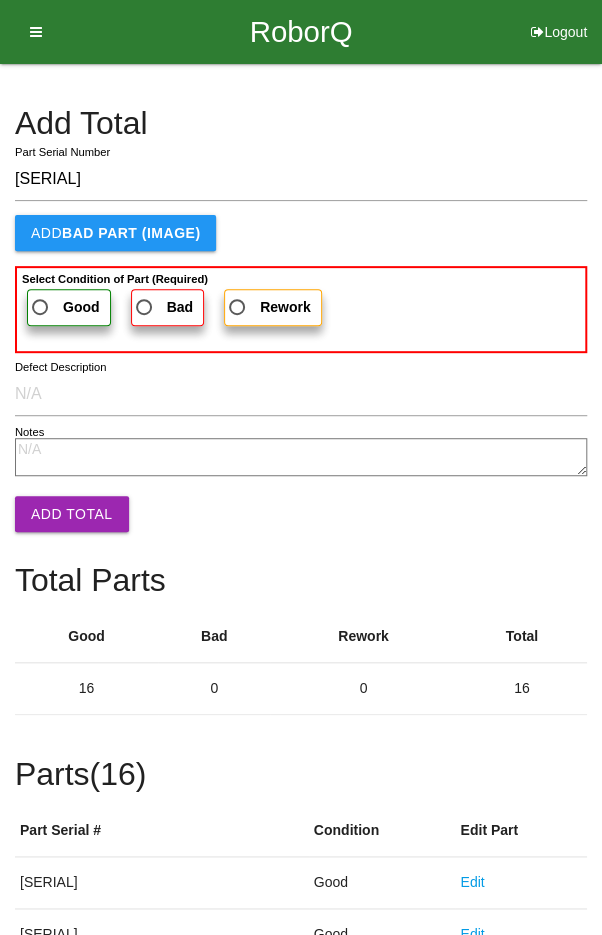 click on "Good" at bounding box center (64, 307) 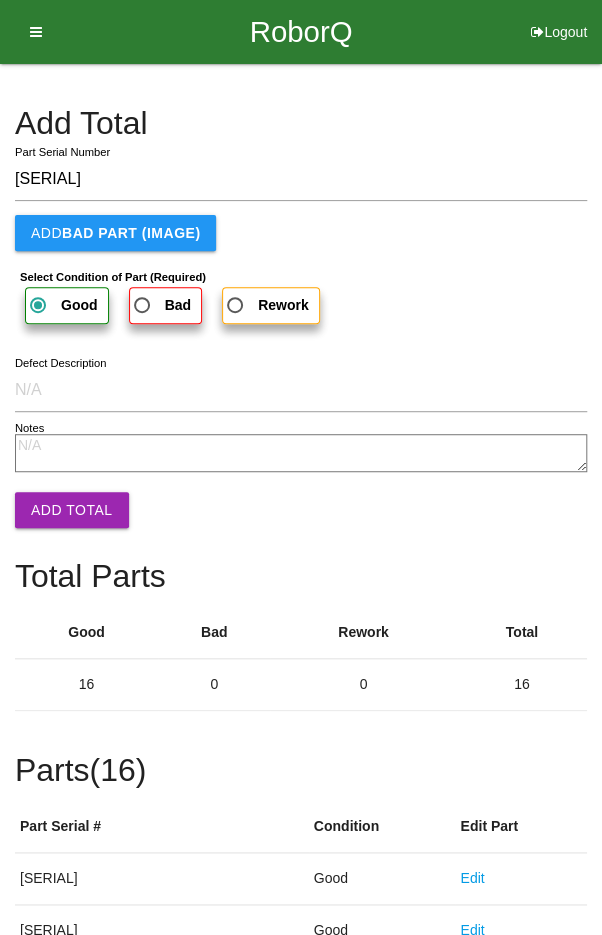 click on "Add Total" at bounding box center [72, 510] 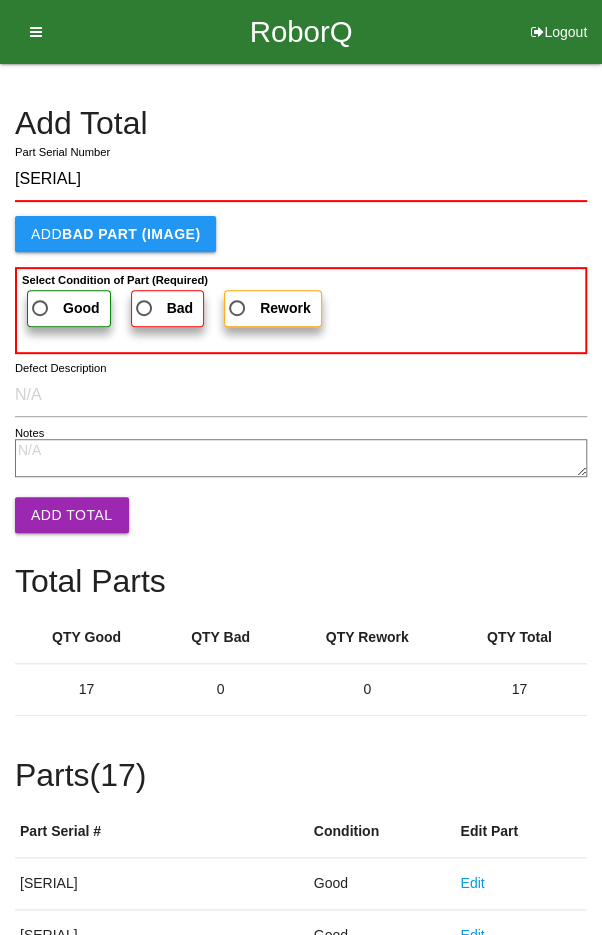 click on "Good" at bounding box center (64, 308) 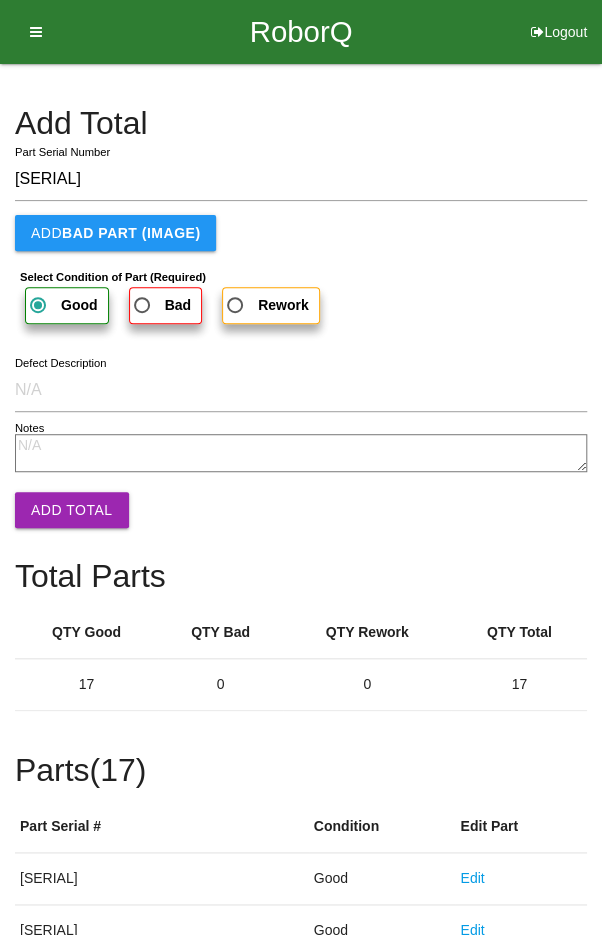 click on "Add Total" at bounding box center [72, 510] 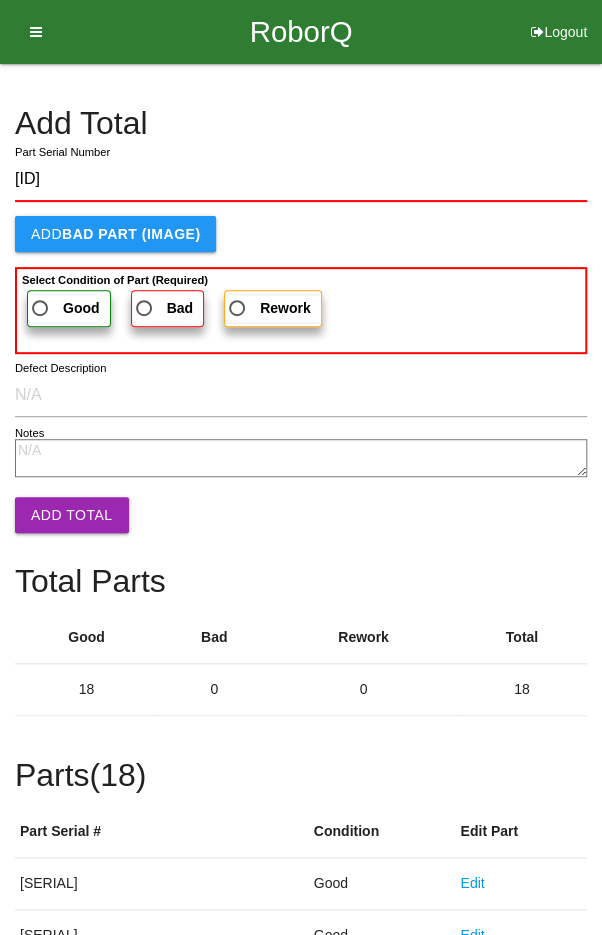 click on "Good" at bounding box center [64, 308] 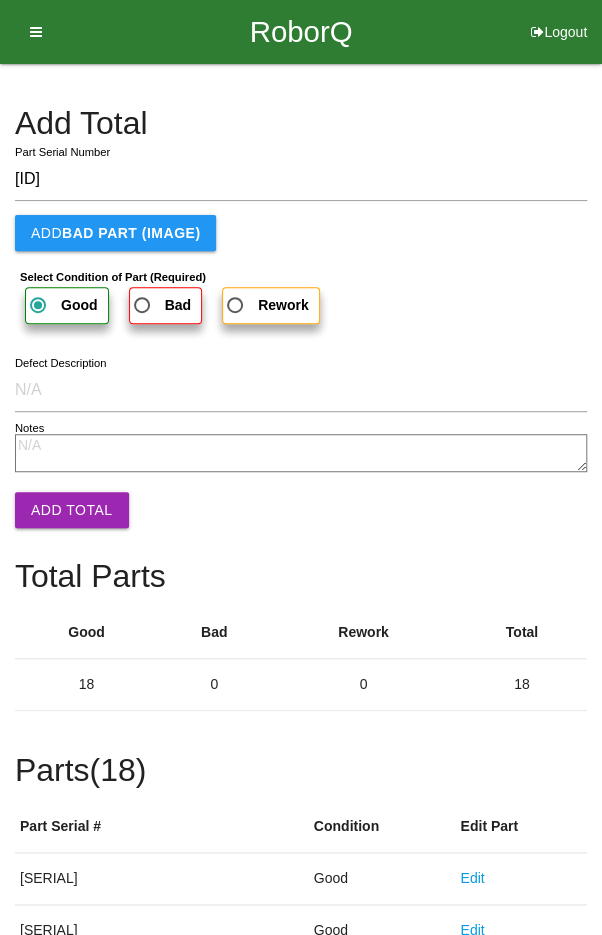 click on "Add Total" at bounding box center [72, 510] 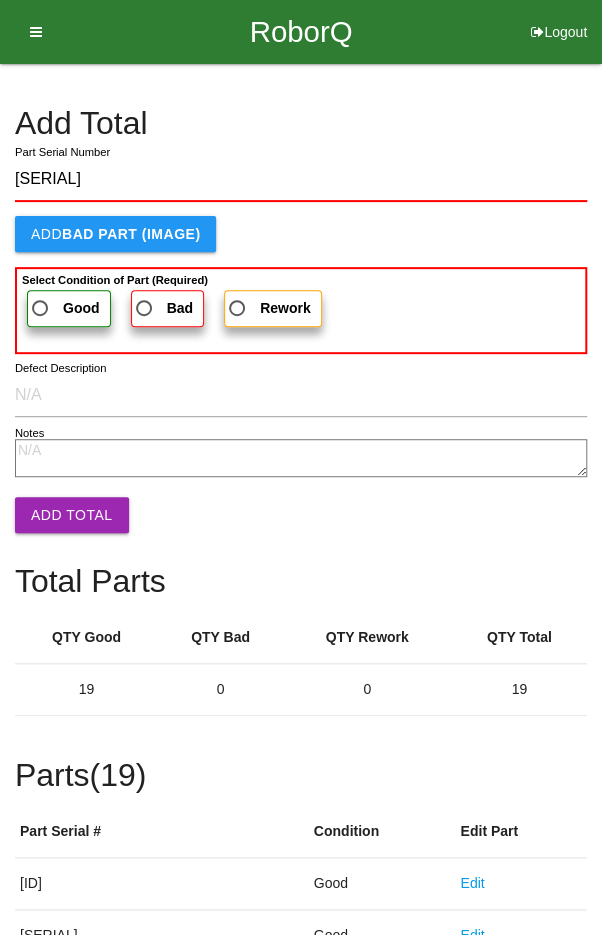 click on "Good" at bounding box center [64, 308] 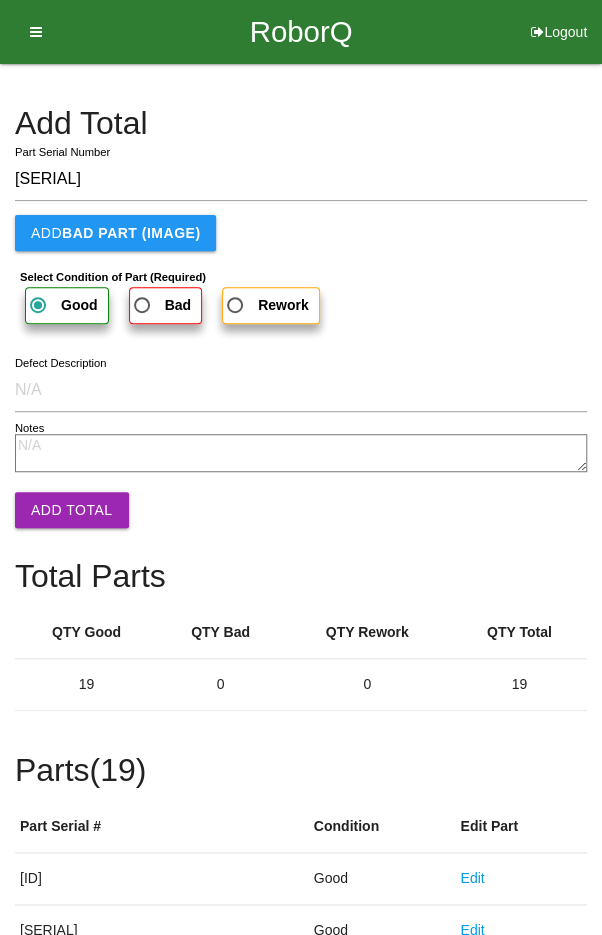 click on "Add Total" at bounding box center (72, 510) 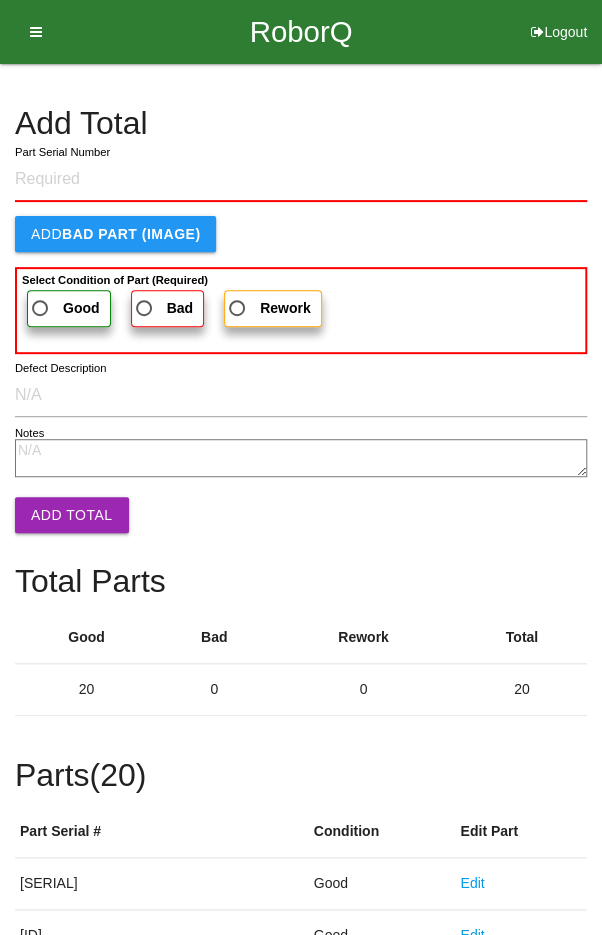 click on "Add Total" at bounding box center (301, 123) 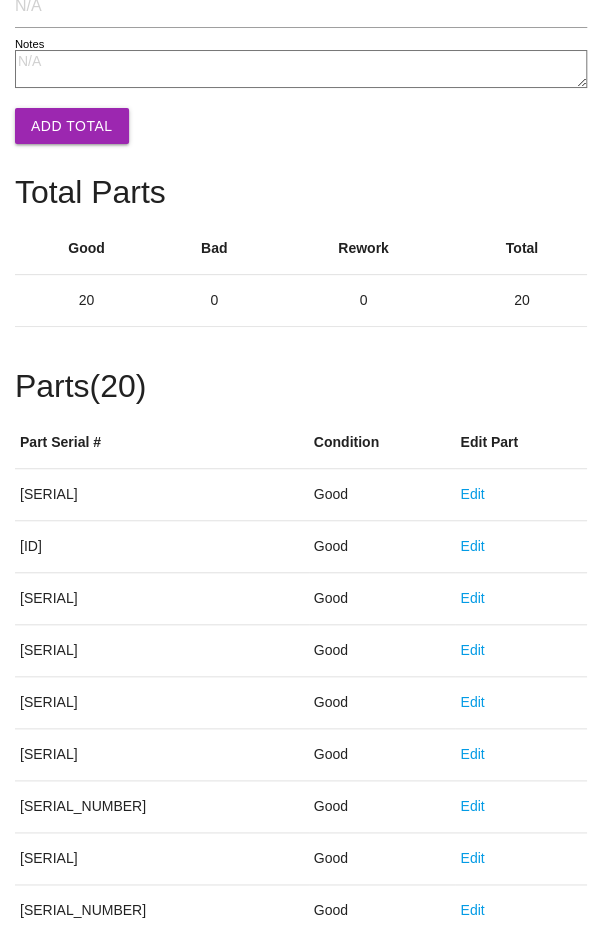 scroll, scrollTop: 1111, scrollLeft: 0, axis: vertical 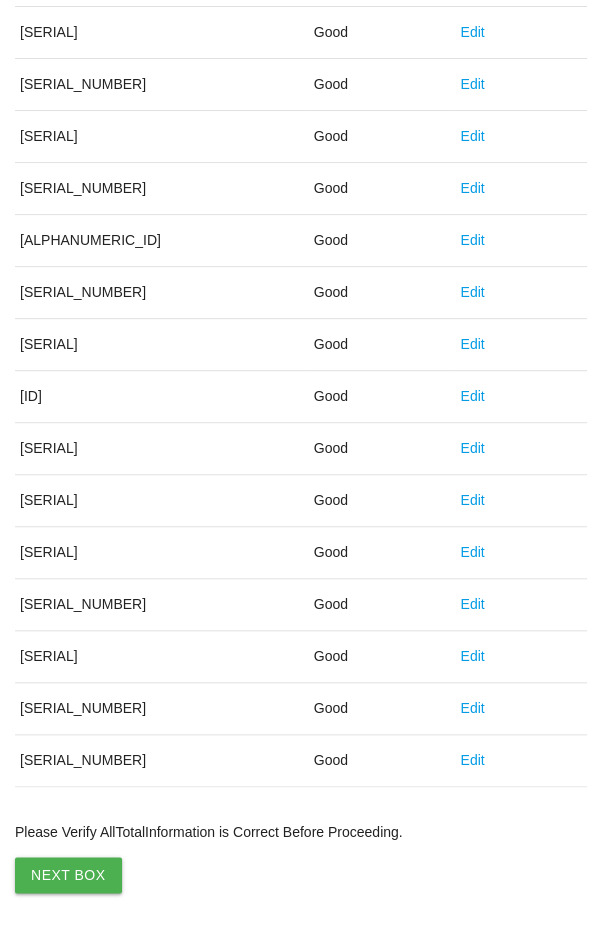 click on "Next Box" at bounding box center (68, 875) 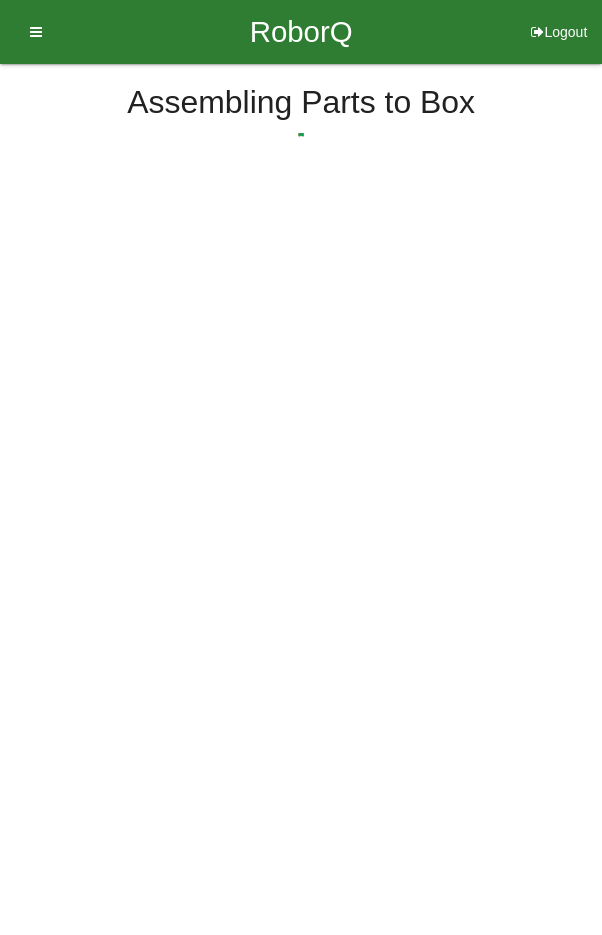 scroll, scrollTop: 0, scrollLeft: 0, axis: both 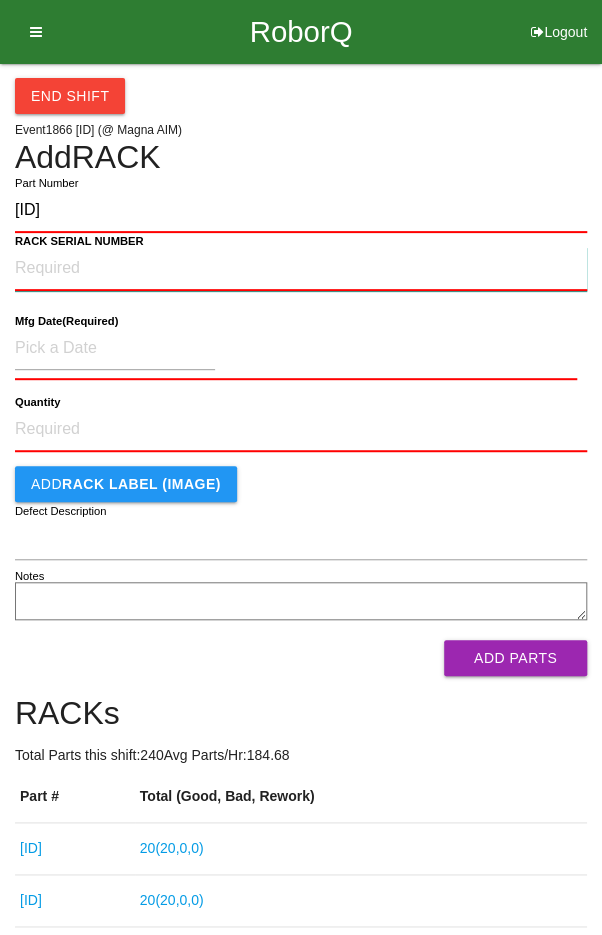 click on "RACK SERIAL NUMBER" at bounding box center (301, 269) 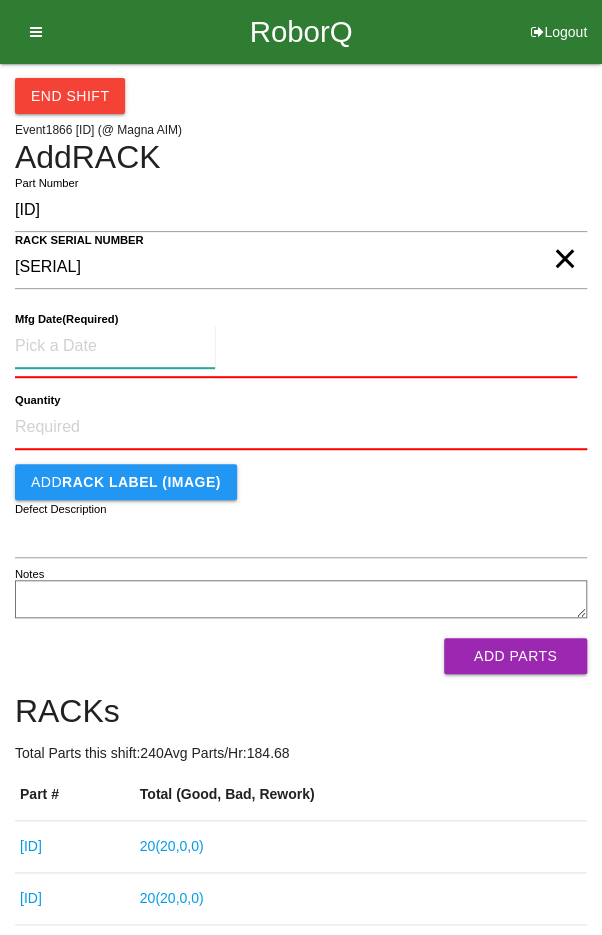 click at bounding box center [115, 346] 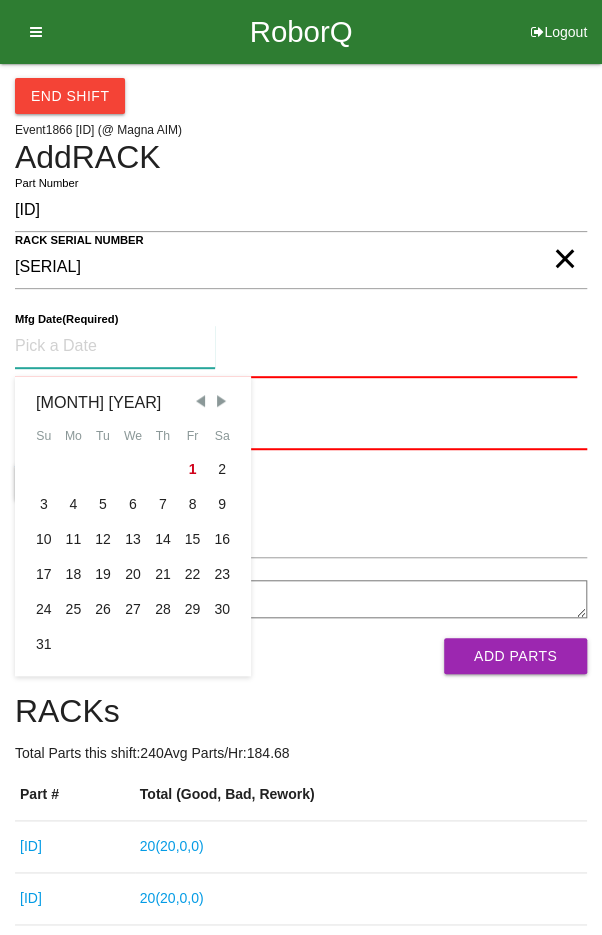 click at bounding box center (200, 401) 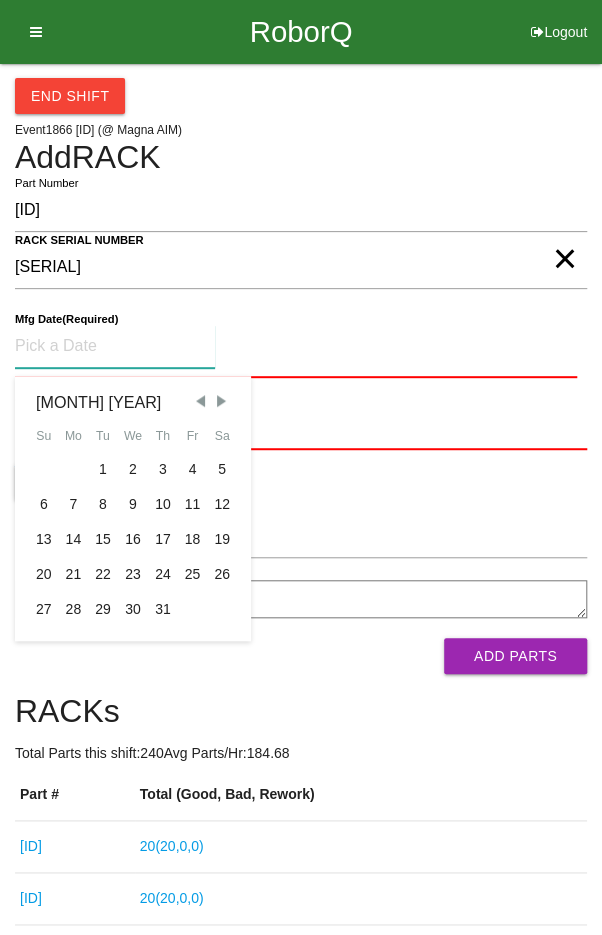 click on "9" at bounding box center [133, 504] 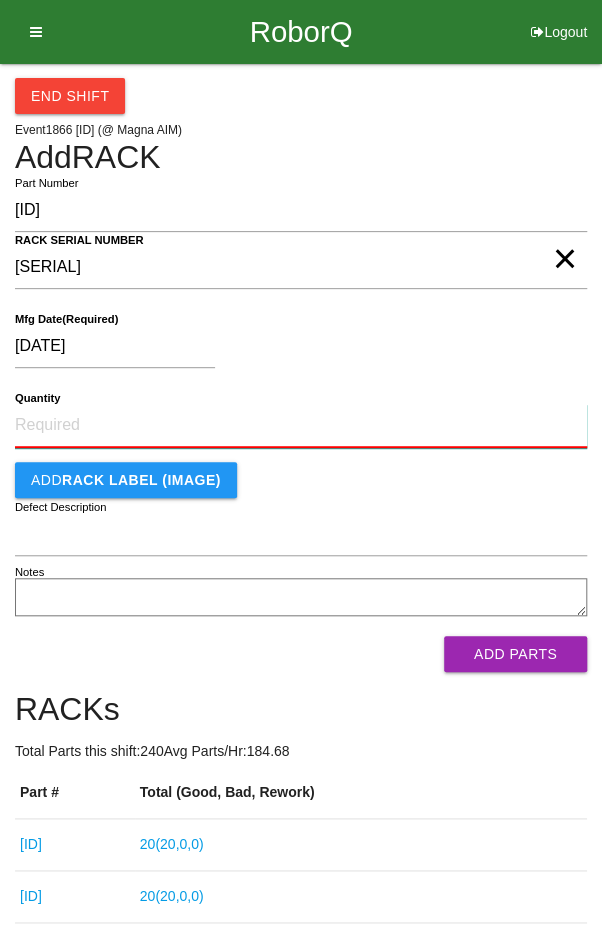 click on "Quantity" at bounding box center [301, 426] 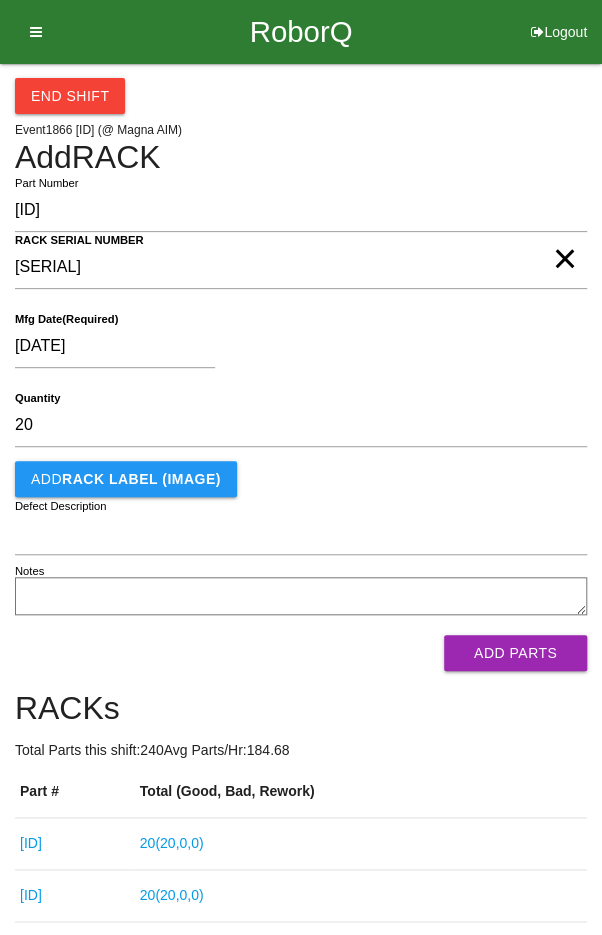 click on "[DATE]" at bounding box center [296, 350] 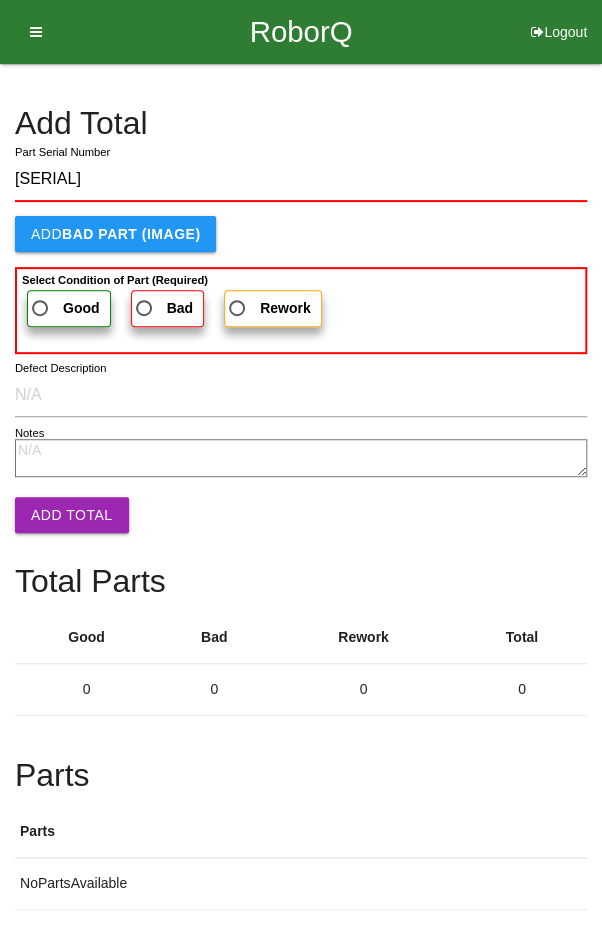 click on "Good" at bounding box center (64, 308) 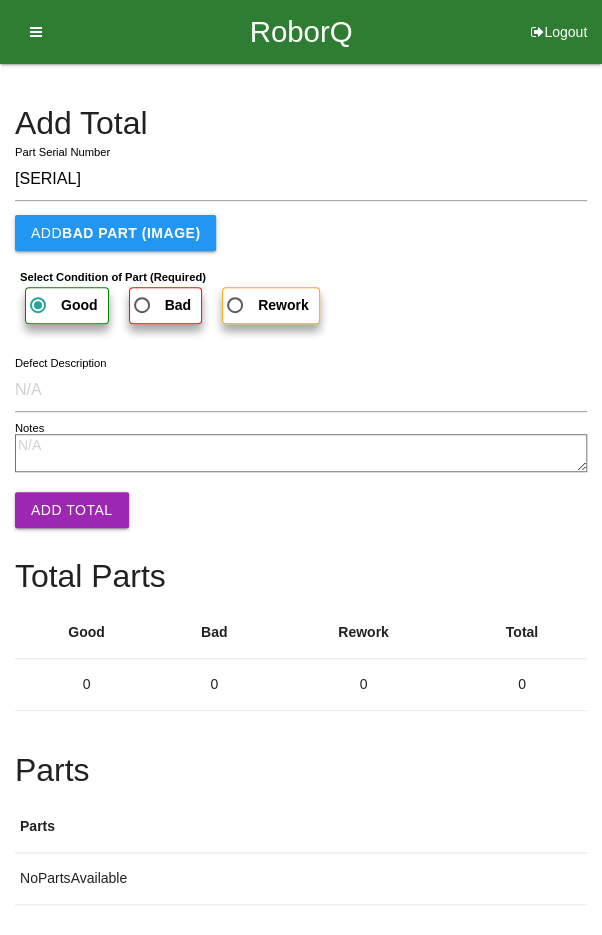 click on "Add Total" at bounding box center (72, 510) 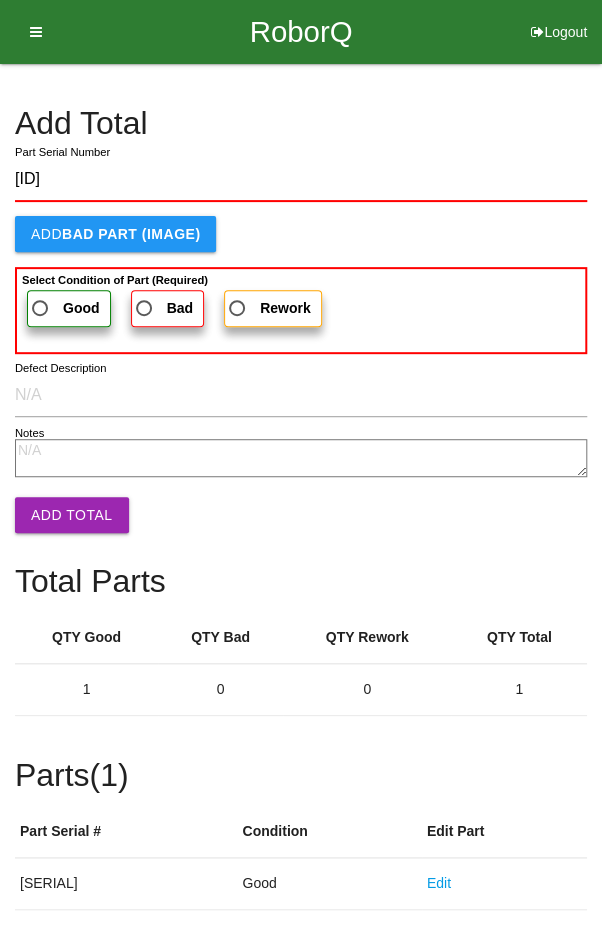click on "Good" at bounding box center [64, 308] 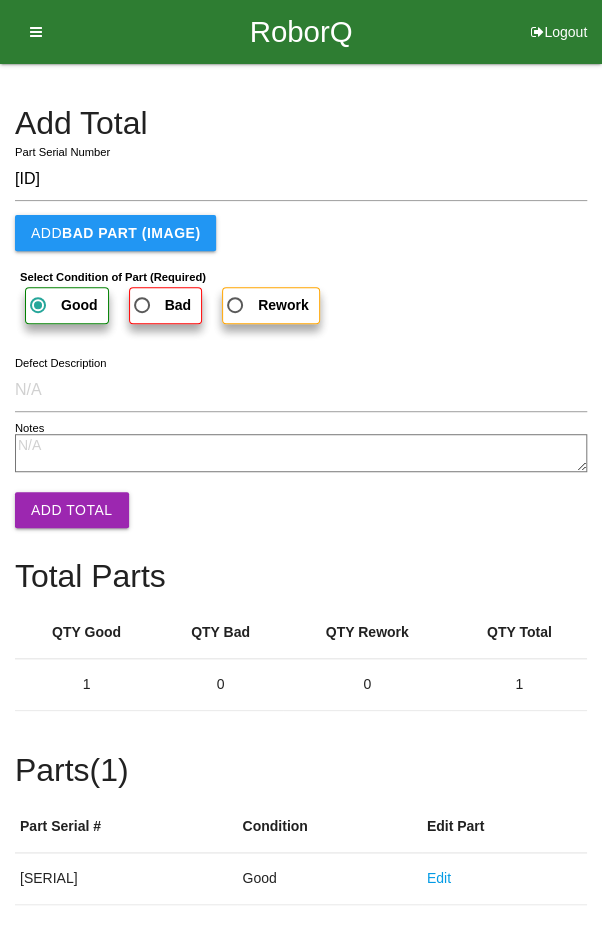 click on "Add Total" at bounding box center [72, 510] 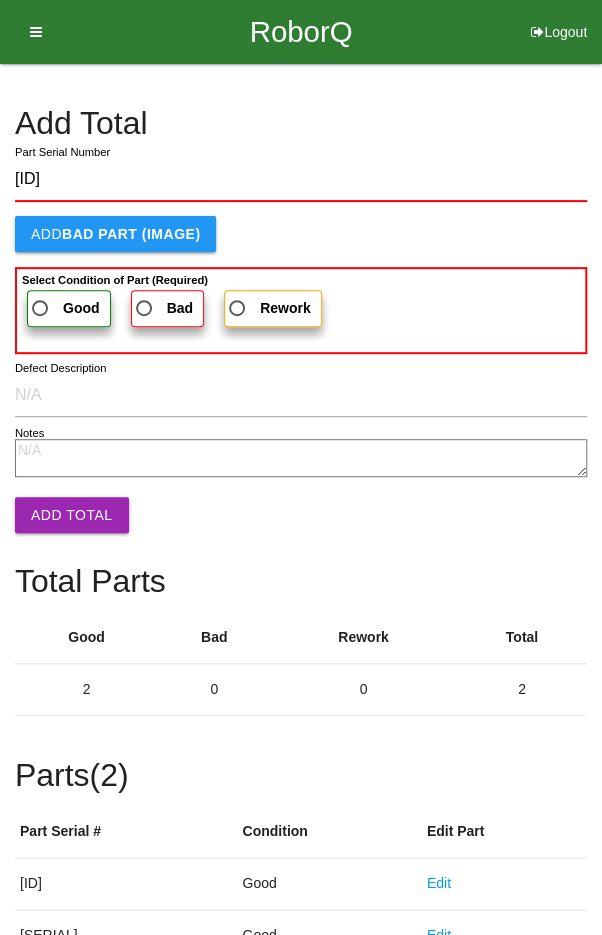 click on "Good" at bounding box center (64, 308) 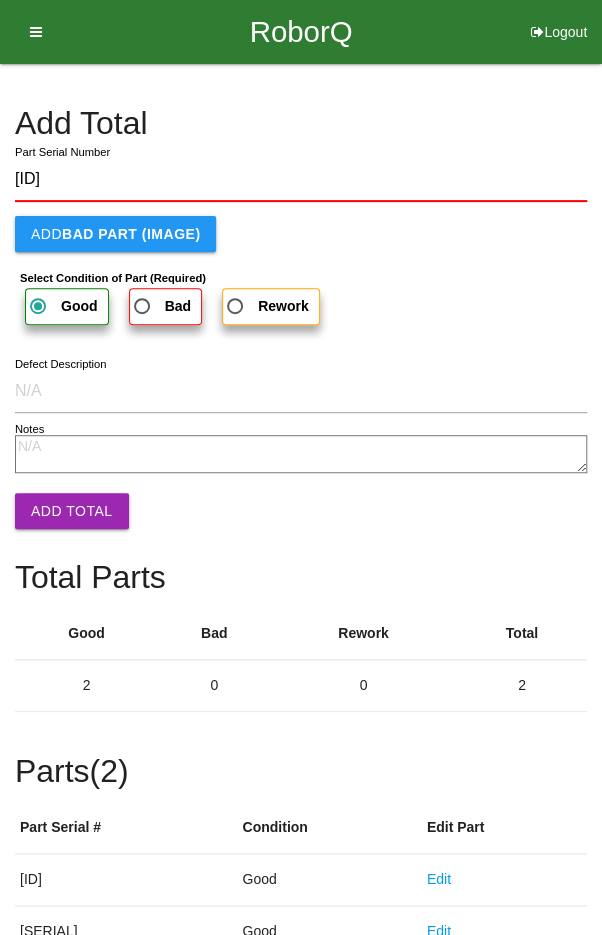 click on "Add Total" at bounding box center (72, 511) 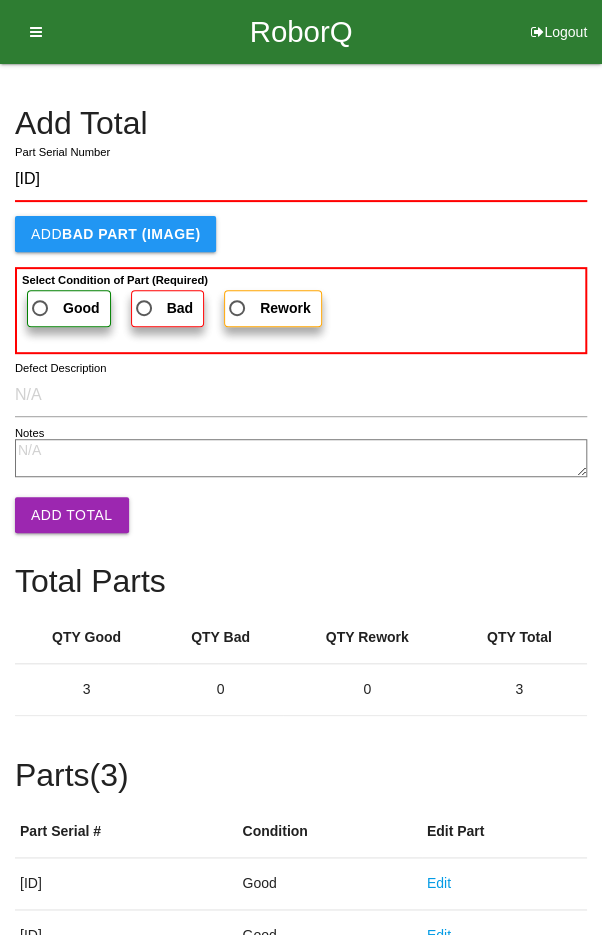 click on "Good" at bounding box center [64, 308] 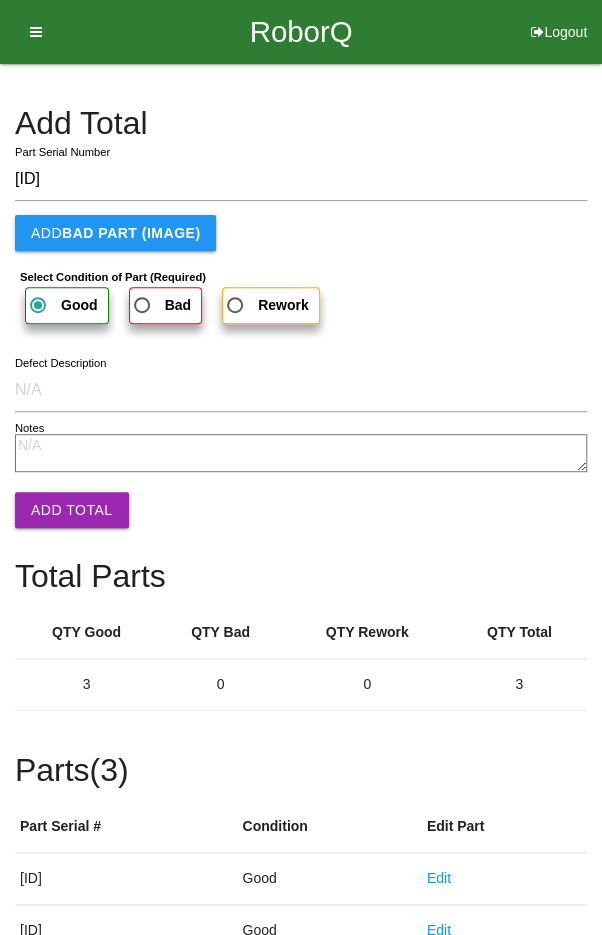 click on "Add Total" at bounding box center [72, 510] 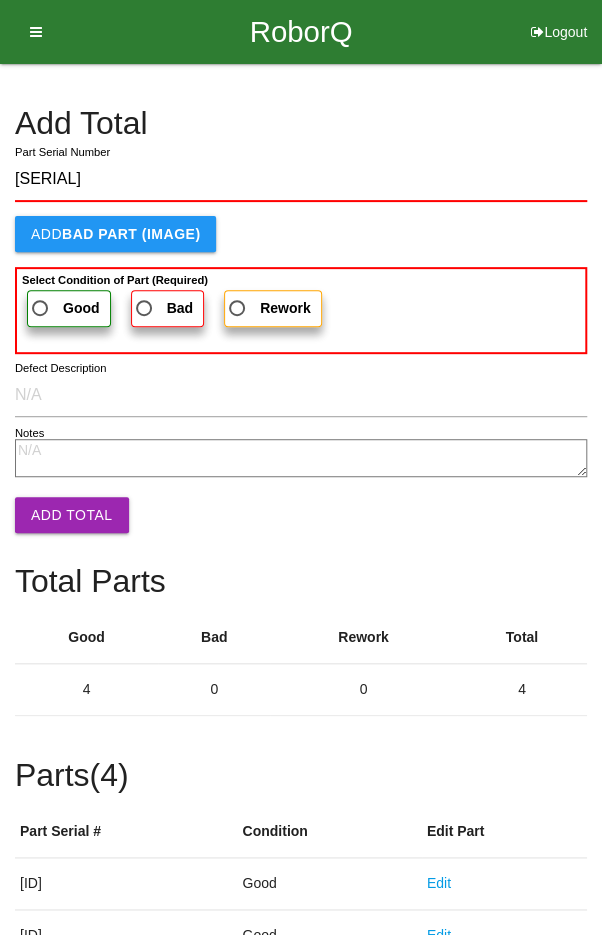 click on "Good" at bounding box center [64, 308] 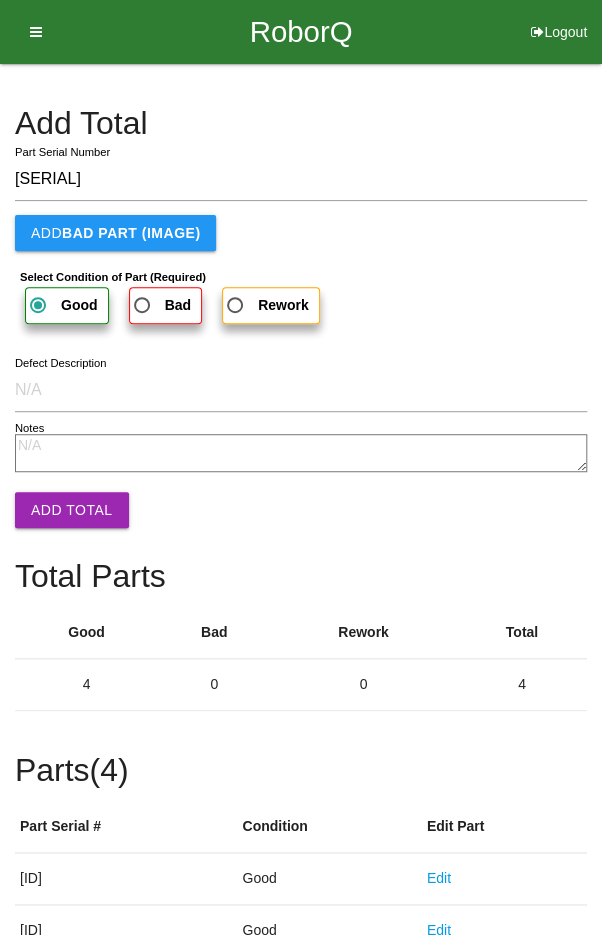 click on "Add Total" at bounding box center (72, 510) 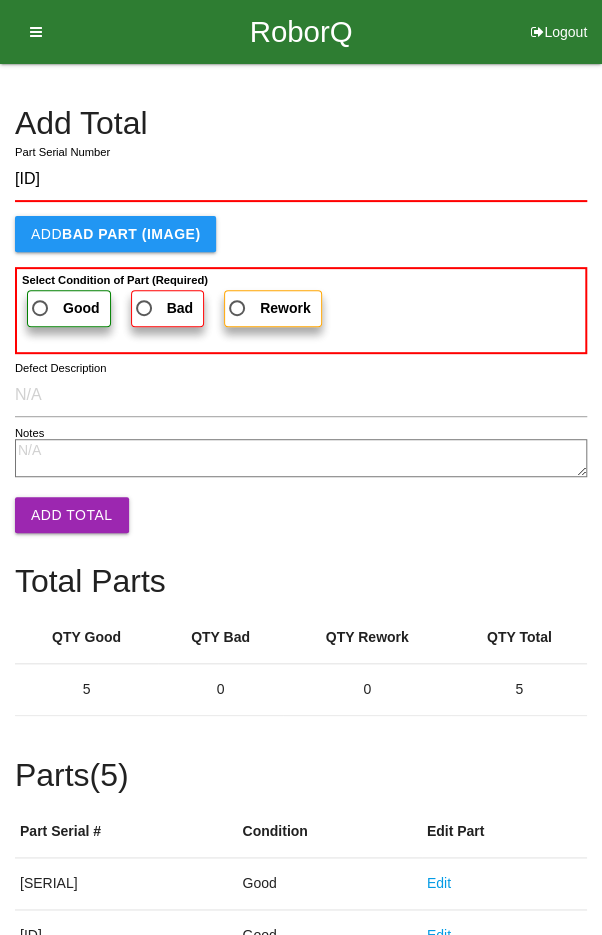 click on "Good" at bounding box center (64, 308) 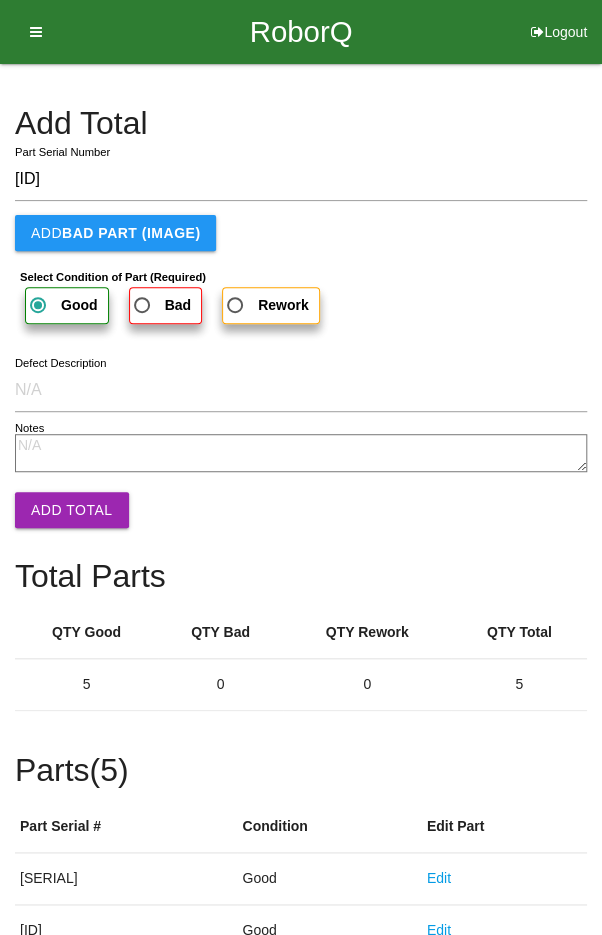 click on "Add Total" at bounding box center (72, 510) 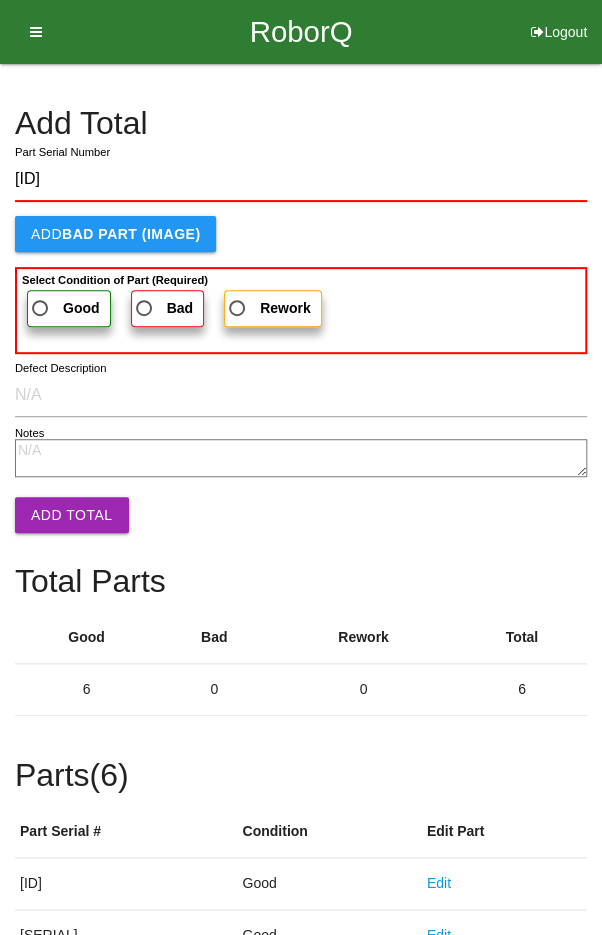 click on "Good" at bounding box center [64, 308] 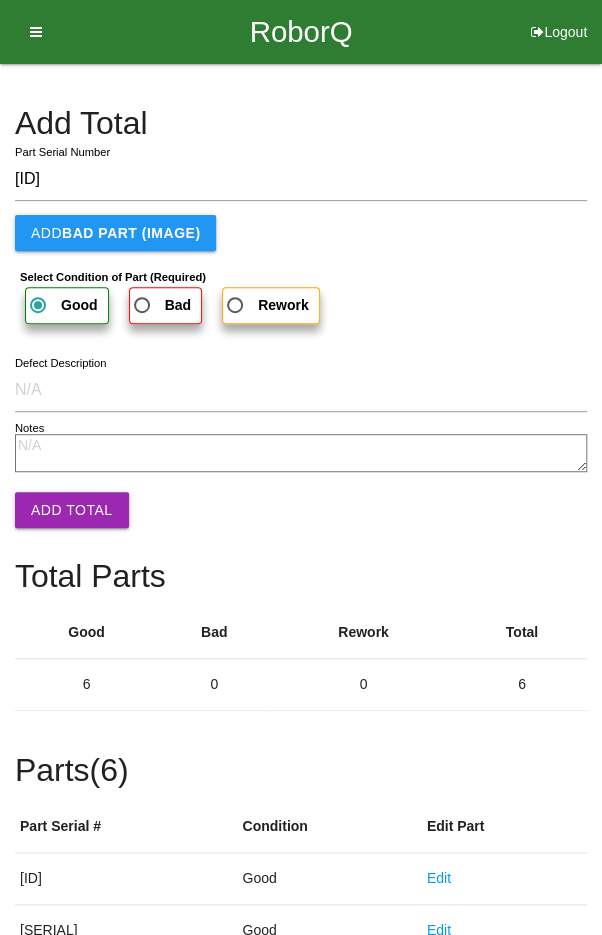 click on "Add Total" at bounding box center (72, 510) 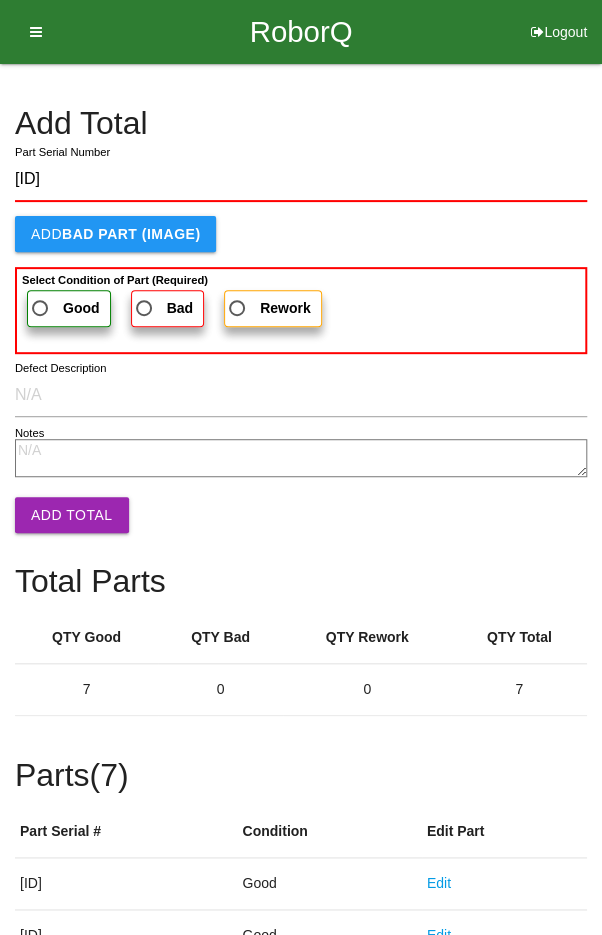 click on "Good" at bounding box center [64, 308] 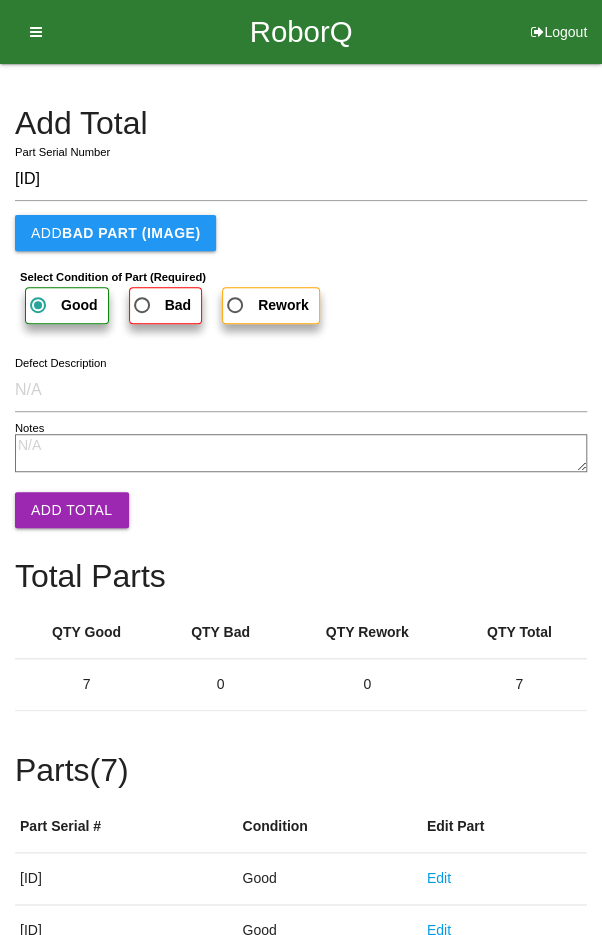 click on "Add Total" at bounding box center (72, 510) 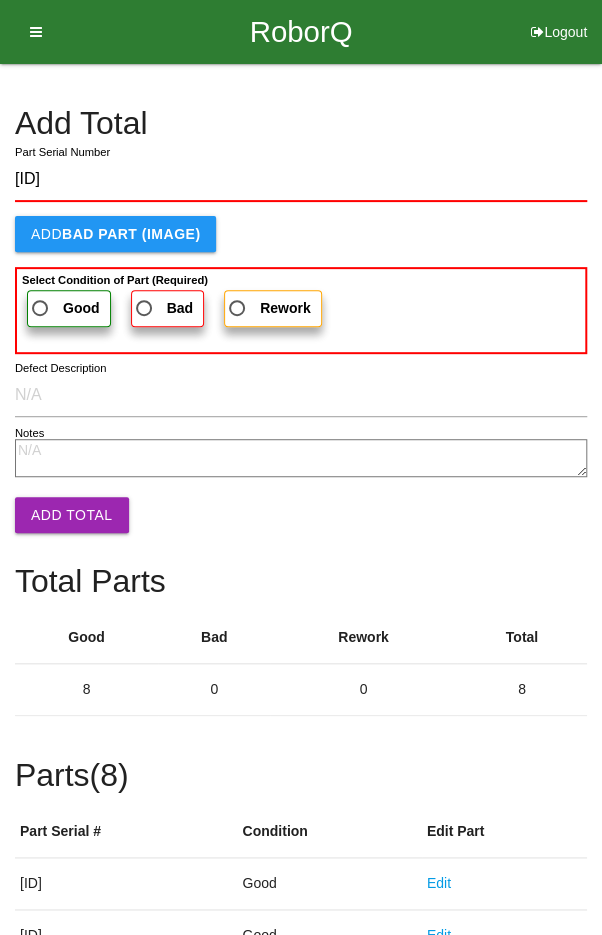 click on "Good" at bounding box center (64, 308) 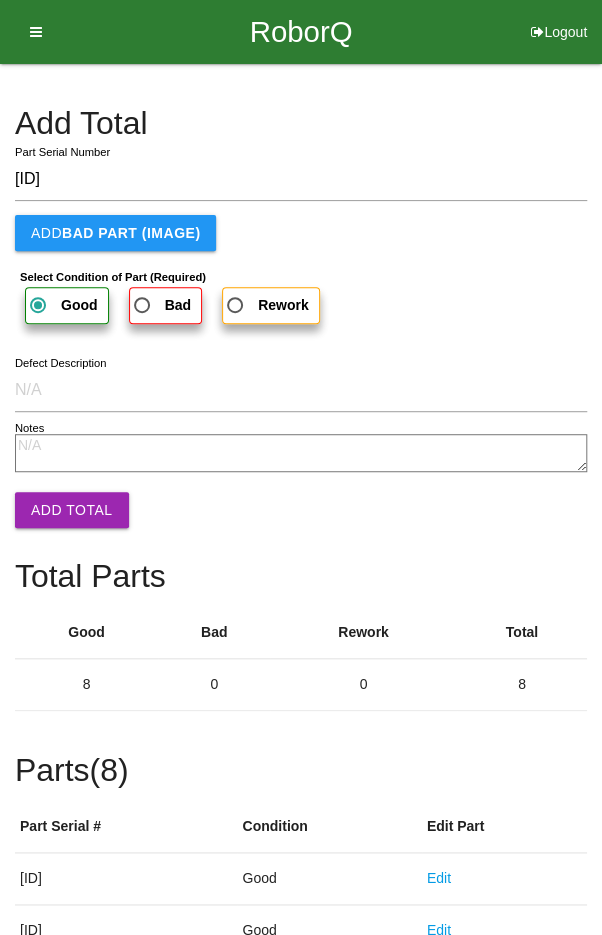 click on "Add Total" at bounding box center (72, 510) 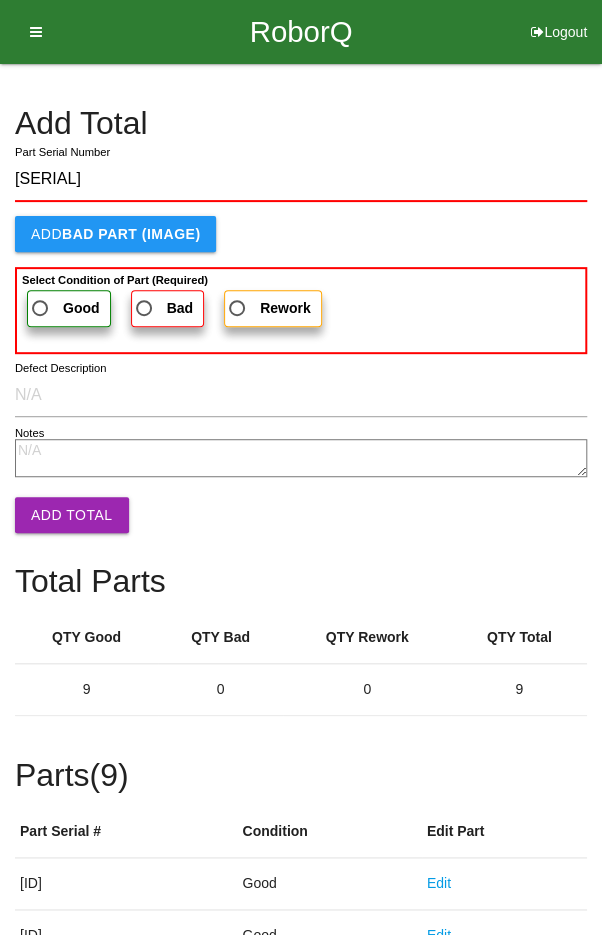 click on "Good" at bounding box center (64, 308) 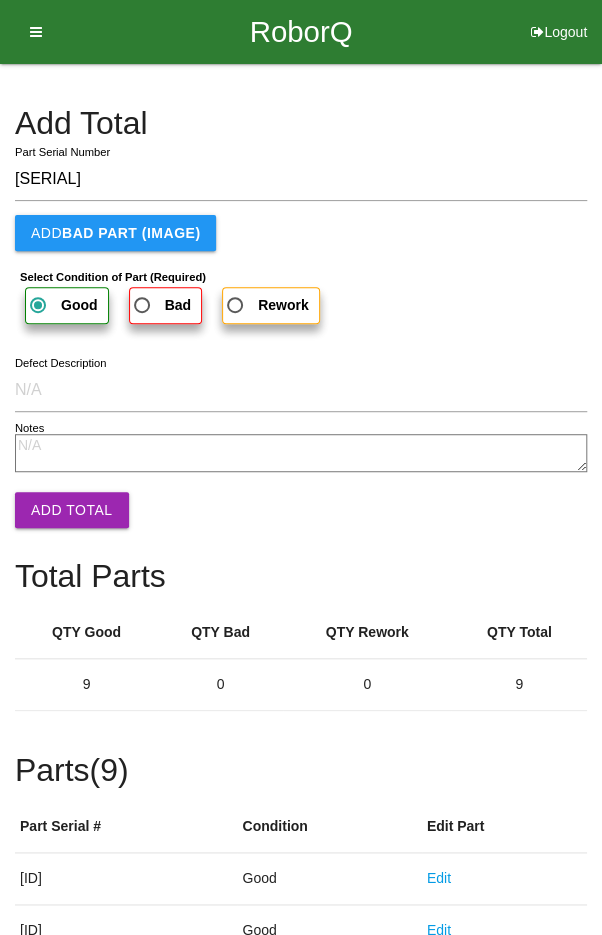 click on "Add Total" at bounding box center (72, 510) 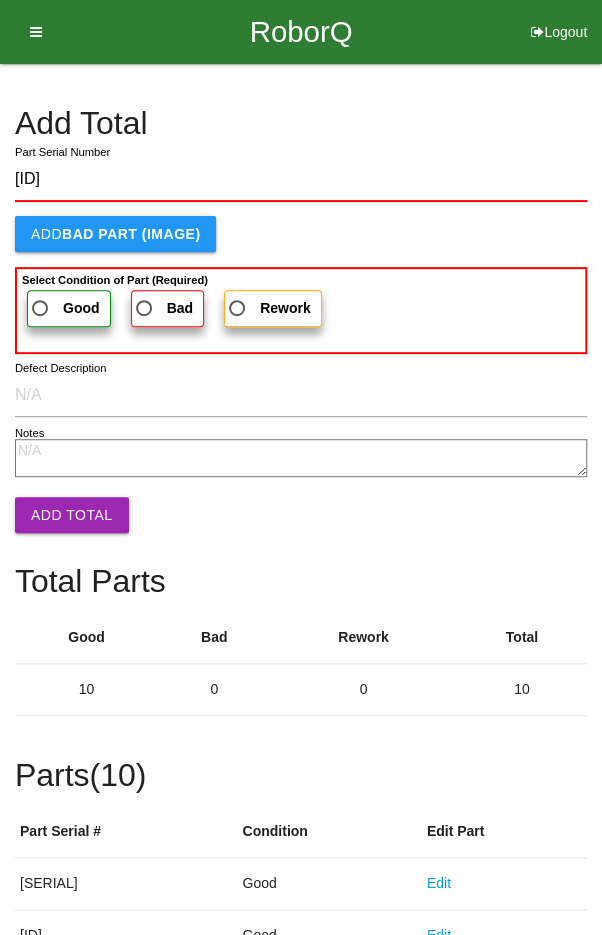 click on "Good" at bounding box center [64, 308] 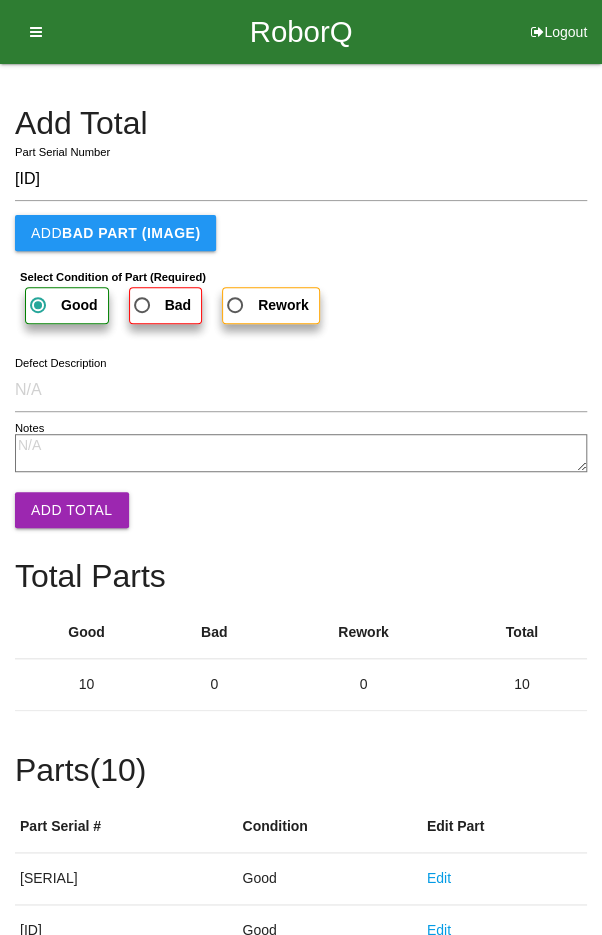 click on "Add Total" at bounding box center (72, 510) 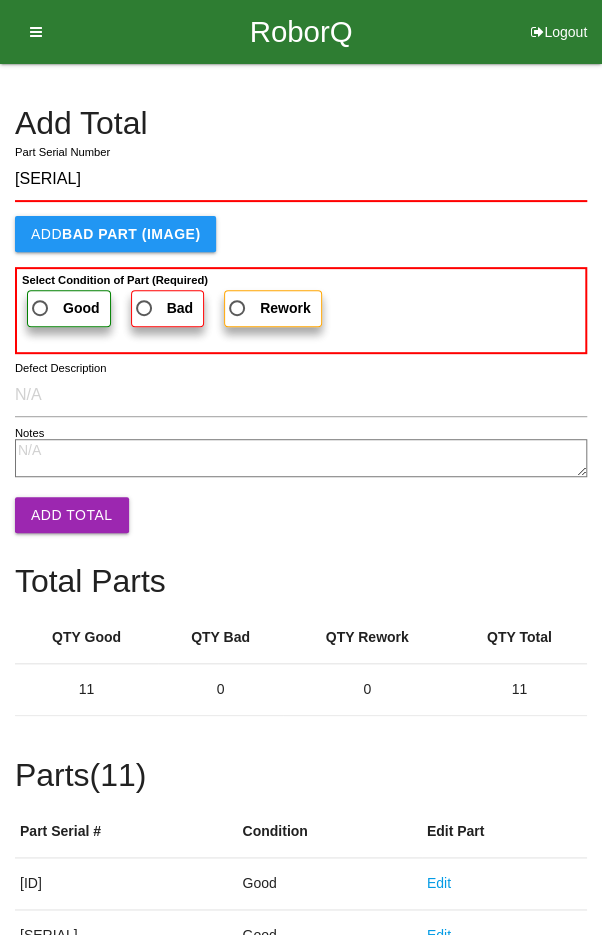 click on "Good" at bounding box center (81, 308) 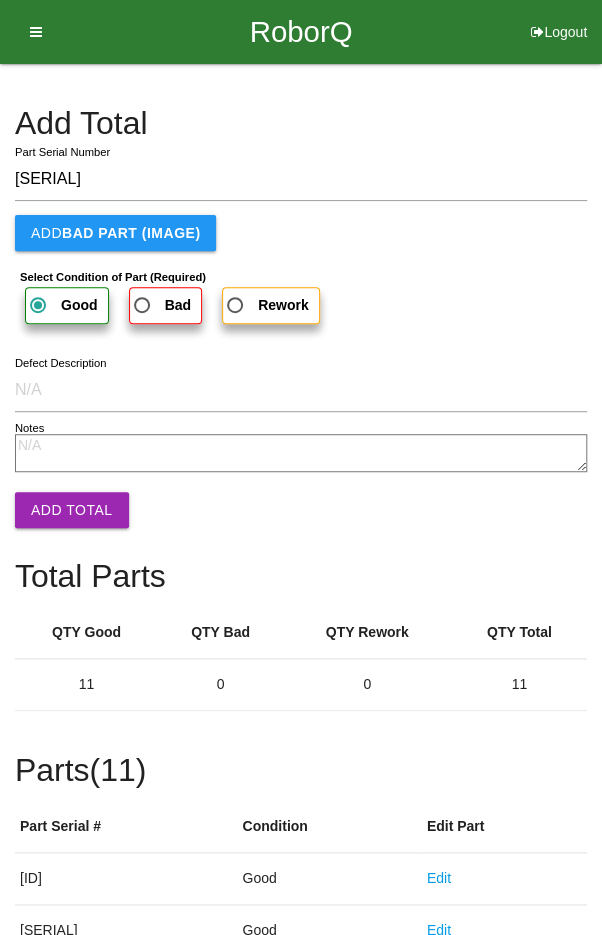 click on "Add Total" at bounding box center (72, 510) 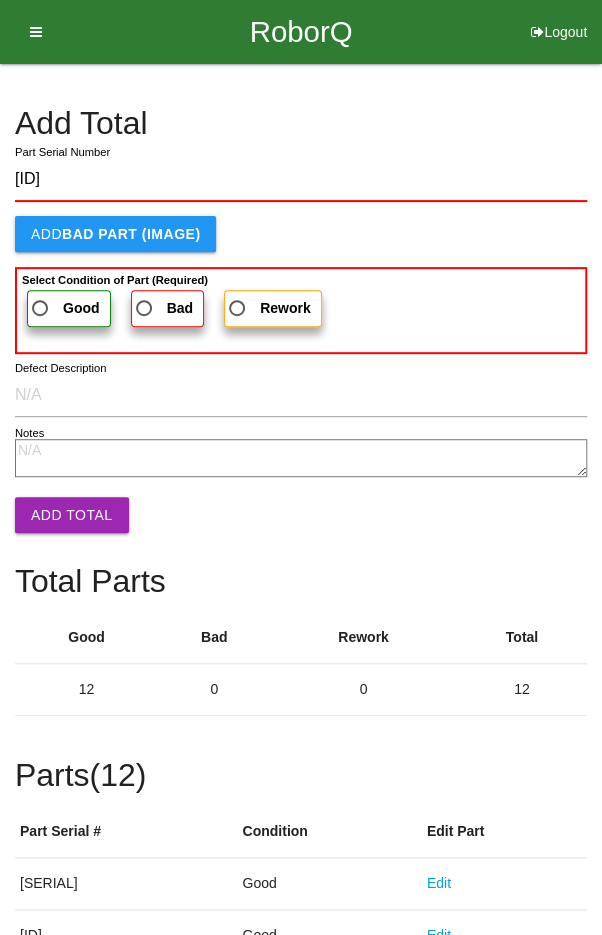 click on "Good" at bounding box center [64, 308] 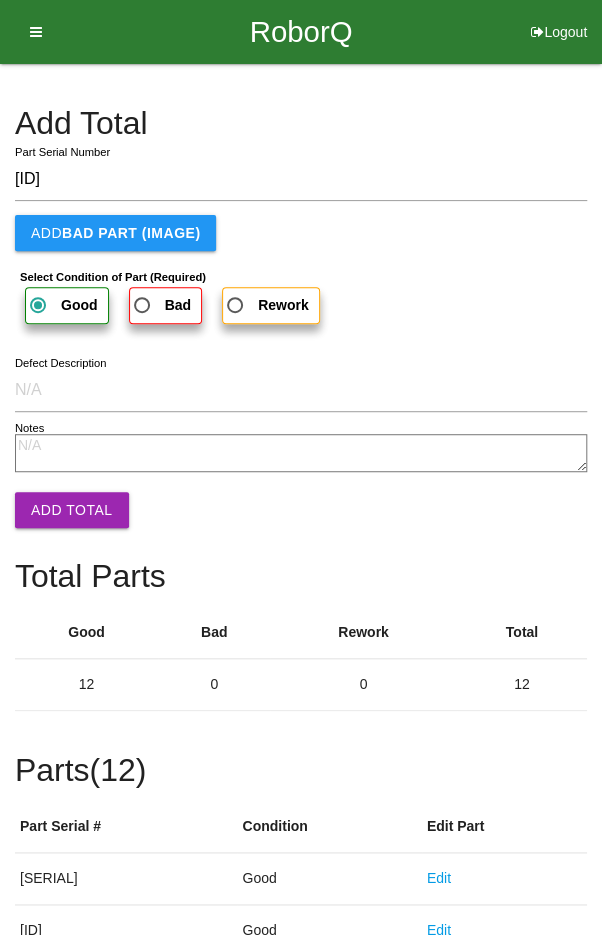 click on "Add Total" at bounding box center [72, 510] 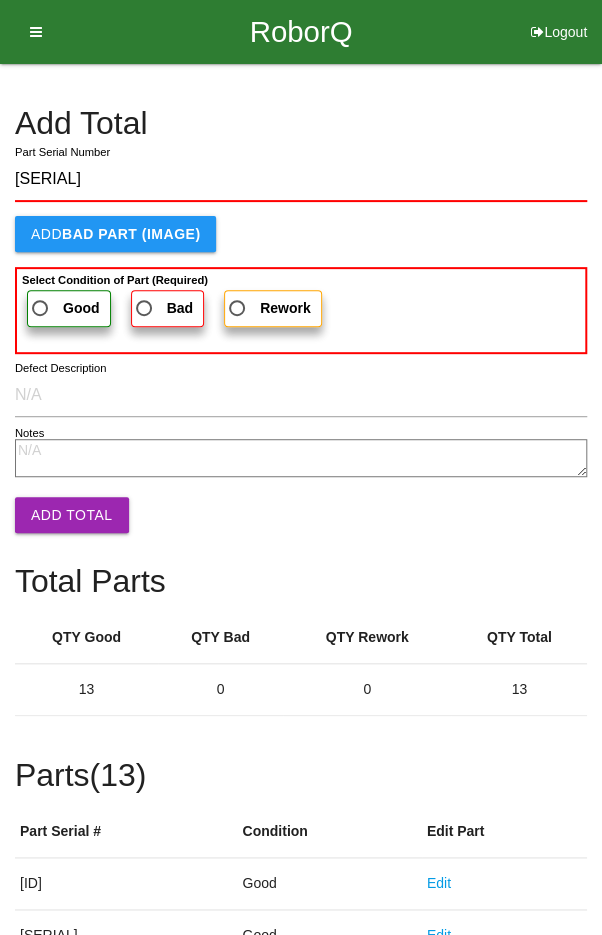 click on "Good" at bounding box center (64, 308) 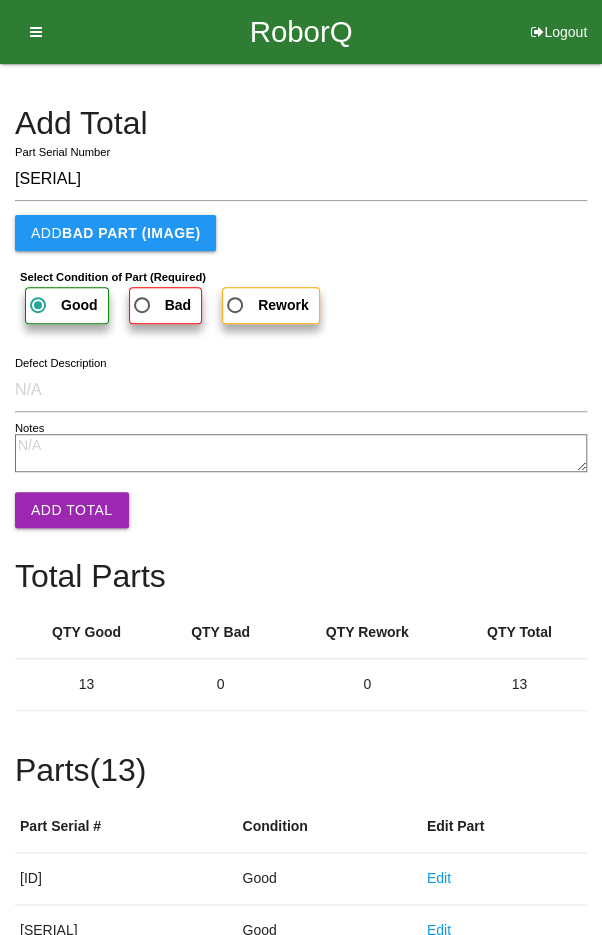 click on "Add Total" at bounding box center [72, 510] 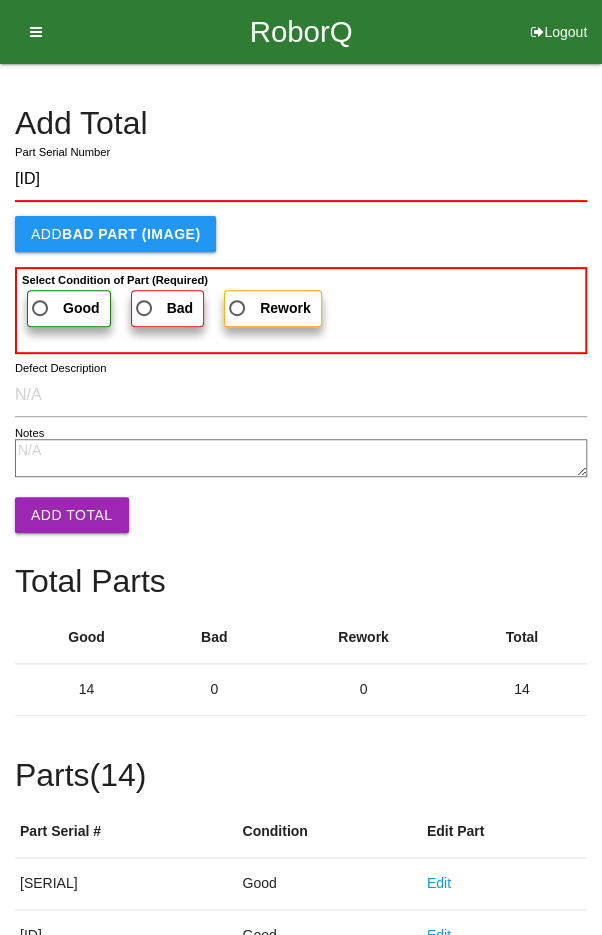 click on "Good" at bounding box center (64, 308) 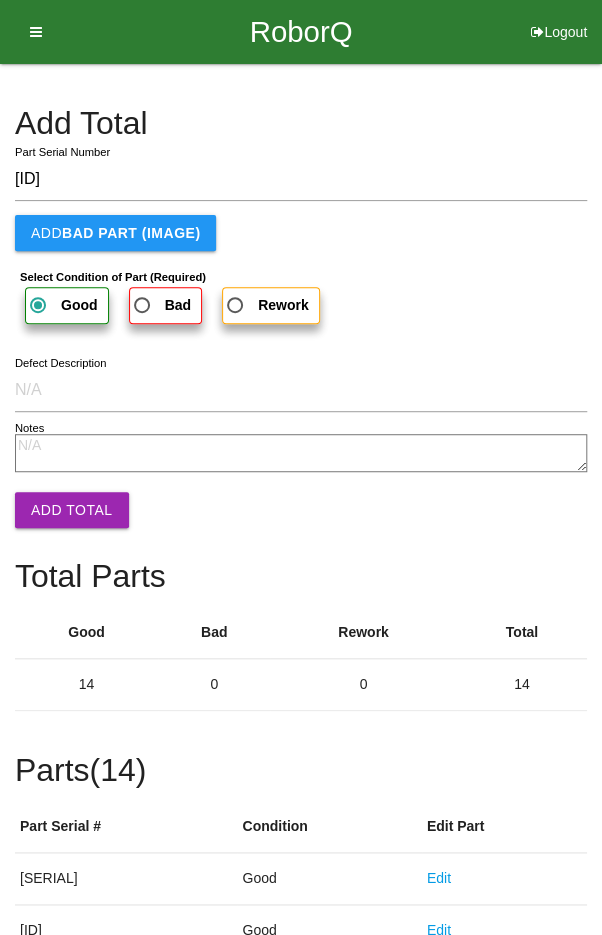 click on "Add Total" at bounding box center [72, 510] 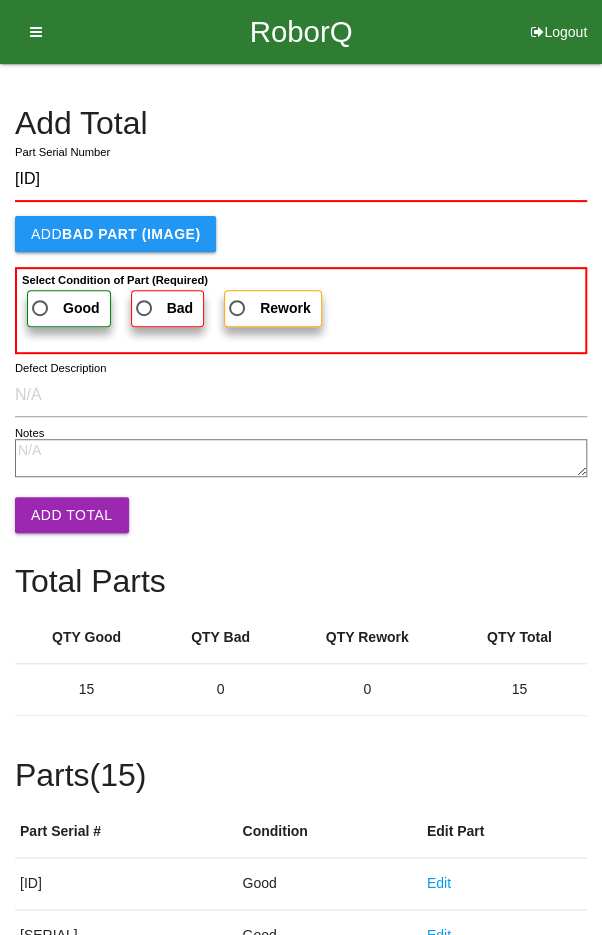click on "Good" at bounding box center [64, 308] 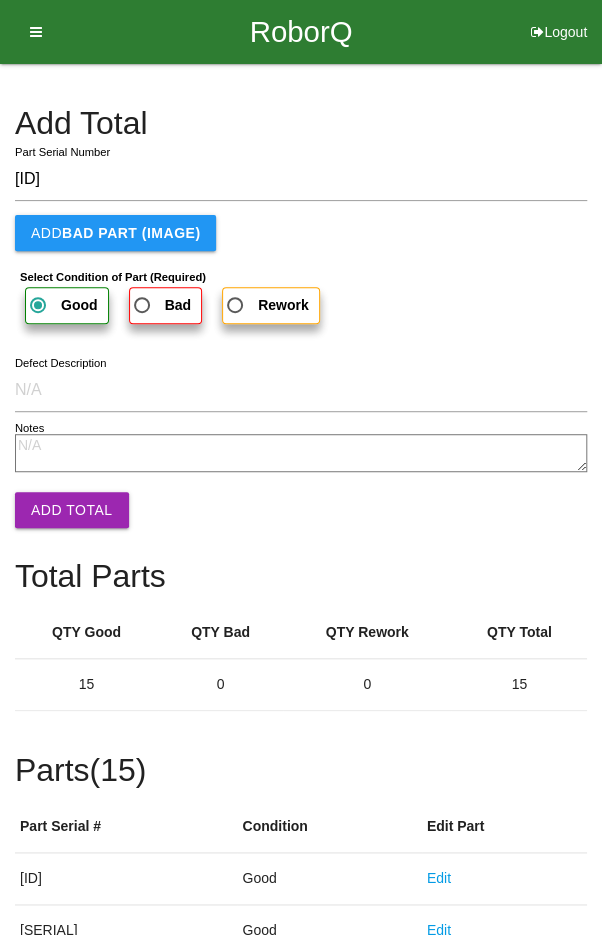 click on "Add Total" at bounding box center [72, 510] 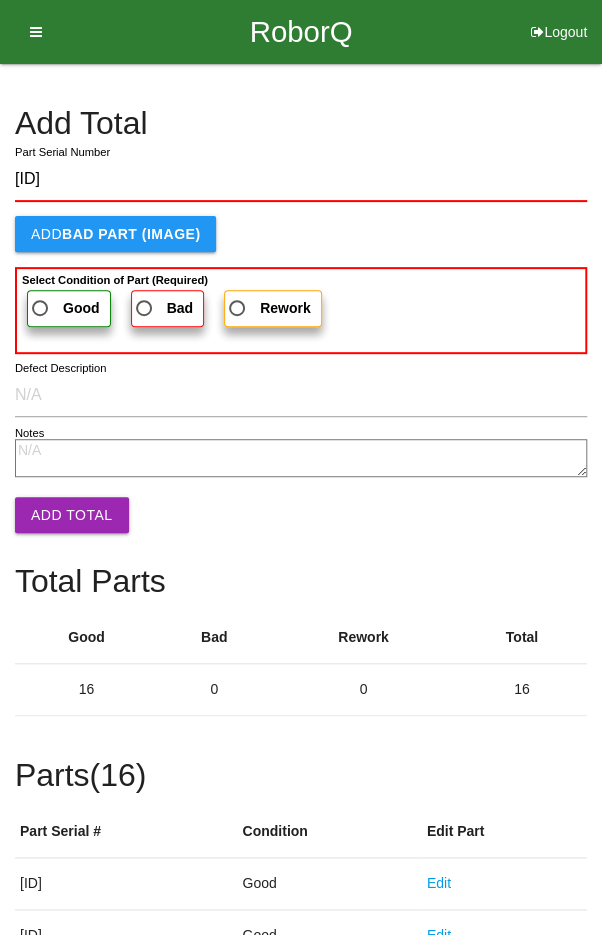 click on "Good" at bounding box center (64, 308) 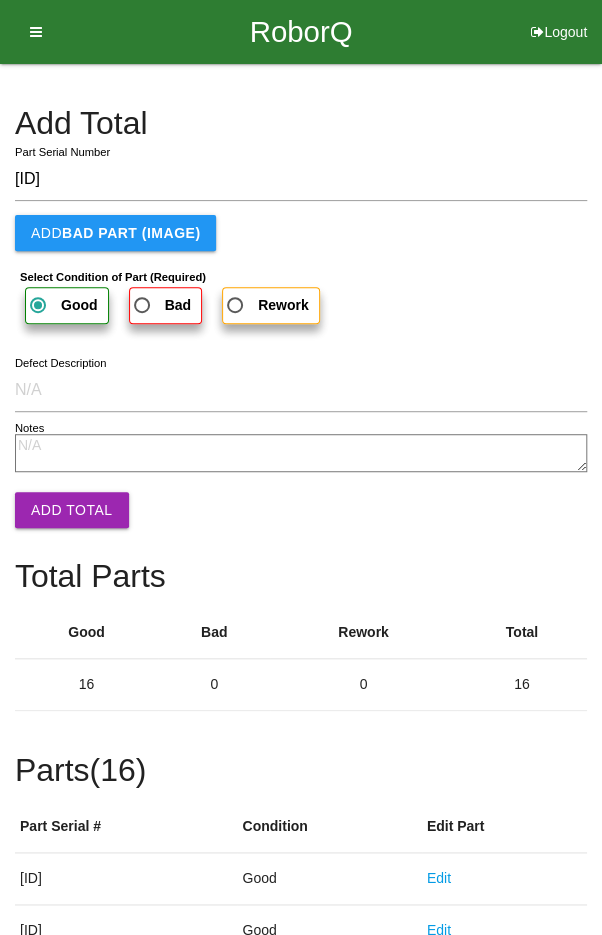 click on "Add Total" at bounding box center [72, 510] 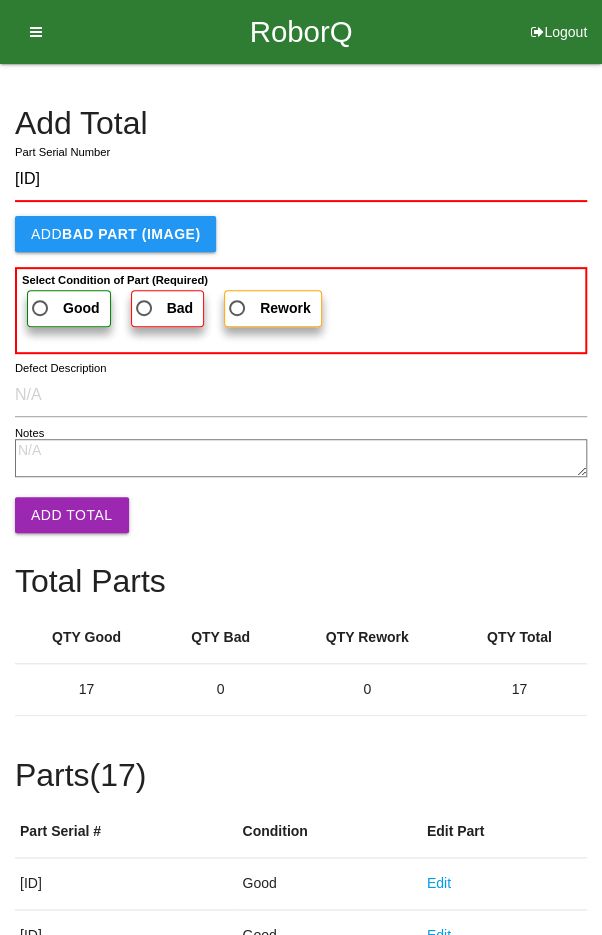 click on "Good" at bounding box center (64, 308) 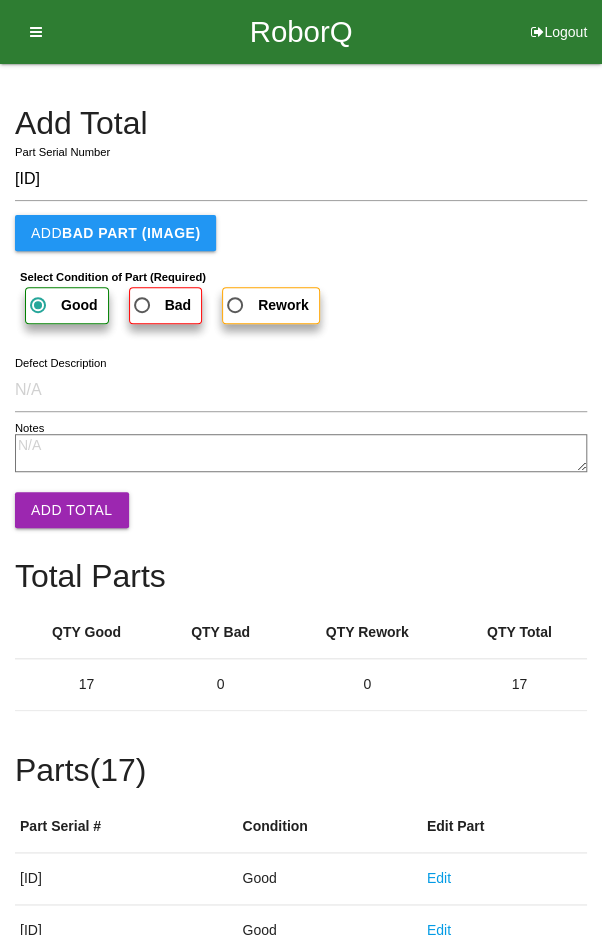 click on "Add Total" at bounding box center [72, 510] 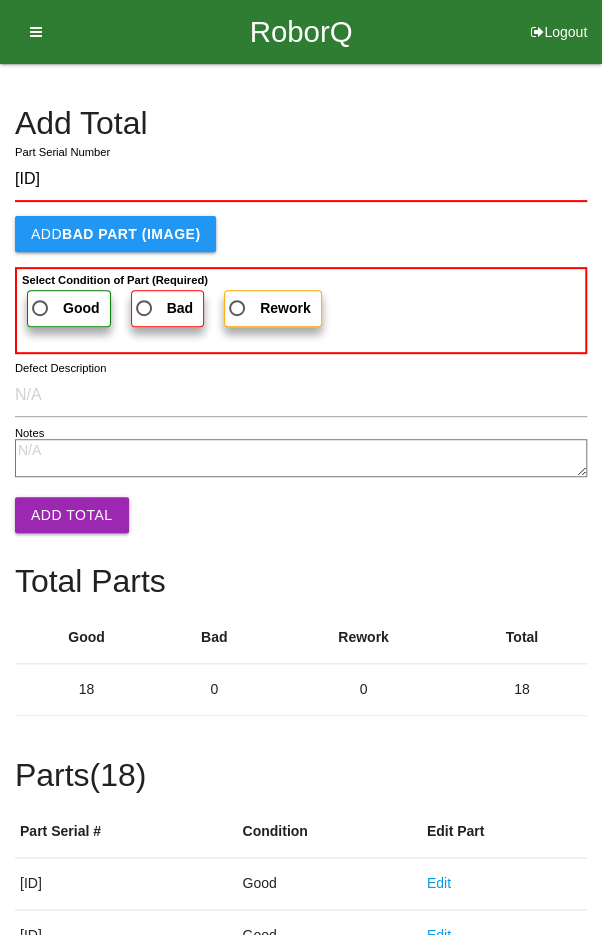 click on "Good" at bounding box center [64, 308] 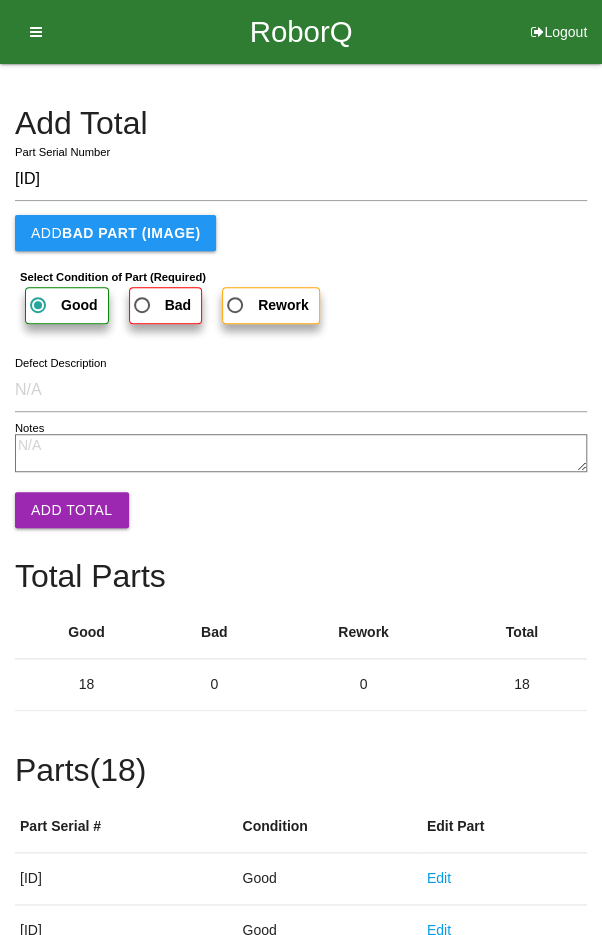click on "Add Total" at bounding box center (72, 510) 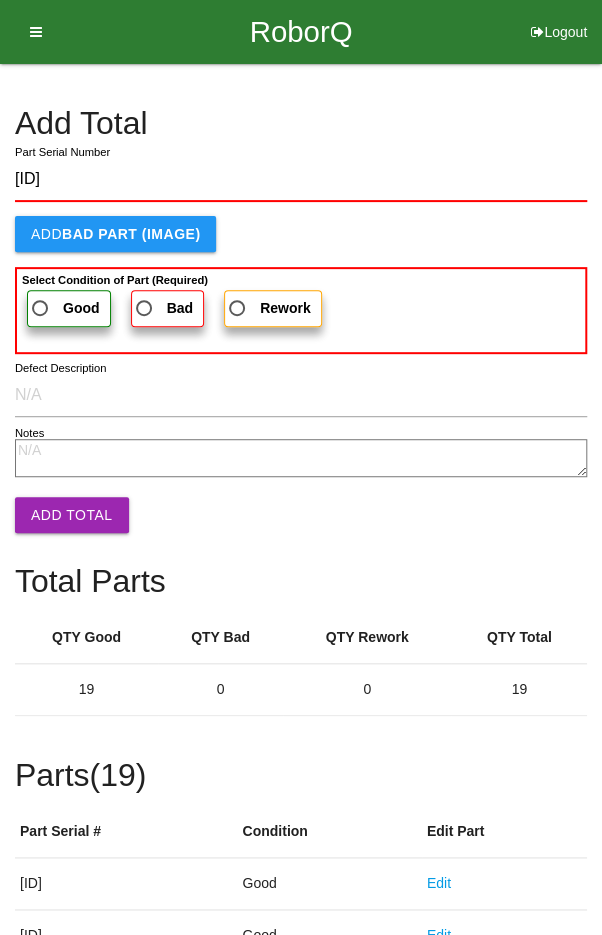 click on "Good" at bounding box center [64, 308] 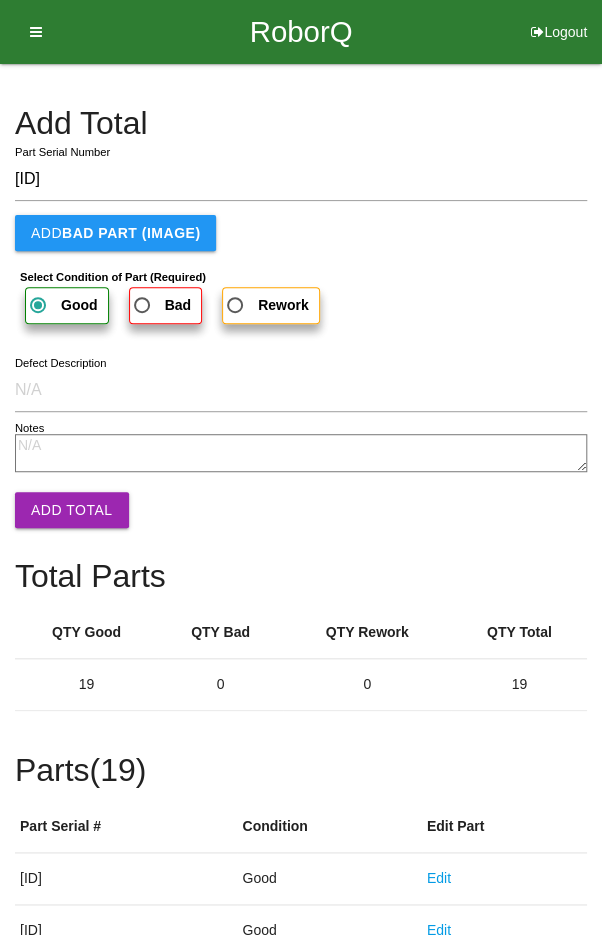 click on "Add Total" at bounding box center (72, 510) 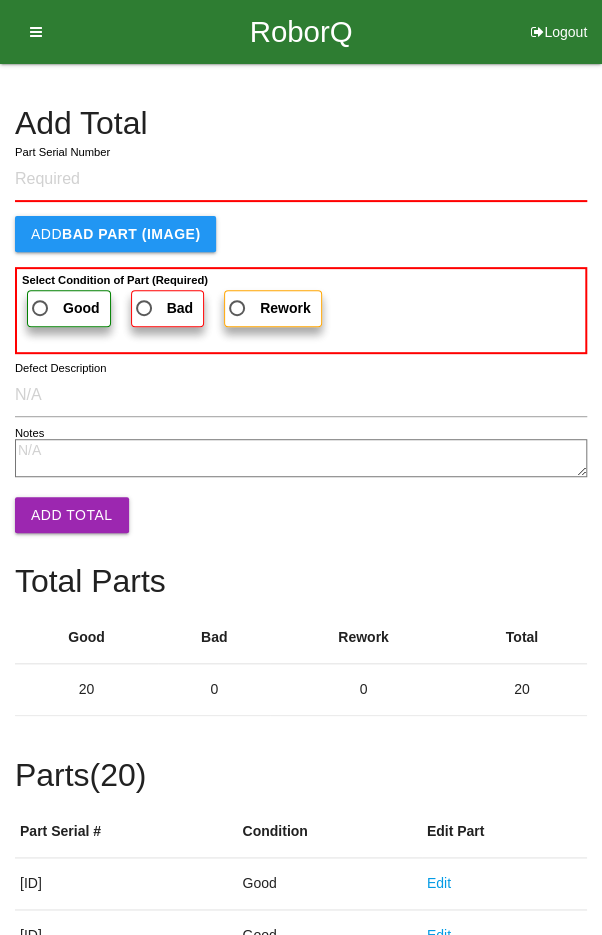 click on "Add Total" at bounding box center (301, 123) 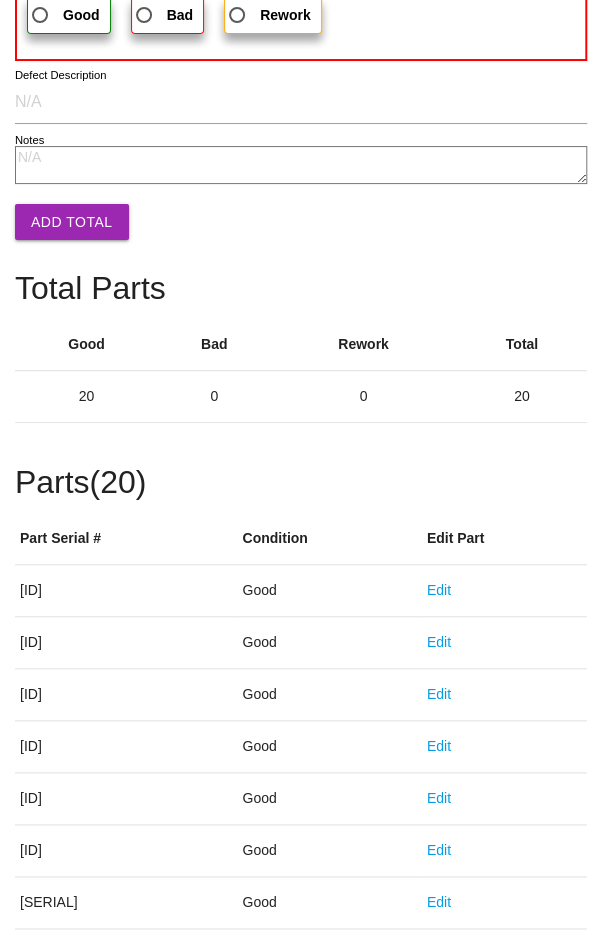 scroll, scrollTop: 1111, scrollLeft: 0, axis: vertical 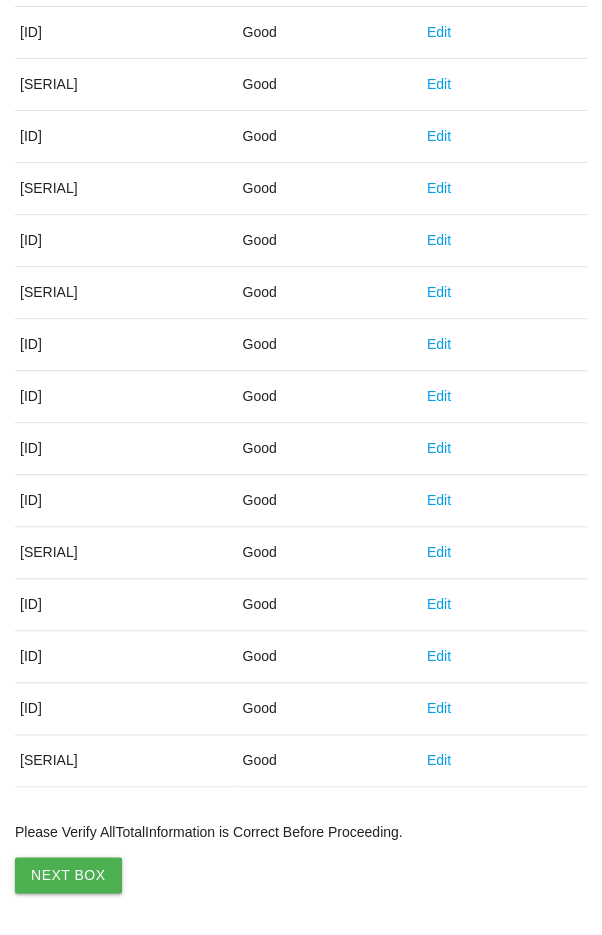 click on "Next Box" at bounding box center (68, 875) 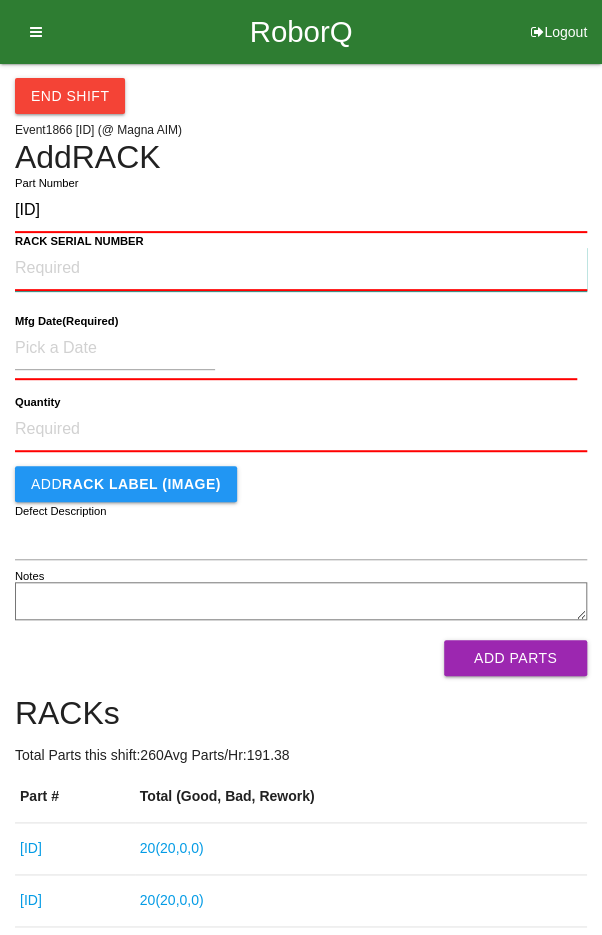 click on "RACK SERIAL NUMBER" at bounding box center [301, 269] 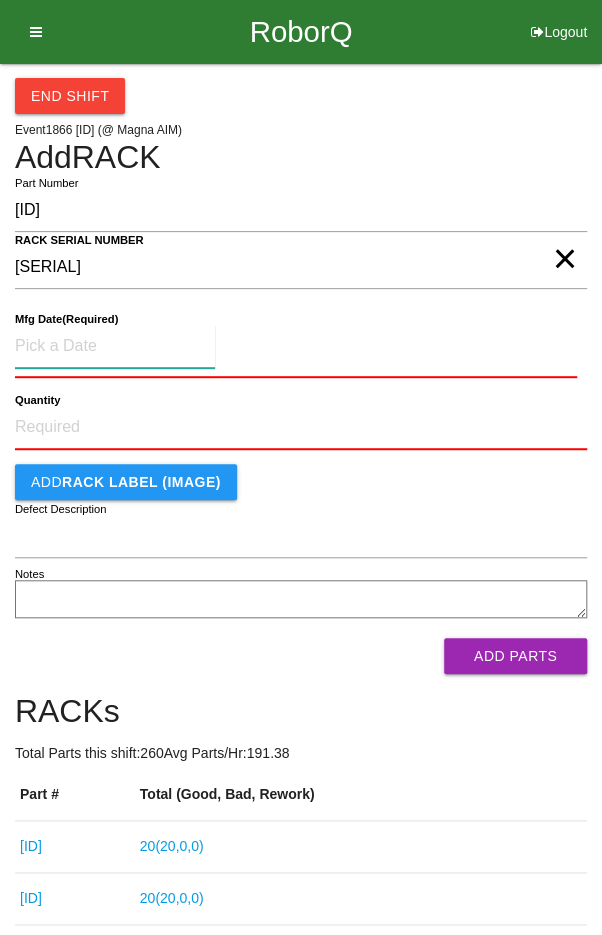 click at bounding box center [115, 346] 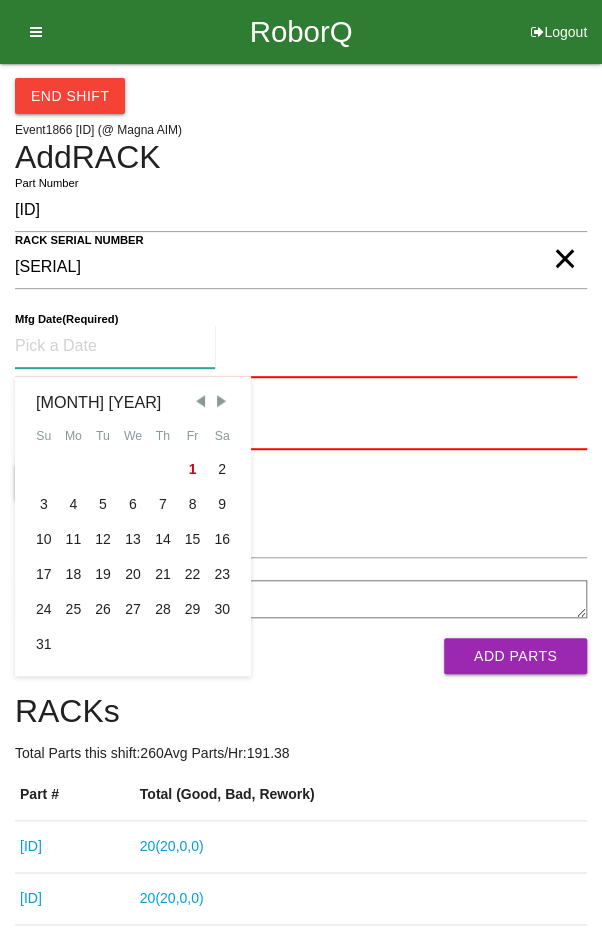 click at bounding box center (200, 401) 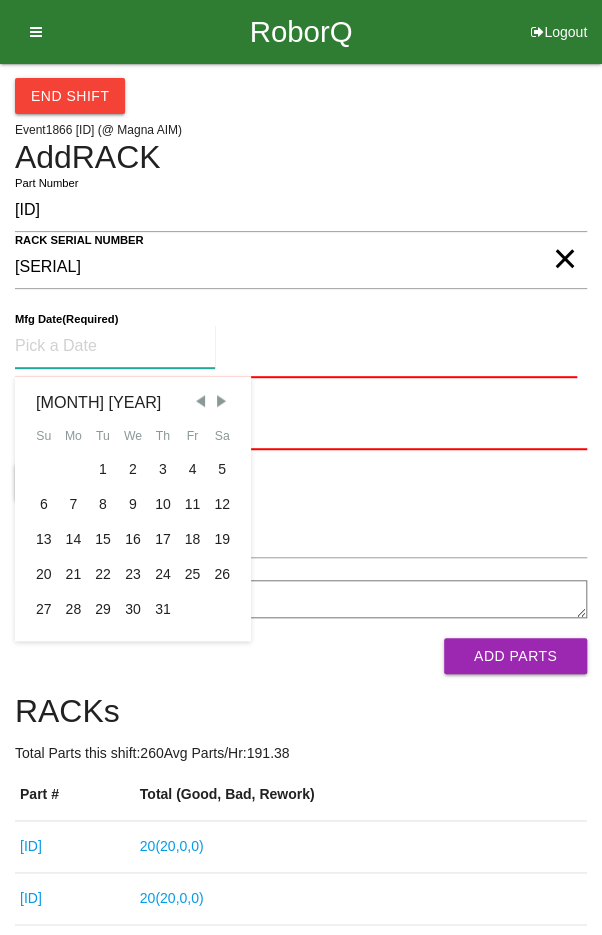 click on "14" at bounding box center (74, 539) 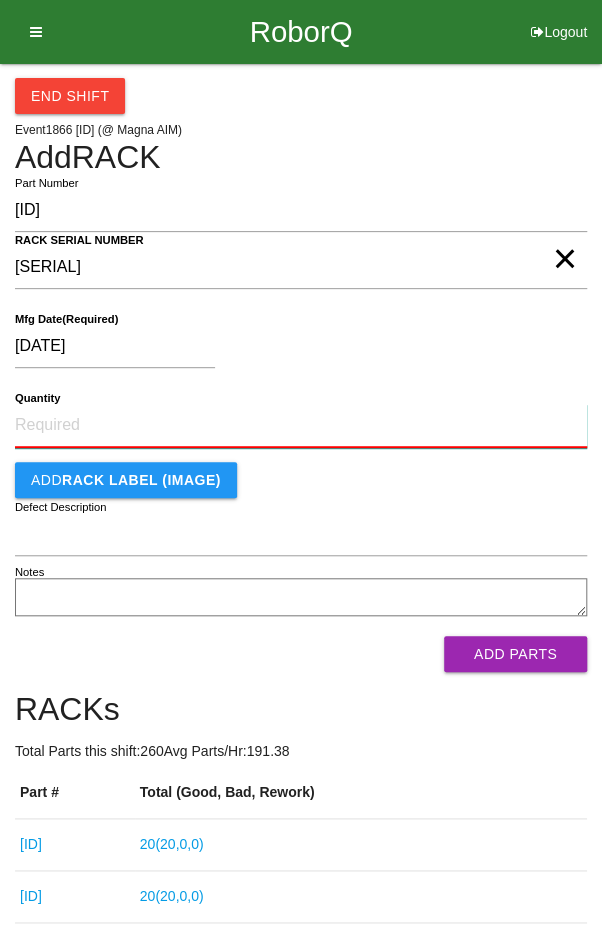 click on "Quantity" at bounding box center [301, 426] 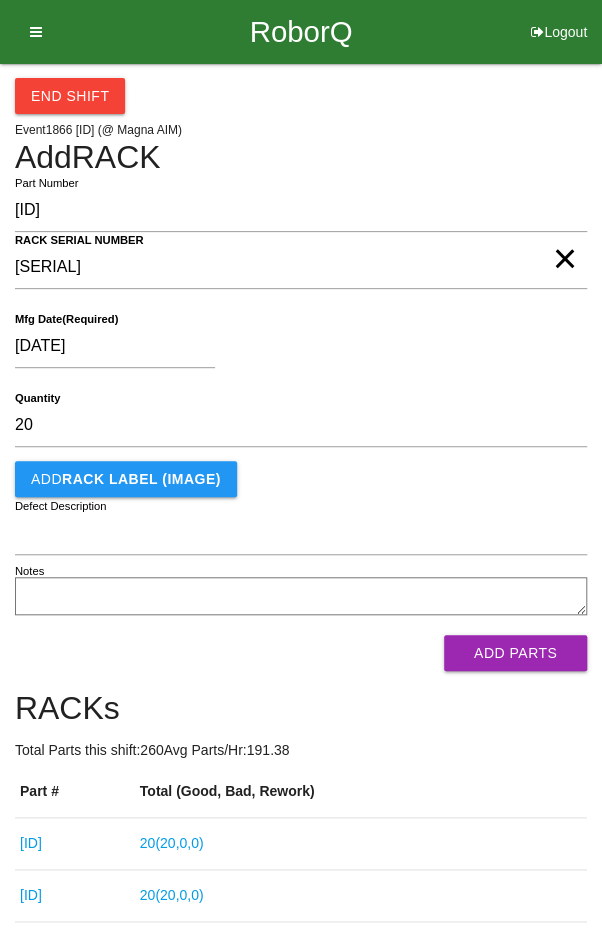 click on "[DATE]" at bounding box center [296, 350] 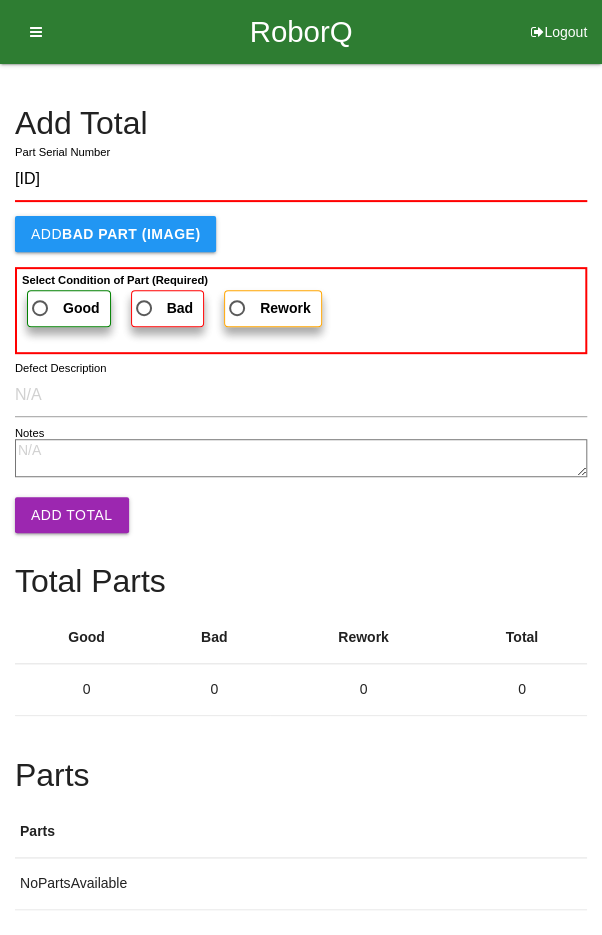 click on "Good" at bounding box center (69, 308) 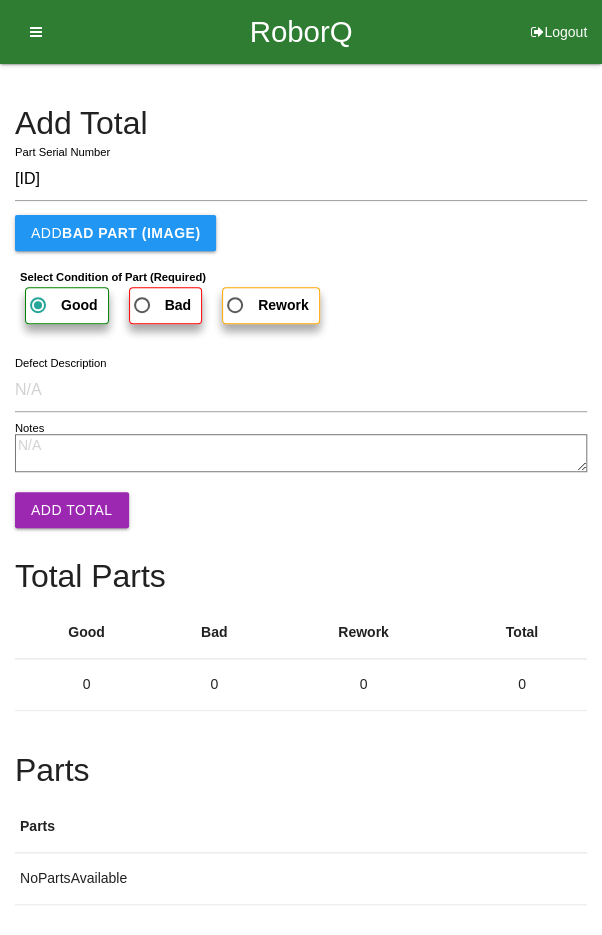 click on "Add Total" at bounding box center [72, 510] 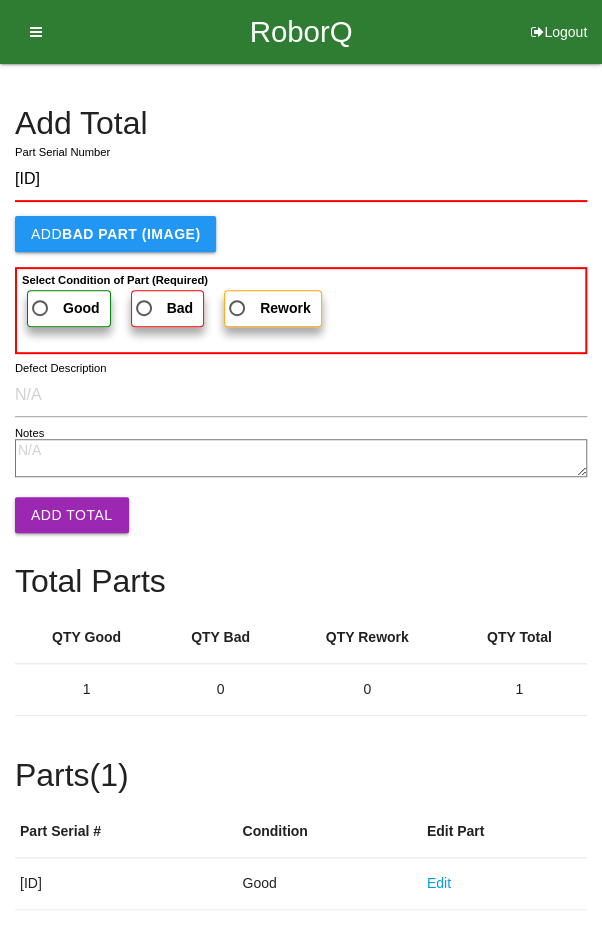 click on "Good" at bounding box center [64, 308] 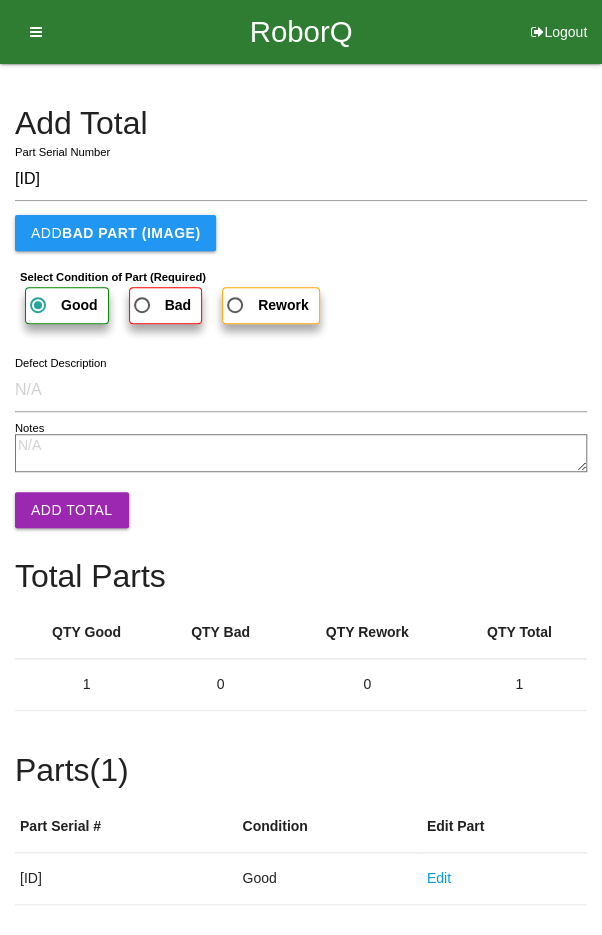 click on "Add Total" at bounding box center [72, 510] 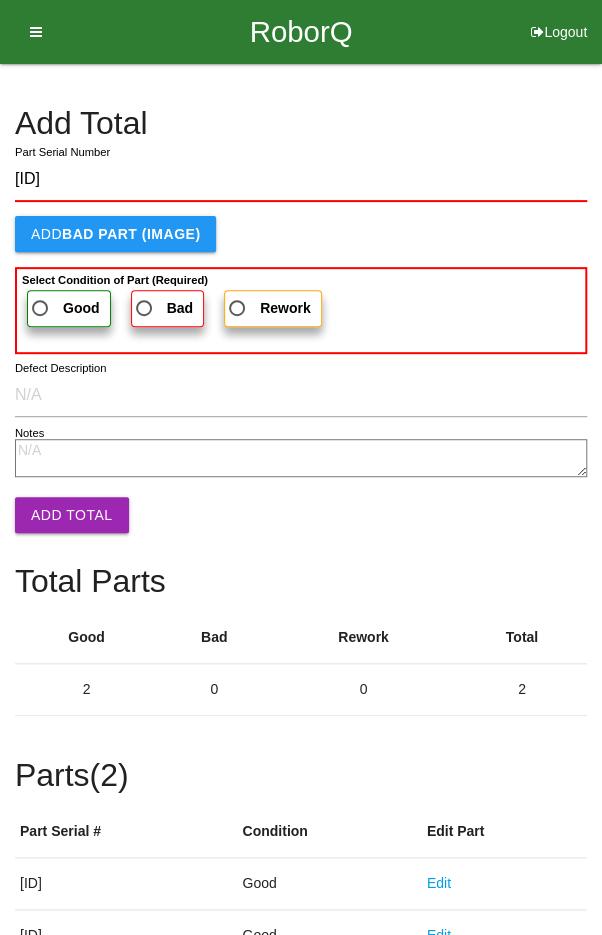 click on "Good" at bounding box center [64, 308] 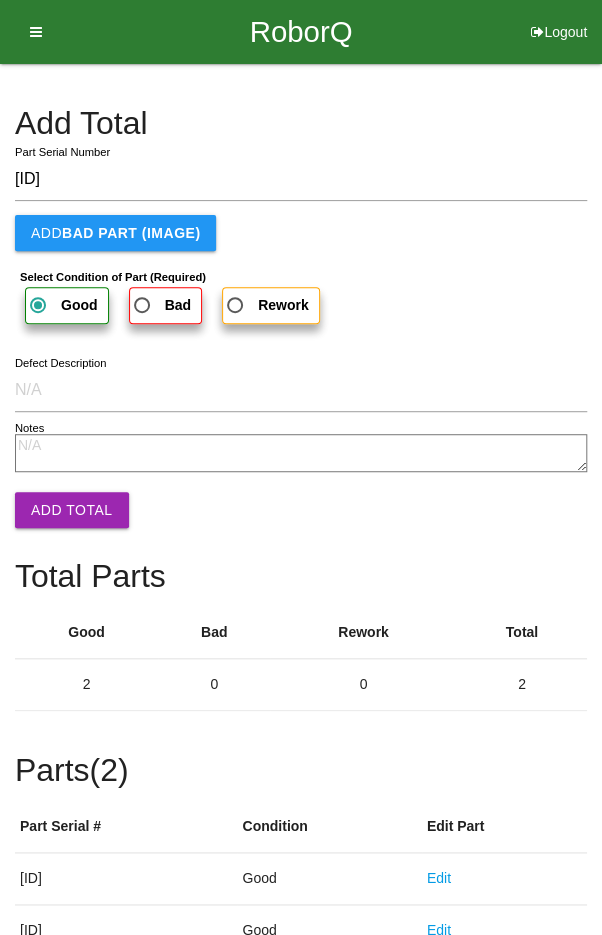 click on "Add Total" at bounding box center (72, 510) 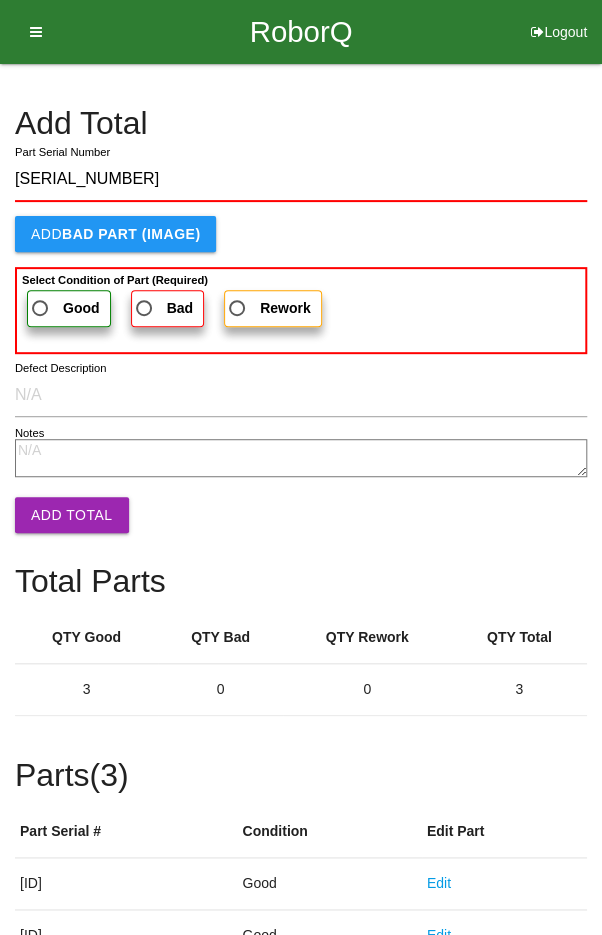 click on "Good" at bounding box center (64, 308) 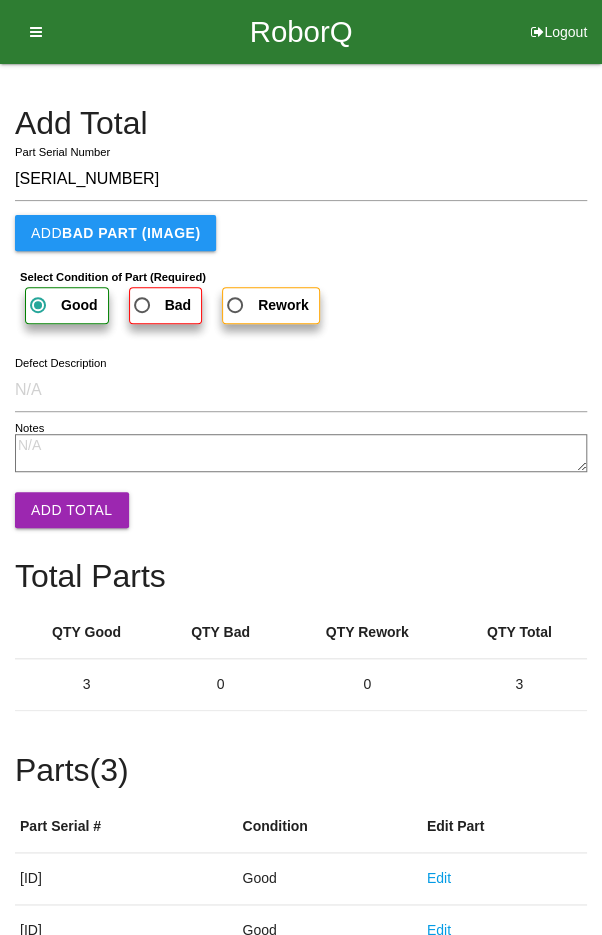 click on "Add Total" at bounding box center [72, 510] 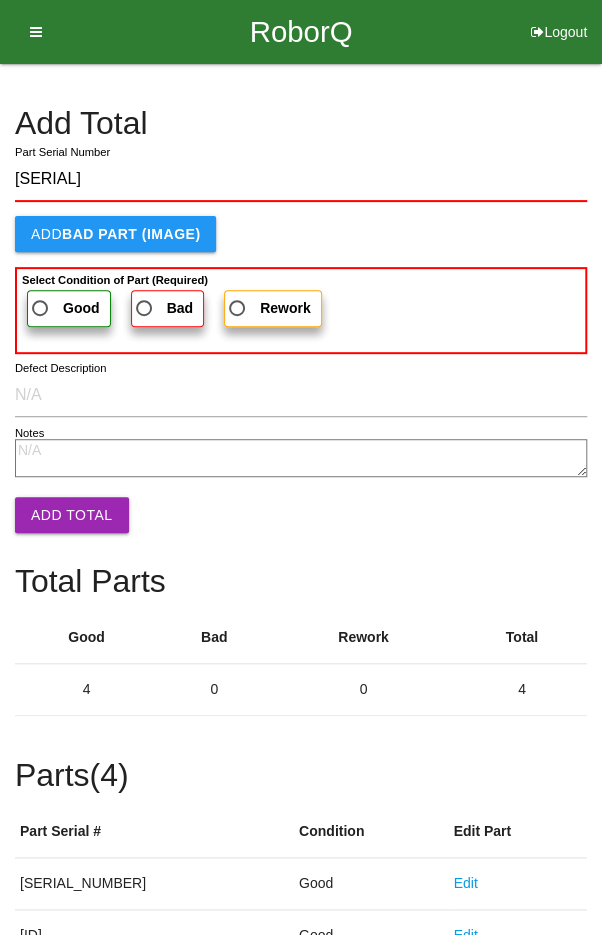 click on "Good" at bounding box center [64, 308] 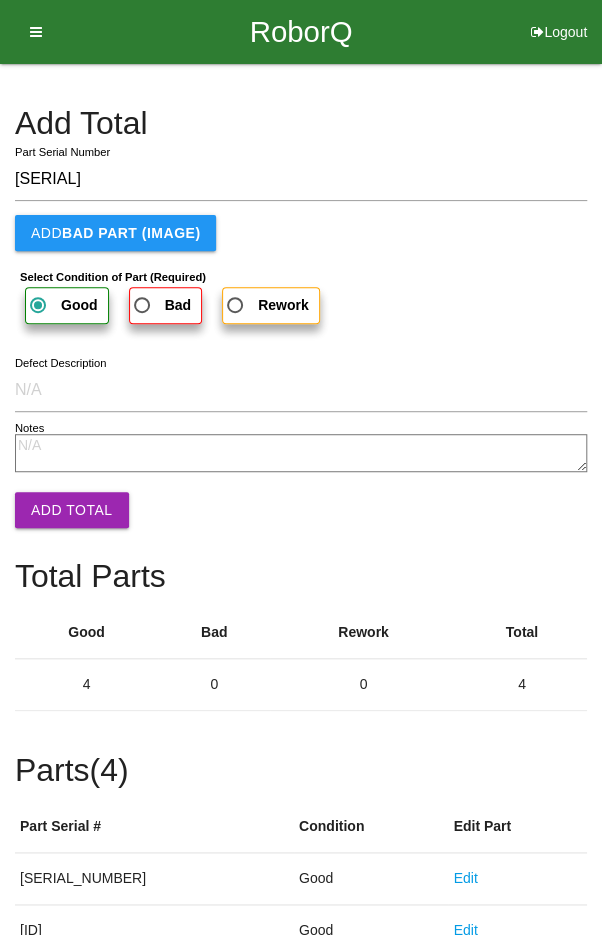 click on "Add Total" at bounding box center (72, 510) 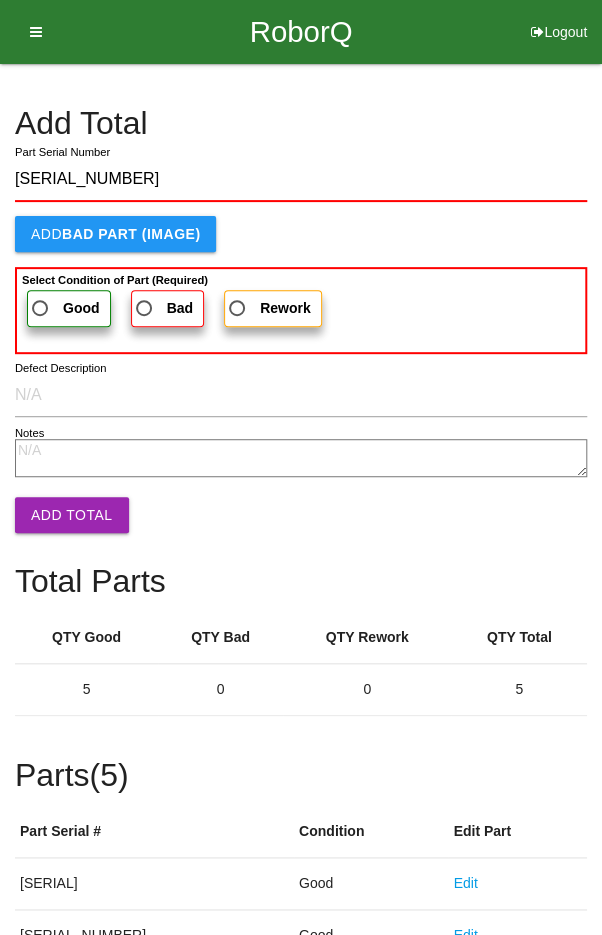 click on "Good" at bounding box center [64, 308] 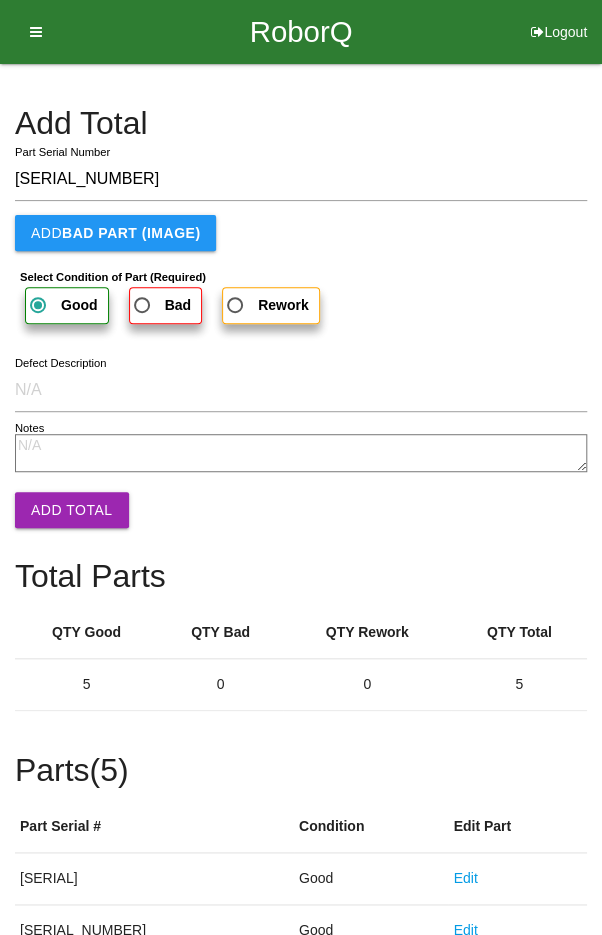 click on "Add Total" at bounding box center [72, 510] 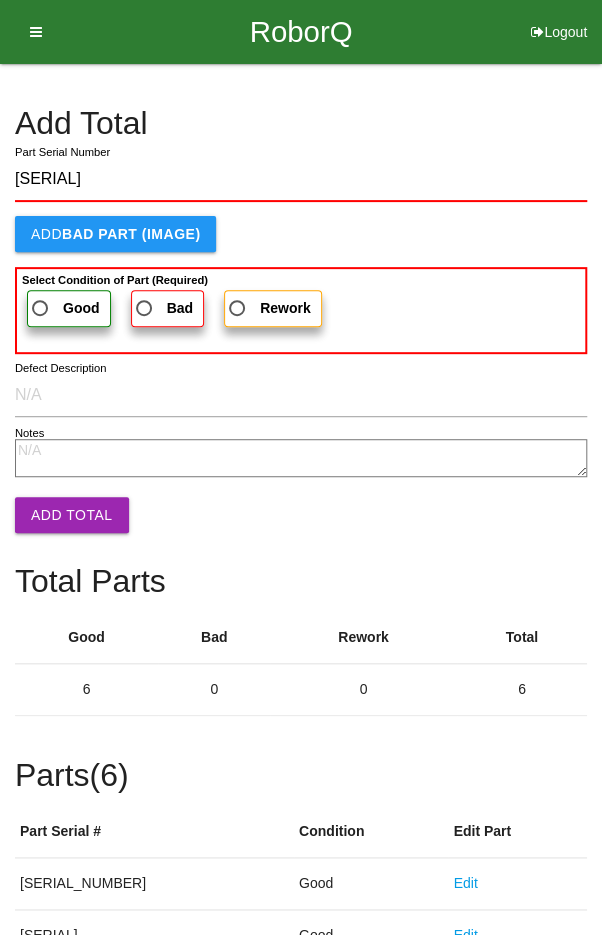 click on "Good" at bounding box center (64, 308) 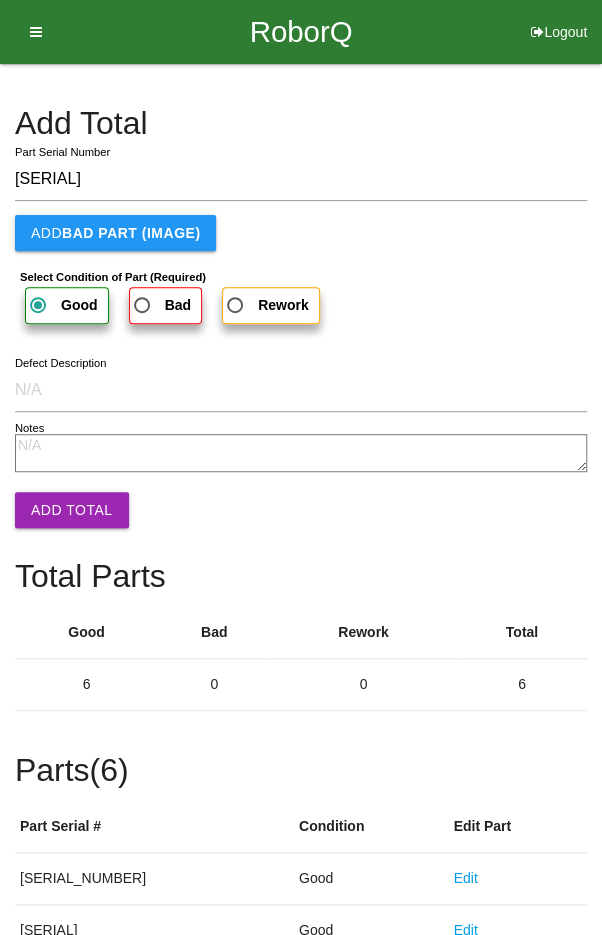 click on "Add Total" at bounding box center [72, 510] 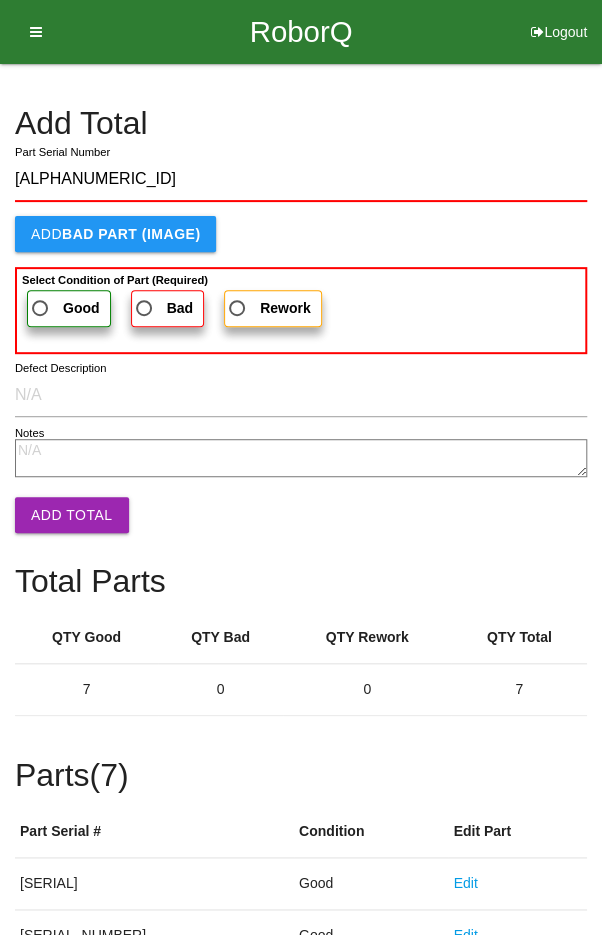 click on "Good" at bounding box center (64, 308) 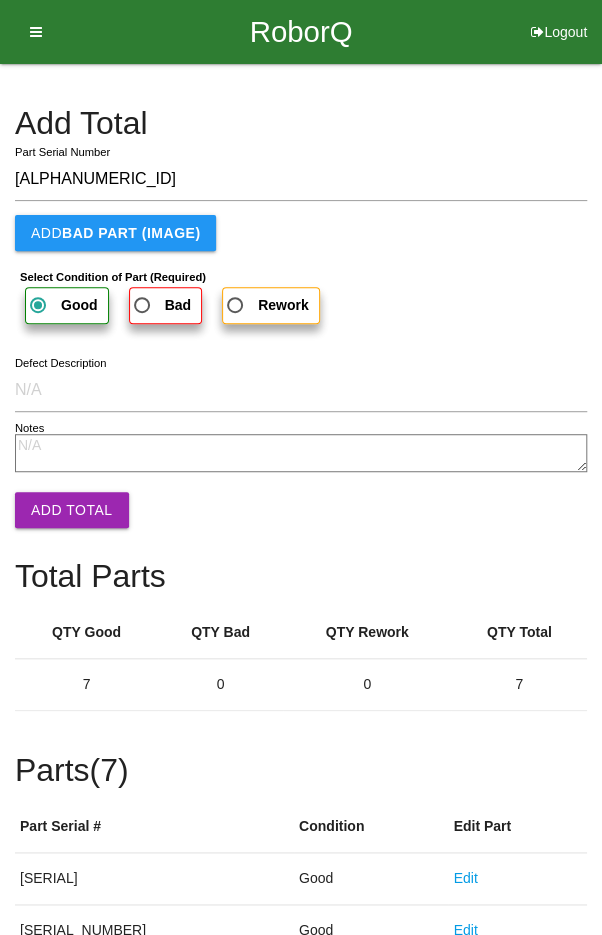 click on "Add Total" at bounding box center (72, 510) 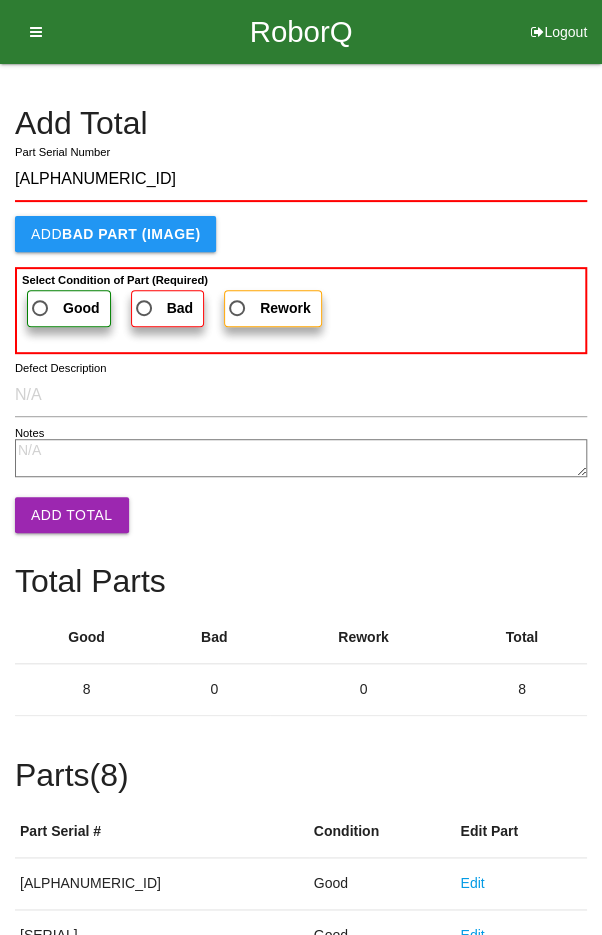 click on "Good" at bounding box center [69, 308] 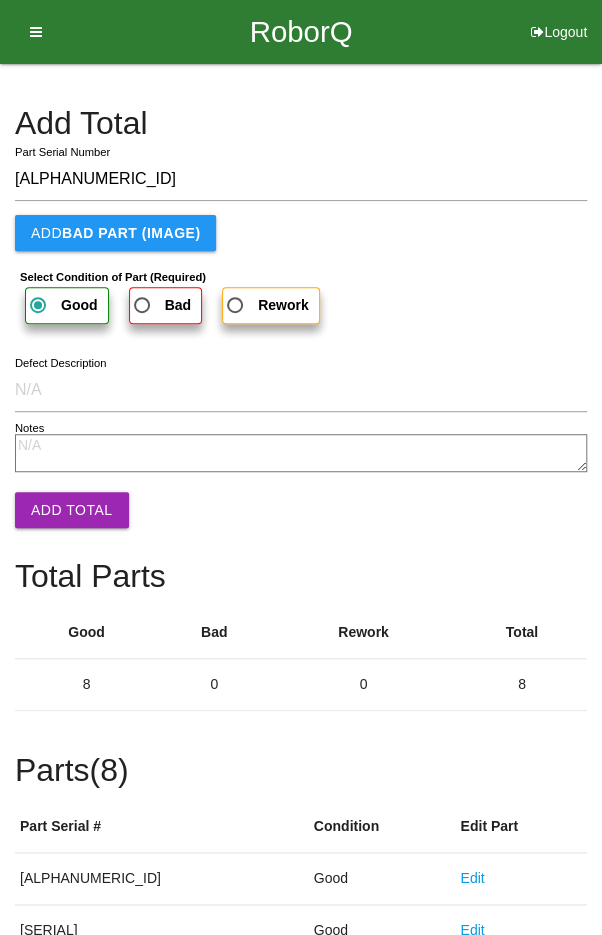 click on "Add Total" at bounding box center [72, 510] 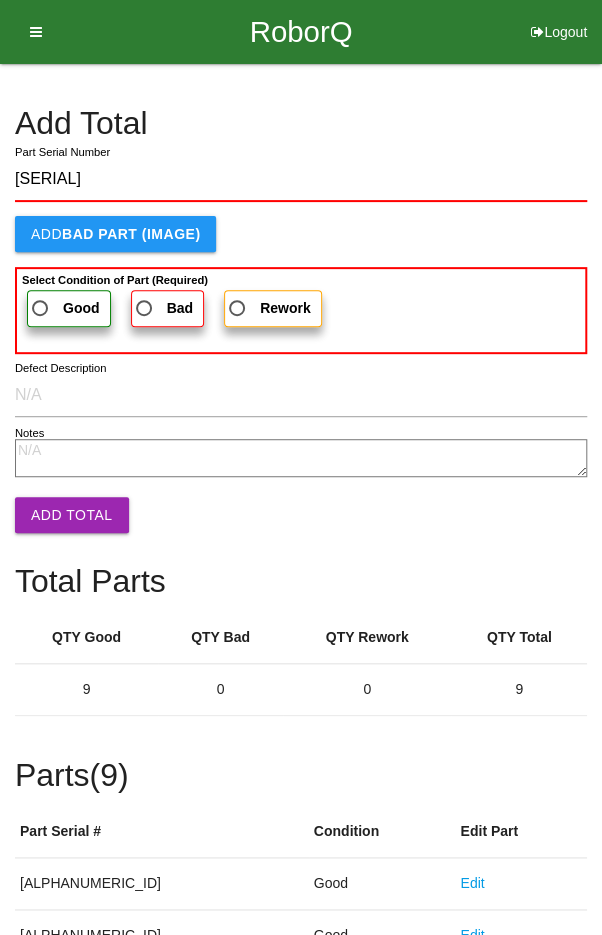 click on "Good" at bounding box center (64, 308) 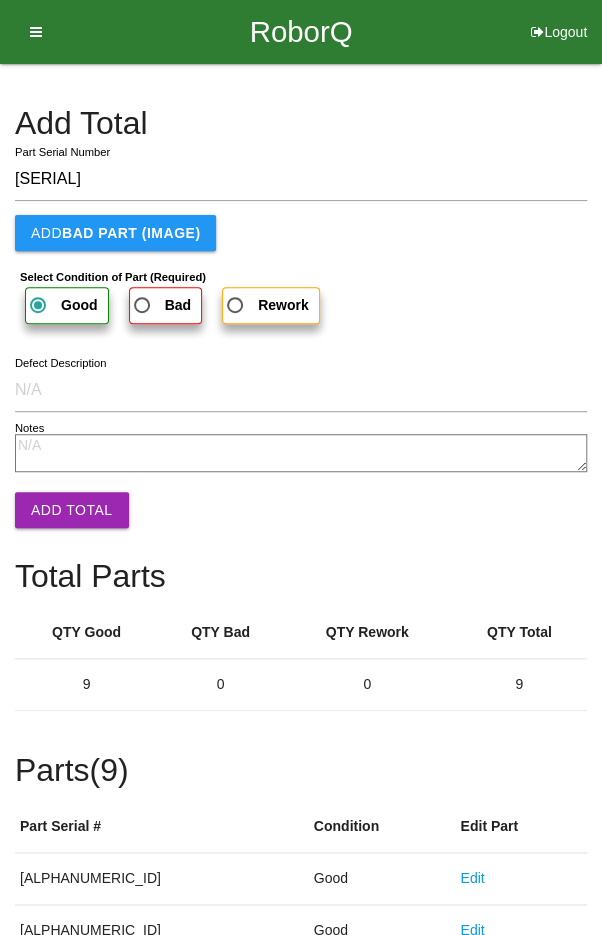 click on "Add Total" at bounding box center (72, 510) 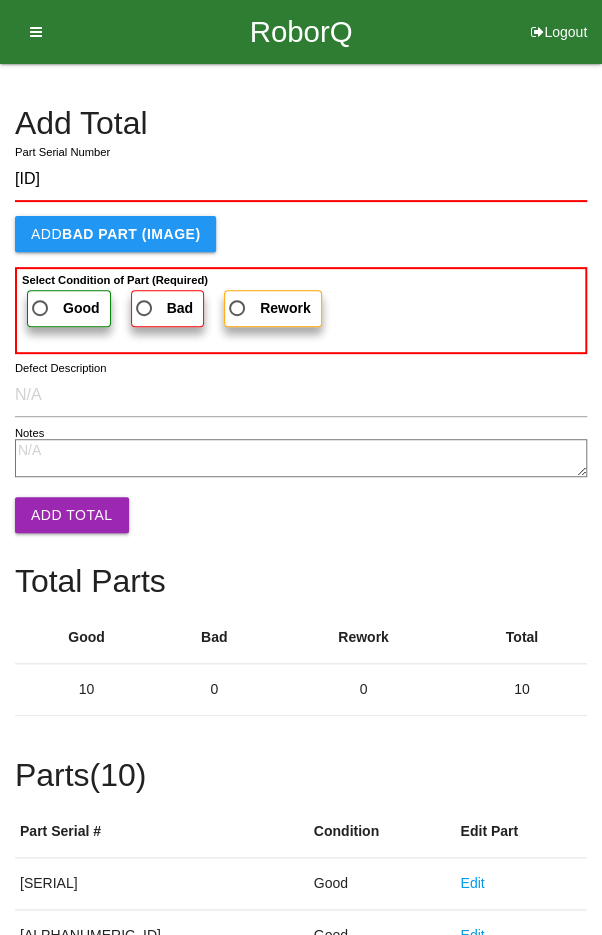 click on "Good" at bounding box center [64, 308] 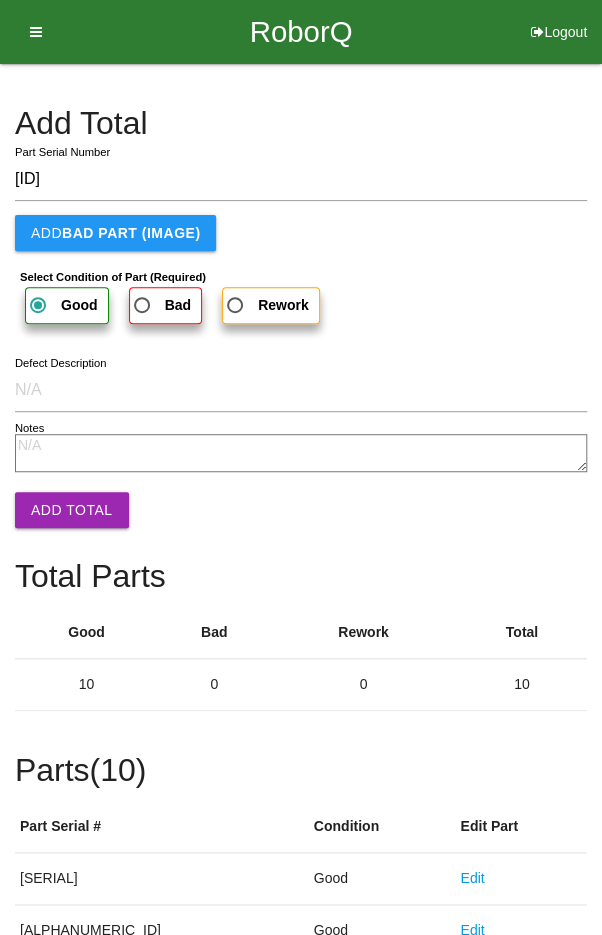 click on "Add Total" at bounding box center (72, 510) 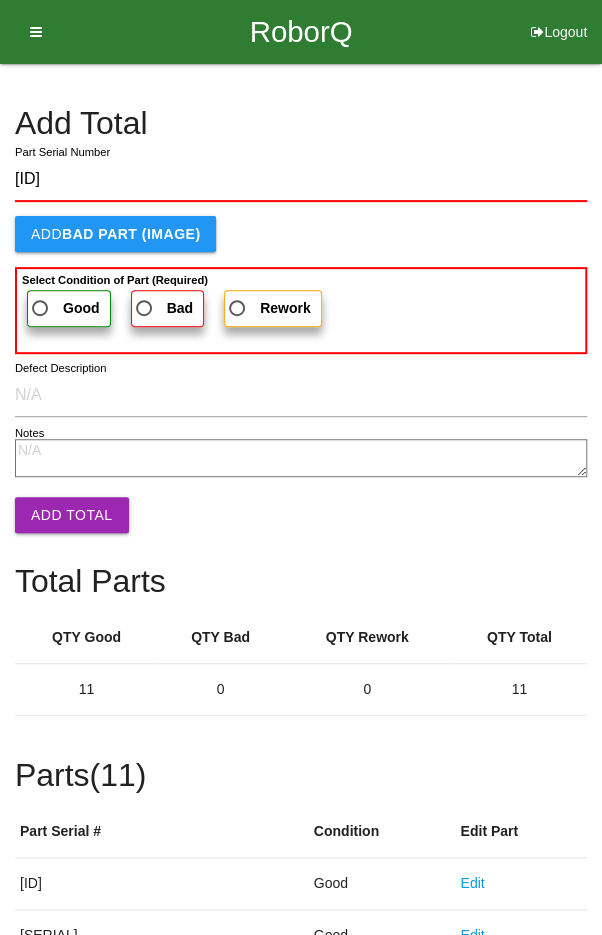 click on "Good" at bounding box center [64, 308] 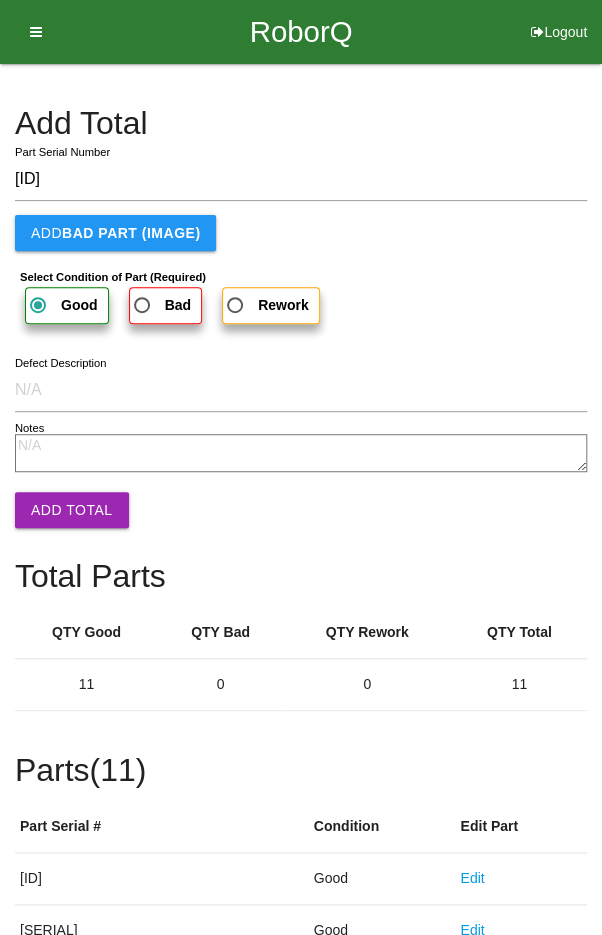 click on "Add Total" at bounding box center [72, 510] 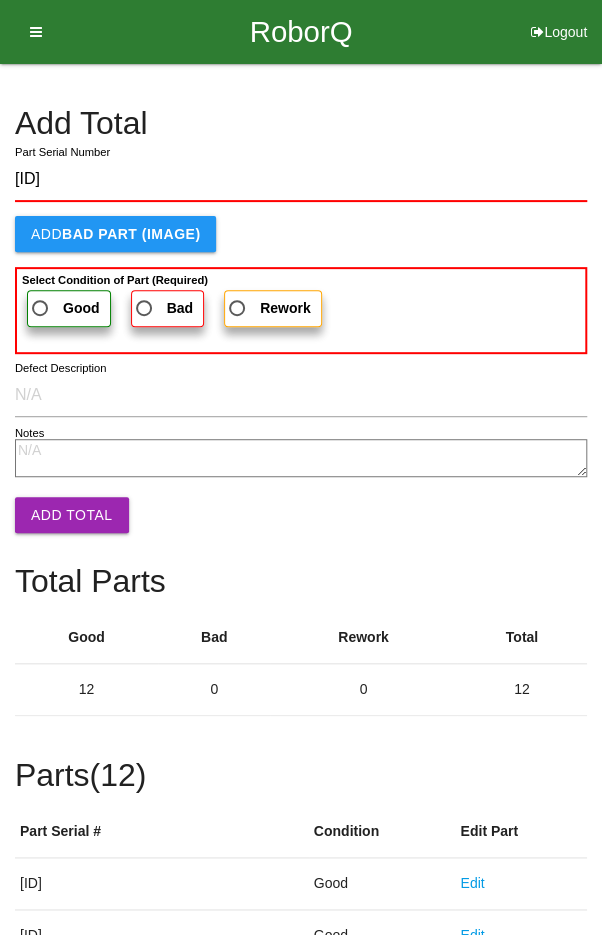click on "Good" at bounding box center [69, 308] 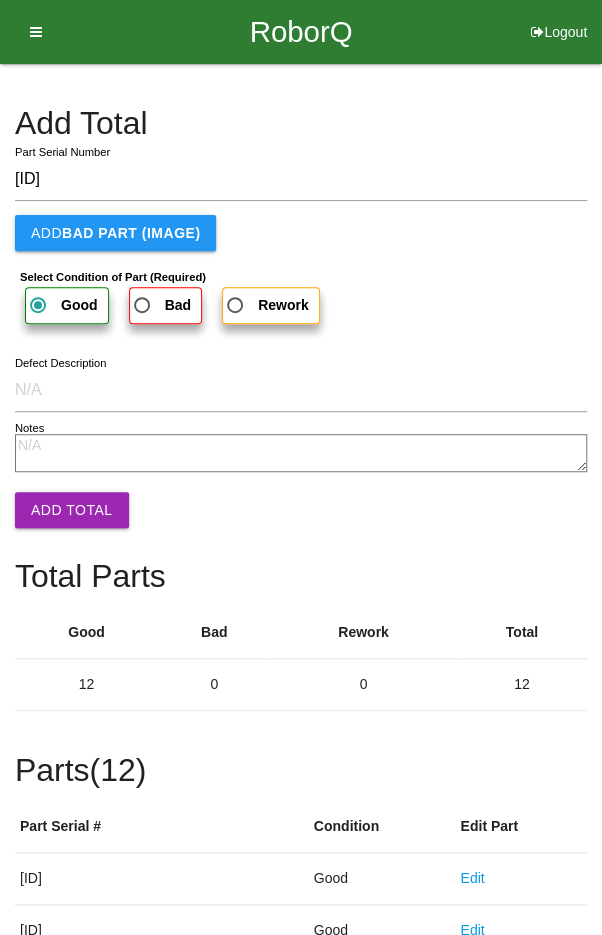 click on "Add Total" at bounding box center (72, 510) 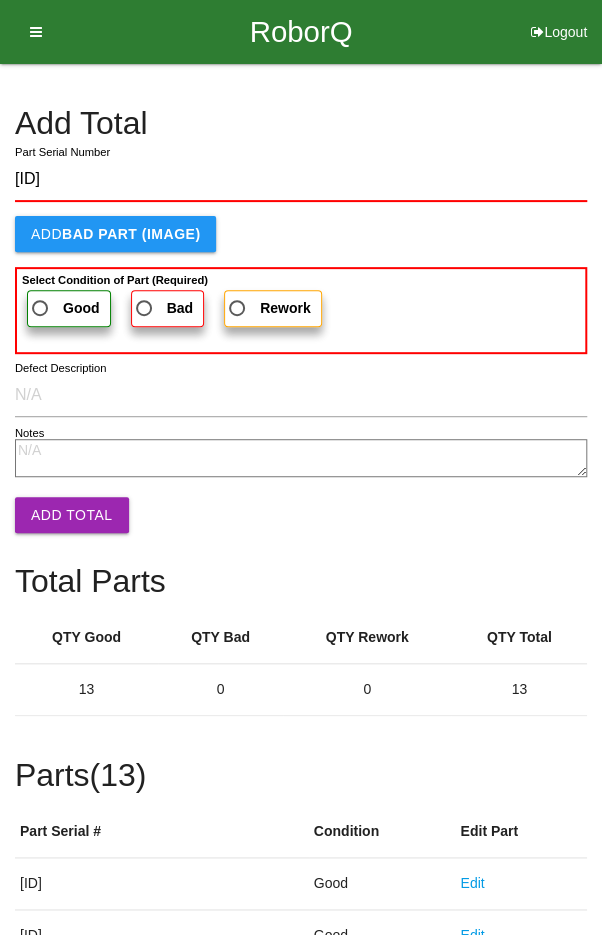 click on "Good" at bounding box center (69, 308) 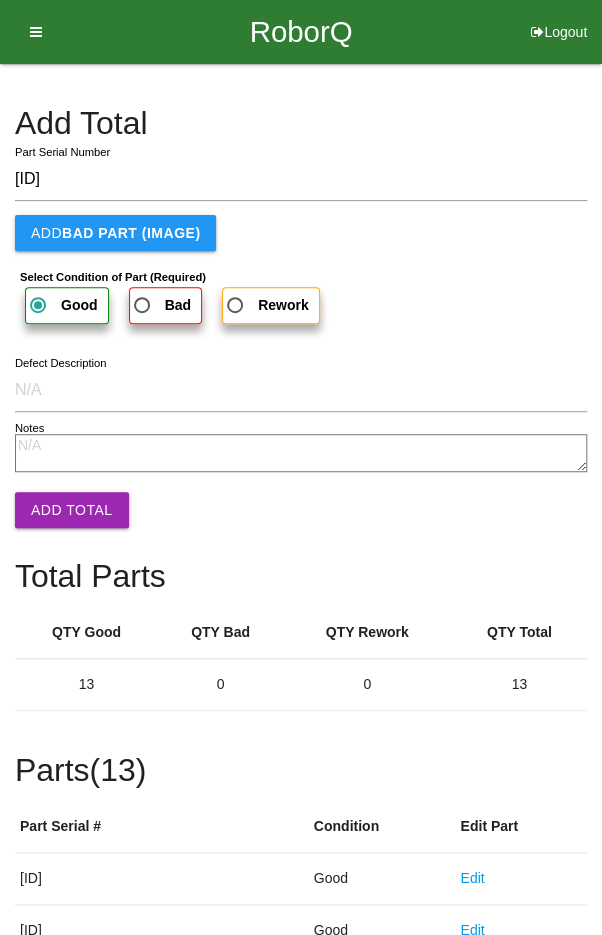 click on "Add Total" at bounding box center [72, 510] 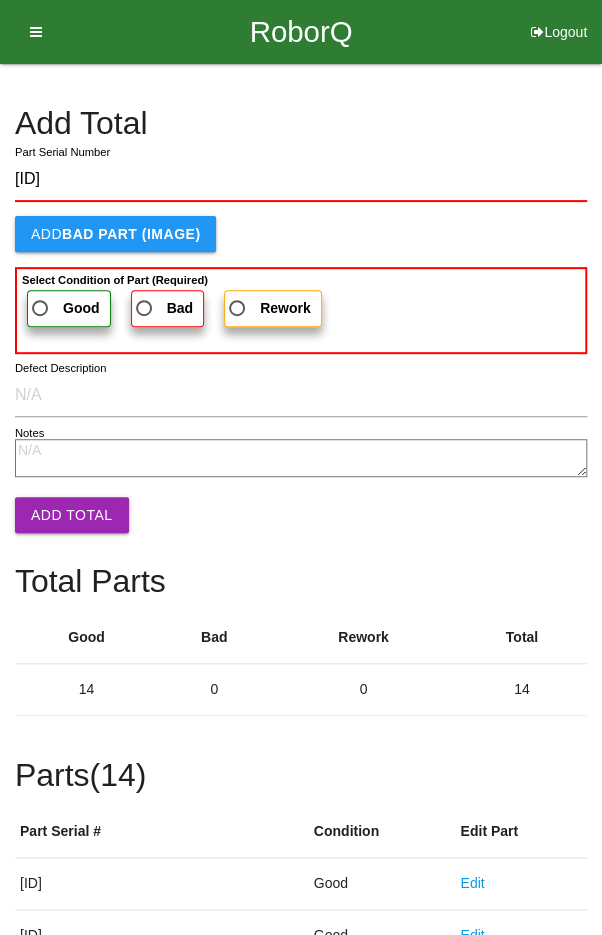 click on "Good" at bounding box center (64, 308) 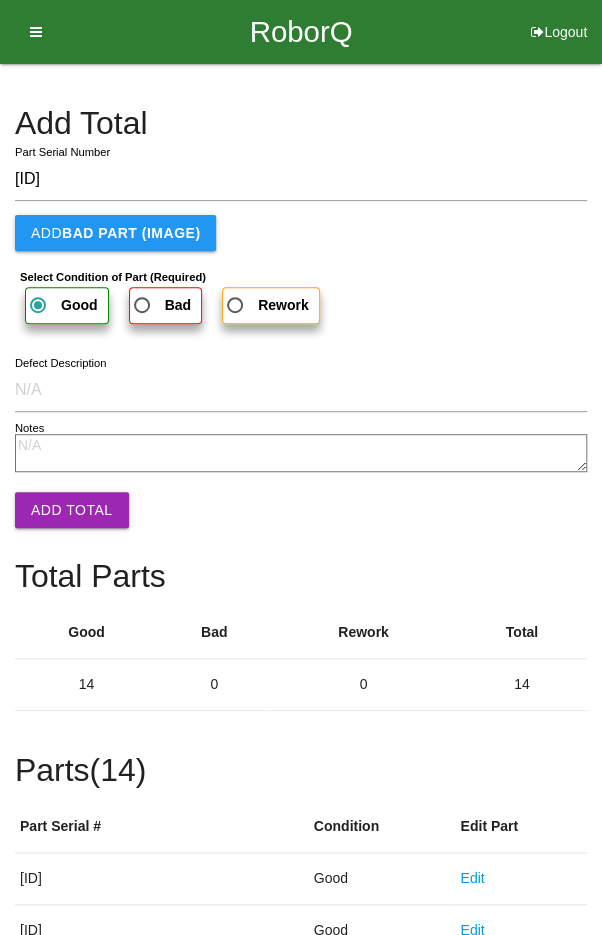 click on "Add Total" at bounding box center [72, 510] 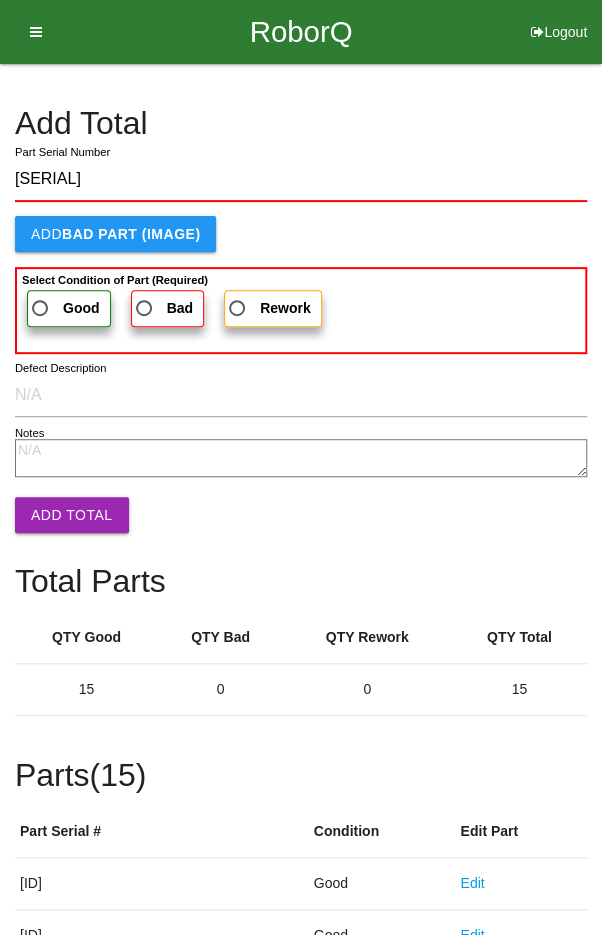 click on "Good" at bounding box center [69, 308] 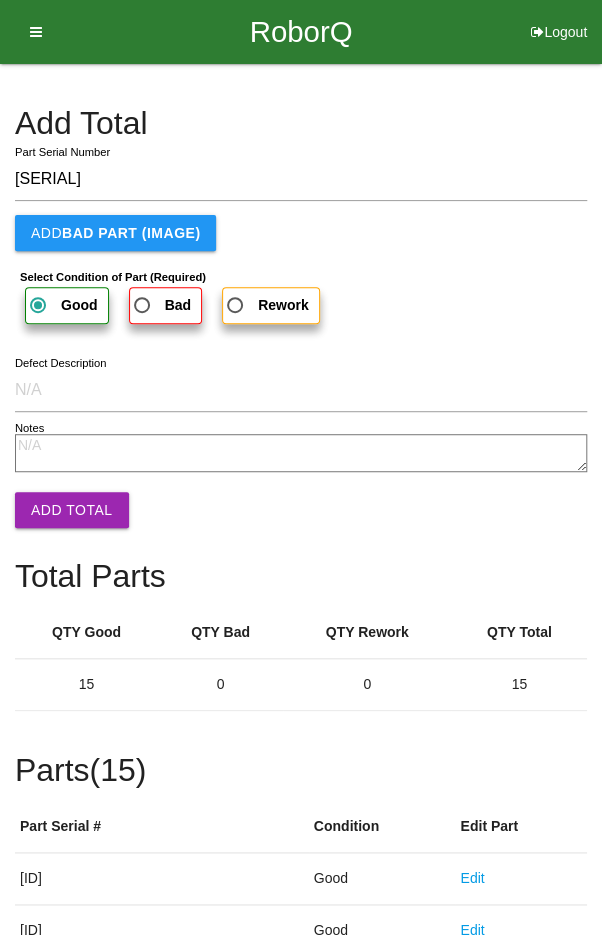 click on "Add Total" at bounding box center (72, 510) 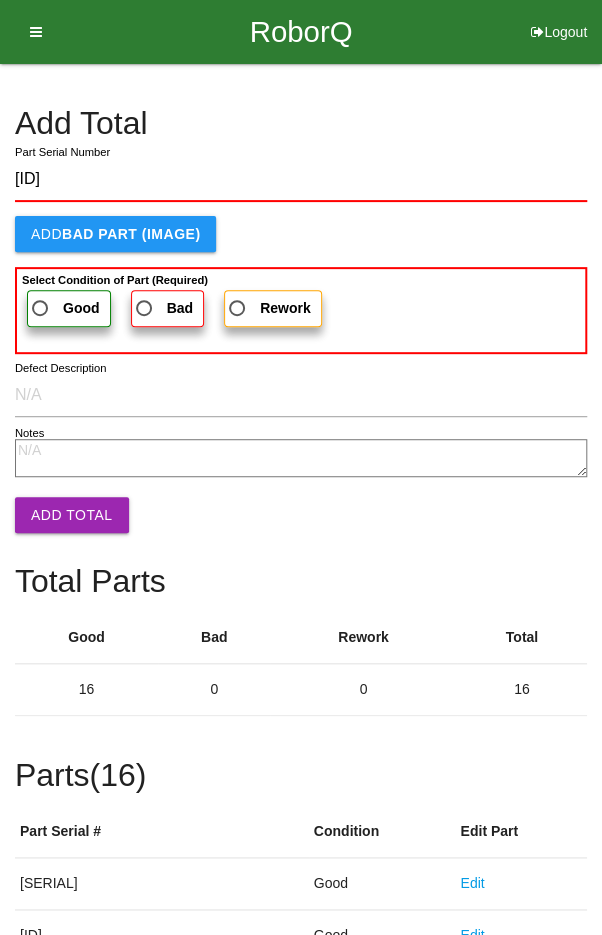 click on "Good" at bounding box center [64, 308] 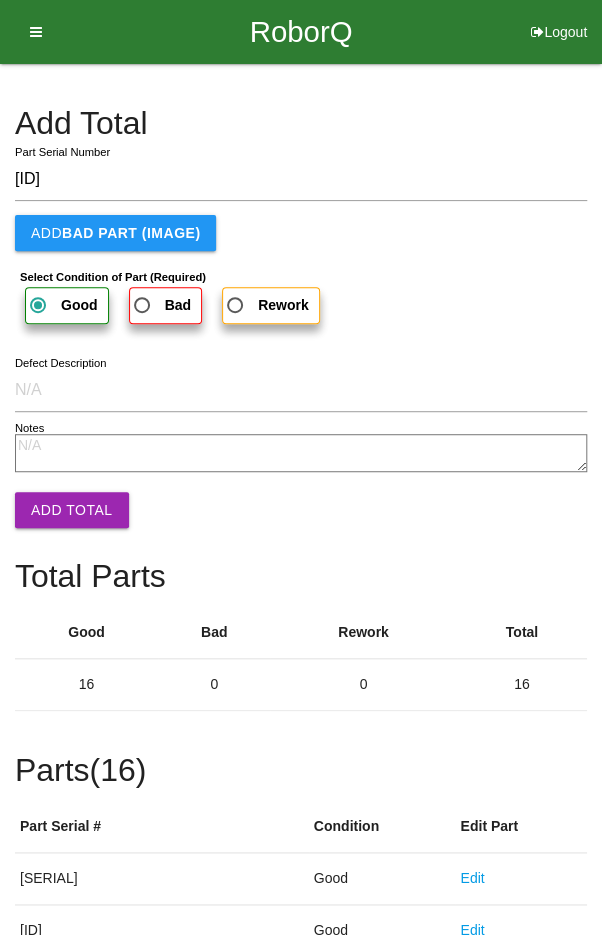 click on "Add Total" at bounding box center [72, 510] 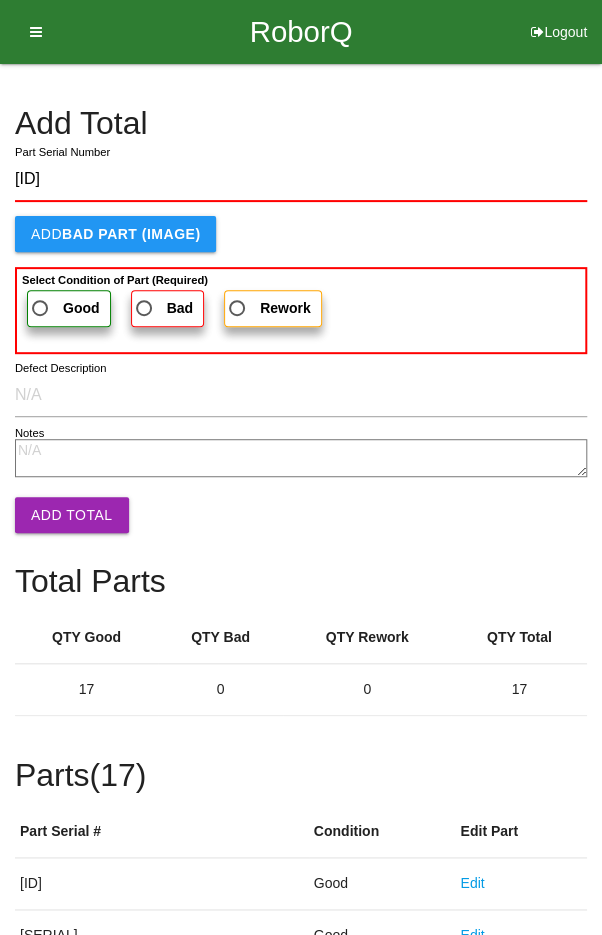 click on "Good" at bounding box center [64, 308] 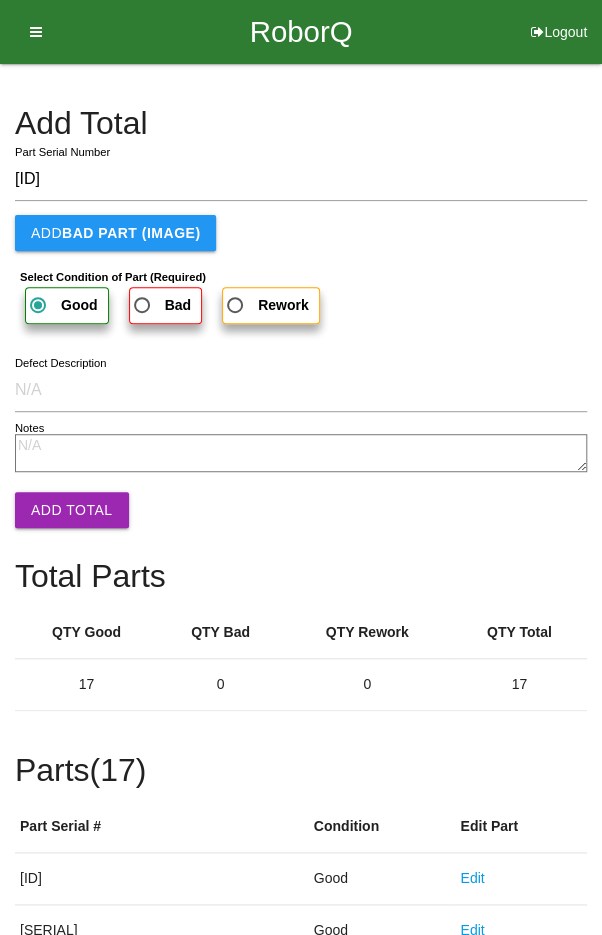 click on "Add Total" at bounding box center (72, 510) 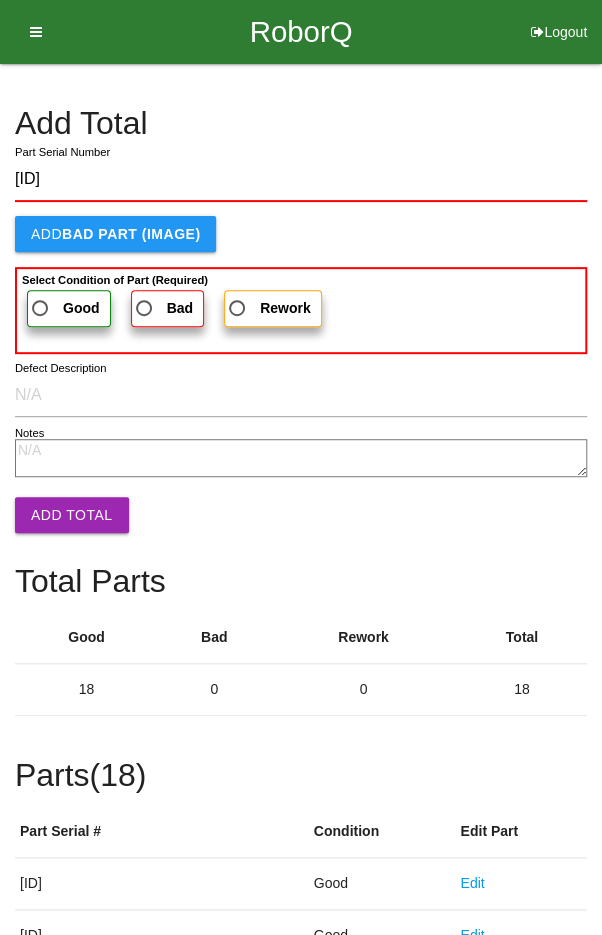 click on "Good" at bounding box center (64, 308) 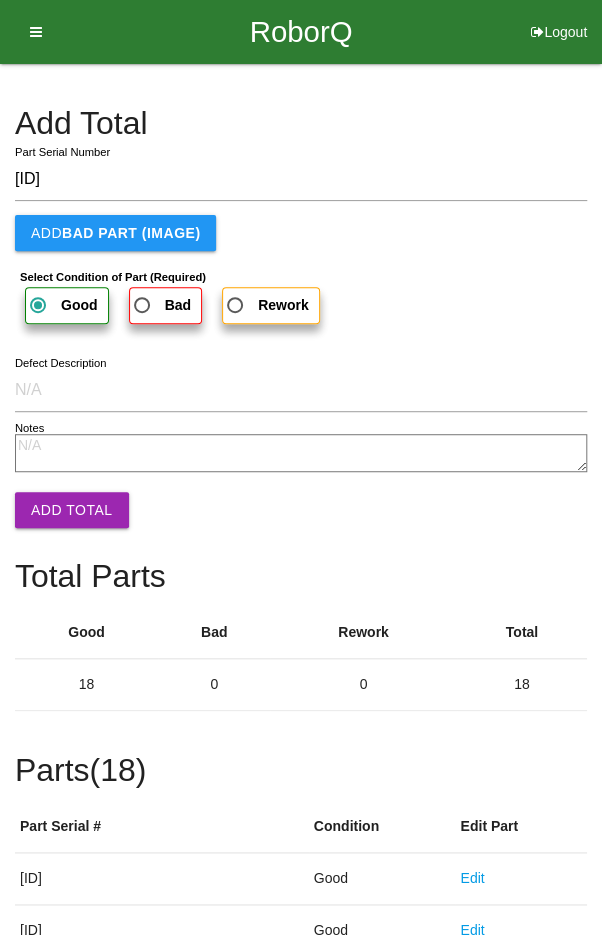 click on "Add Total" at bounding box center [72, 510] 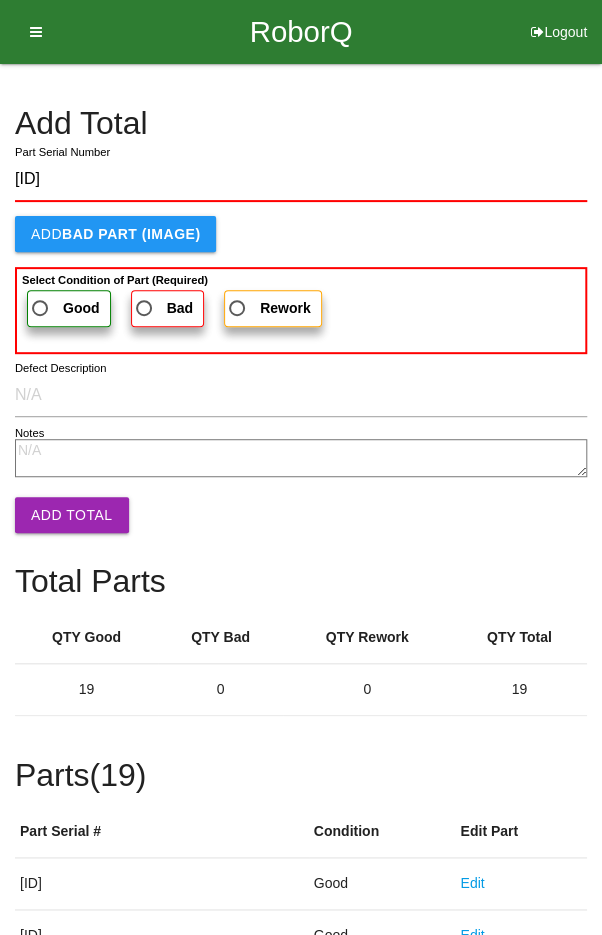 click on "Good" at bounding box center [64, 308] 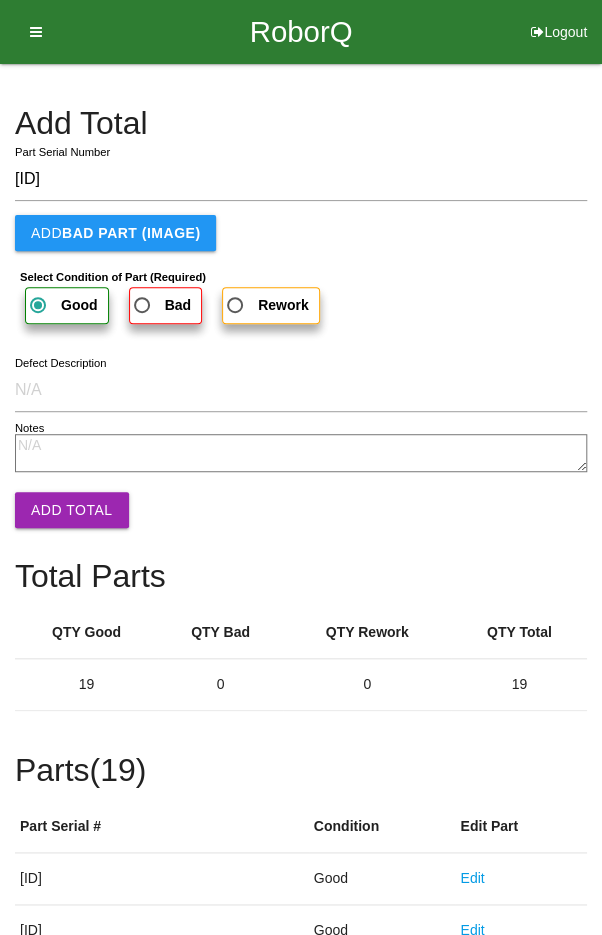 click on "Add Total" at bounding box center [72, 510] 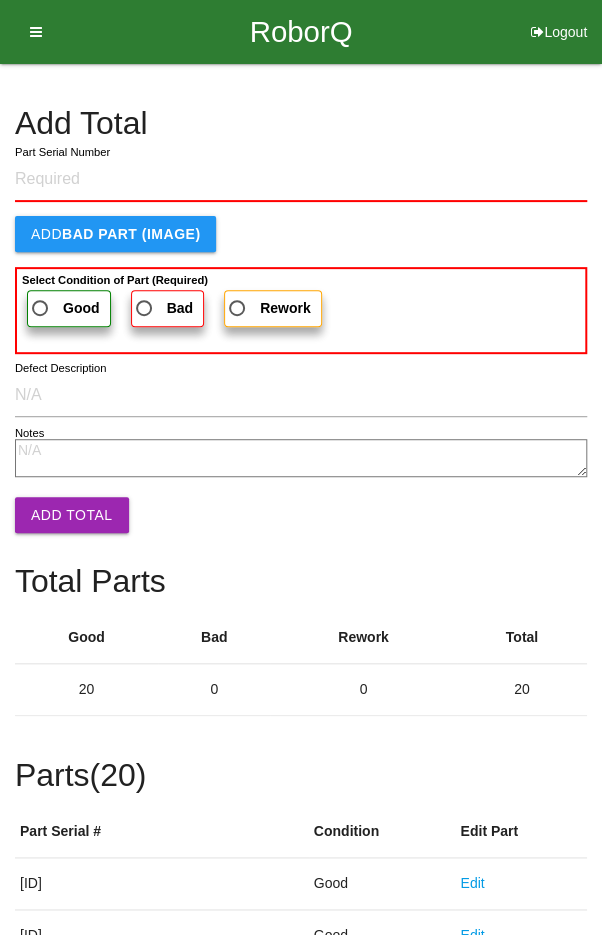 click on "Add Total" at bounding box center [301, 123] 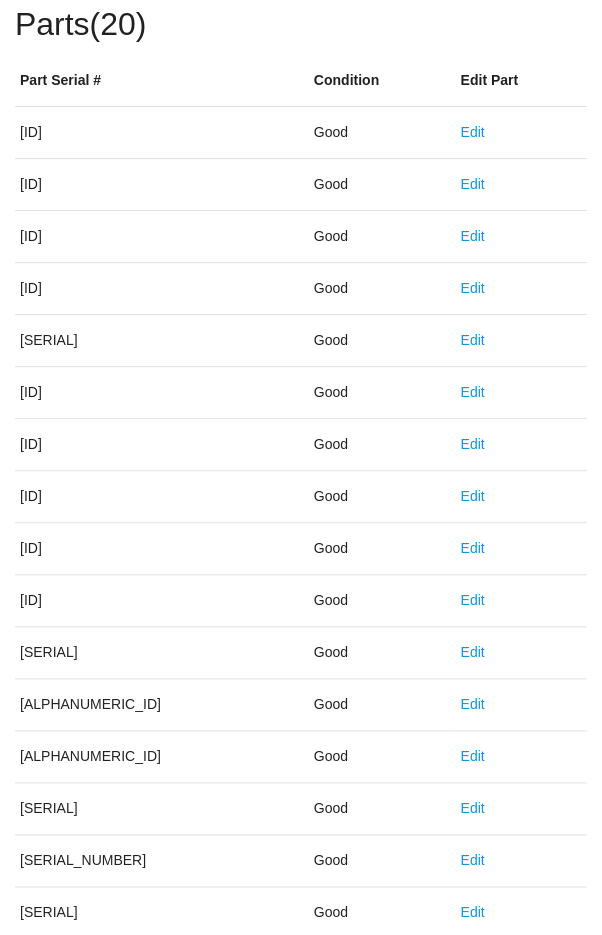 scroll, scrollTop: 1111, scrollLeft: 0, axis: vertical 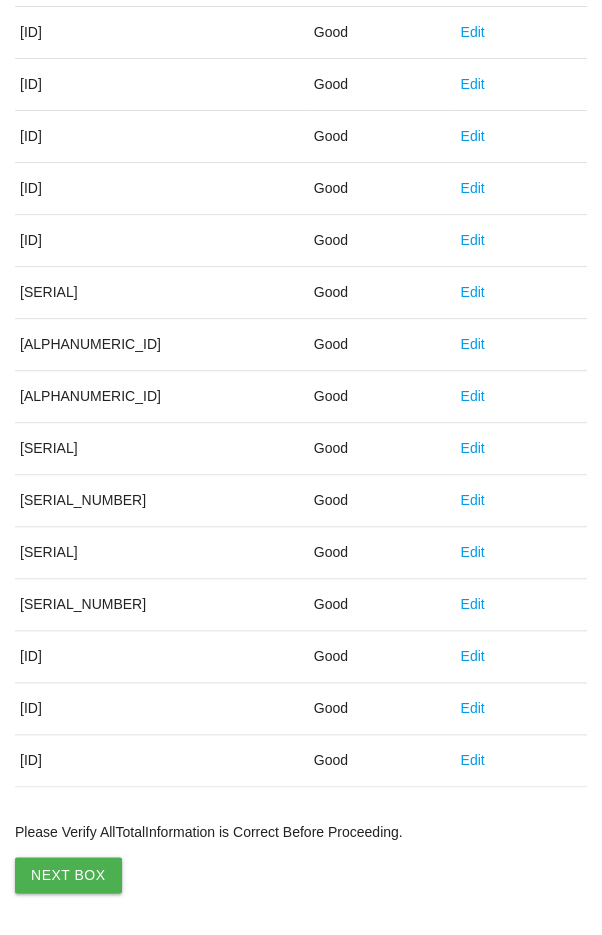 click on "Next Box" at bounding box center (68, 875) 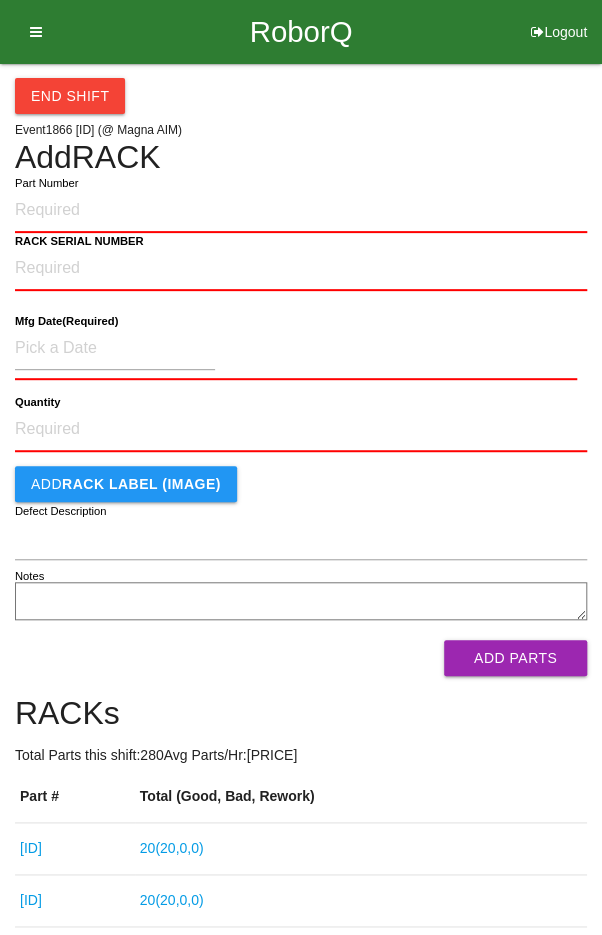 click on "End Shift Event  [NUMBER]   > [SERIAL_NUMBER] (@ Magna AIM) Add  RACK   Part Number    RACK SERIAL NUMBER     Mfg Date  (Required) Quantity Add  RACK LABEL (IMAGE) Defect Description Notes Add Parts RACKs Total Parts this shift:  280  Avg Parts/Hr:  199.39 Part # Total (Good, Bad, Rework) P[SERIAL_NUMBER] 20  ( 20 ,  0 ,  0 ) P[SERIAL_NUMBER] 20  ( 20 ,  0 ,  0 ) P[SERIAL_NUMBER] 20  ( 20 ,  0 ,  0 ) P[SERIAL_NUMBER] 20  ( 20 ,  0 ,  0 ) P[SERIAL_NUMBER] 20  ( 20 ,  0 ,  0 ) P[SERIAL_NUMBER] 20  ( 20 ,  0 ,  0 ) P[SERIAL_NUMBER] 20  ( 20 ,  0 ,  0 ) P[SERIAL_NUMBER] 20  ( 20 ,  0 ,  0 ) P[SERIAL_NUMBER] 20  ( 20 ,  0 ,  0 ) P[SERIAL_NUMBER] 20  ( 20 ,  0 ,  0 ) P[SERIAL_NUMBER] 20  ( 20 ,  0 ,  0 ) P[SERIAL_NUMBER] 20  ( 20 ,  0 ,  0 ) P[SERIAL_NUMBER] 20  ( 20 ,  0 ,  0 ) P[SERIAL_NUMBER] 20  ( 20 ,  0 ,  0 )" at bounding box center (301, 807) 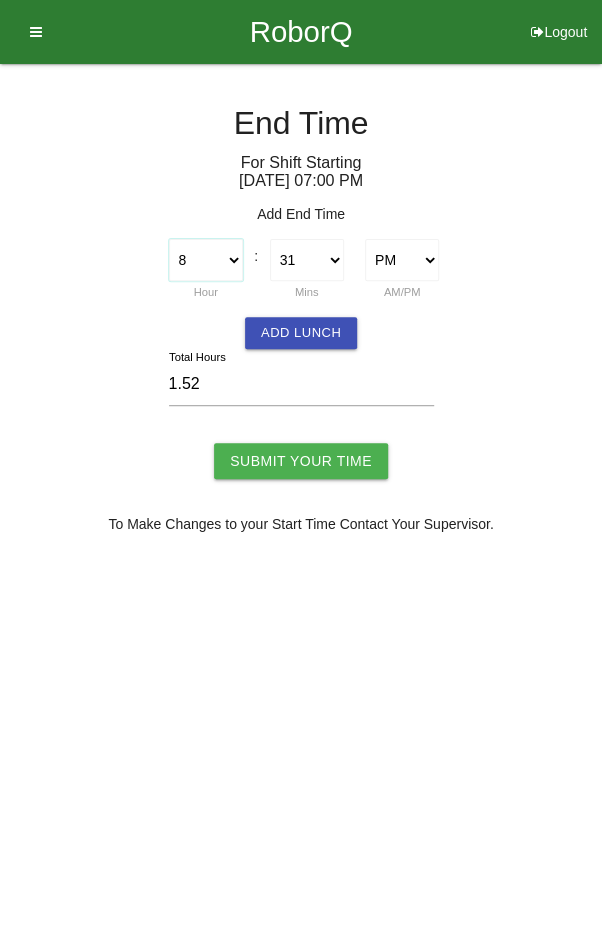 click on "1 2 3 4 5 6 7 8 9 10 11 12" at bounding box center [206, 260] 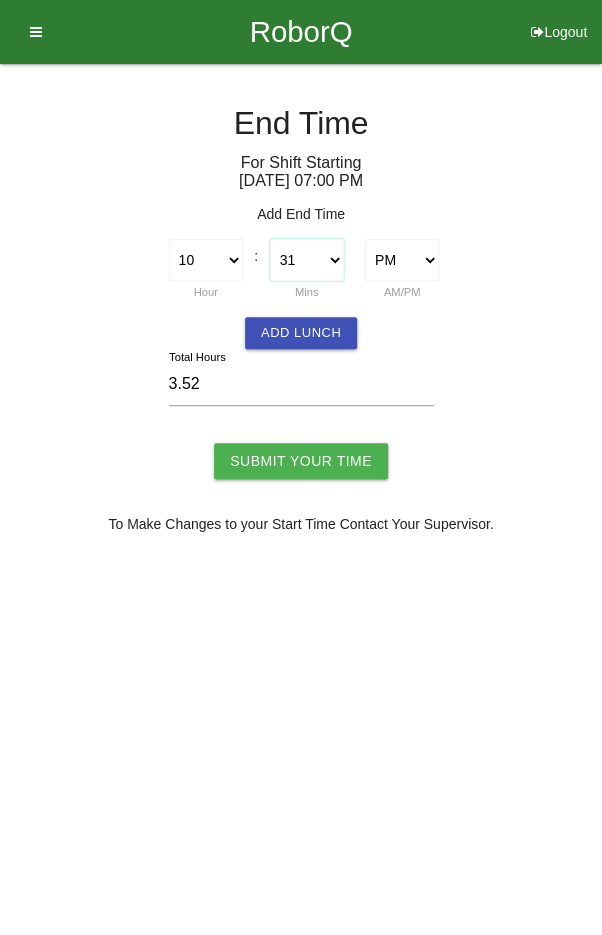 click on "00 01 02 03 04 05 06 07 08 09 10 11 12 13 14 15 16 17 18 19 20 21 22 23 24 25 26 27 28 29 30 31 32 33 34 35 36 37 38 39 40 41 42 43 44 45 46 47 48 49 50 51 52 53 54 55 56 57 58 59" at bounding box center (307, 260) 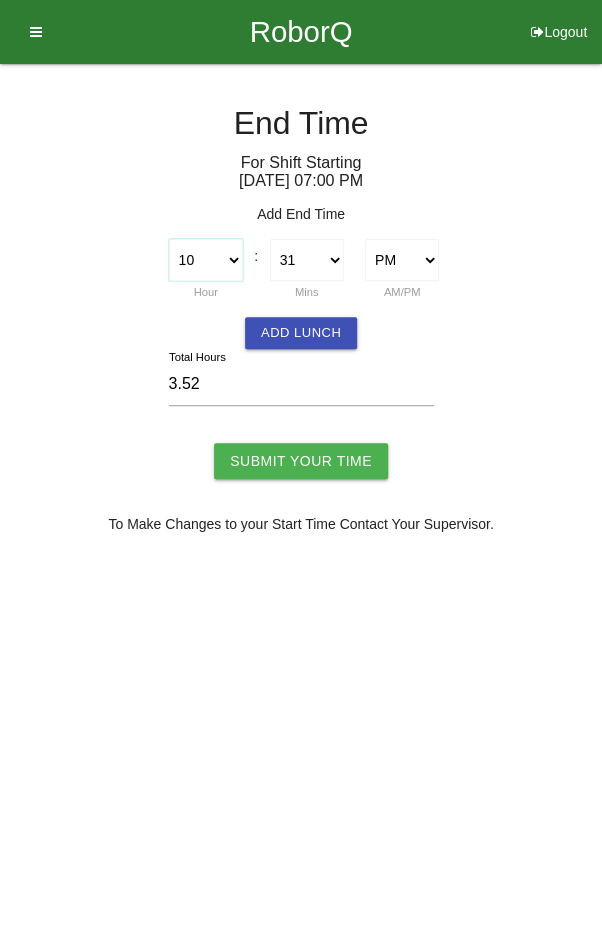 click on "1 2 3 4 5 6 7 8 9 10 11 12" at bounding box center (206, 260) 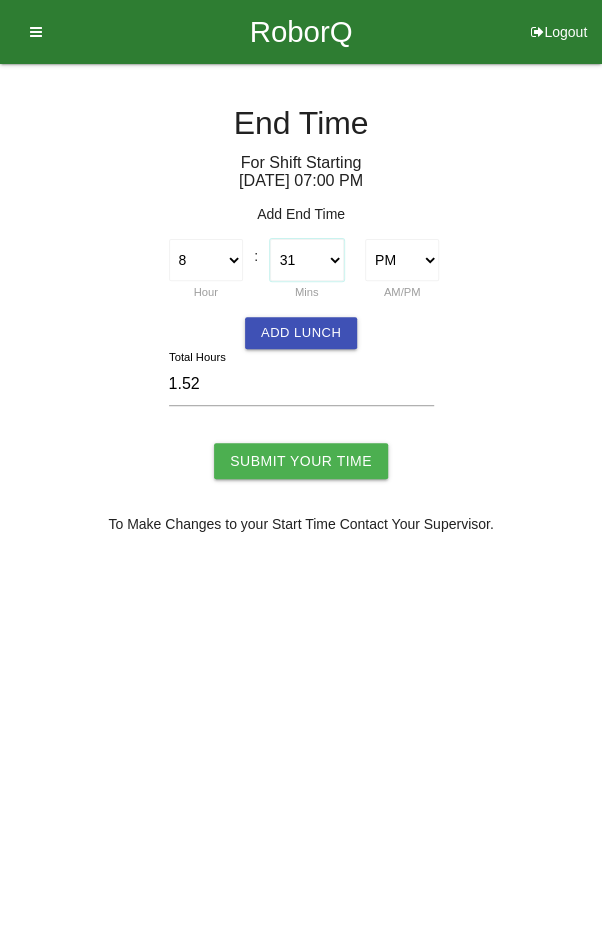 click on "00 01 02 03 04 05 06 07 08 09 10 11 12 13 14 15 16 17 18 19 20 21 22 23 24 25 26 27 28 29 30 31 32 33 34 35 36 37 38 39 40 41 42 43 44 45 46 47 48 49 50 51 52 53 54 55 56 57 58 59" at bounding box center (307, 260) 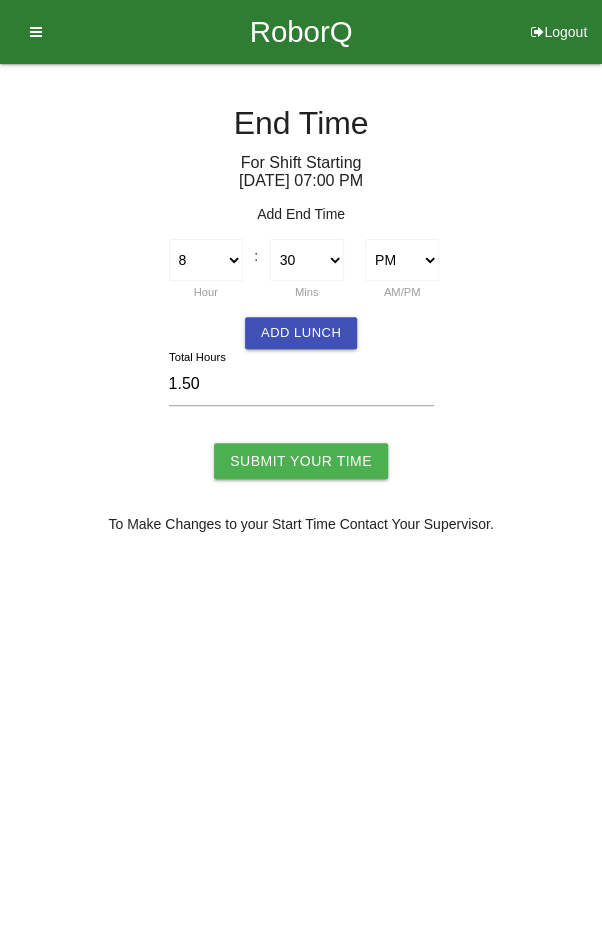 click on "Submit Your Time" at bounding box center (301, 461) 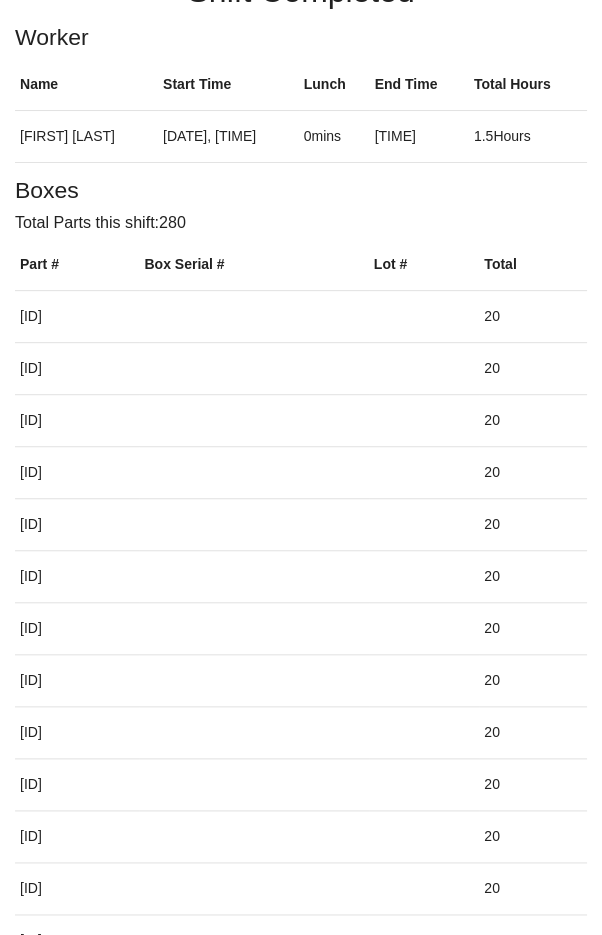 scroll, scrollTop: 0, scrollLeft: 0, axis: both 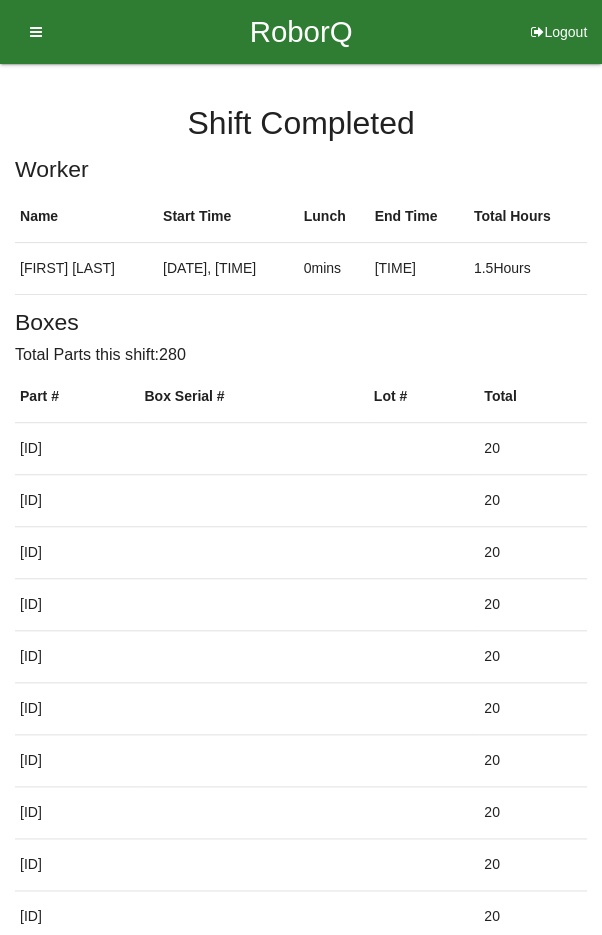click at bounding box center [29, 32] 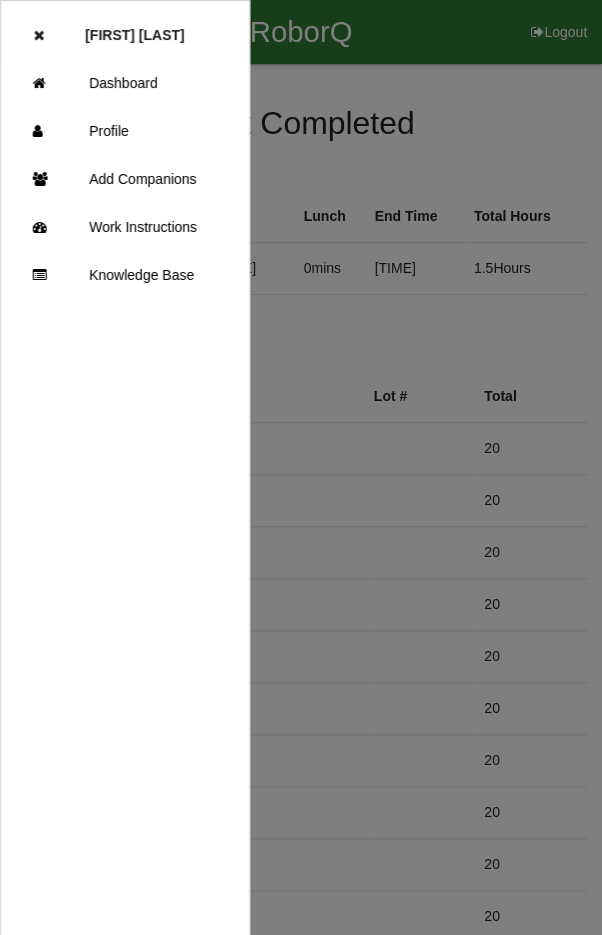 click on "Dashboard" at bounding box center (125, 83) 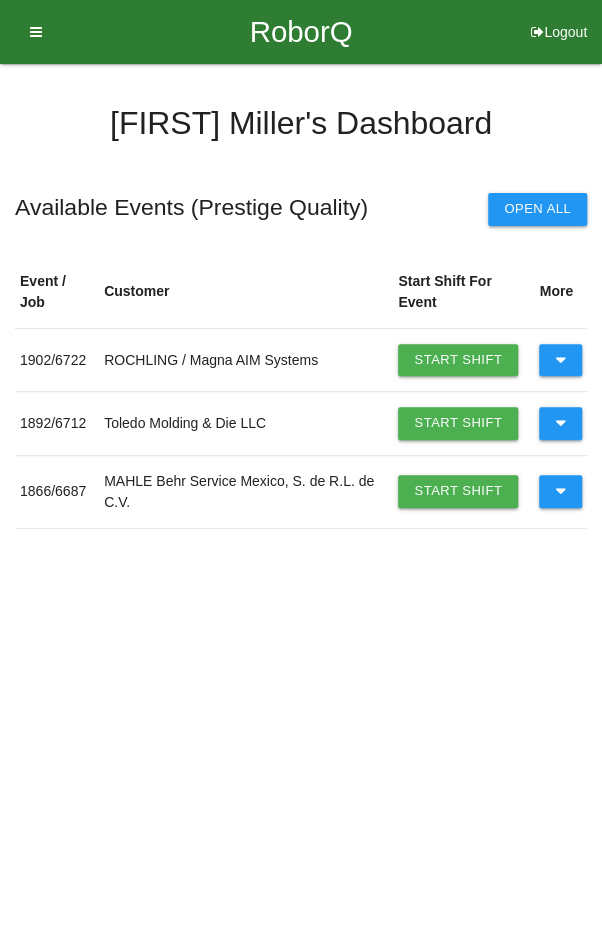 click at bounding box center [560, 423] 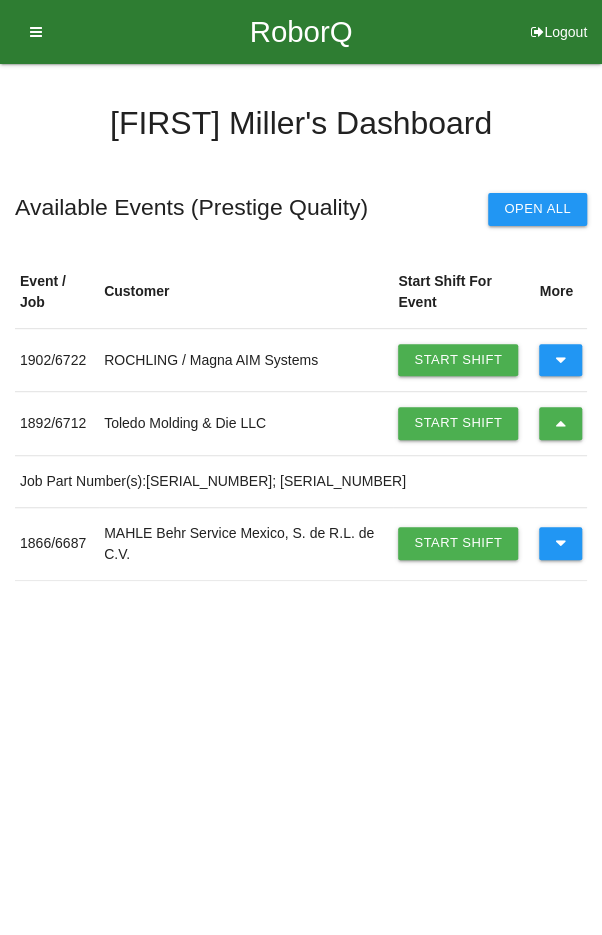 click at bounding box center [560, 360] 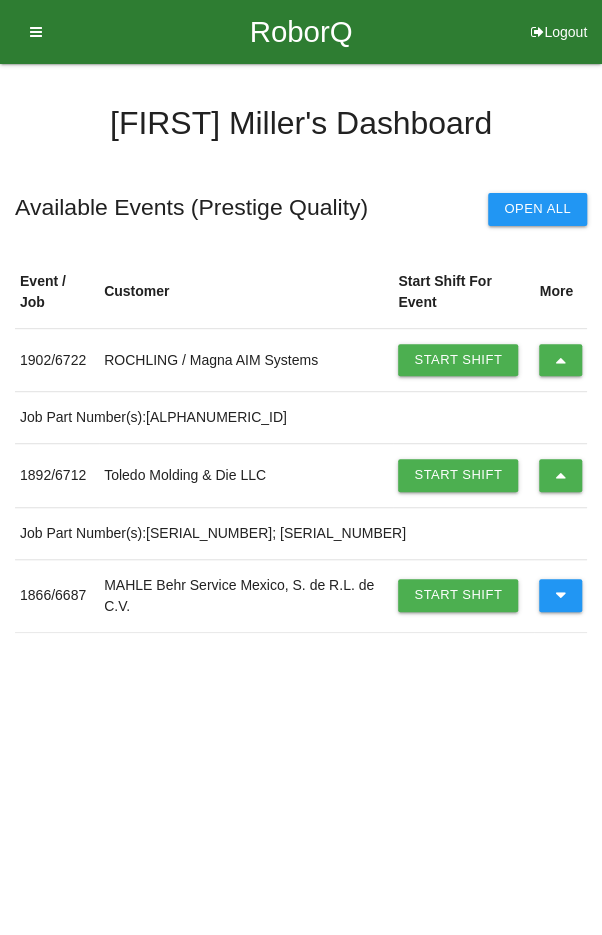 click at bounding box center (560, 360) 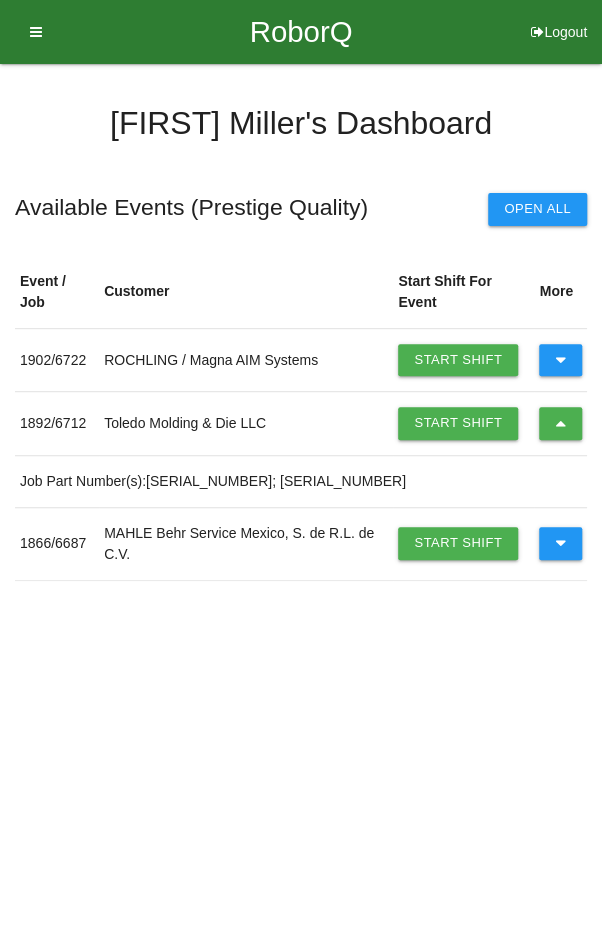 click at bounding box center (560, 543) 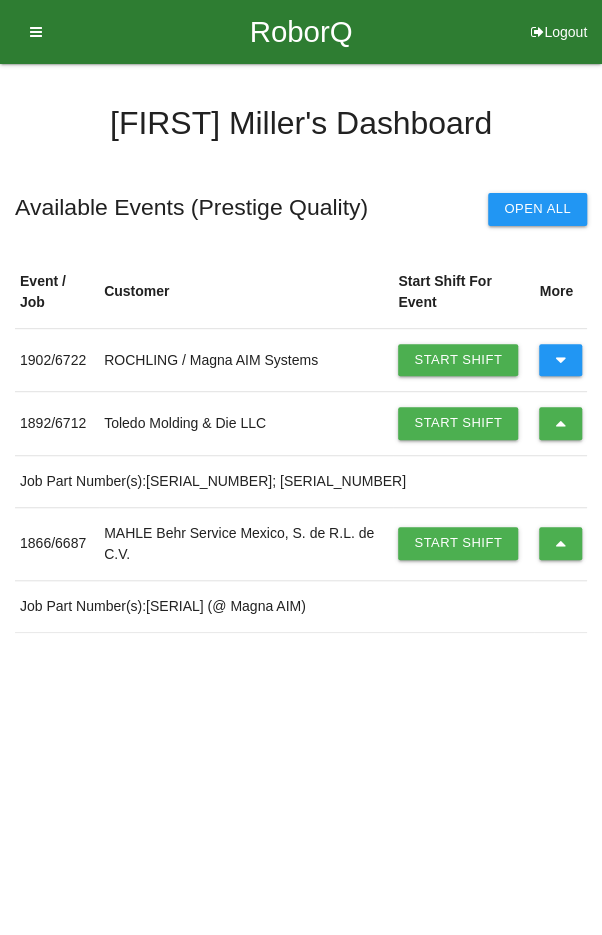 click at bounding box center [560, 543] 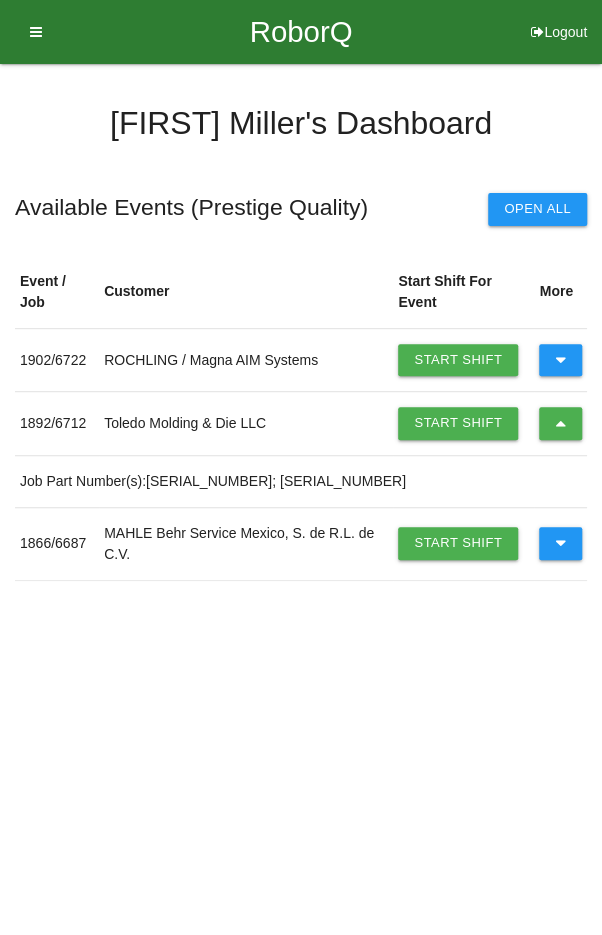 click on "Start Shift" at bounding box center [458, 423] 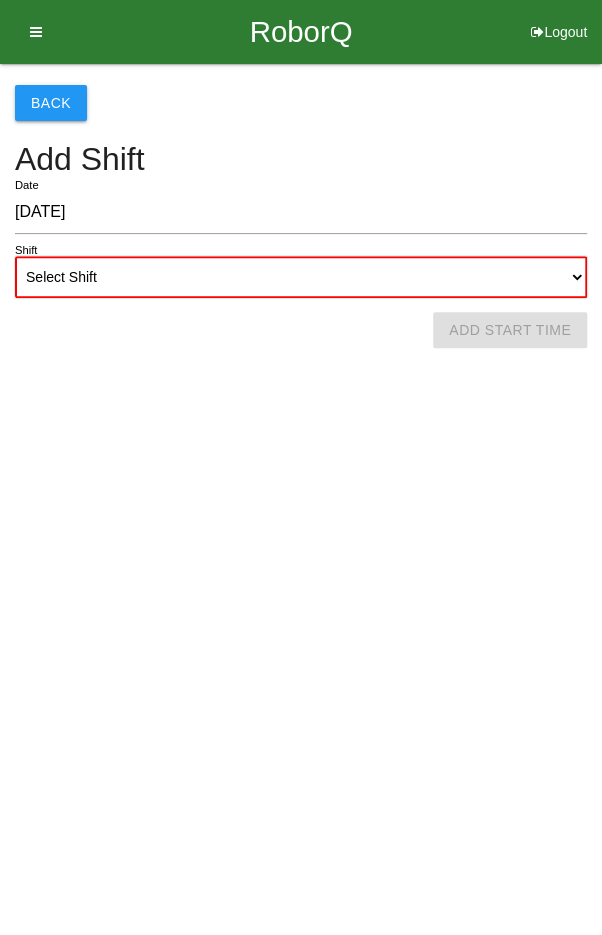 click on "Select Shift 1st Shift 2nd Shift 3rd Shift 4th Shift" at bounding box center [301, 277] 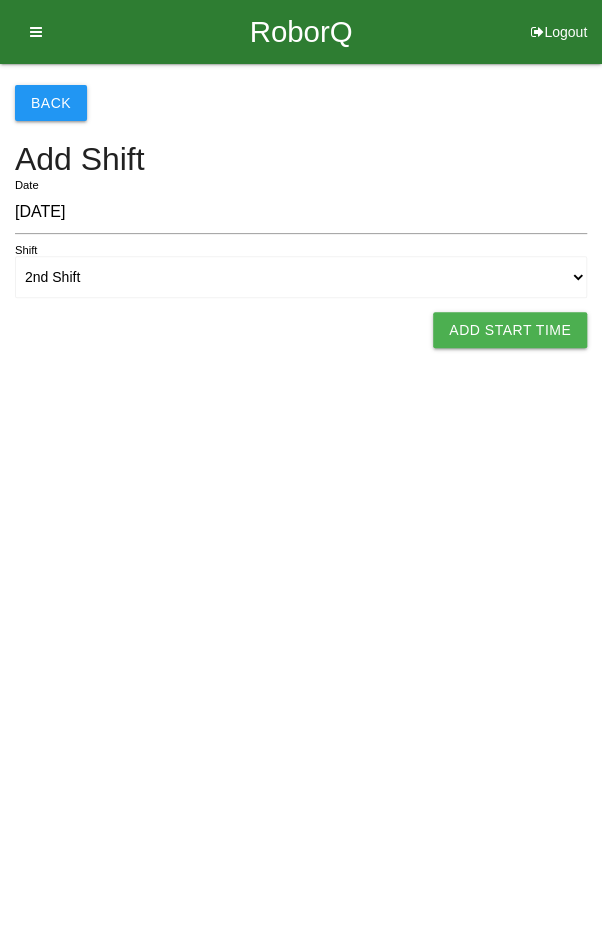click on "Add Start Time" at bounding box center (510, 330) 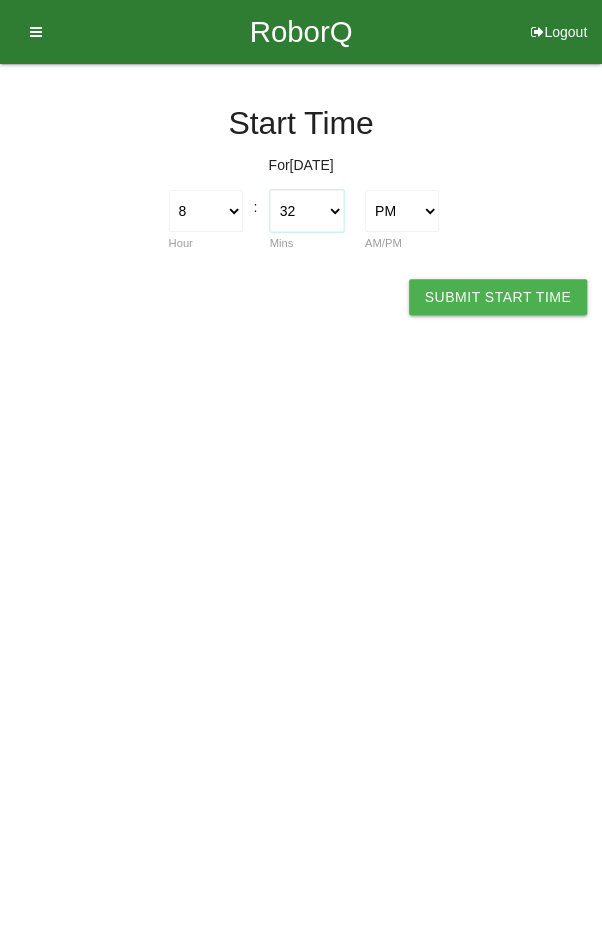click on "00 01 02 03 04 05 06 07 08 09 10 11 12 13 14 15 16 17 18 19 20 21 22 23 24 25 26 27 28 29 30 31 32 33 34 35 36 37 38 39 40 41 42 43 44 45 46 47 48 49 50 51 52 53 54 55 56 57 58 59" at bounding box center (307, 211) 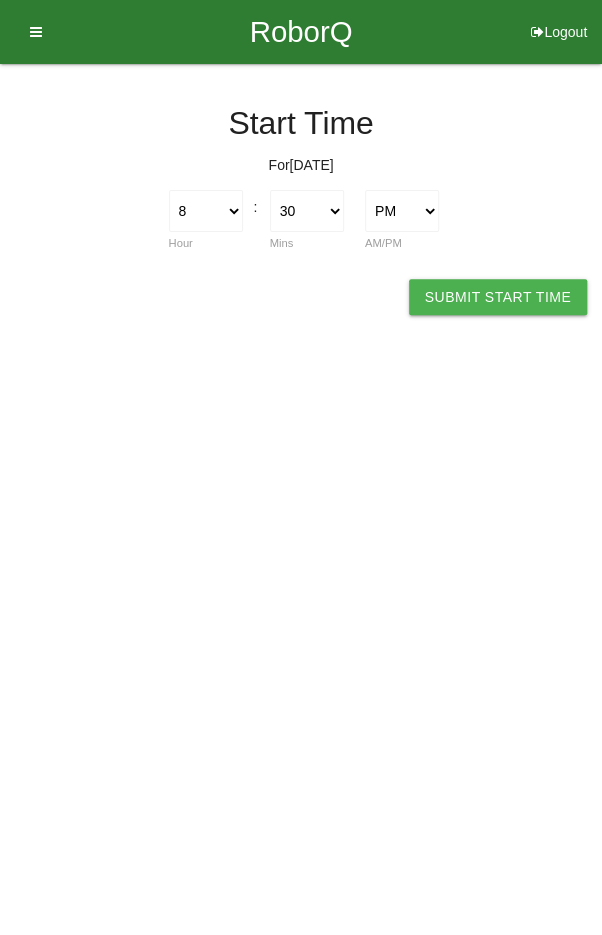 click on "Submit Start Time" at bounding box center (498, 297) 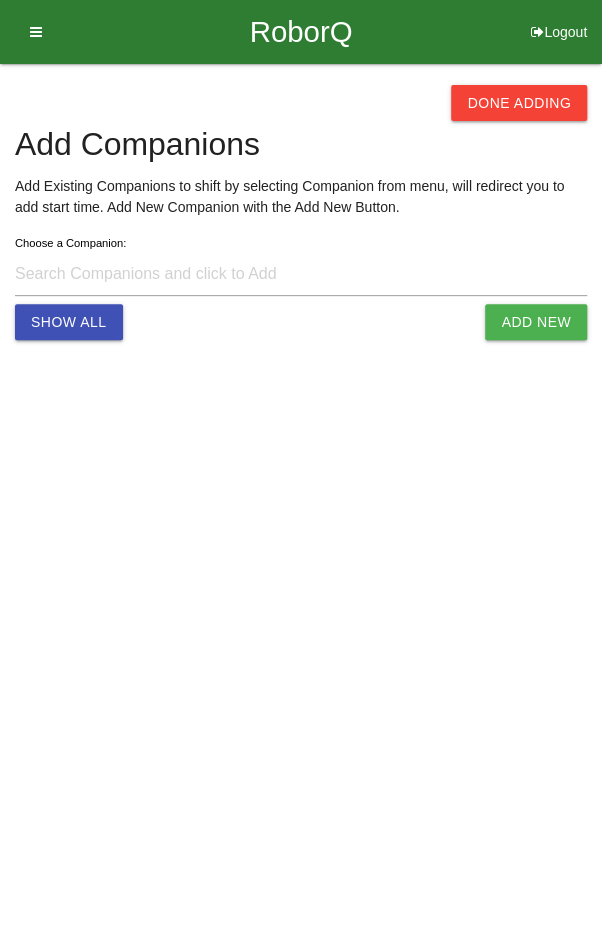 click on "Done Adding" at bounding box center [519, 103] 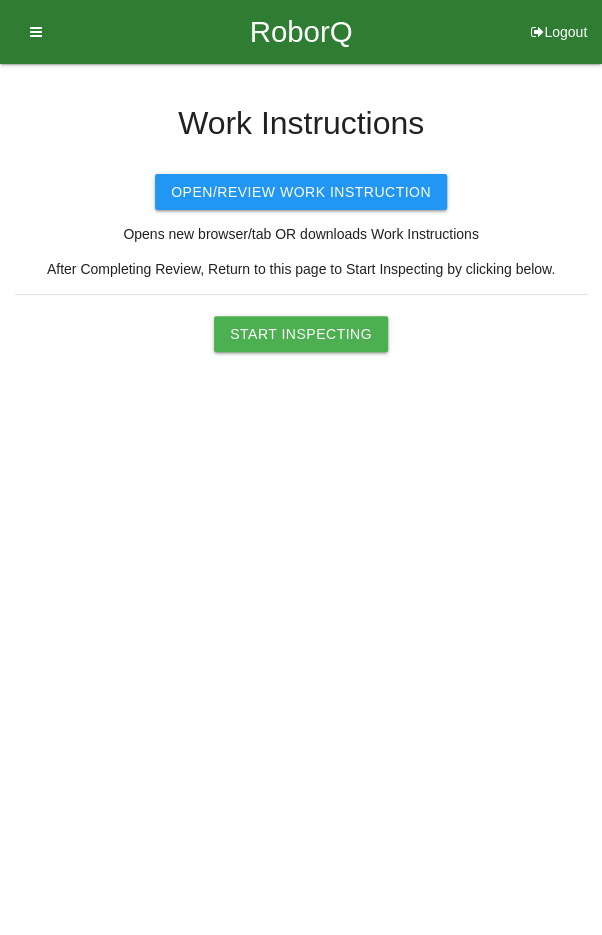 click on "Start Inspecting" at bounding box center [301, 334] 